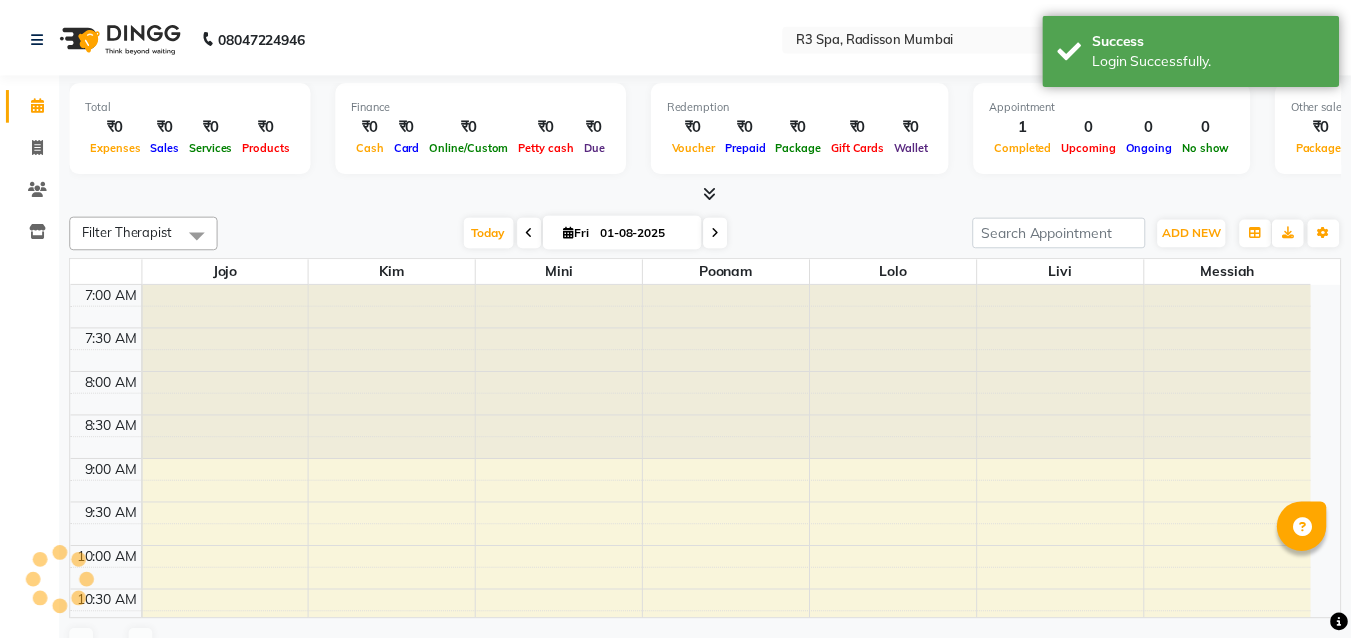 scroll, scrollTop: 0, scrollLeft: 0, axis: both 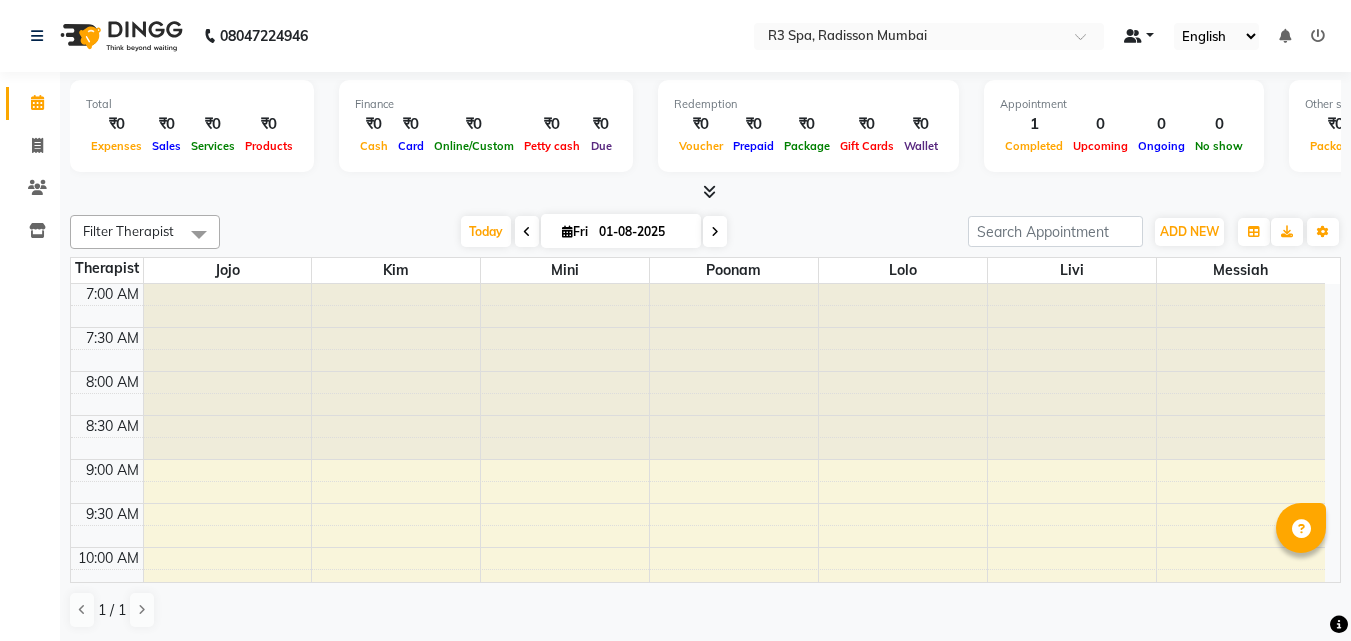 click at bounding box center (1139, 36) 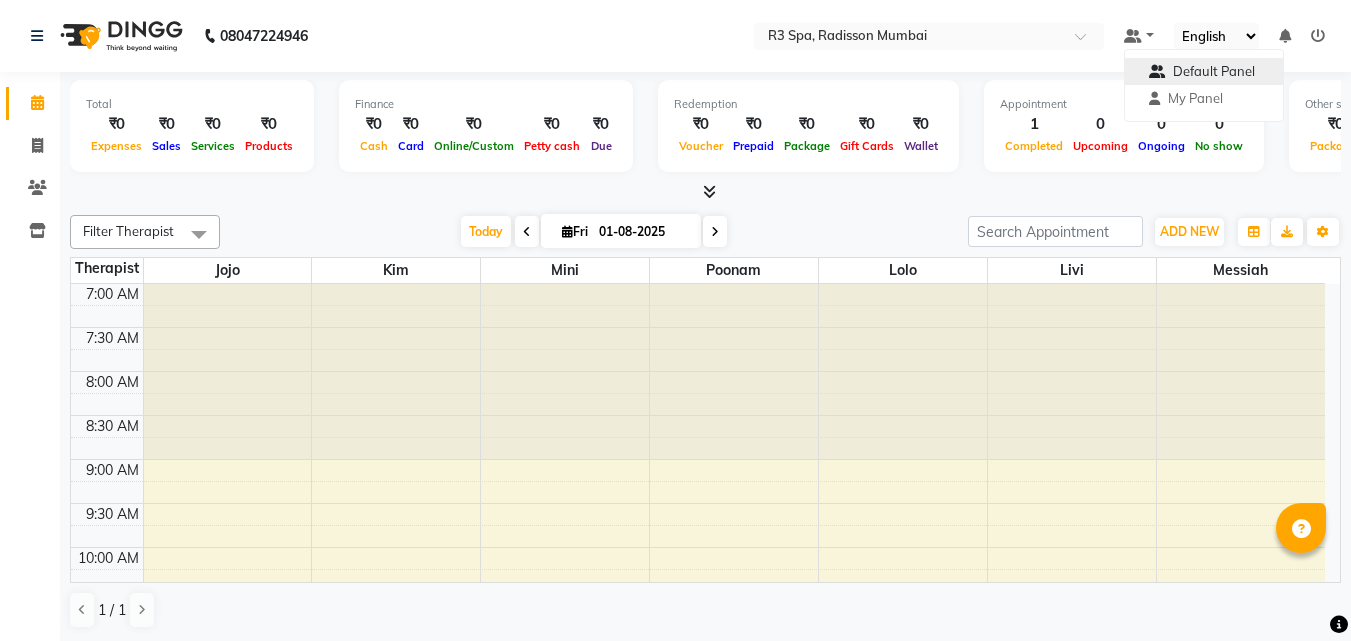 click on "Default Panel" at bounding box center (1214, 71) 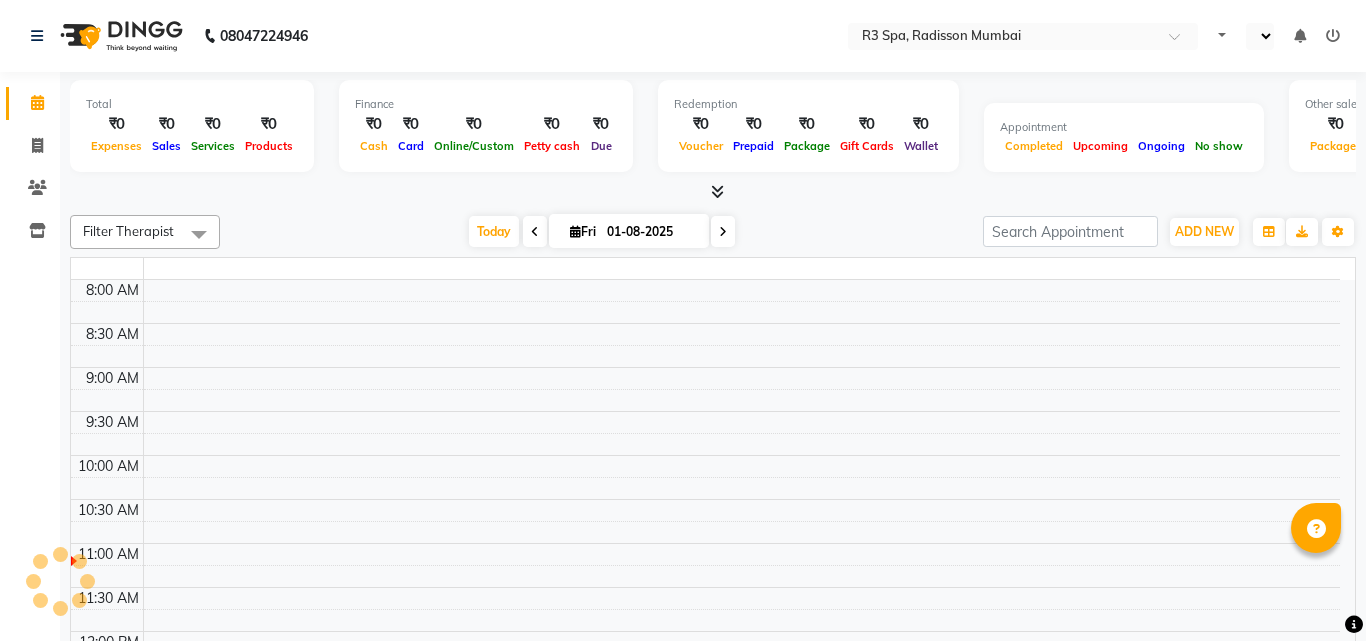 select on "en" 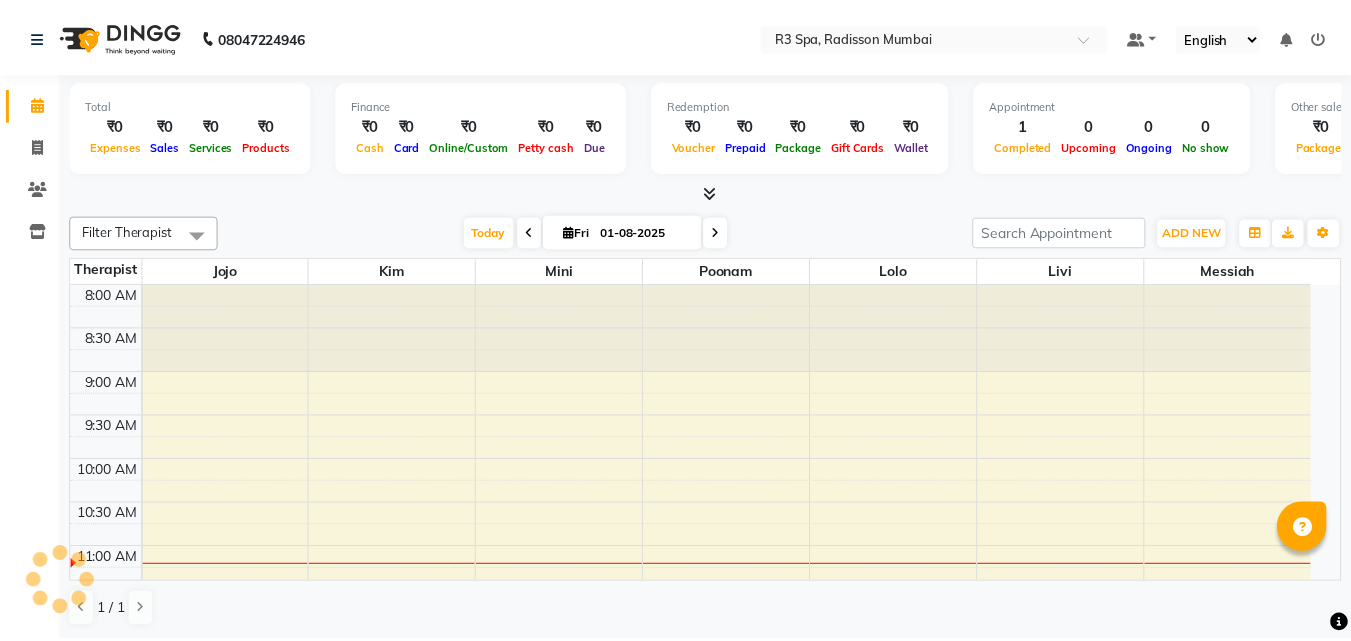 scroll, scrollTop: 0, scrollLeft: 0, axis: both 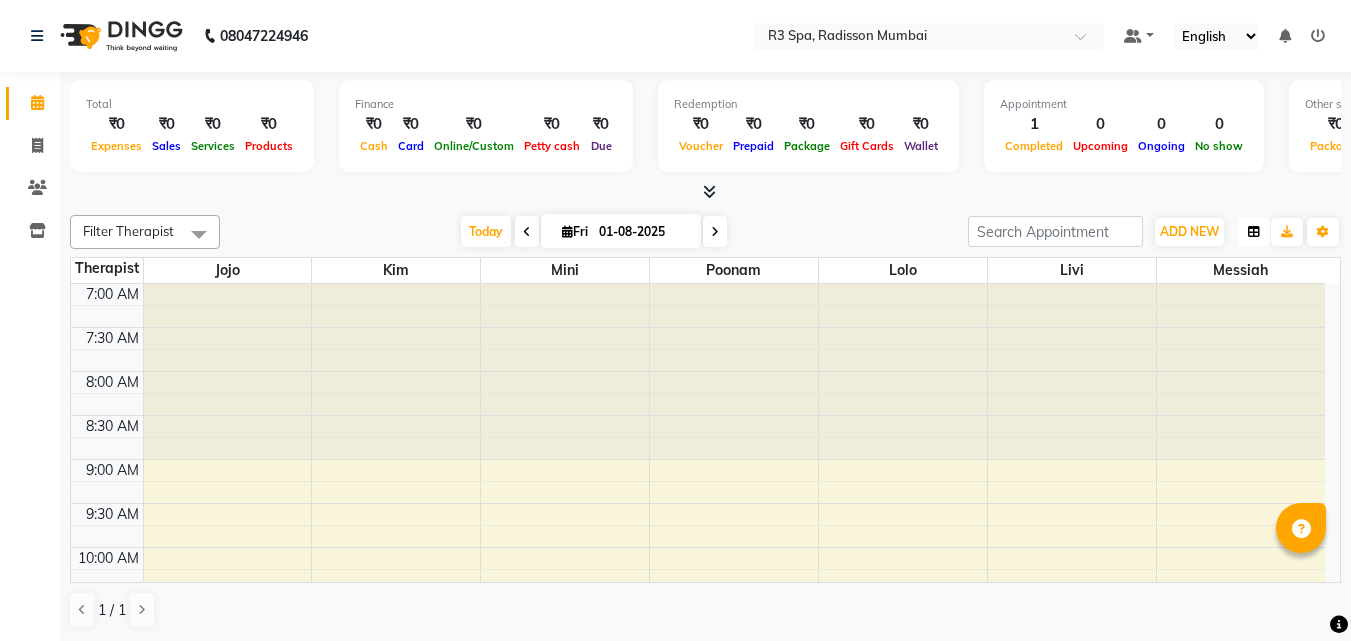 click at bounding box center [1254, 232] 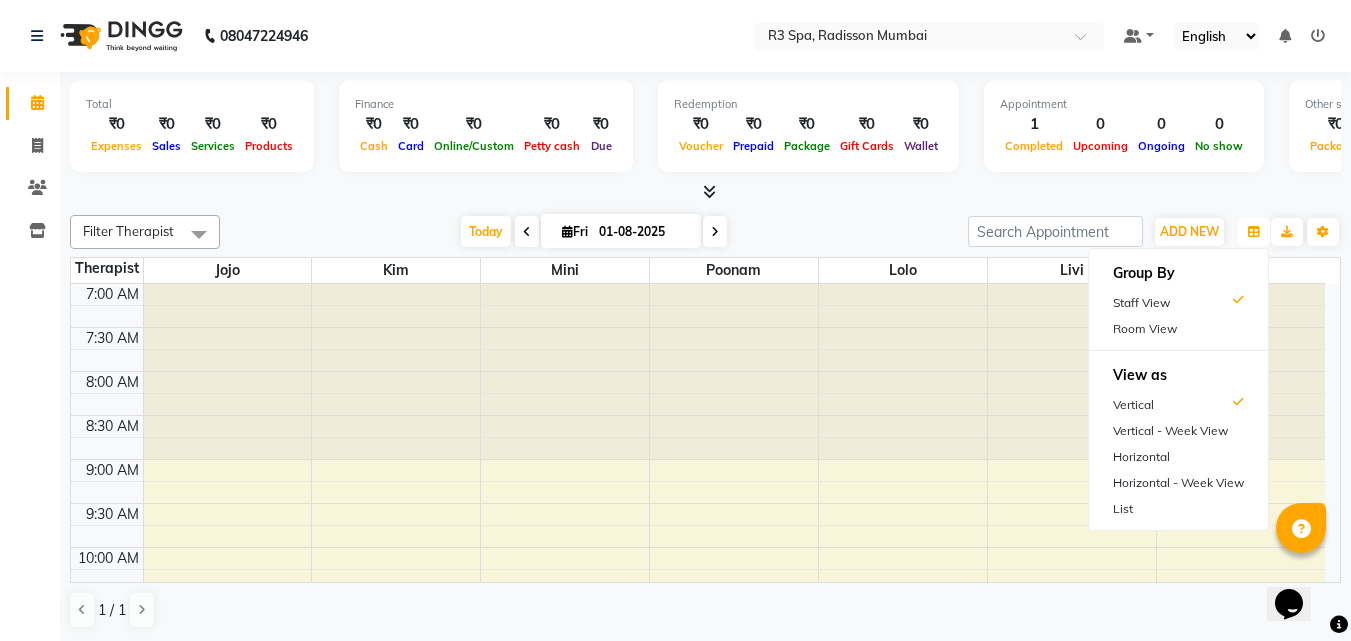 scroll, scrollTop: 0, scrollLeft: 0, axis: both 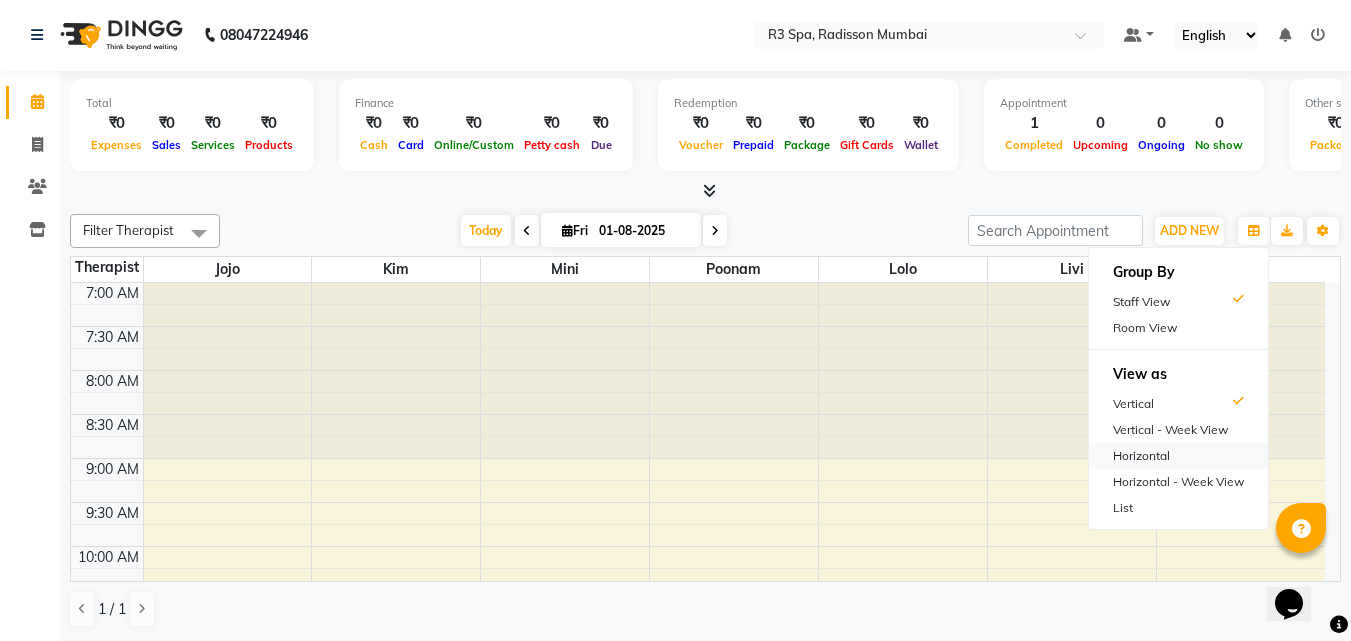 click on "Horizontal" at bounding box center [1178, 456] 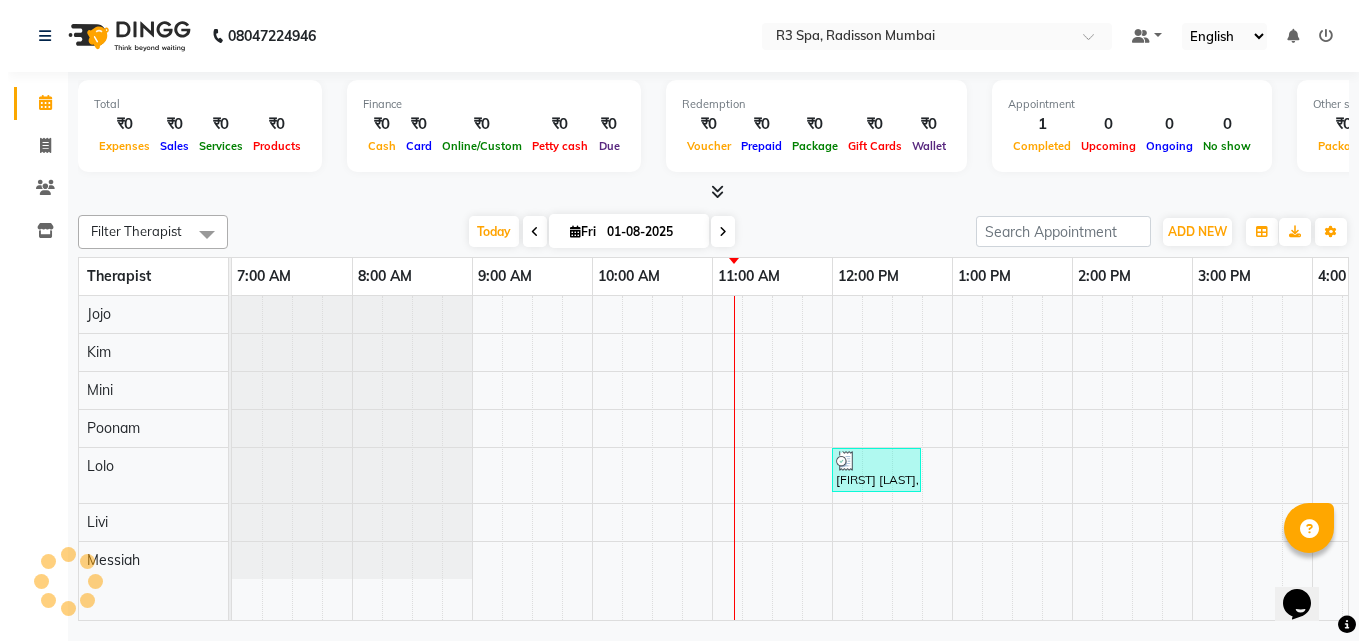 scroll, scrollTop: 0, scrollLeft: 0, axis: both 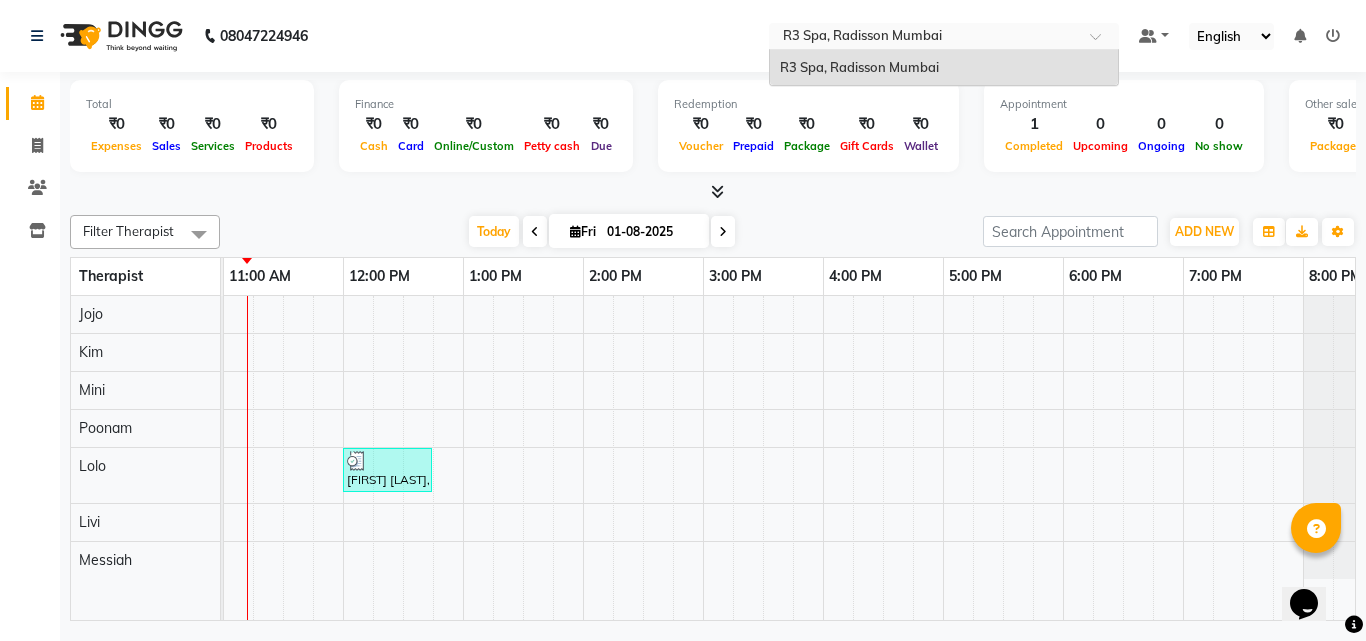 click at bounding box center (924, 38) 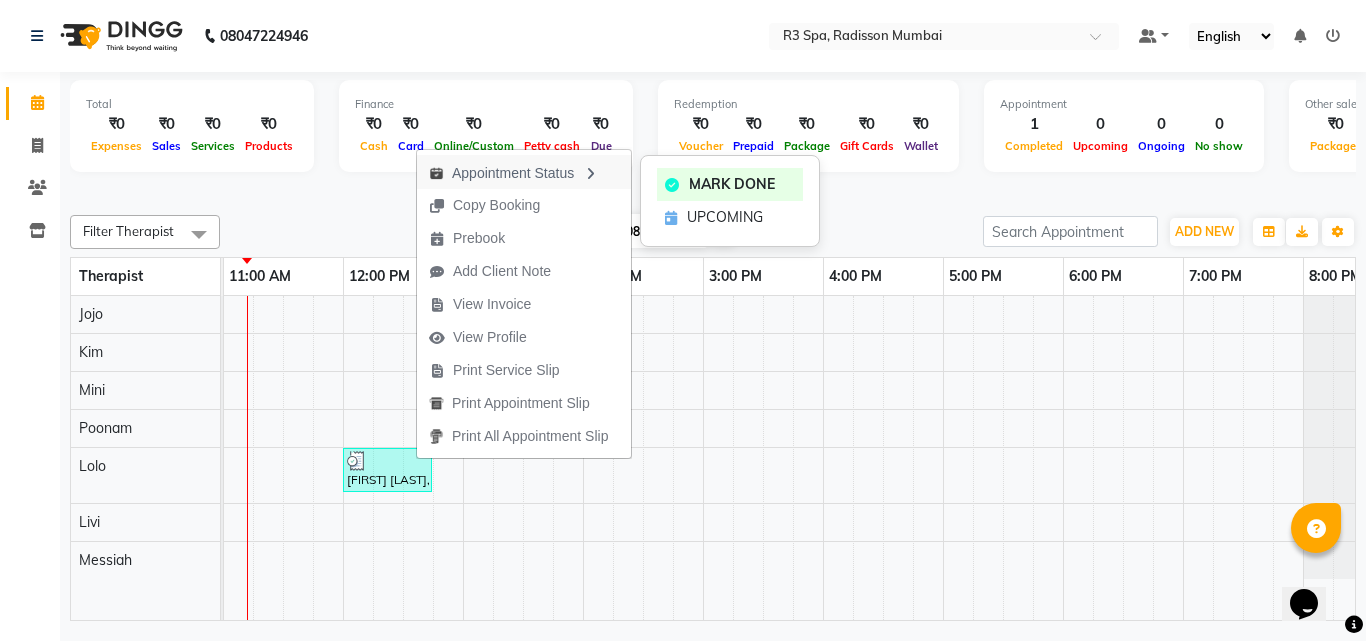 click on "Appointment Status" at bounding box center [524, 172] 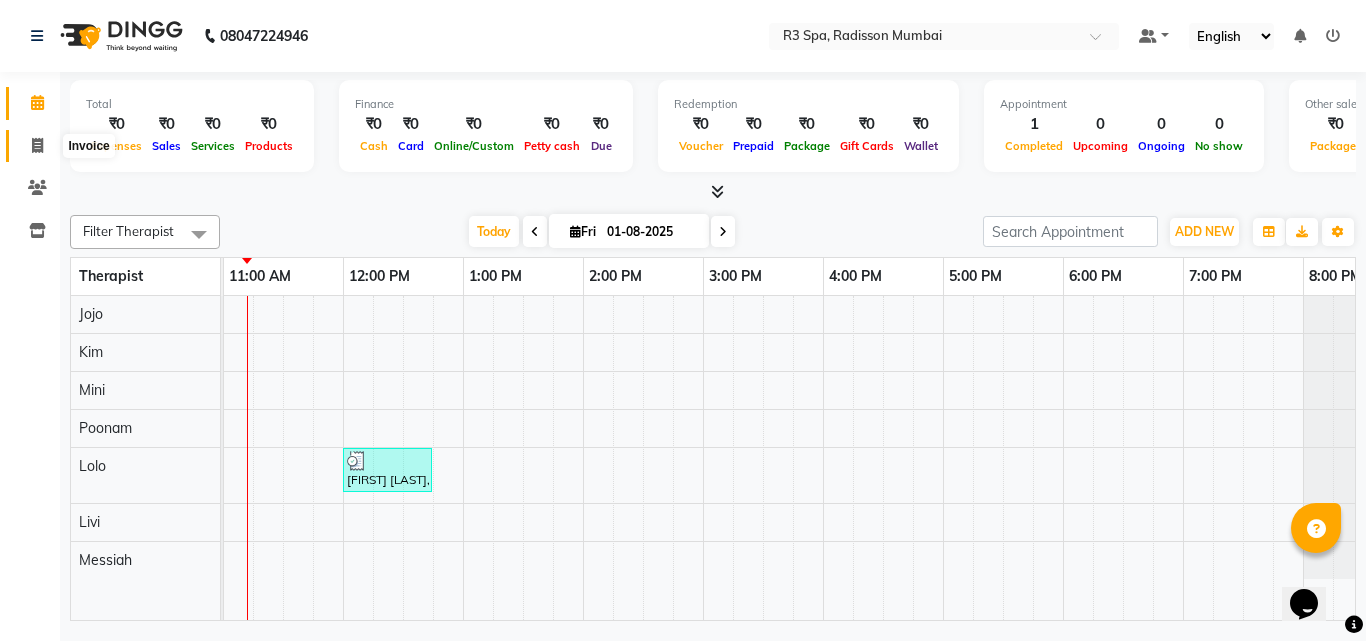 click 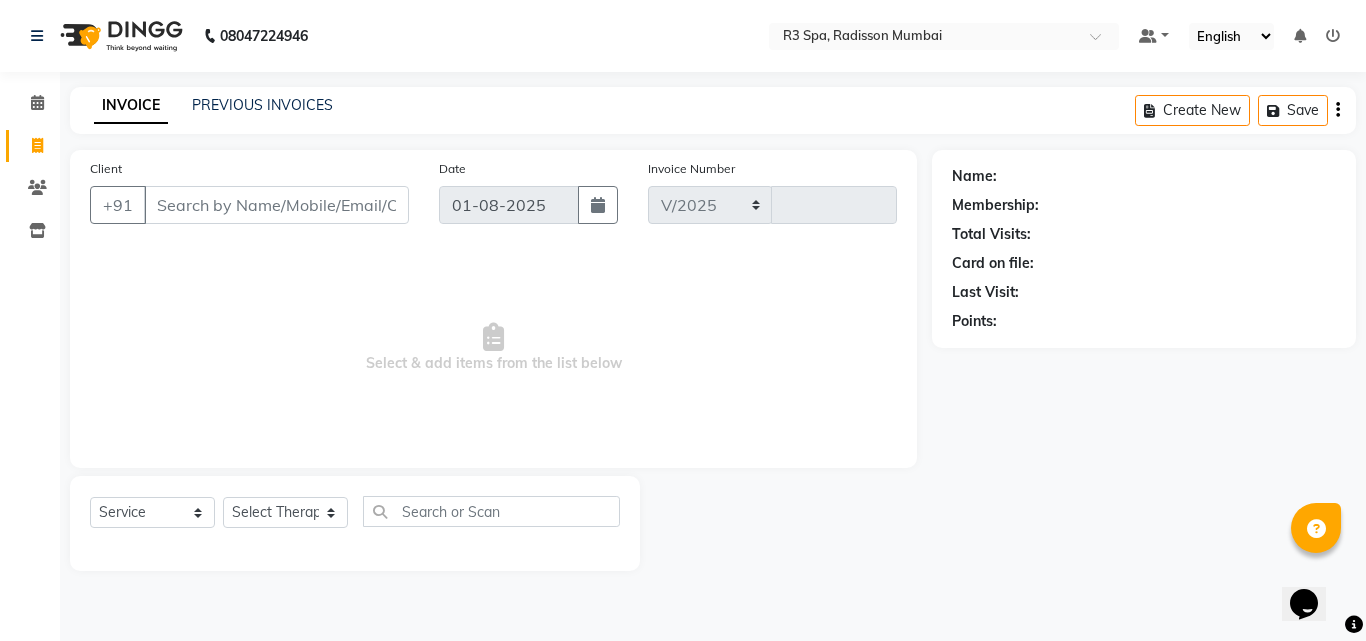 select on "8678" 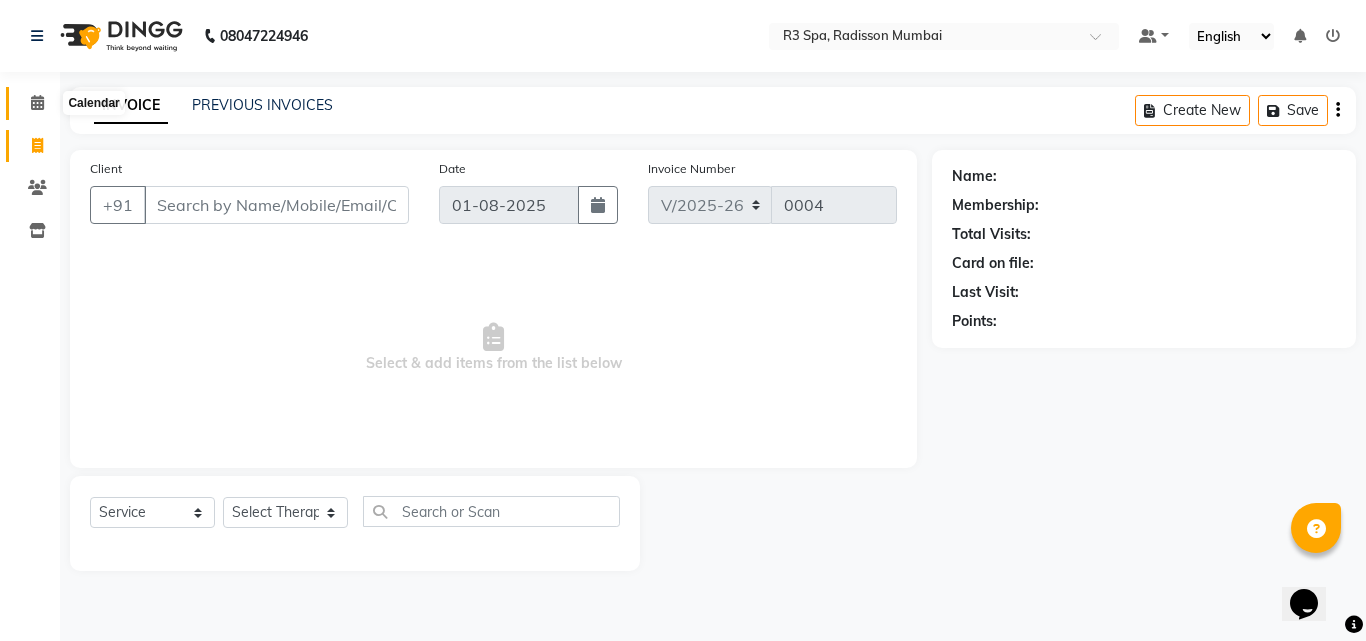 click 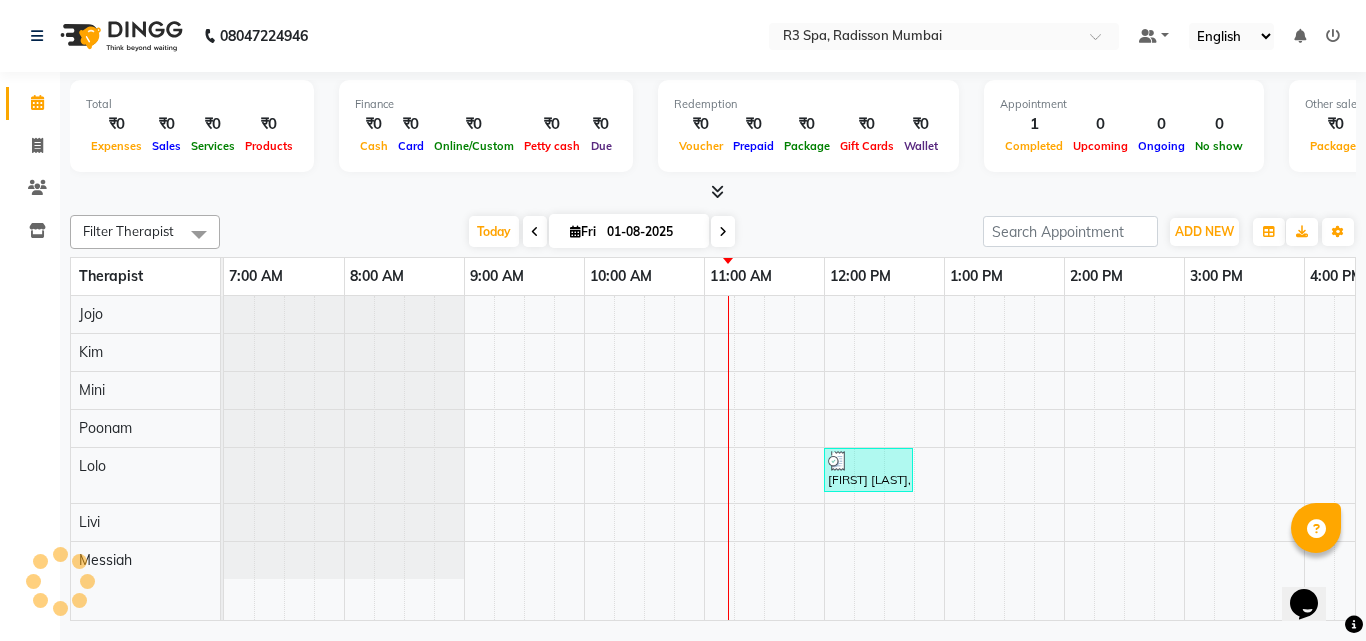 scroll, scrollTop: 0, scrollLeft: 0, axis: both 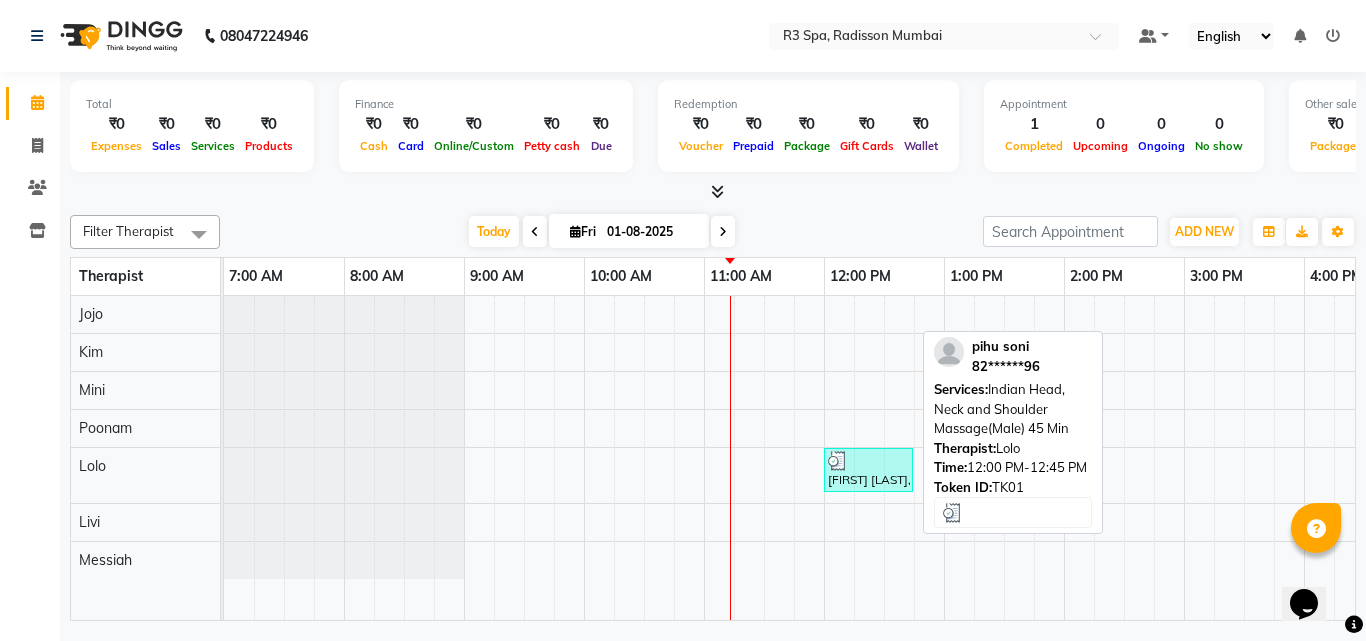 click on "pihu [LAST], TK01, 12:00 PM-12:45 PM, Indian Head, Neck and Shoulder Massage(Male) 45 Min" at bounding box center [868, 470] 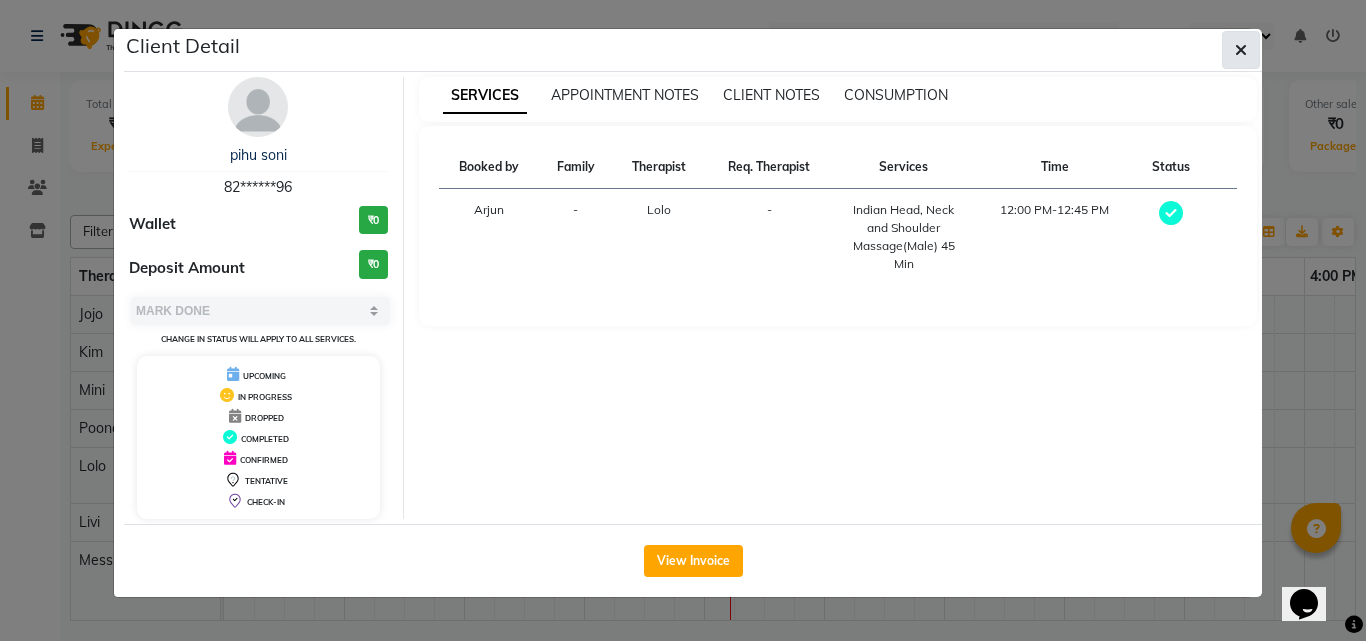 click 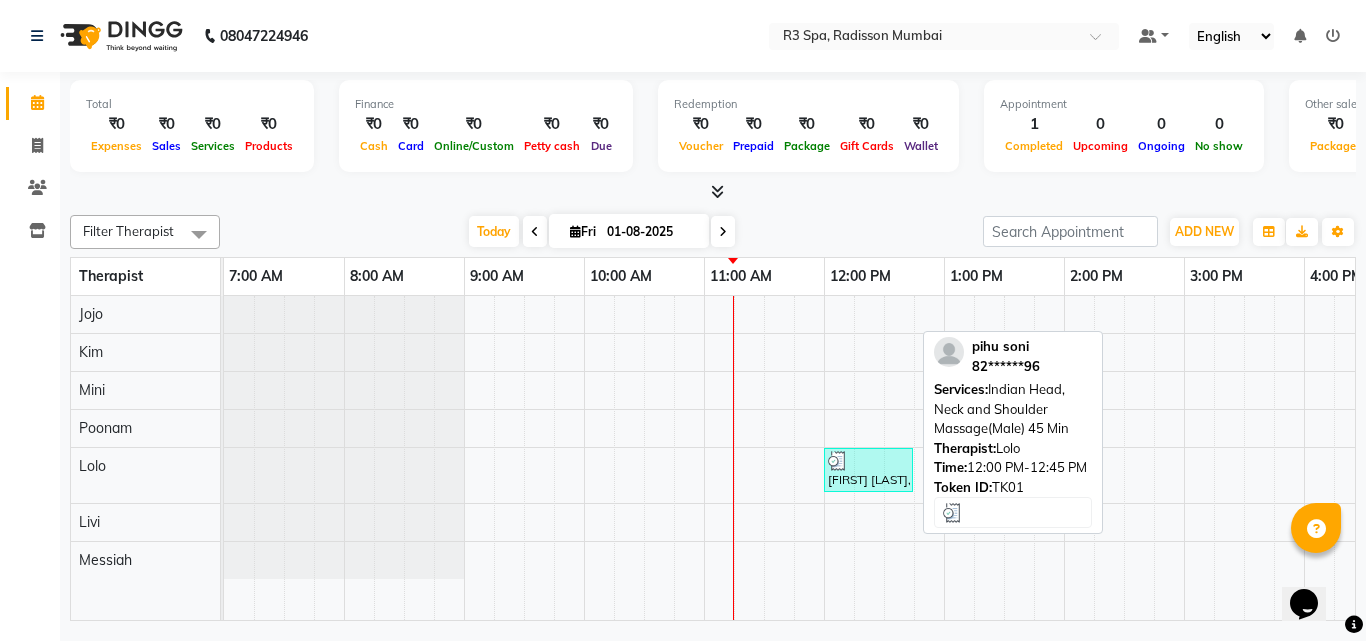 click at bounding box center (868, 461) 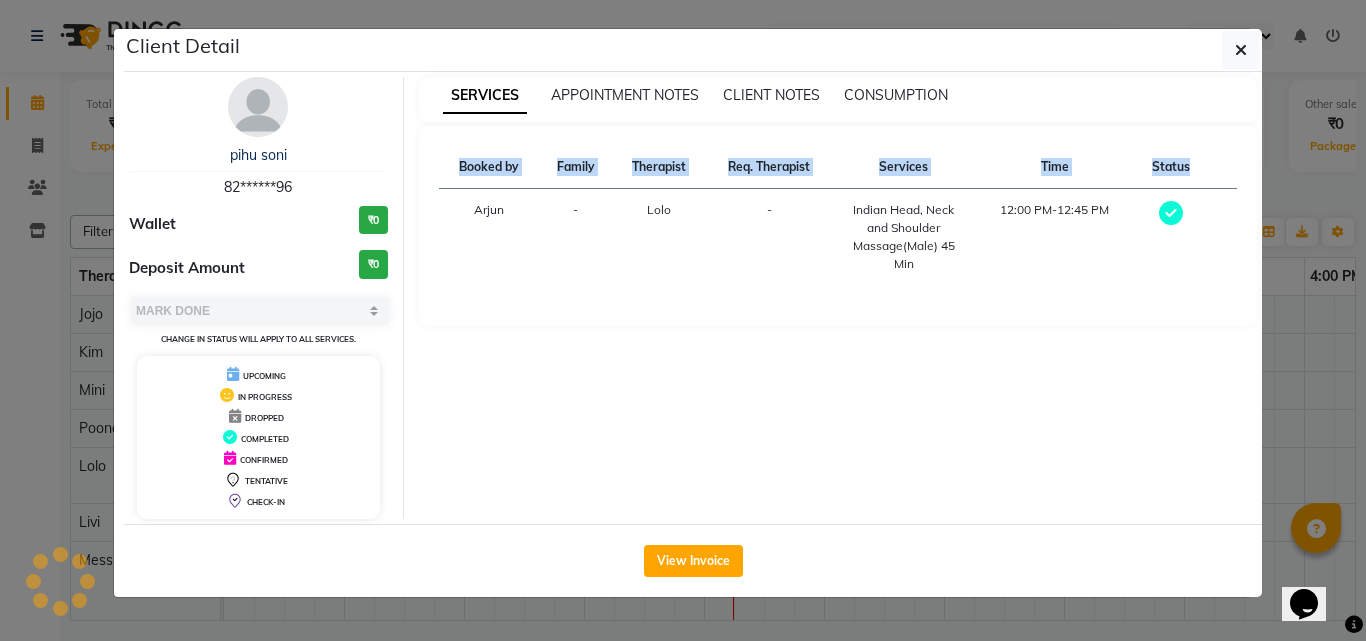 click on "Client Detail  pihu soni   82******96 Wallet ₹0 Deposit Amount  ₹0  Select MARK DONE UPCOMING Change in status will apply to all services. UPCOMING IN PROGRESS DROPPED COMPLETED CONFIRMED TENTATIVE CHECK-IN SERVICES APPOINTMENT NOTES CLIENT NOTES CONSUMPTION Booked by Family Therapist Req. Therapist Services Time Status  Arjun  - Lolo -  Indian Head, Neck and Shoulder Massage(Male) 45 Min   12:00 PM-12:45 PM   View Invoice" 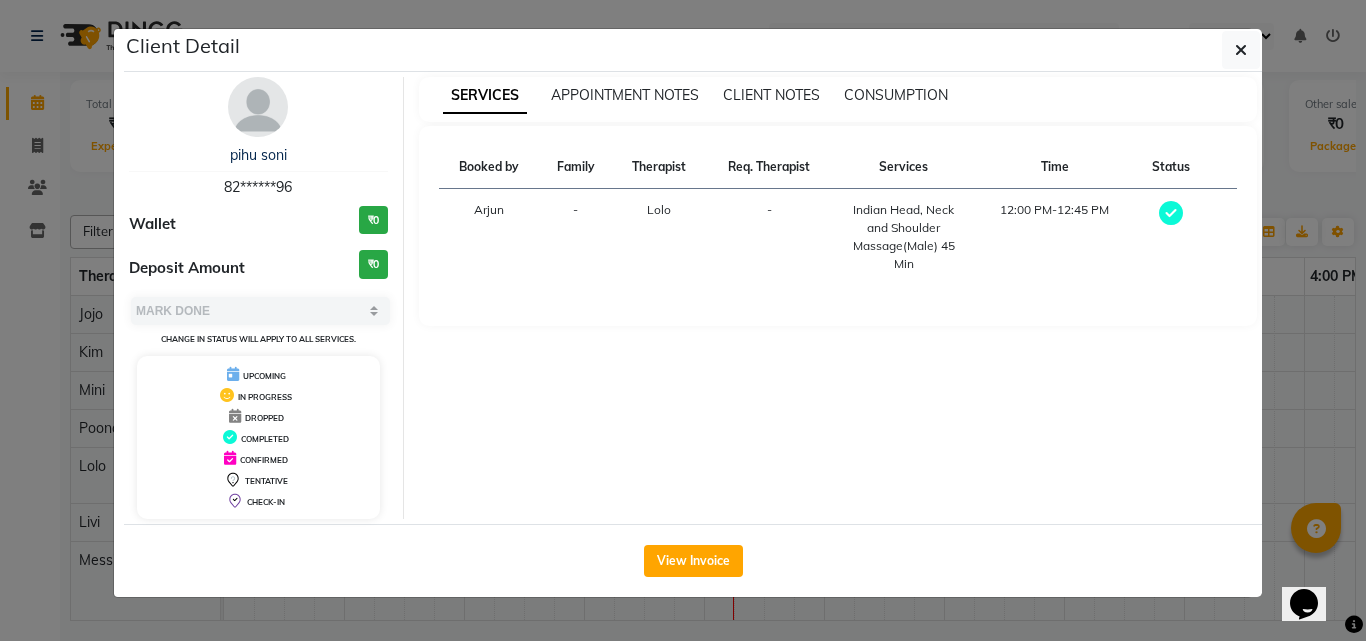 click on "SERVICES APPOINTMENT NOTES CLIENT NOTES CONSUMPTION Booked by Family Therapist Req. Therapist Services Time Status  Arjun  - Lolo -  Indian Head, Neck and Shoulder Massage(Male) 45 Min   12:00 PM-12:45 PM" at bounding box center (838, 298) 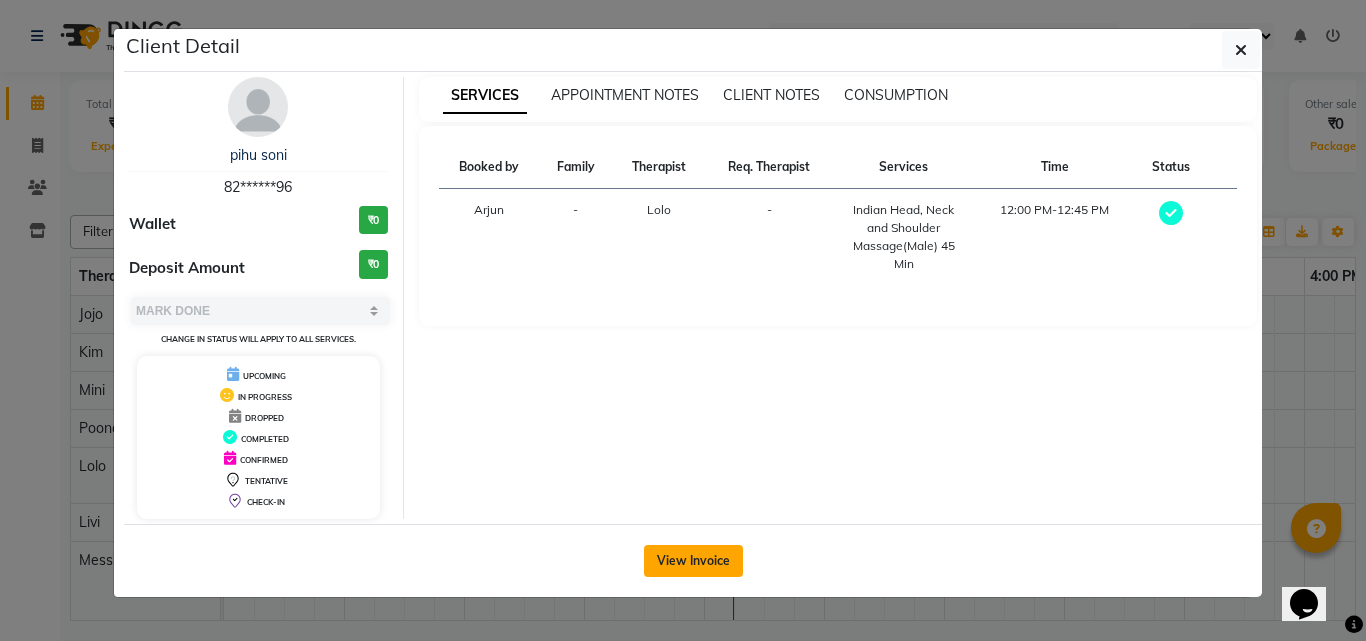 click on "View Invoice" 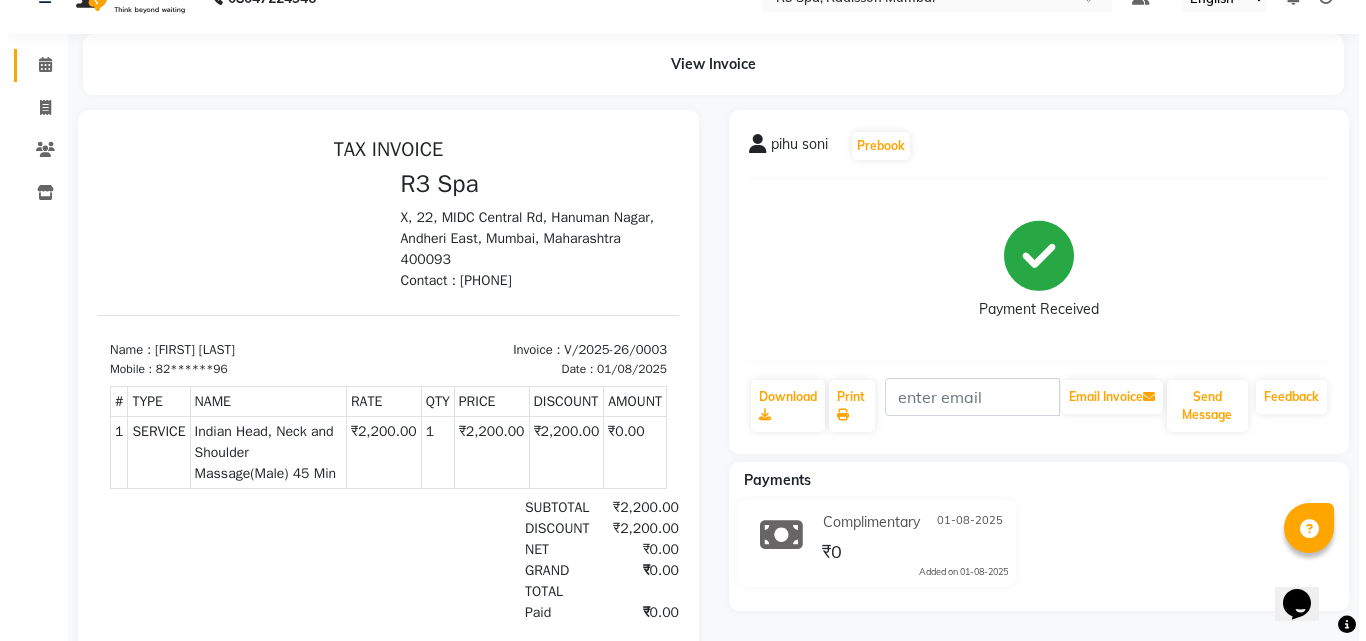 scroll, scrollTop: 0, scrollLeft: 0, axis: both 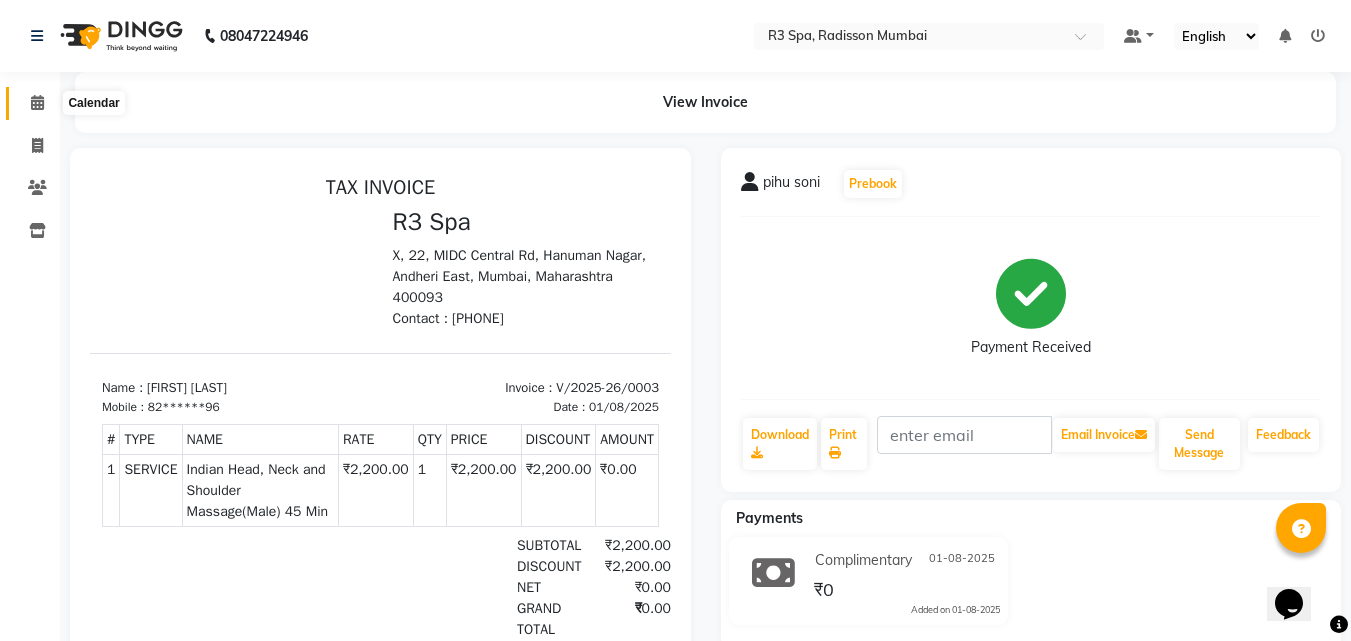click 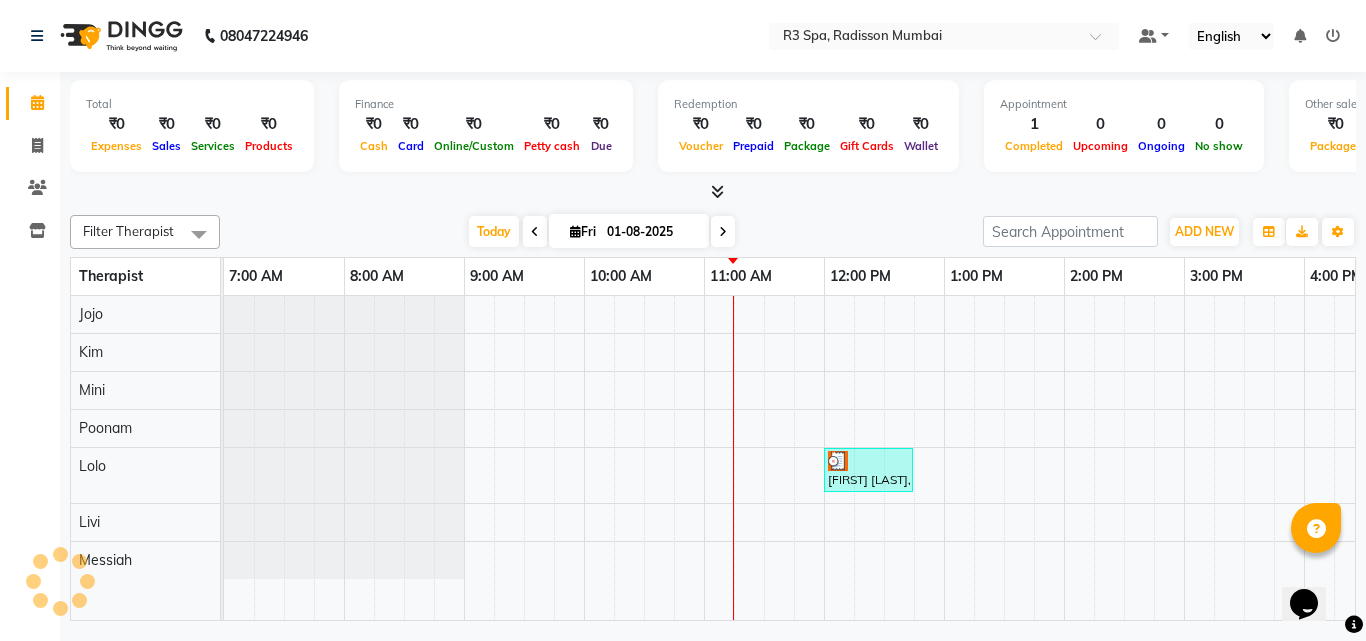 scroll, scrollTop: 0, scrollLeft: 0, axis: both 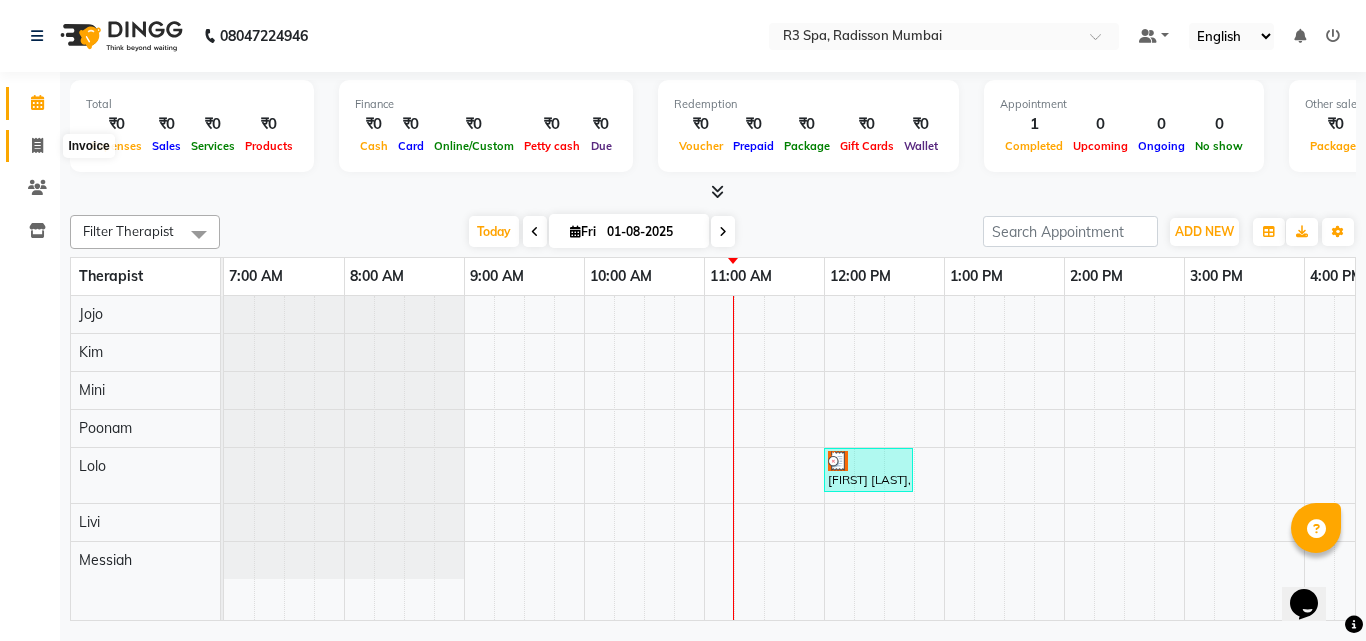 click 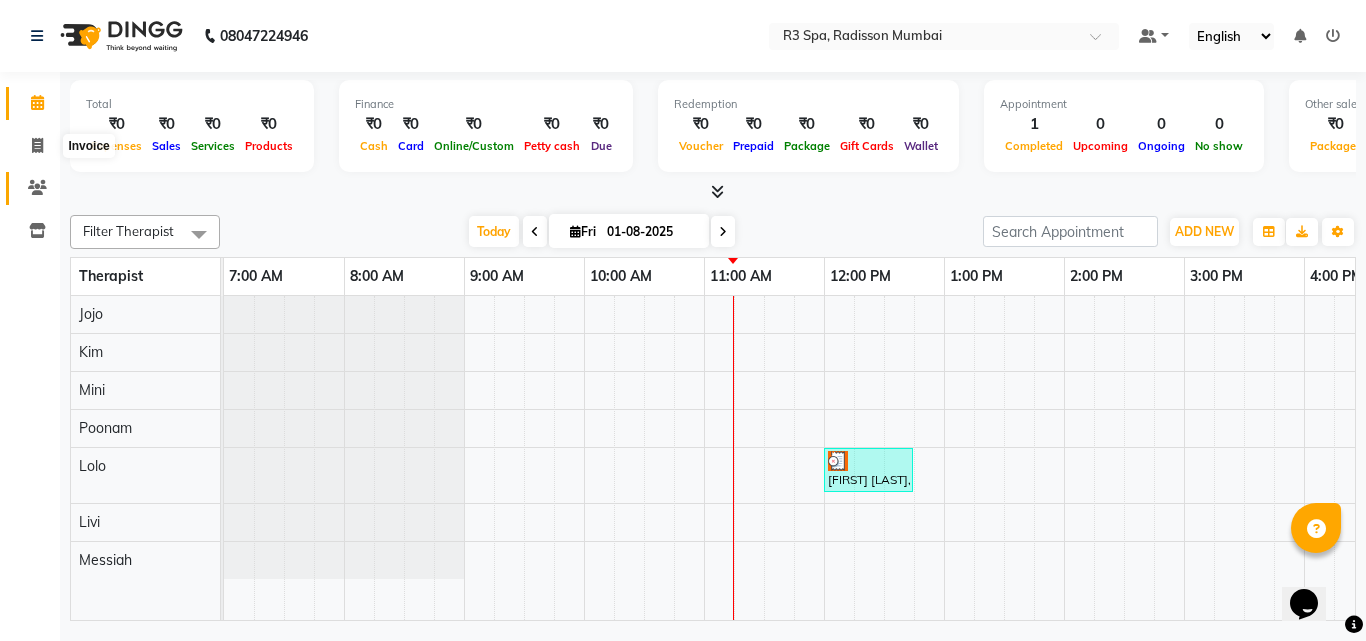 select on "8678" 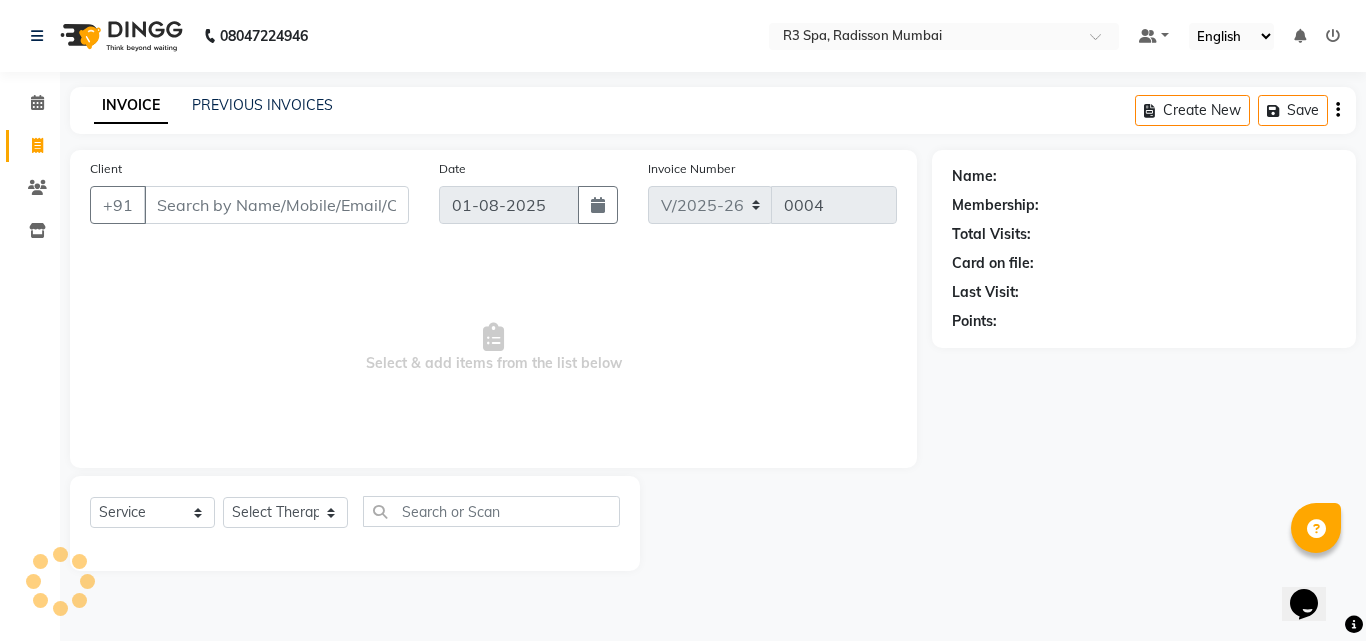 click on "Client" at bounding box center [276, 205] 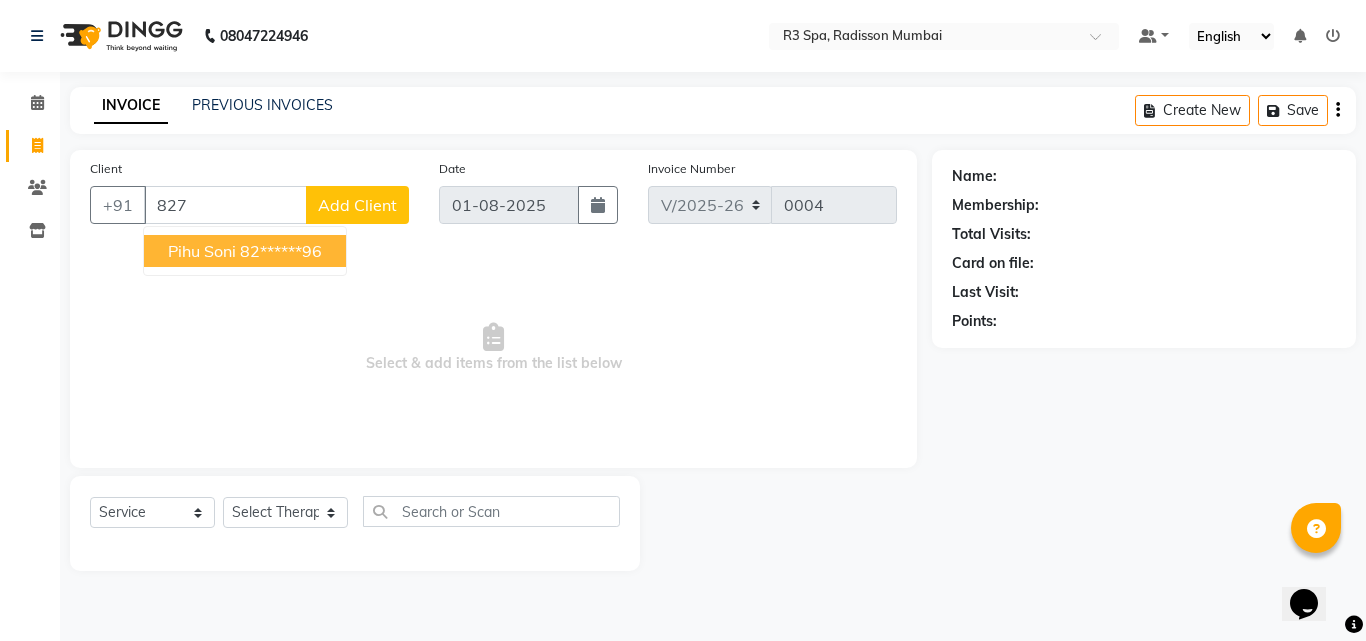 click on "pihu soni" at bounding box center (202, 251) 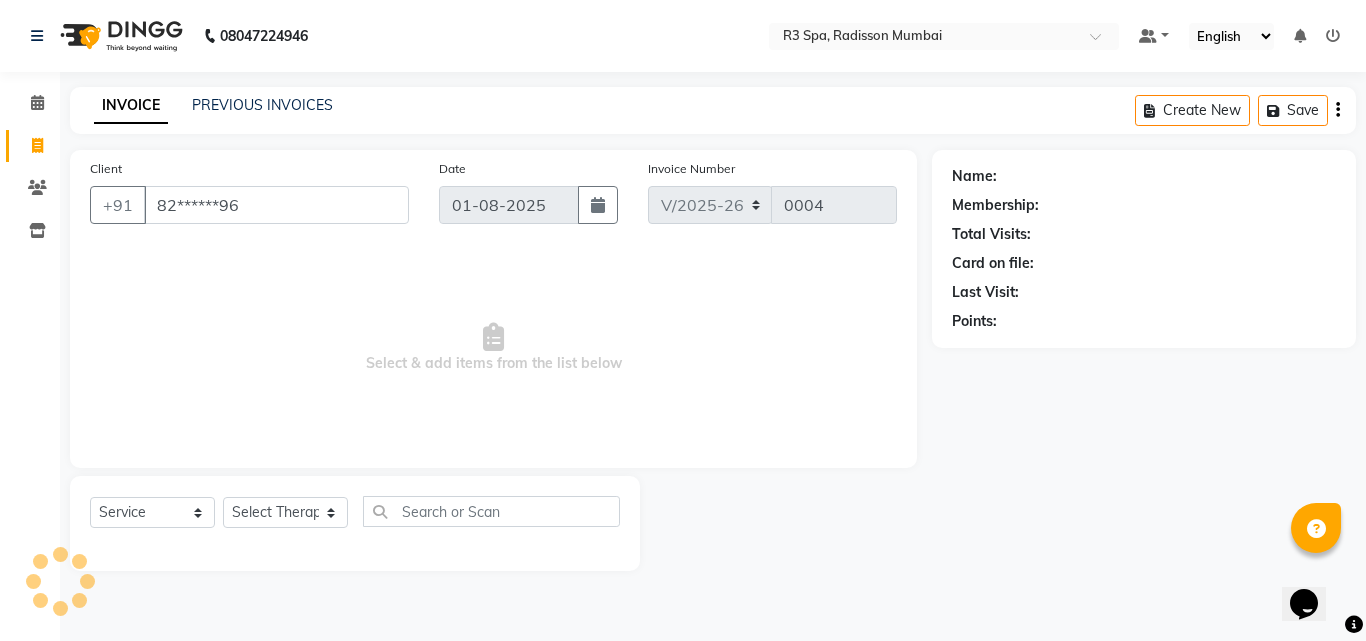 type on "82******96" 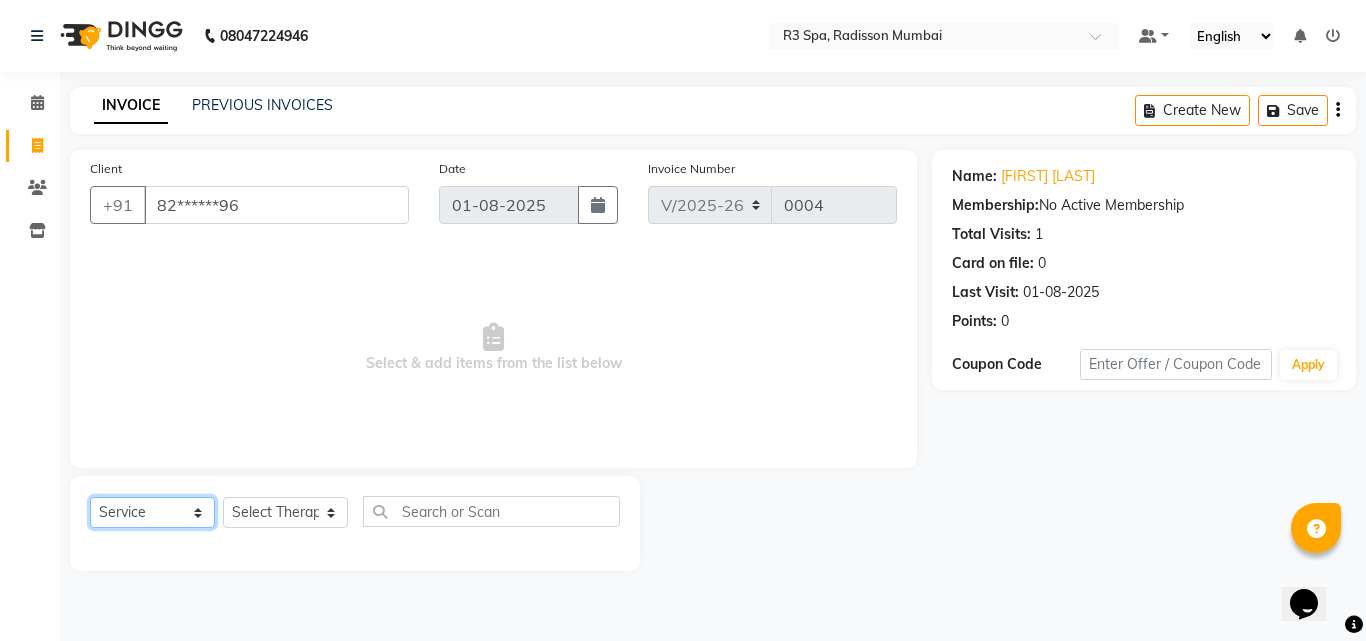 click on "Select  Service  Product  Membership  Package Voucher Prepaid Gift Card" 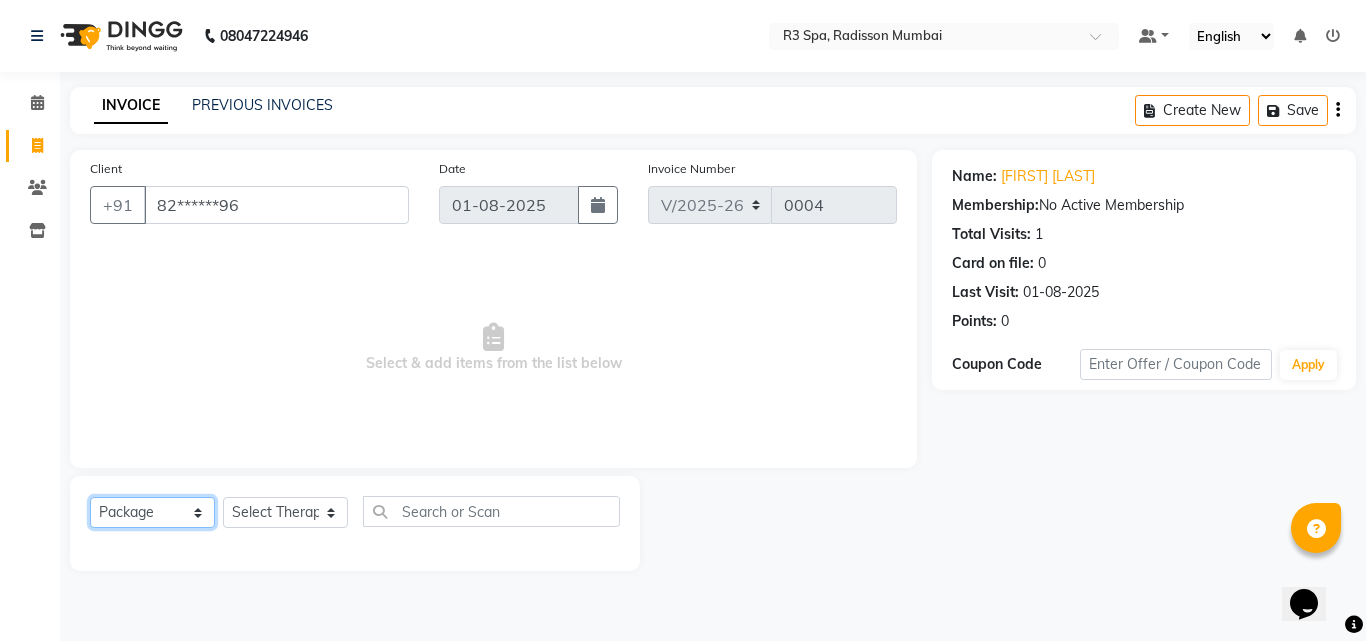 click on "Select  Service  Product  Membership  Package Voucher Prepaid Gift Card" 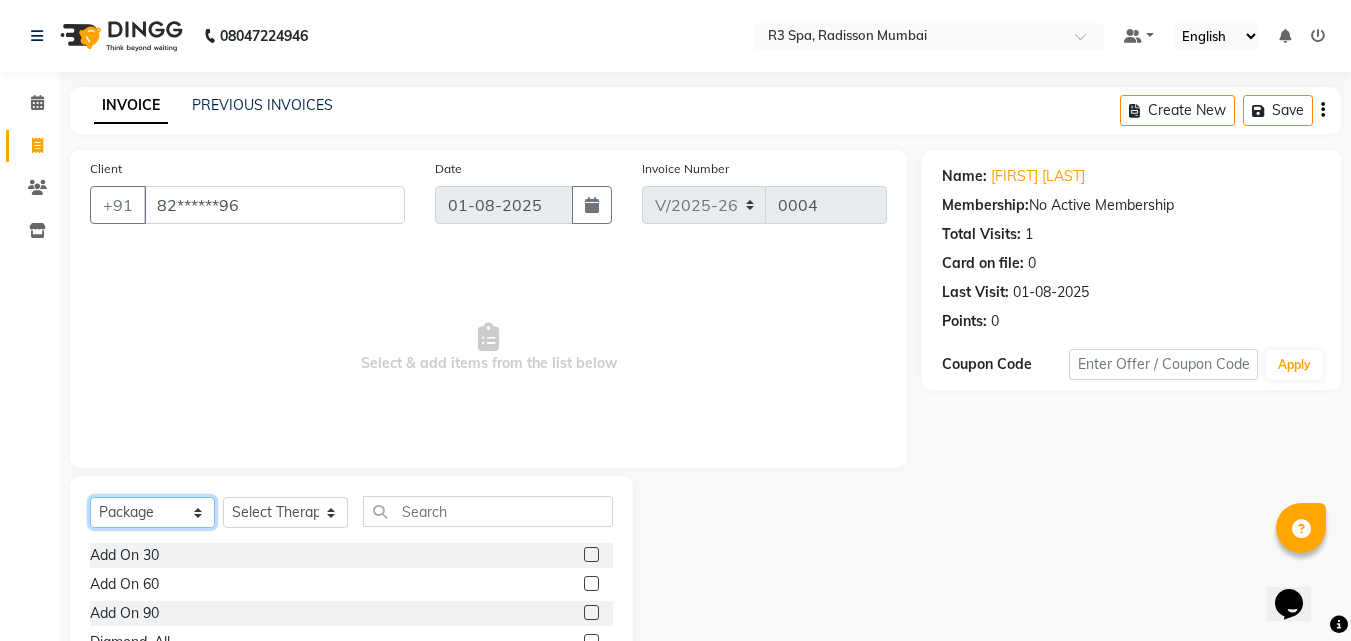 scroll, scrollTop: 160, scrollLeft: 0, axis: vertical 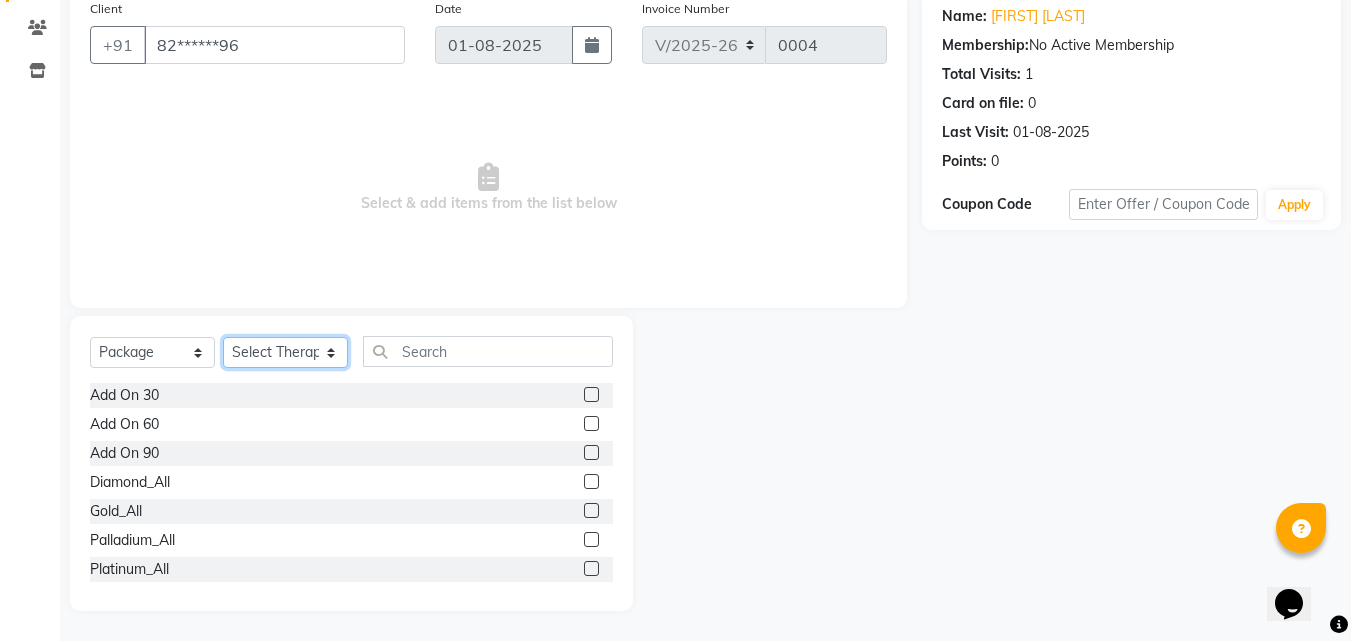 click on "Select Therapist Jojo Kim Livi Lolo Messiah Mini Poonam" 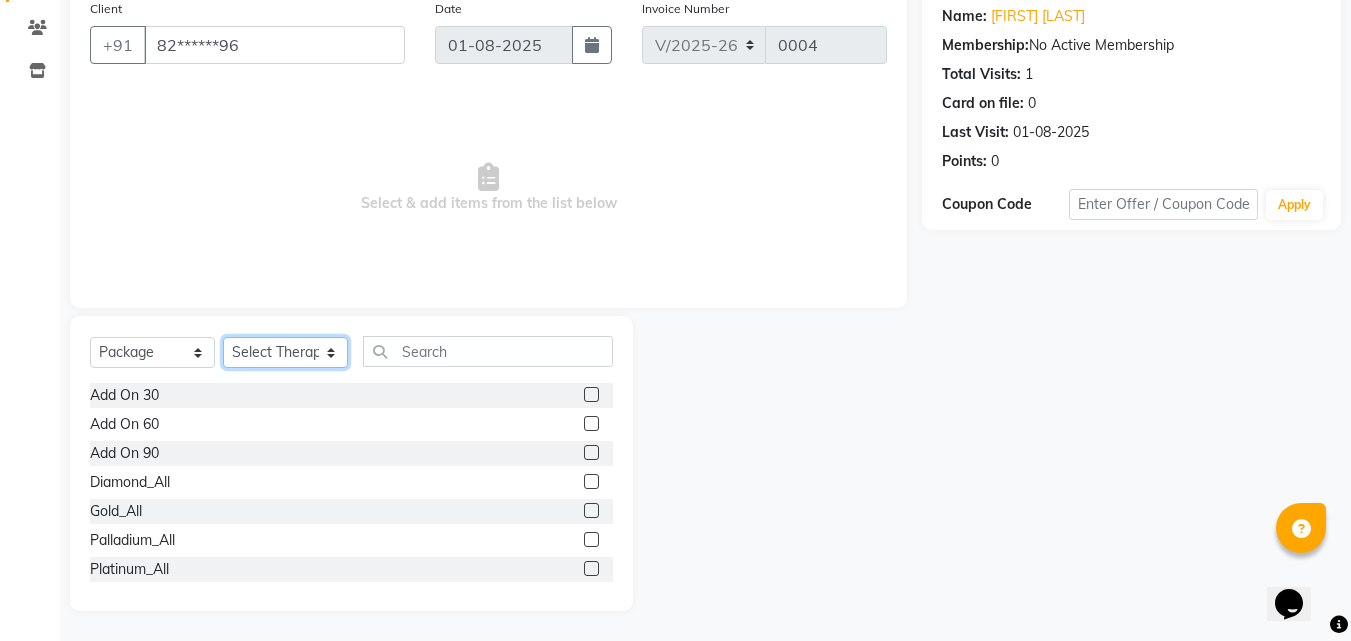 select on "87563" 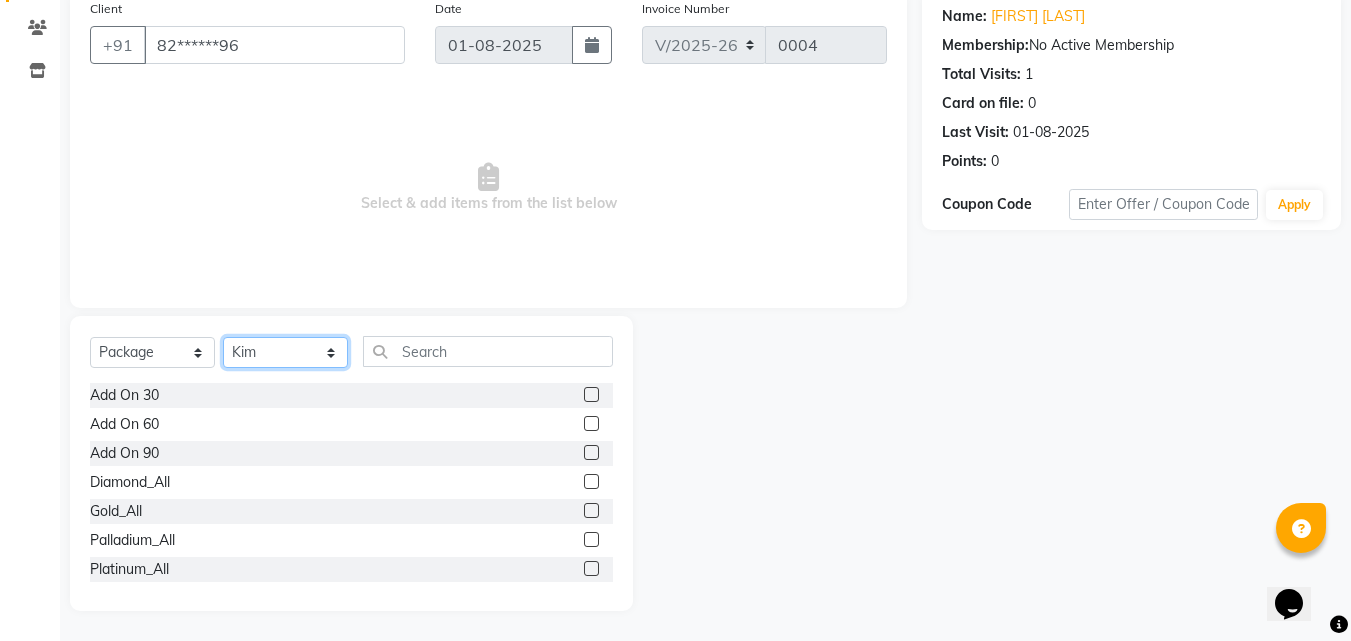 click on "Select Therapist Jojo Kim Livi Lolo Messiah Mini Poonam" 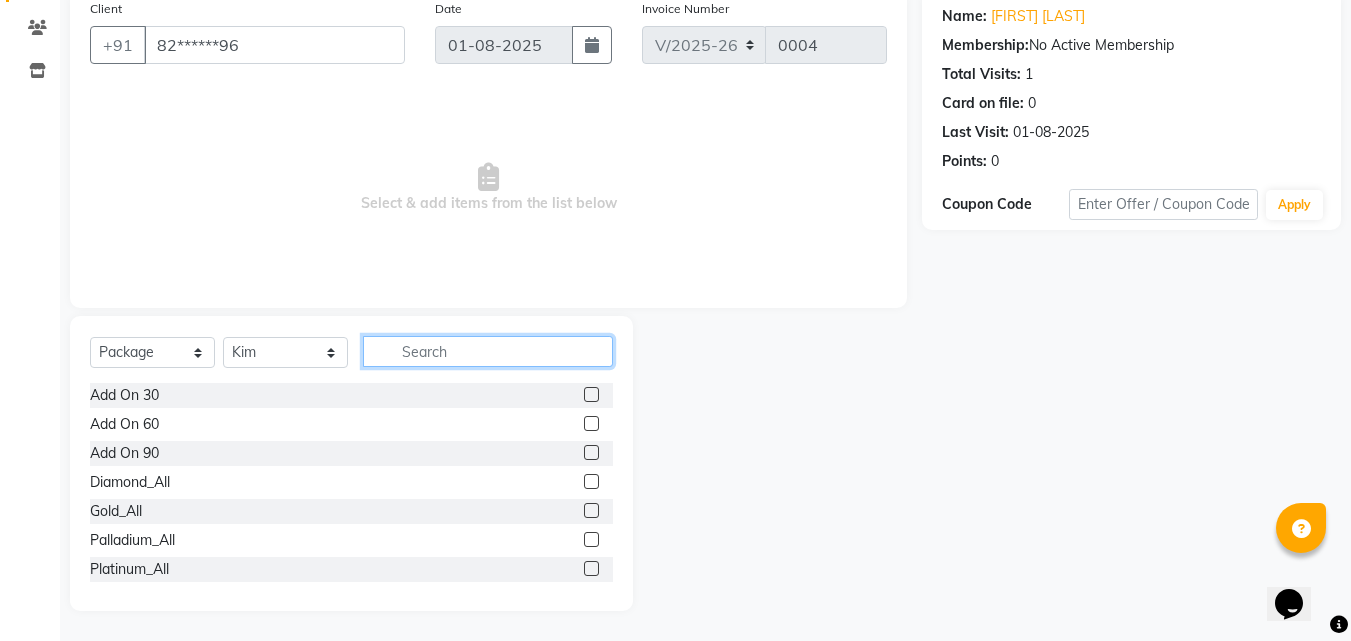 click 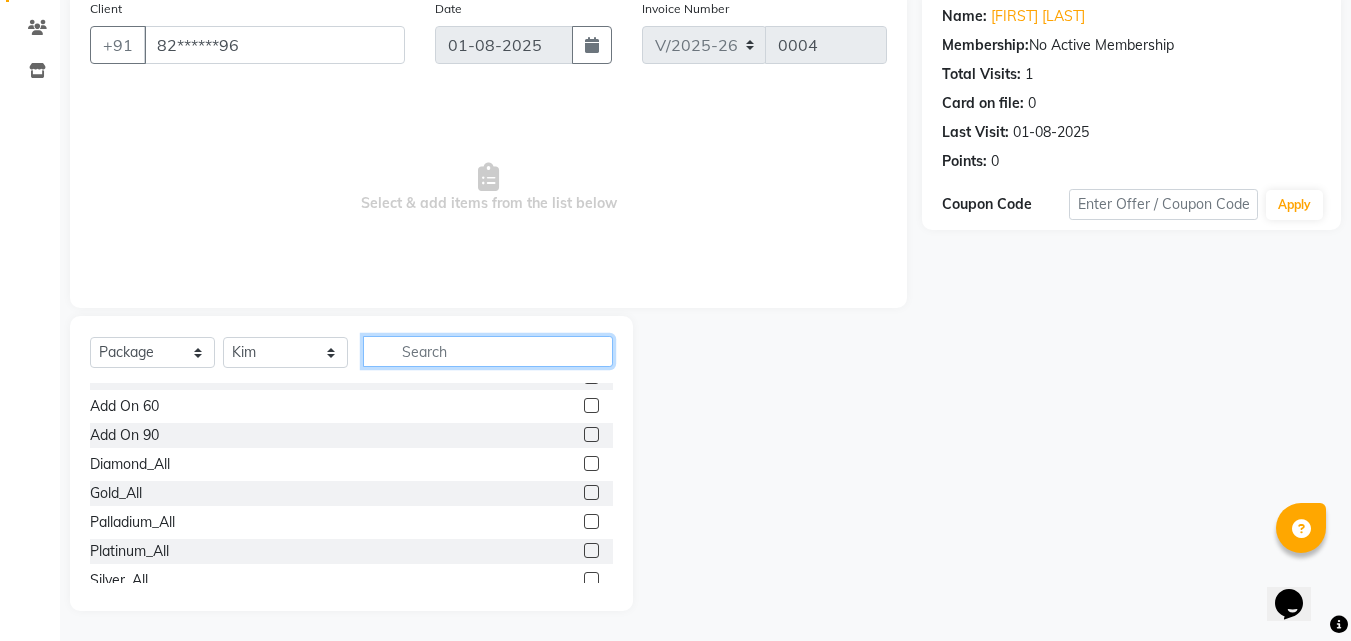 scroll, scrollTop: 32, scrollLeft: 0, axis: vertical 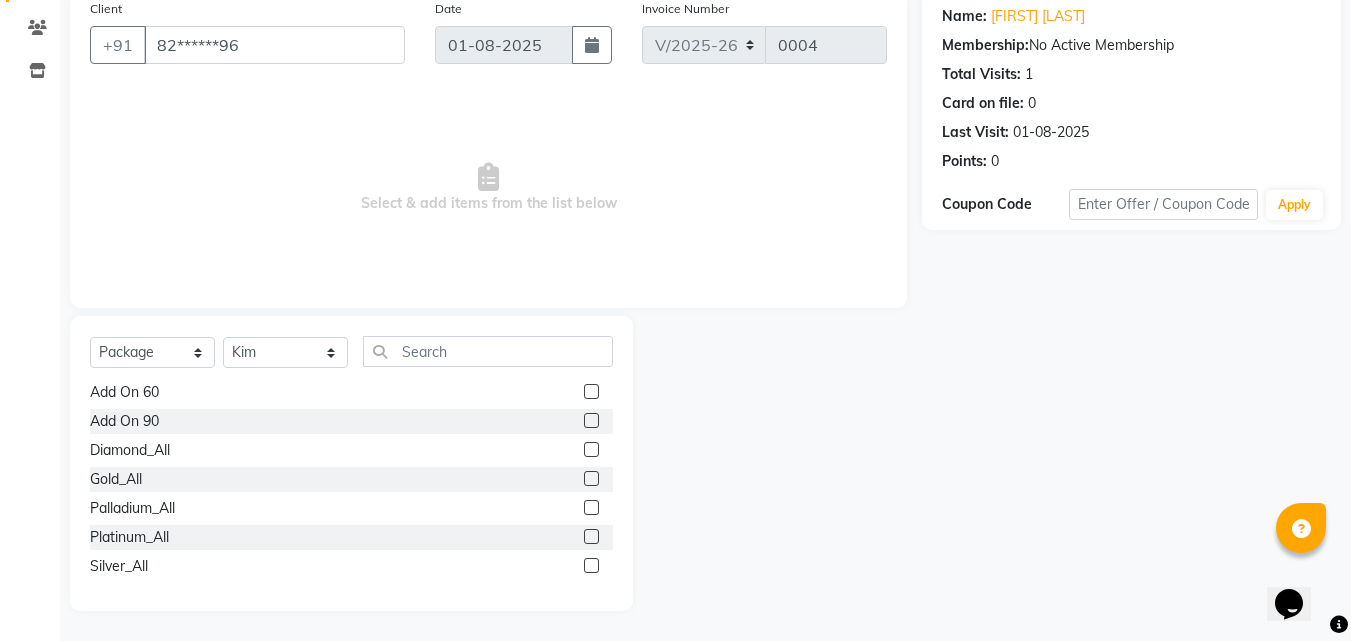 click on "Silver_All" 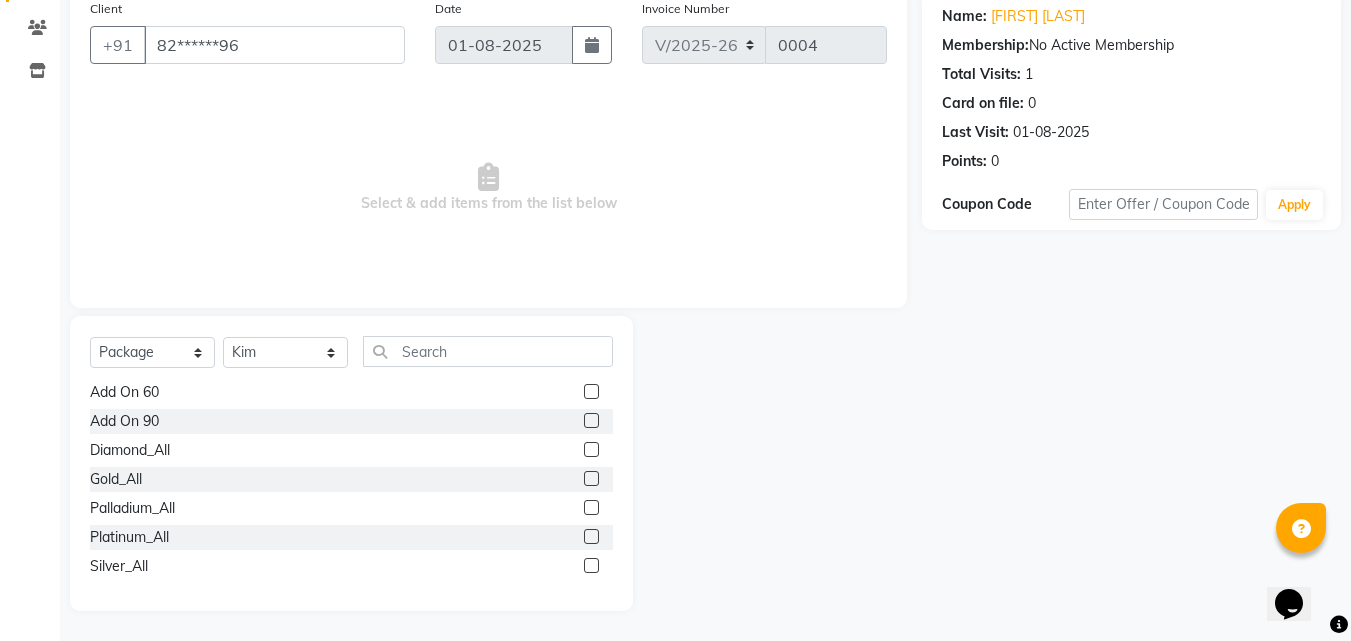 click 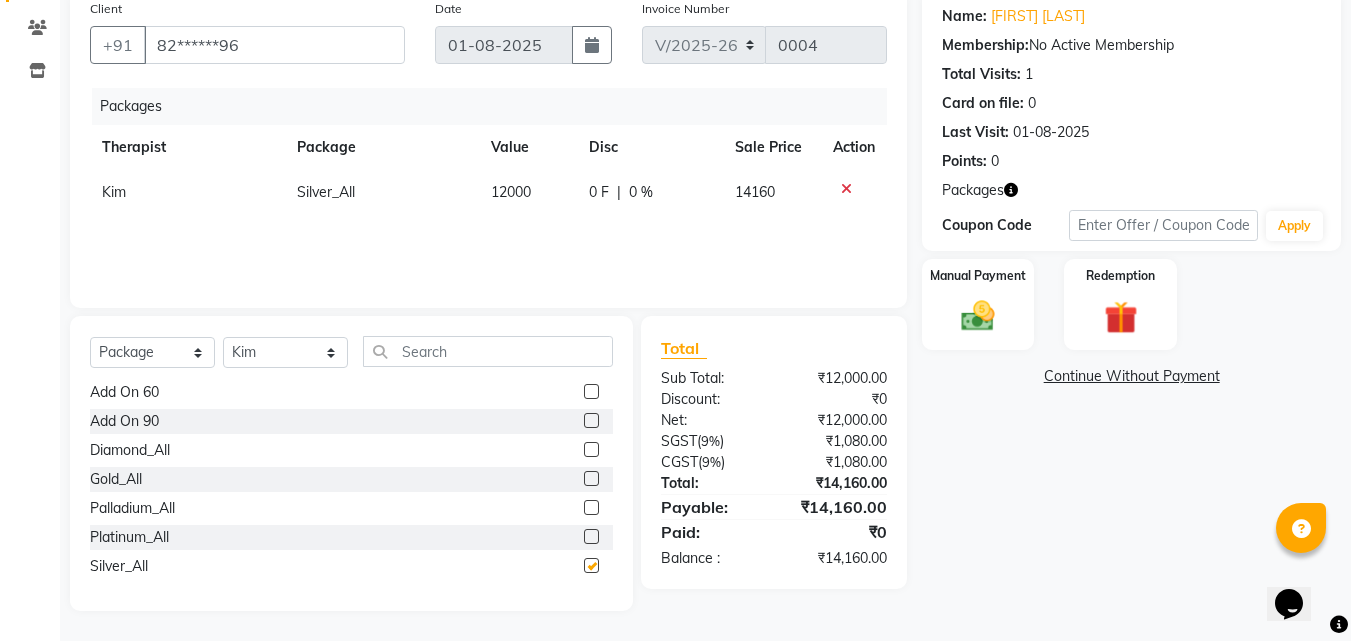 checkbox on "false" 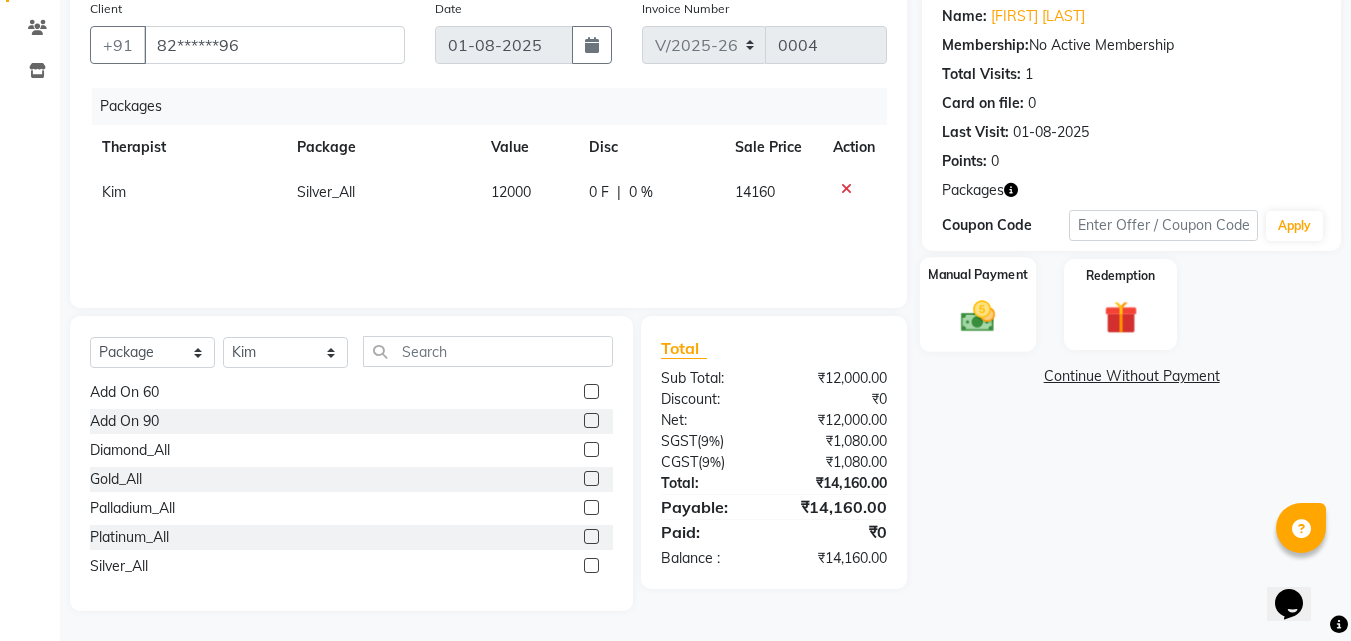 click on "Manual Payment" 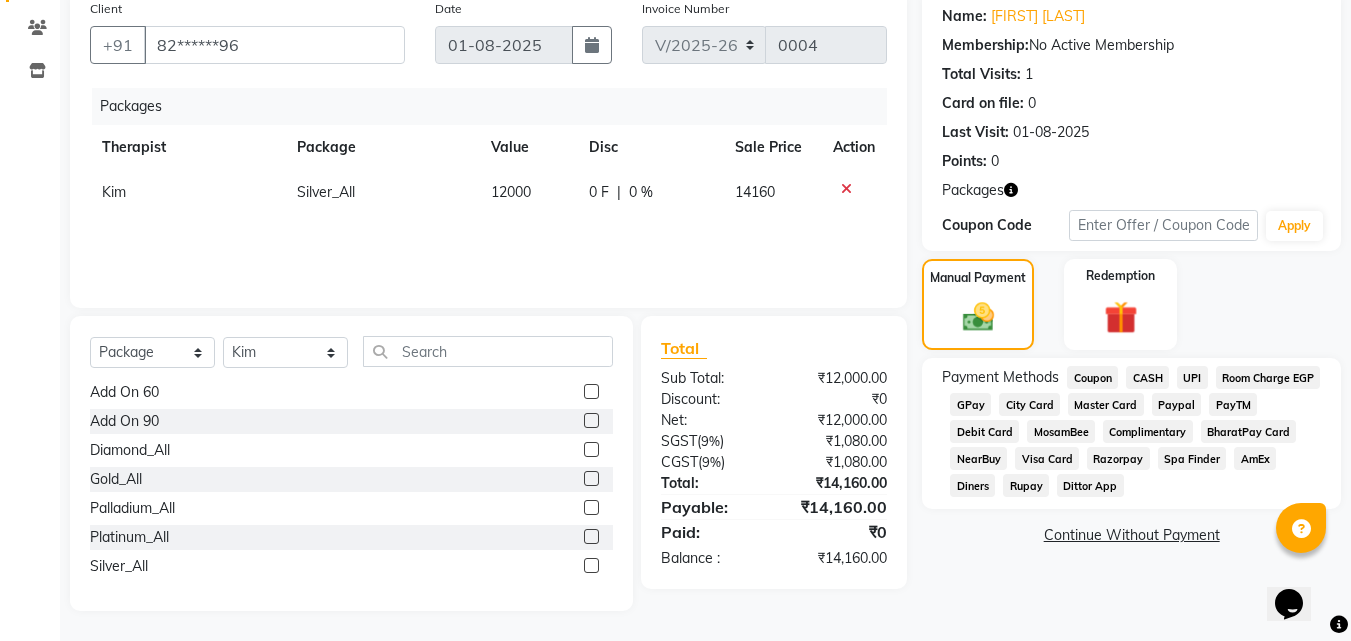 click on "UPI" 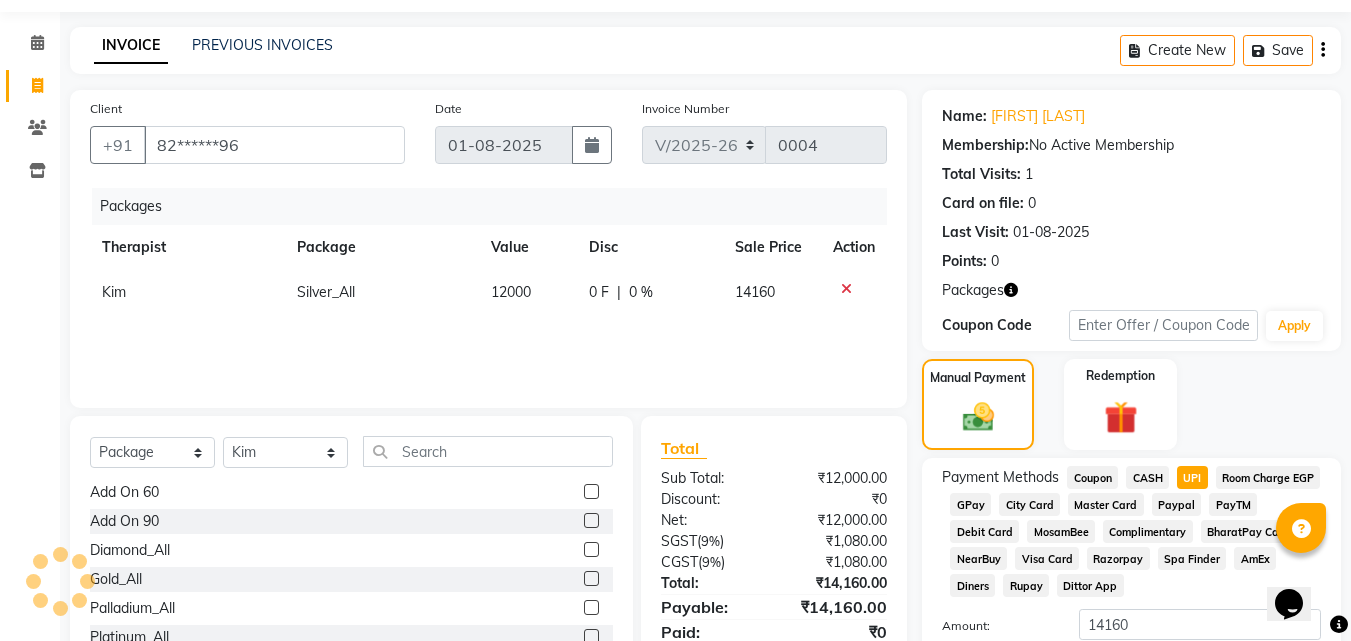 scroll, scrollTop: 205, scrollLeft: 0, axis: vertical 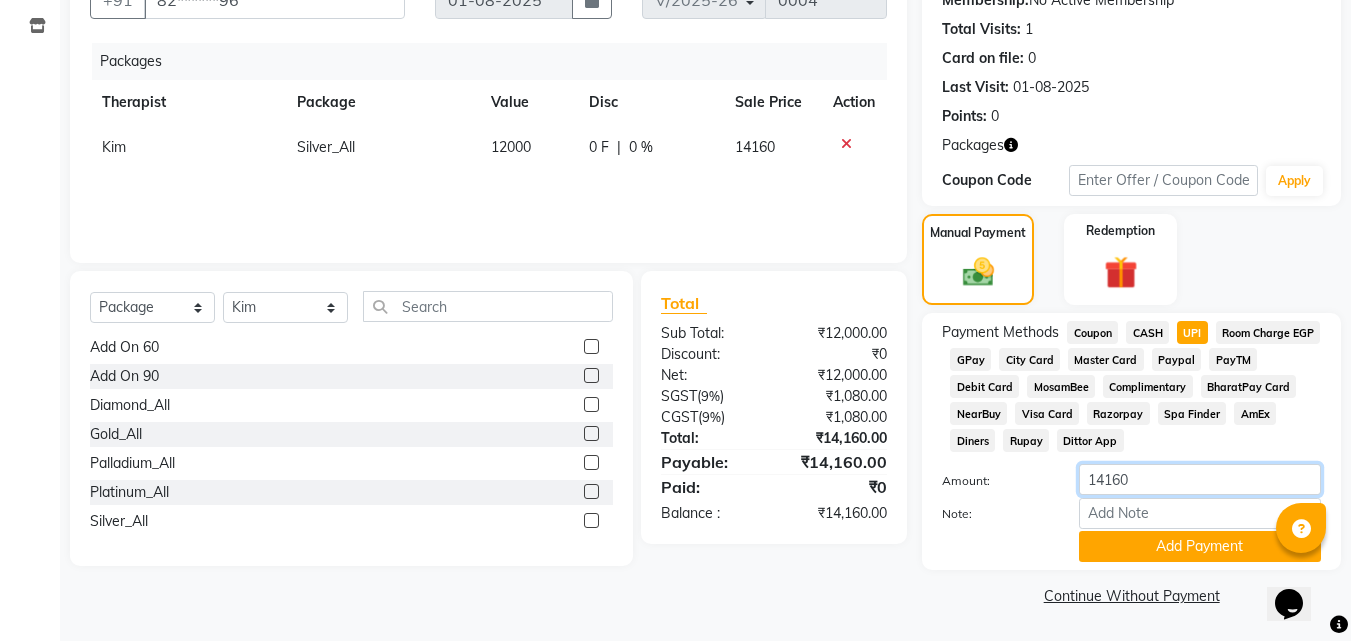 drag, startPoint x: 1155, startPoint y: 485, endPoint x: 1212, endPoint y: 462, distance: 61.46544 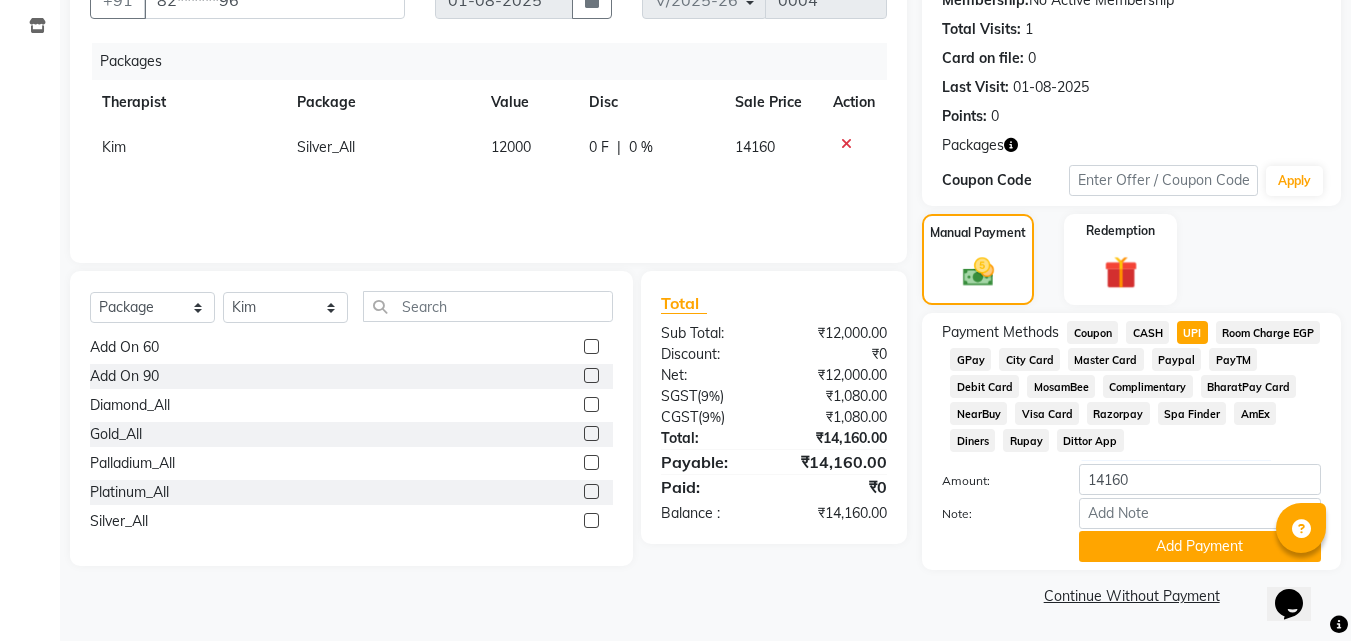 click on "Payment Methods  Coupon   CASH   UPI   Room Charge EGP   GPay   City Card   Master Card   Paypal   PayTM   Debit Card   MosamBee   Complimentary   BharatPay Card   NearBuy   Visa Card   Razorpay   Spa Finder   AmEx   Diners   Rupay   Dittor App  Amount: 14160 Note: Add Payment" 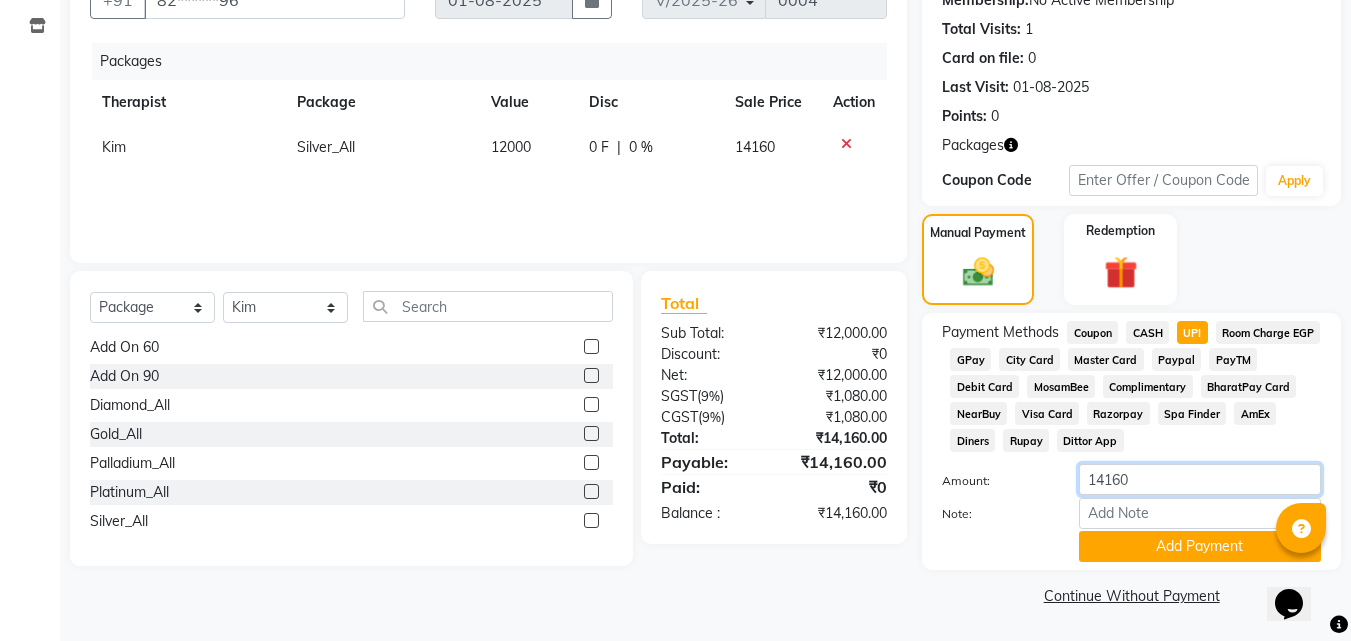 click on "14160" 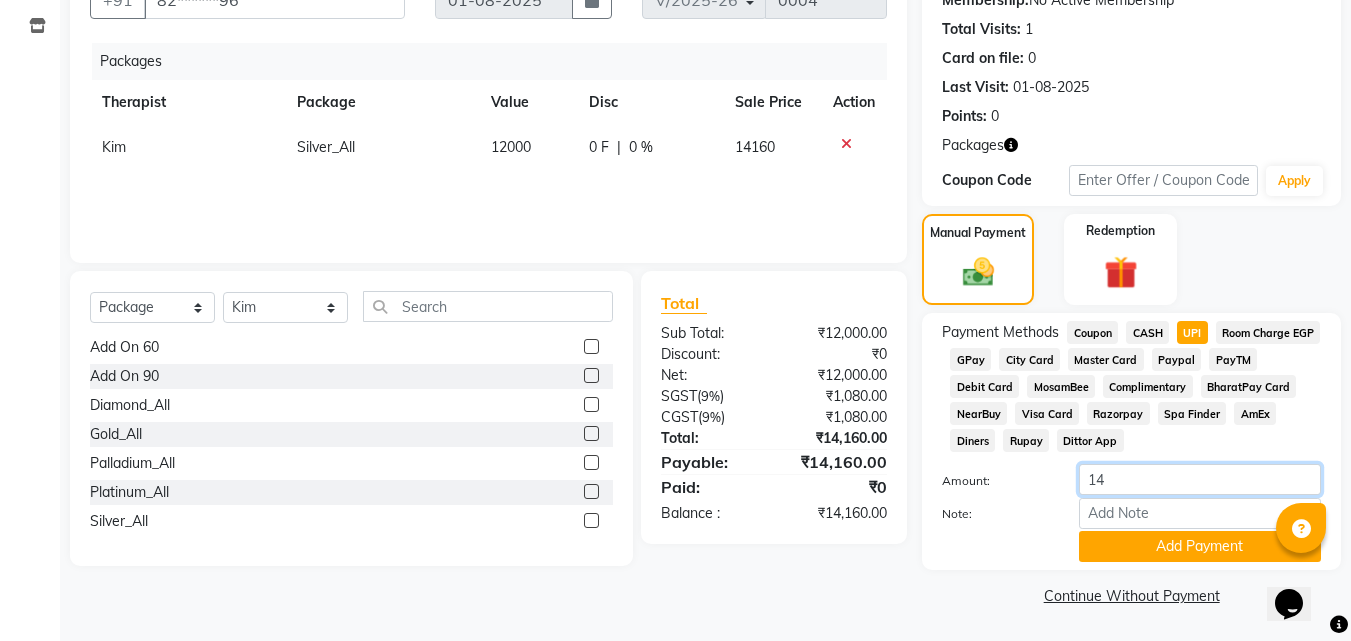 type on "1" 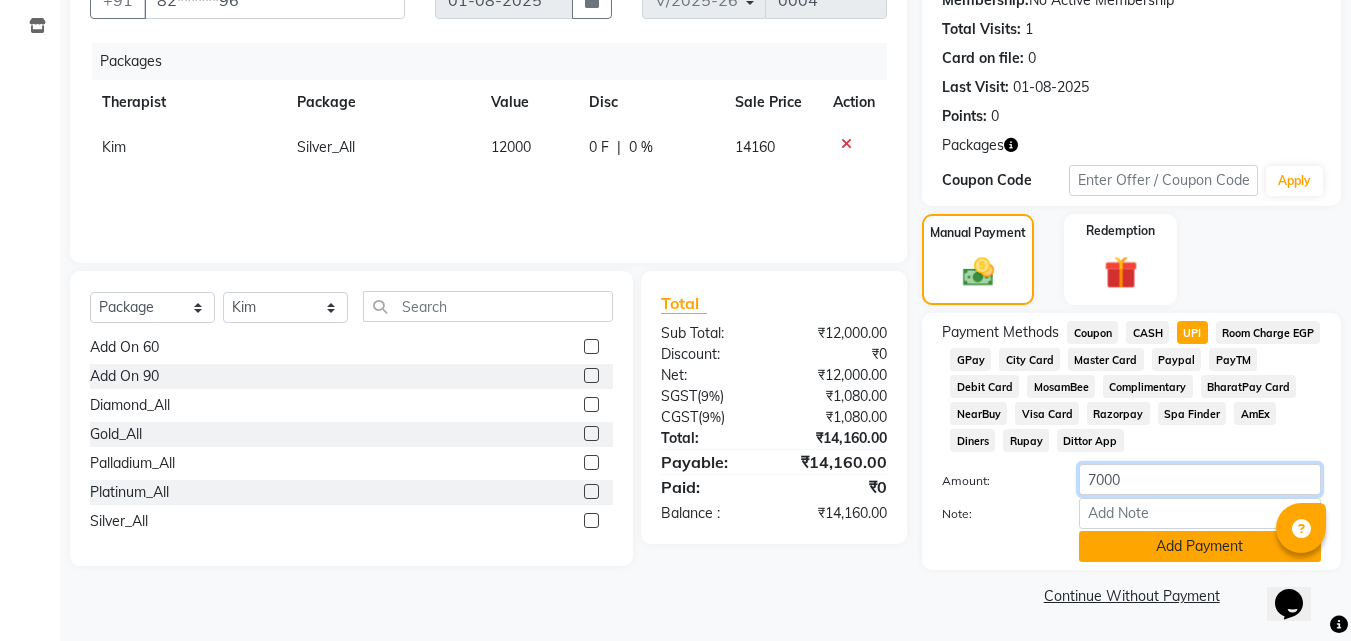 type on "7000" 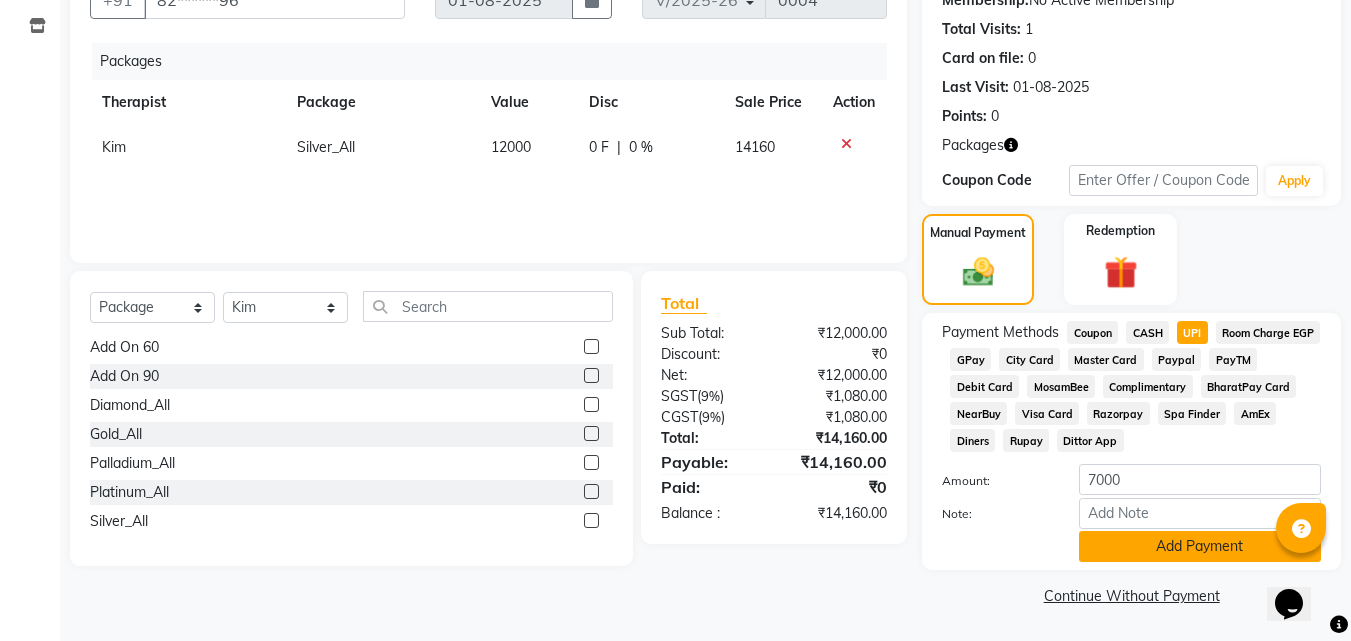 click on "Add Payment" 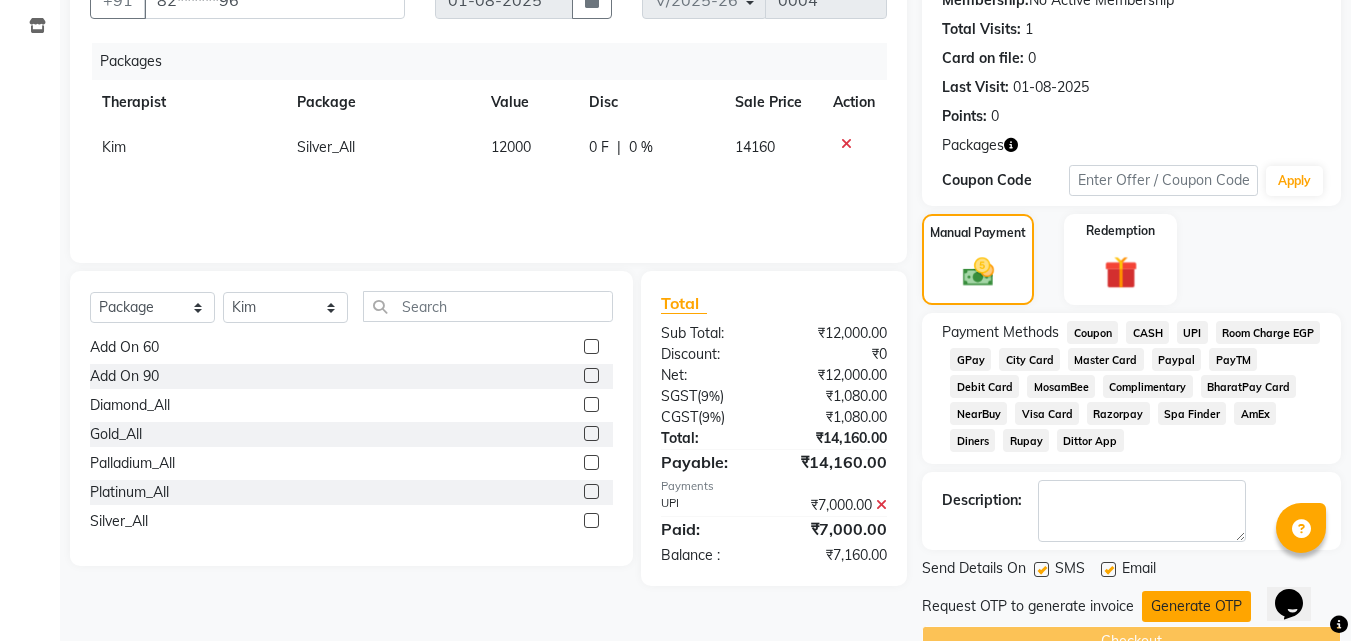 click on "Generate OTP" 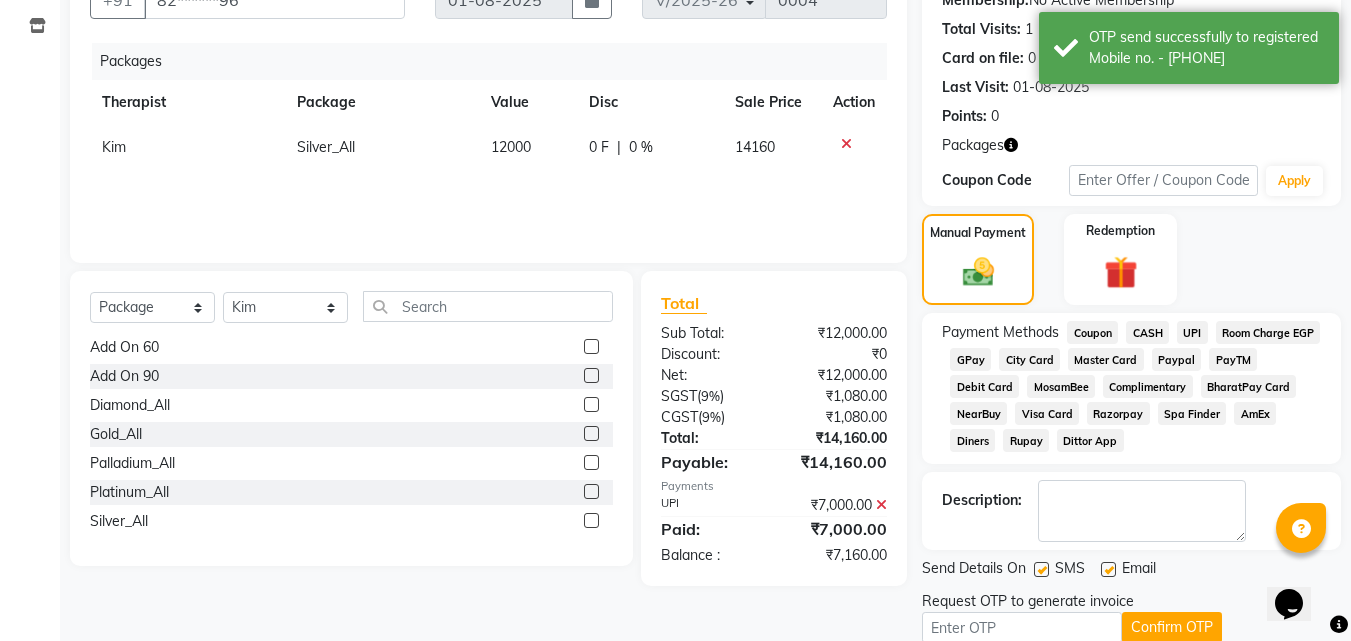 scroll, scrollTop: 289, scrollLeft: 0, axis: vertical 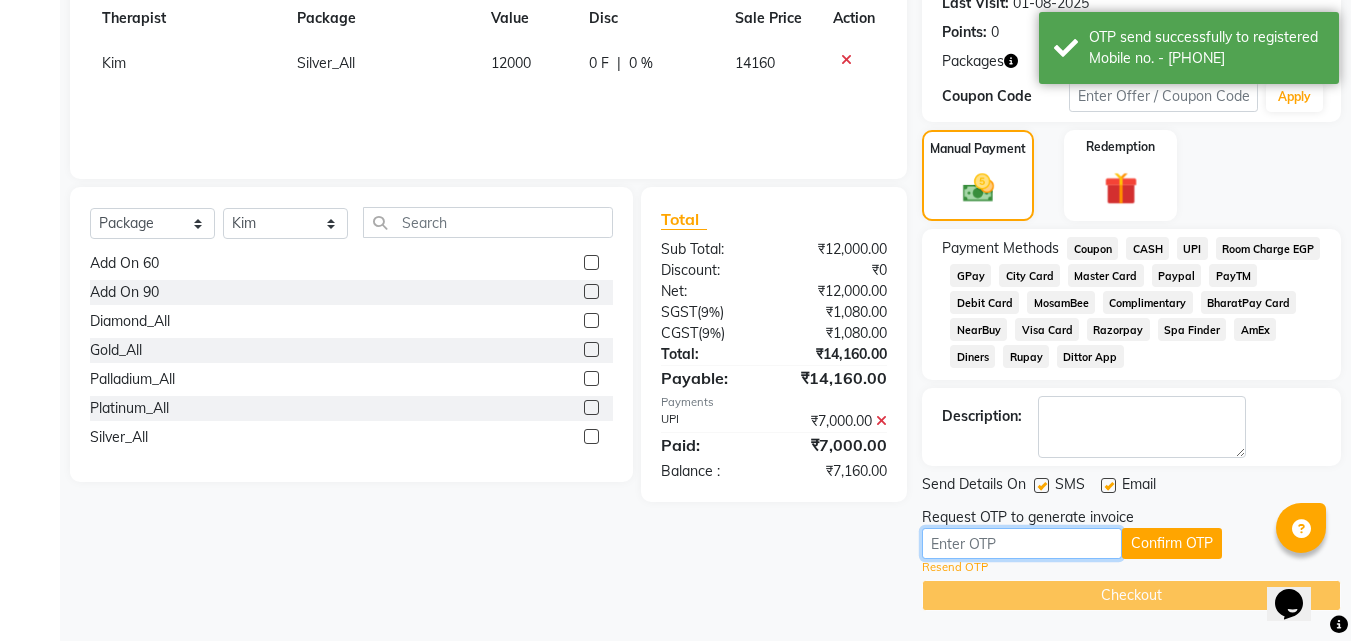 click at bounding box center [1022, 543] 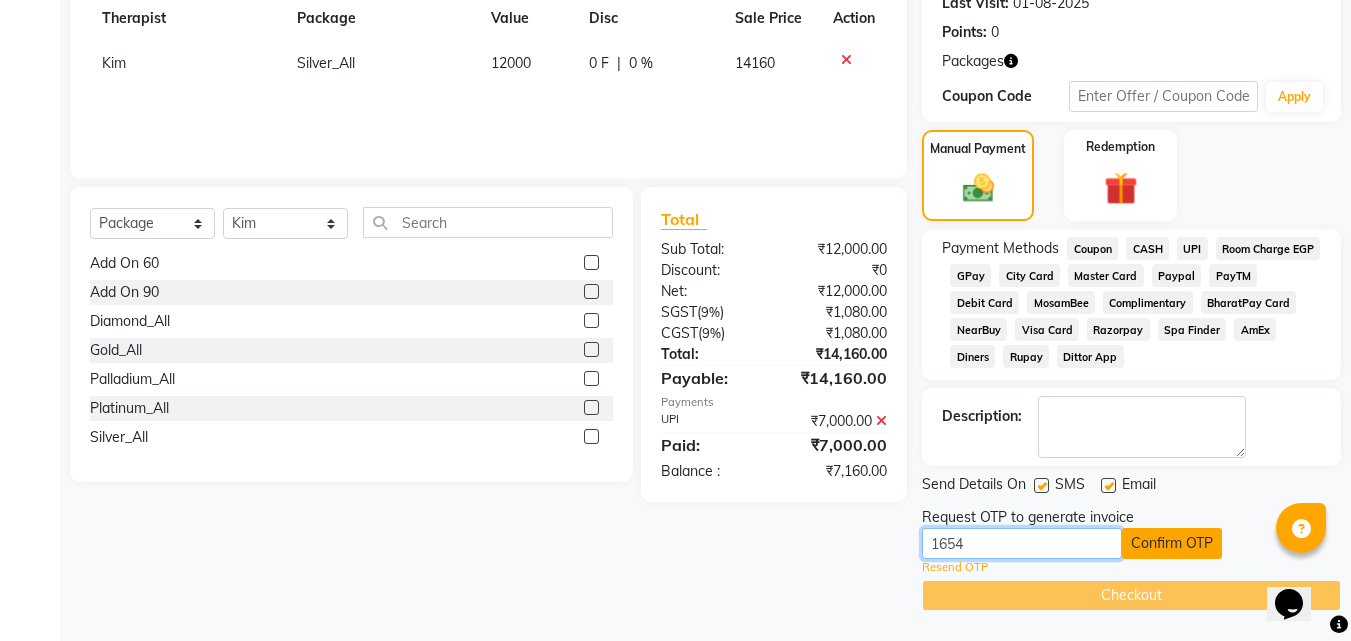 type on "1654" 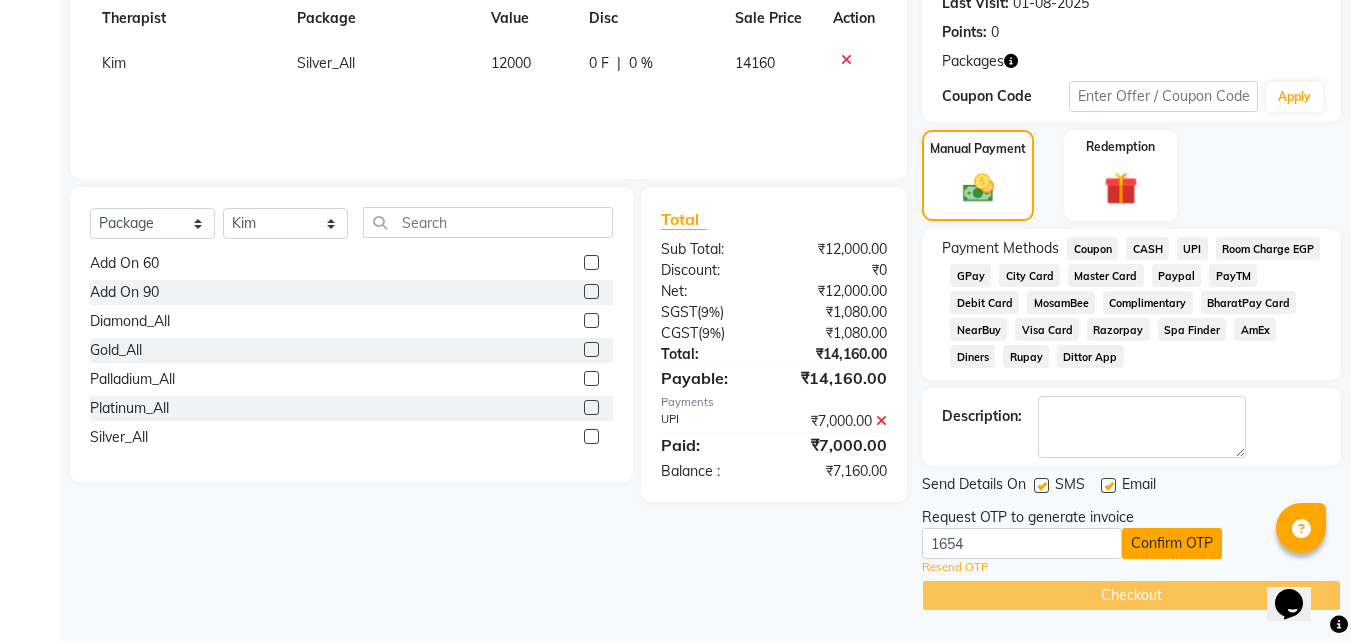 click on "Confirm OTP" 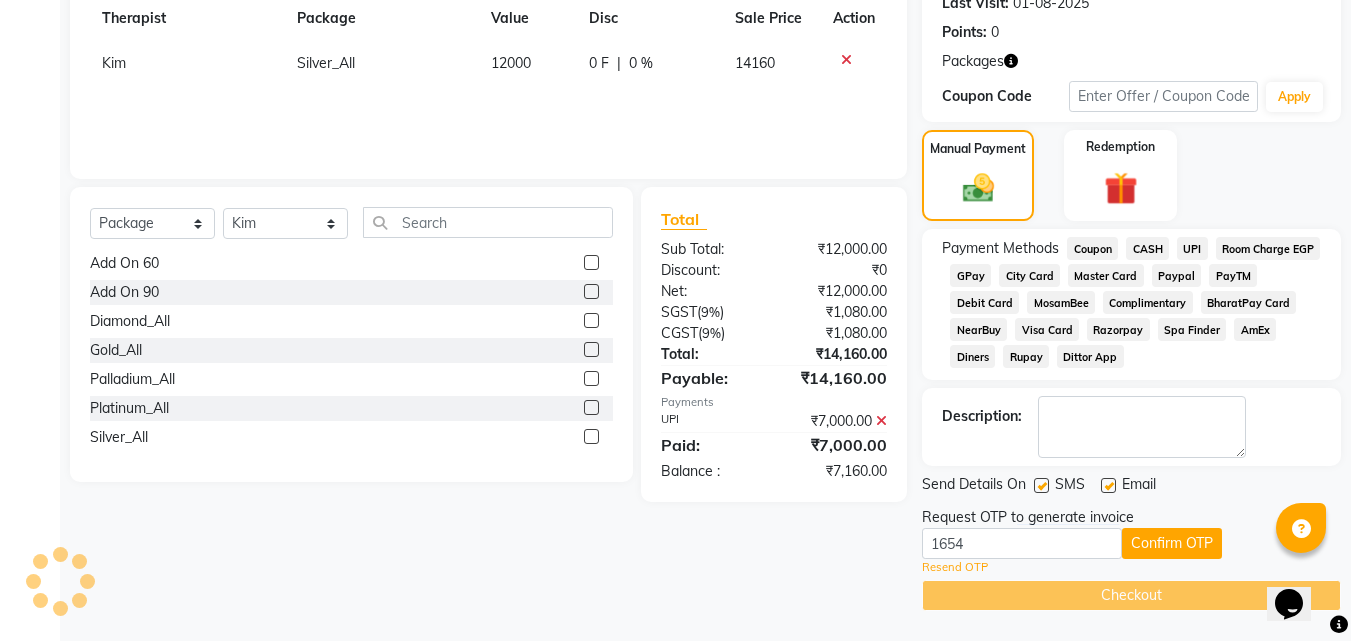 scroll, scrollTop: 212, scrollLeft: 0, axis: vertical 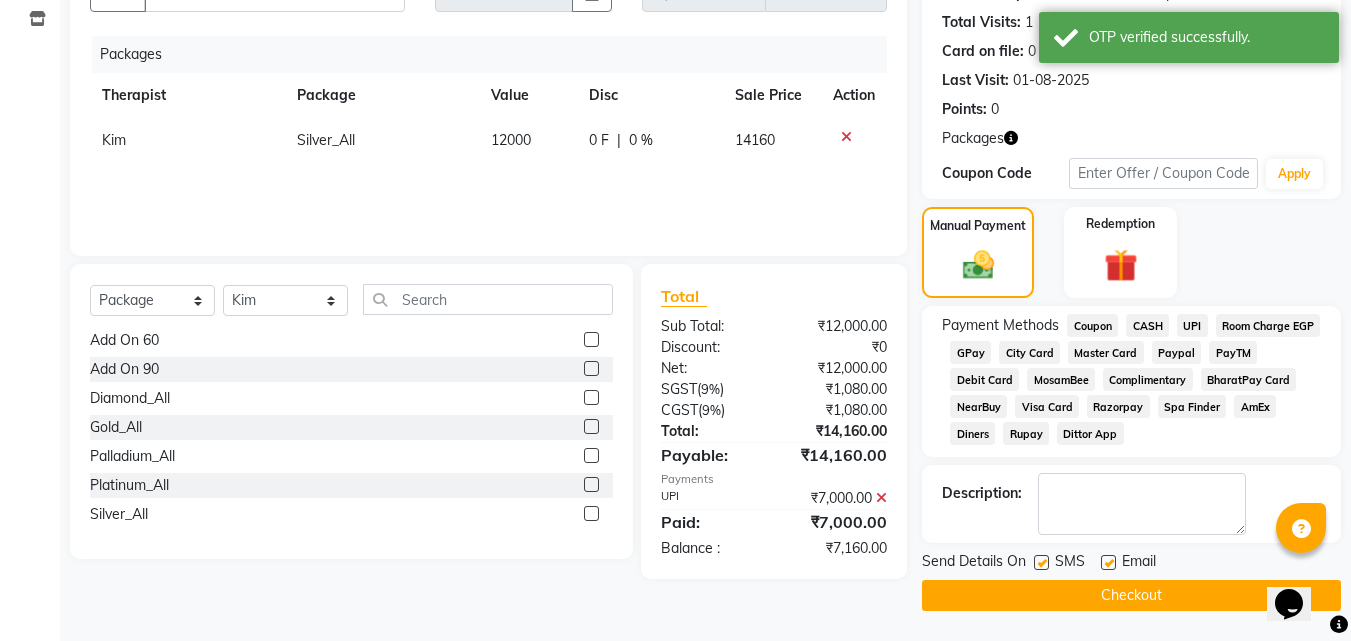 click on "Checkout" 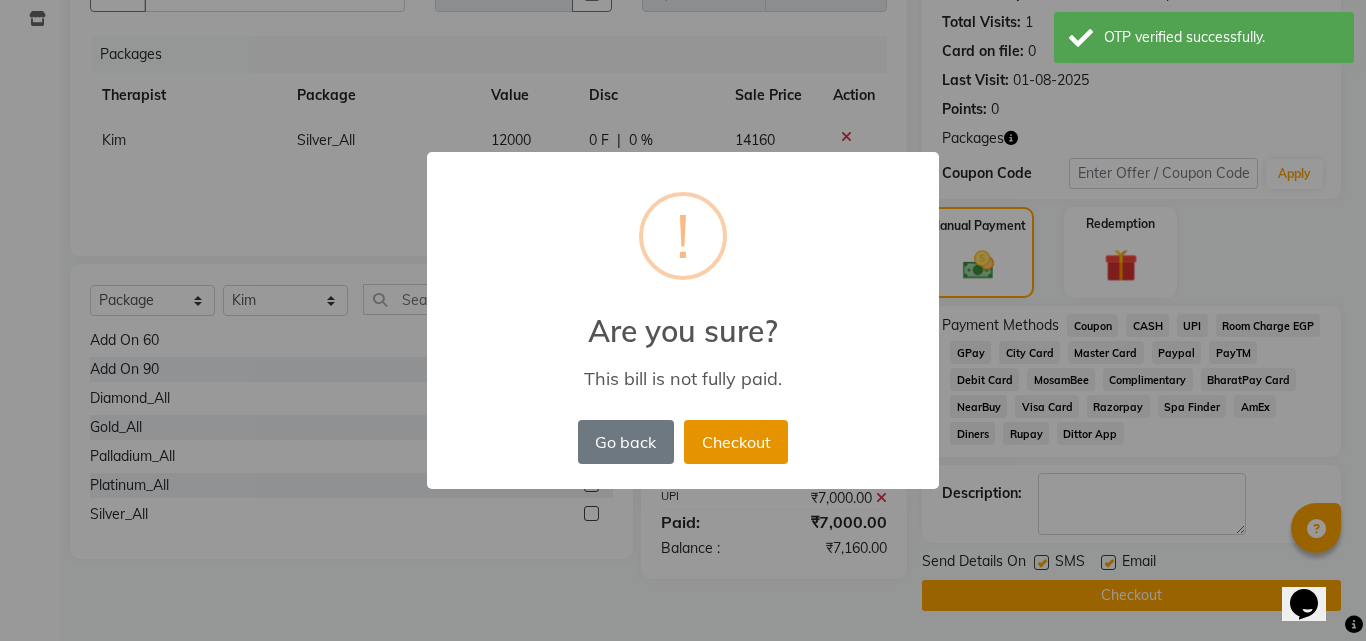 click on "Checkout" at bounding box center (736, 442) 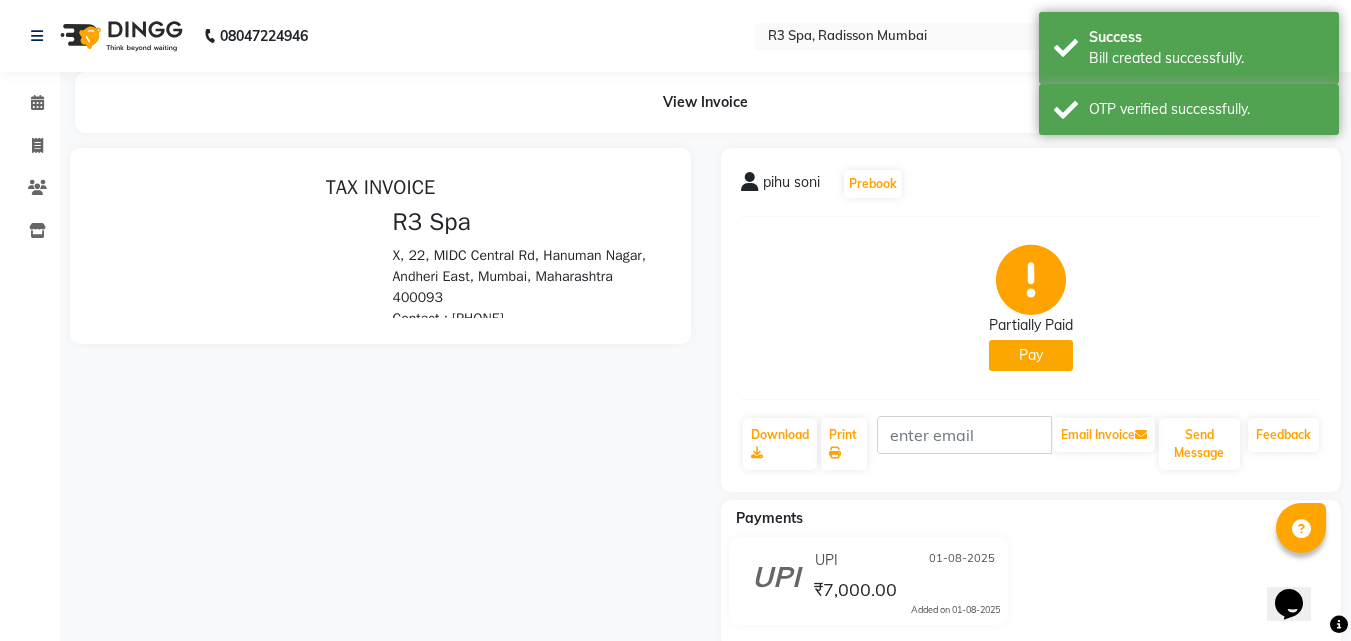 scroll, scrollTop: 0, scrollLeft: 0, axis: both 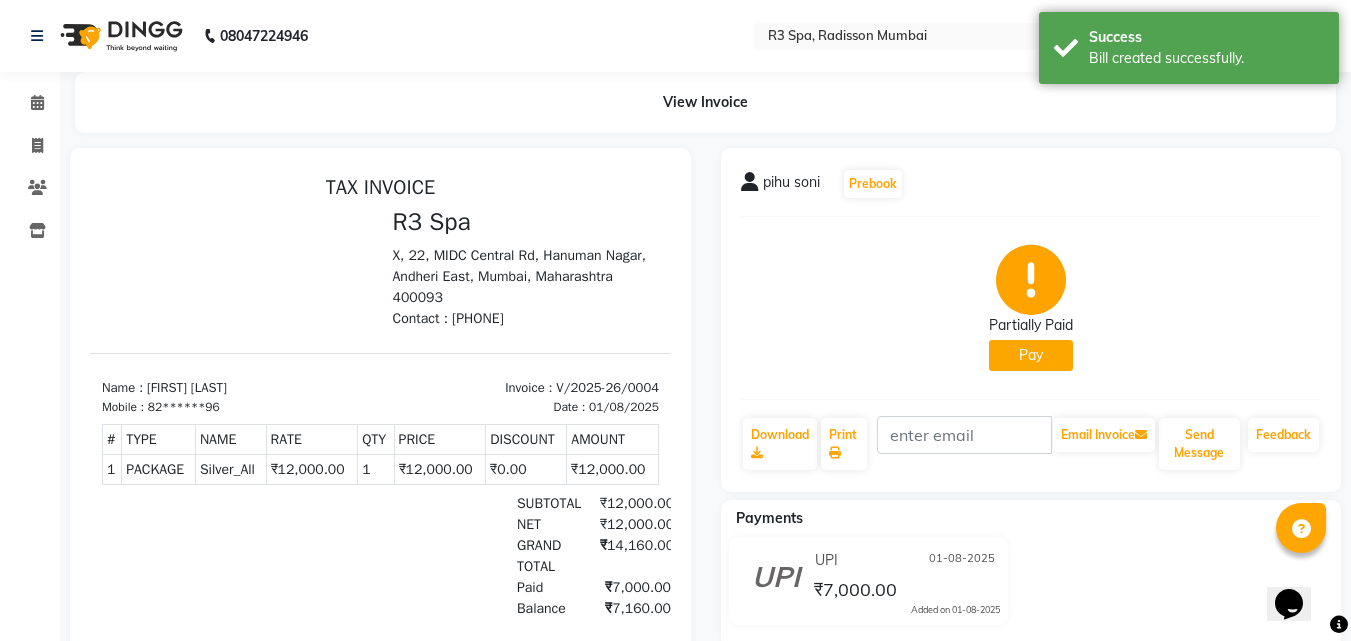 click on "Pay" 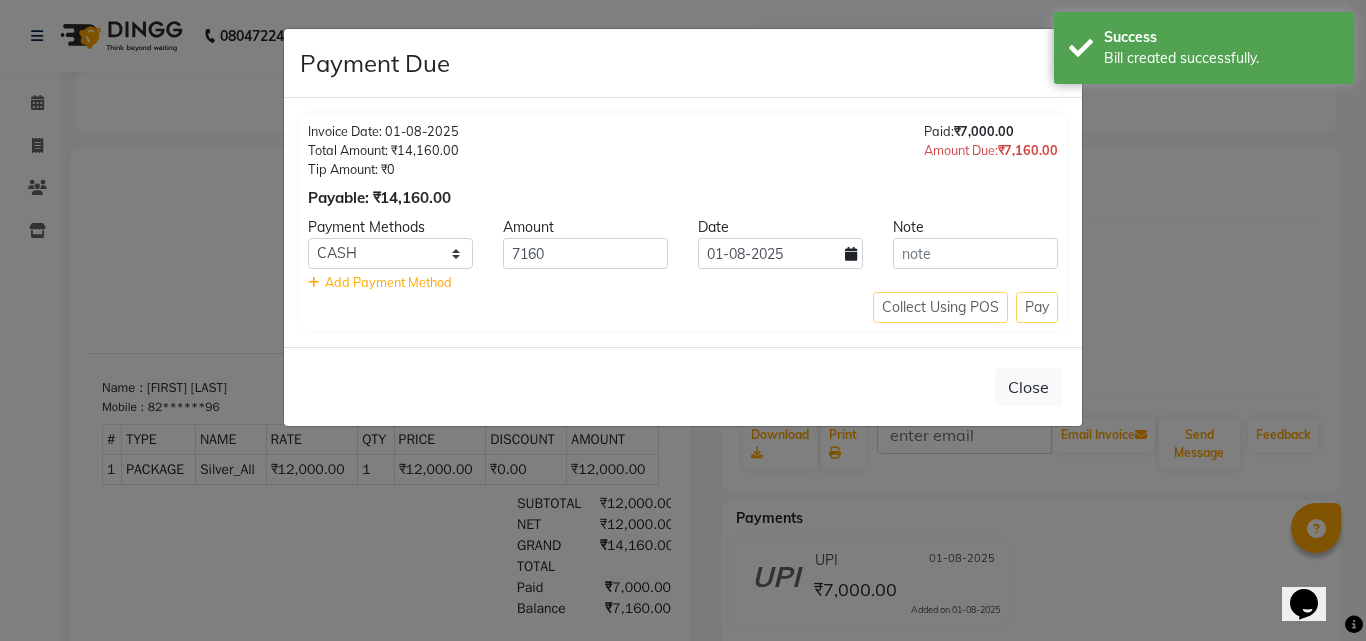 click on "Collect Using POS Pay" 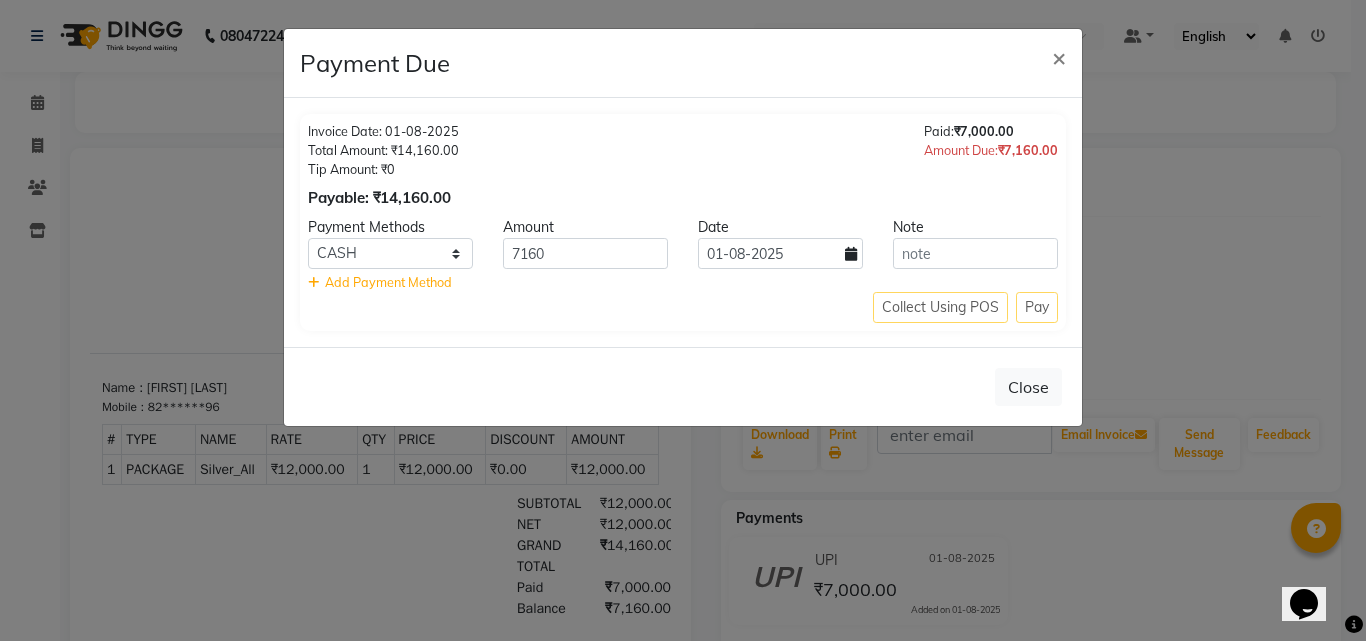 click on "Collect Using POS Pay" 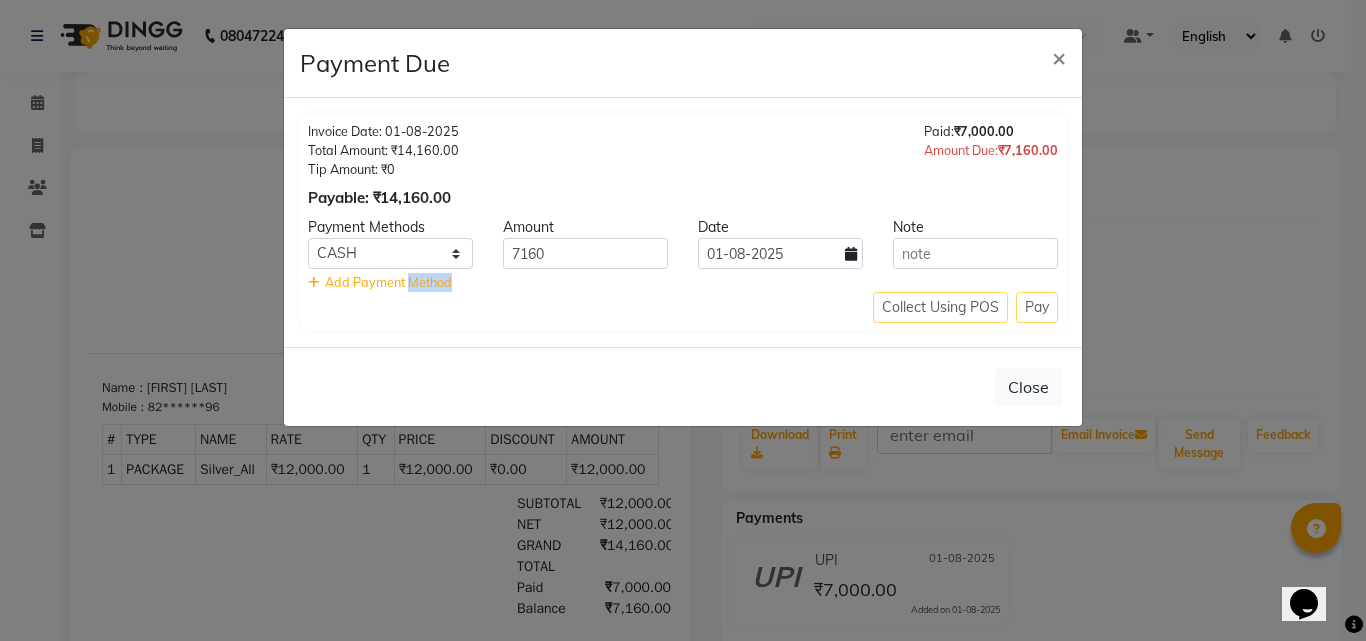 click on "Collect Using POS Pay" 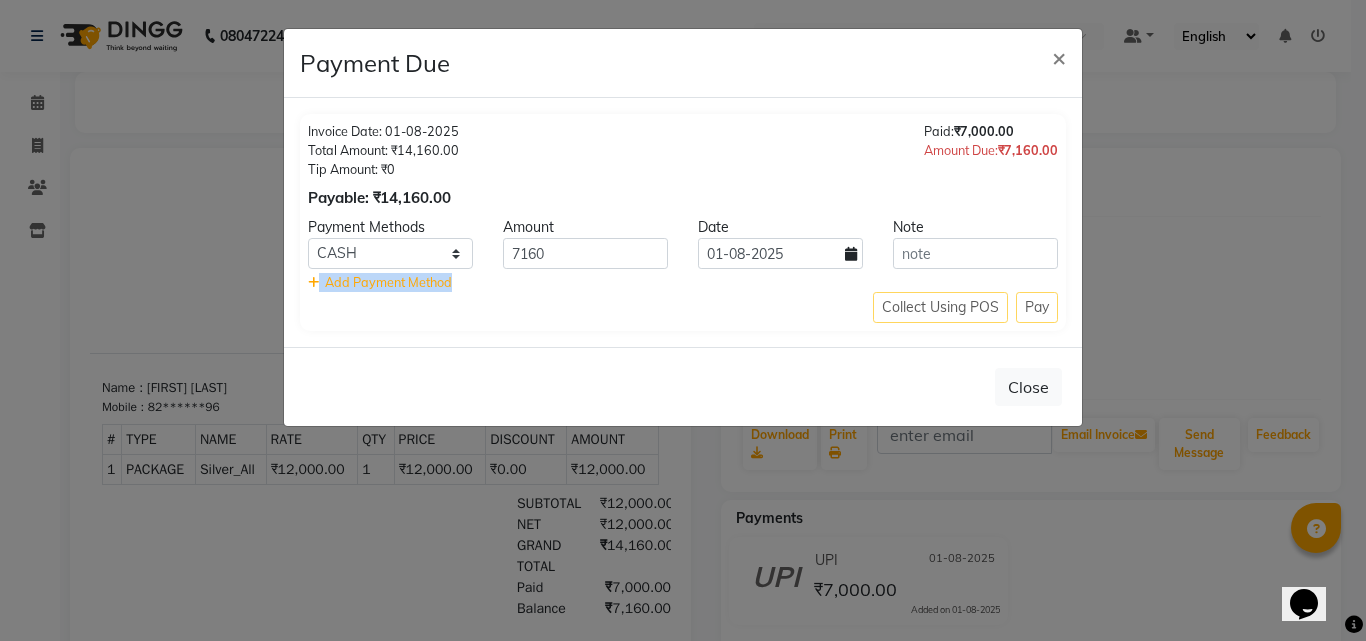 click on "Collect Using POS Pay" 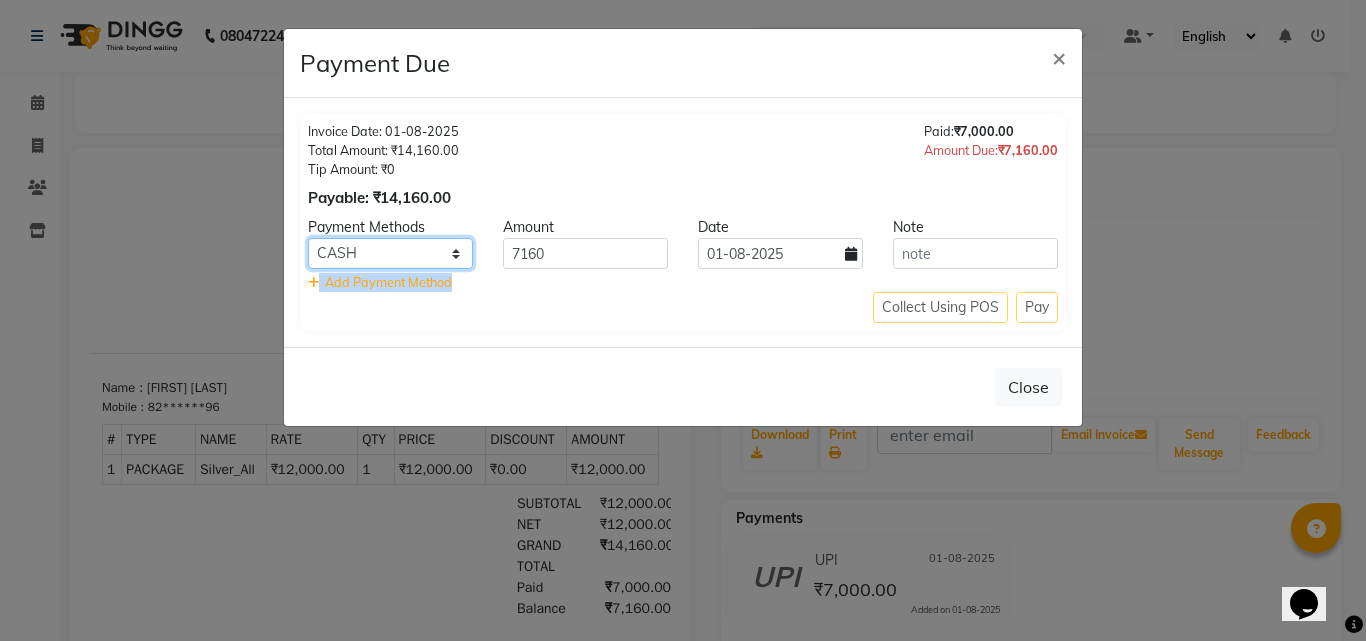 click on "Coupon CASH UPI Room Charge EGP GPay City Card Master Card Paypal PayTM Debit Card MosamBee Complimentary BharatPay Card NearBuy Visa Card Razorpay Spa Finder AmEx Diners Rupay Dittor App" 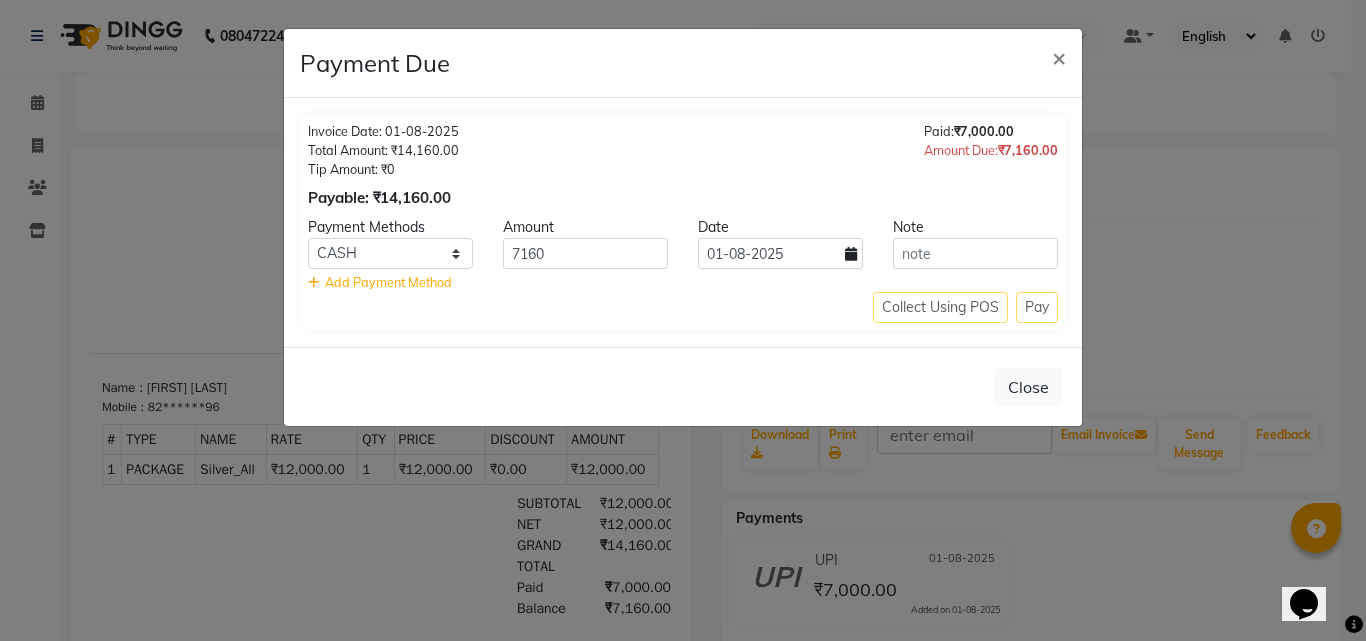 click on "Invoice Date: 01-08-2025 Total Amount: ₹14,160.00 Tip Amount: ₹0 Payable: ₹14,160.00 Paid:  ₹7,000.00 Amount Due:  ₹7,160.00 Payment Methods Amount Date Note Coupon CASH UPI Room Charge EGP GPay City Card Master Card Paypal PayTM Debit Card MosamBee Complimentary BharatPay Card NearBuy Visa Card Razorpay Spa Finder AmEx Diners Rupay Dittor App 7160 01-08-2025    Add Payment Method Collect Using POS Pay" 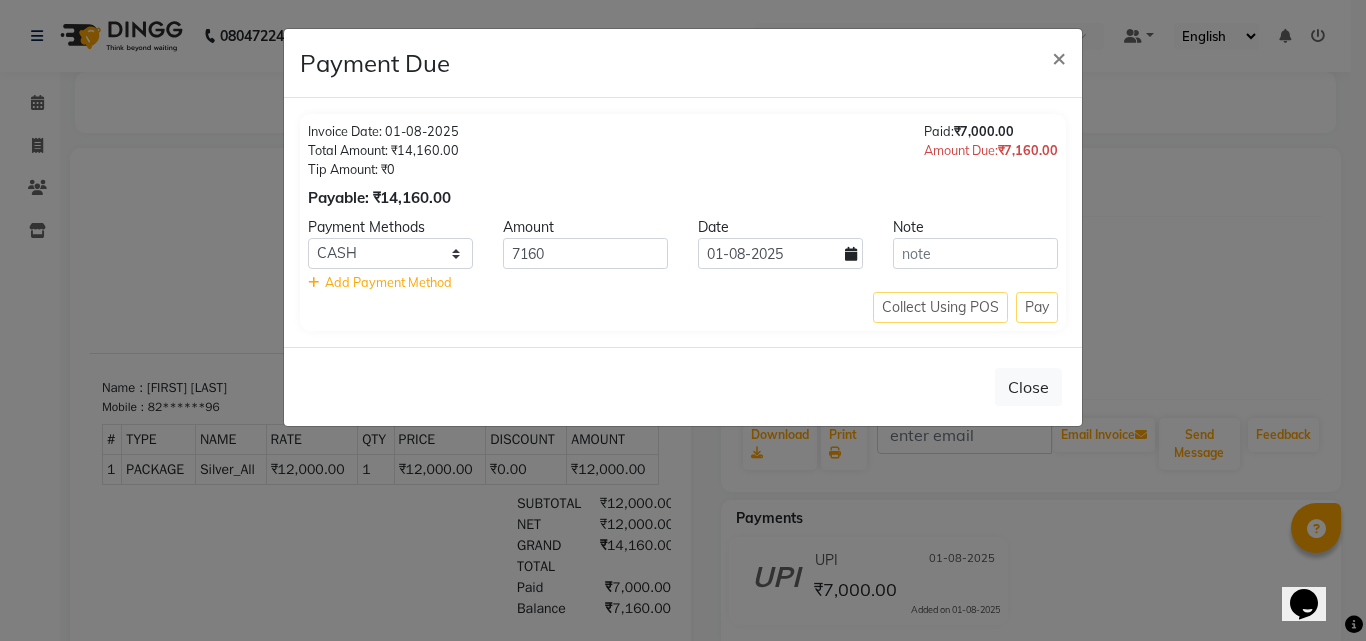 click on "Collect Using POS Pay" 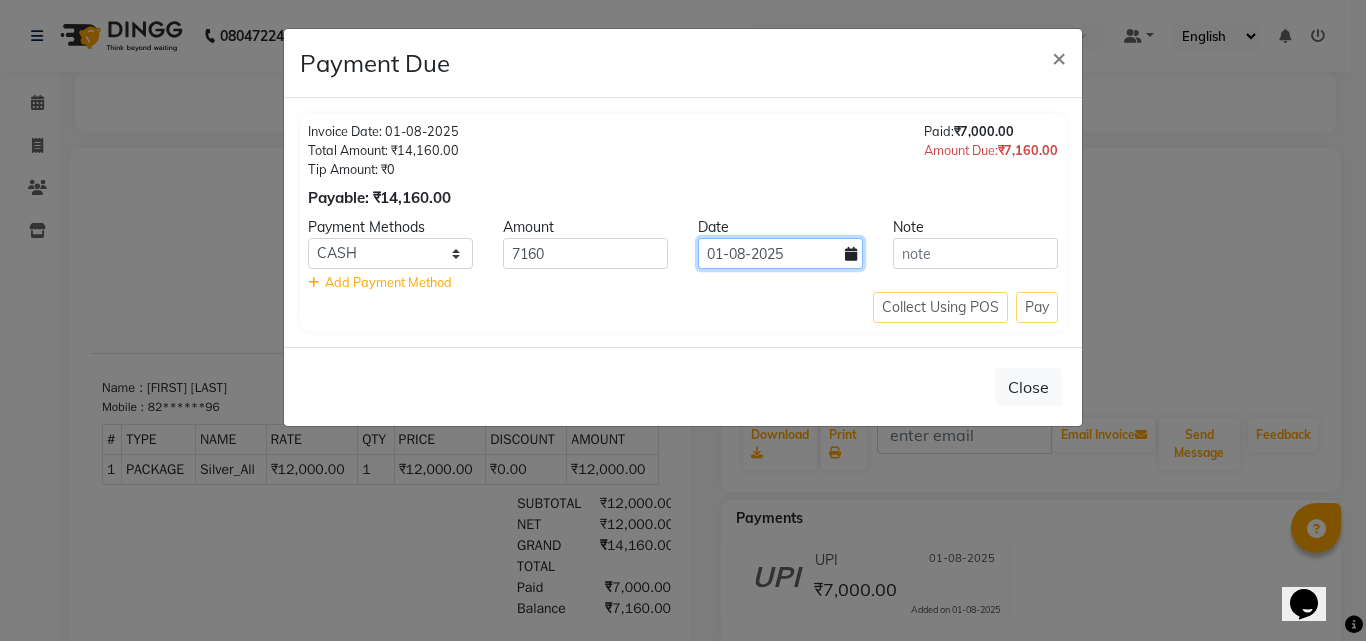 click on "01-08-2025" 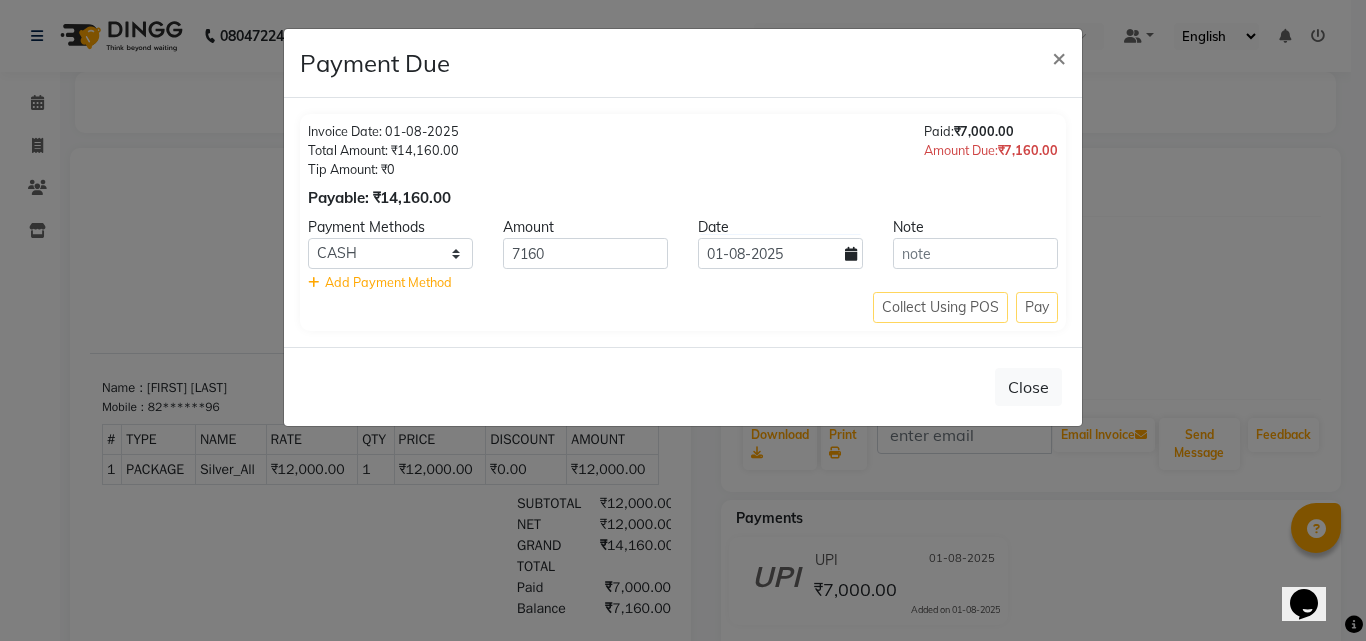 select on "8" 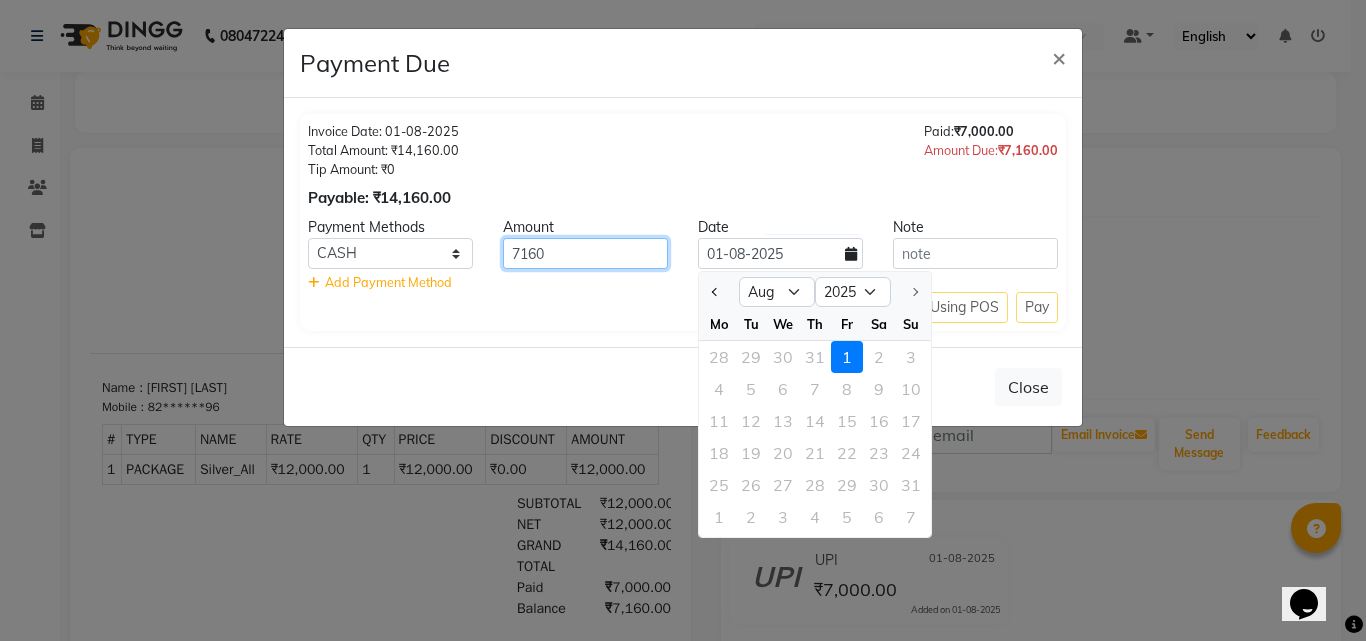 click on "7160" 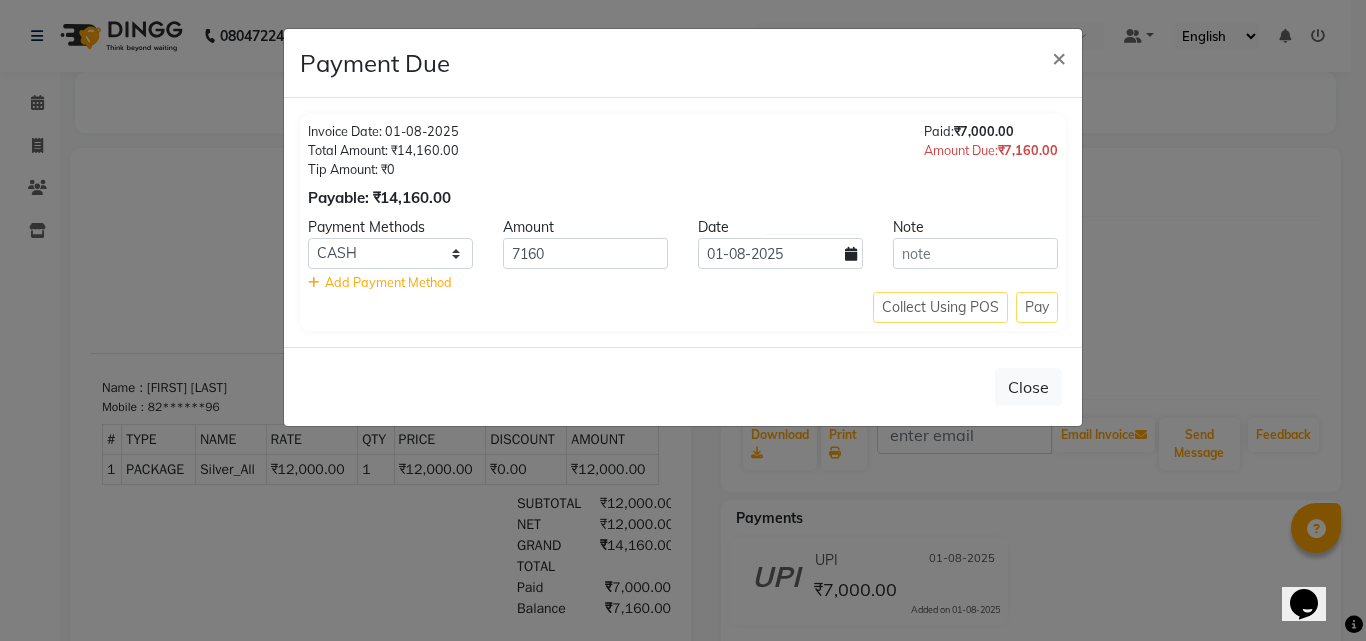 drag, startPoint x: 1046, startPoint y: 380, endPoint x: 1105, endPoint y: 451, distance: 92.31468 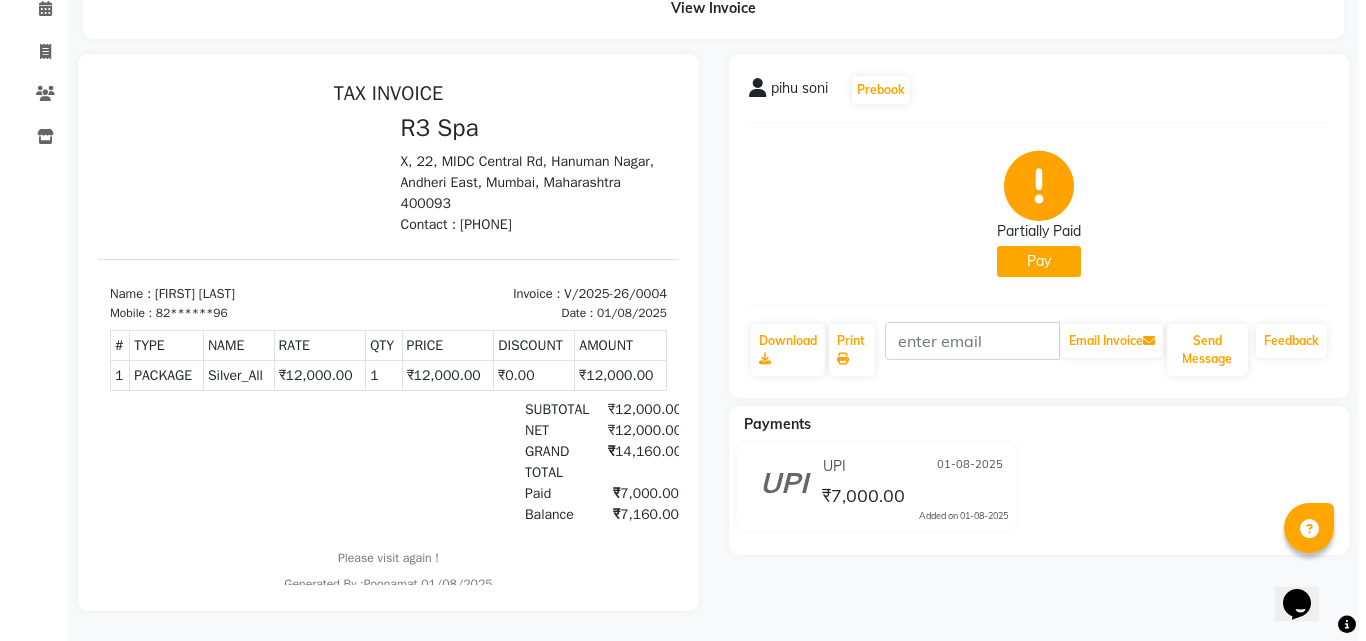 scroll, scrollTop: 0, scrollLeft: 0, axis: both 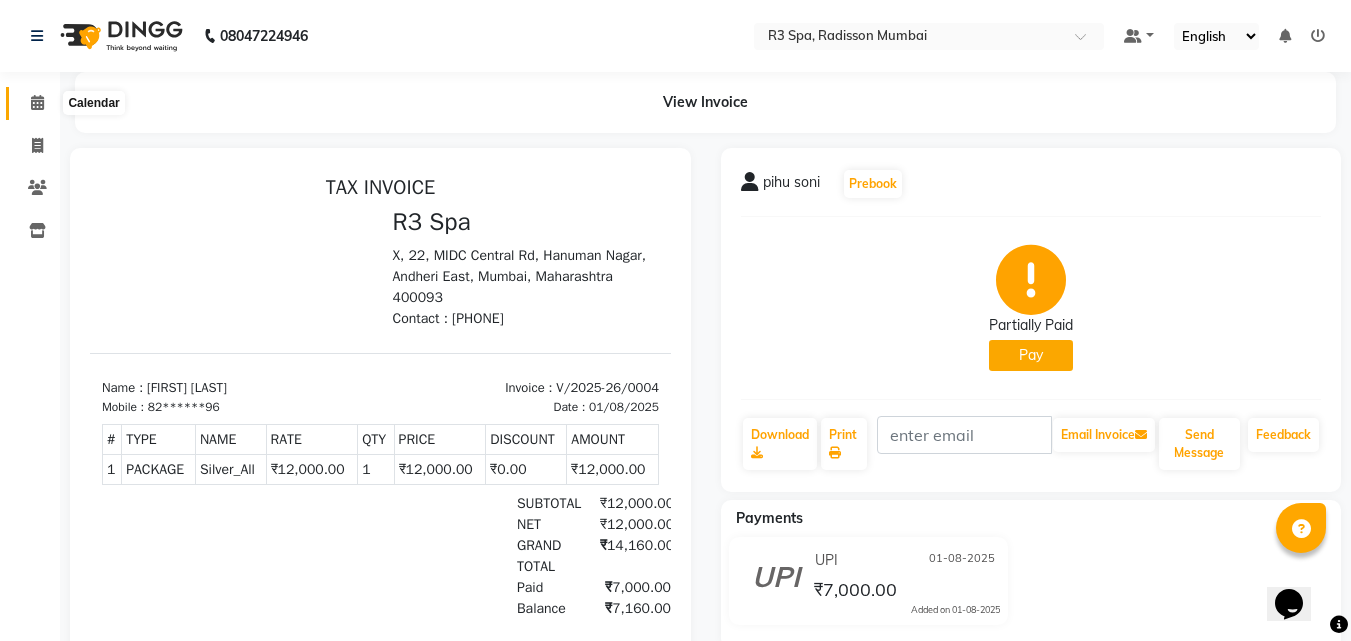 click 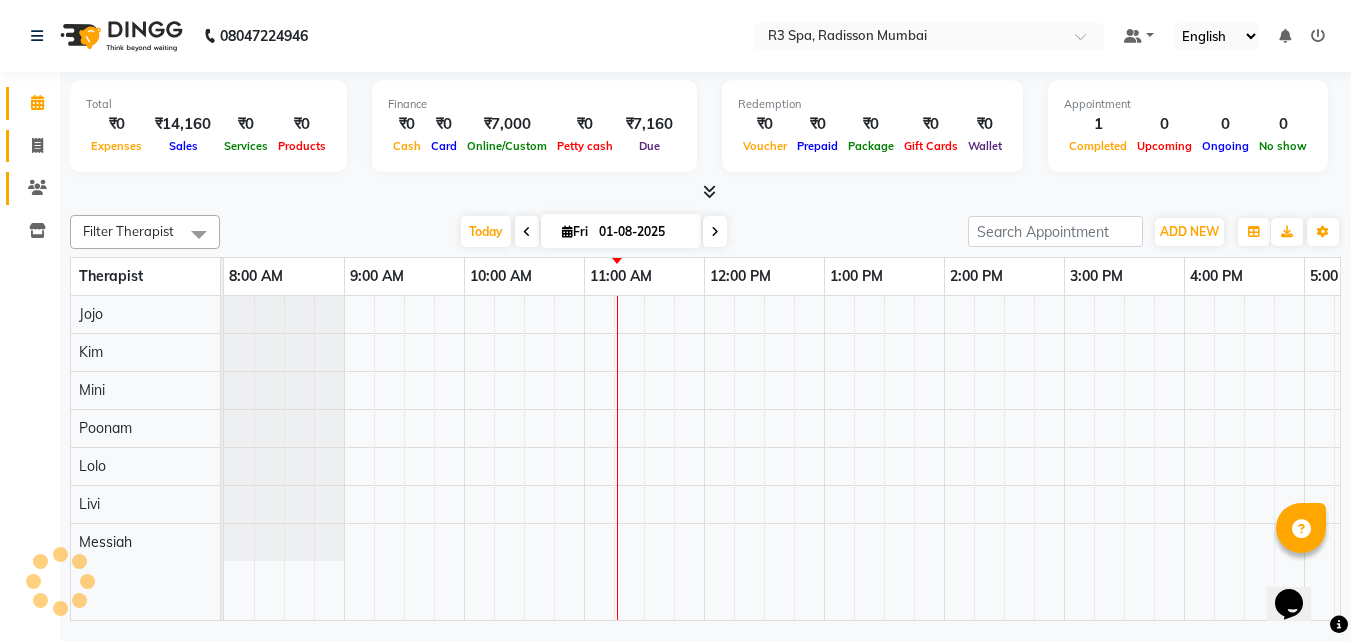 click 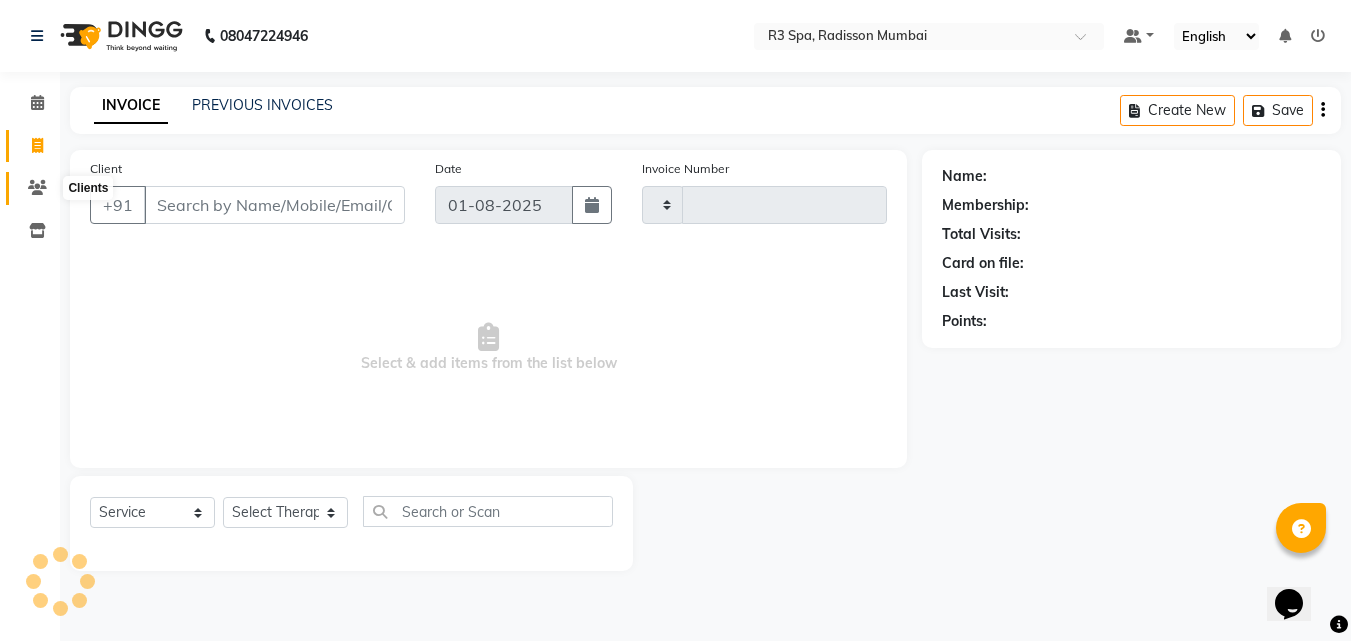 click 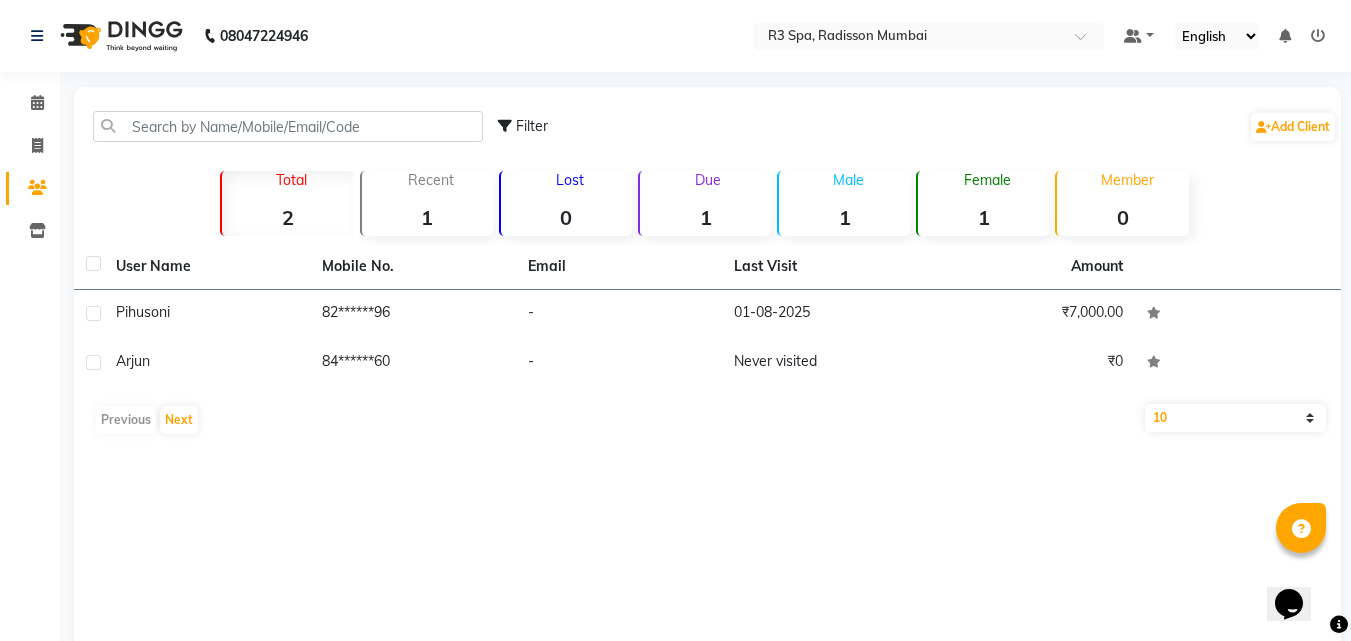 click on "Due  1" 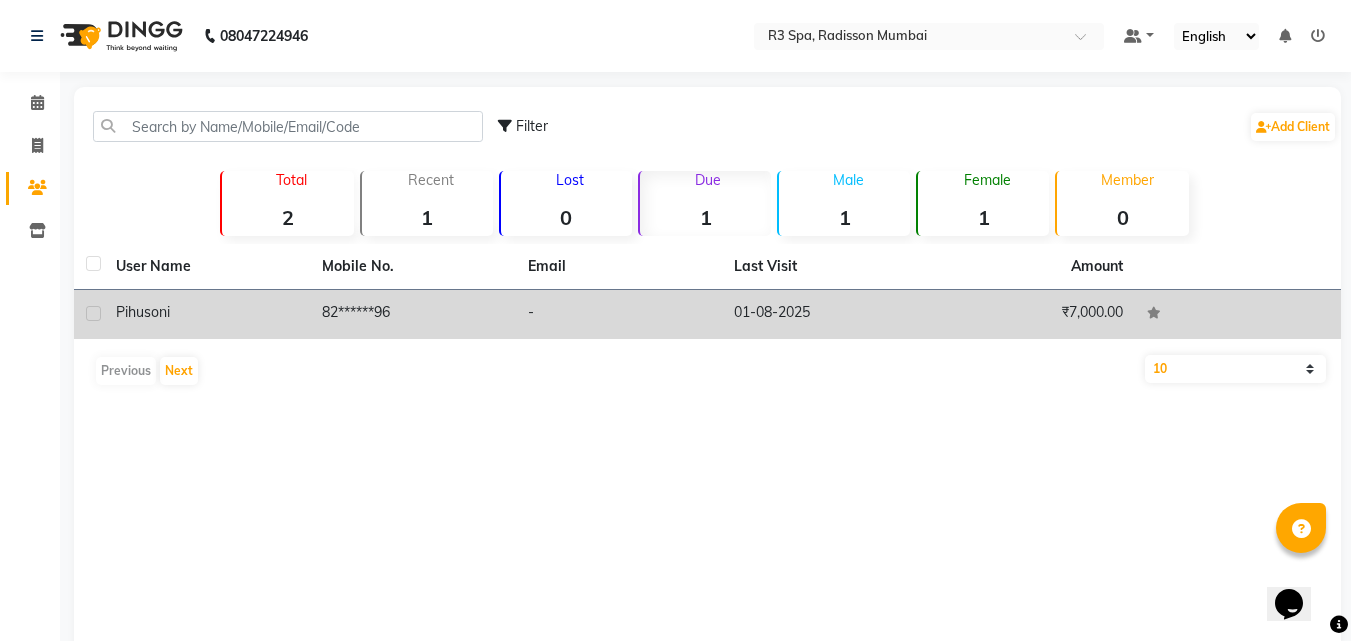 click on "01-08-2025" 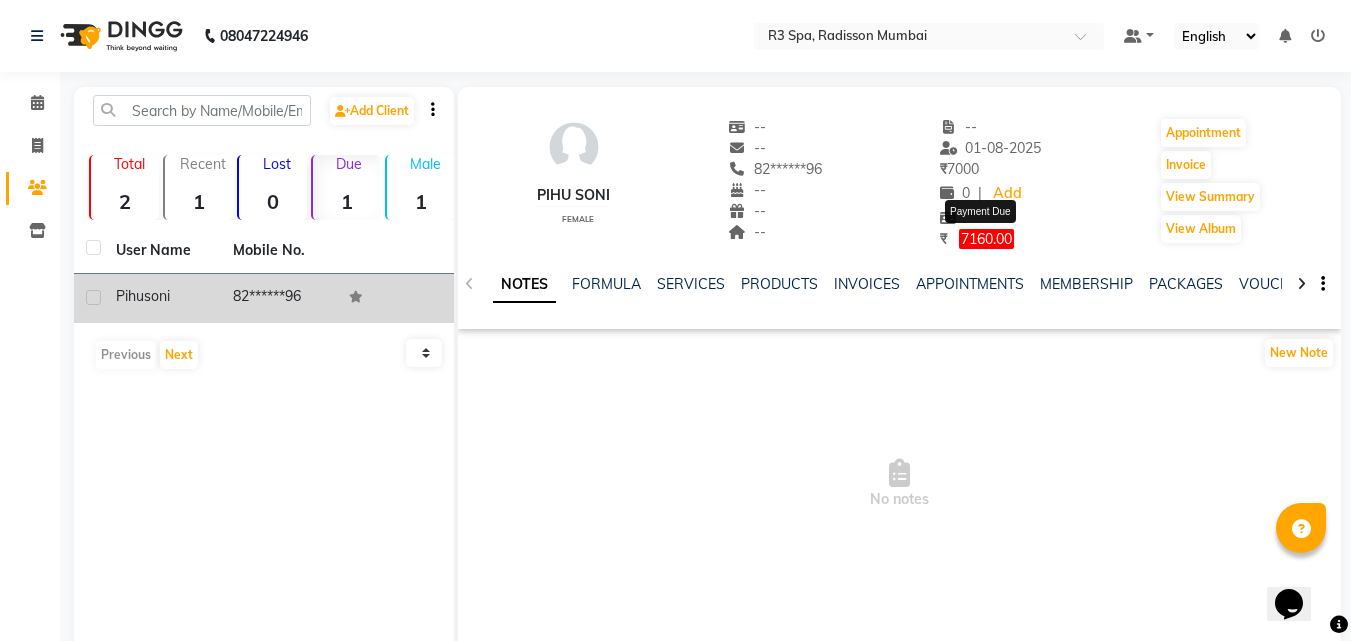 click on "7160.00" 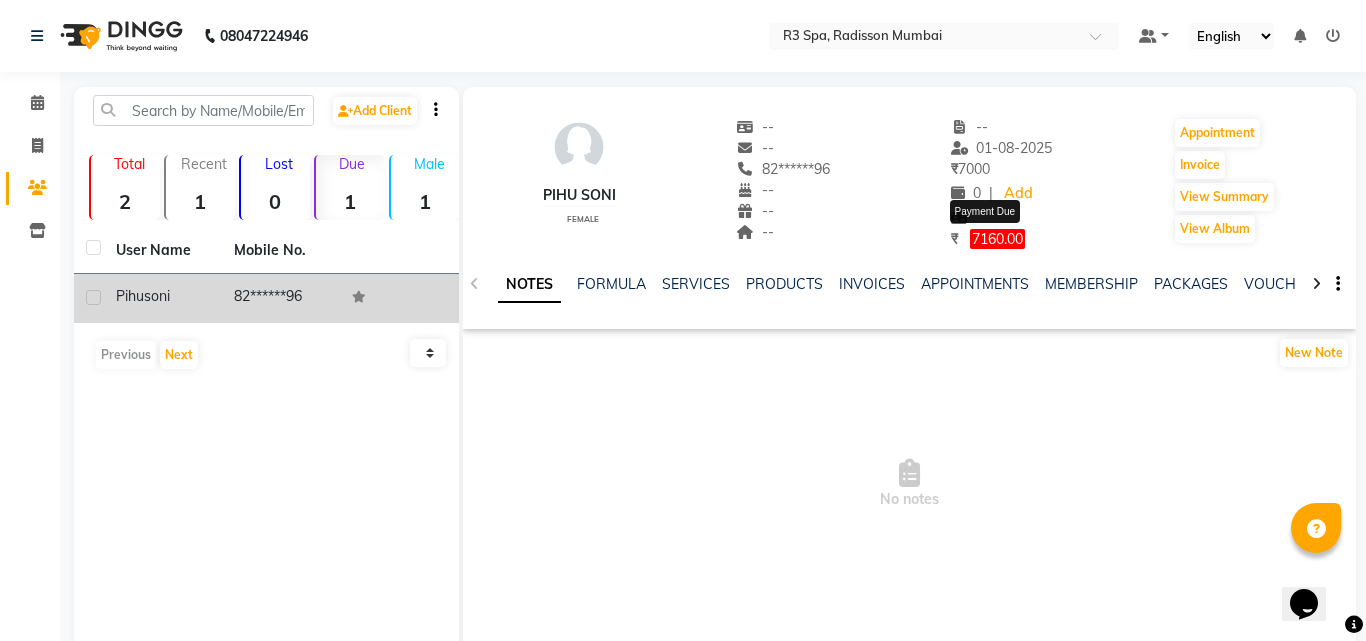 select on "1" 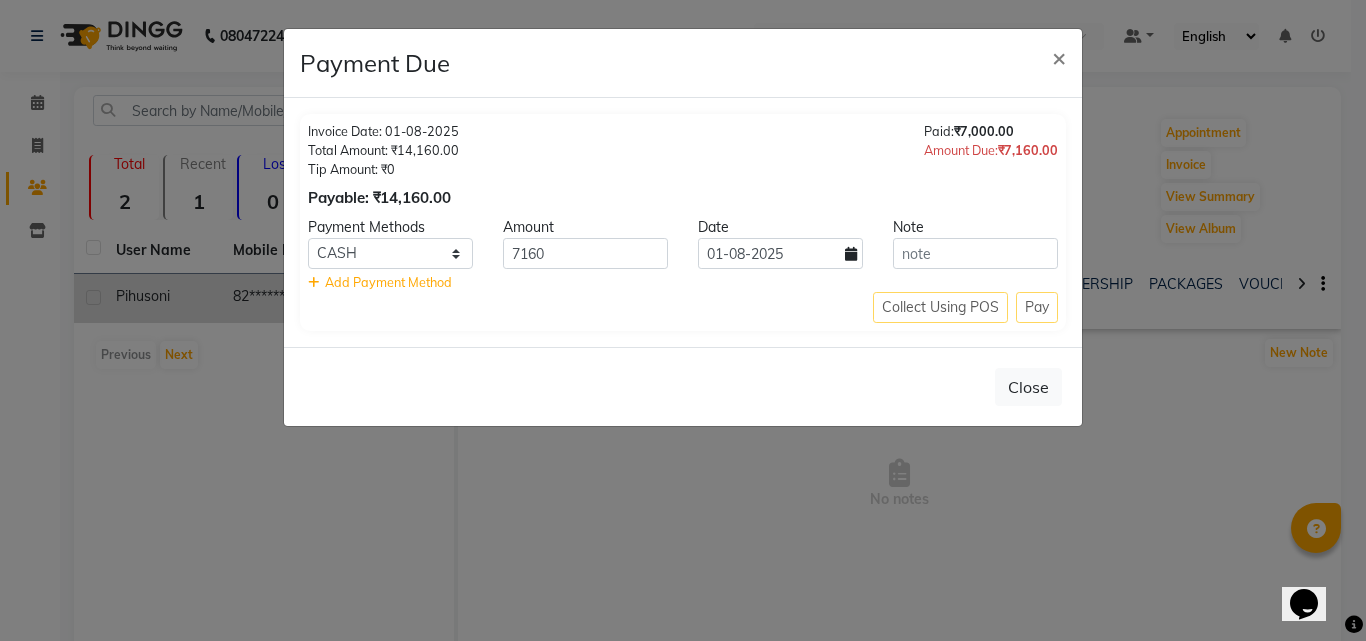 click on "Collect Using POS Pay" 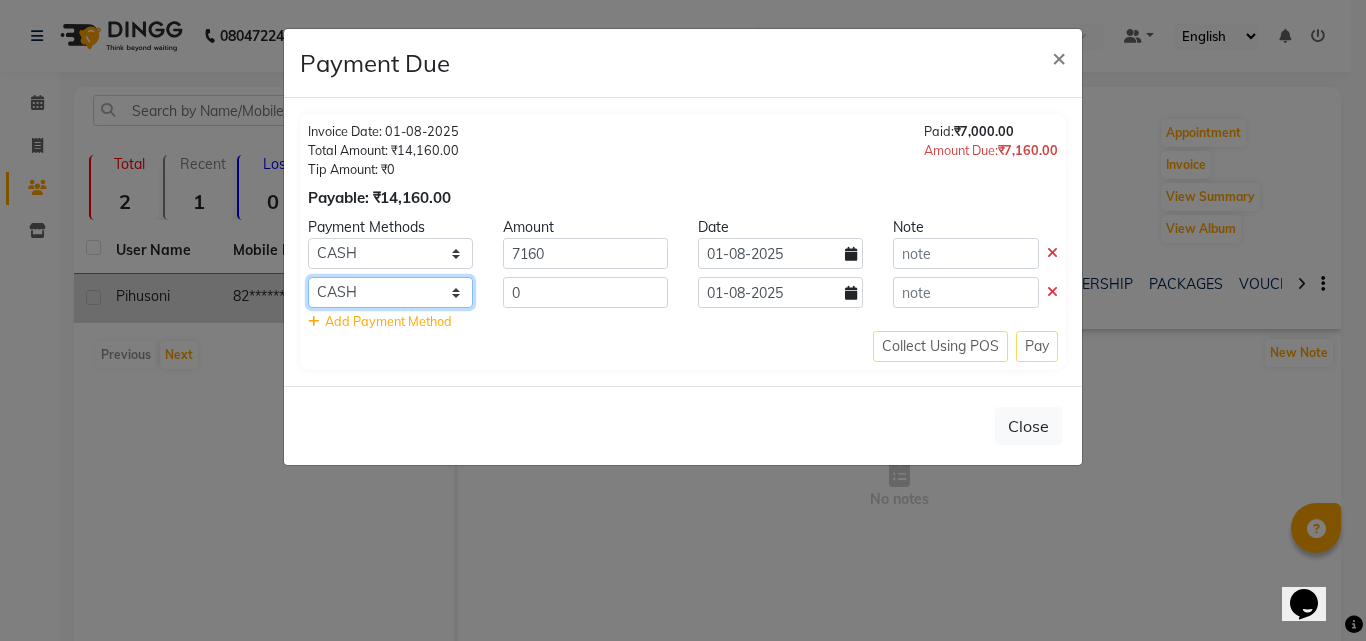 click on "Coupon CASH UPI Room Charge EGP GPay City Card Master Card Paypal PayTM Debit Card MosamBee Complimentary BharatPay Card NearBuy Visa Card Razorpay Spa Finder AmEx Diners Rupay Dittor App" 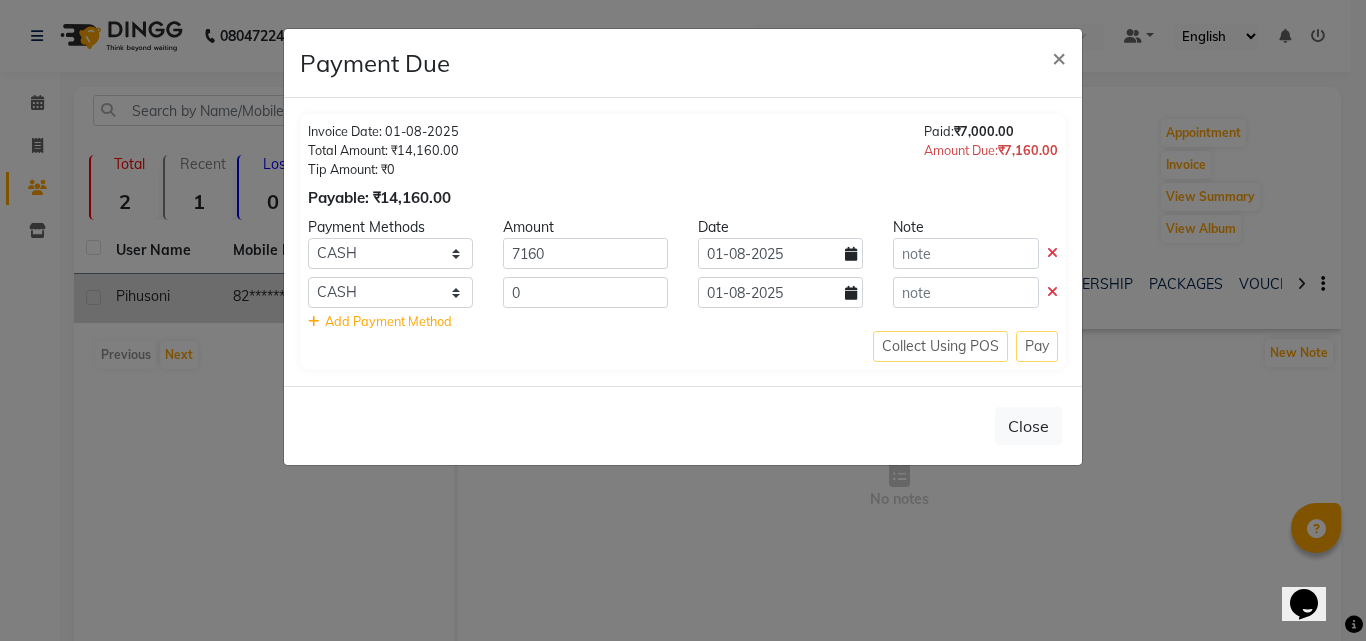 drag, startPoint x: 1032, startPoint y: 350, endPoint x: 814, endPoint y: 324, distance: 219.54498 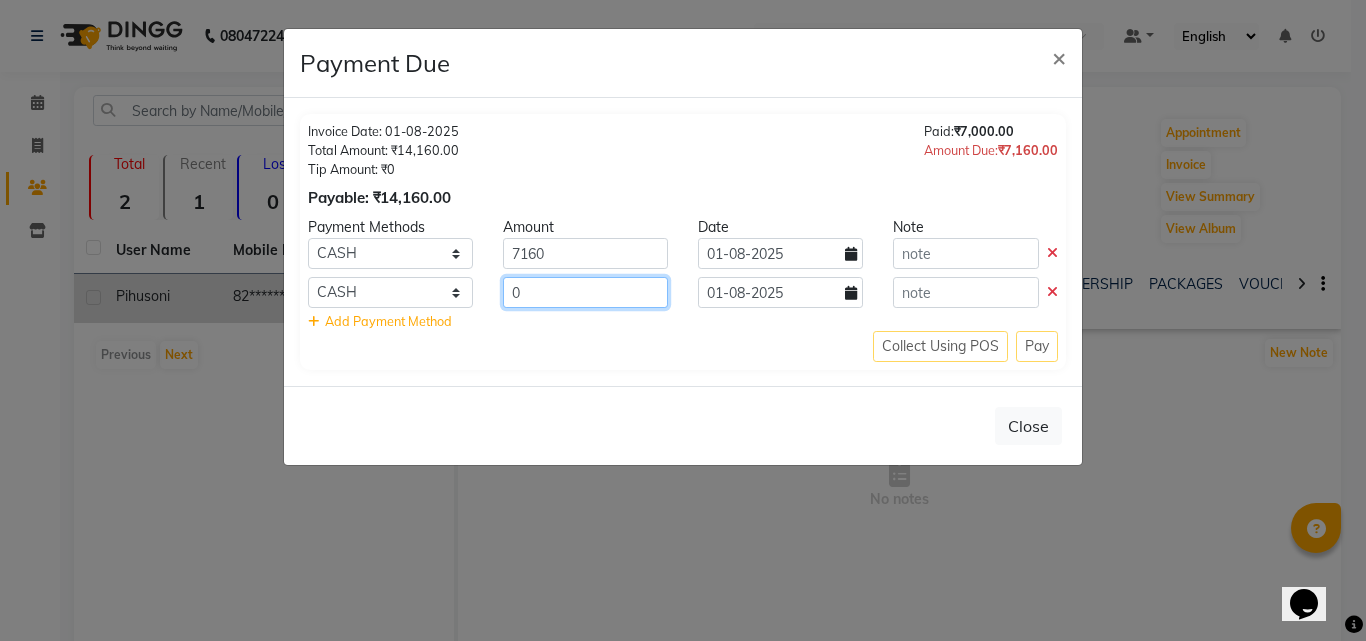 click on "0" 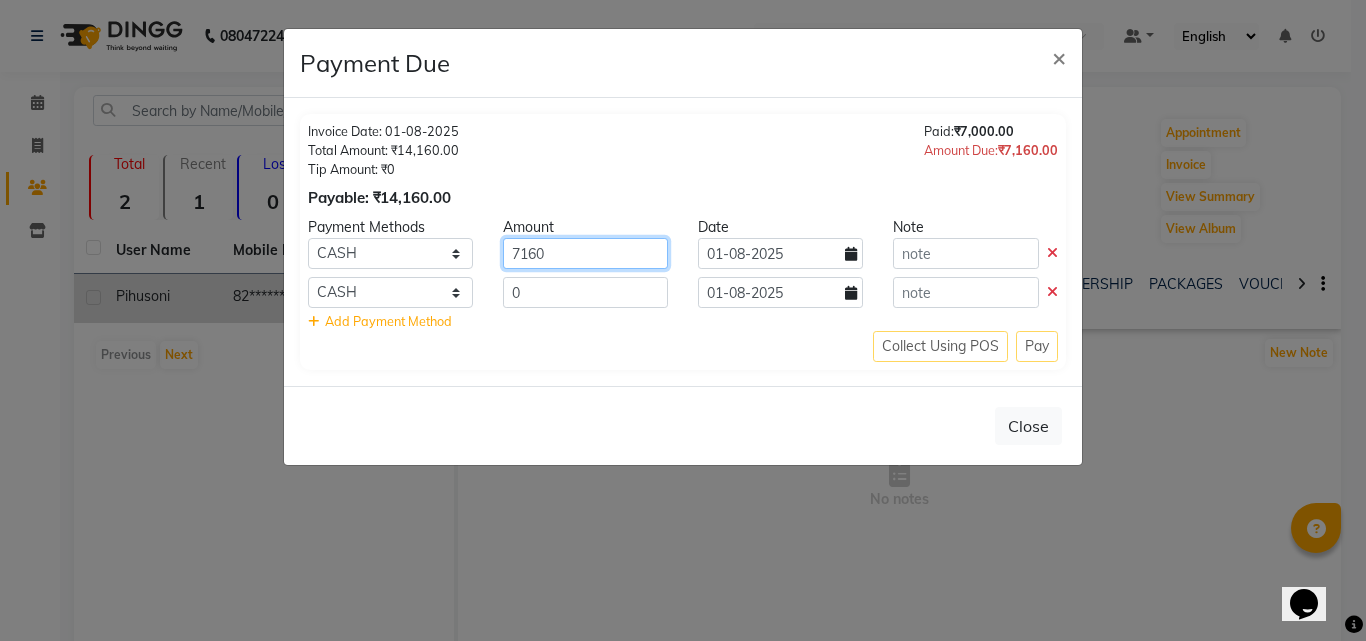 click on "7160" 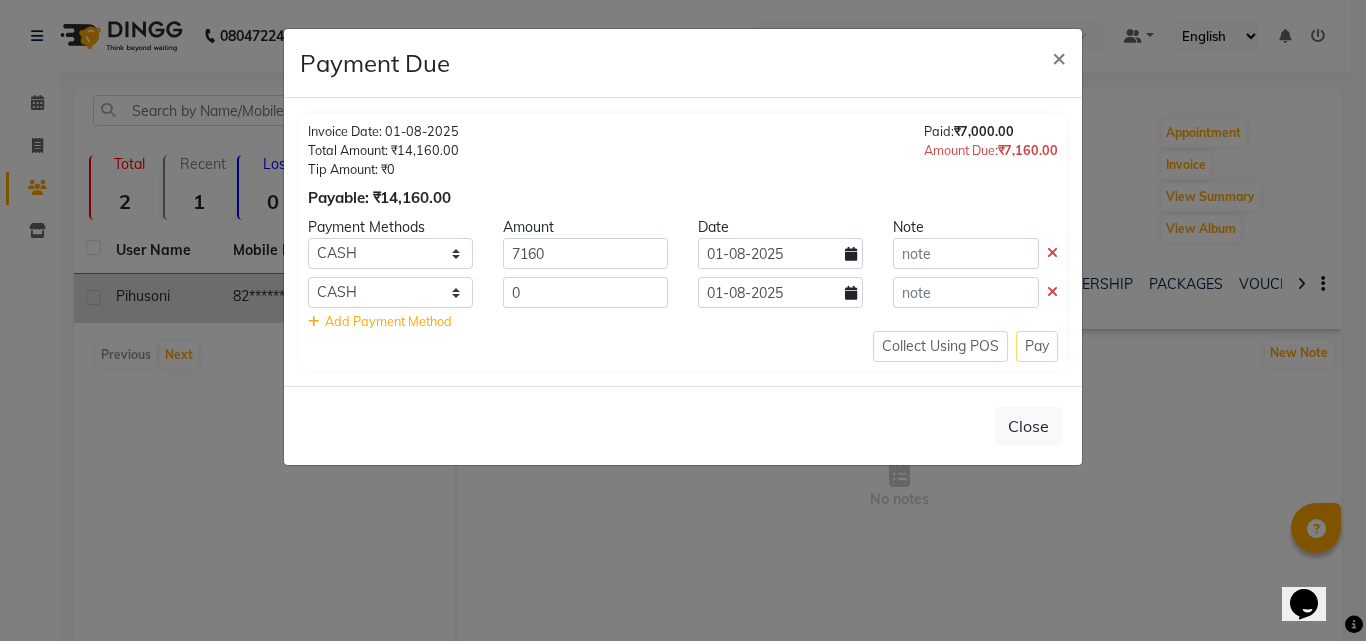 click 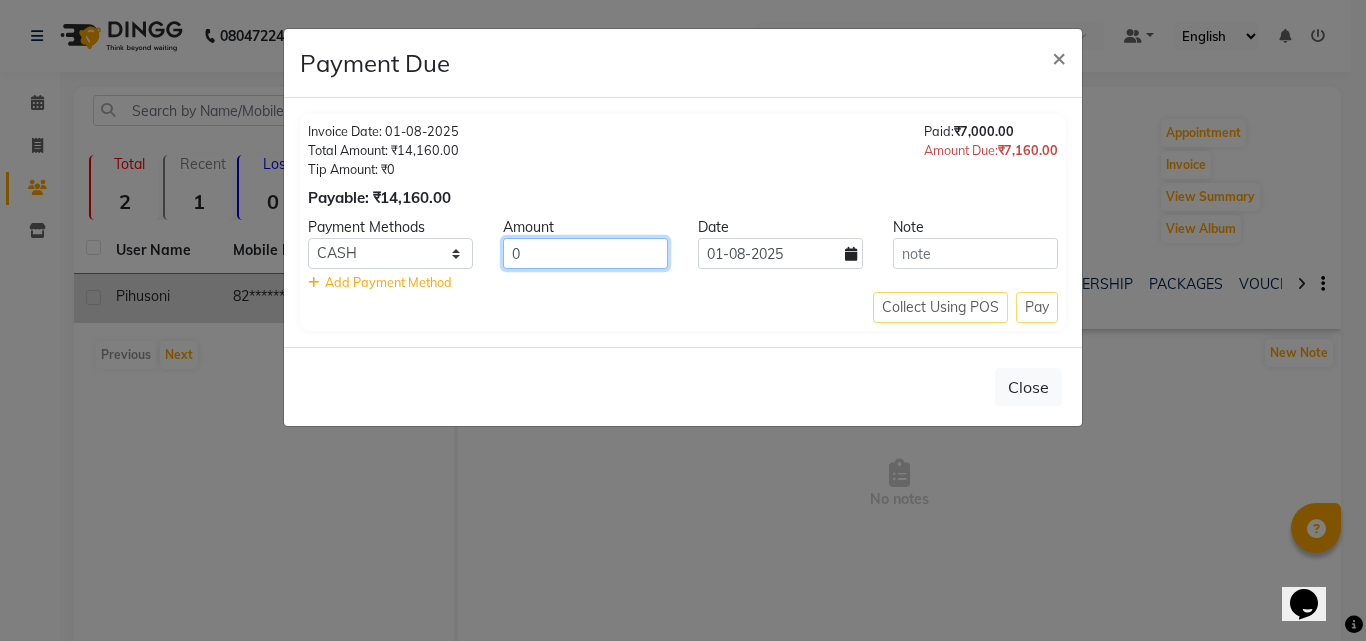 click on "0" 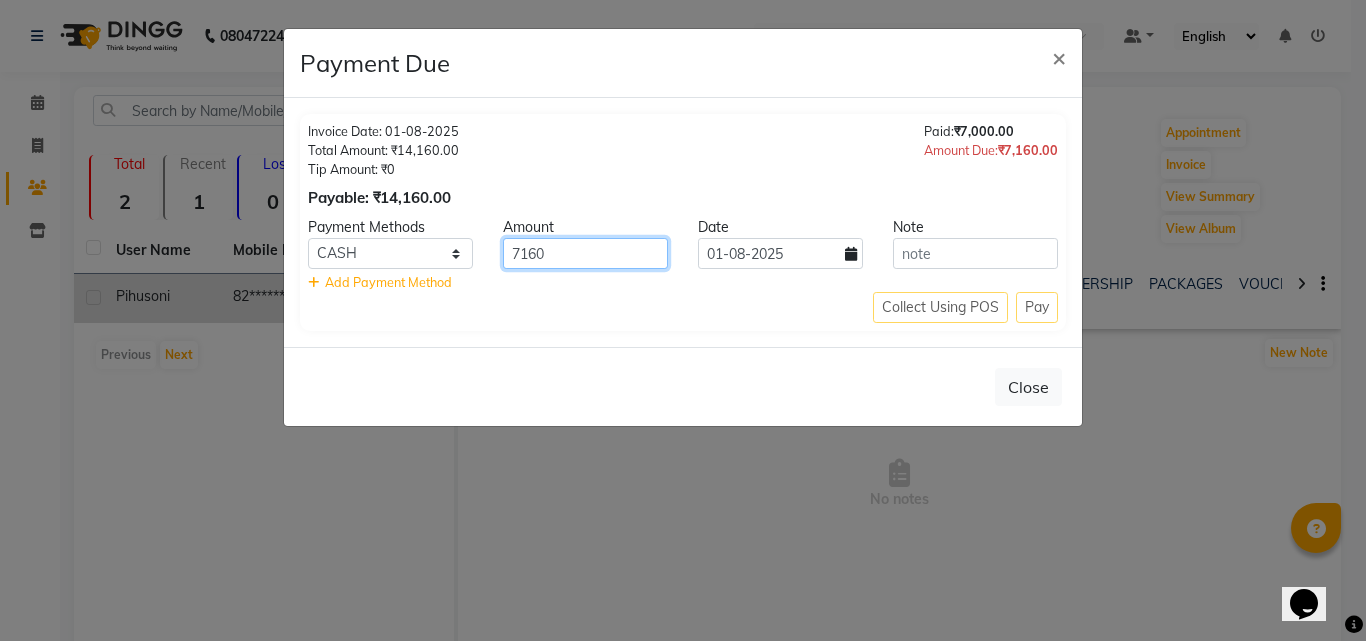 type on "7160" 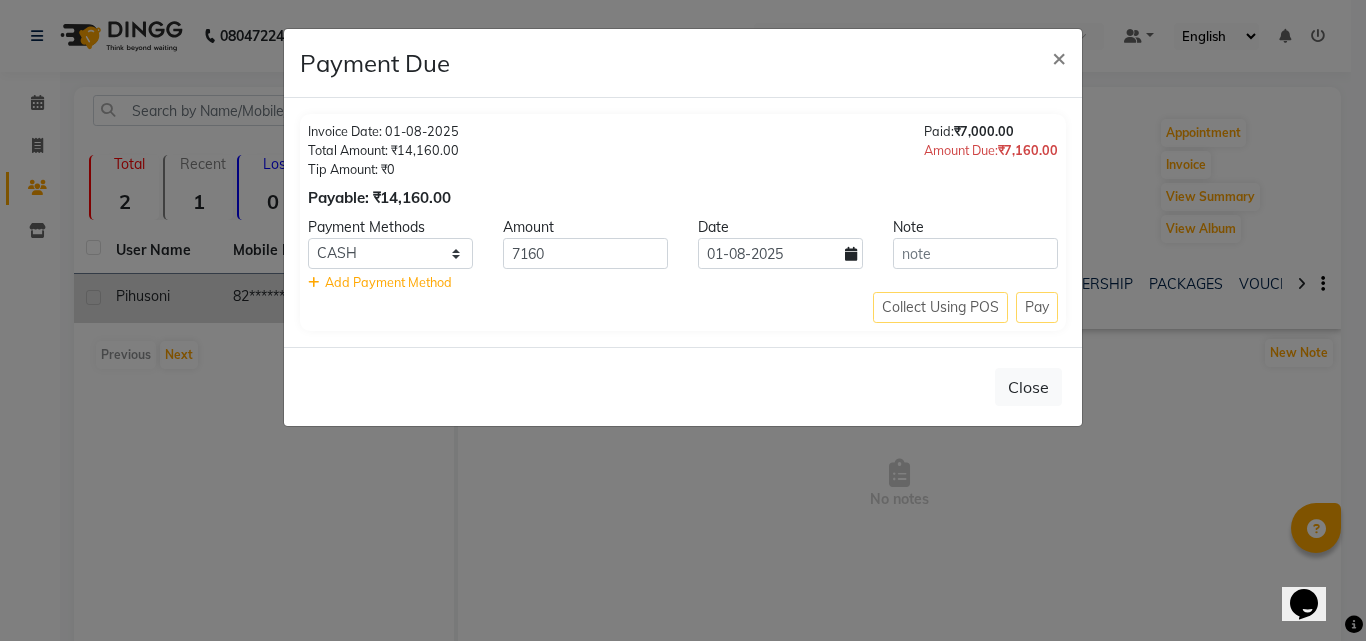 click on "Collect Using POS Pay" 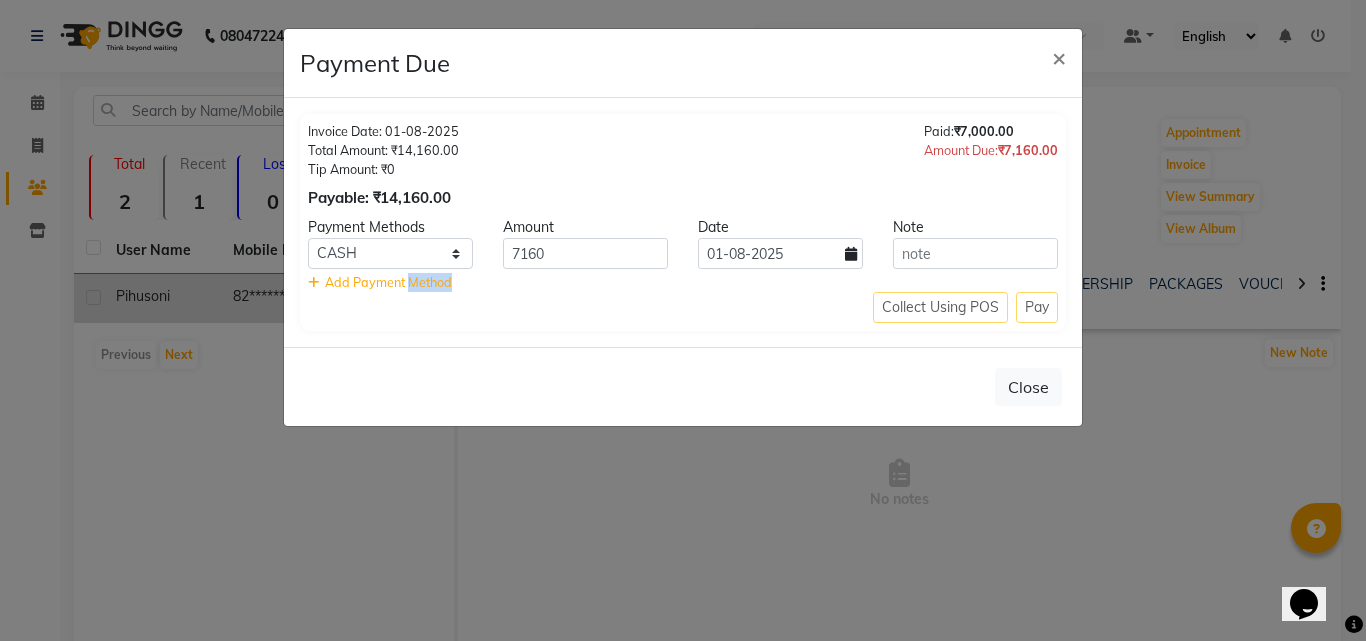 click on "Collect Using POS Pay" 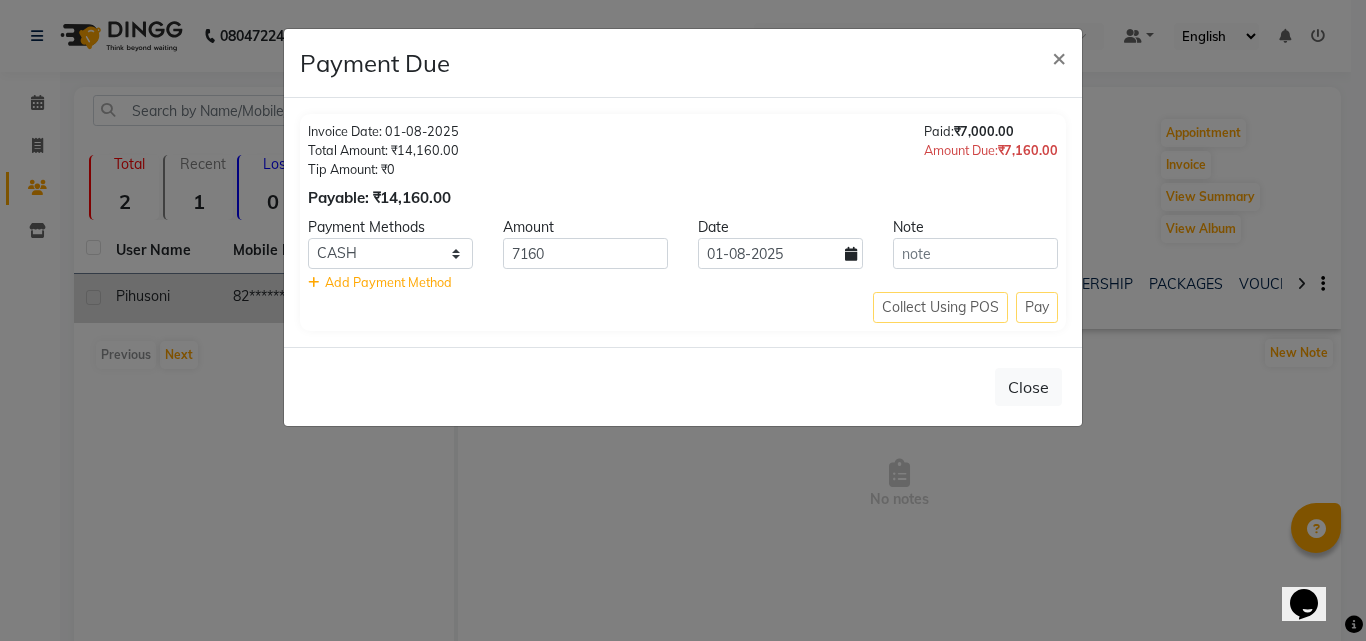 click on "Collect Using POS Pay" 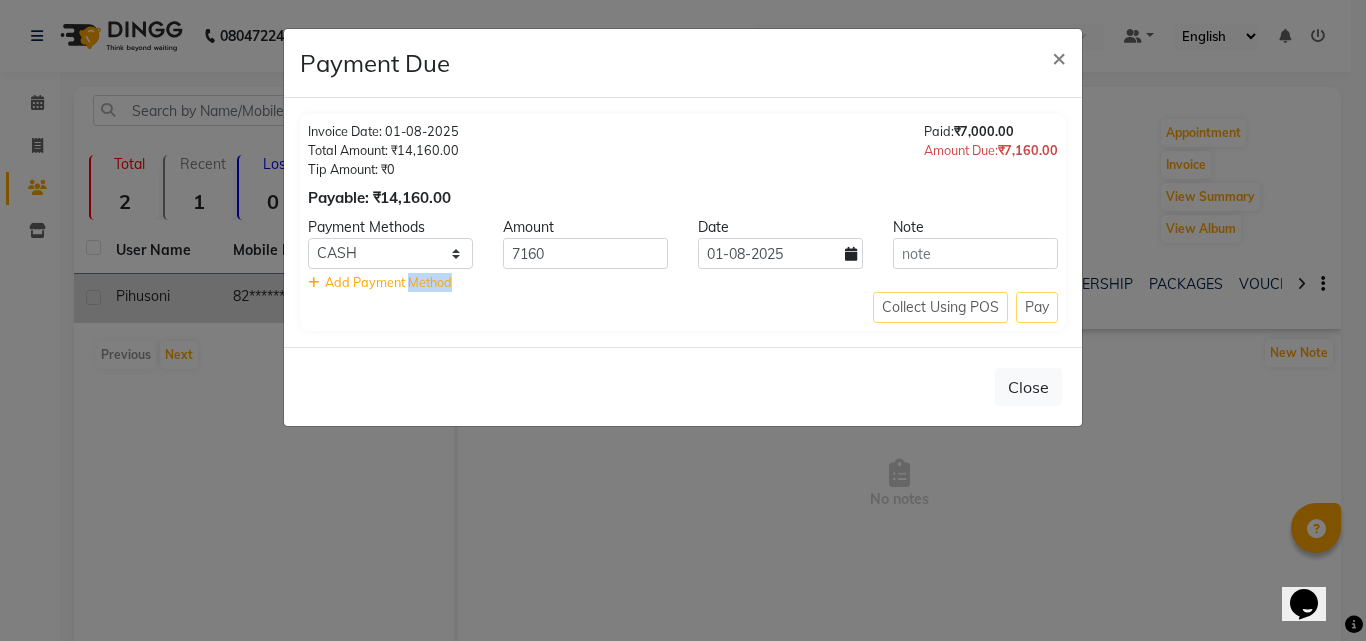 click on "Collect Using POS Pay" 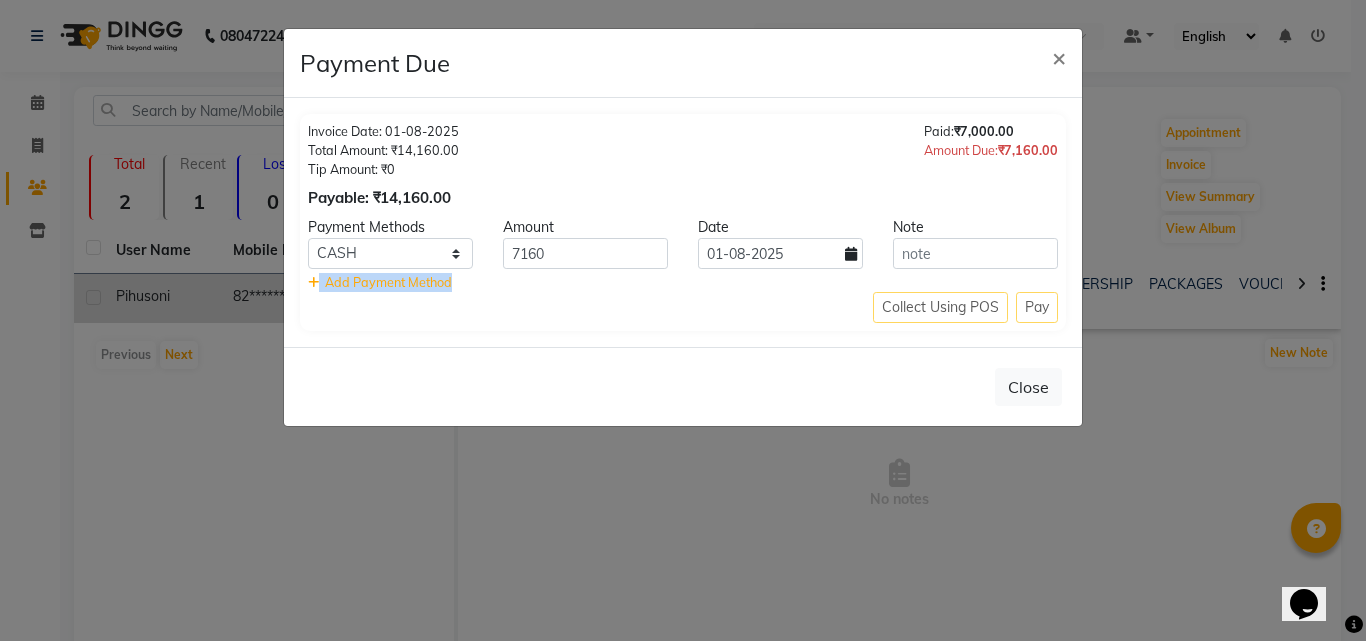 drag, startPoint x: 1033, startPoint y: 304, endPoint x: 717, endPoint y: 369, distance: 322.61588 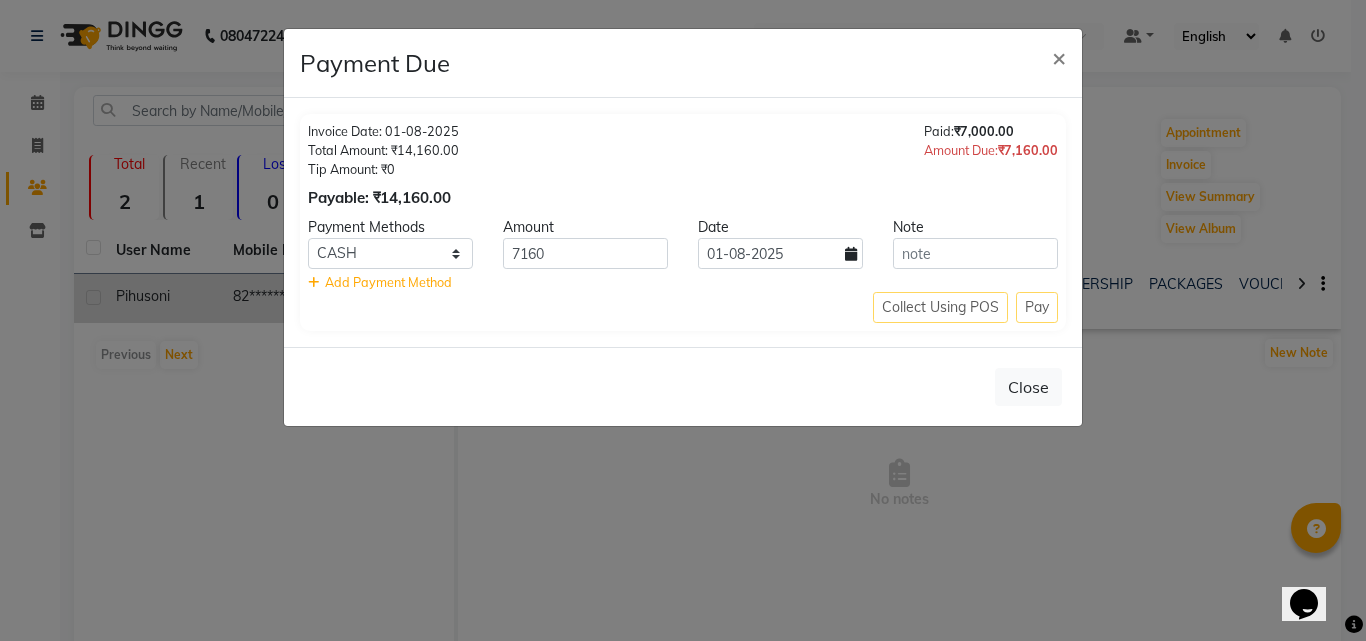 click on "Close" 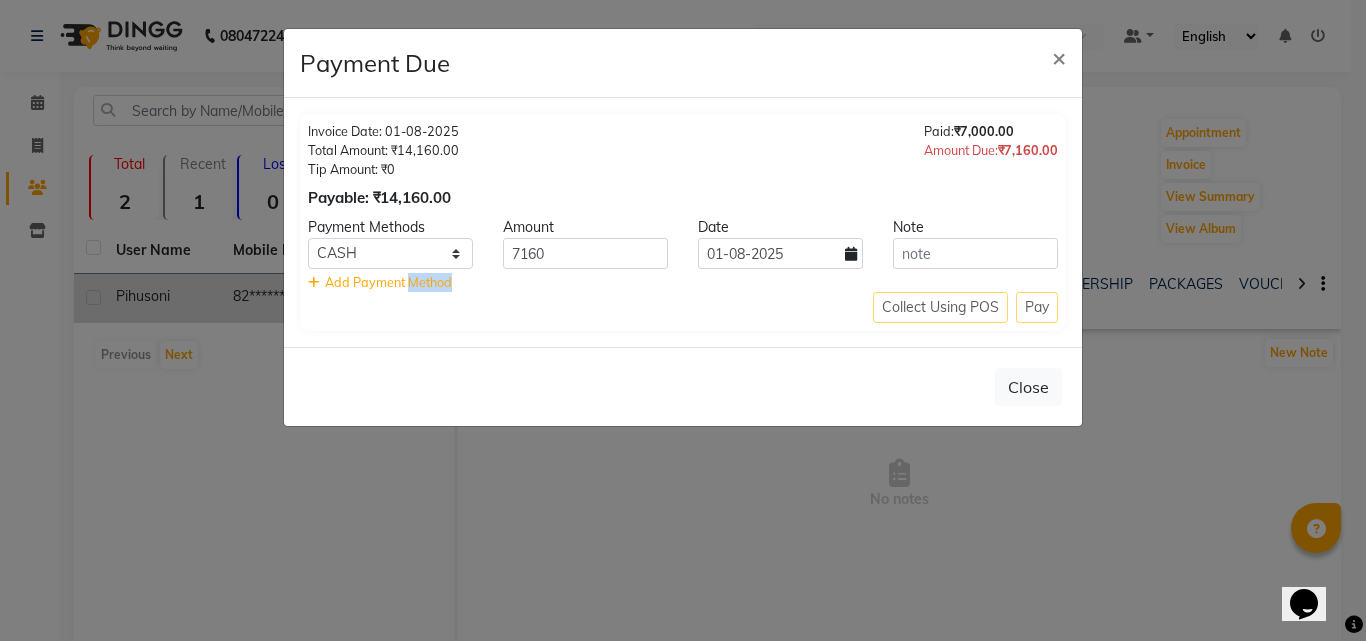 click on "Collect Using POS Pay" 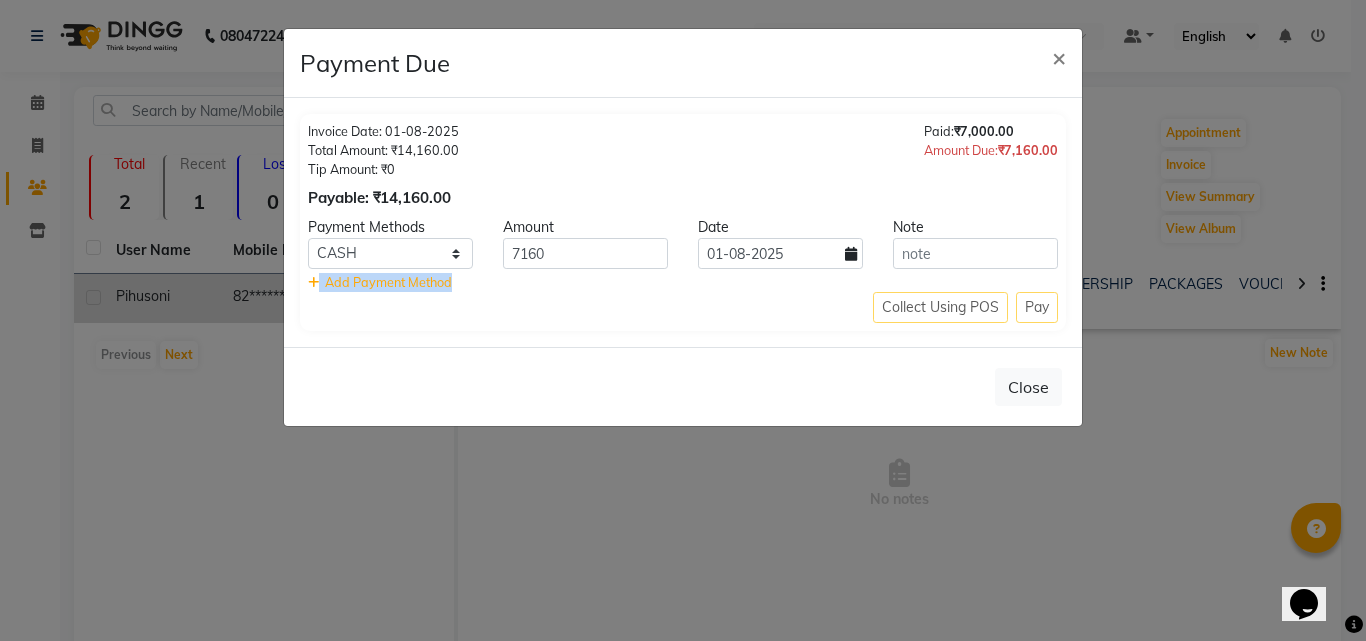 click on "Collect Using POS Pay" 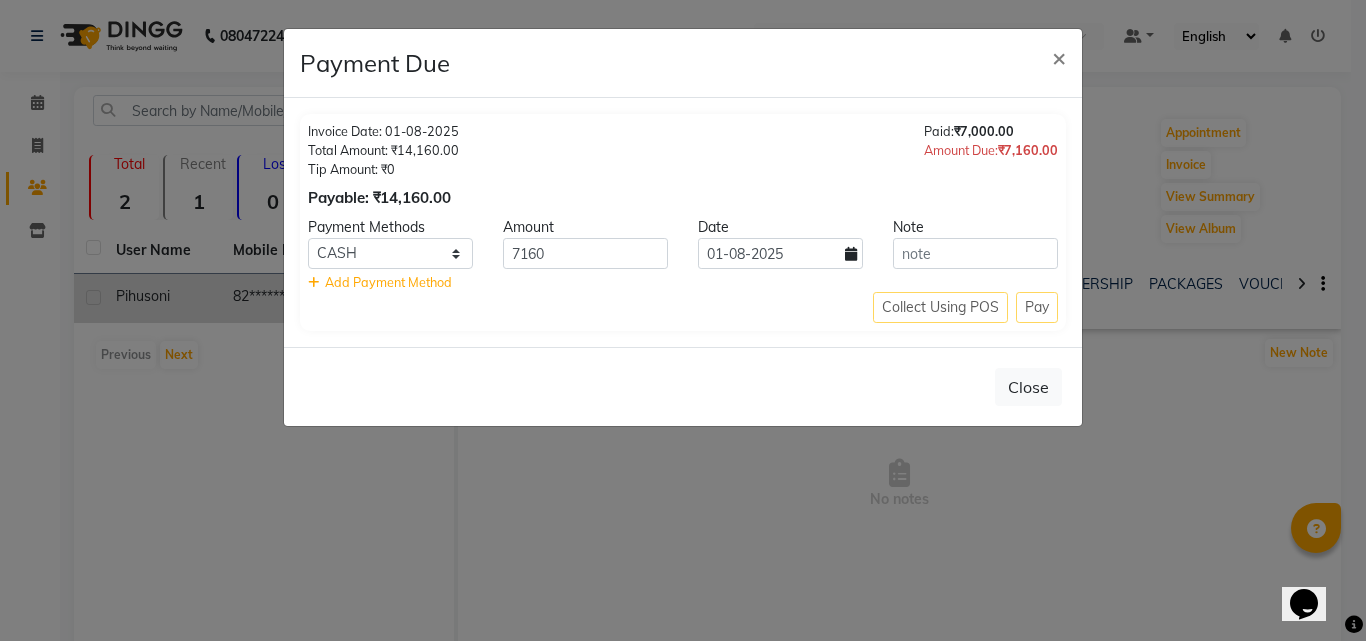 click on "Collect Using POS Pay" 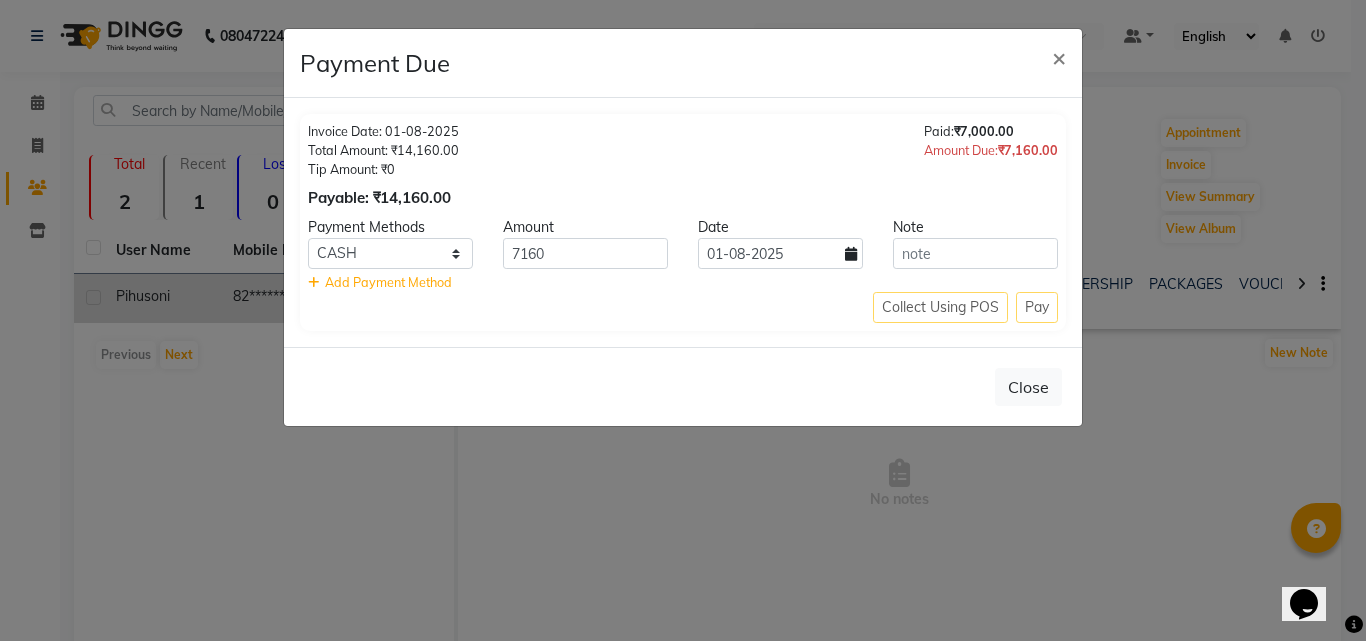 click on "Payment Due × Invoice Date: 01-08-2025 Total Amount: ₹14,160.00 Tip Amount: ₹0 Payable: ₹14,160.00 Paid:  ₹7,000.00 Amount Due:  ₹7,160.00 Payment Methods Amount Date Note Coupon CASH UPI Room Charge EGP GPay City Card Master Card Paypal PayTM Debit Card MosamBee Complimentary BharatPay Card NearBuy Visa Card Razorpay Spa Finder AmEx Diners Rupay Dittor App 7160 01-08-2025    Add Payment Method Collect Using POS Pay  Close" 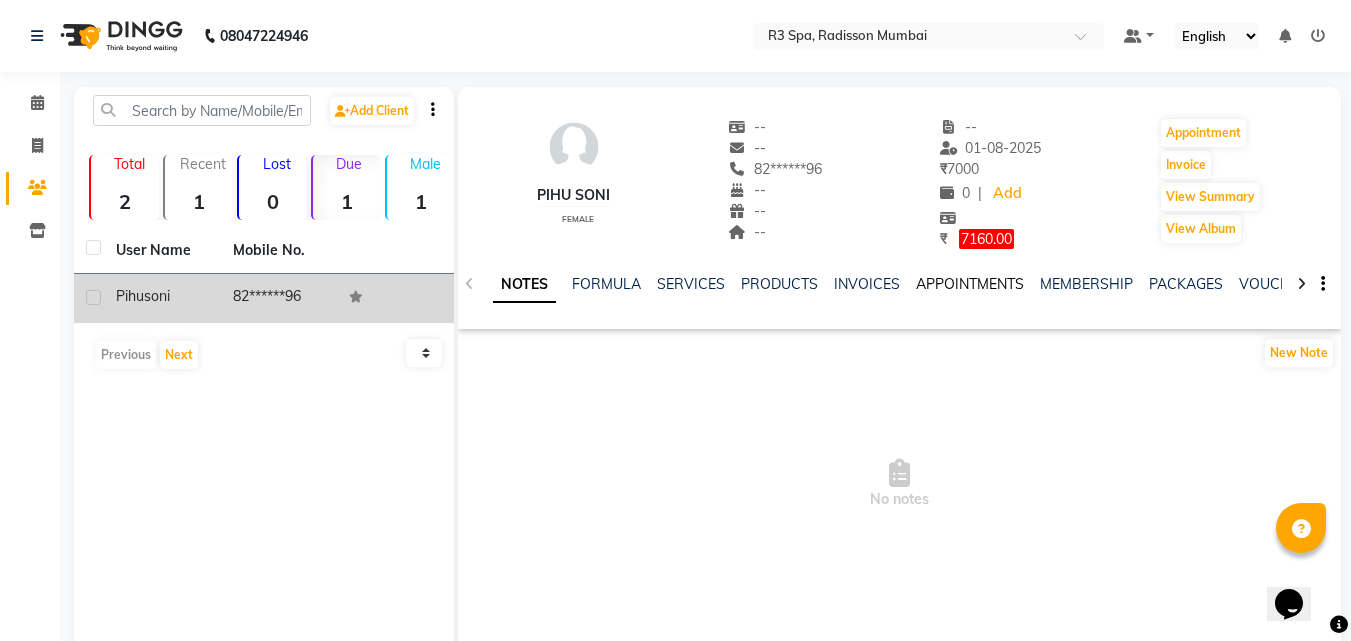 click on "APPOINTMENTS" 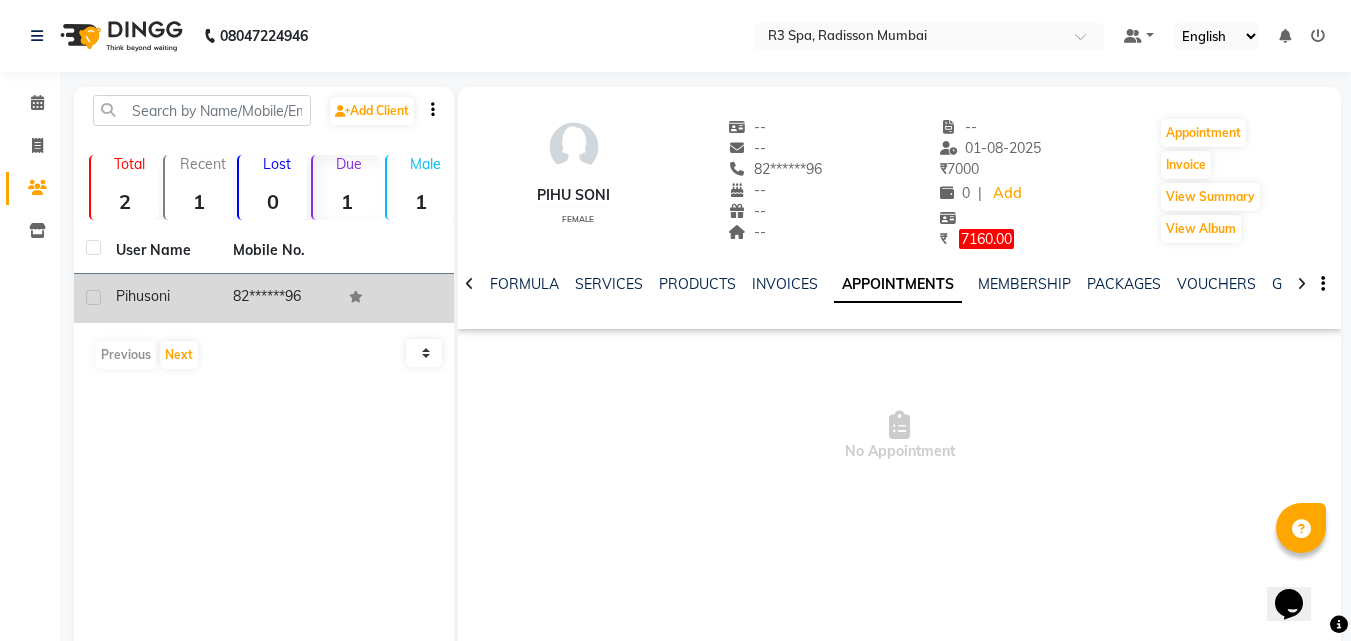 click on "NOTES FORMULA SERVICES PRODUCTS INVOICES APPOINTMENTS MEMBERSHIP PACKAGES VOUCHERS GIFTCARDS POINTS FORMS FAMILY CARDS WALLET" 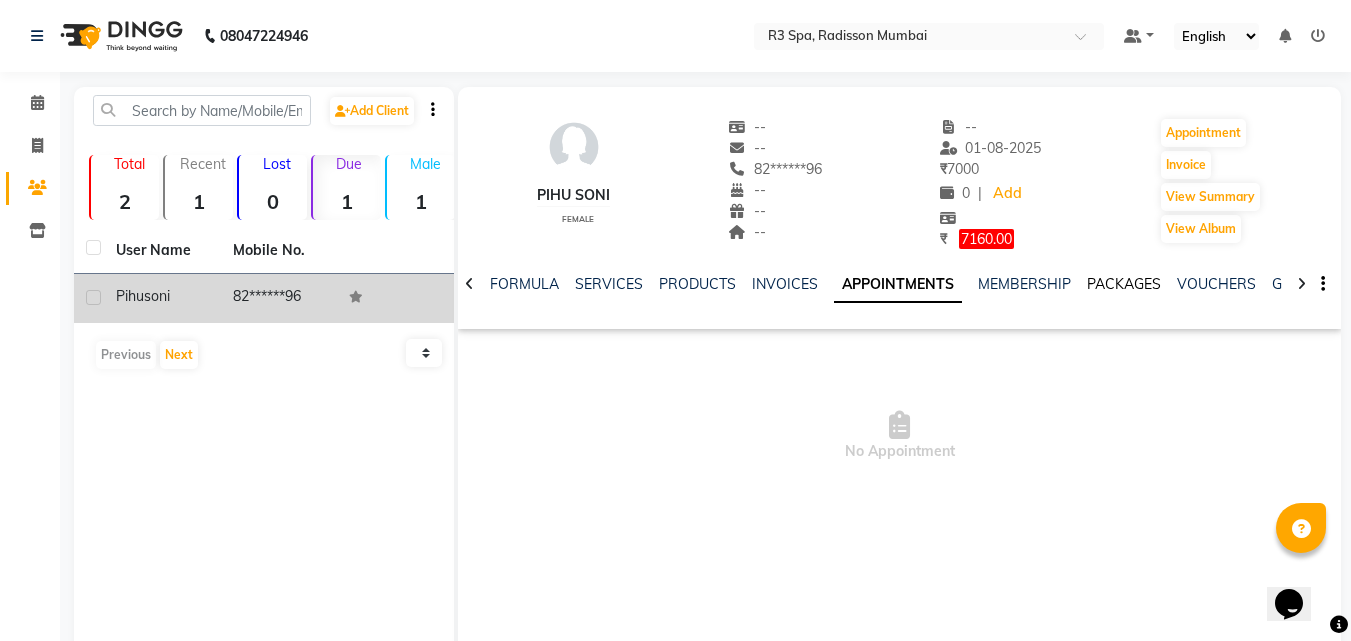 click on "PACKAGES" 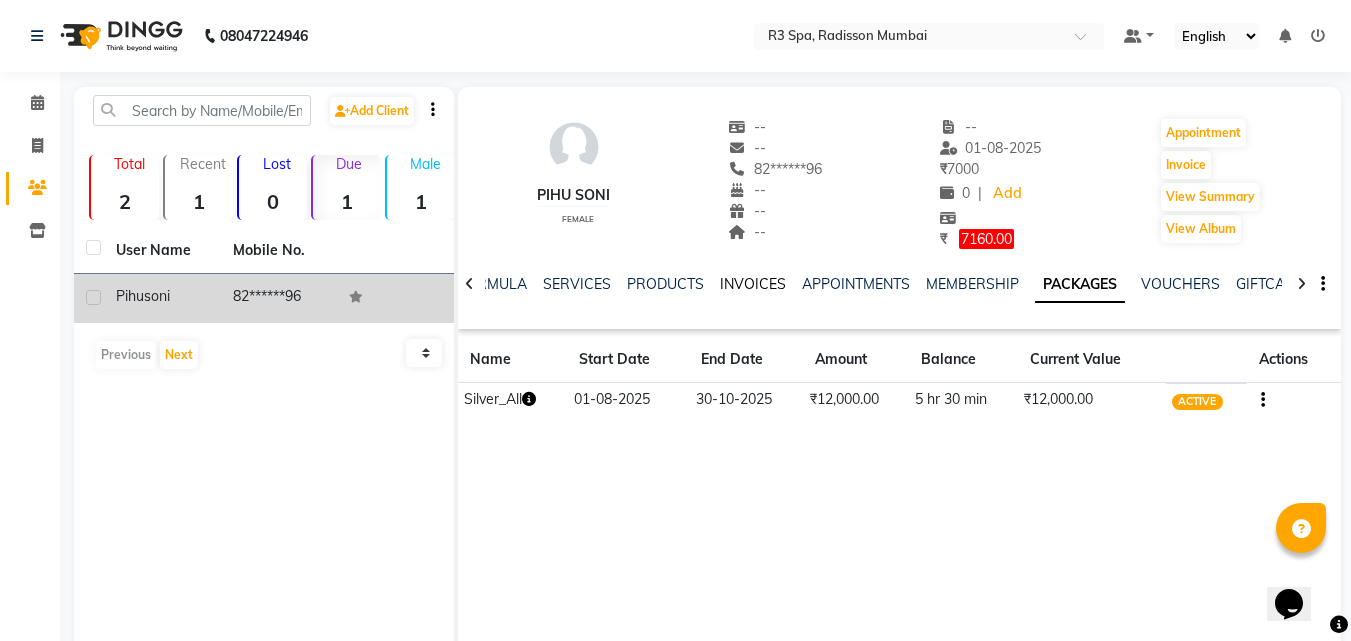 click on "INVOICES" 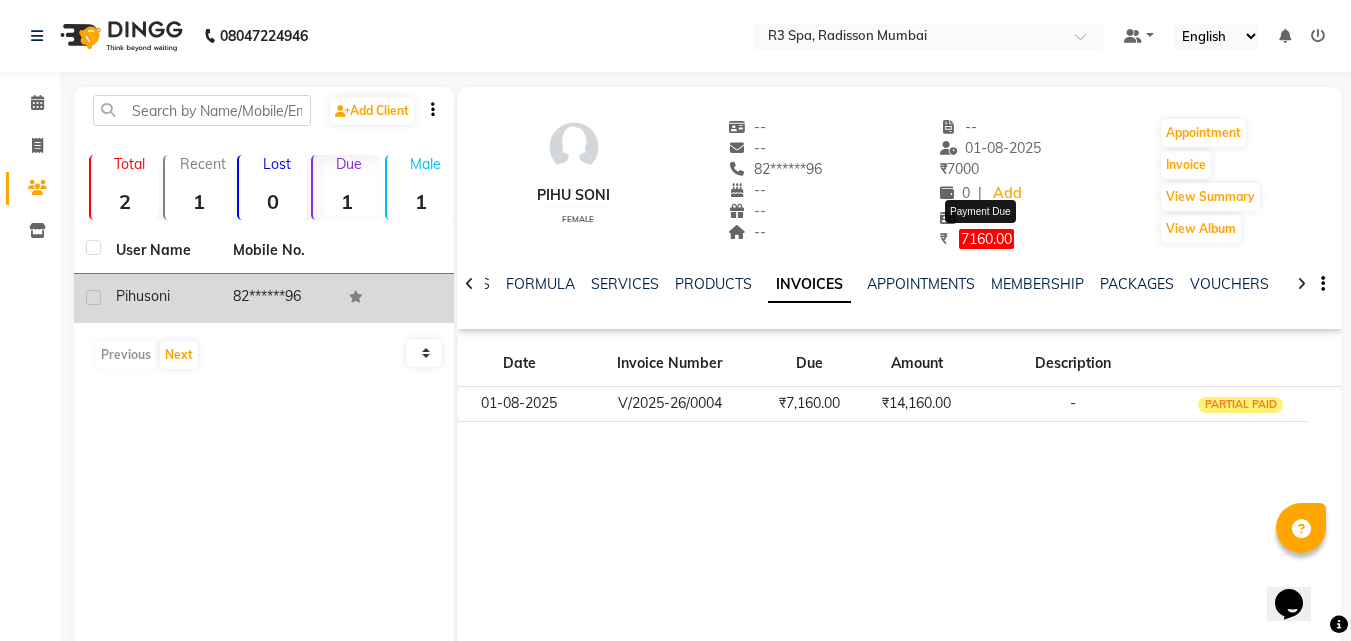 click on "7160.00" 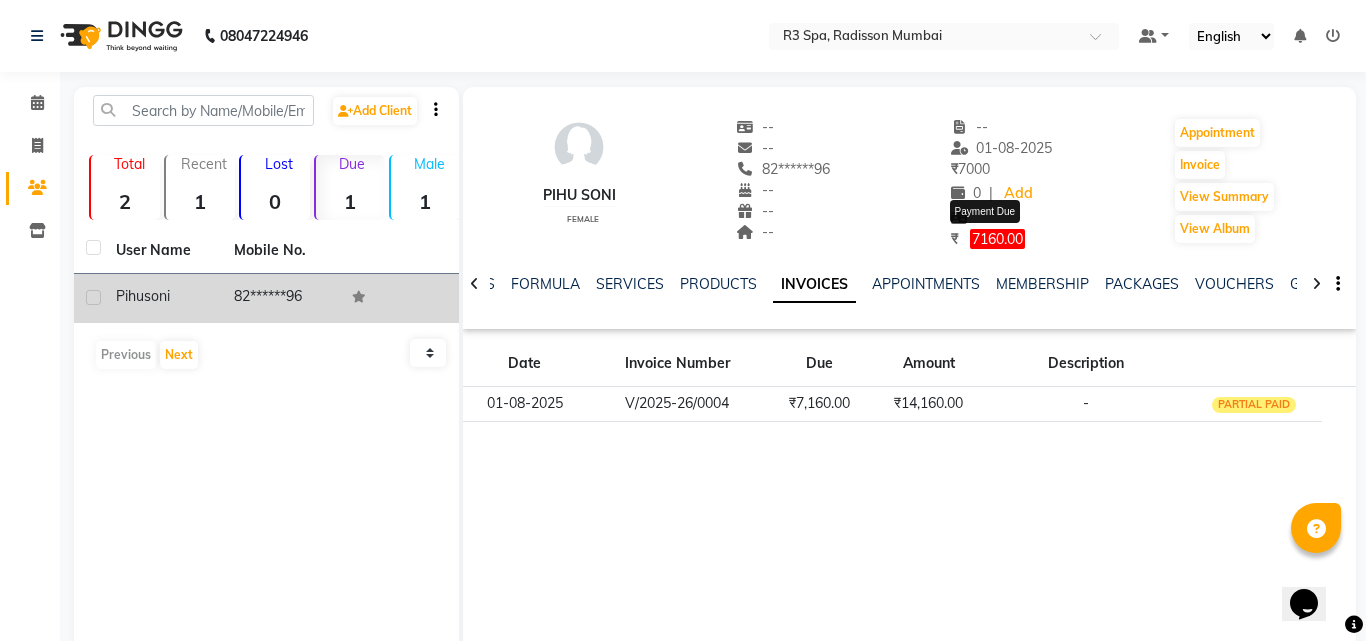 select on "1" 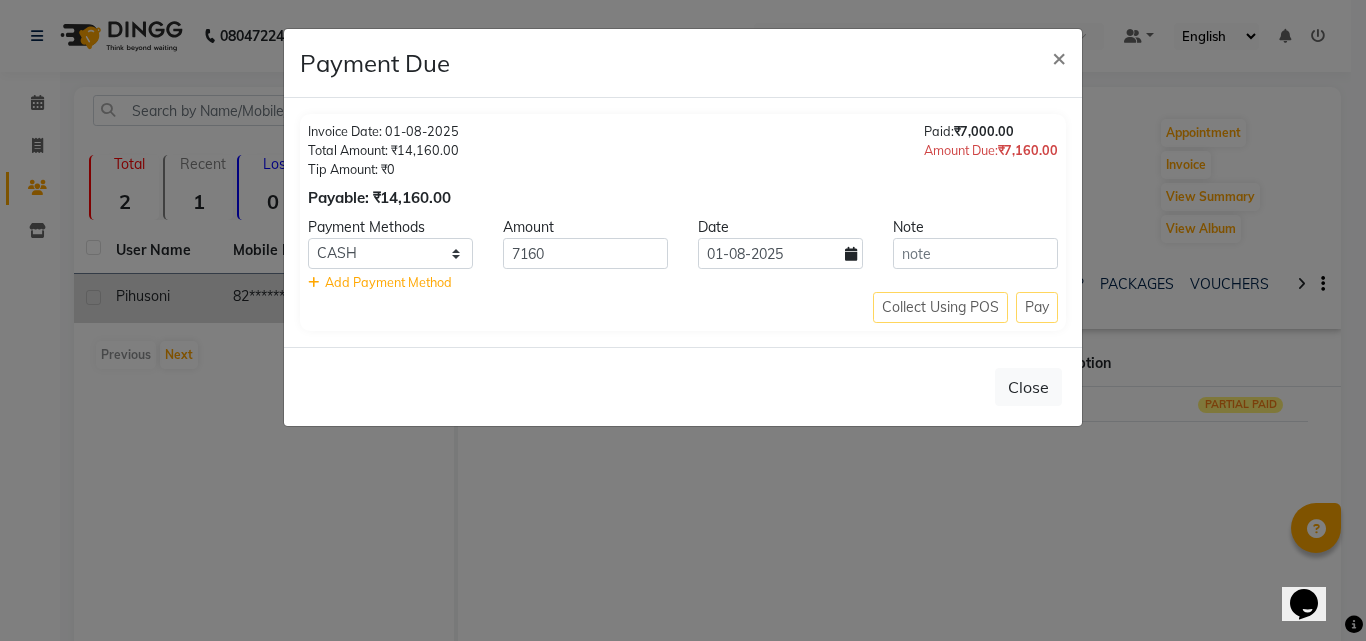 click on "Collect Using POS Pay" 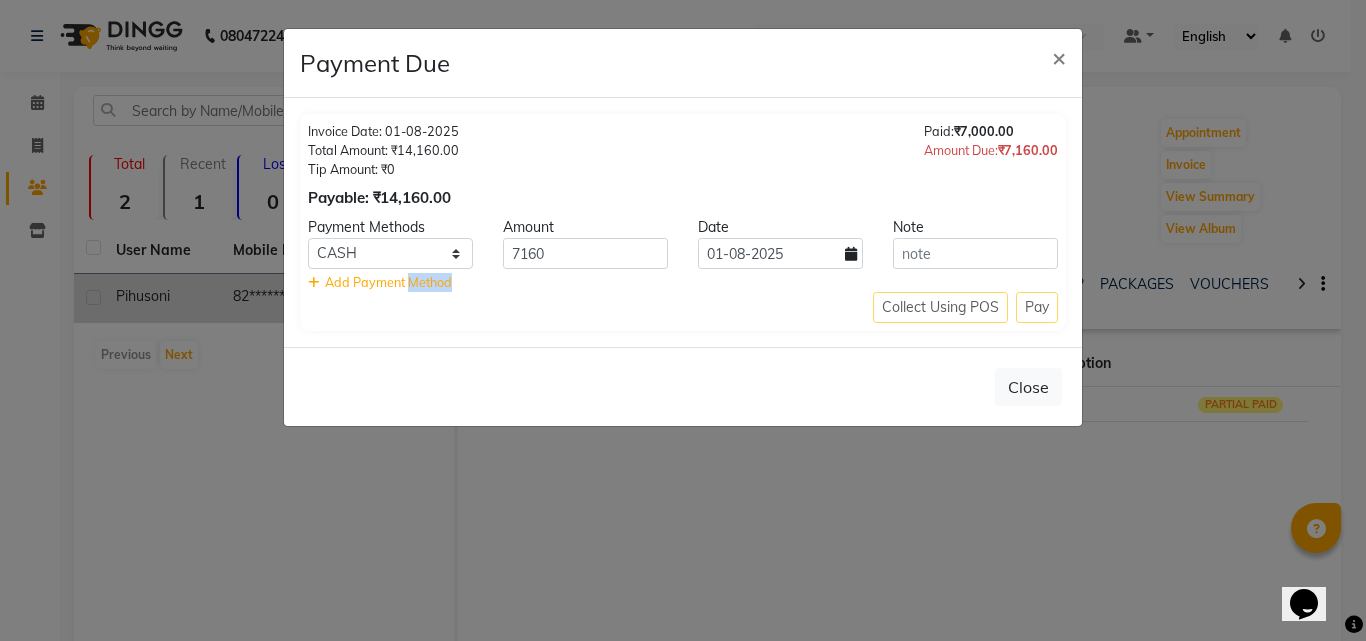 click on "Collect Using POS Pay" 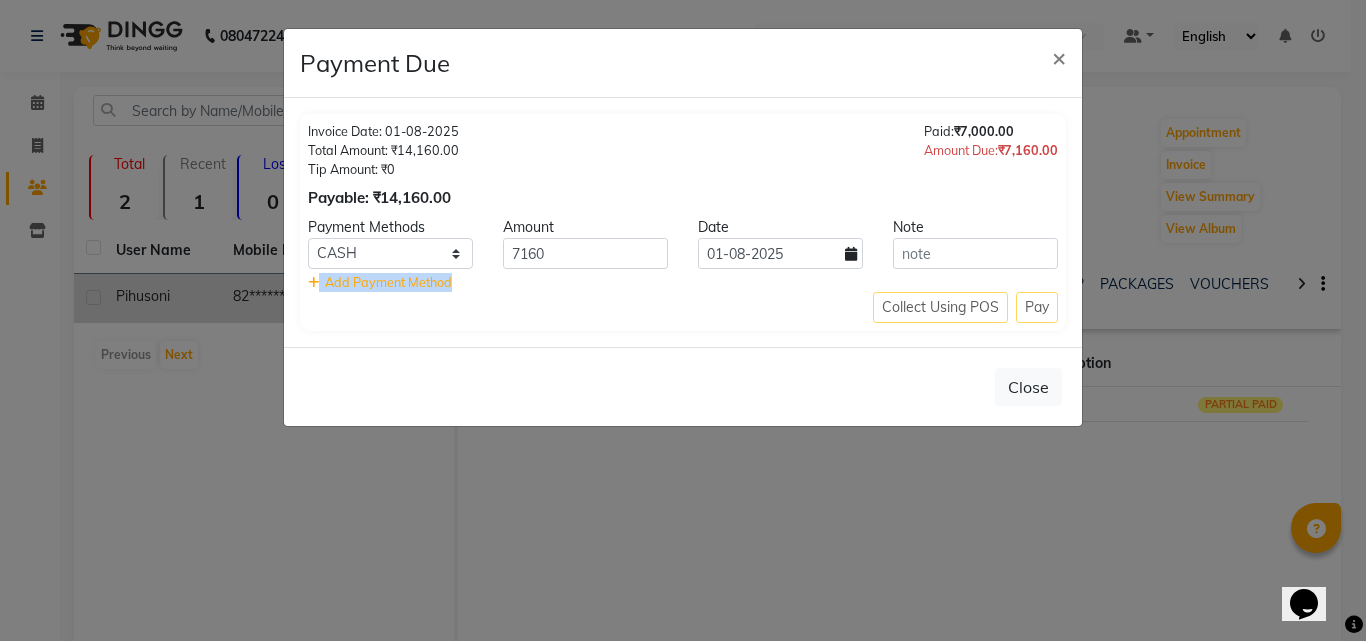 click on "Collect Using POS Pay" 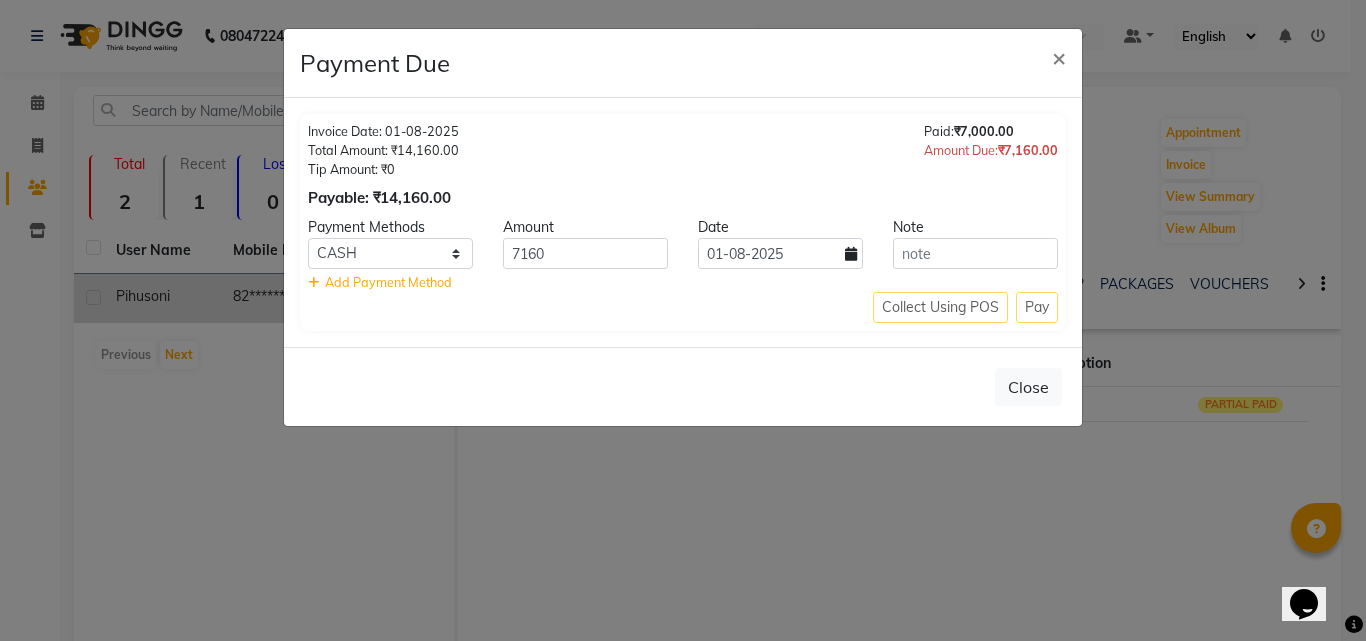 click on "Collect Using POS Pay" 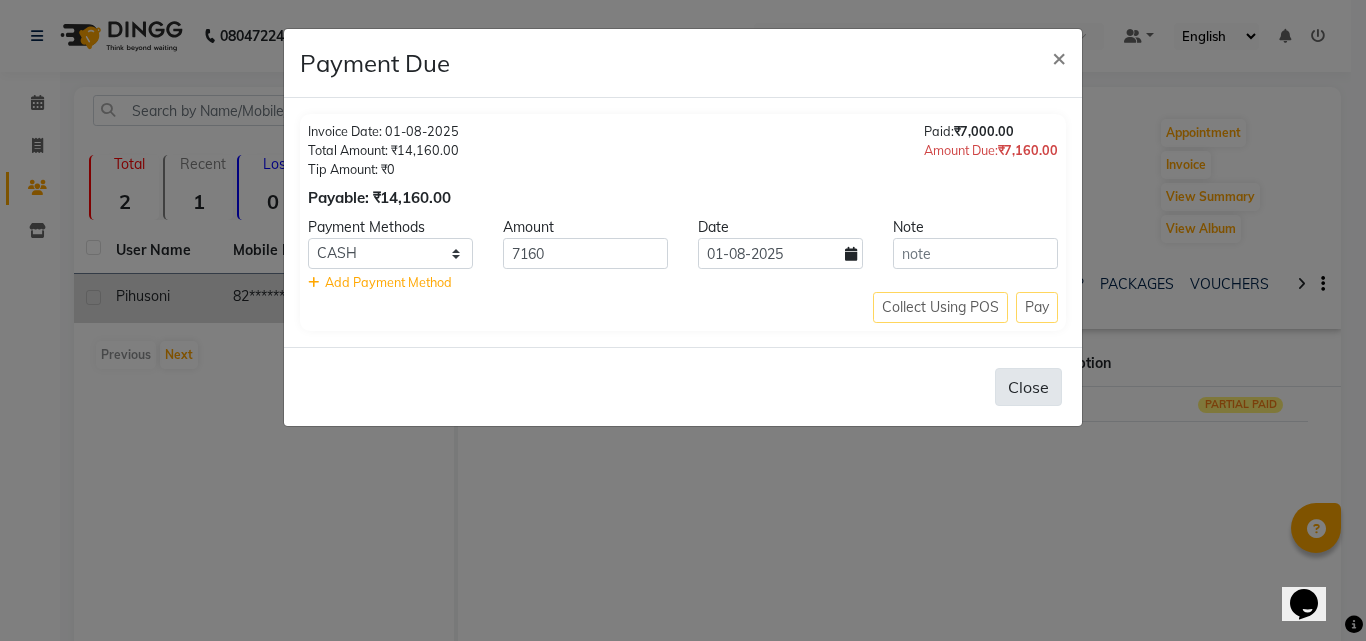 click on "Close" 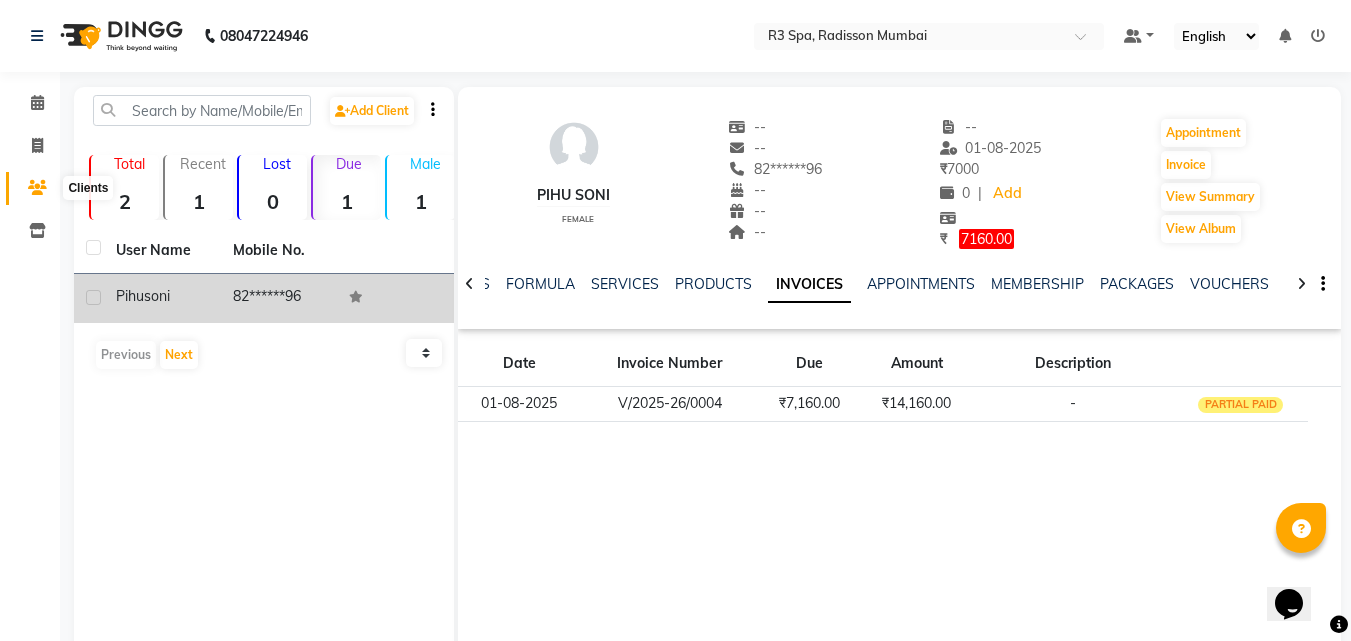 click 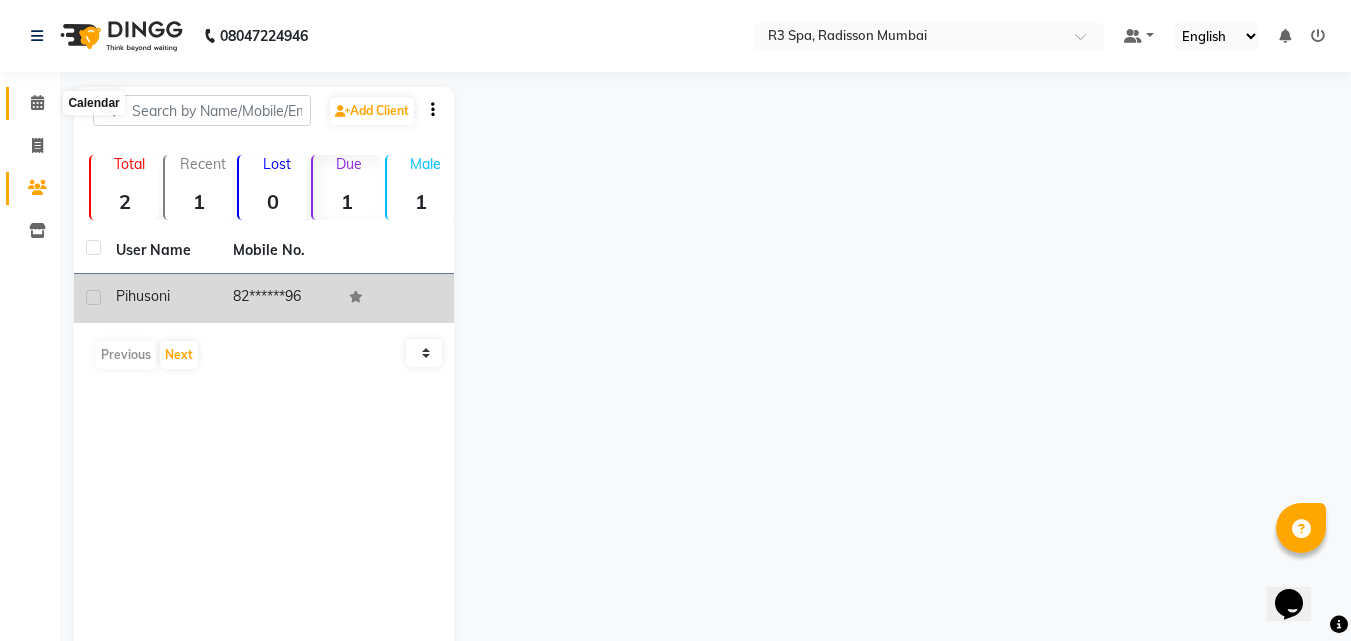 click 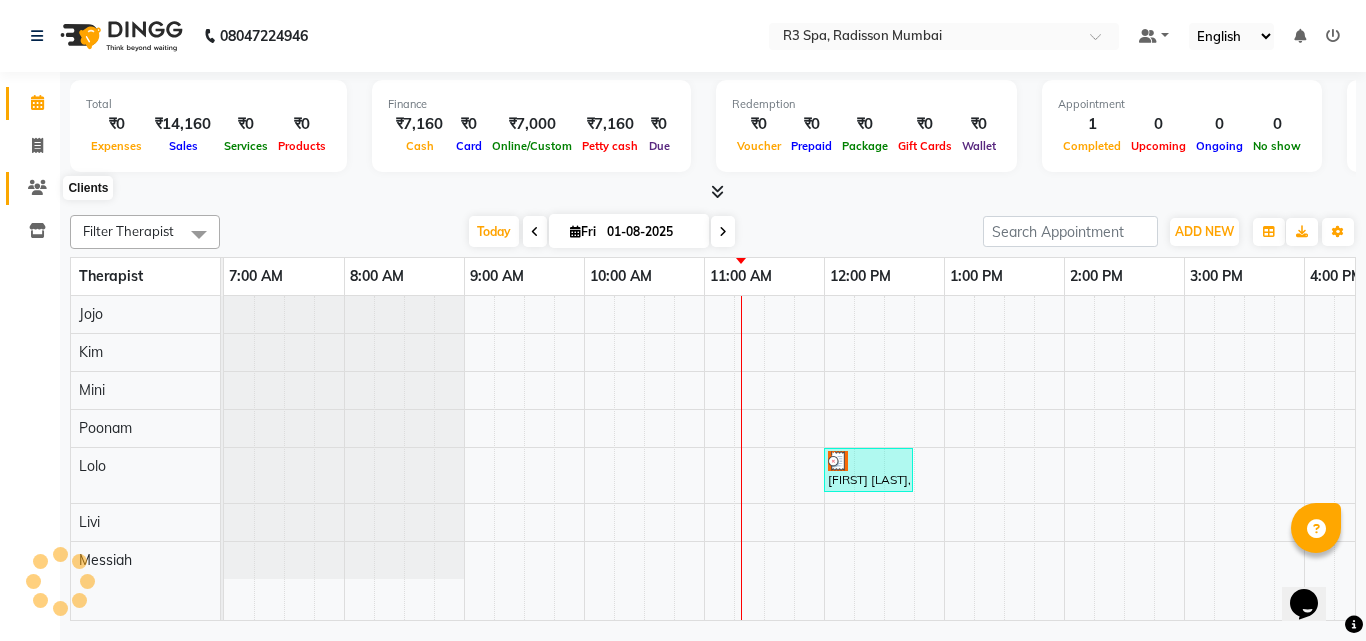 scroll, scrollTop: 0, scrollLeft: 0, axis: both 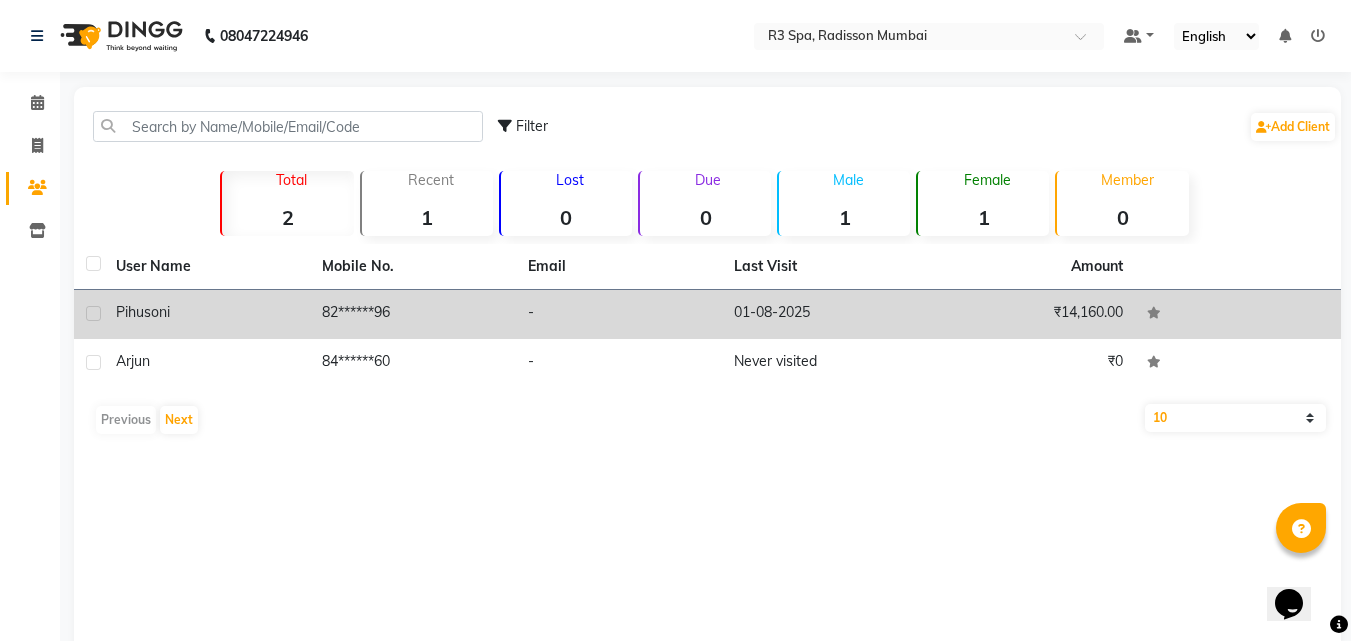 click on "82******96" 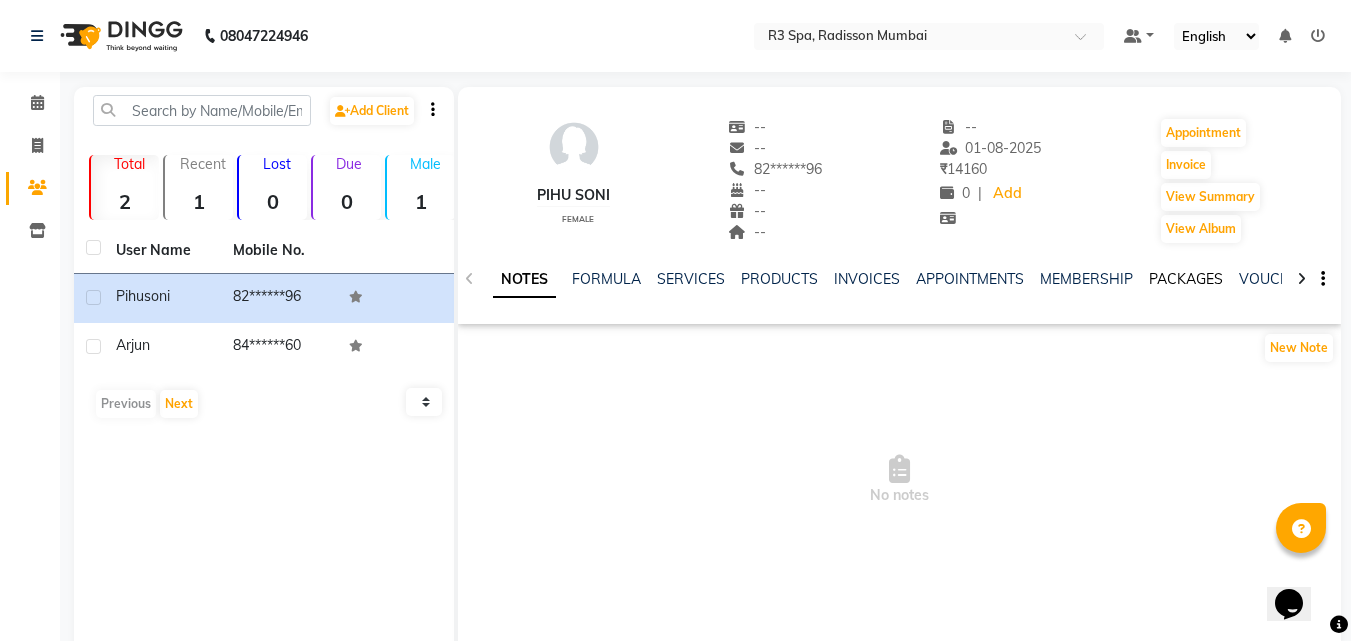 click on "PACKAGES" 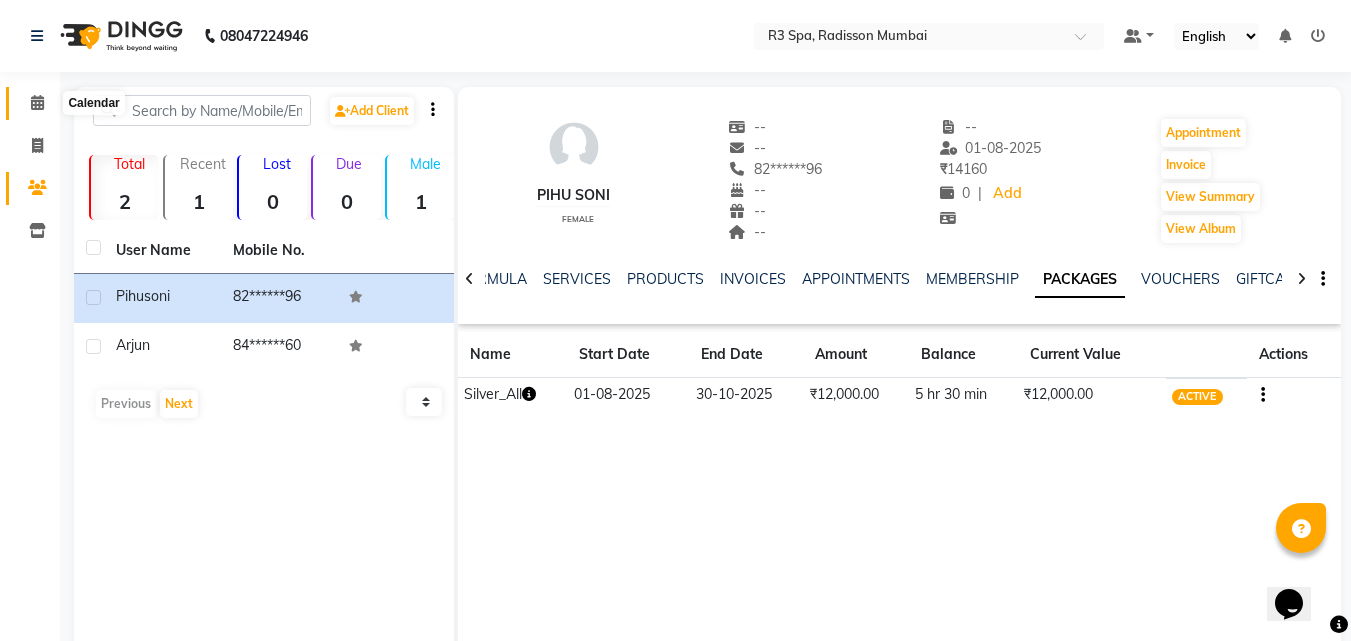 click 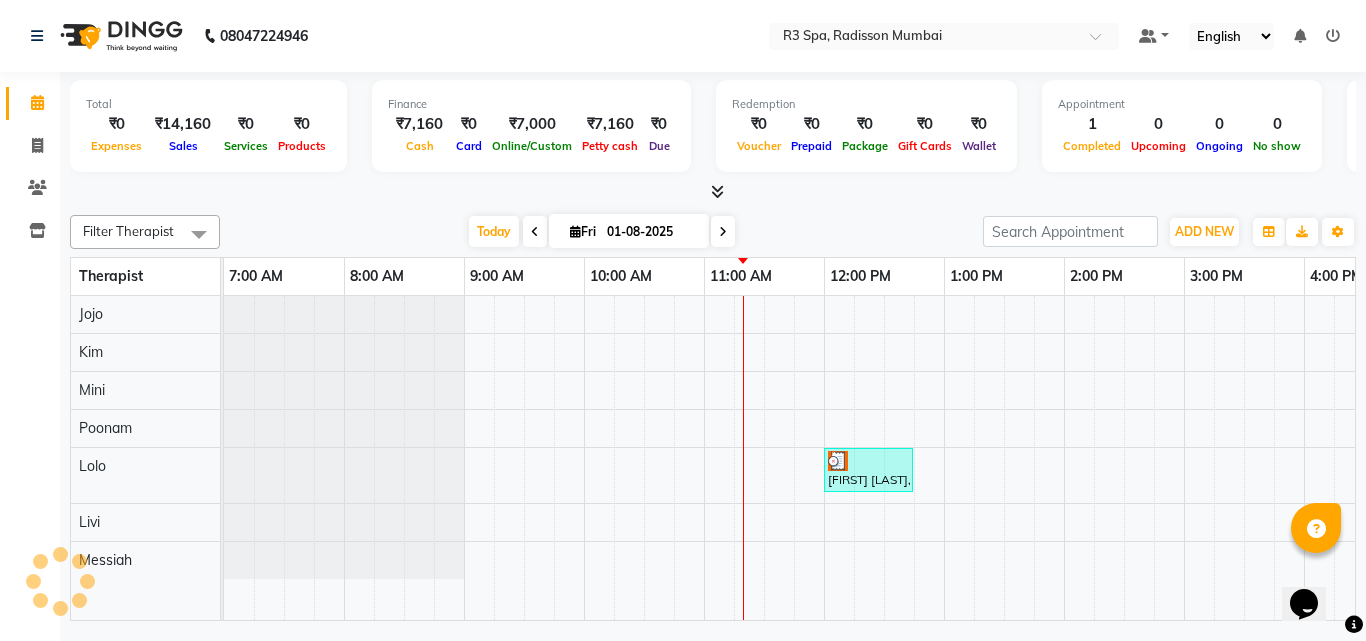 scroll, scrollTop: 0, scrollLeft: 0, axis: both 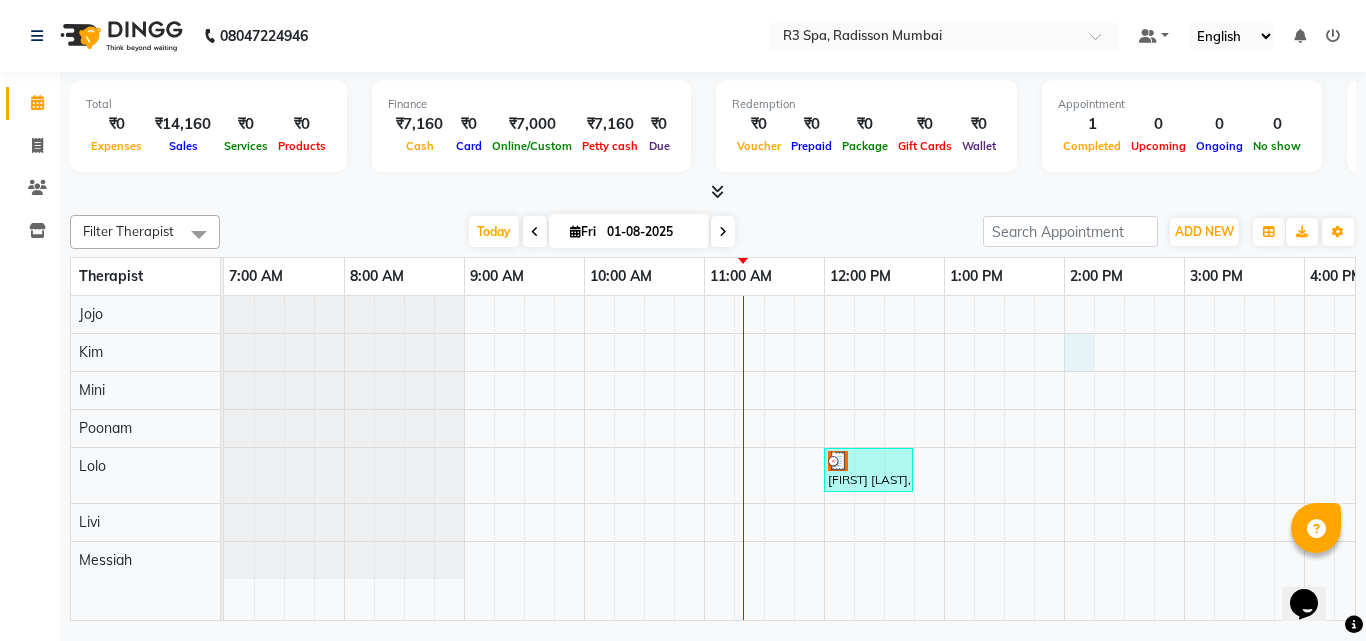 click on "pihu [LAST], TK01, 12:00 PM-12:45 PM, Indian Head, Neck and Shoulder Massage(Male) 45 Min" at bounding box center (1244, 458) 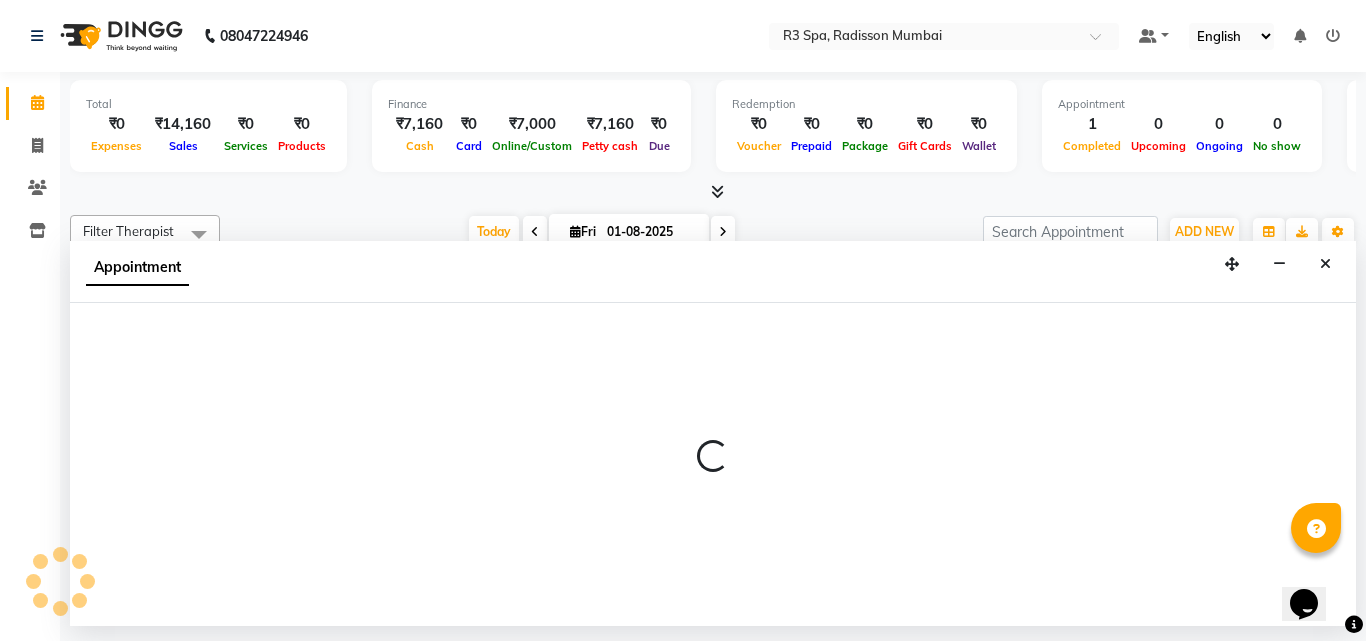 select on "87563" 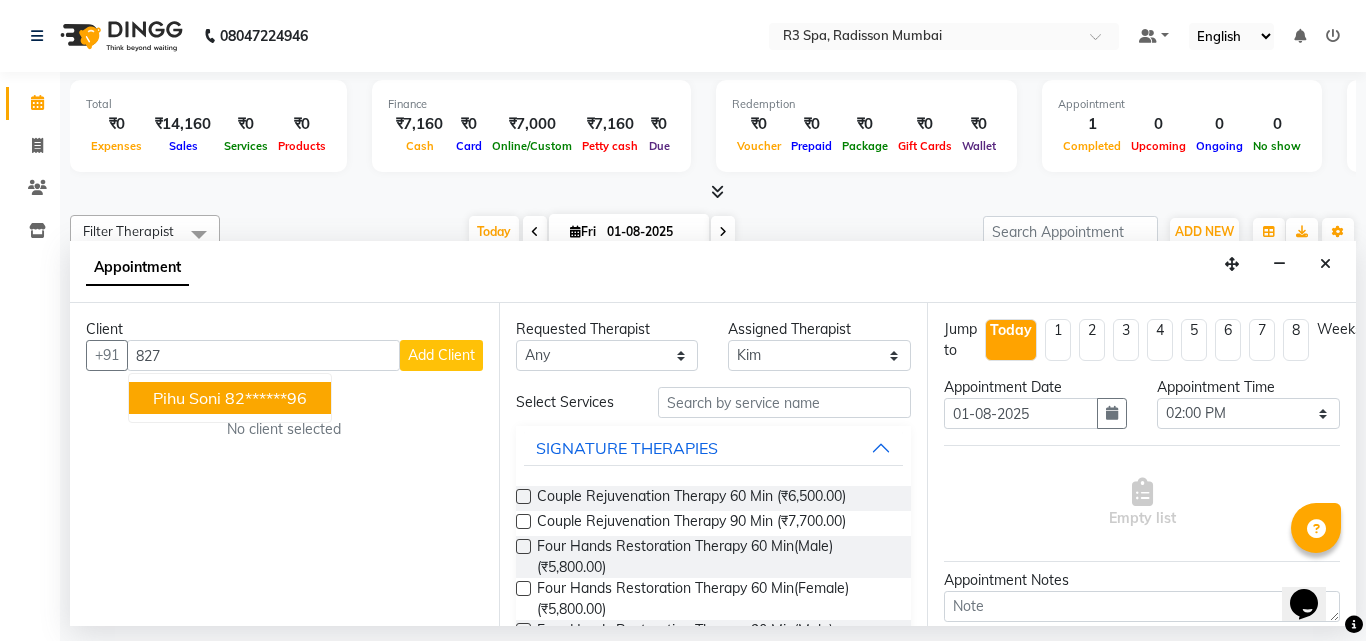 click on "pihu soni" at bounding box center [187, 398] 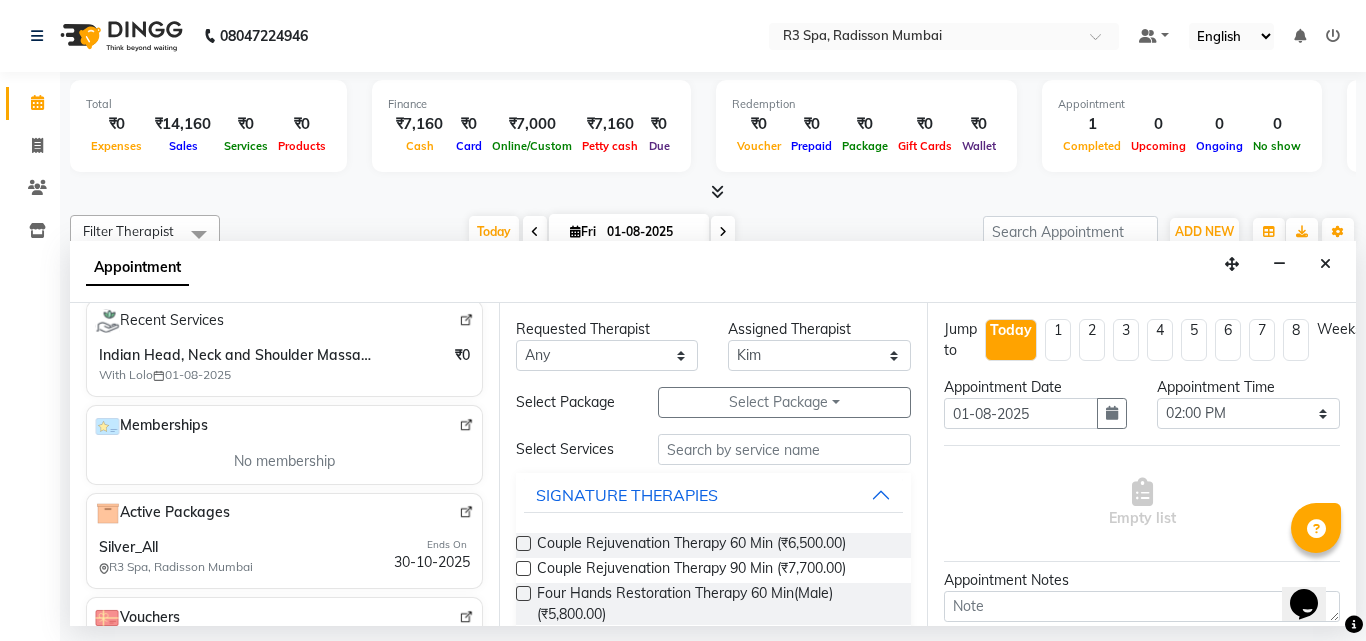 scroll, scrollTop: 437, scrollLeft: 0, axis: vertical 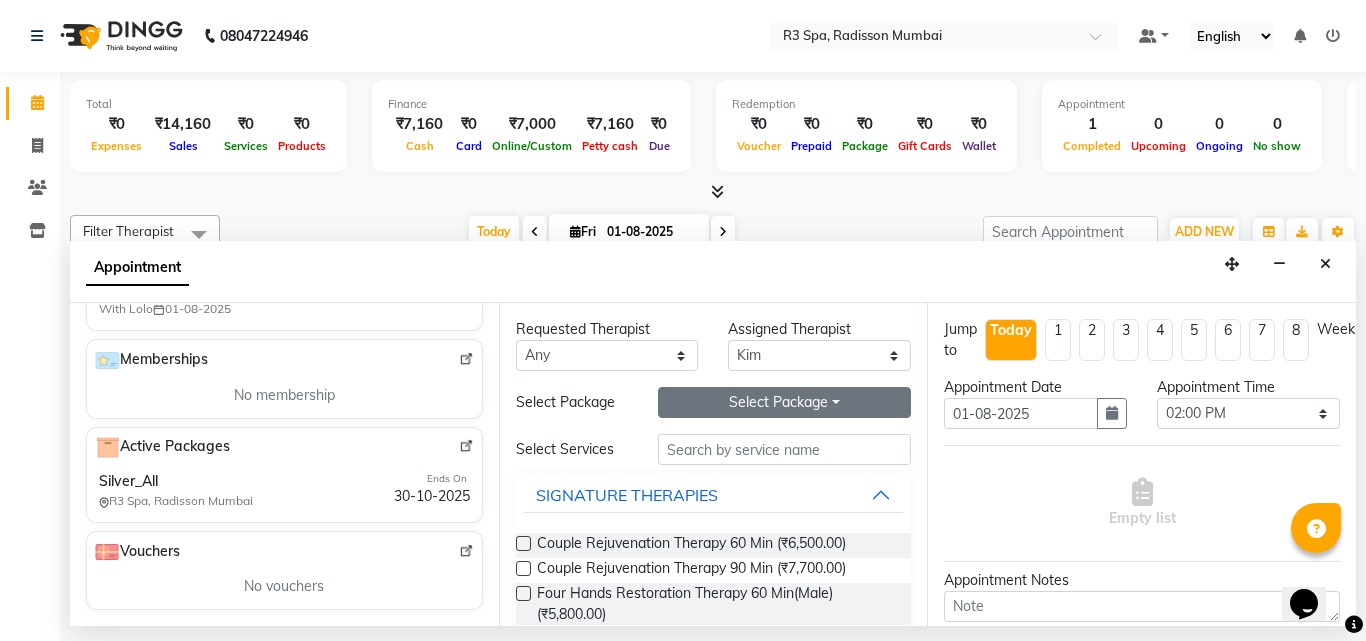 type on "82******96" 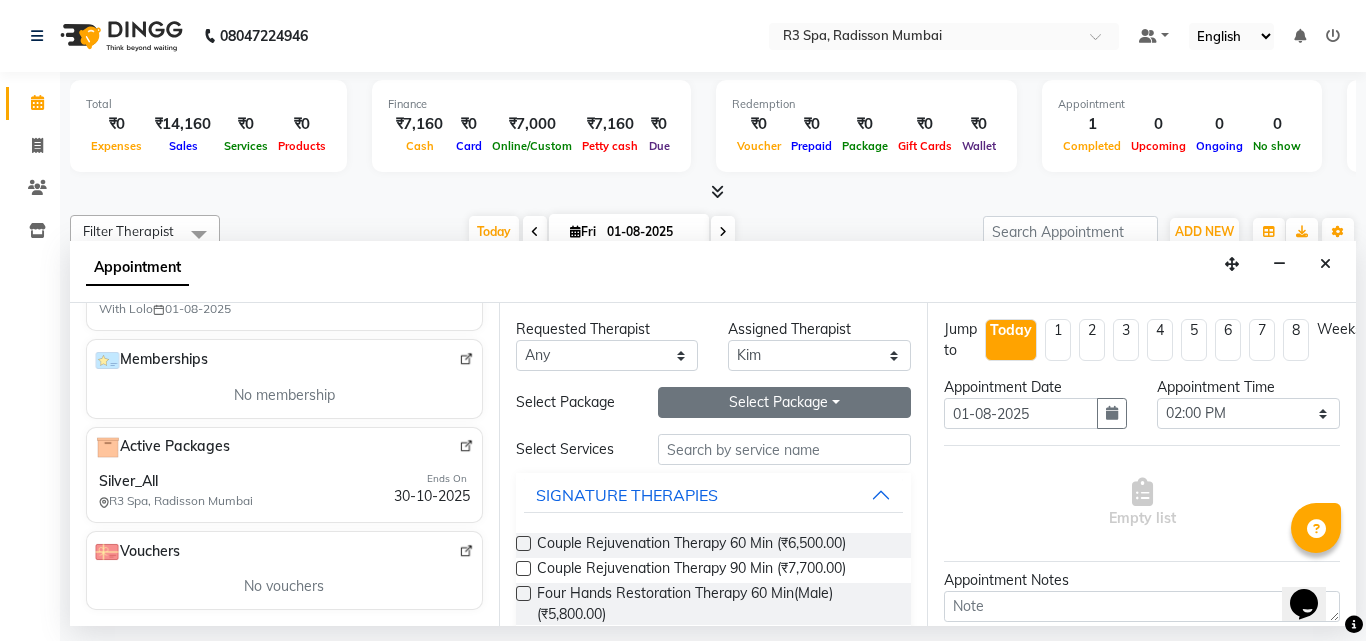 click on "Select Package  Toggle Dropdown" at bounding box center (785, 402) 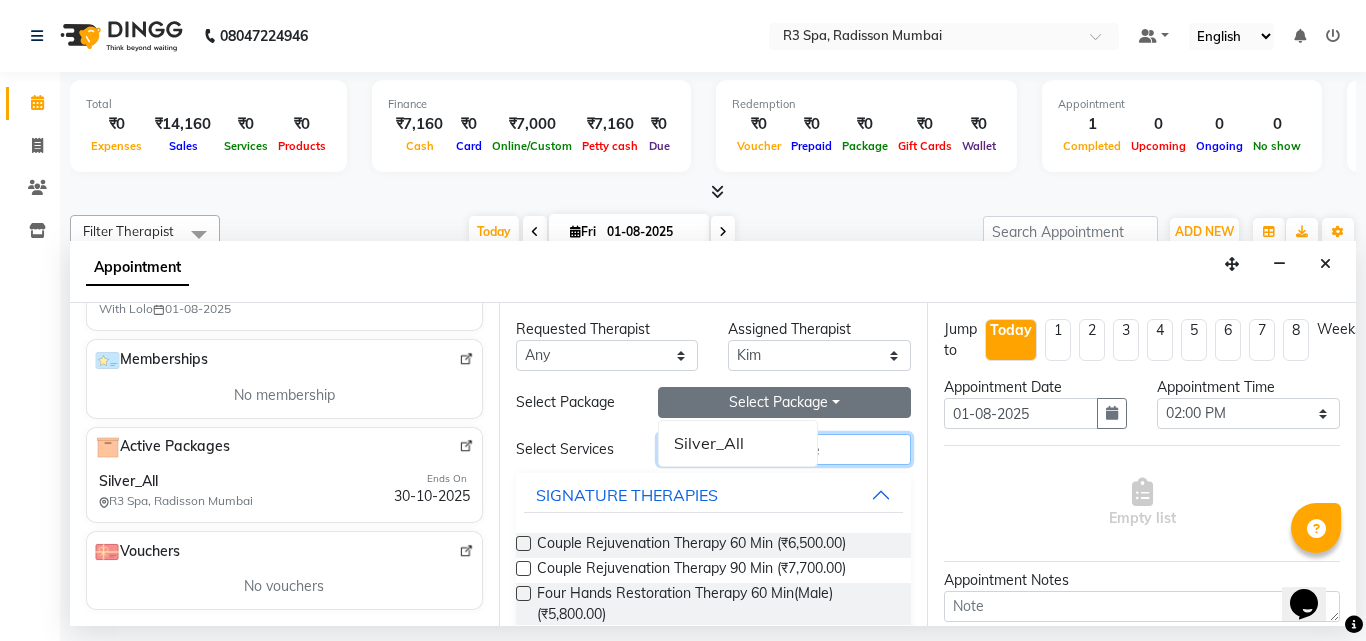 click at bounding box center [785, 449] 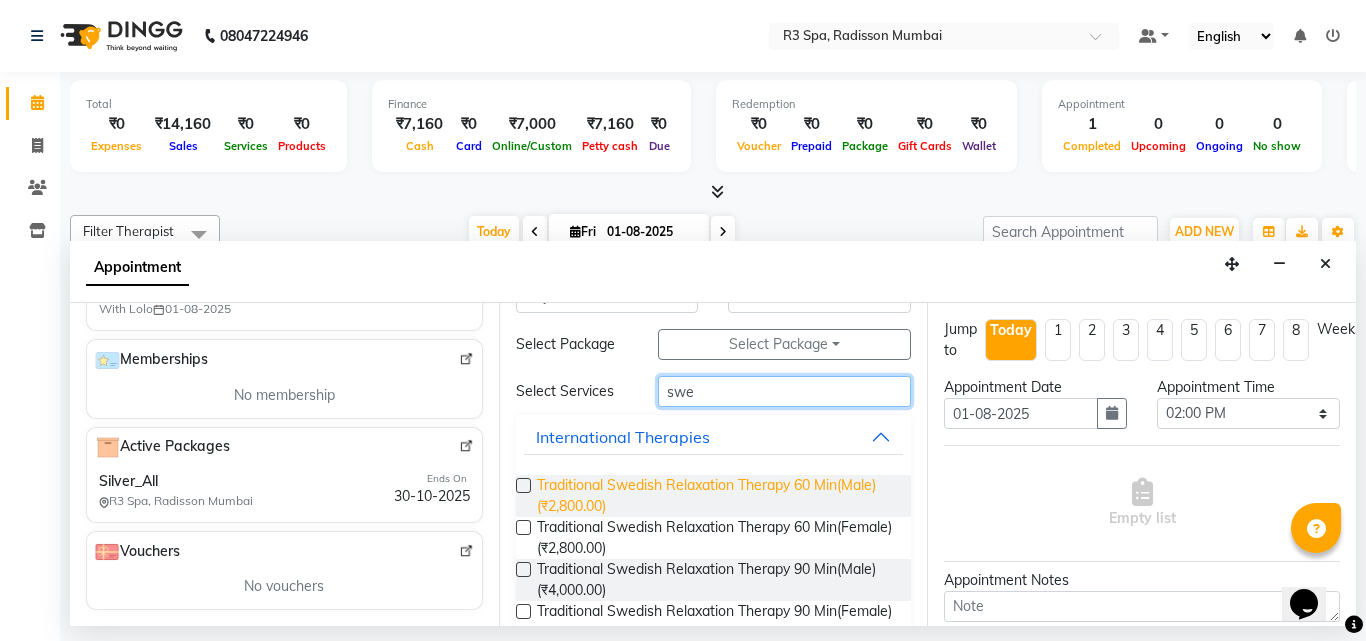 scroll, scrollTop: 107, scrollLeft: 0, axis: vertical 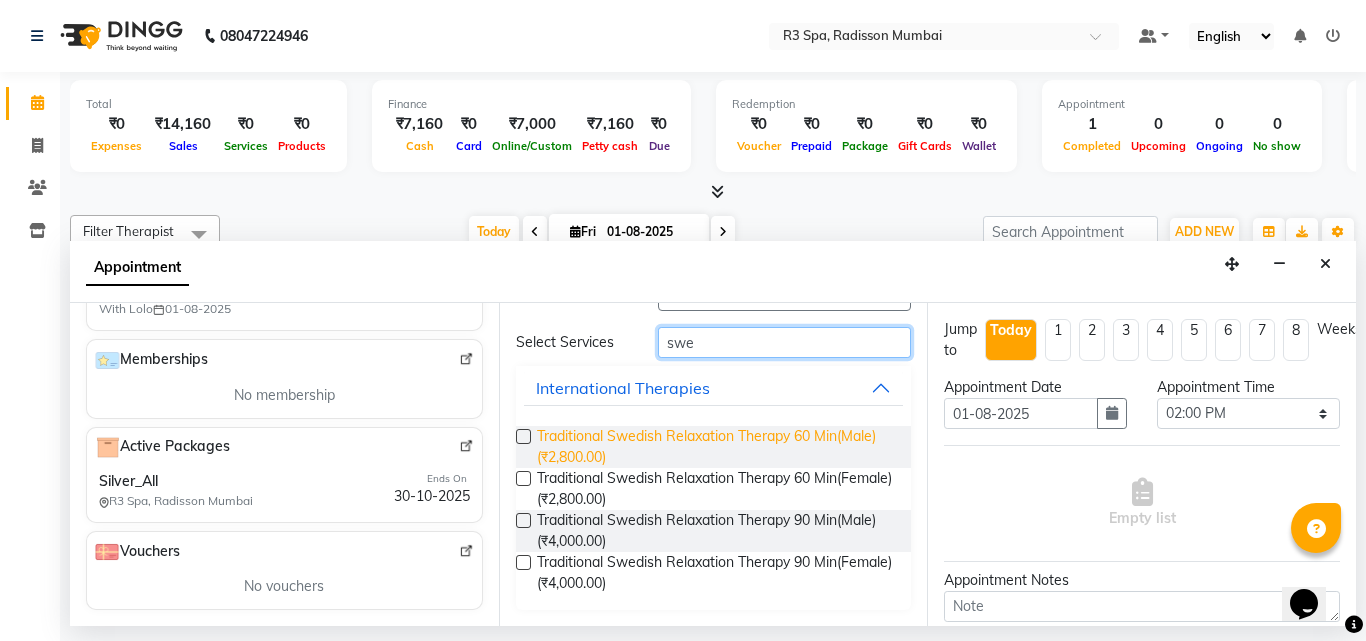 type on "swe" 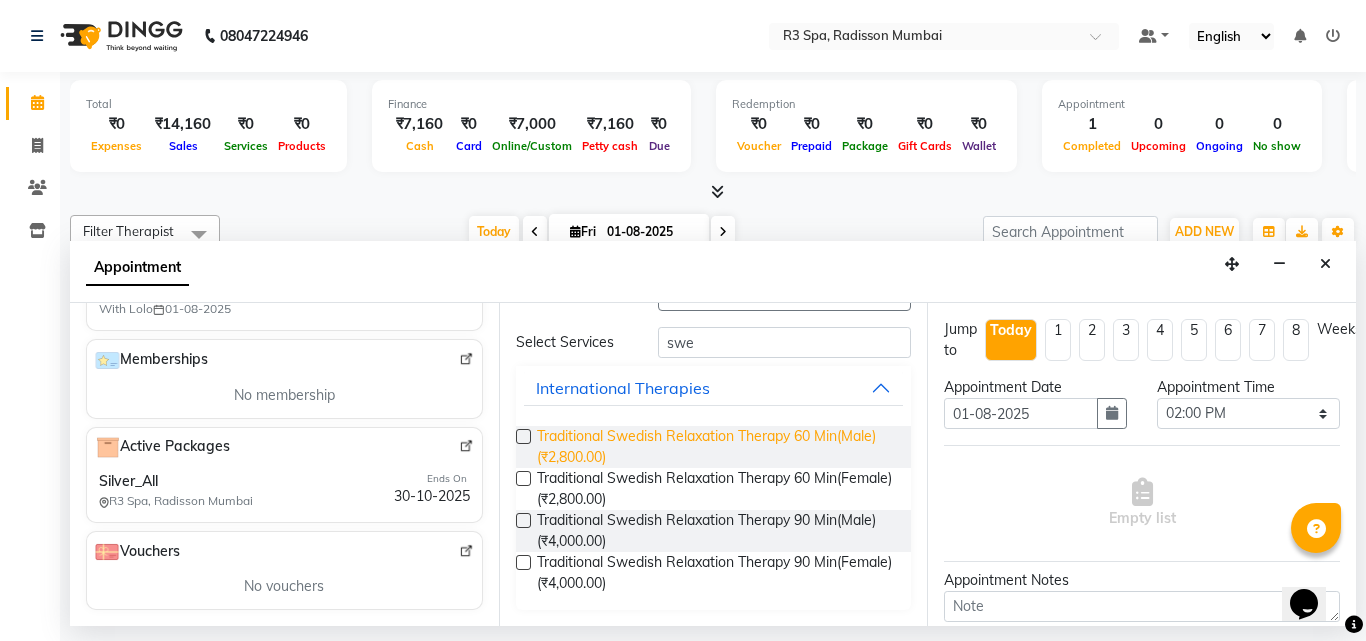 click on "Traditional Swedish Relaxation Therapy 60 Min(Male) (₹2,800.00)" at bounding box center (716, 447) 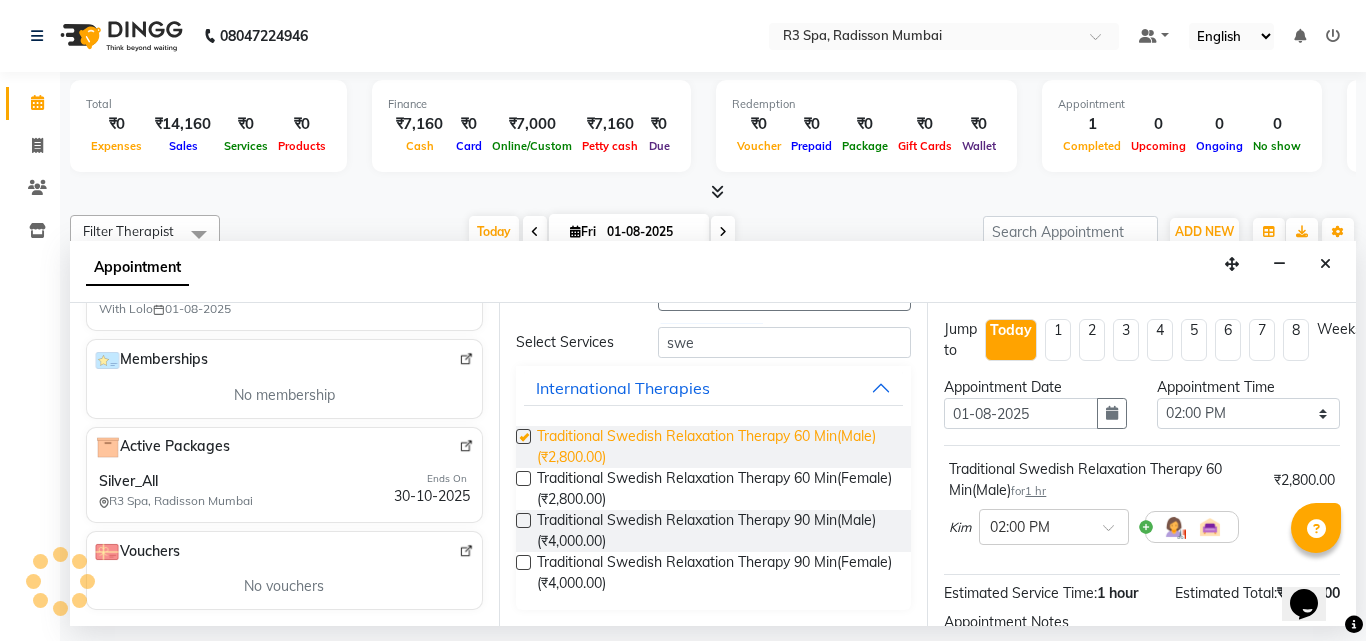checkbox on "false" 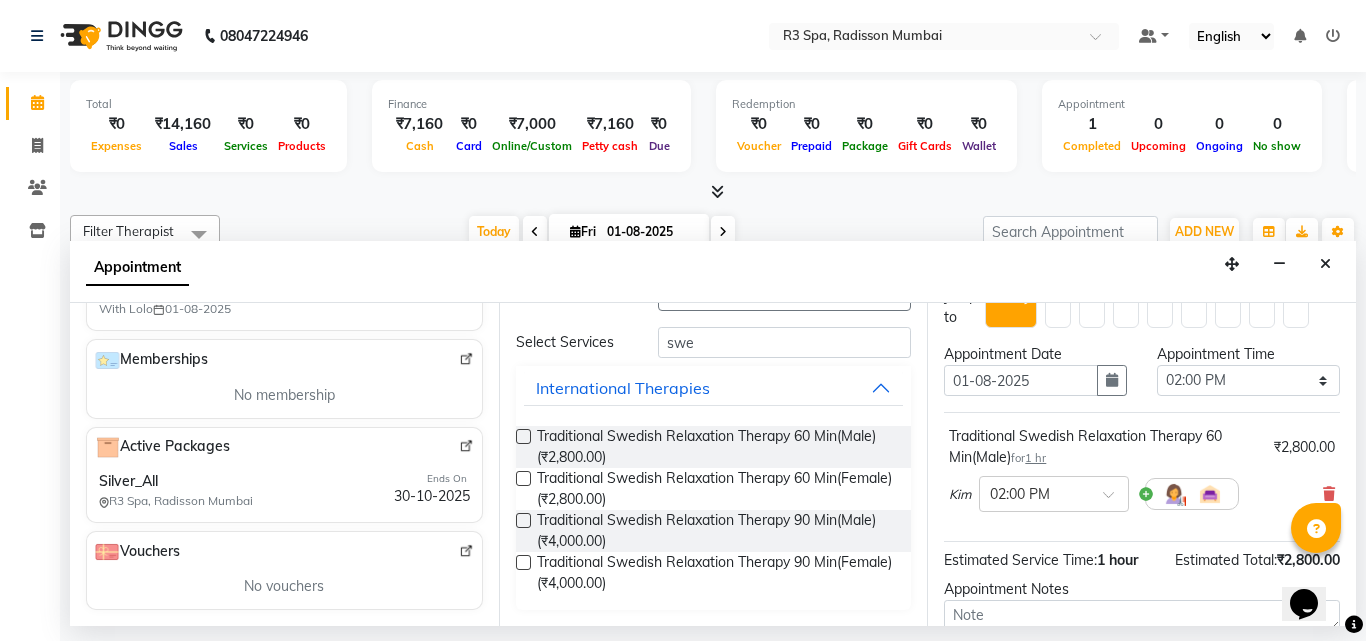 scroll, scrollTop: 0, scrollLeft: 0, axis: both 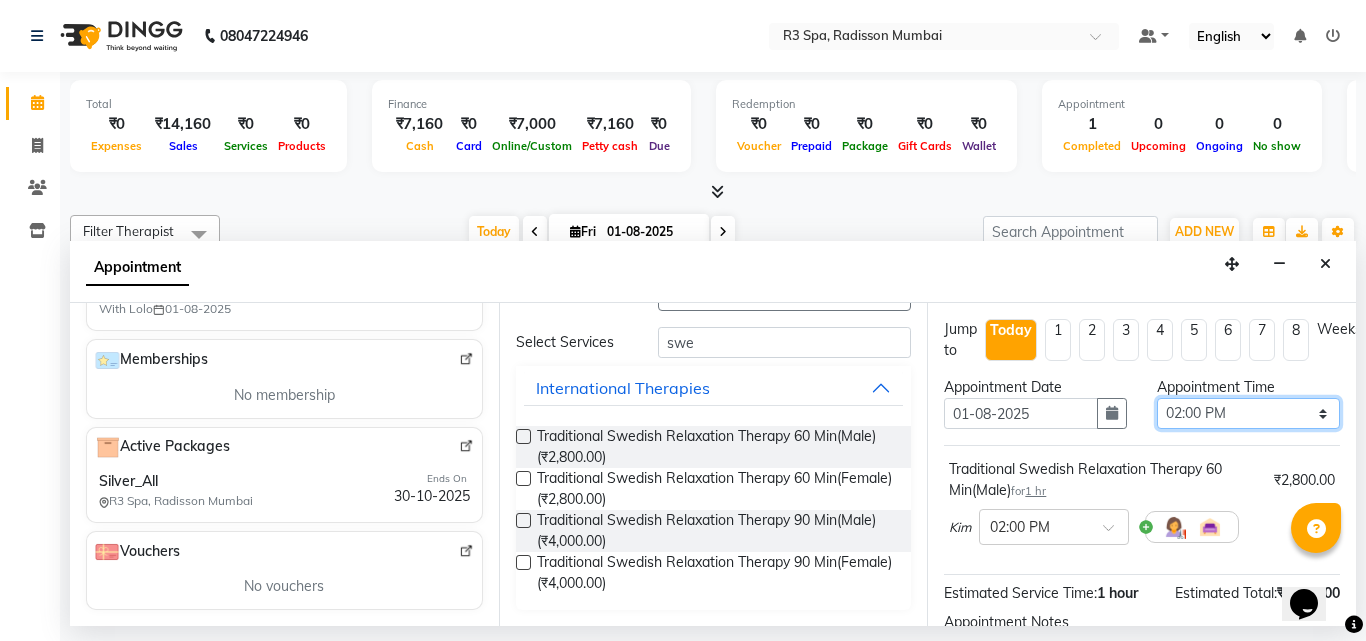 click on "Select 08:00 AM 08:15 AM 08:30 AM 08:45 AM 09:00 AM 09:15 AM 09:30 AM 09:45 AM 10:00 AM 10:15 AM 10:30 AM 10:45 AM 11:00 AM 11:15 AM 11:30 AM 11:45 AM 12:00 PM 12:15 PM 12:30 PM 12:45 PM 01:00 PM 01:15 PM 01:30 PM 01:45 PM 02:00 PM 02:15 PM 02:30 PM 02:45 PM 03:00 PM 03:15 PM 03:30 PM 03:45 PM 04:00 PM 04:15 PM 04:30 PM 04:45 PM 05:00 PM 05:15 PM 05:30 PM 05:45 PM 06:00 PM 06:15 PM 06:30 PM 06:45 PM 07:00 PM 07:15 PM 07:30 PM 07:45 PM 08:00 PM 08:15 PM 08:30 PM 08:45 PM 09:00 PM 09:15 PM 09:30 PM 09:45 PM 10:00 PM 10:15 PM 10:30 PM 10:45 PM 11:00 PM" at bounding box center (1248, 413) 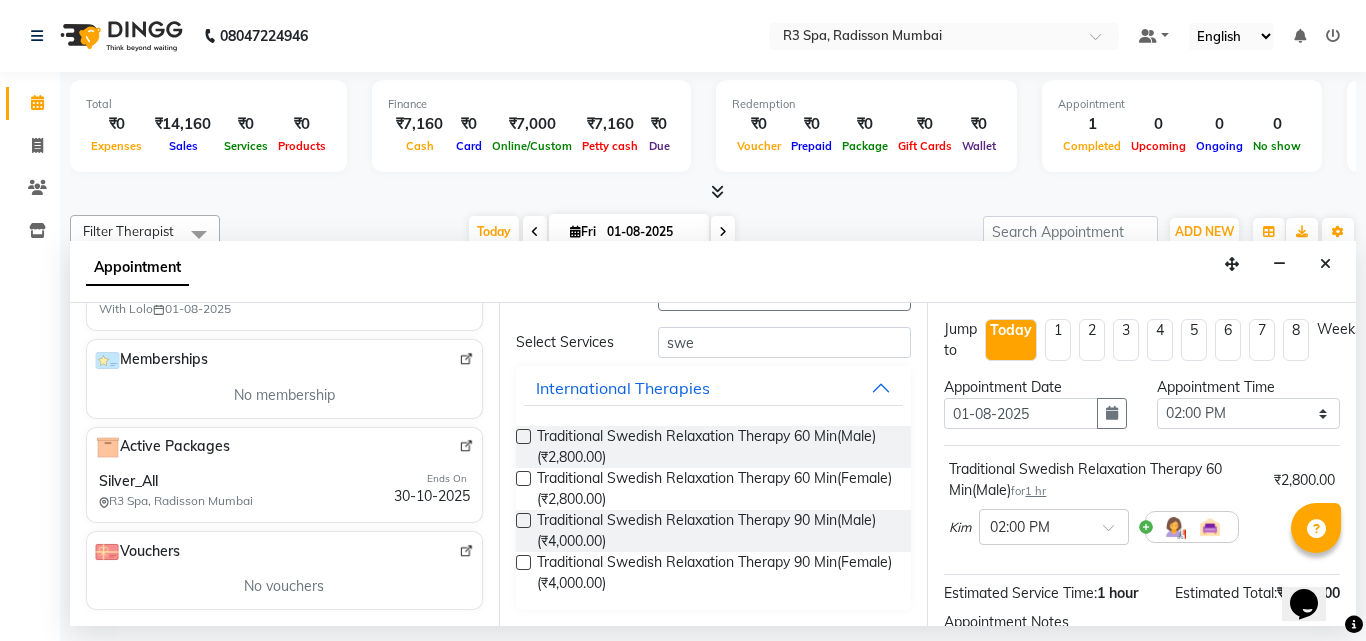 click at bounding box center [713, 192] 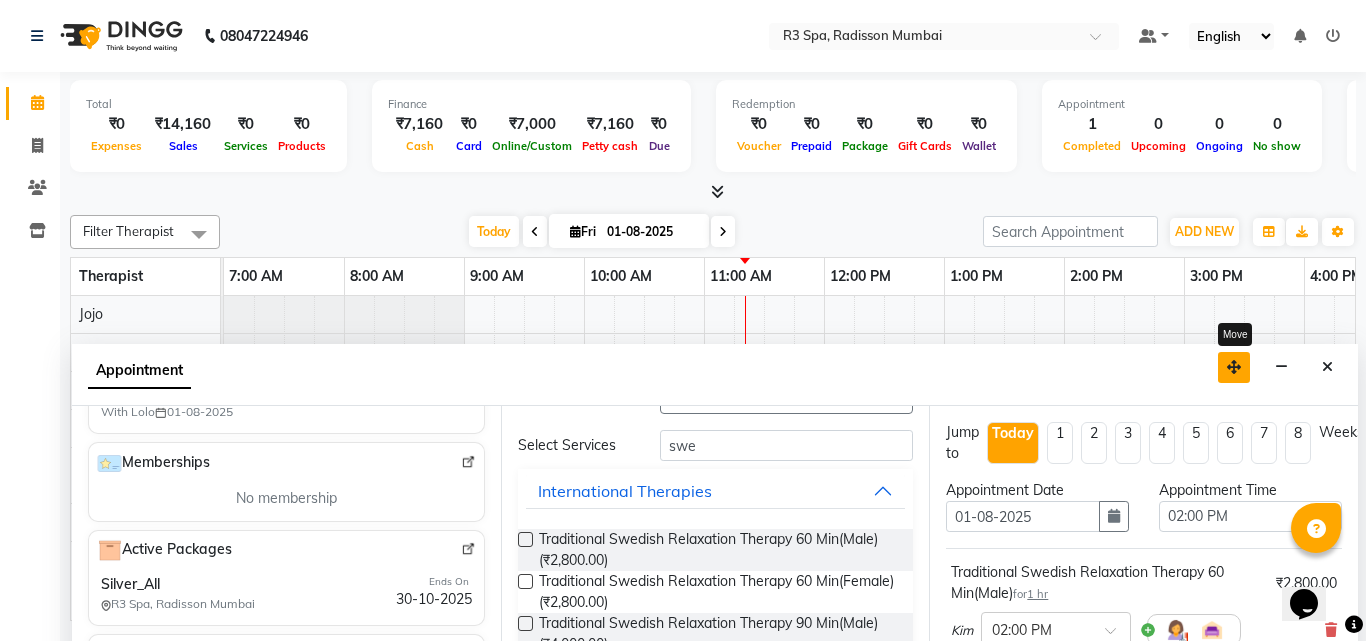drag, startPoint x: 1230, startPoint y: 267, endPoint x: 1232, endPoint y: 370, distance: 103.01942 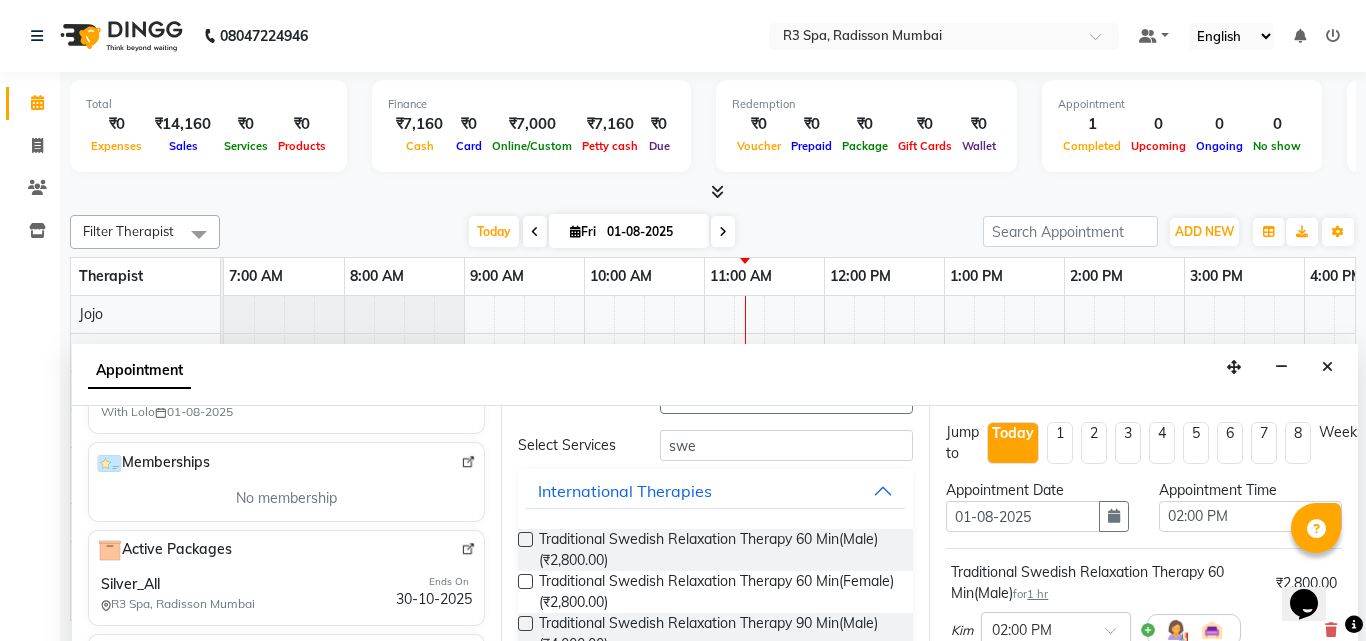 click on "pihu [LAST], TK01, 12:00 PM-12:45 PM, Indian Head, Neck and Shoulder Massage(Male) 45 Min" at bounding box center [1244, 458] 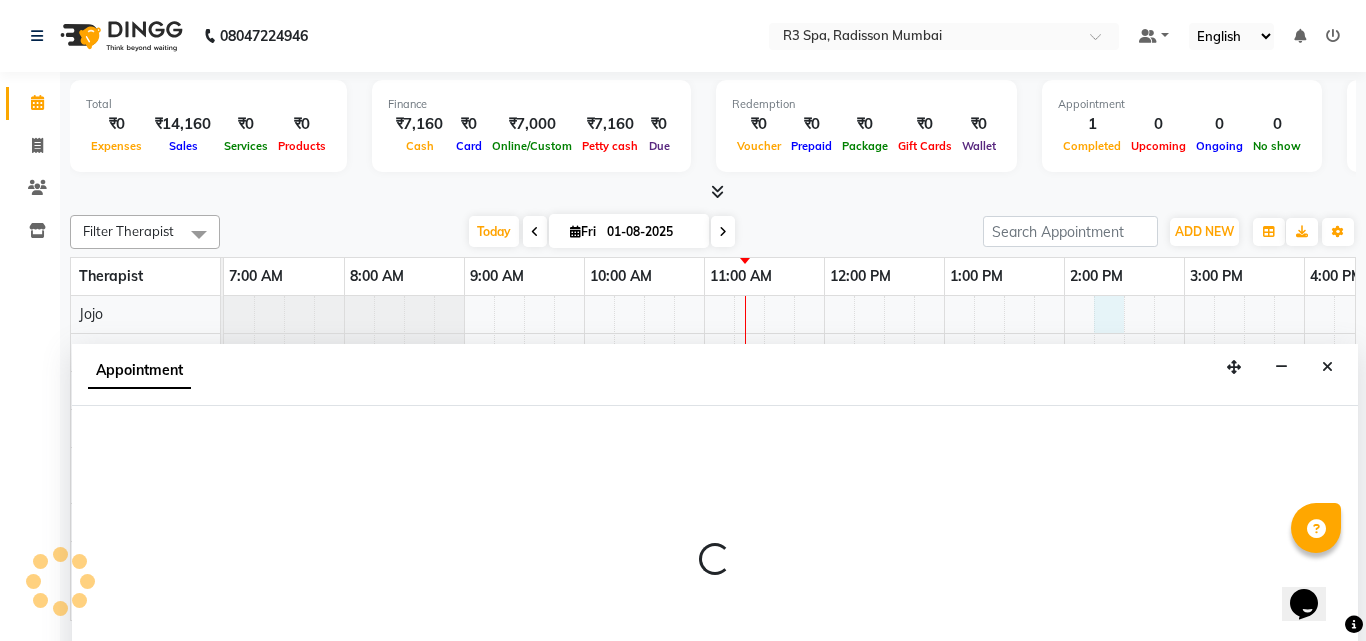 select on "87562" 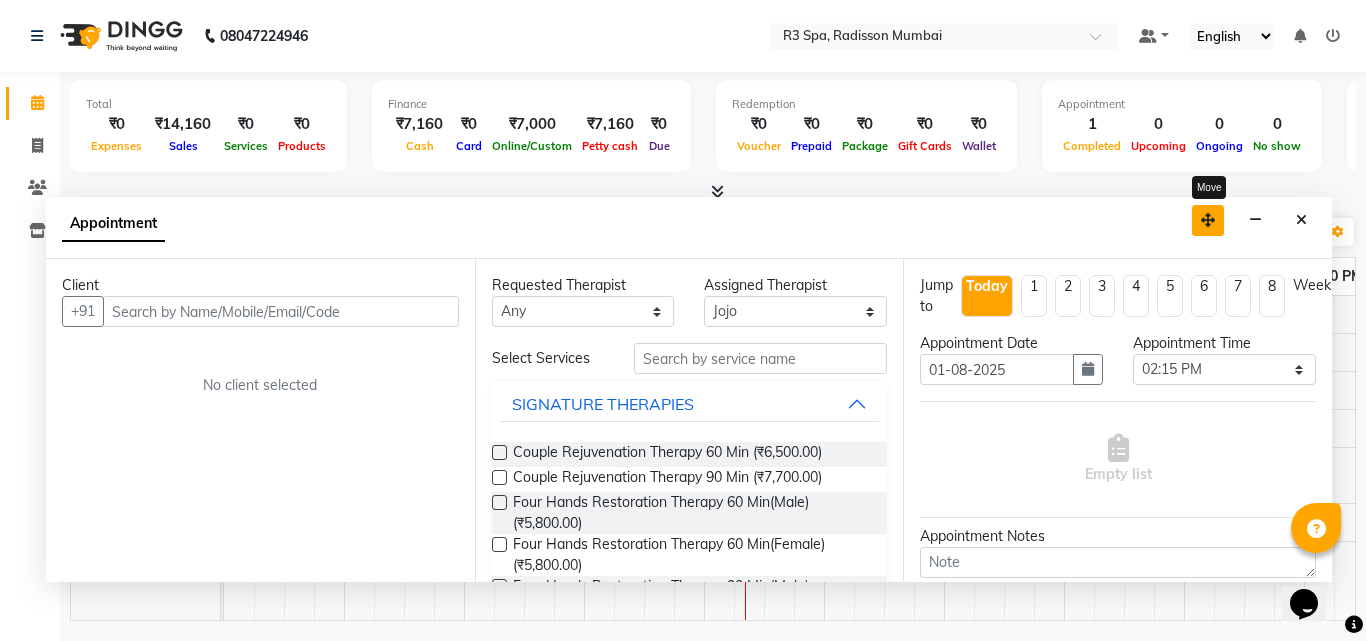 drag, startPoint x: 1234, startPoint y: 375, endPoint x: 1208, endPoint y: 228, distance: 149.28162 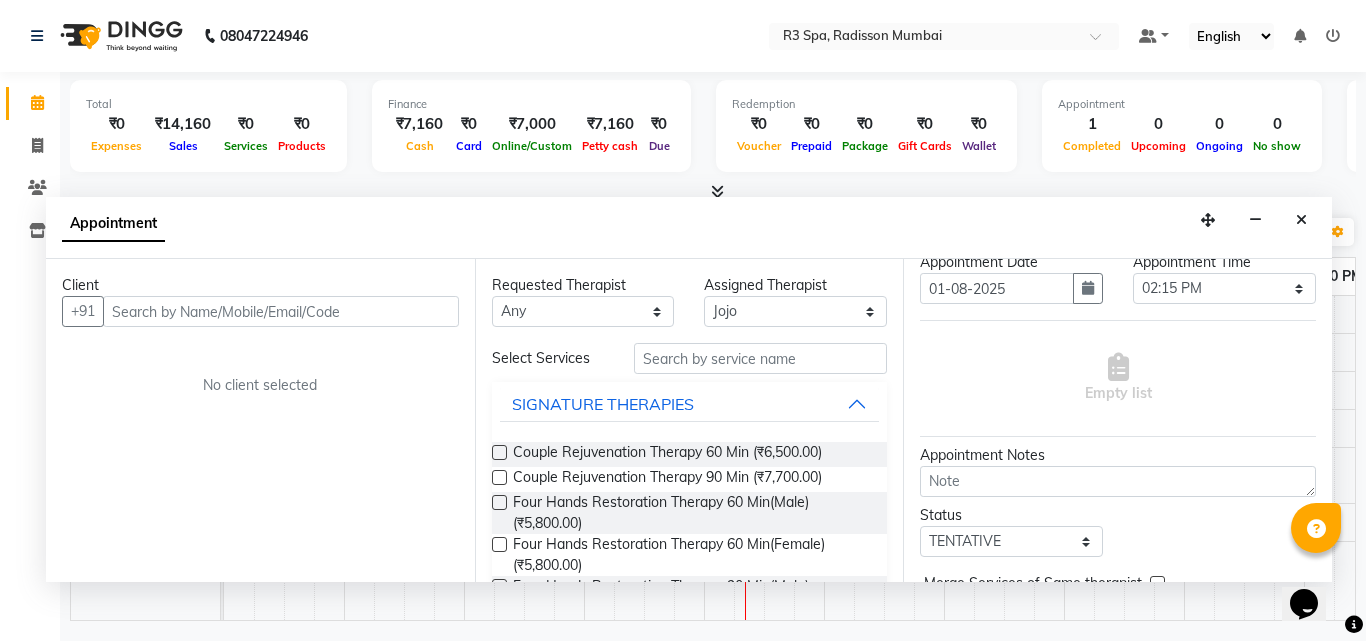 scroll, scrollTop: 0, scrollLeft: 0, axis: both 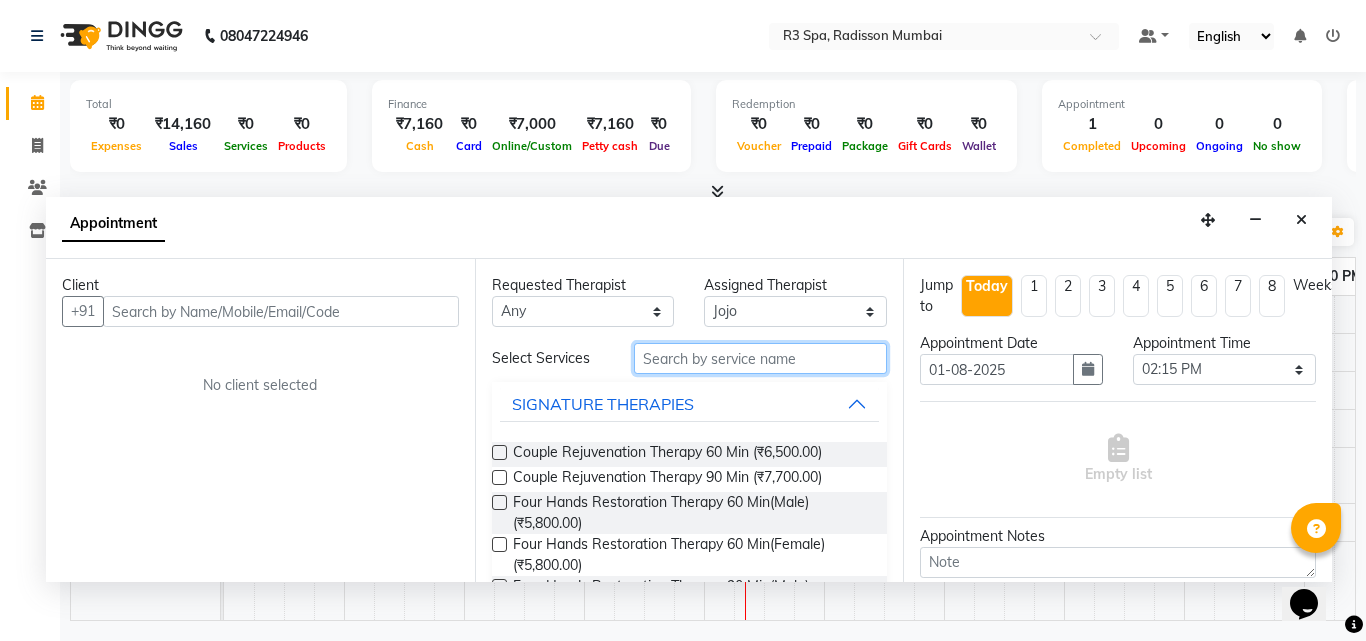 click at bounding box center (761, 358) 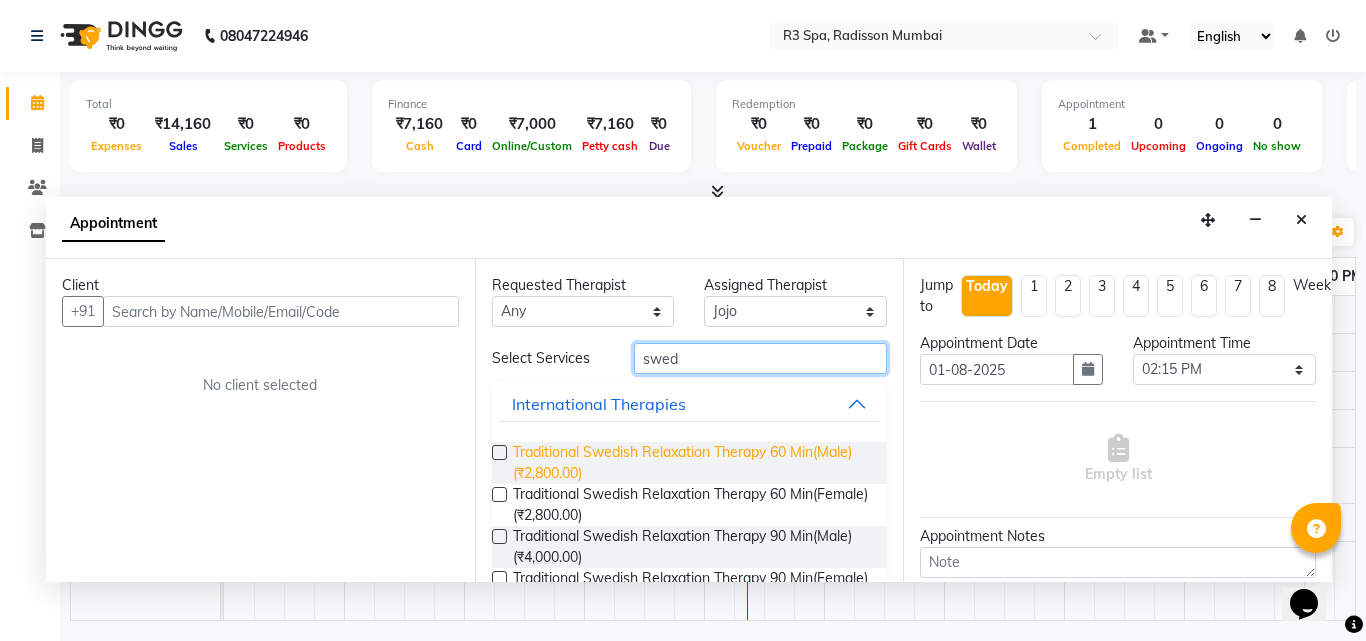 type on "swed" 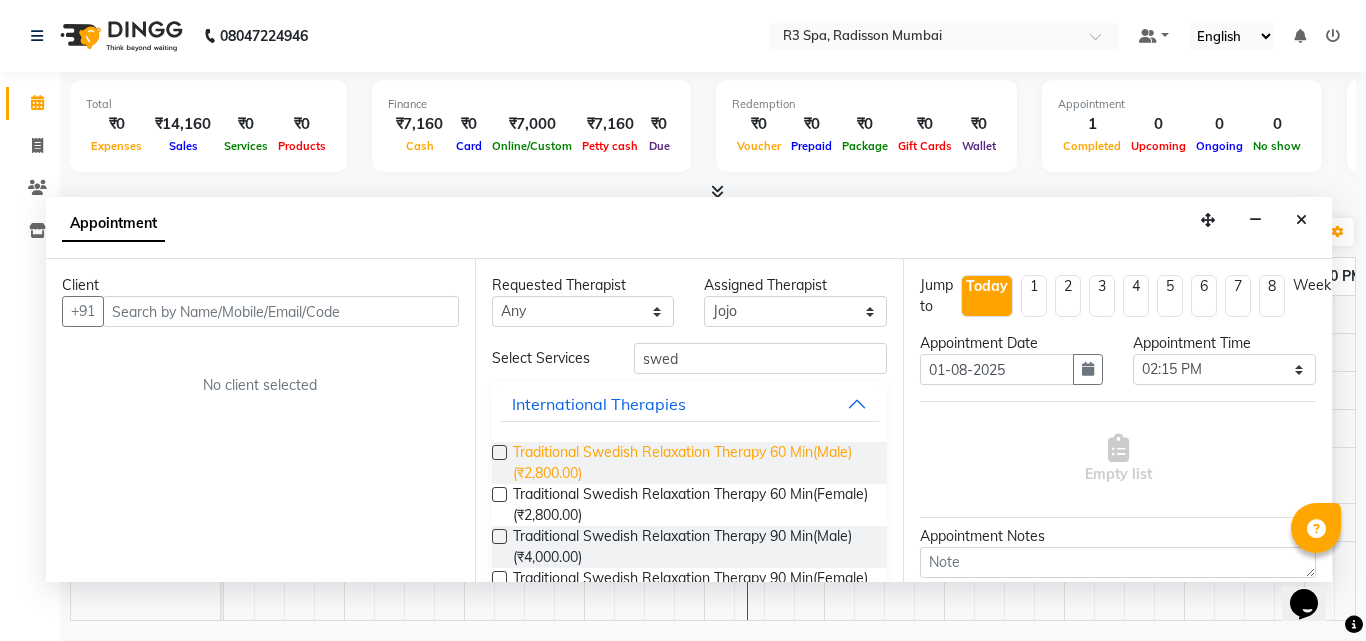click on "Traditional Swedish Relaxation Therapy 60 Min(Male) (₹2,800.00)" at bounding box center [692, 463] 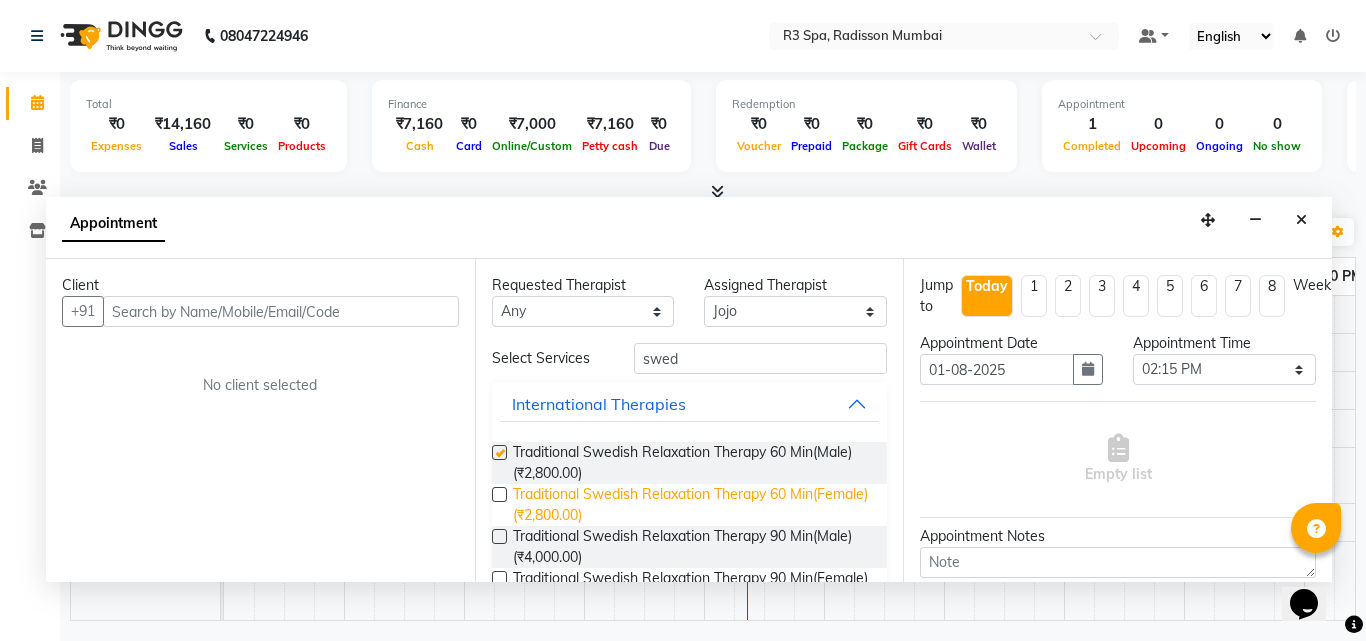 checkbox on "false" 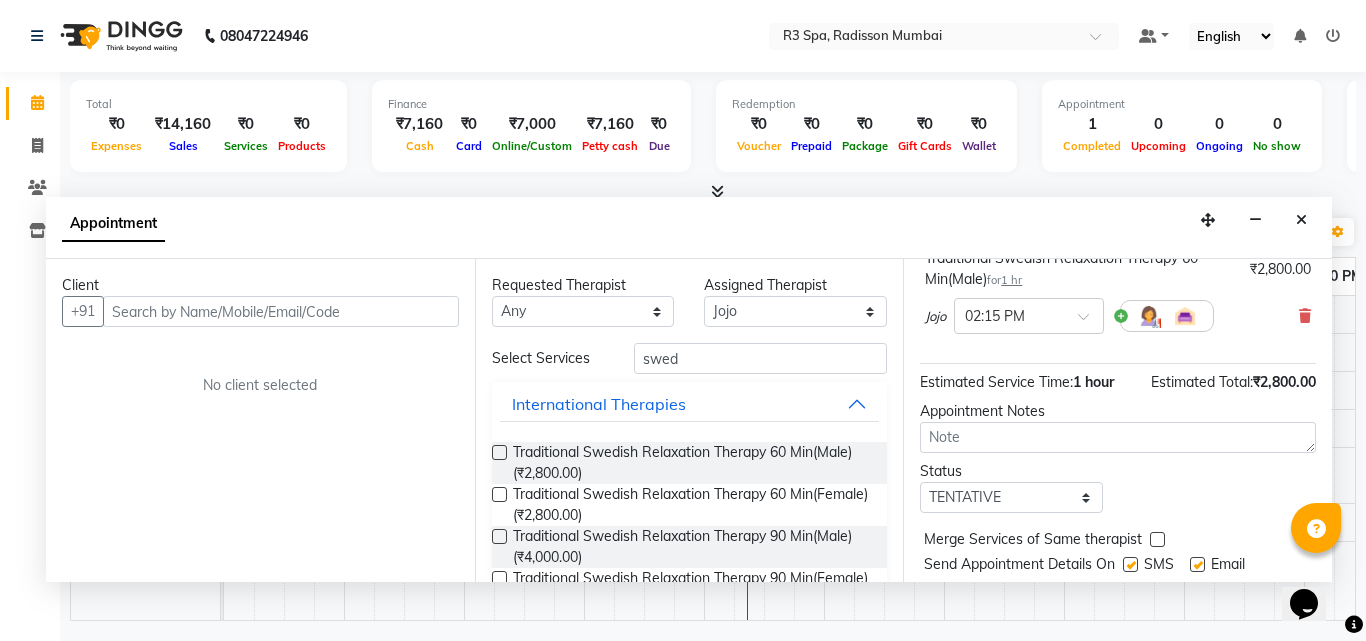 scroll, scrollTop: 141, scrollLeft: 0, axis: vertical 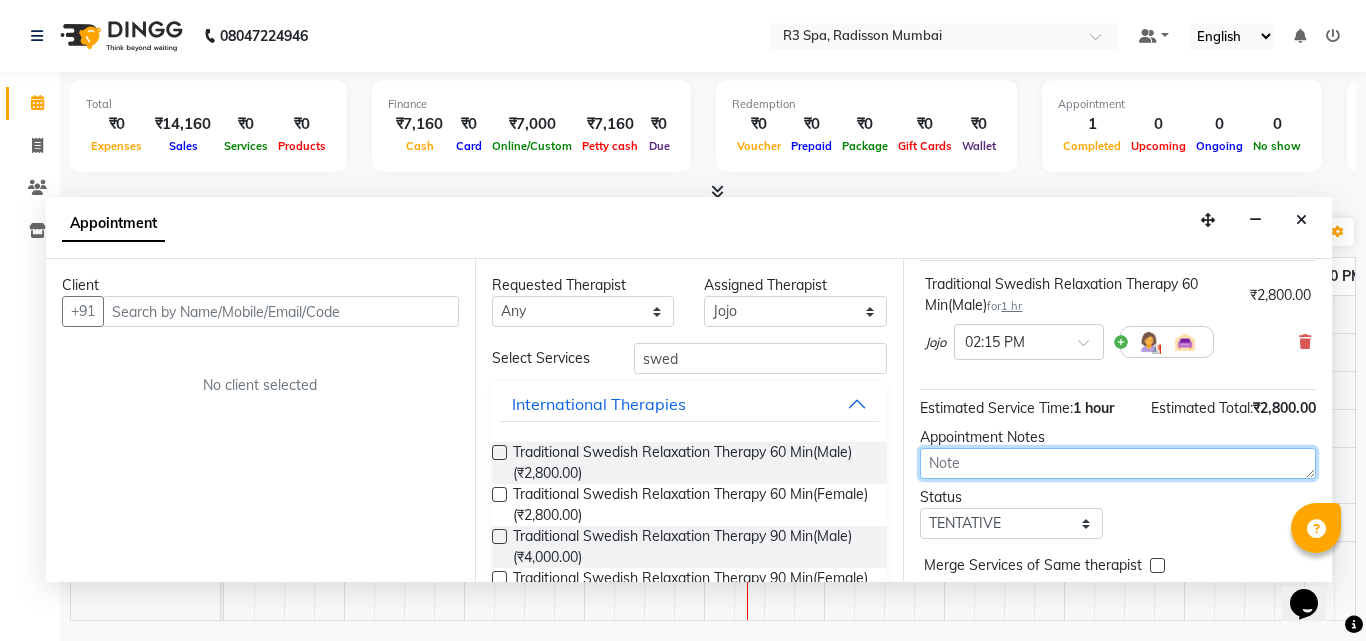 click at bounding box center [1118, 463] 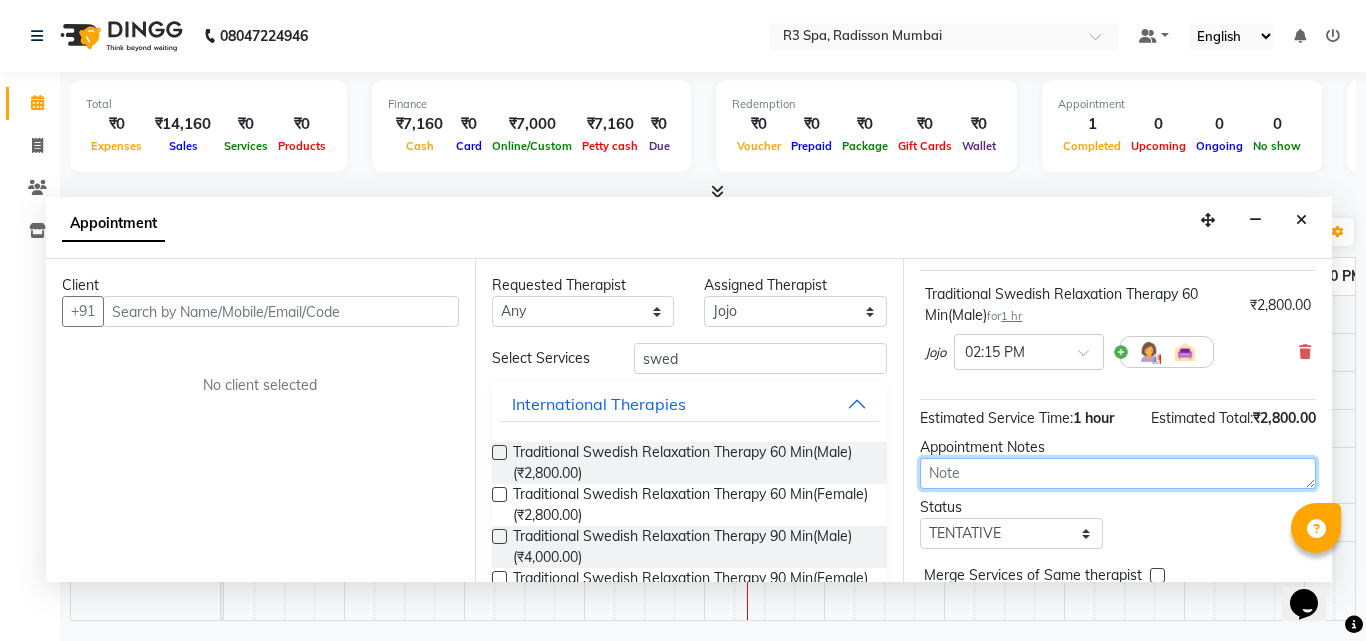 scroll, scrollTop: 241, scrollLeft: 0, axis: vertical 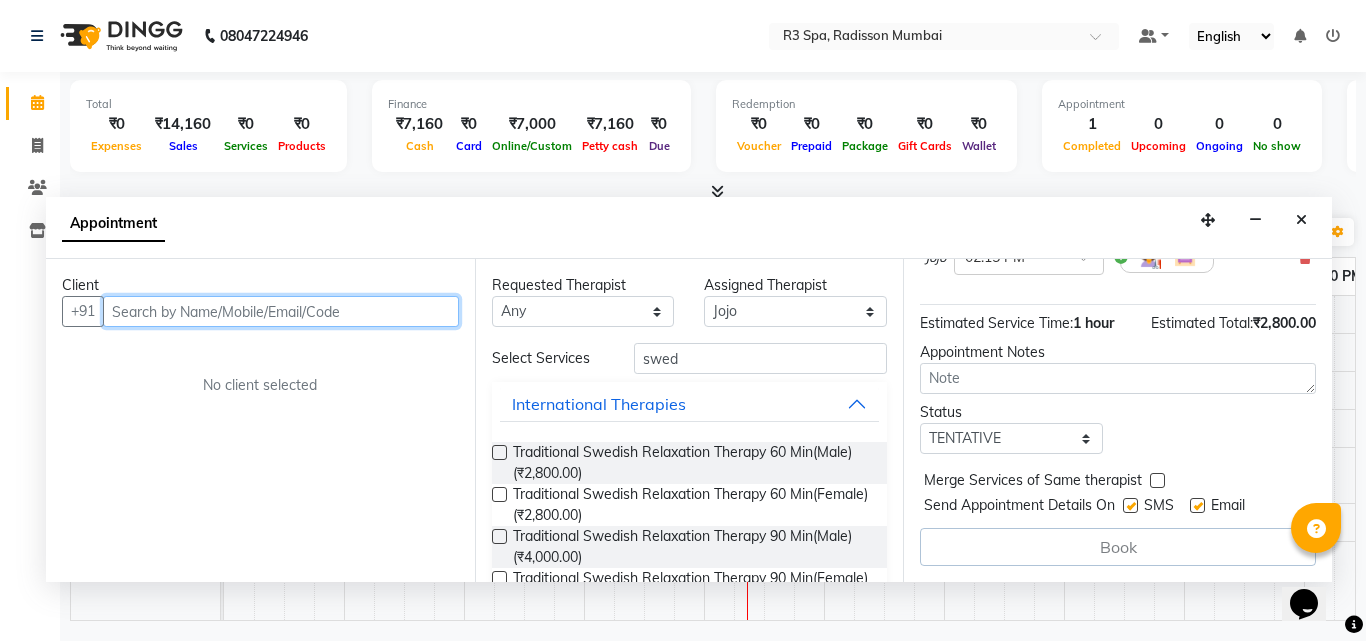 click at bounding box center (281, 311) 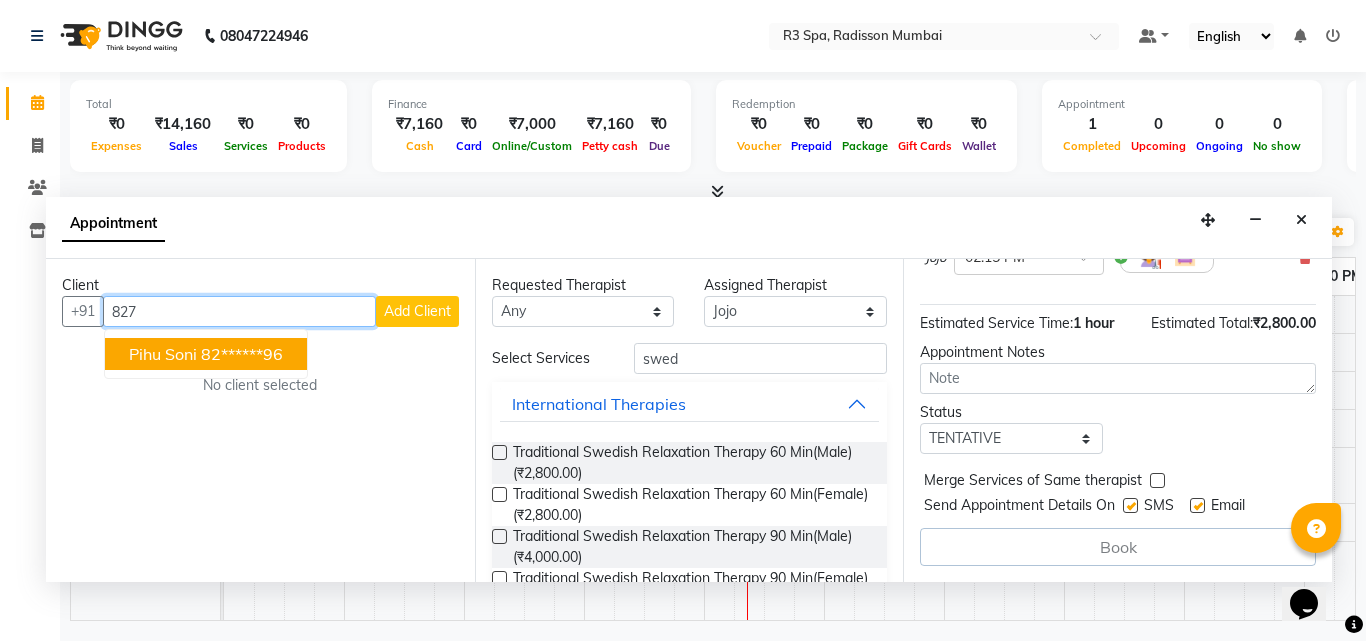 click on "pihu soni" at bounding box center (163, 354) 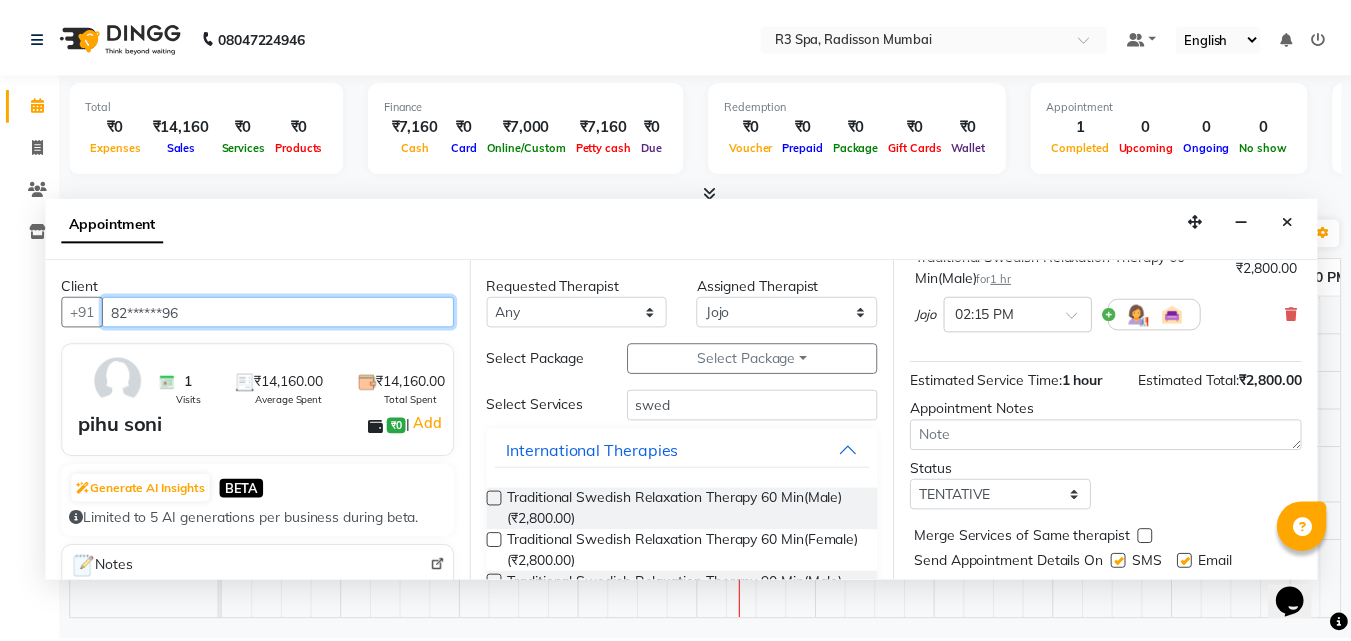 scroll, scrollTop: 239, scrollLeft: 0, axis: vertical 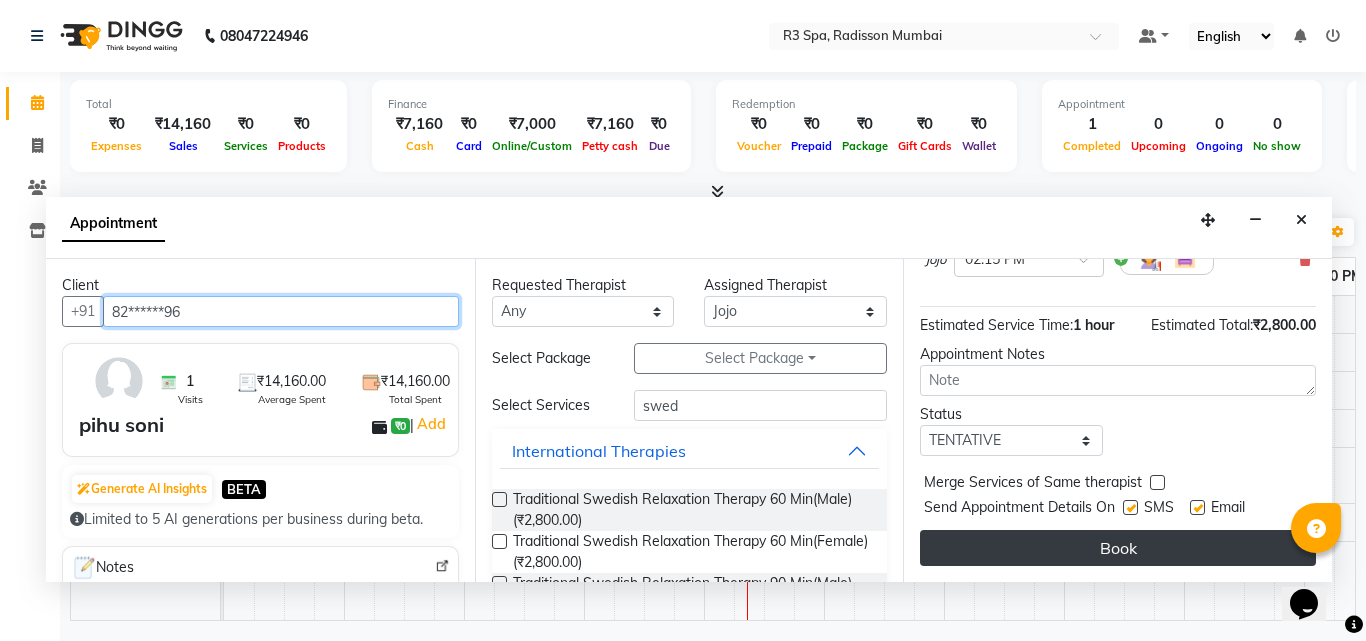 type on "82******96" 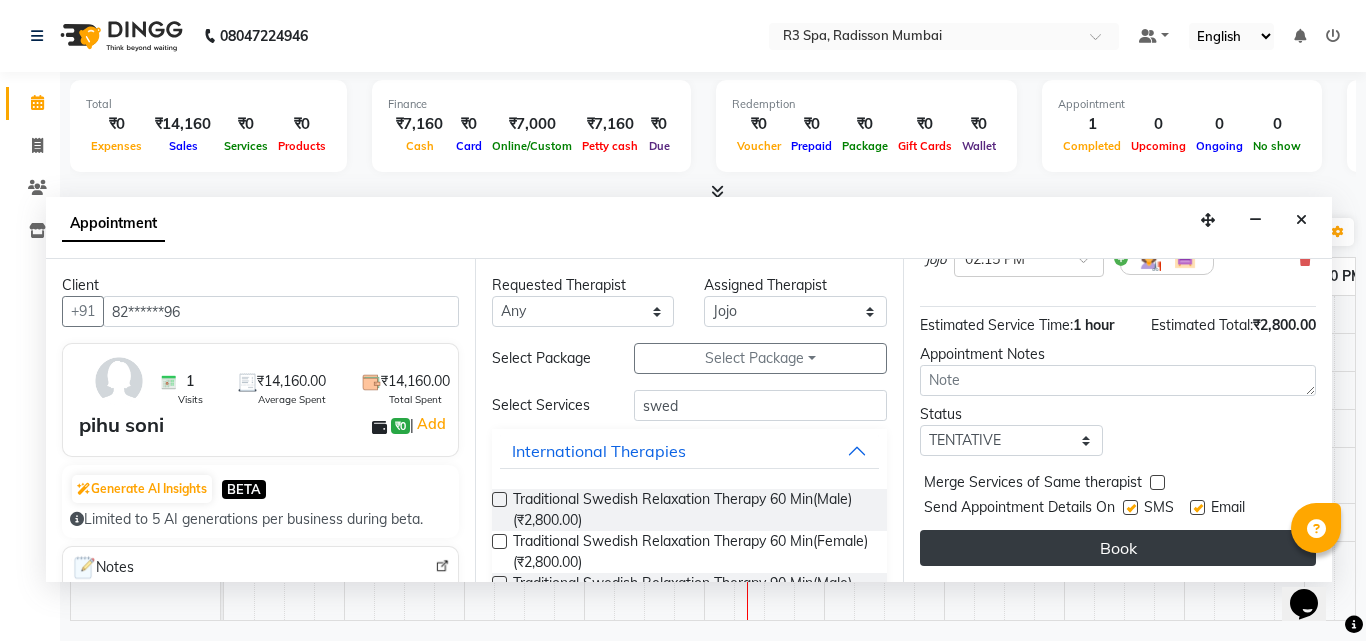 click on "Book" at bounding box center [1118, 548] 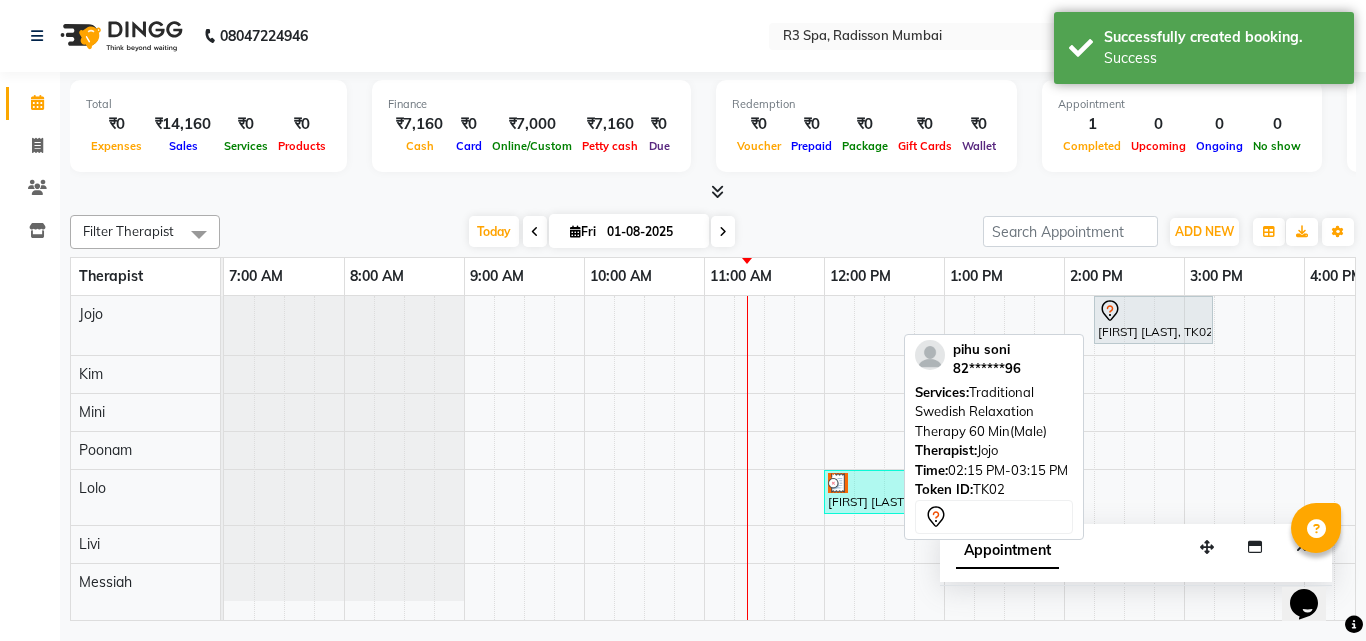 click at bounding box center (1153, 311) 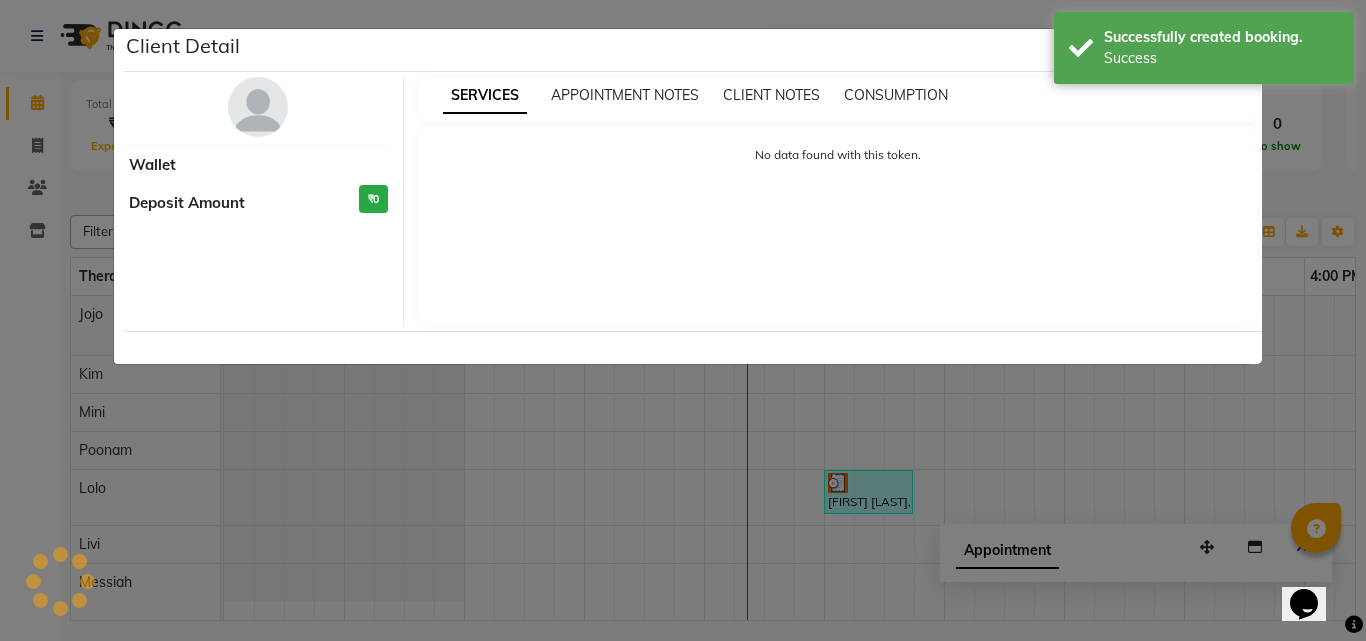 select on "7" 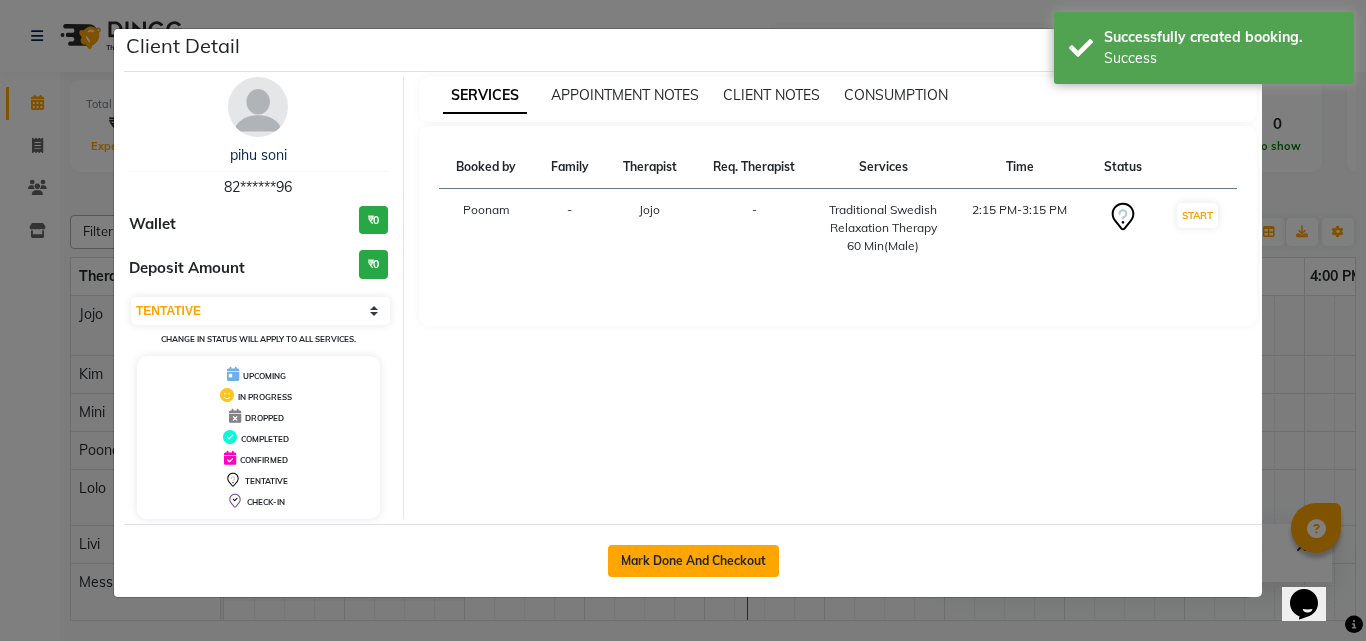 click on "Mark Done And Checkout" 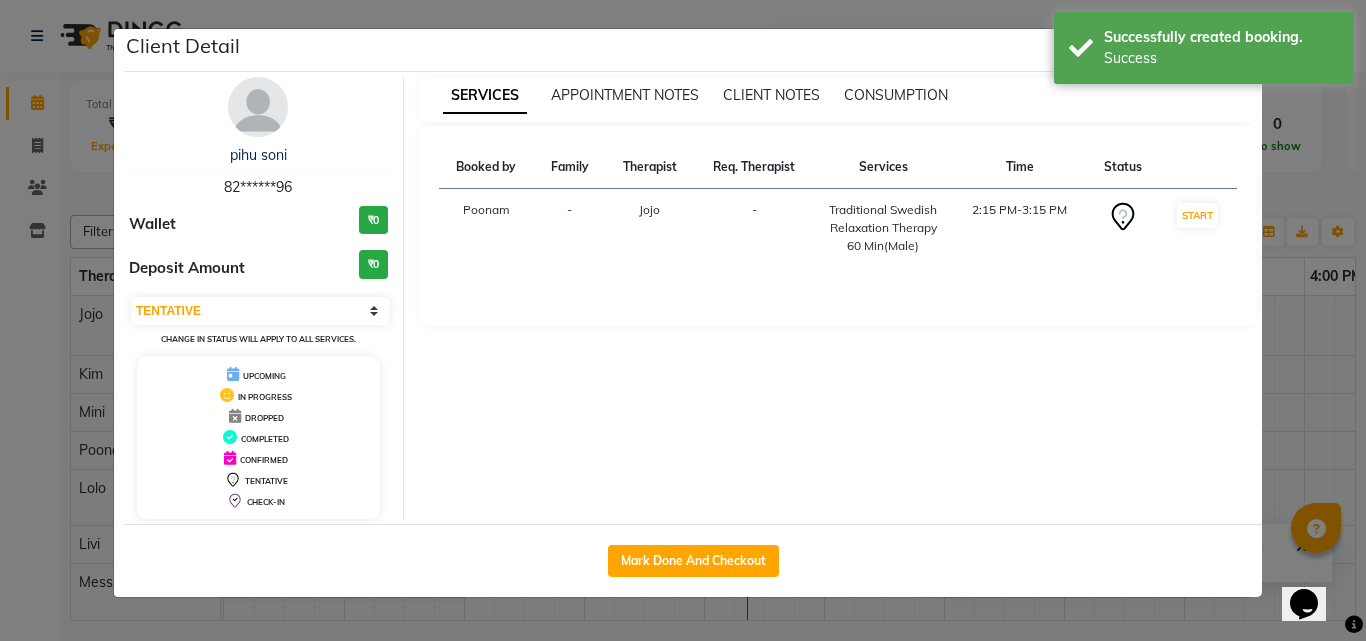 select on "service" 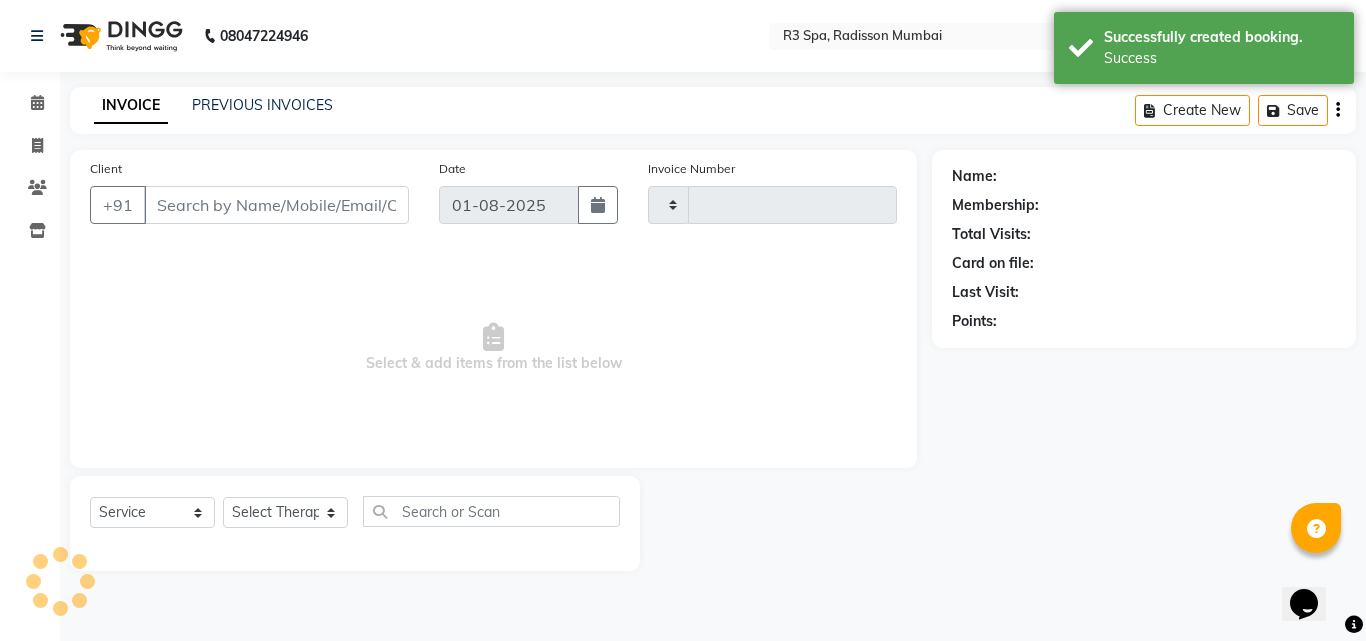 type on "0005" 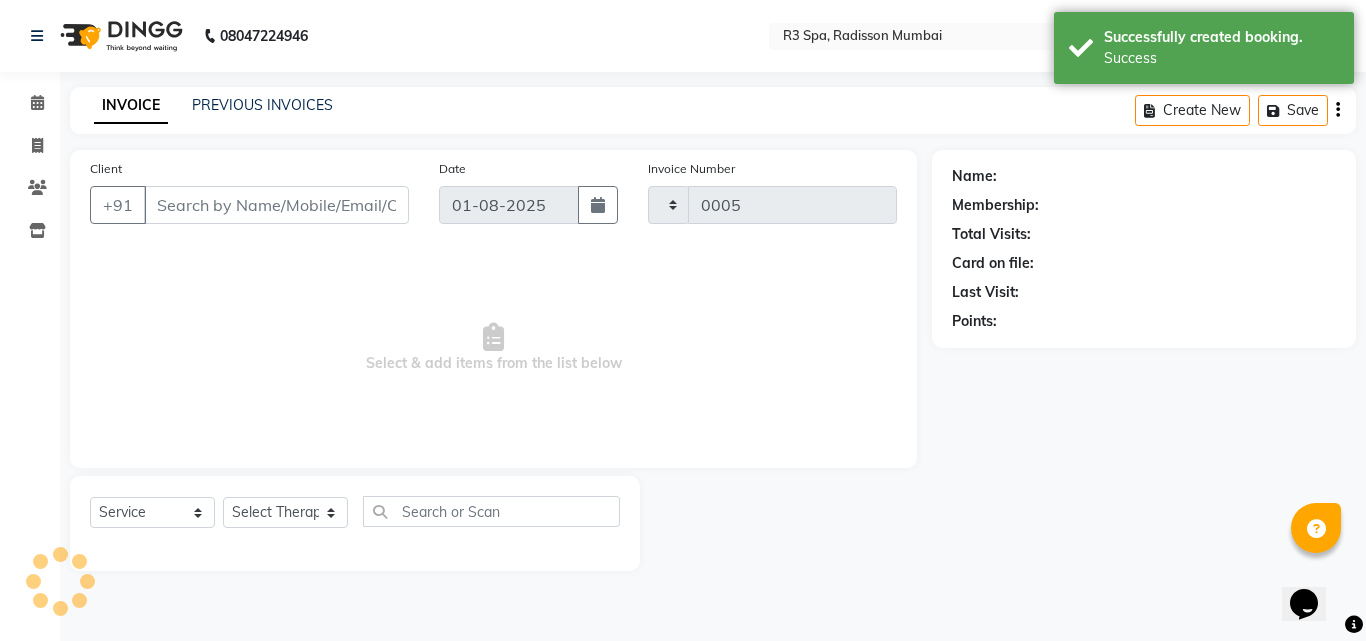 select on "8678" 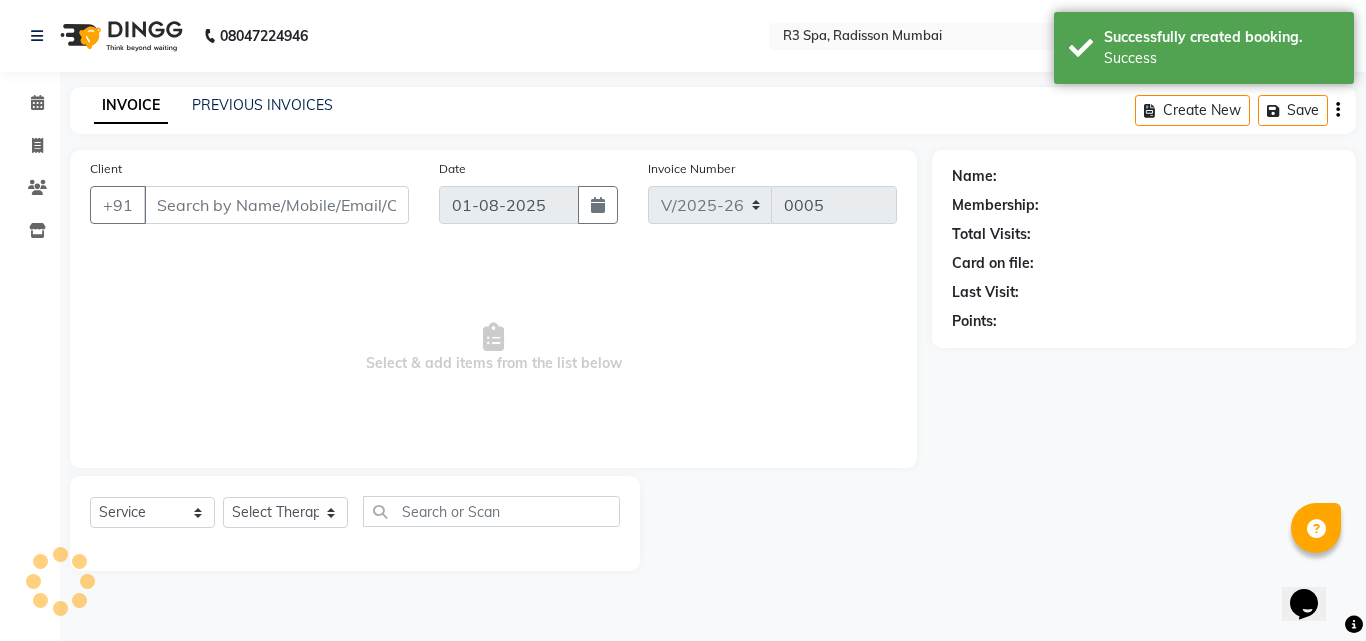 type on "82******96" 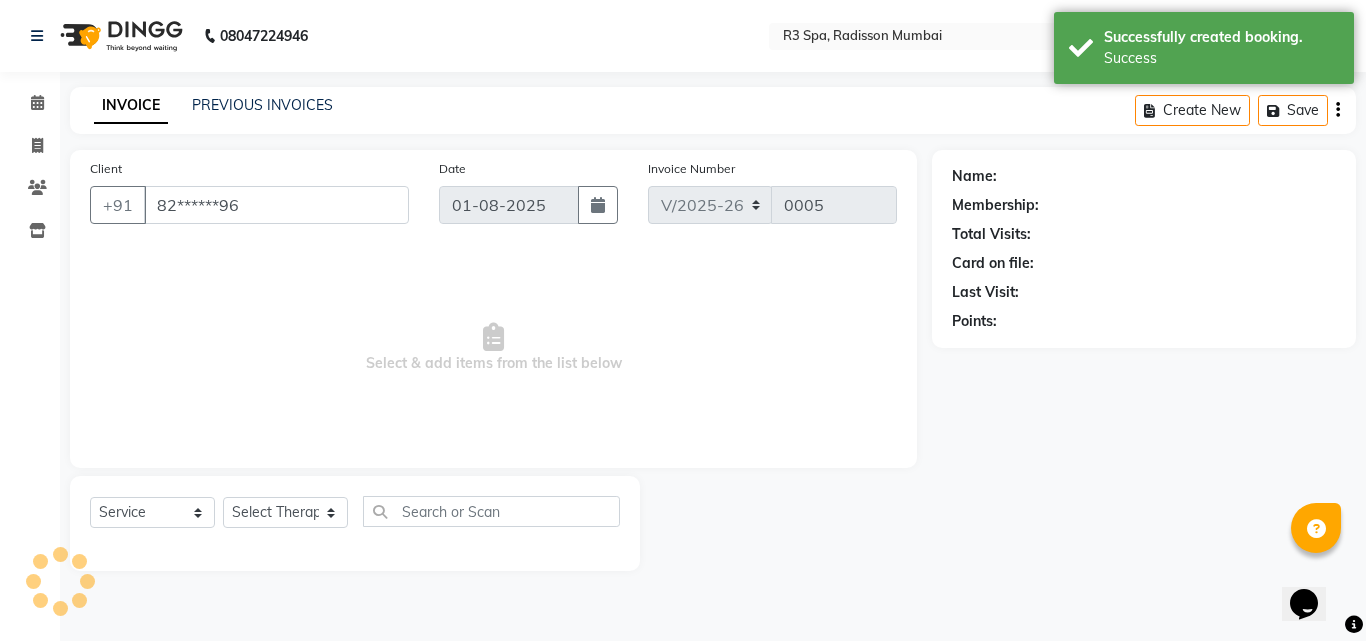 select on "87562" 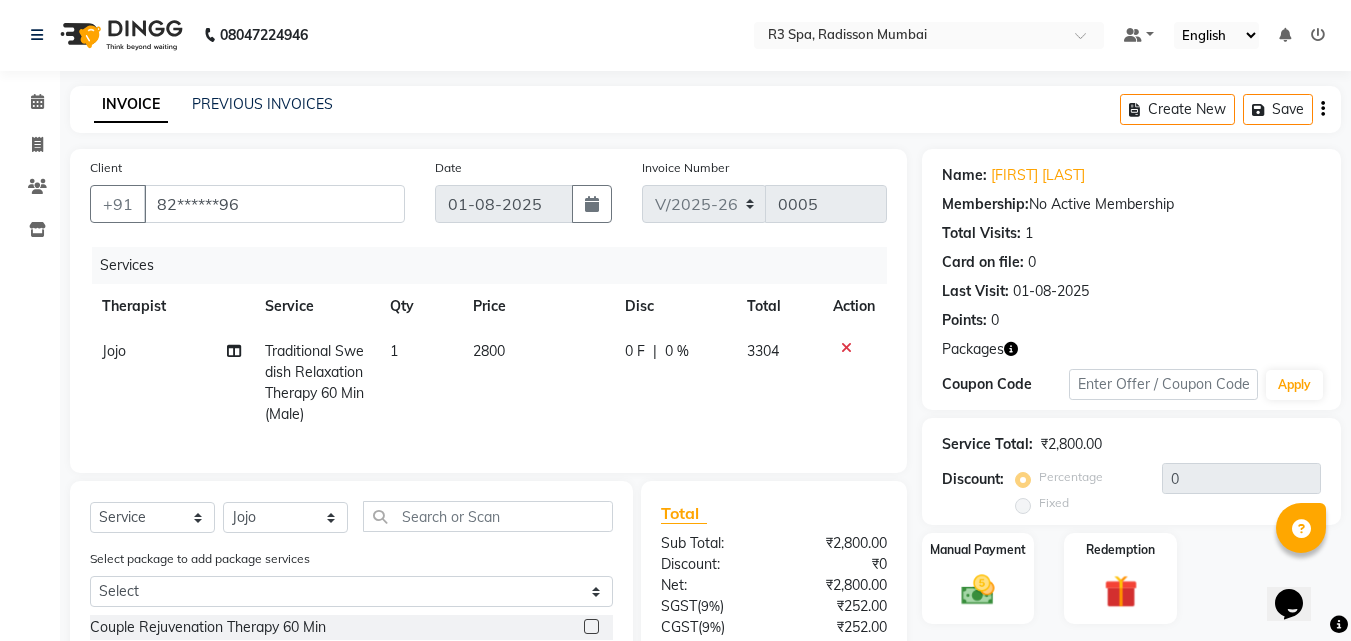 scroll, scrollTop: 0, scrollLeft: 0, axis: both 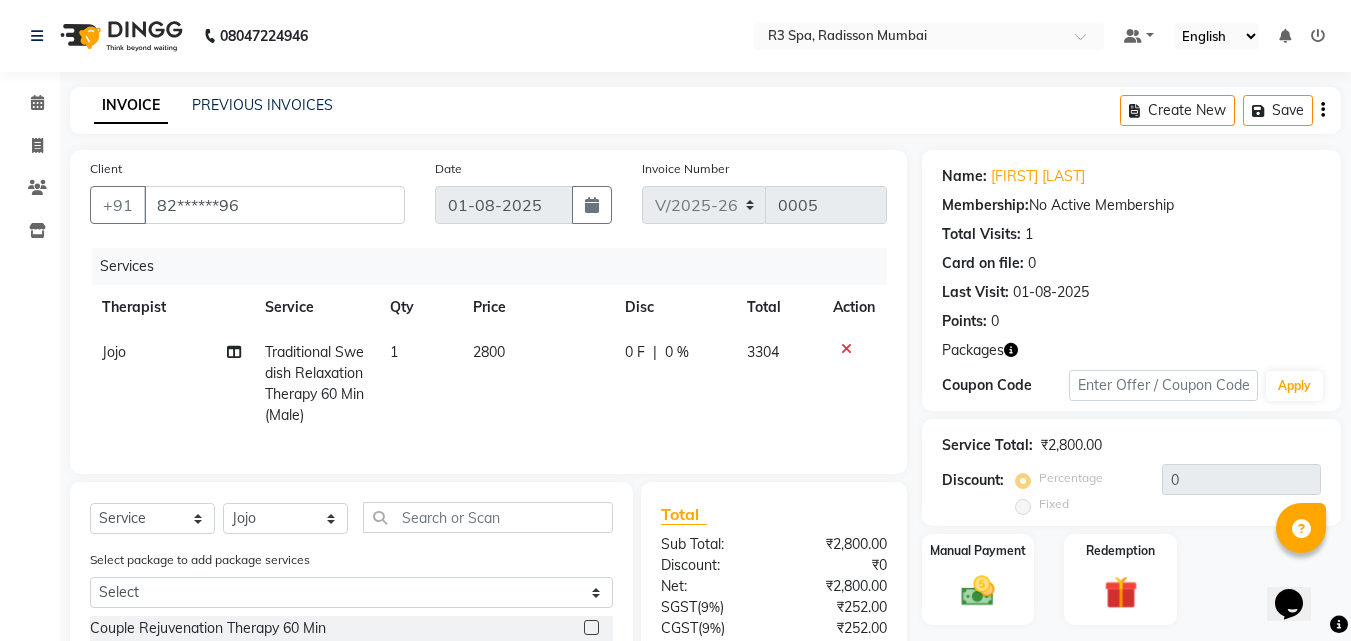 click on "0 %" 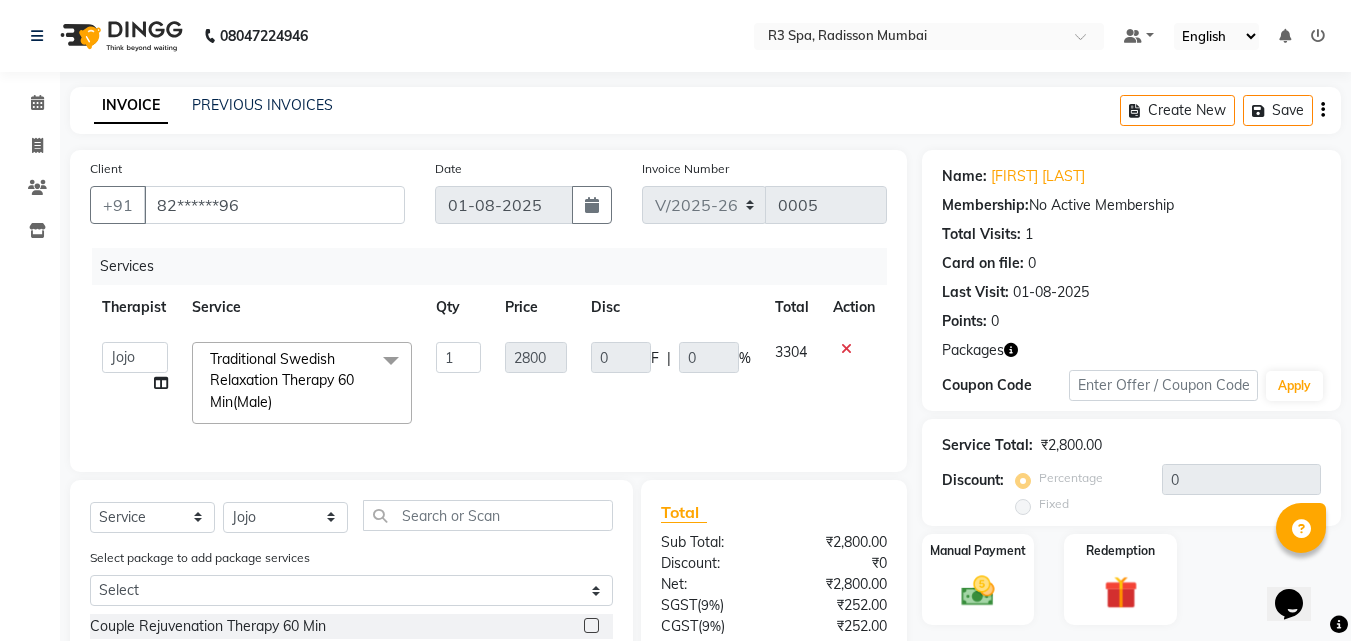 click on "0 F | 0 %" 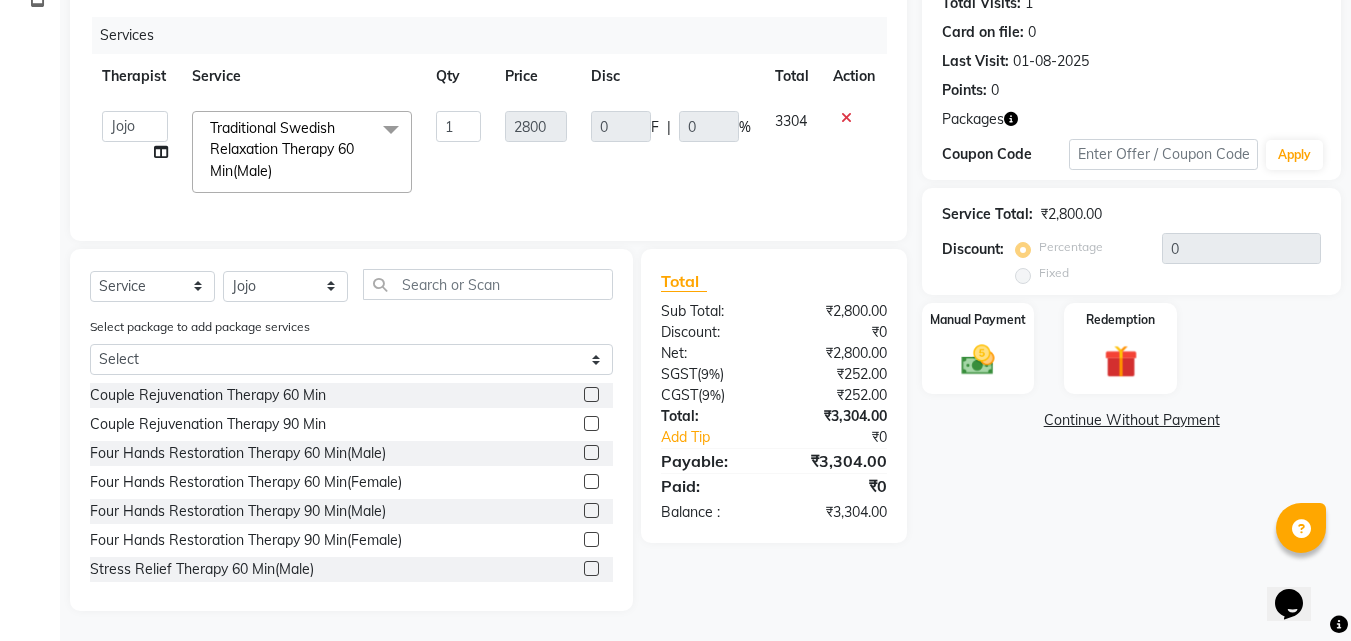scroll, scrollTop: 46, scrollLeft: 0, axis: vertical 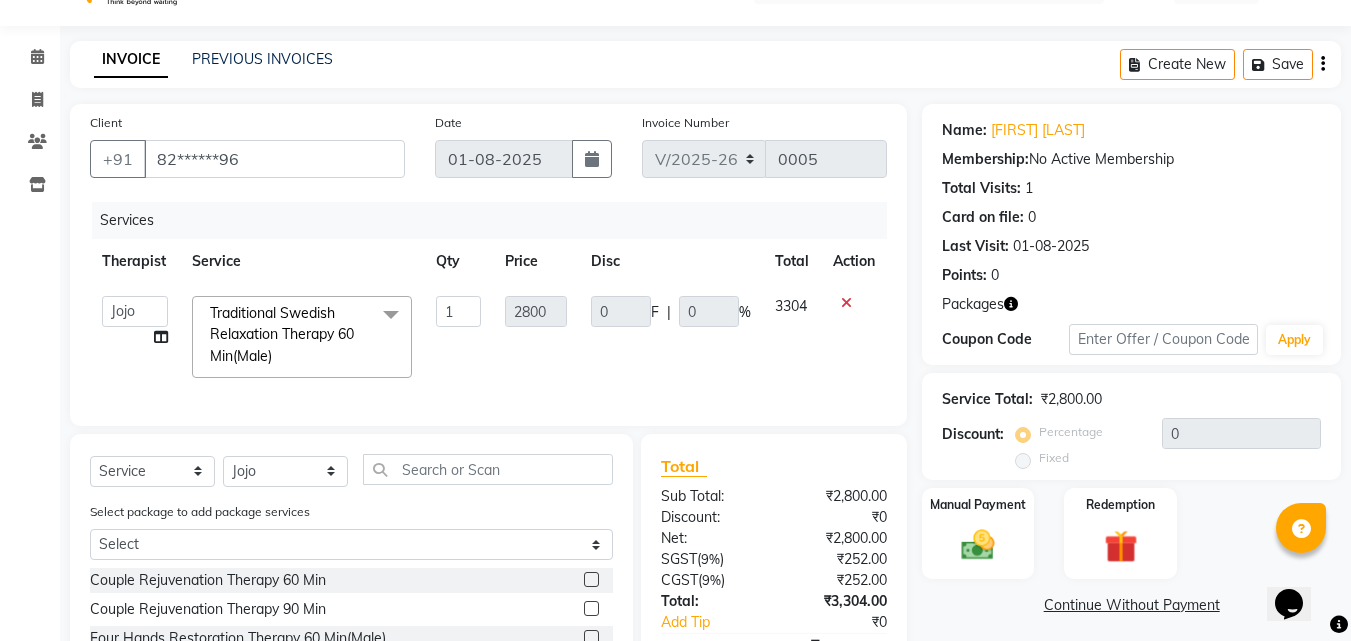 click on "0 F | 0 %" 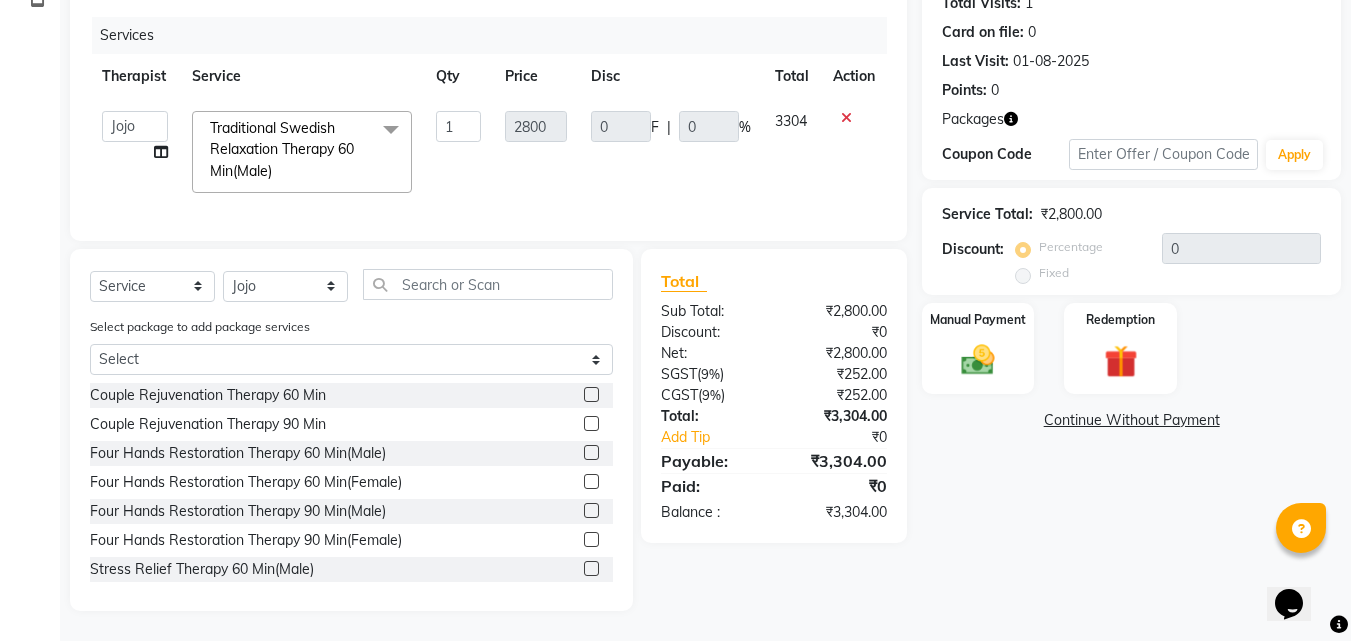 scroll, scrollTop: 146, scrollLeft: 0, axis: vertical 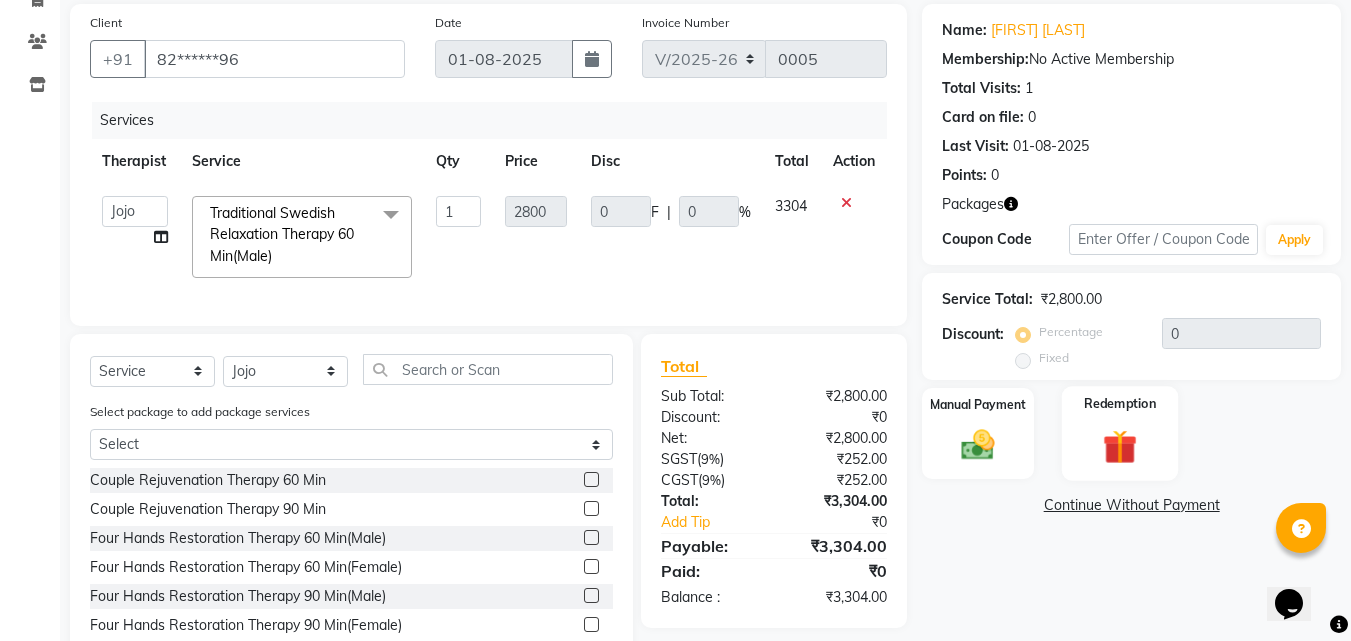 click on "Redemption" 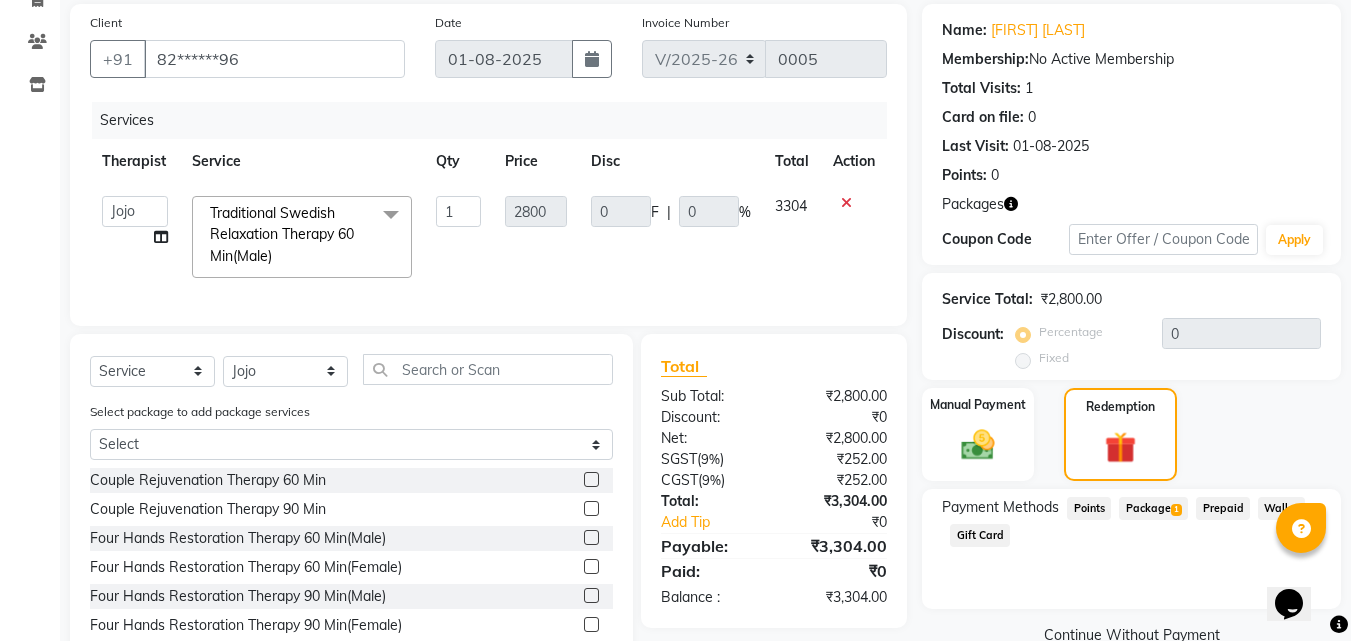 click on "Package  1" 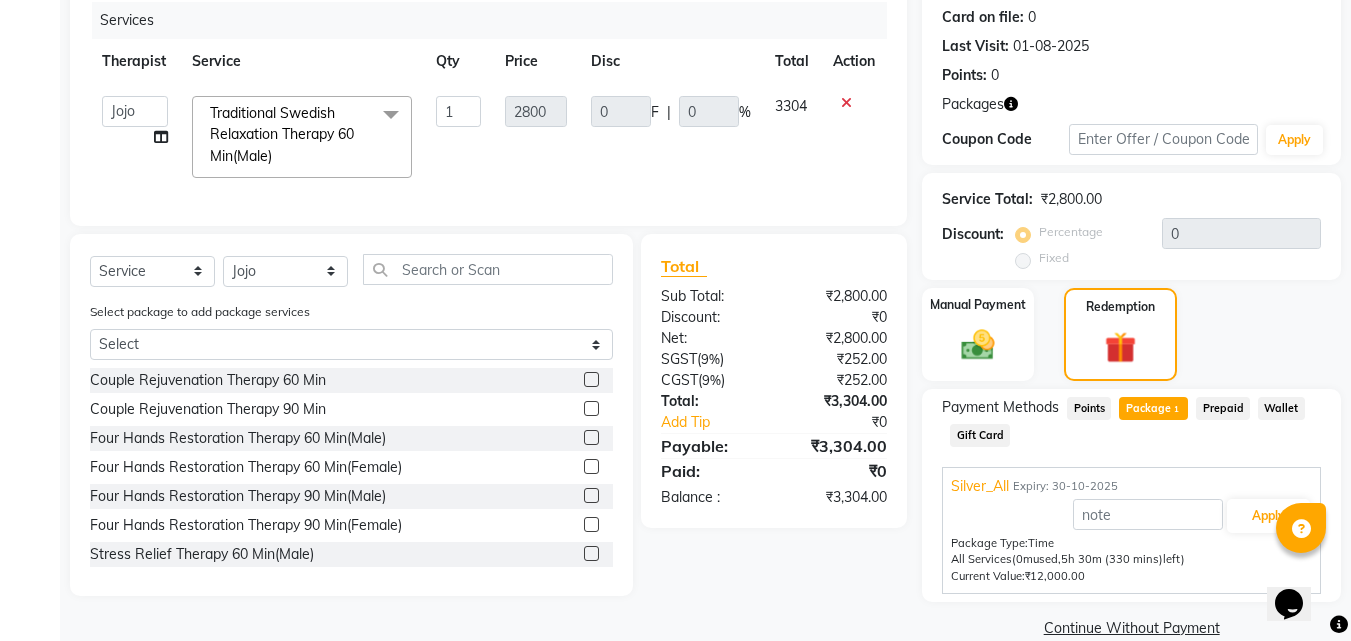 scroll, scrollTop: 278, scrollLeft: 0, axis: vertical 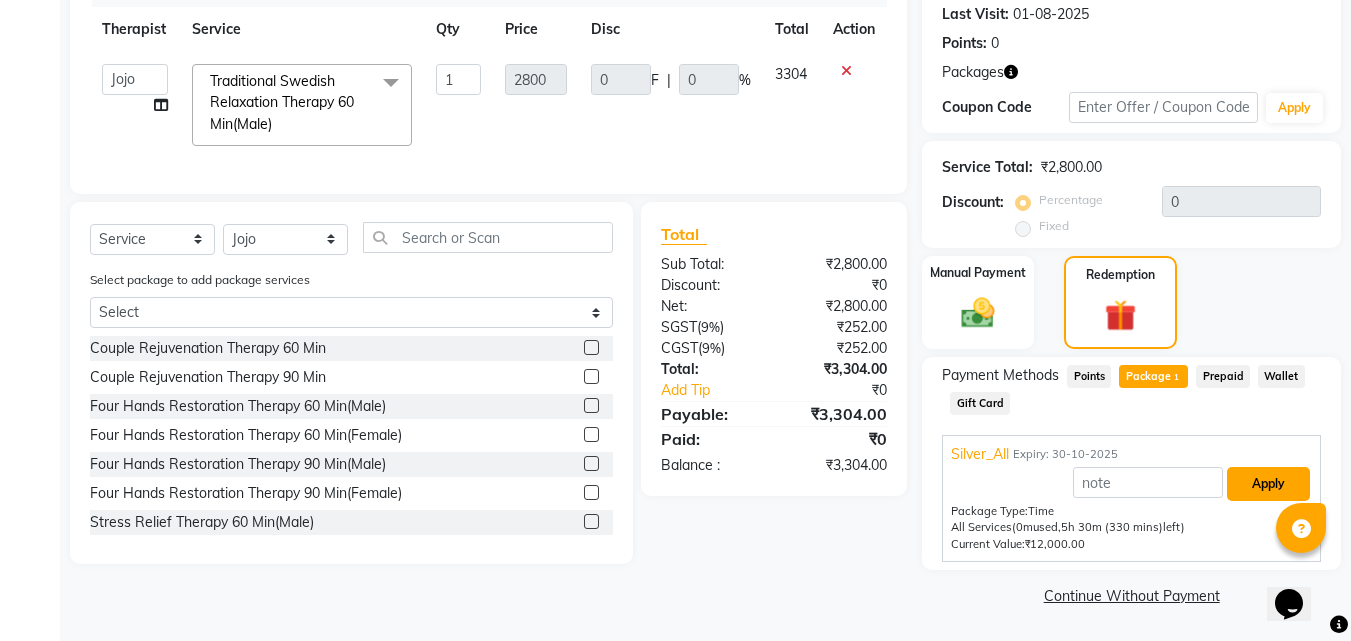 click on "Apply" at bounding box center (1268, 484) 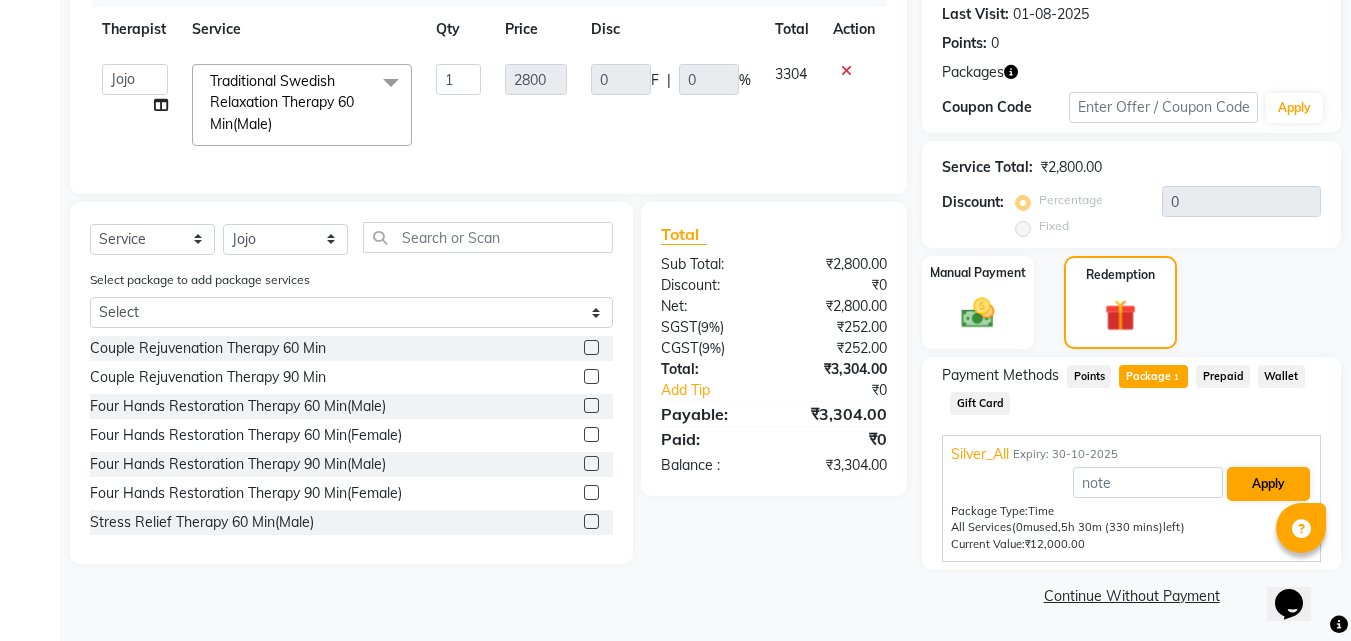 scroll, scrollTop: 246, scrollLeft: 0, axis: vertical 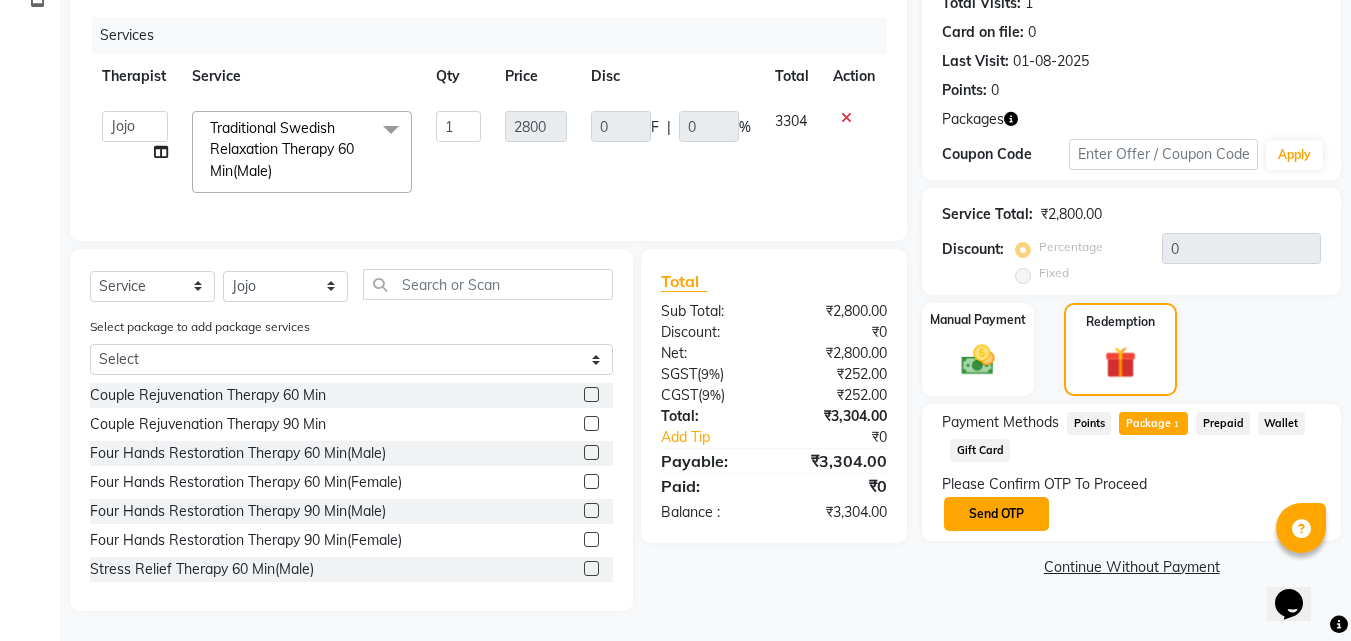 click on "Send OTP" 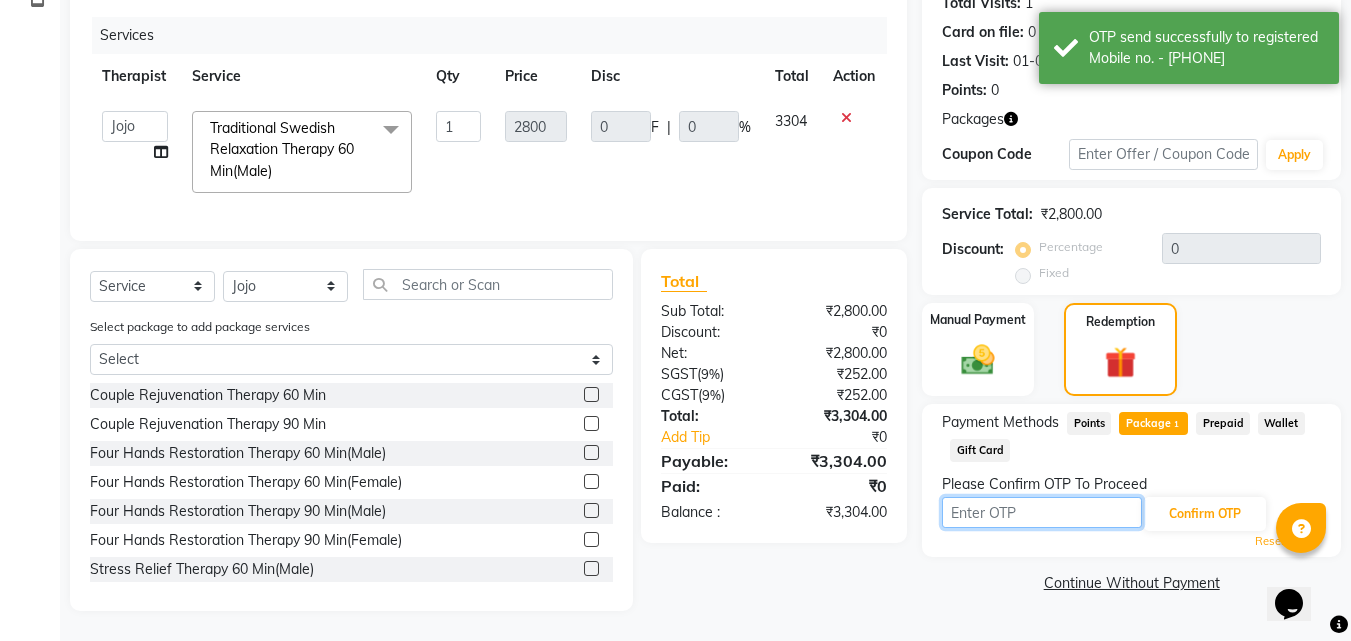 click at bounding box center [1042, 512] 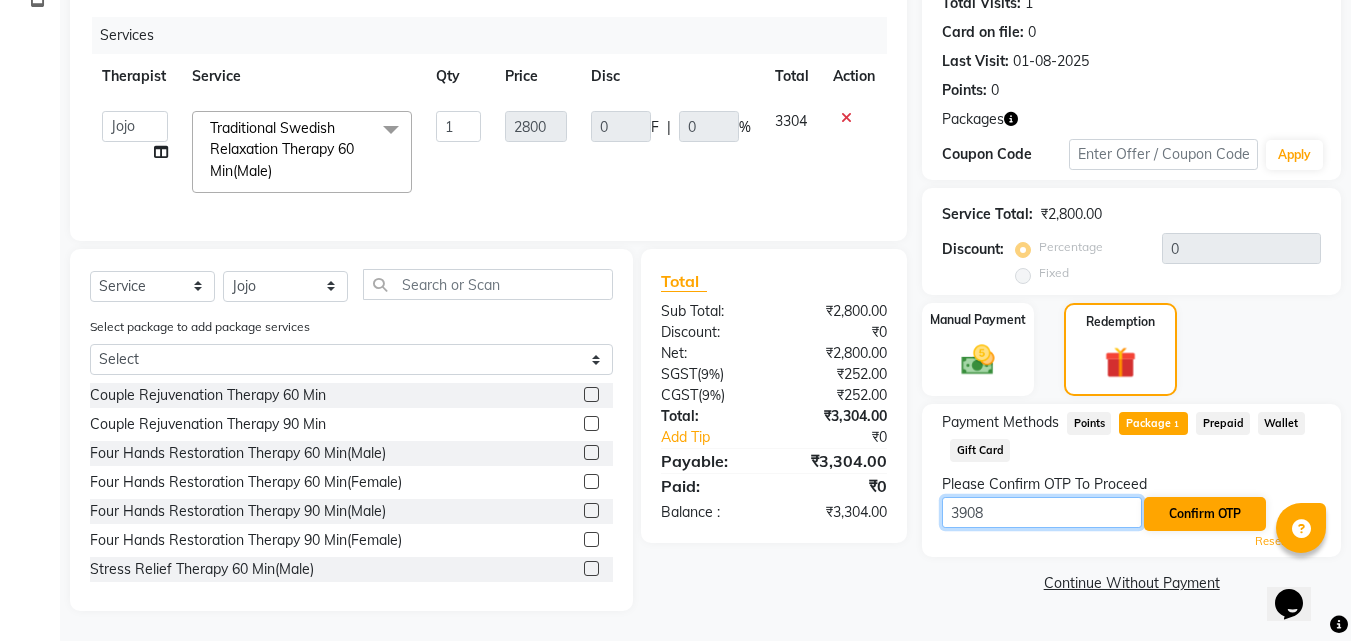 type on "3908" 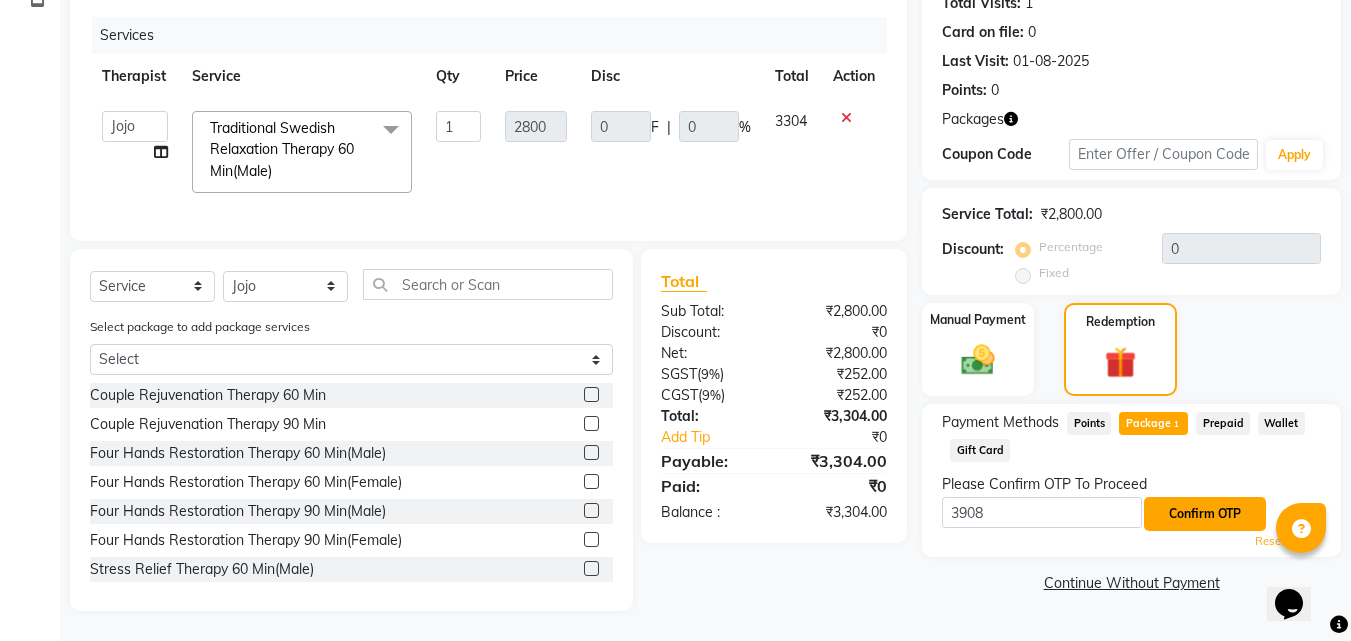 click on "Confirm OTP" 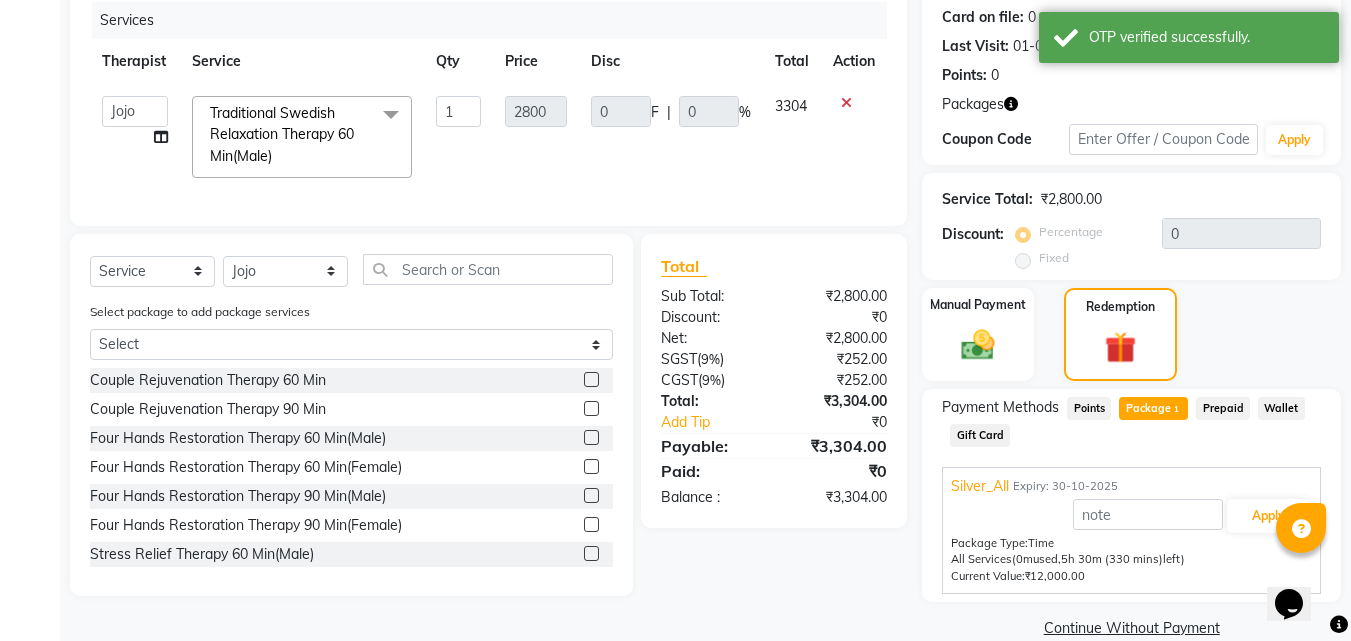 scroll, scrollTop: 278, scrollLeft: 0, axis: vertical 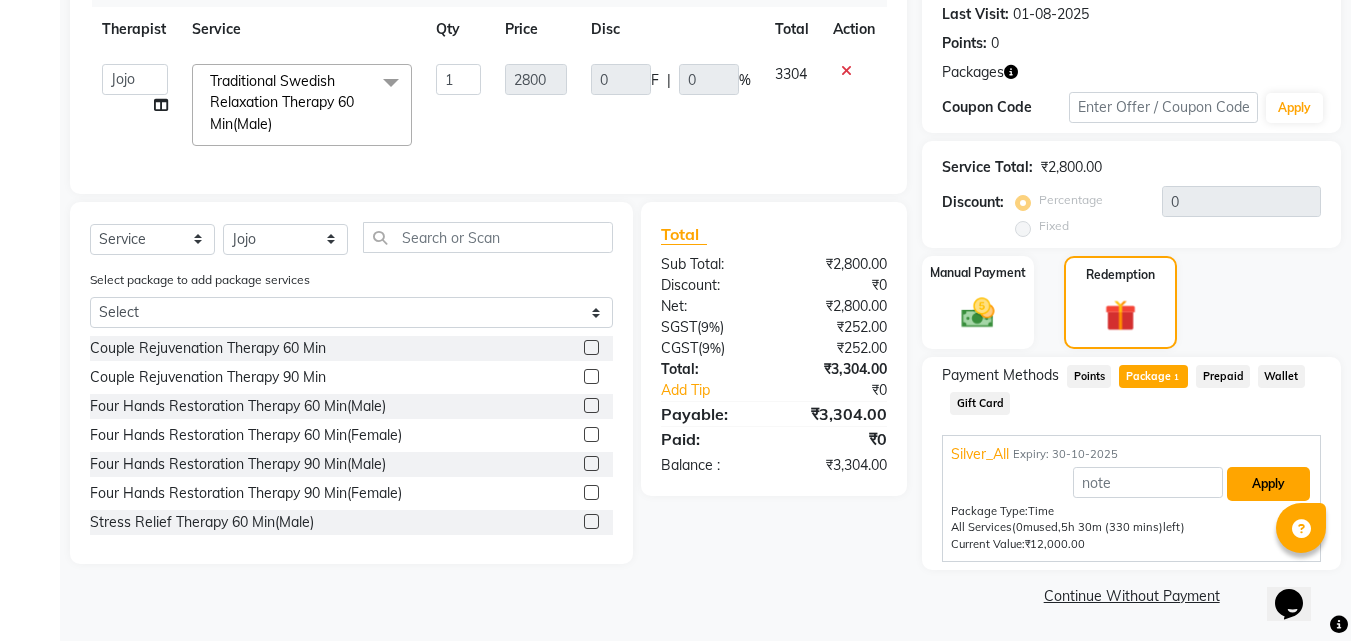 click on "Apply" at bounding box center [1268, 484] 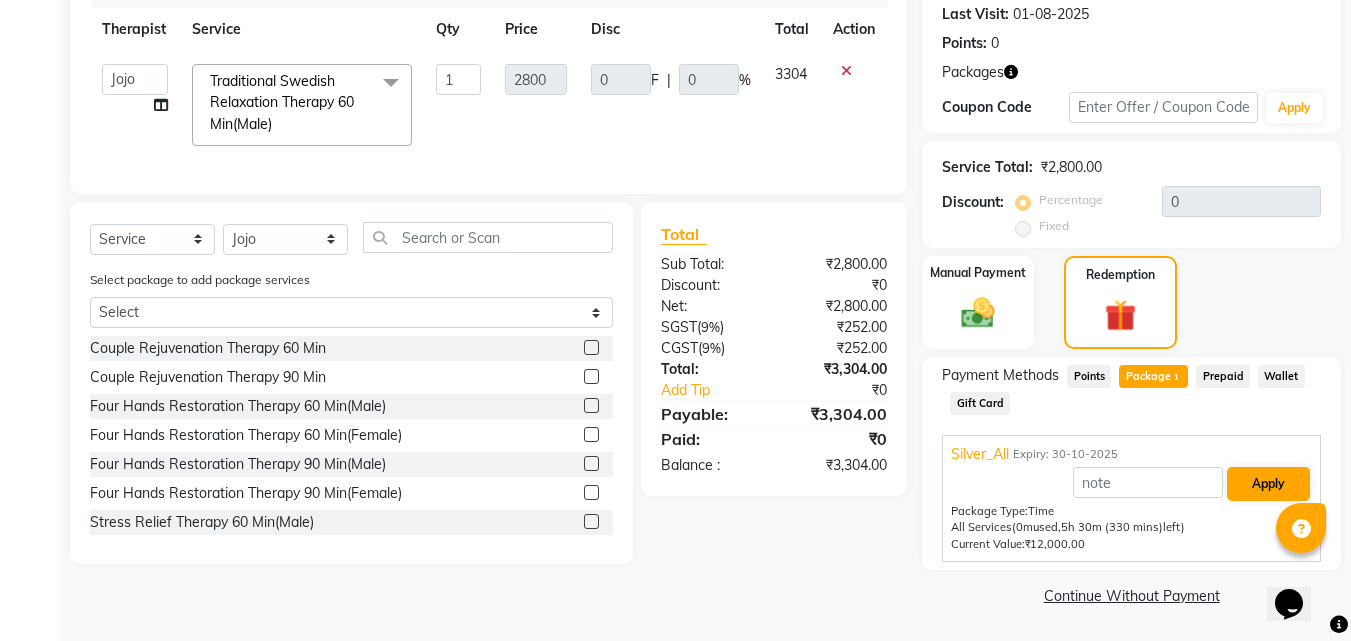 type on "618.4" 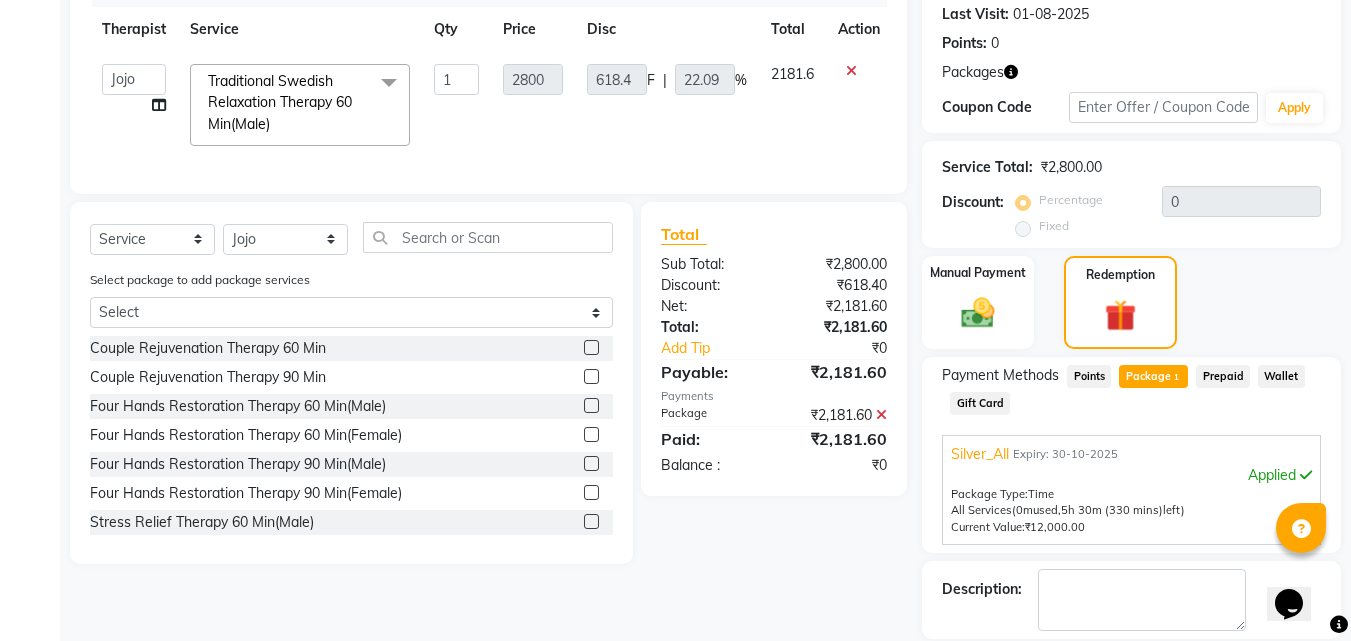 scroll, scrollTop: 374, scrollLeft: 0, axis: vertical 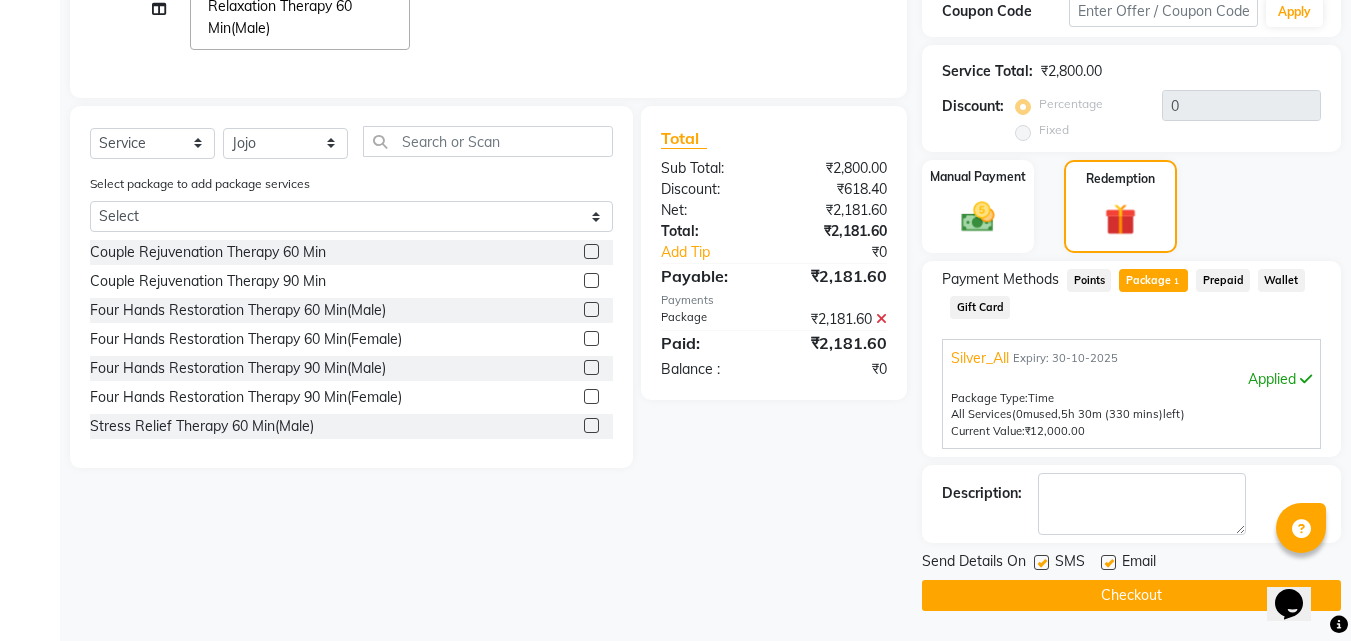 click on "Checkout" 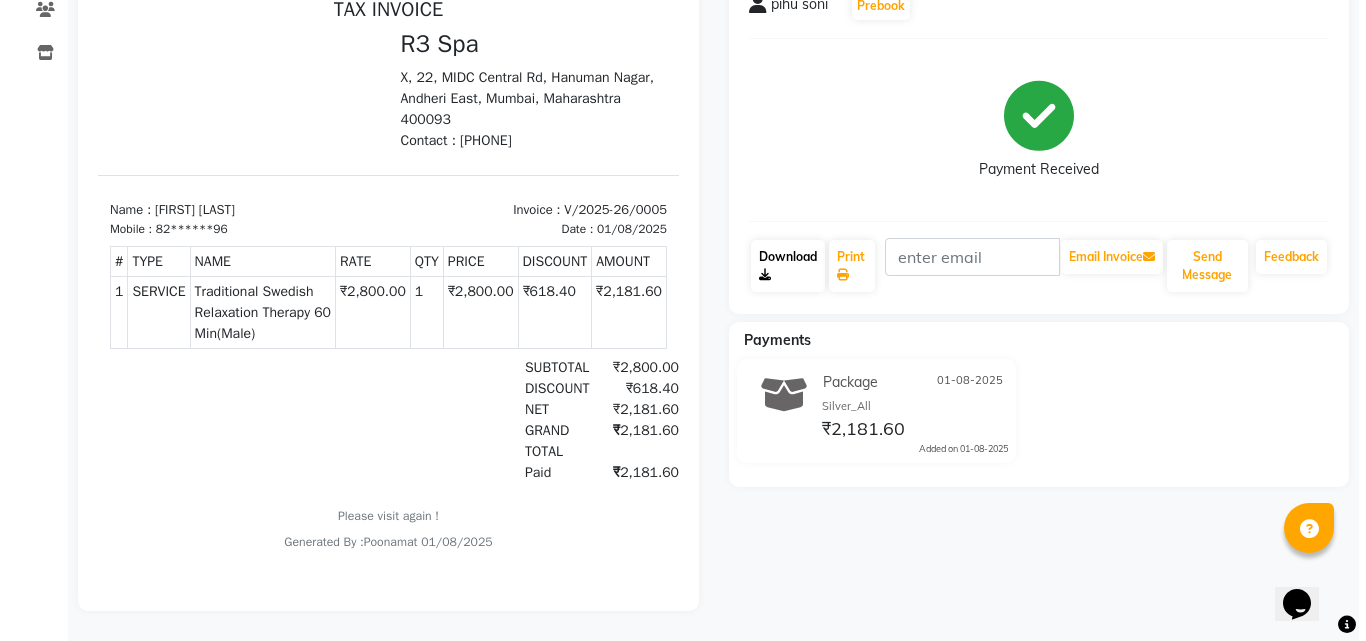 scroll, scrollTop: 0, scrollLeft: 0, axis: both 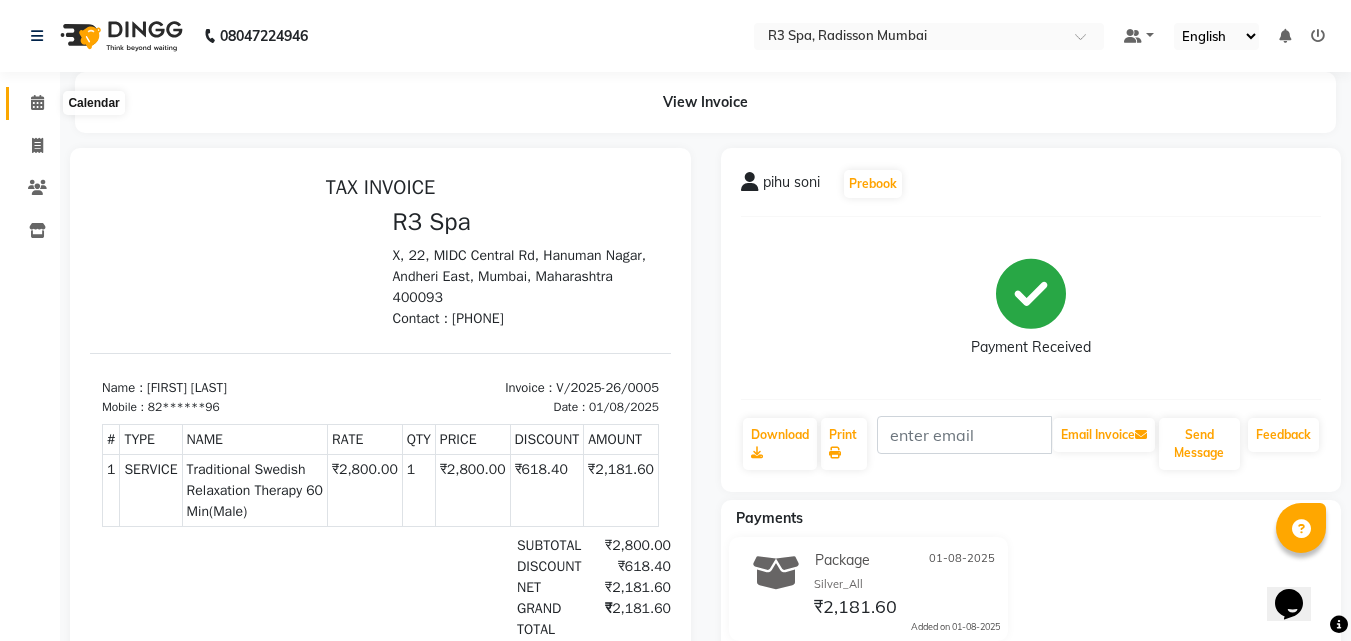 click 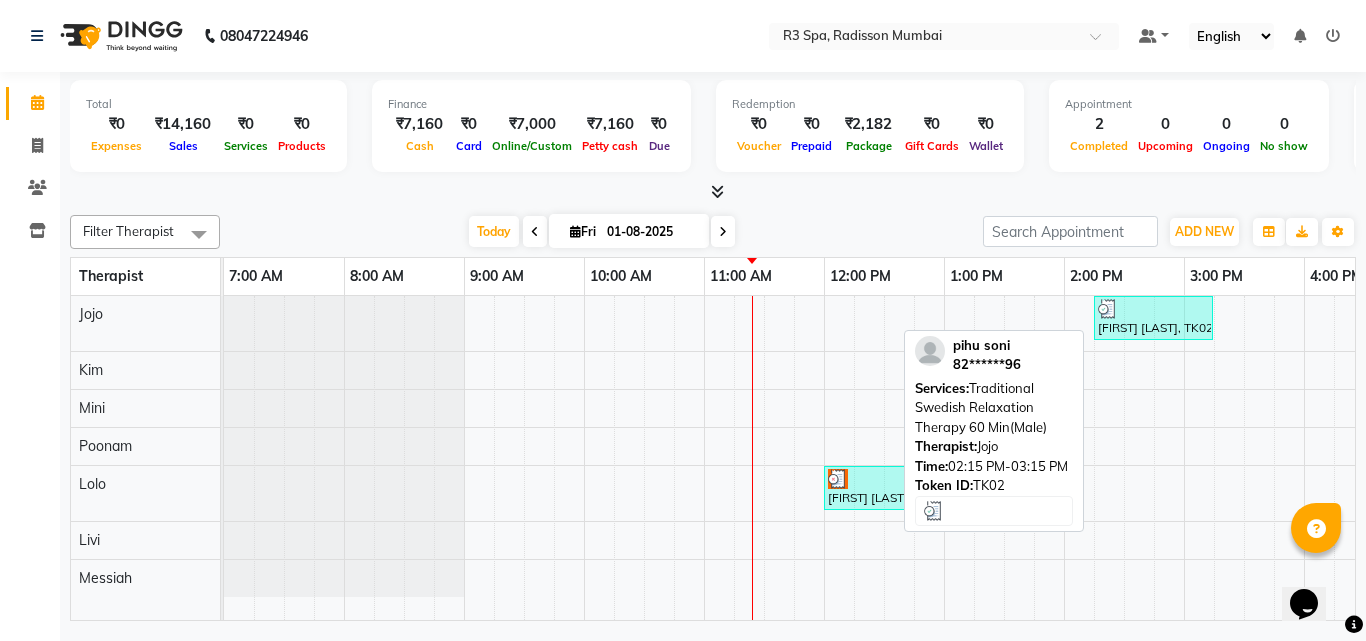 click on "pihu [LAST], TK02, 02:15 PM-03:15 PM, Traditional Swedish Relaxation Therapy 60 Min(Male)" at bounding box center (1153, 318) 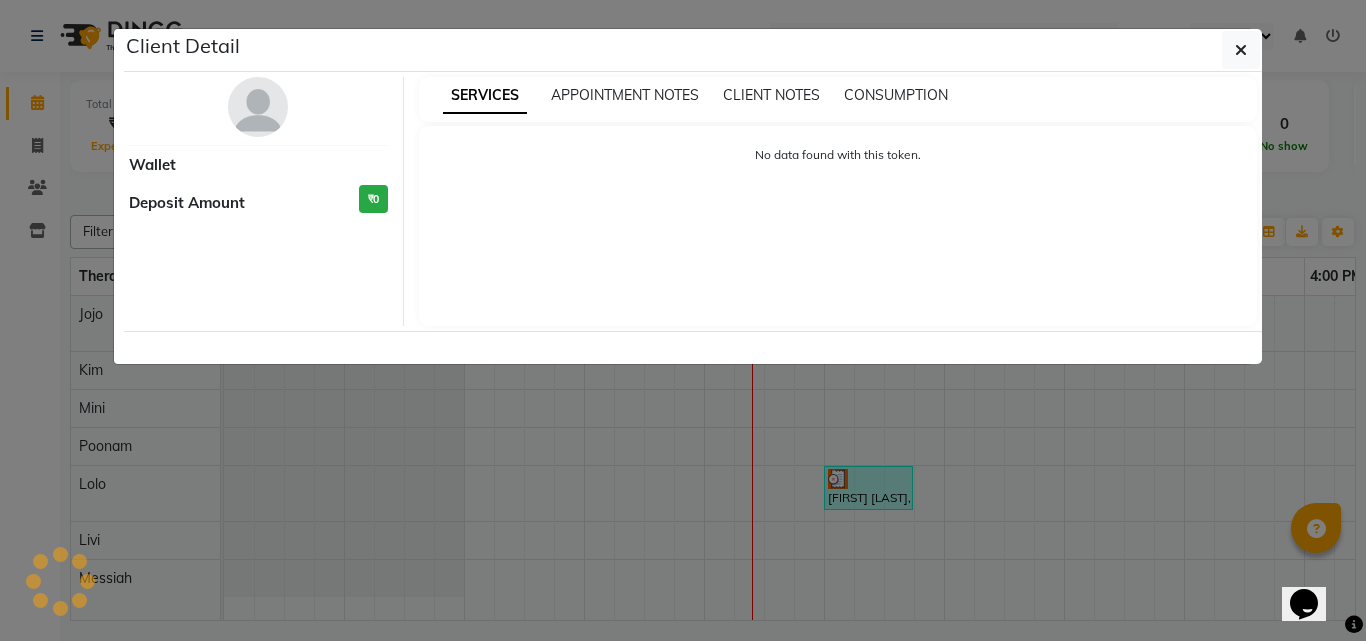 select on "3" 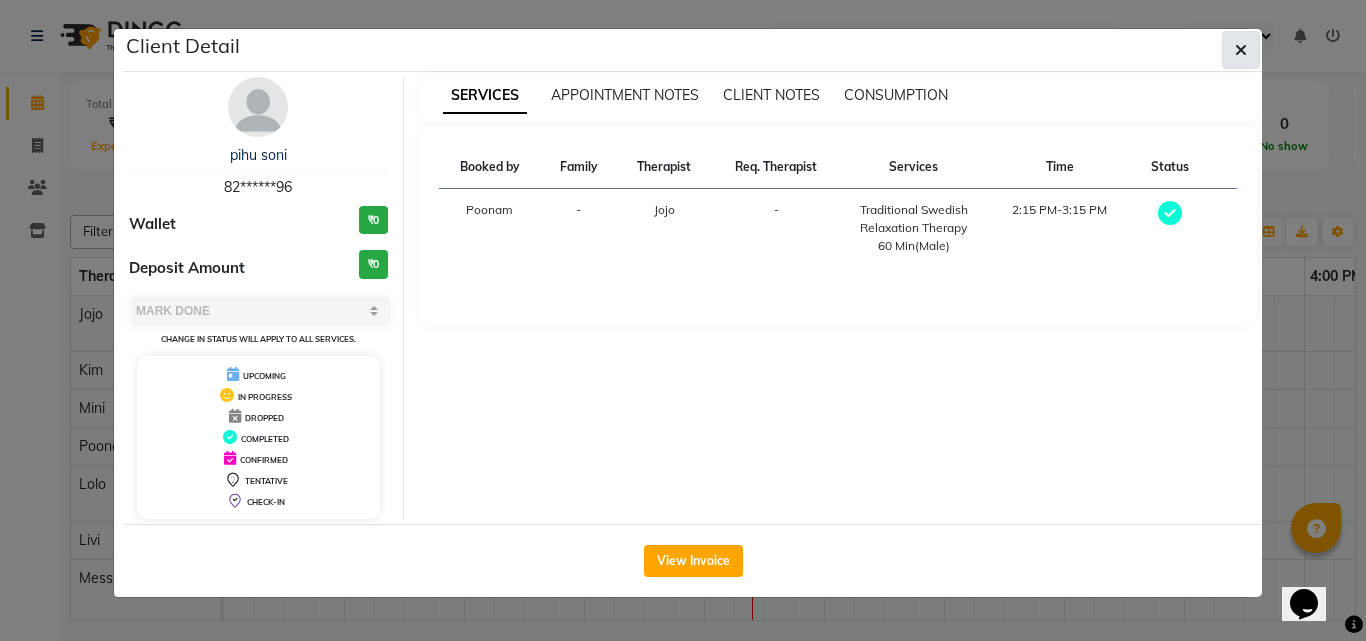 click 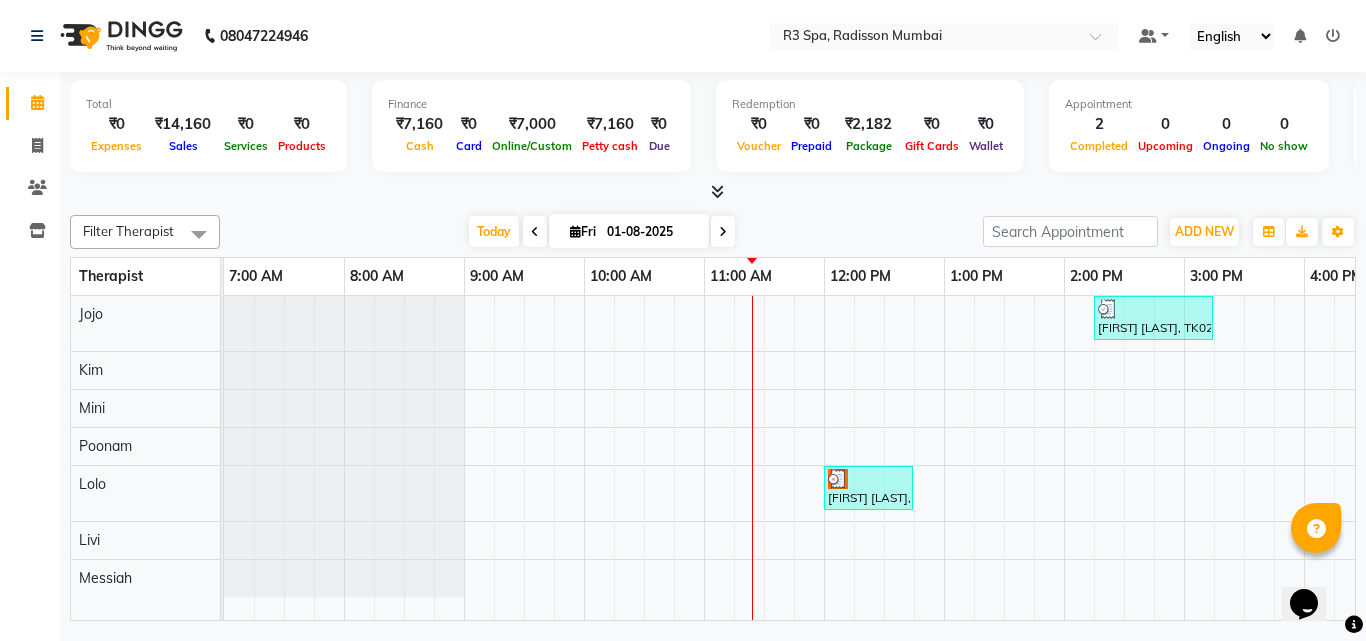 click on "pihu soni, TK02, 02:15 PM-03:15 PM, Traditional Swedish Relaxation Therapy 60 Min(Male)     pihu soni, TK01, 12:00 PM-12:45 PM, Indian Head, Neck and Shoulder Massage(Male) 45 Min" at bounding box center [1244, 458] 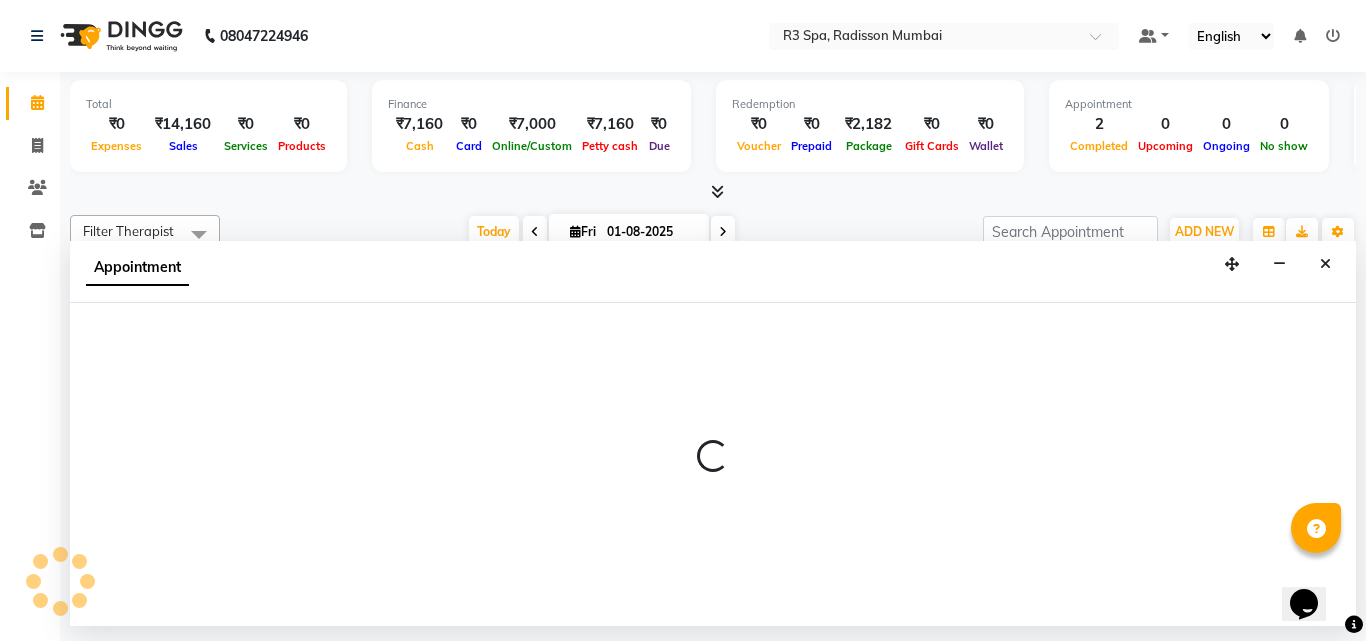 select on "87564" 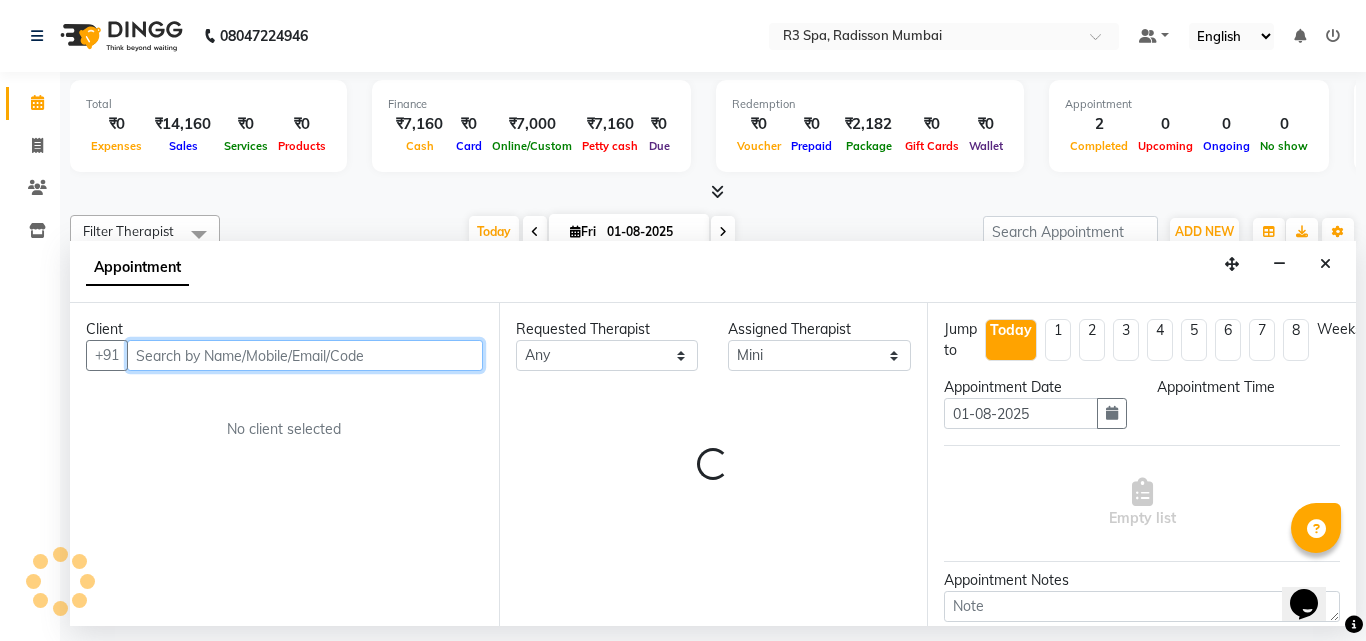 select on "855" 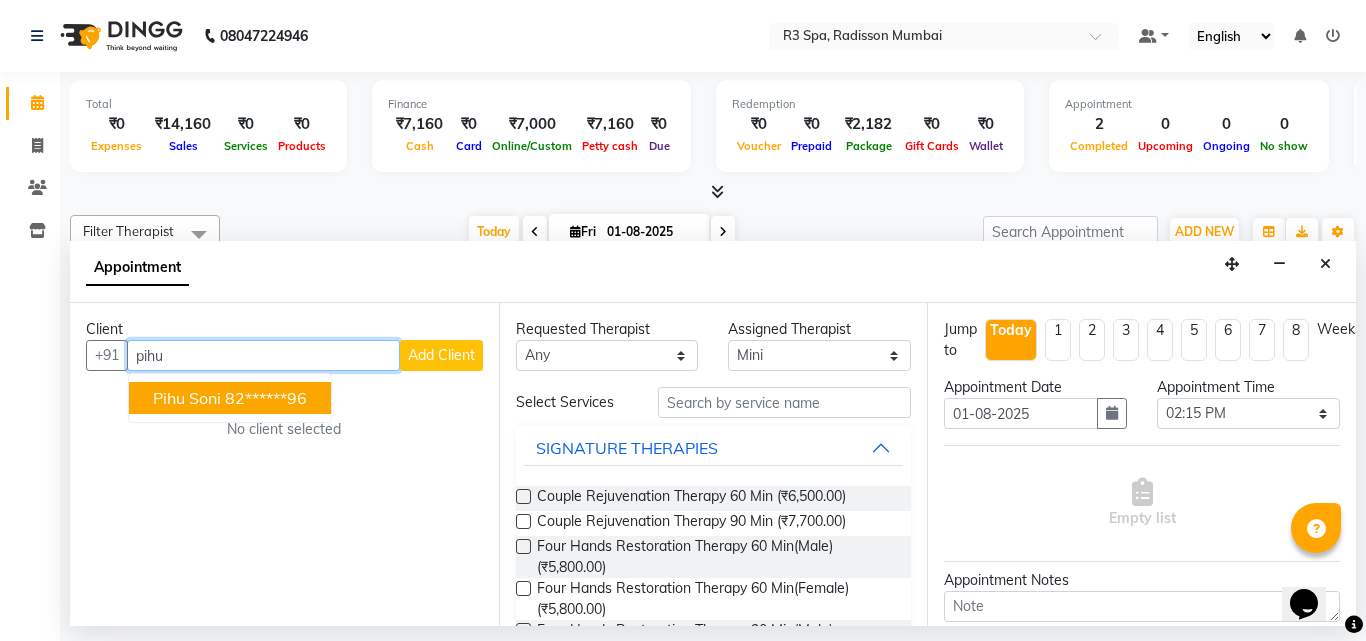 click on "pihu soni" at bounding box center (187, 398) 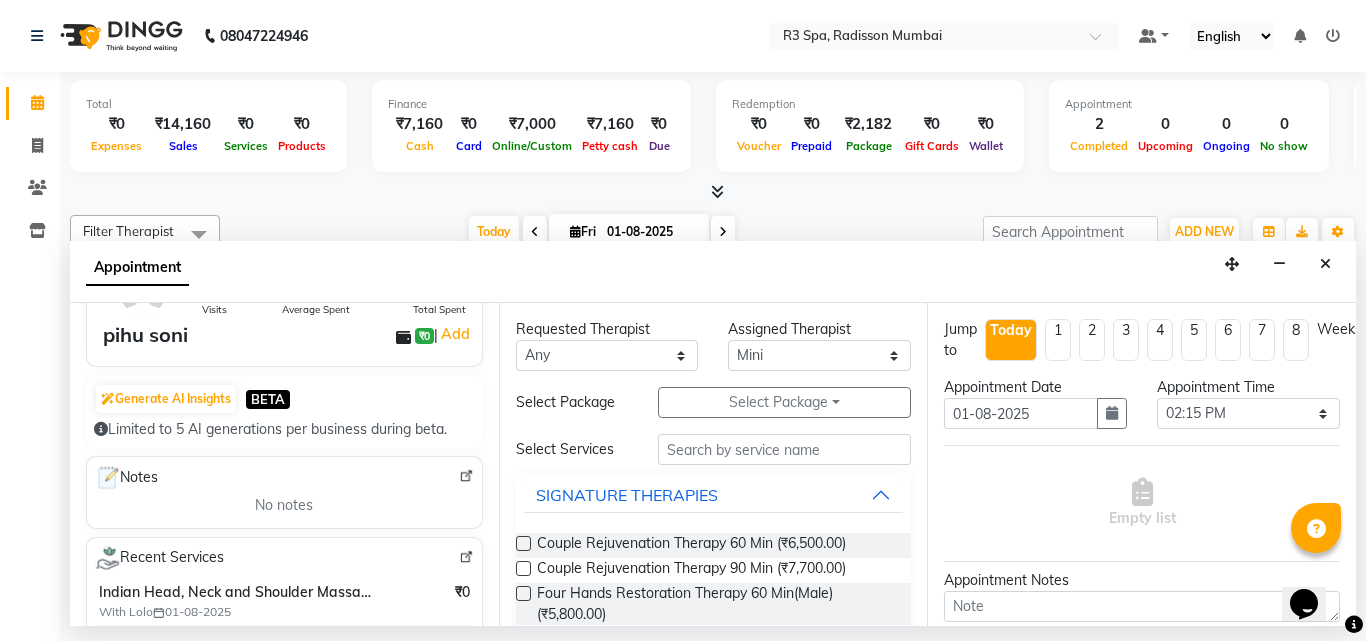 scroll, scrollTop: 200, scrollLeft: 0, axis: vertical 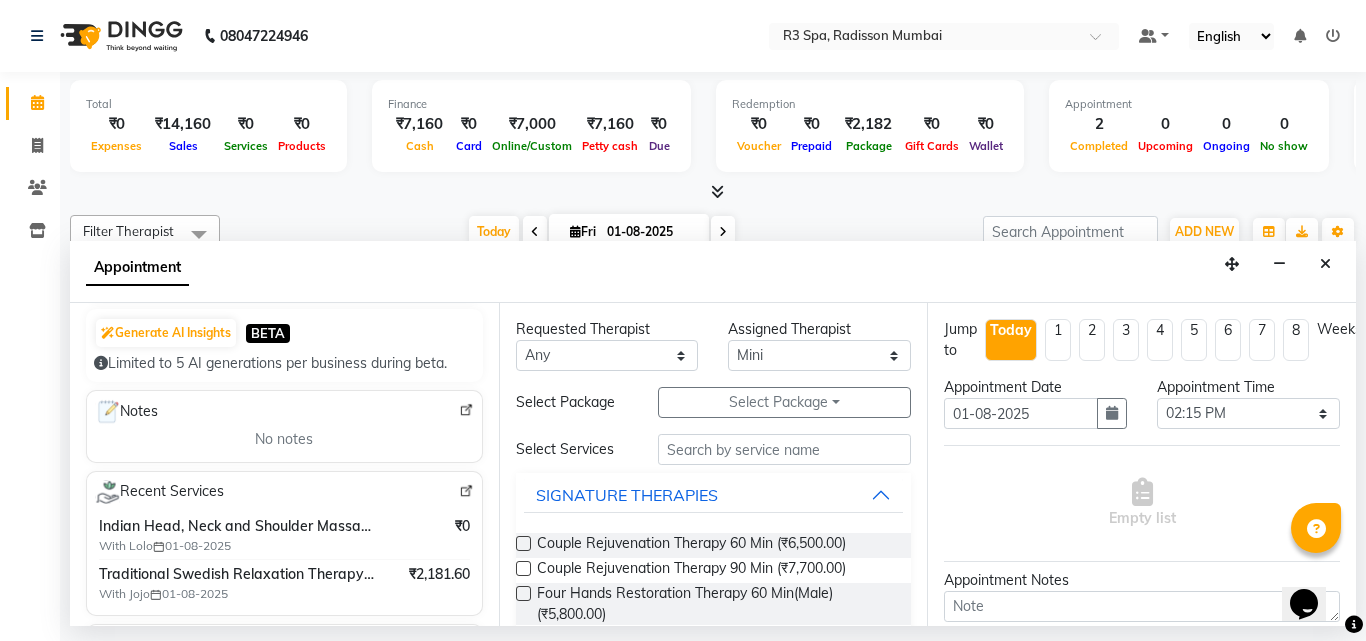 type on "82******96" 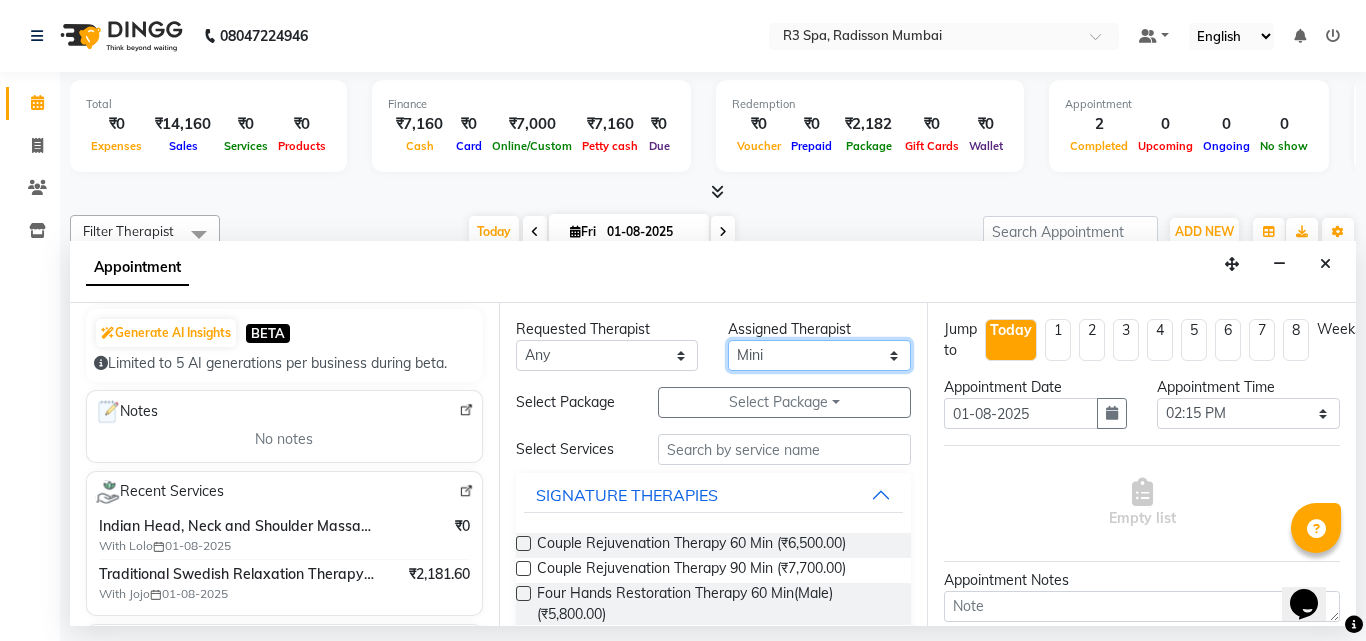 click on "Select Jojo Kim Livi Lolo Messiah Mini Poonam" at bounding box center [819, 355] 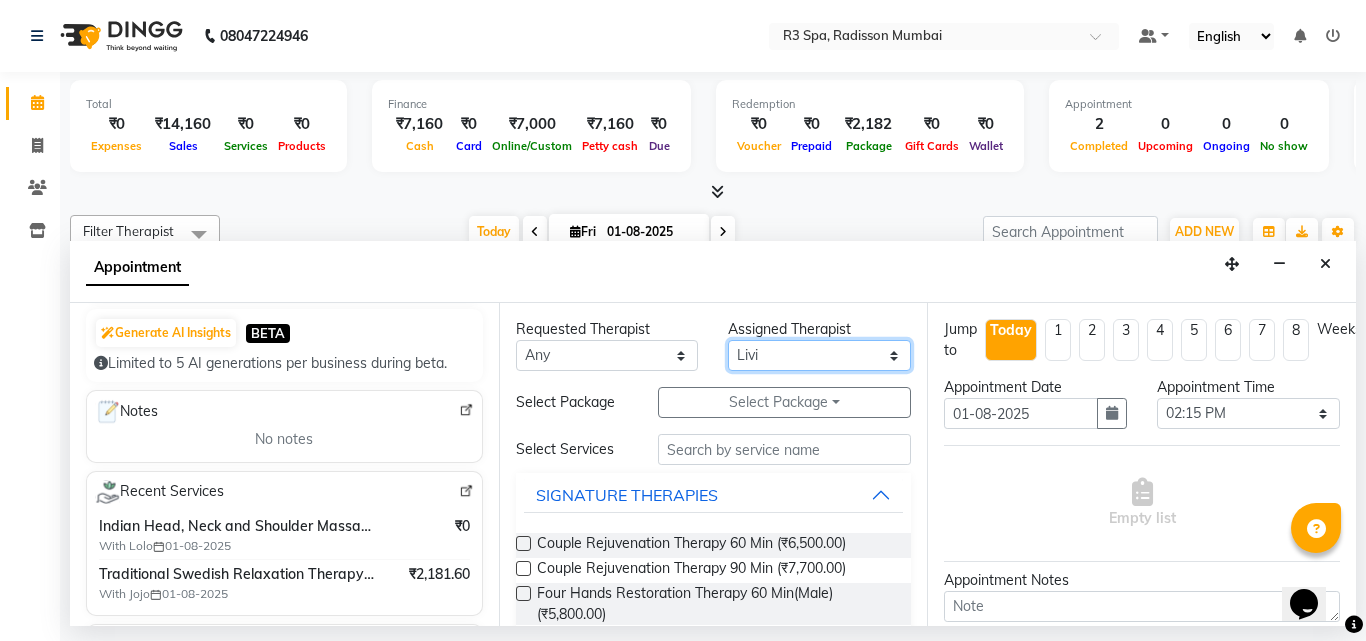 click on "Select Jojo Kim Livi Lolo Messiah Mini Poonam" at bounding box center (819, 355) 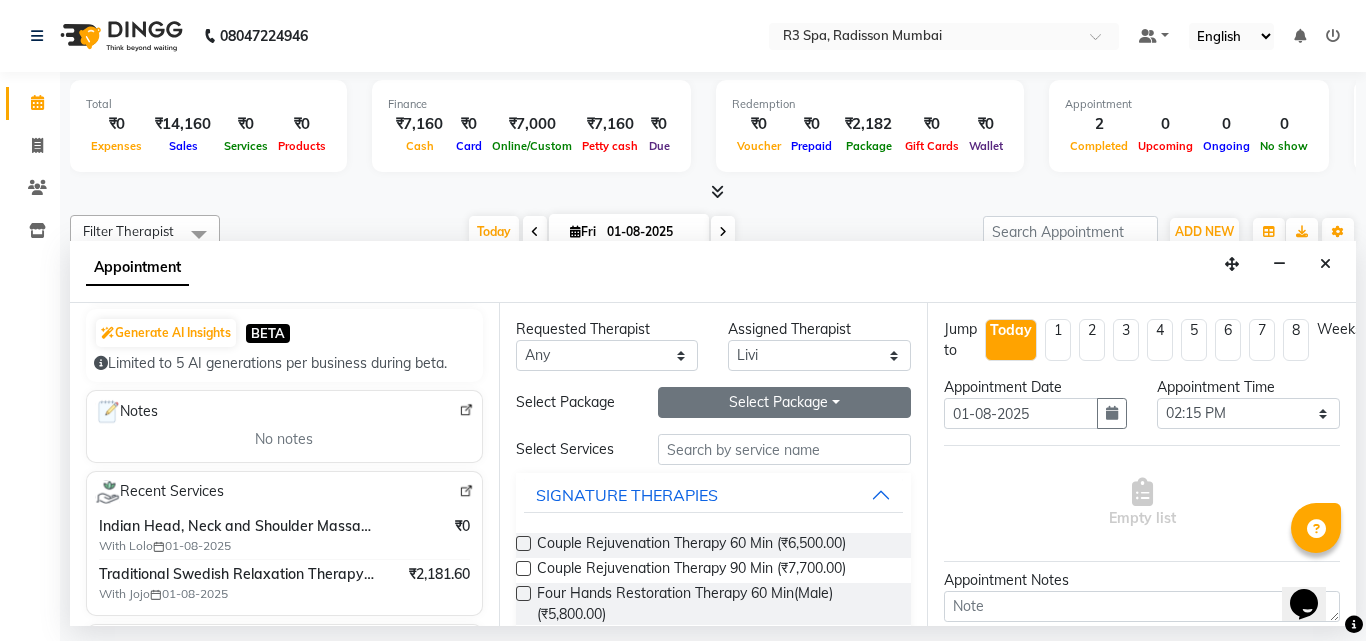 click on "Select Package  Toggle Dropdown" at bounding box center [785, 402] 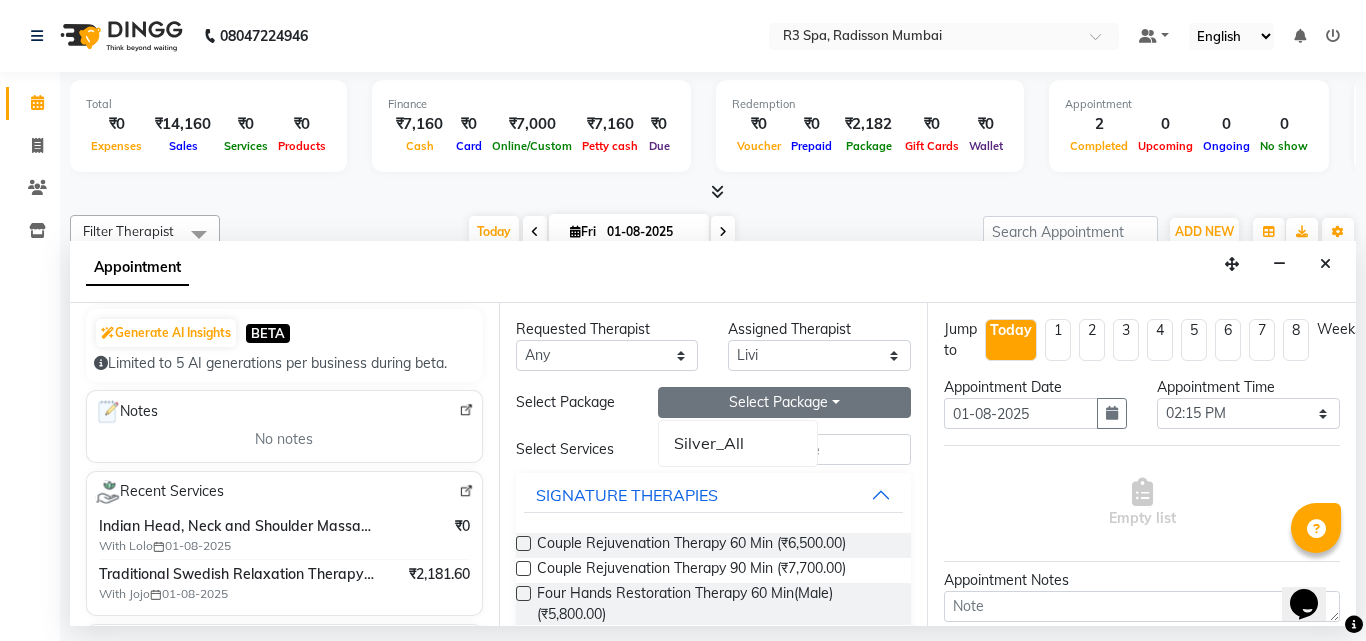 click on "Requested Therapist Any Jojo Kim Livi Lolo Messiah Mini Poonam Assigned Therapist Select Jojo Kim Livi Lolo Messiah Mini Poonam Select Package Select Package  Toggle Dropdown Silver_All Select Services    SIGNATURE THERAPIES Couple Rejuvenation Therapy 60 Min (₹6,500.00) Couple Rejuvenation Therapy 90 Min (₹7,700.00) Four Hands Restoration Therapy 60 Min(Male) (₹5,800.00) Four Hands Restoration Therapy 60 Min(Female) (₹5,800.00) Four Hands Restoration Therapy 90 Min(Male) (₹7,000.00) Four Hands Restoration Therapy 90 Min(Female) (₹7,000.00) Stress Relief Therapy 60 Min(Male) (₹3,500.00) Stress Relief Therapy 60 Min(Female) (₹3,500.00) Stress Relief Therapy 90 Min(Male) (₹4,700.00) Stress Relief Therapy 90 Min(Female) (₹4,700.00) R3 Fusion Therapy(Male) (₹5,000.00) R3 Fusion Therapy(Female) (₹5,000.00) Marma Abhayangam 60 Min(Male) (₹3,600.00) Marma Abhayangam 60 Min(Female) (₹3,600.00) Marma Abhayangam 90 Min(Male)) (₹4,800.00) Marma Abhayangam 90 Min(Female) (₹4,800.00)" at bounding box center (713, 464) 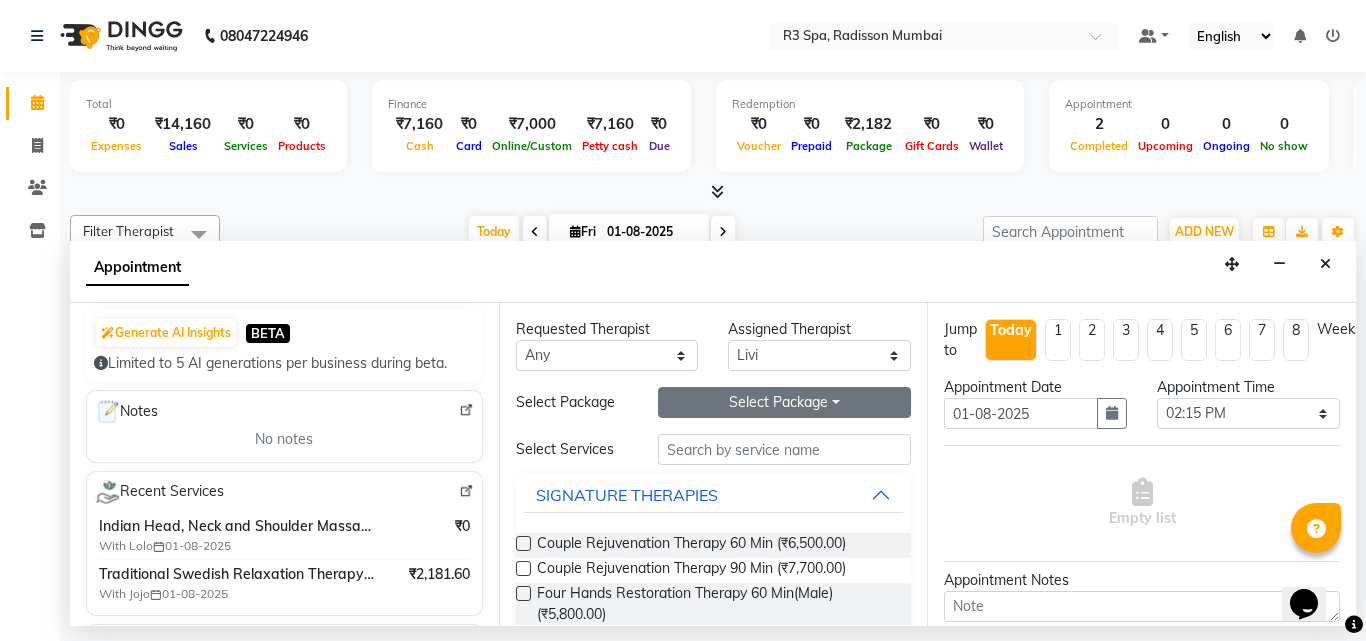 click on "Select Package  Toggle Dropdown" at bounding box center [785, 402] 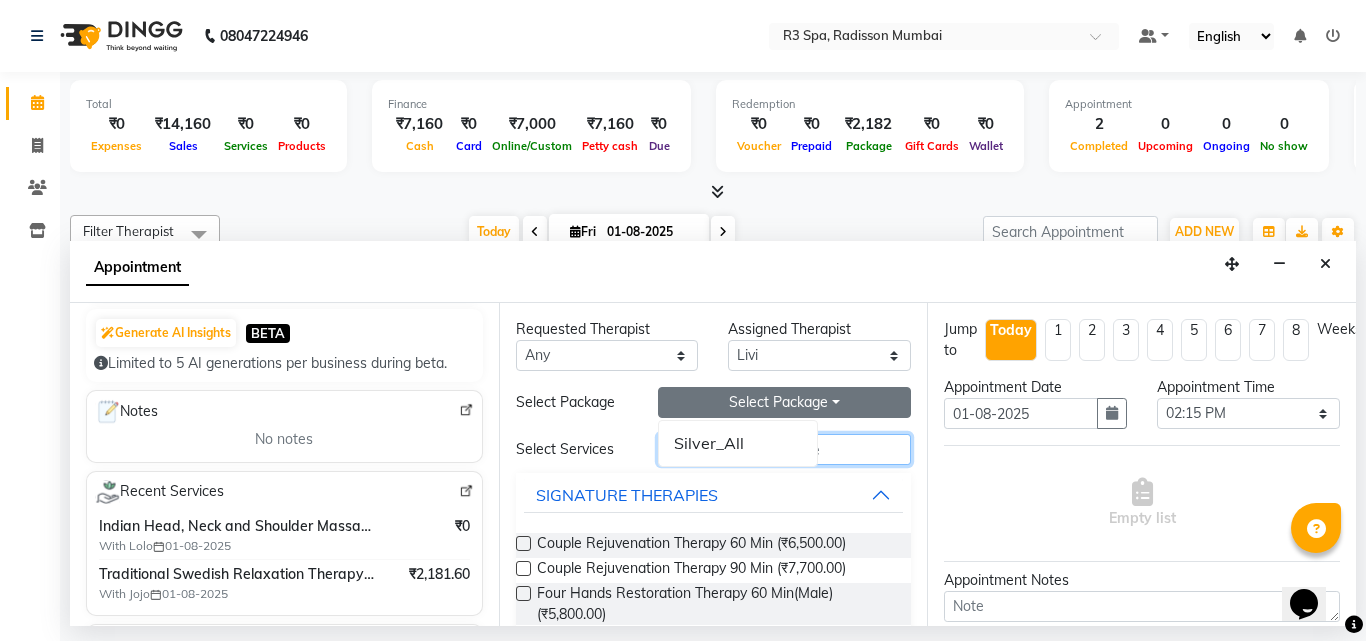 drag, startPoint x: 839, startPoint y: 442, endPoint x: 827, endPoint y: 447, distance: 13 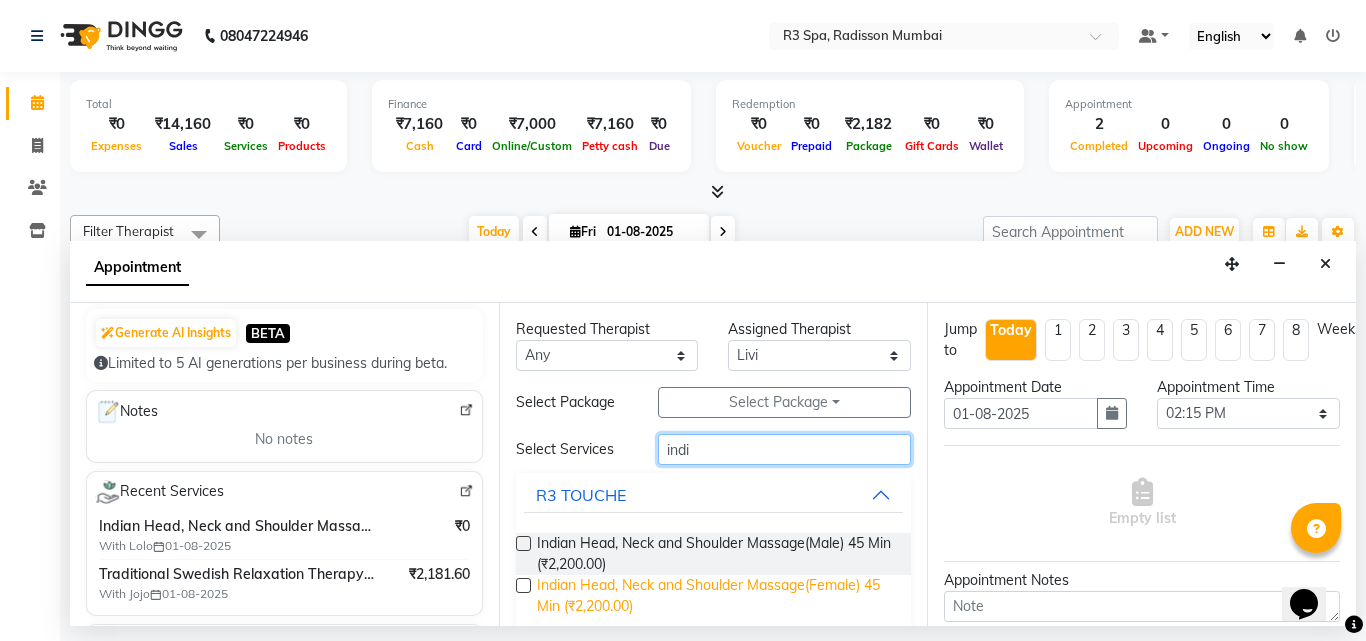 type on "indi" 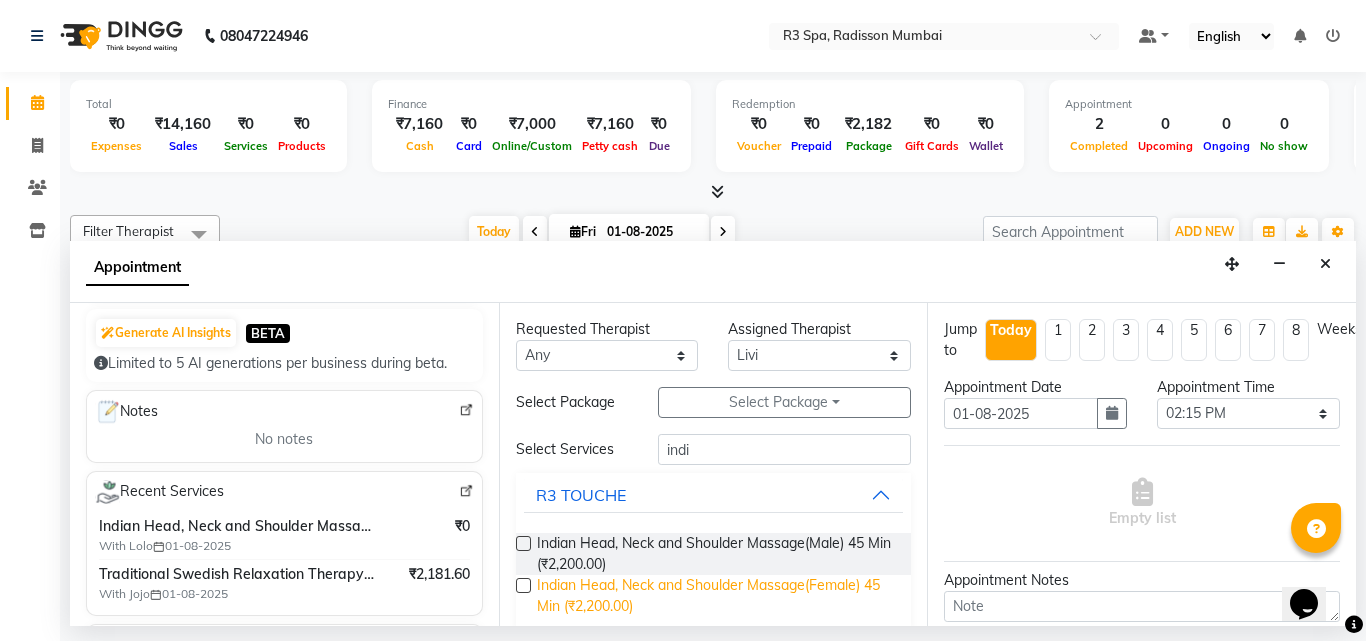 click on "Indian Head, Neck and Shoulder Massage(Female) 45 Min (₹2,200.00)" at bounding box center [716, 596] 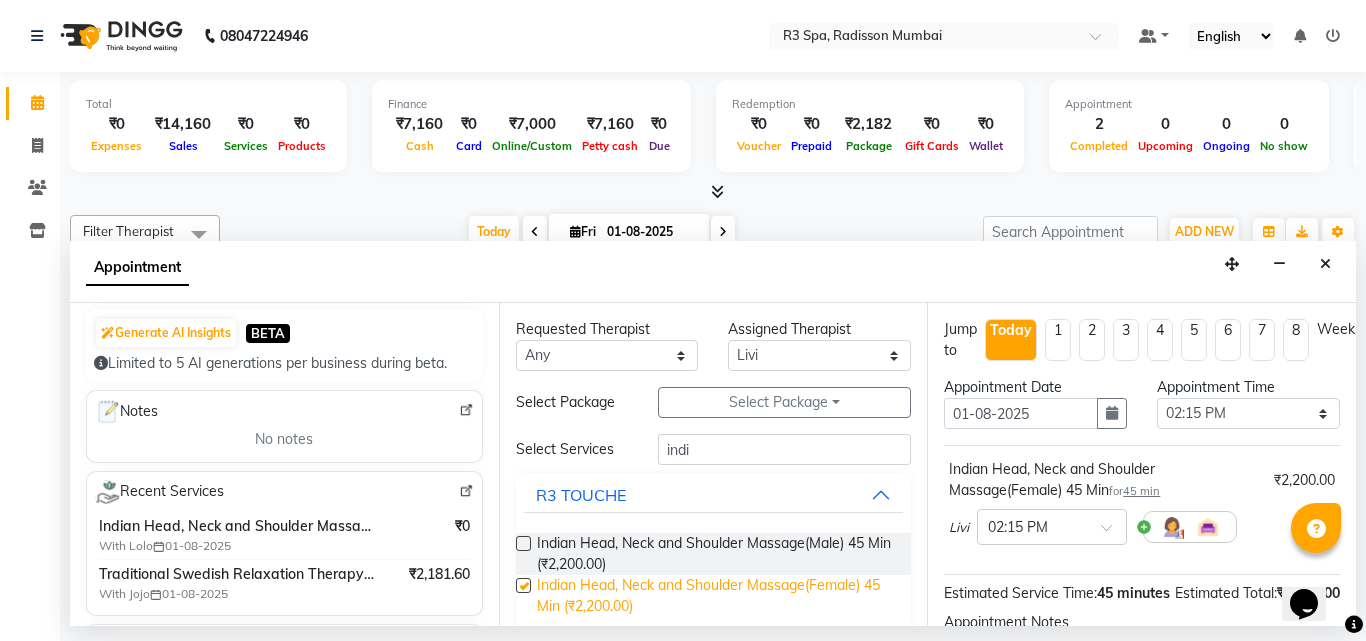 checkbox on "false" 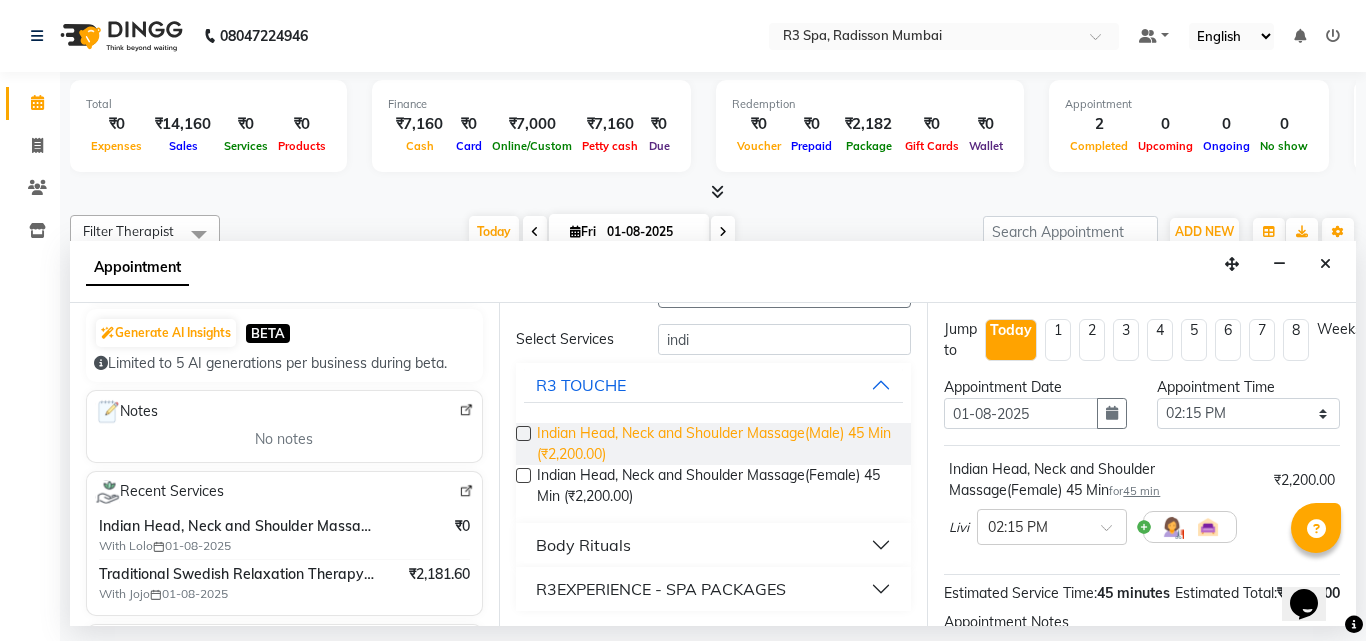 scroll, scrollTop: 111, scrollLeft: 0, axis: vertical 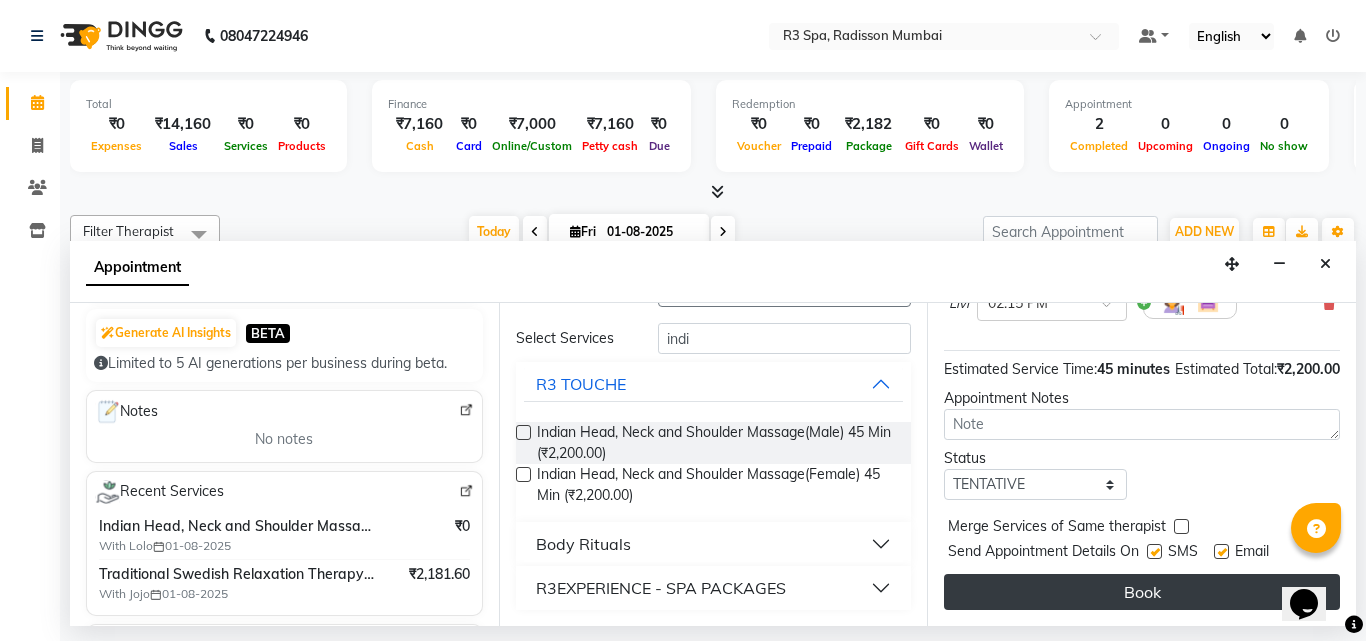 click on "Book" at bounding box center (1142, 592) 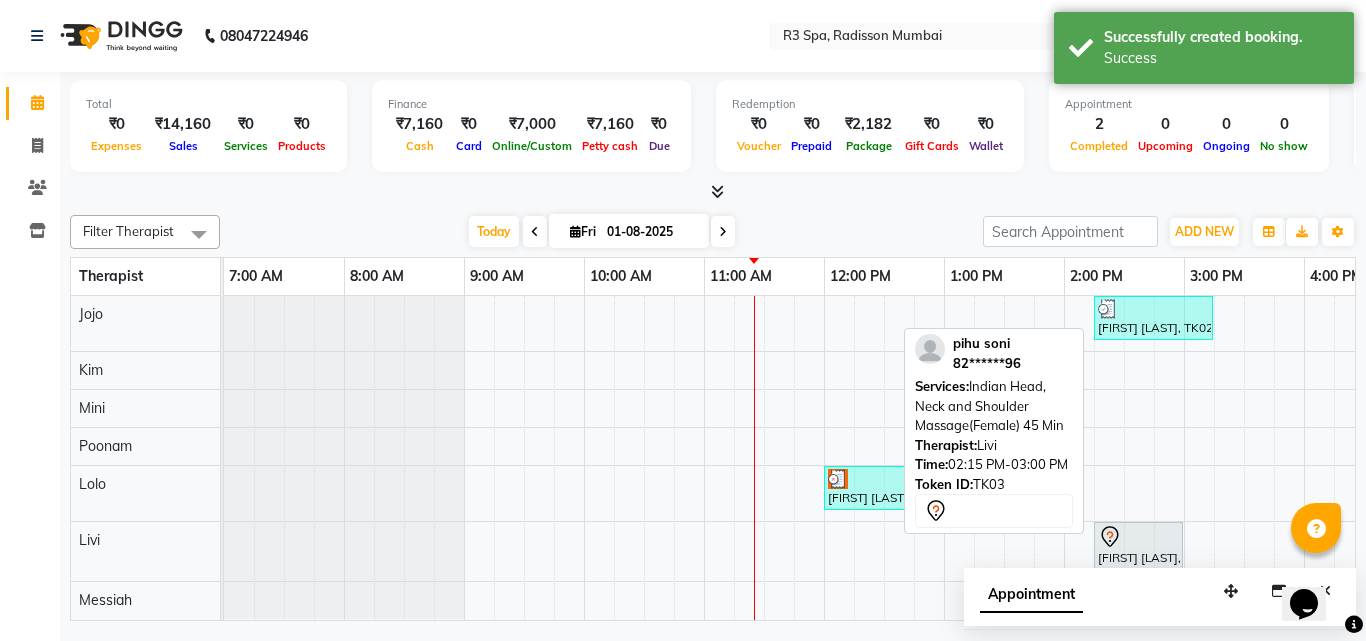 scroll, scrollTop: 14, scrollLeft: 0, axis: vertical 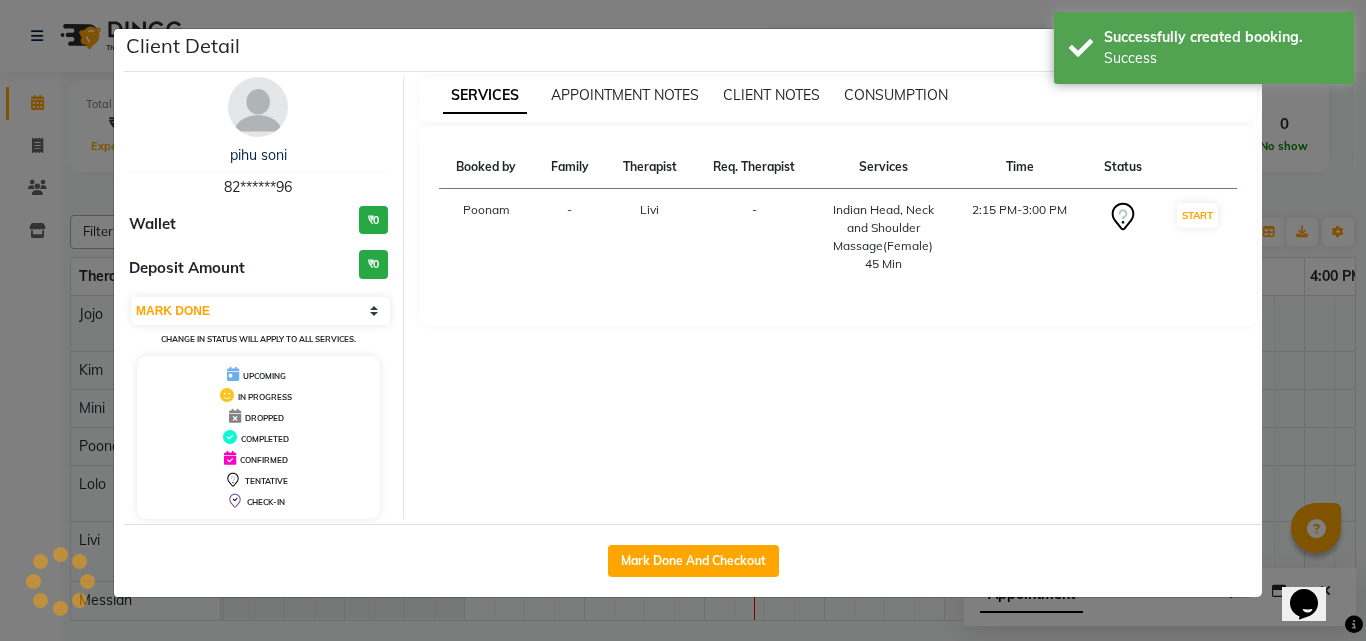 select on "7" 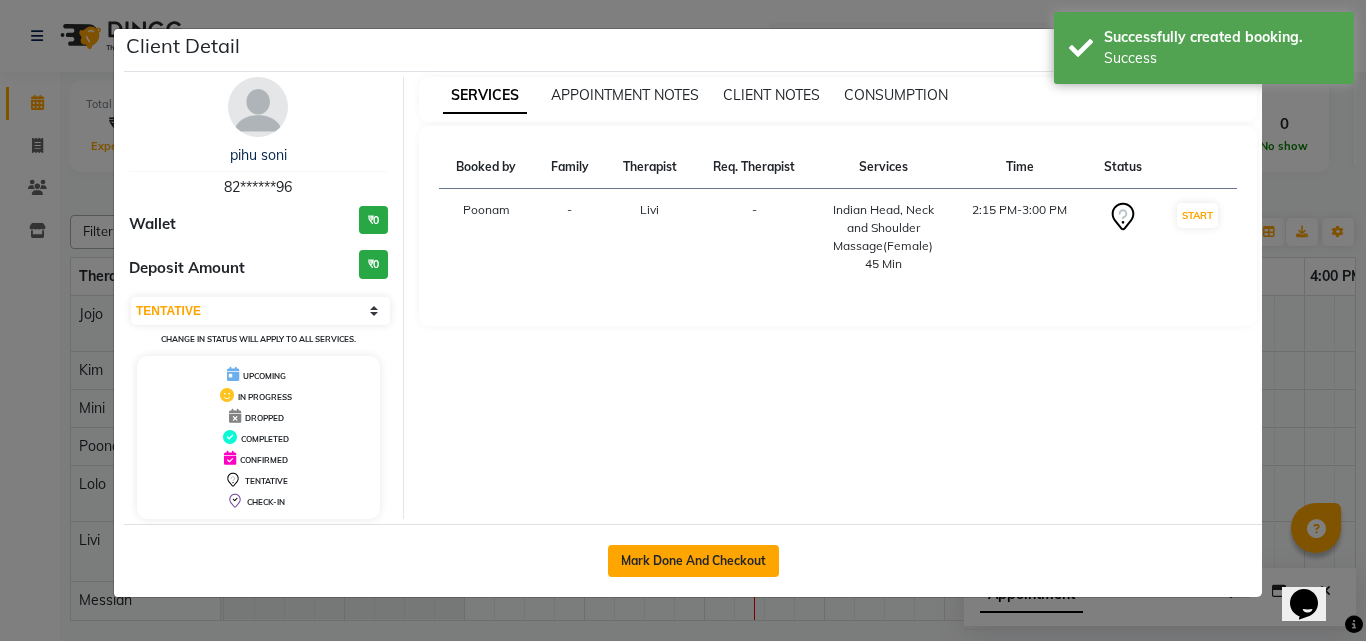 click on "Mark Done And Checkout" 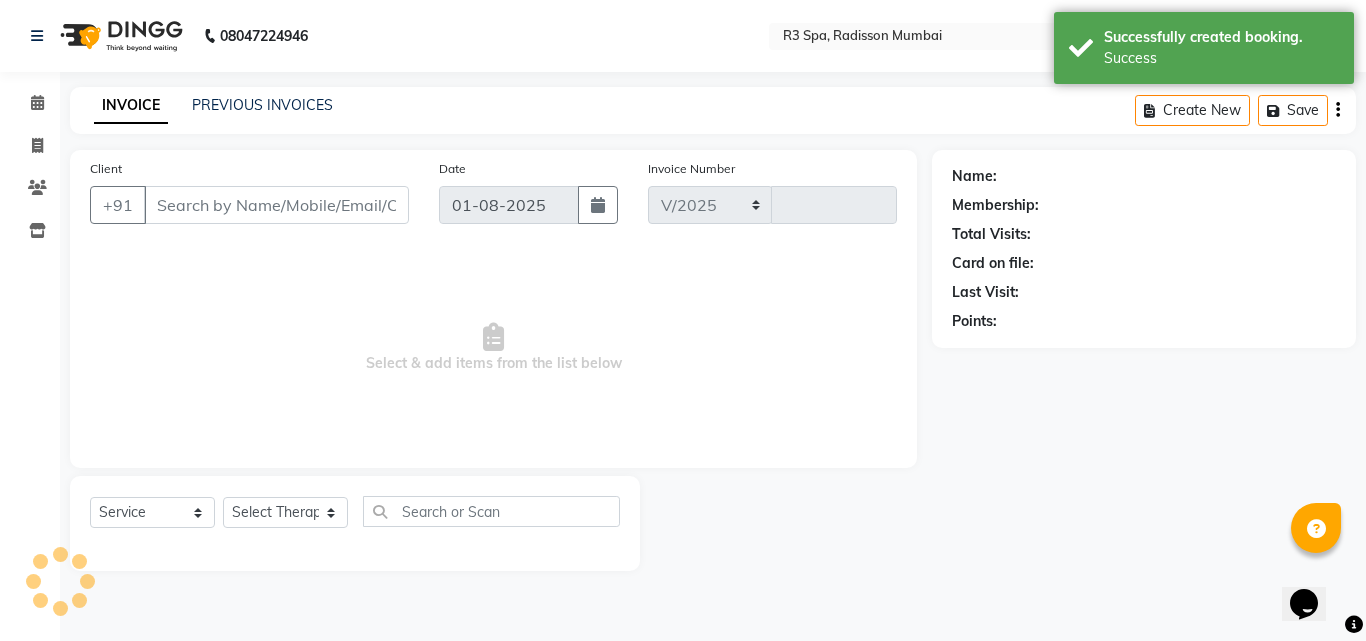 select on "8678" 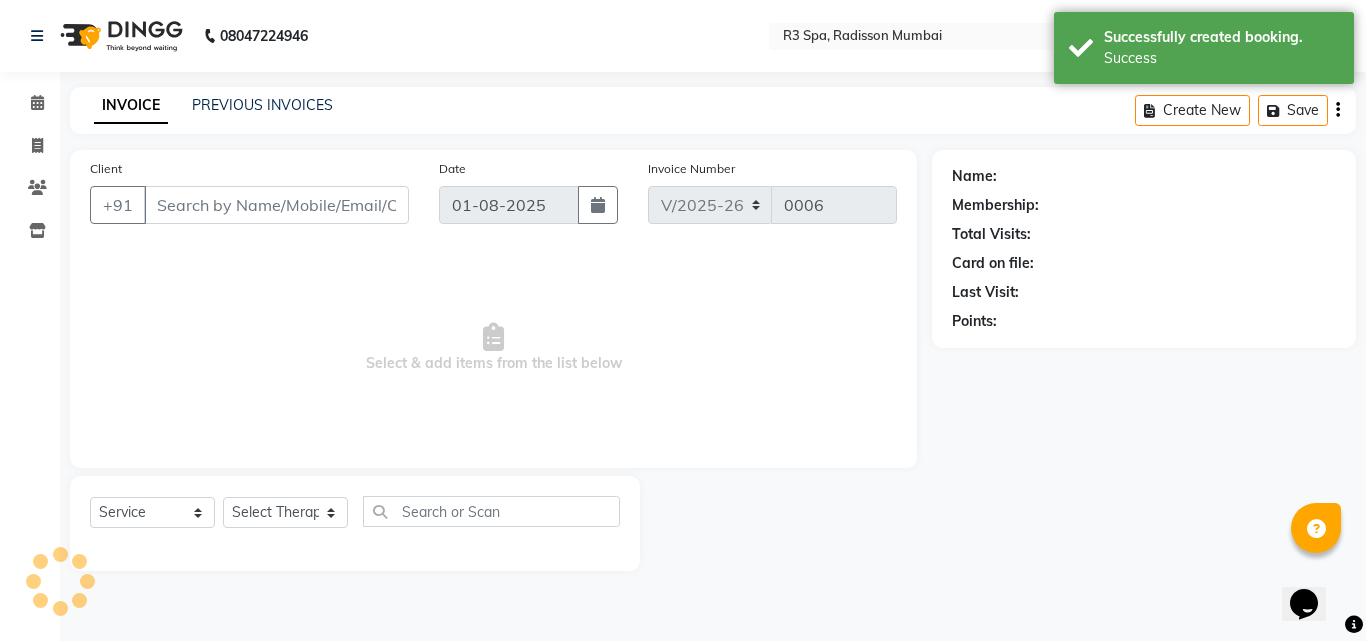 type on "82******96" 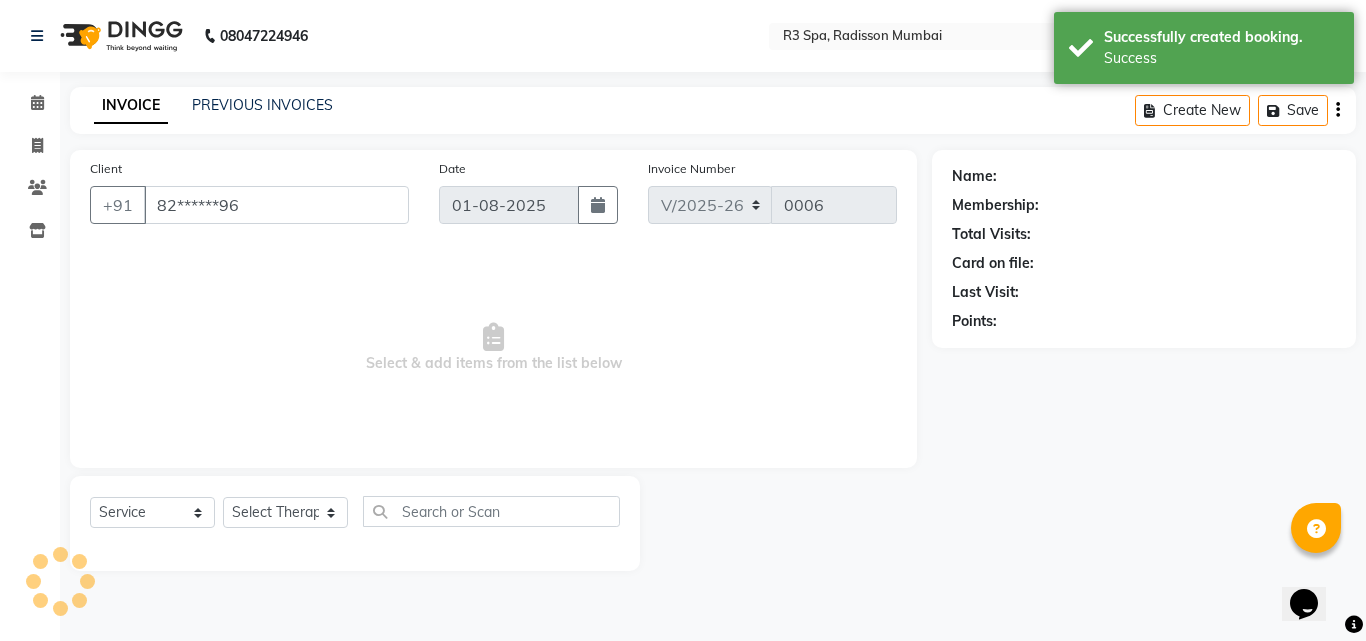 select on "87567" 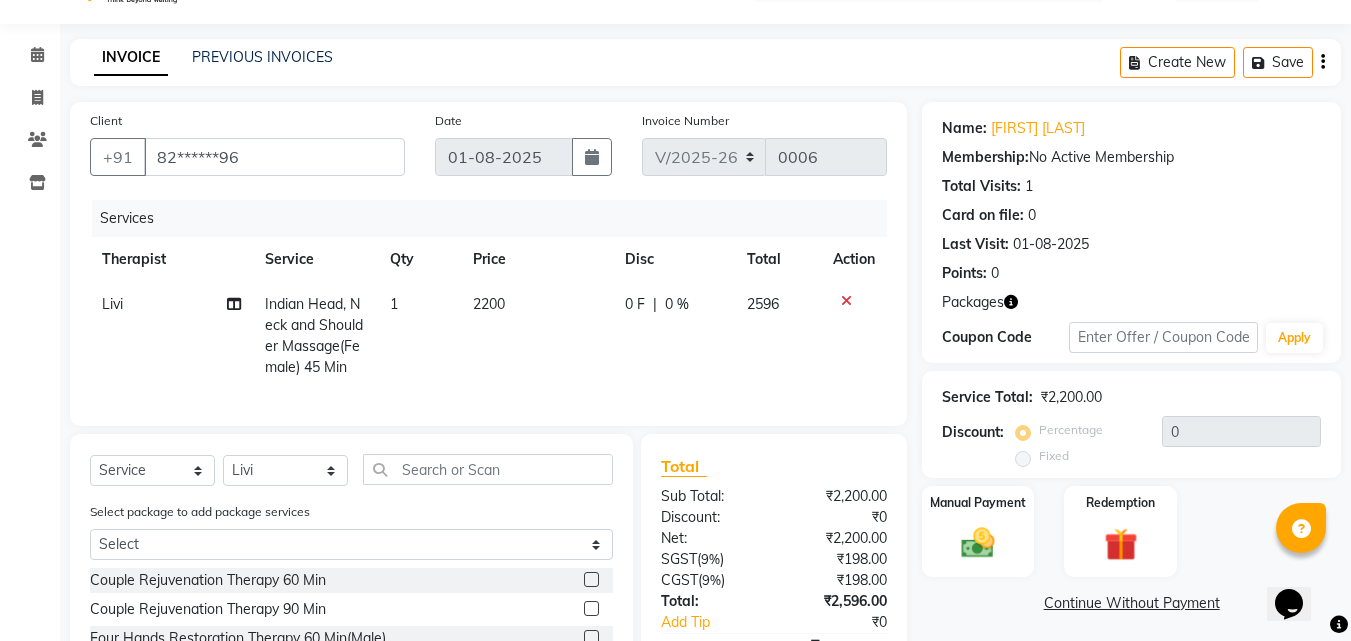scroll, scrollTop: 248, scrollLeft: 0, axis: vertical 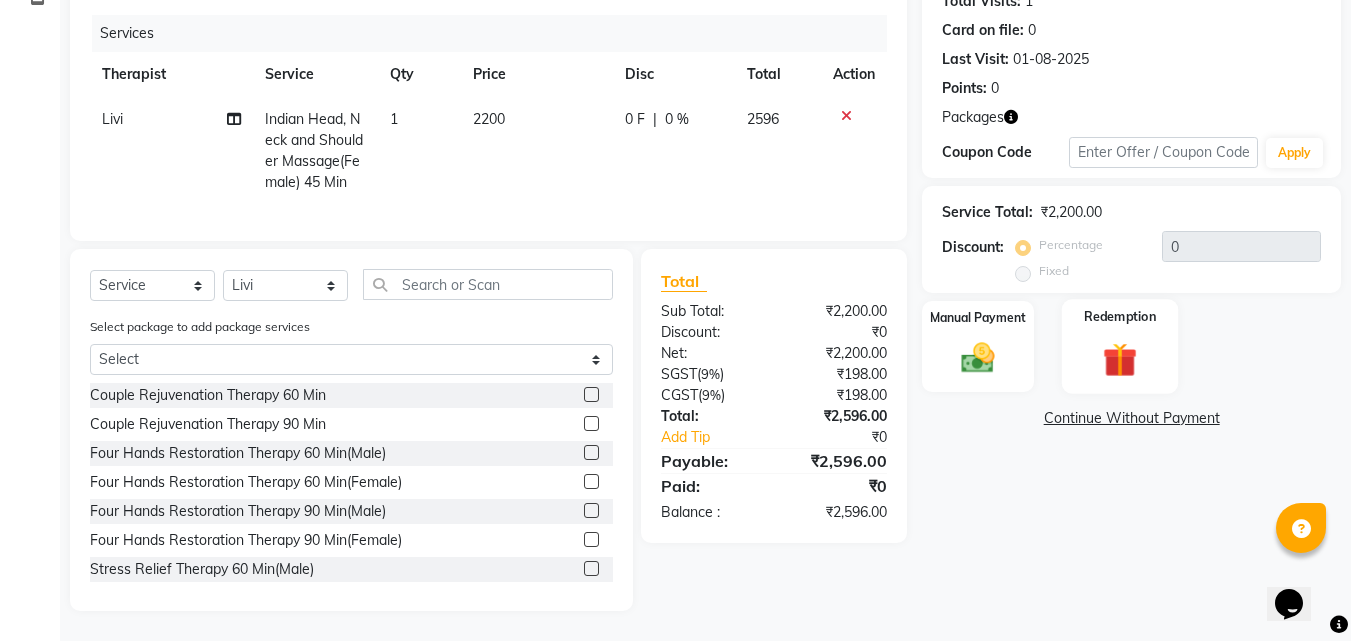 click on "Redemption" 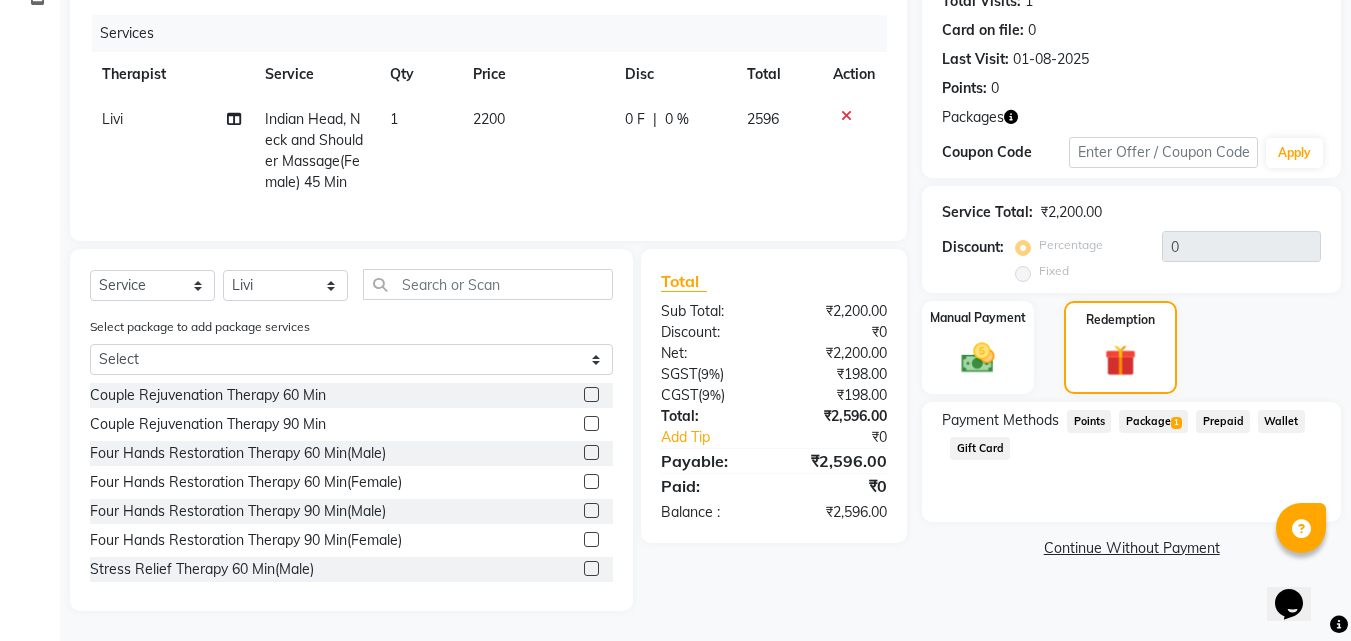 click on "Package  1" 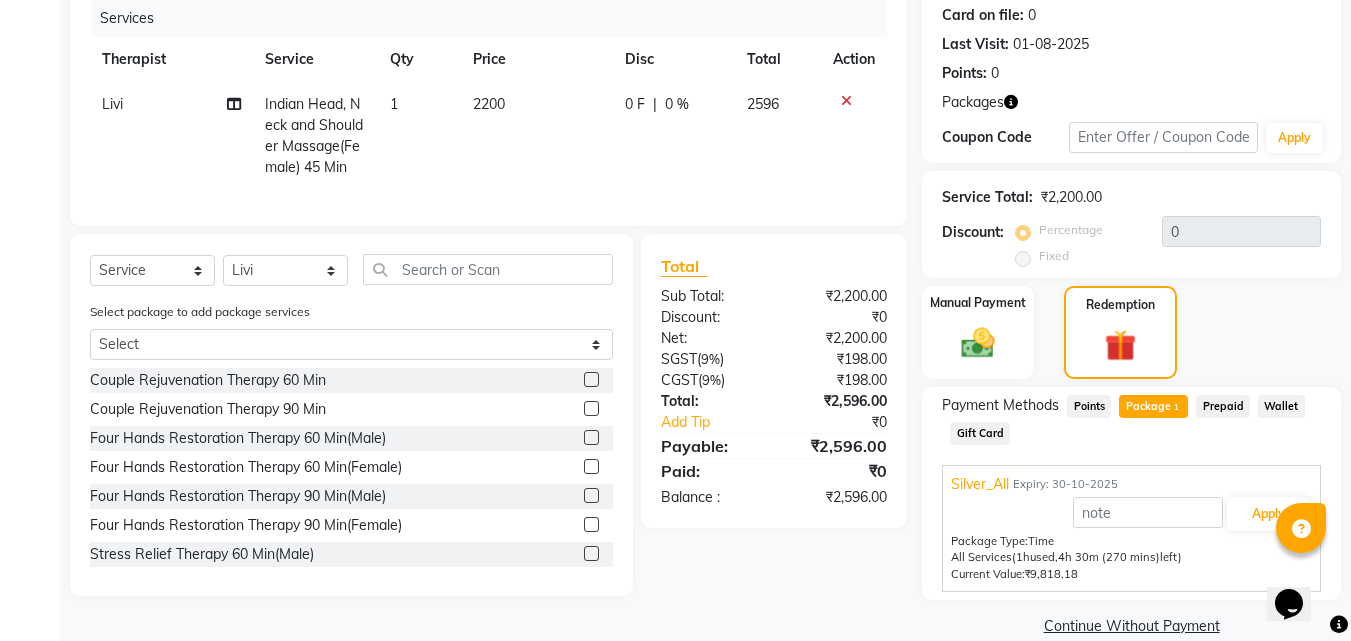 scroll, scrollTop: 278, scrollLeft: 0, axis: vertical 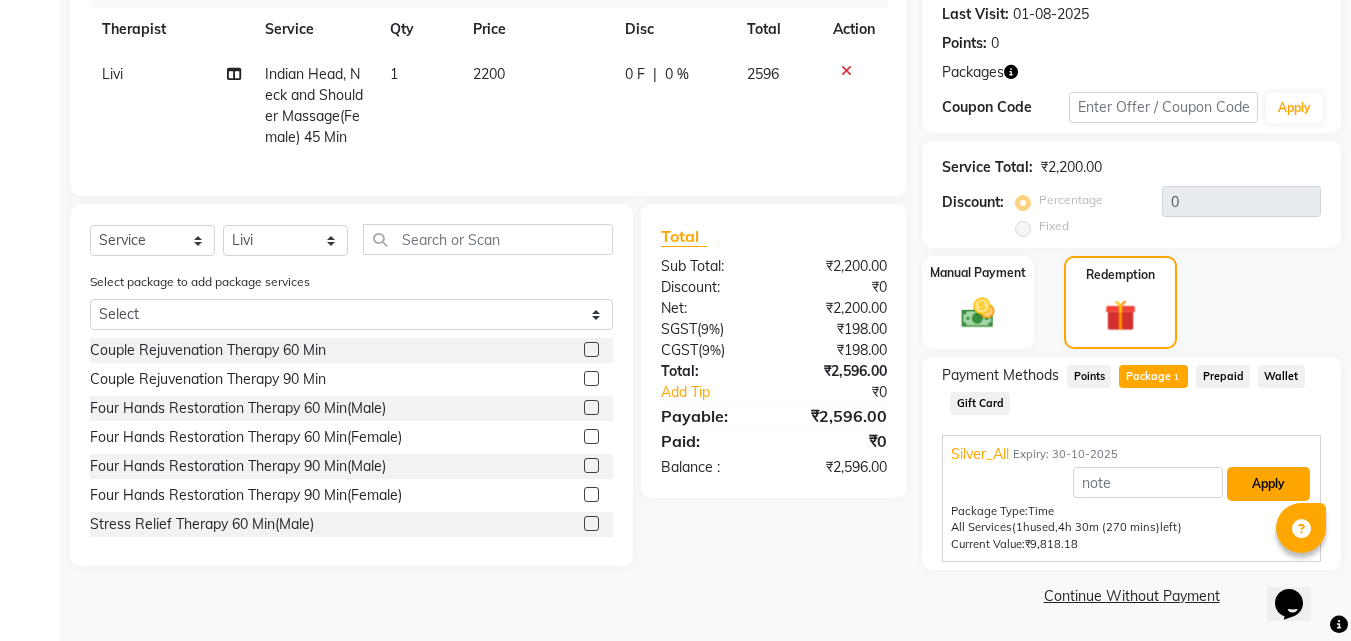 click on "Apply" at bounding box center [1268, 484] 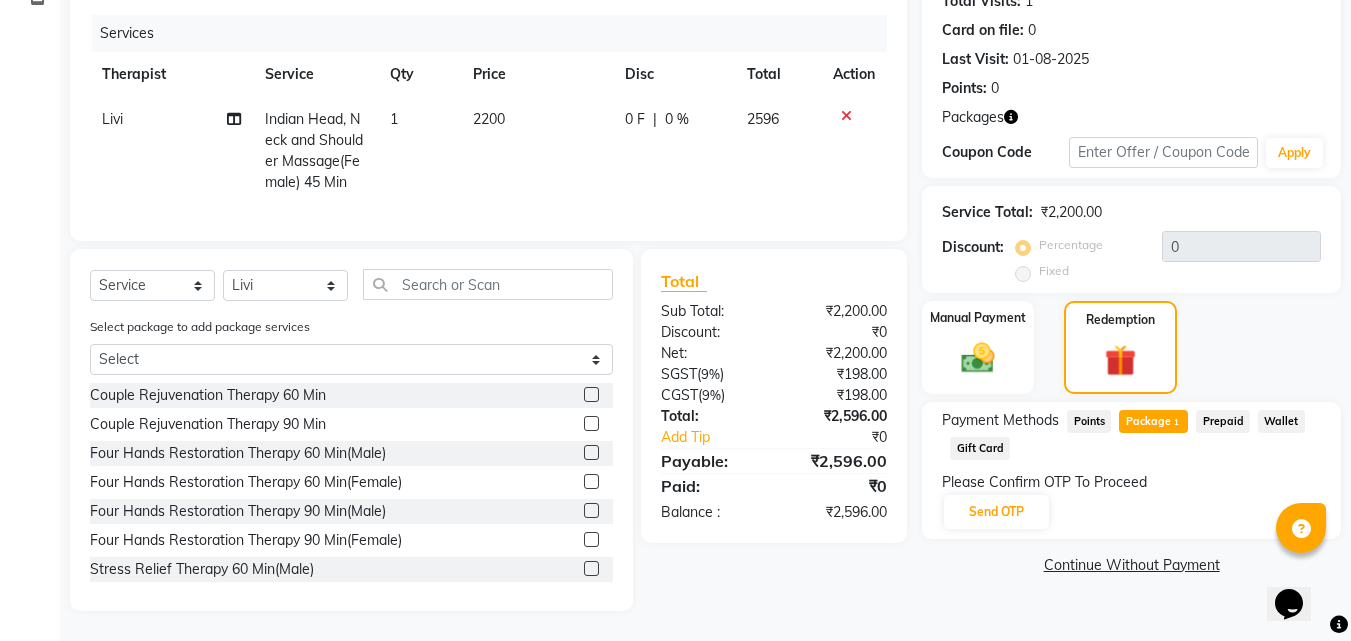 scroll, scrollTop: 248, scrollLeft: 0, axis: vertical 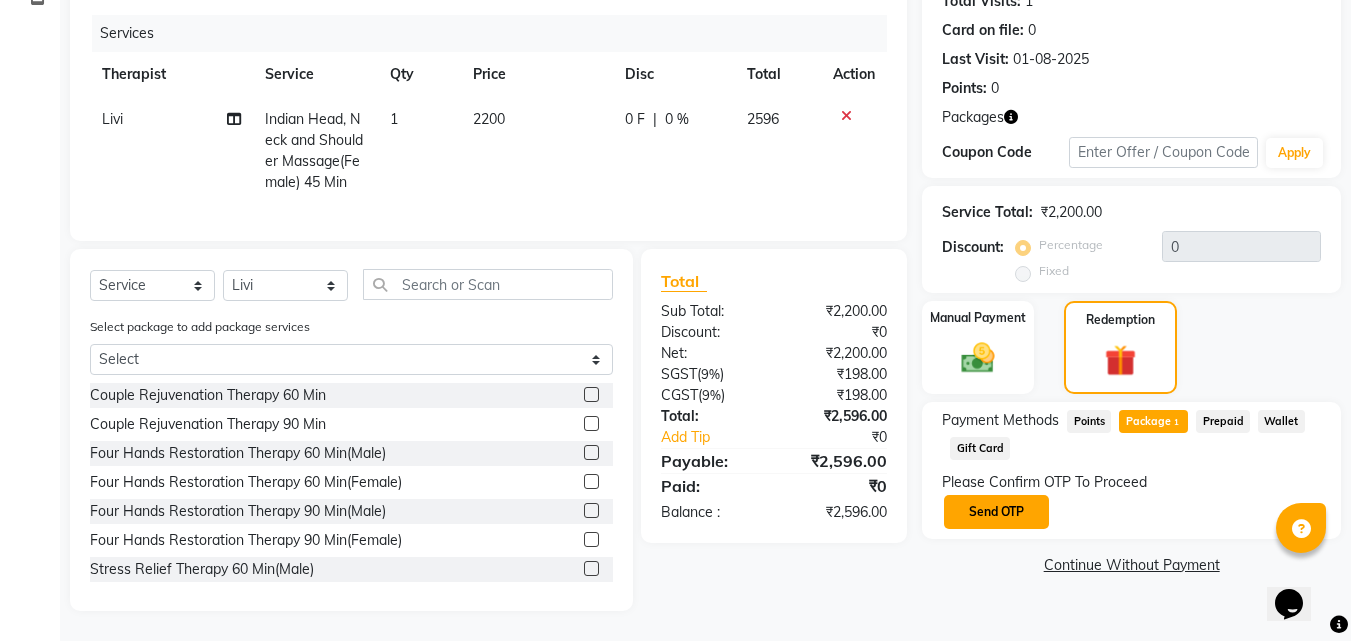 click on "Send OTP" 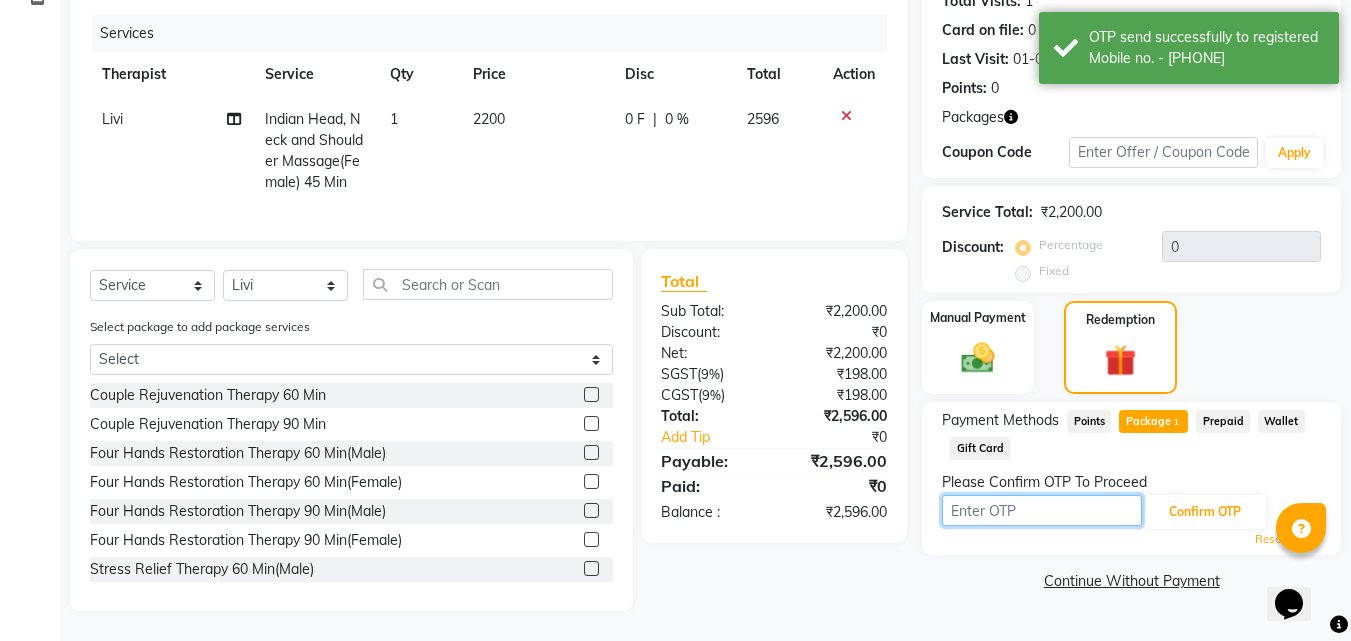 click at bounding box center (1042, 510) 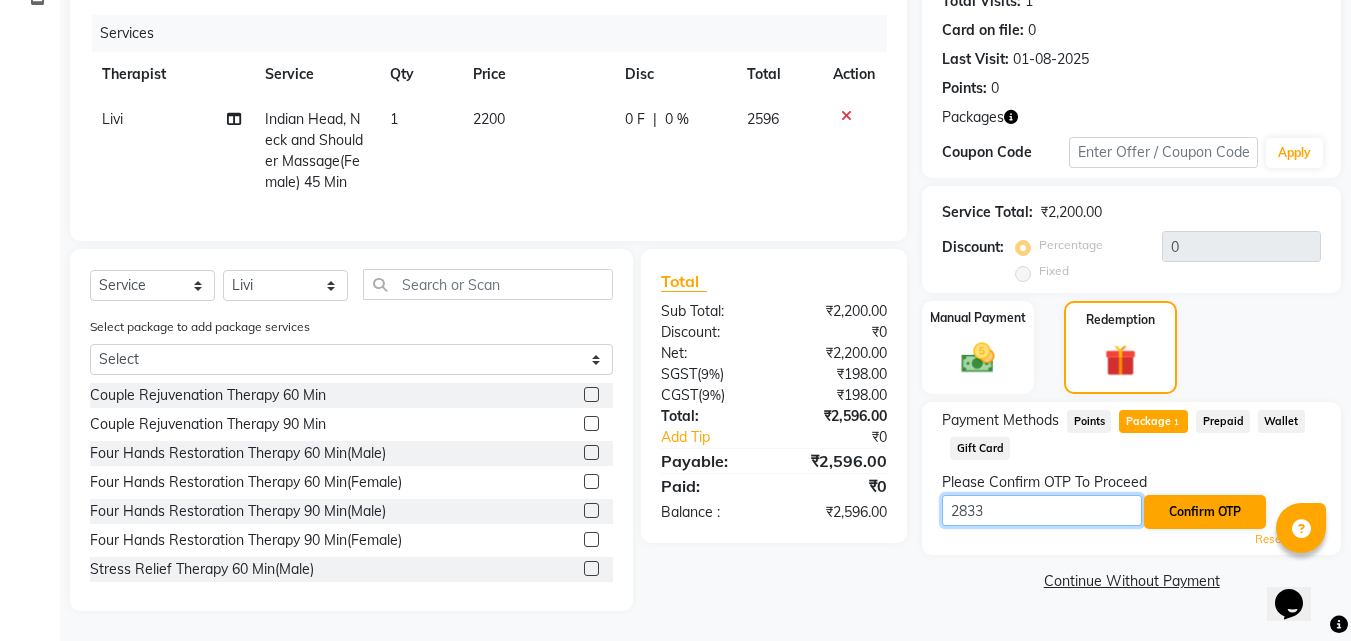 type on "2833" 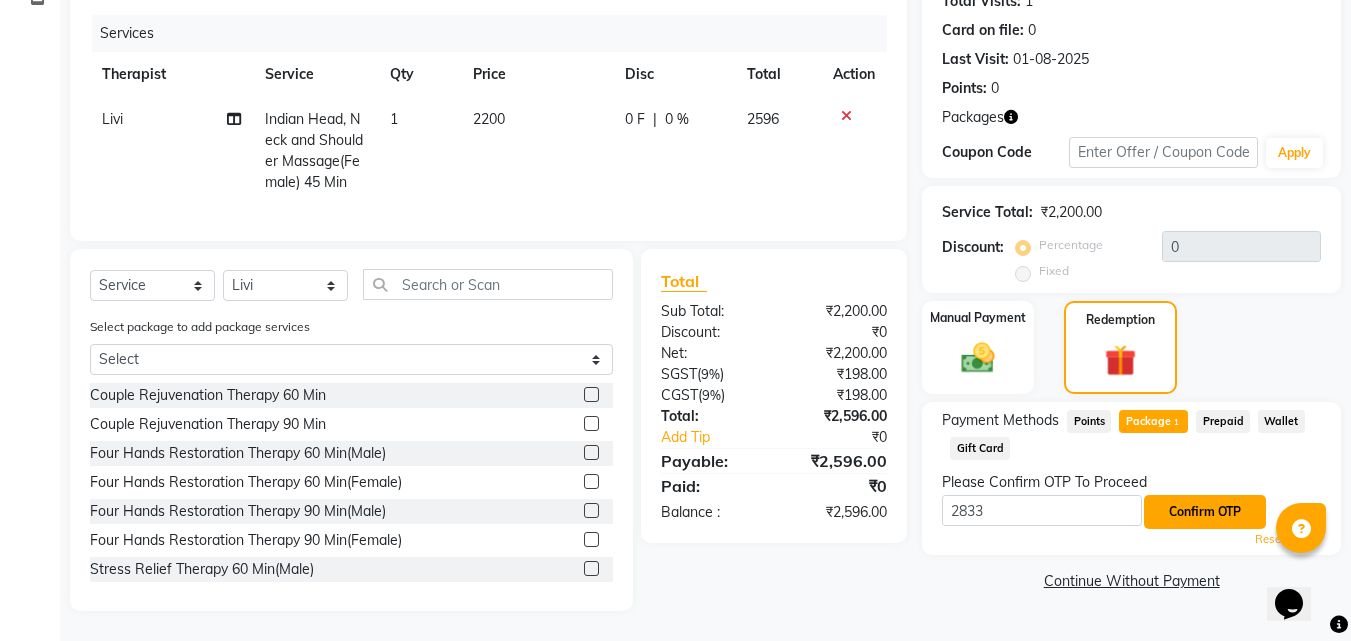 click on "Confirm OTP" 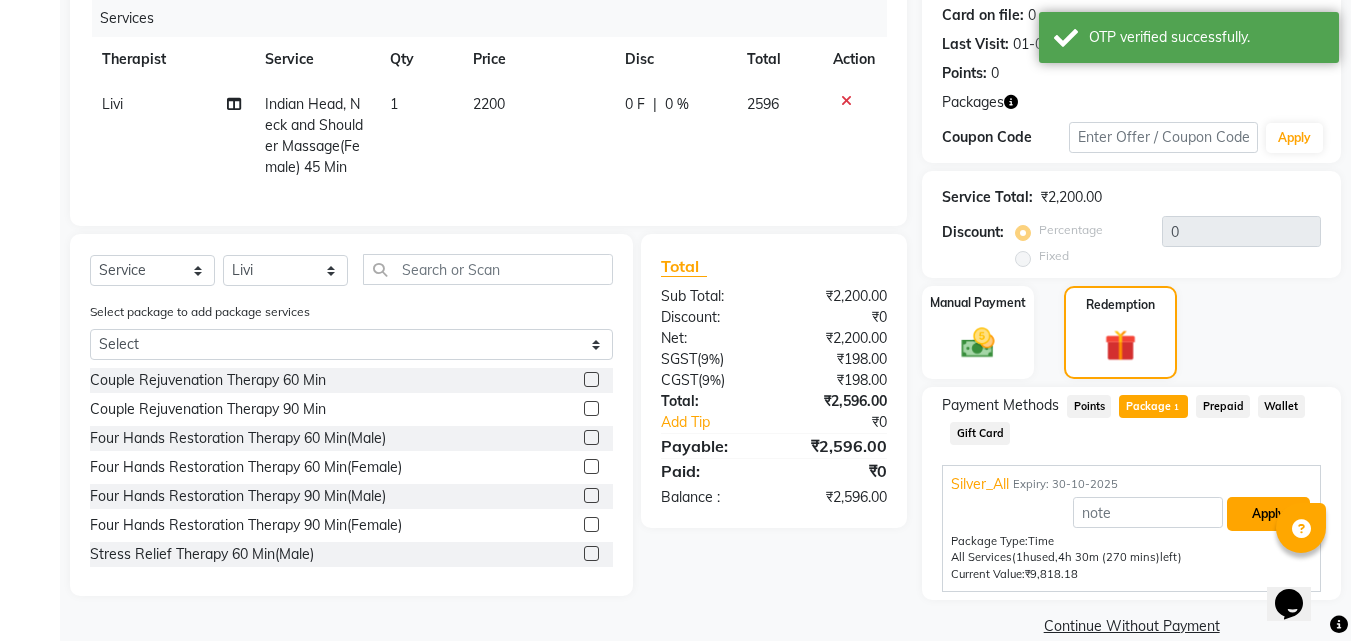 click on "Apply" at bounding box center (1268, 514) 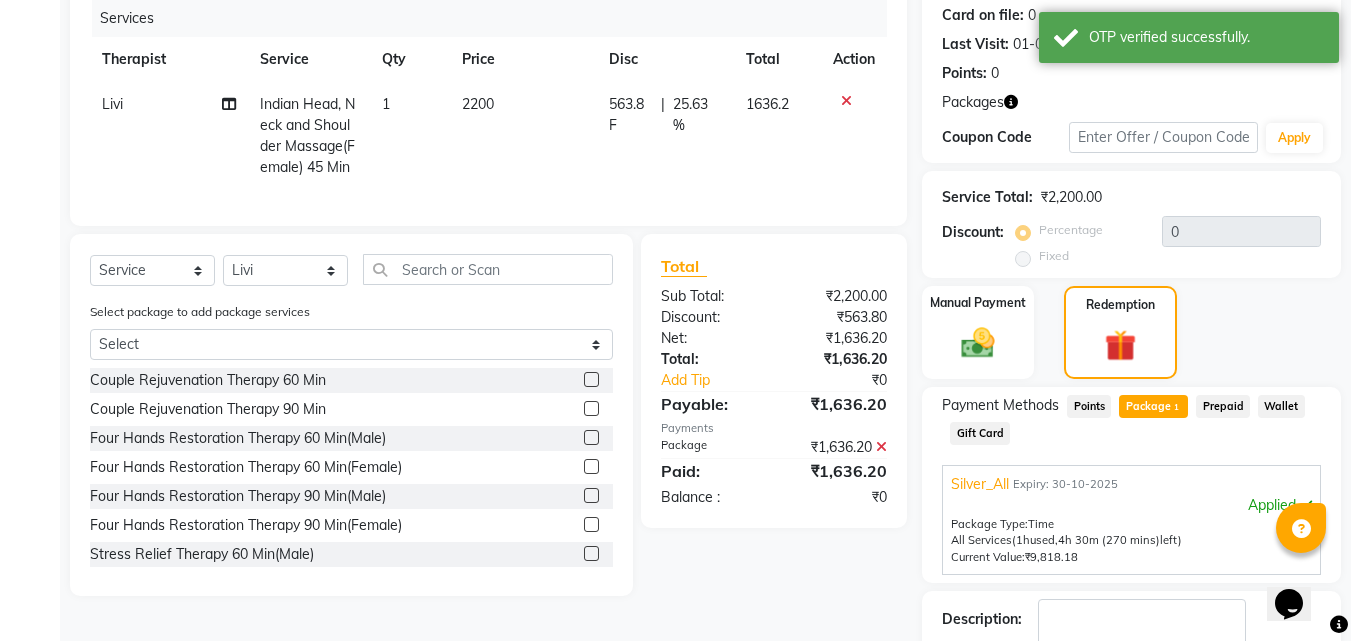 scroll, scrollTop: 374, scrollLeft: 0, axis: vertical 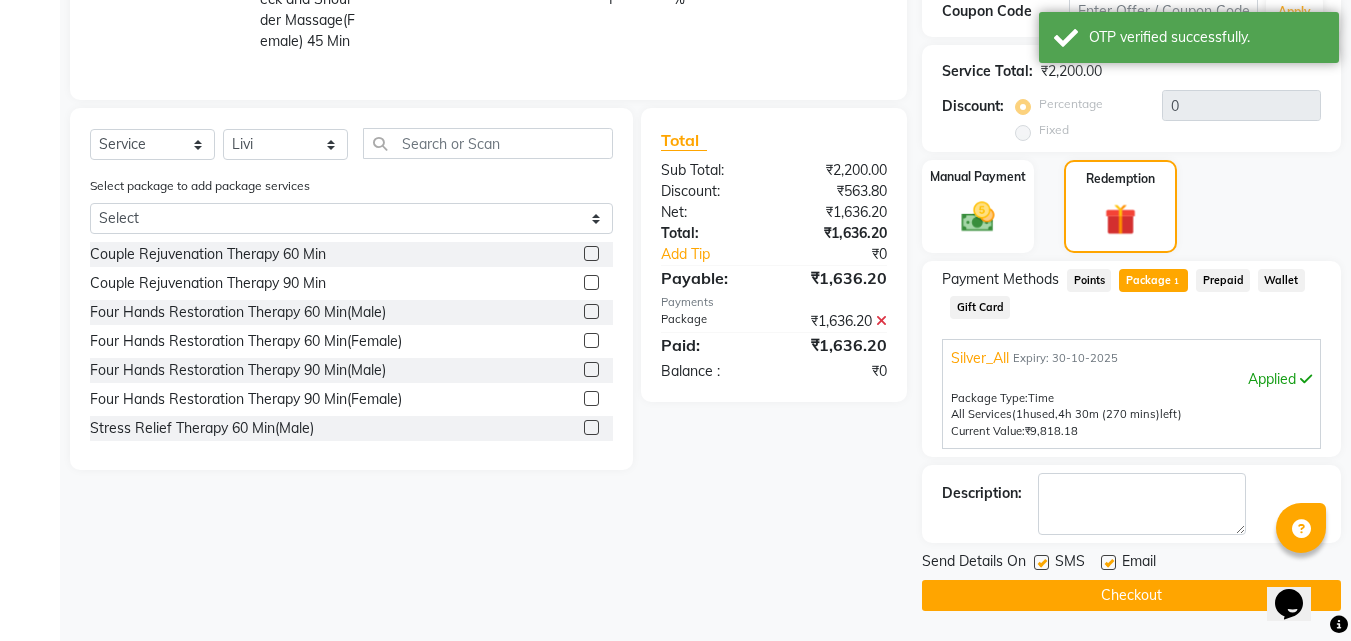 drag, startPoint x: 1107, startPoint y: 596, endPoint x: 1104, endPoint y: 608, distance: 12.369317 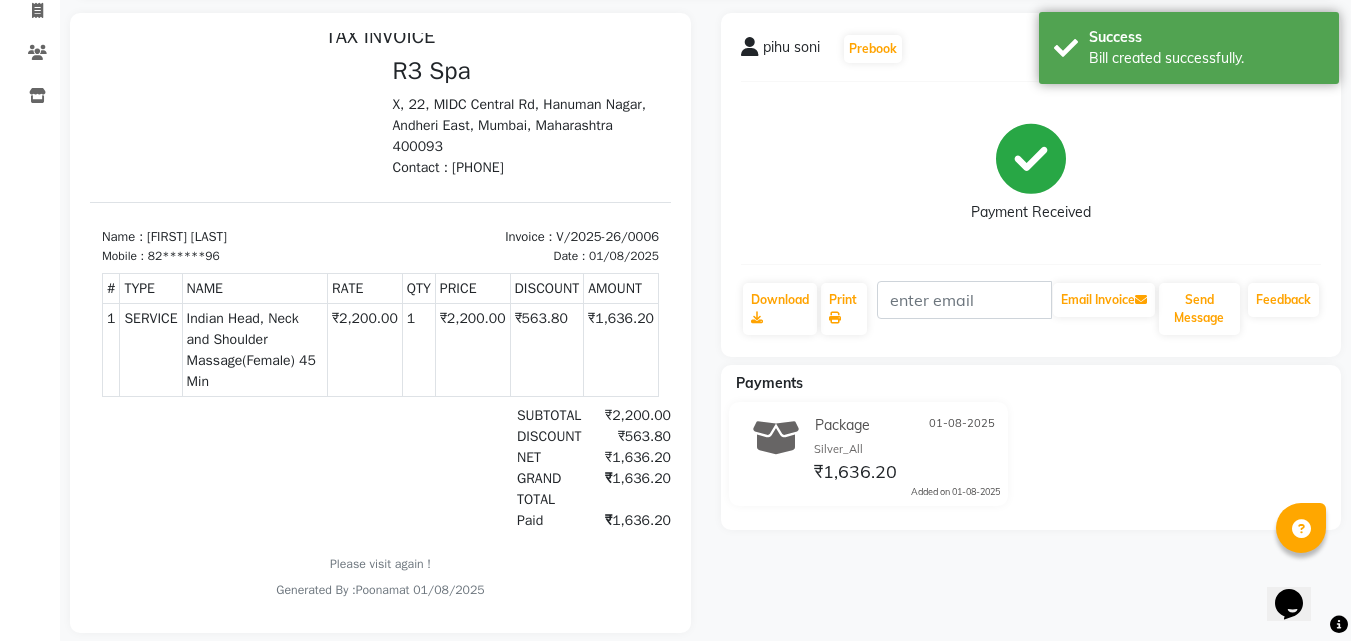 scroll, scrollTop: 172, scrollLeft: 0, axis: vertical 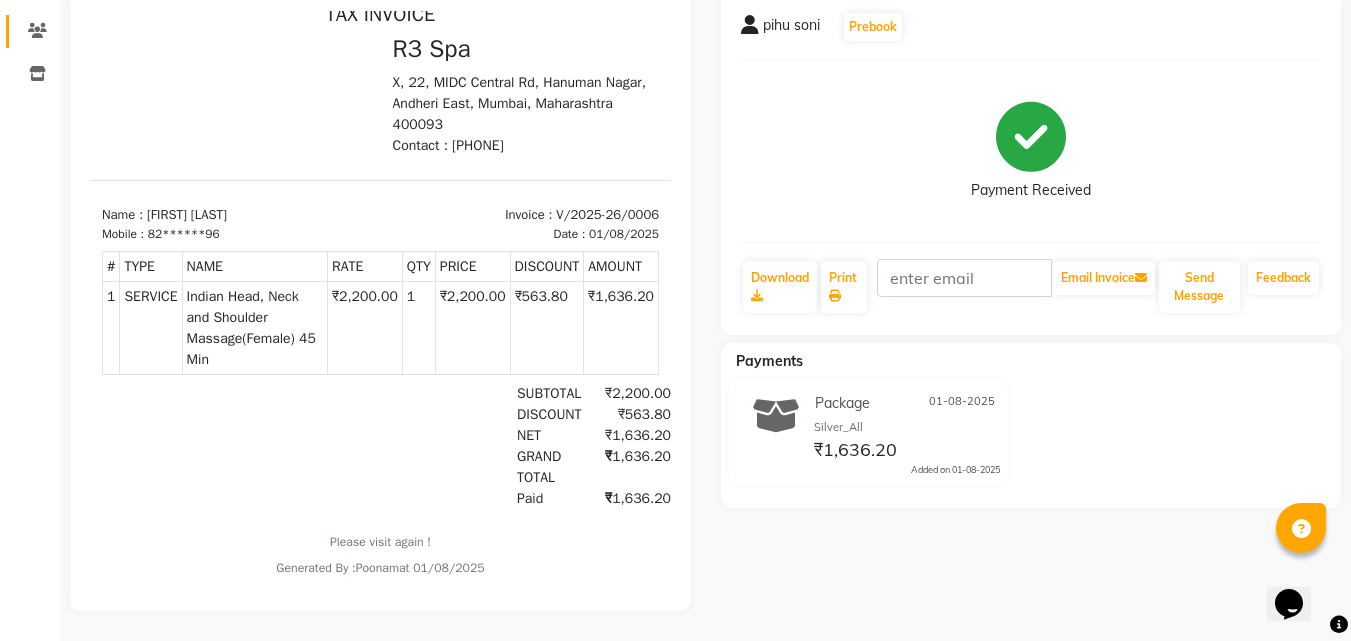 select on "service" 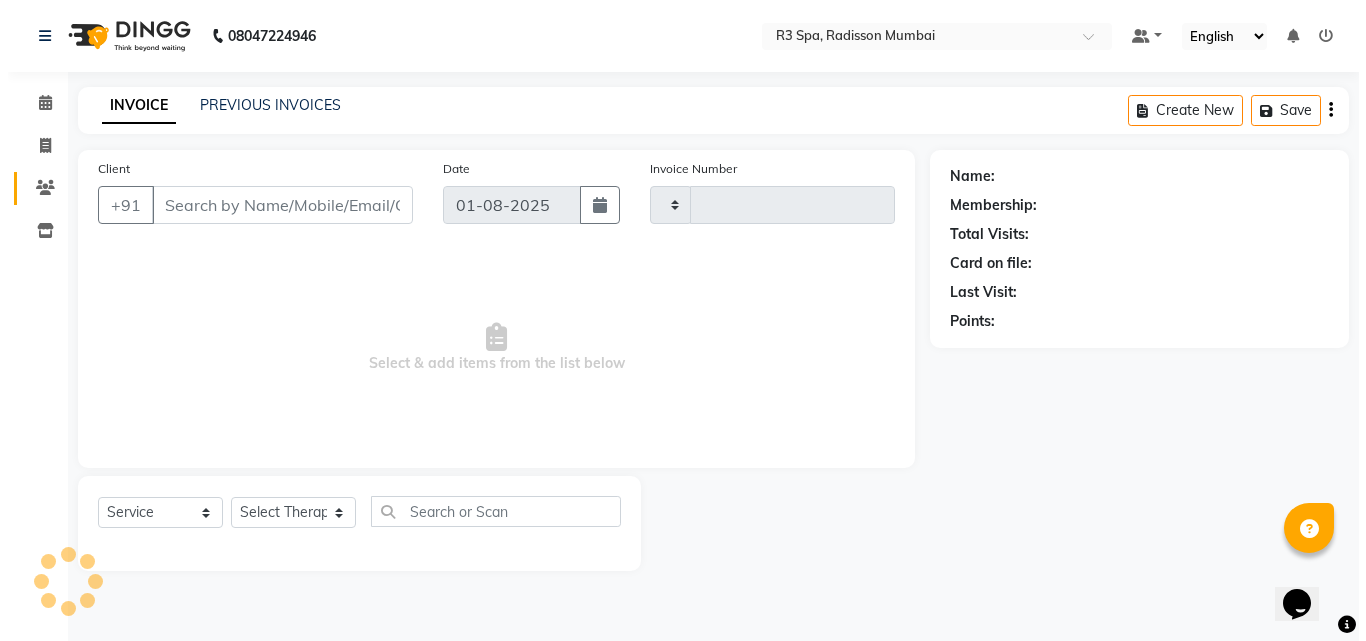 scroll, scrollTop: 0, scrollLeft: 0, axis: both 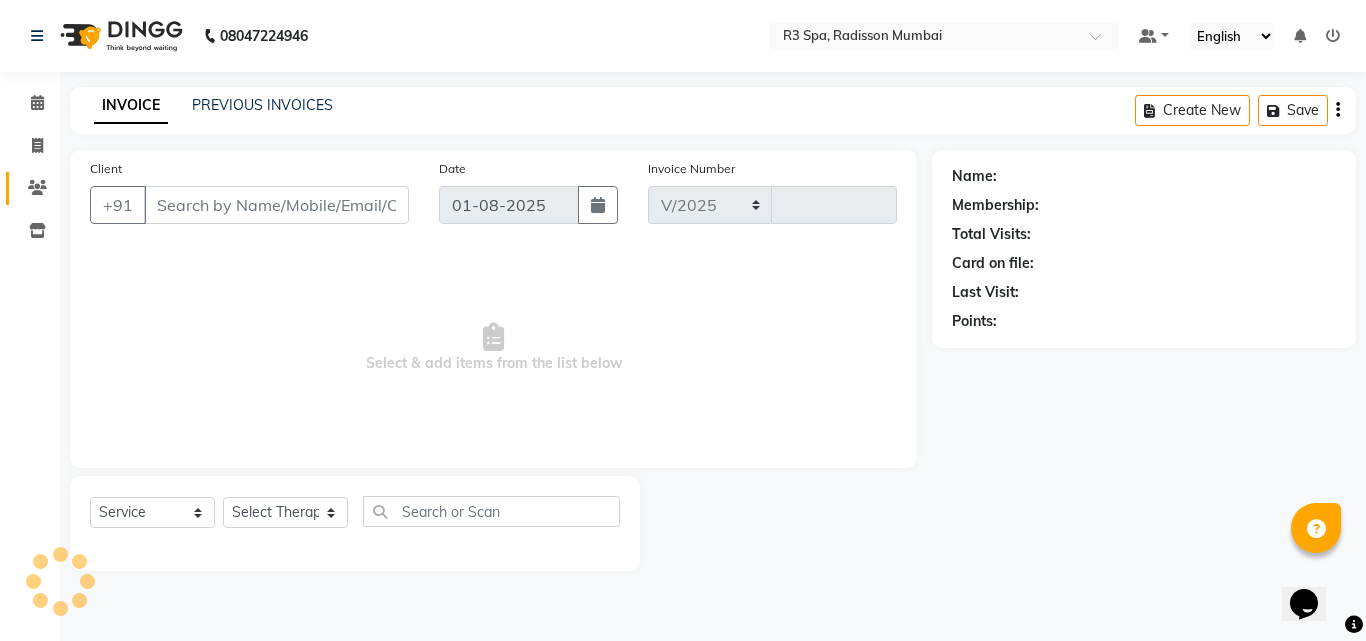 select on "8678" 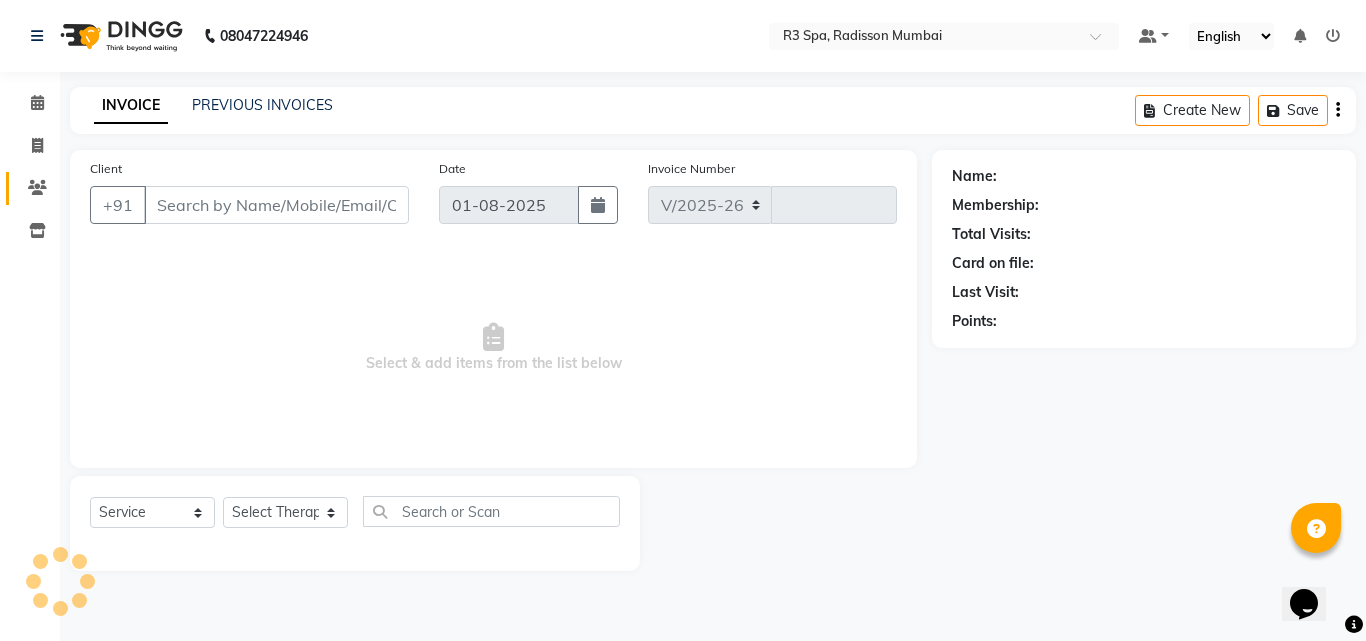 type on "0007" 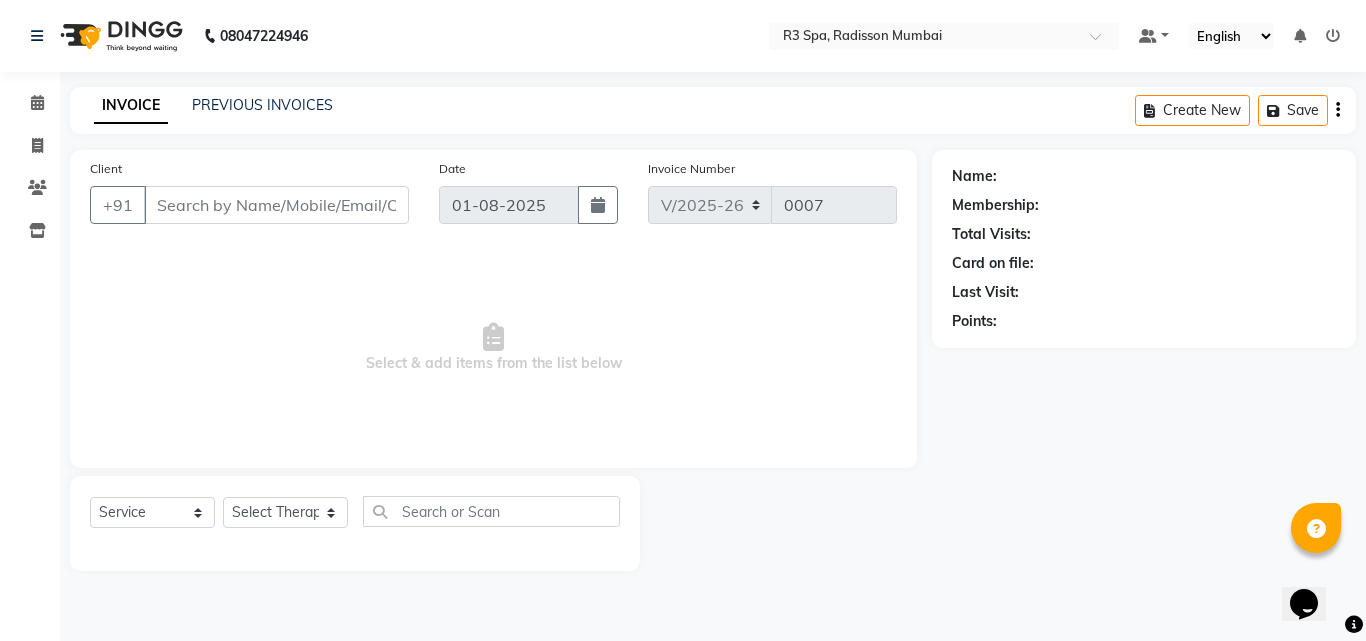 type on "82******96" 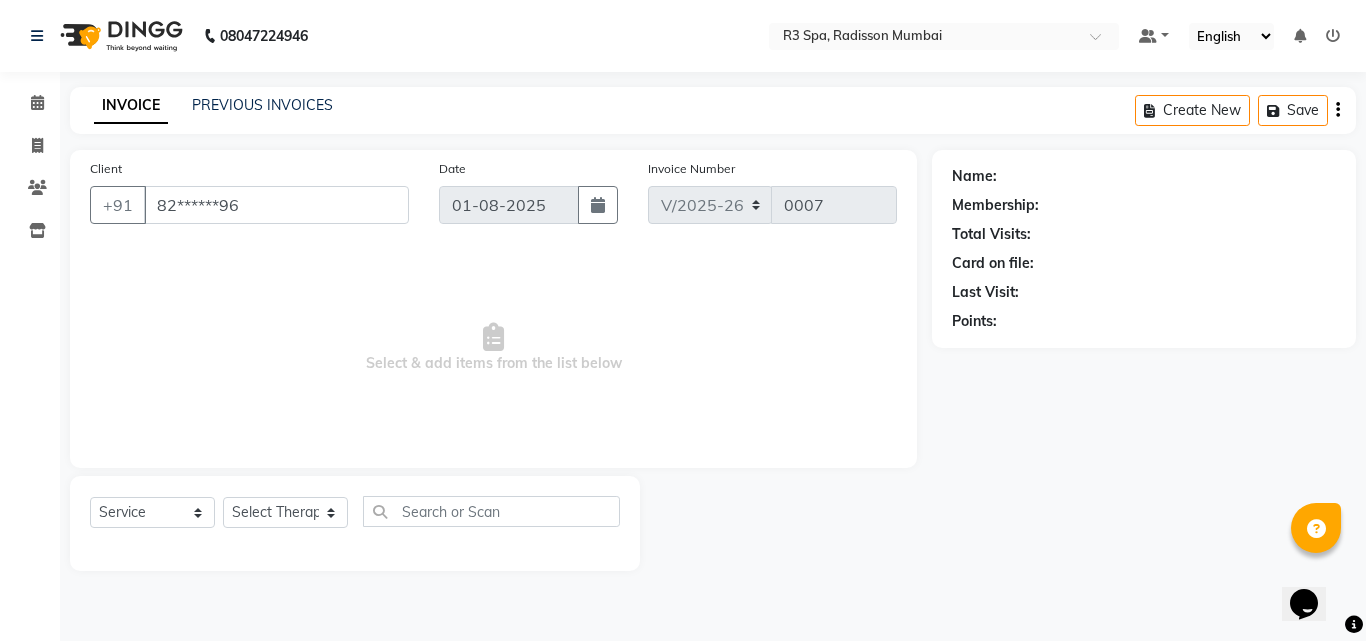 select on "87567" 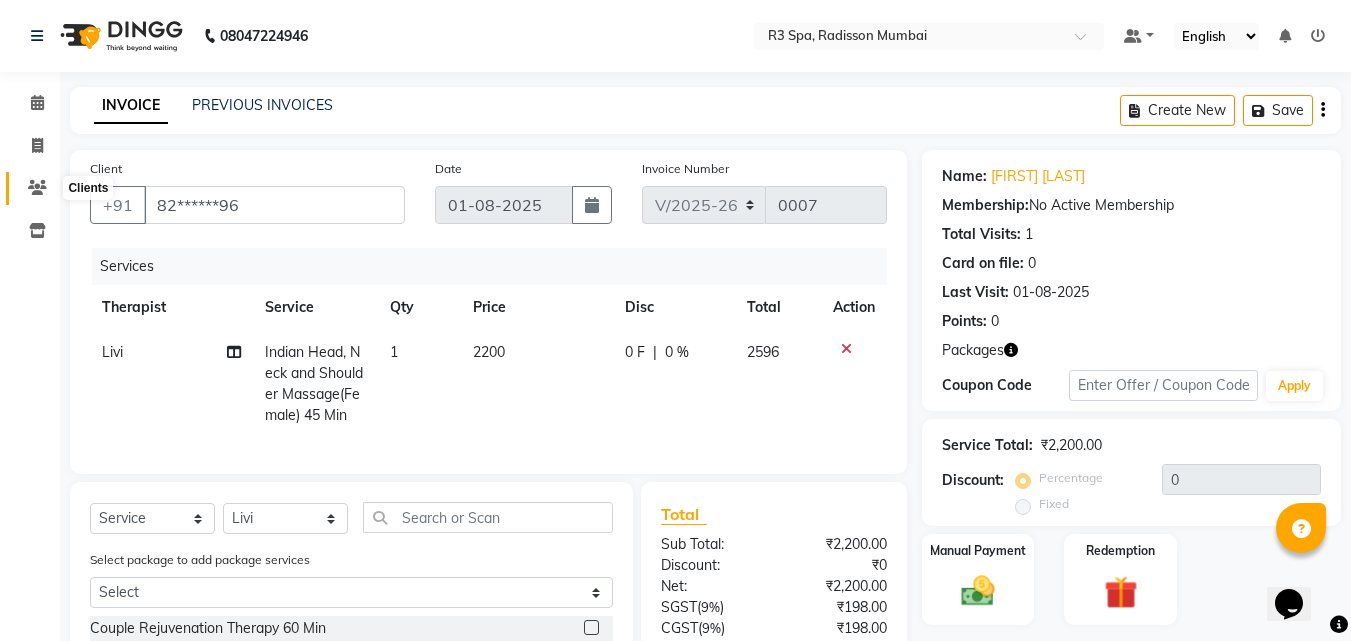 click 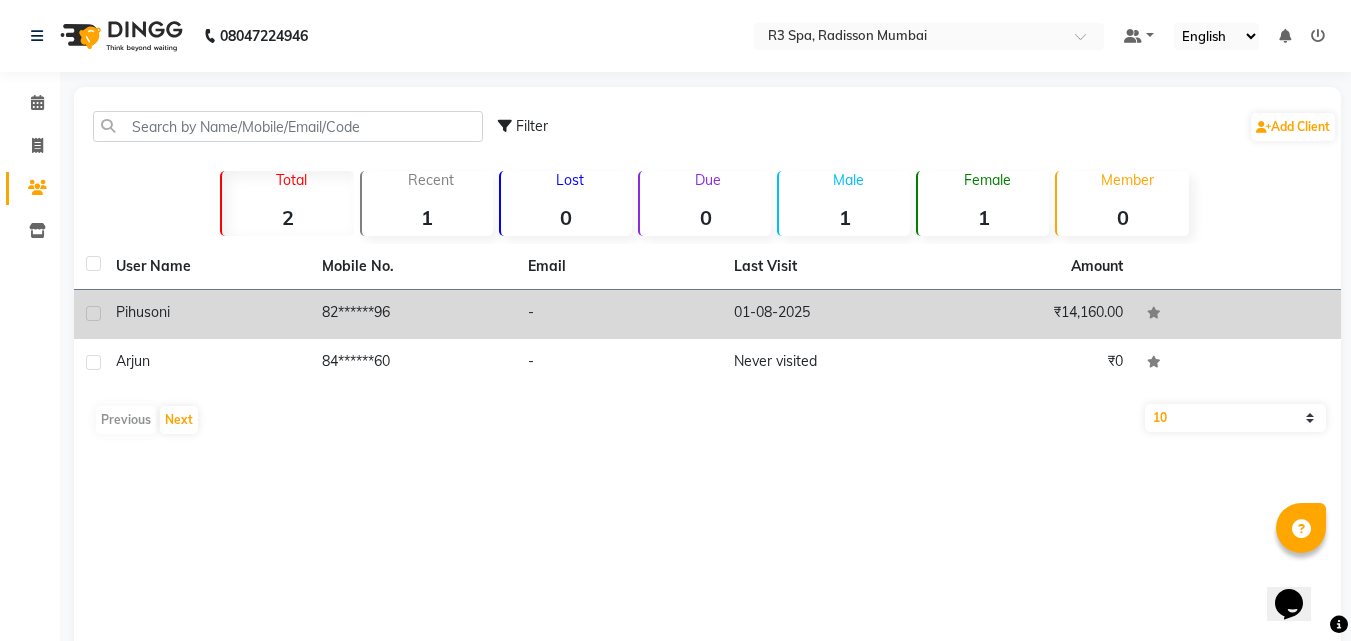 click on "pihu [LAST]" 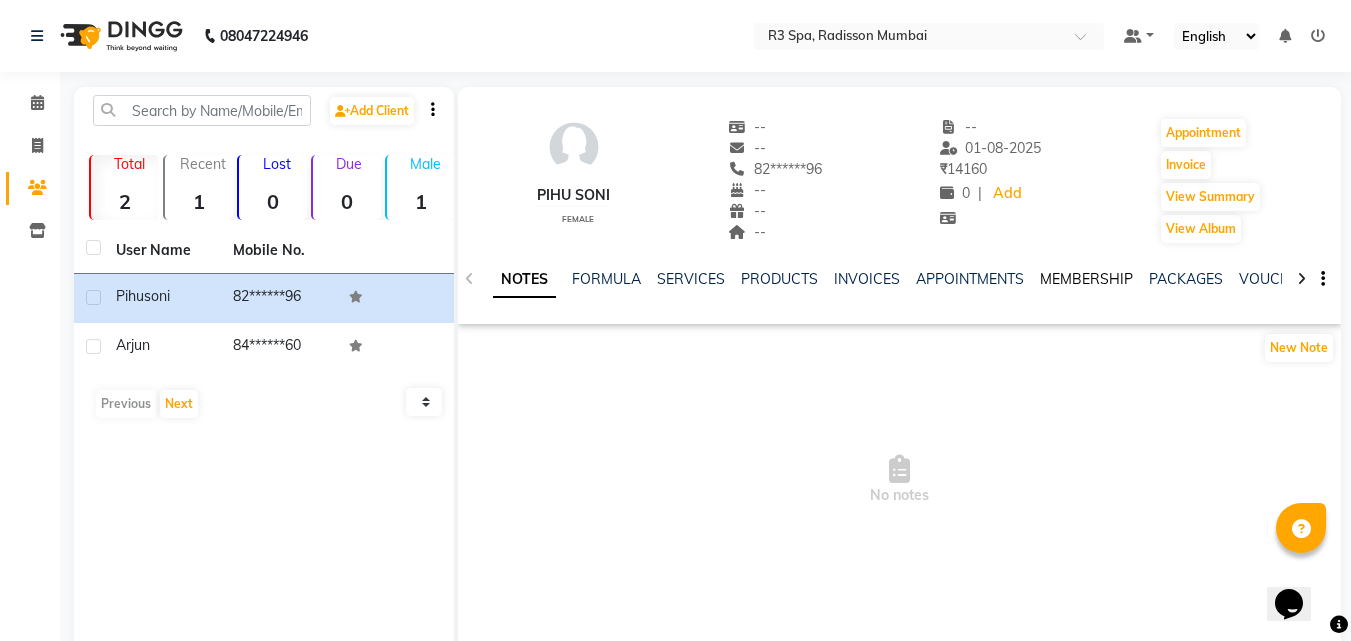 click on "MEMBERSHIP" 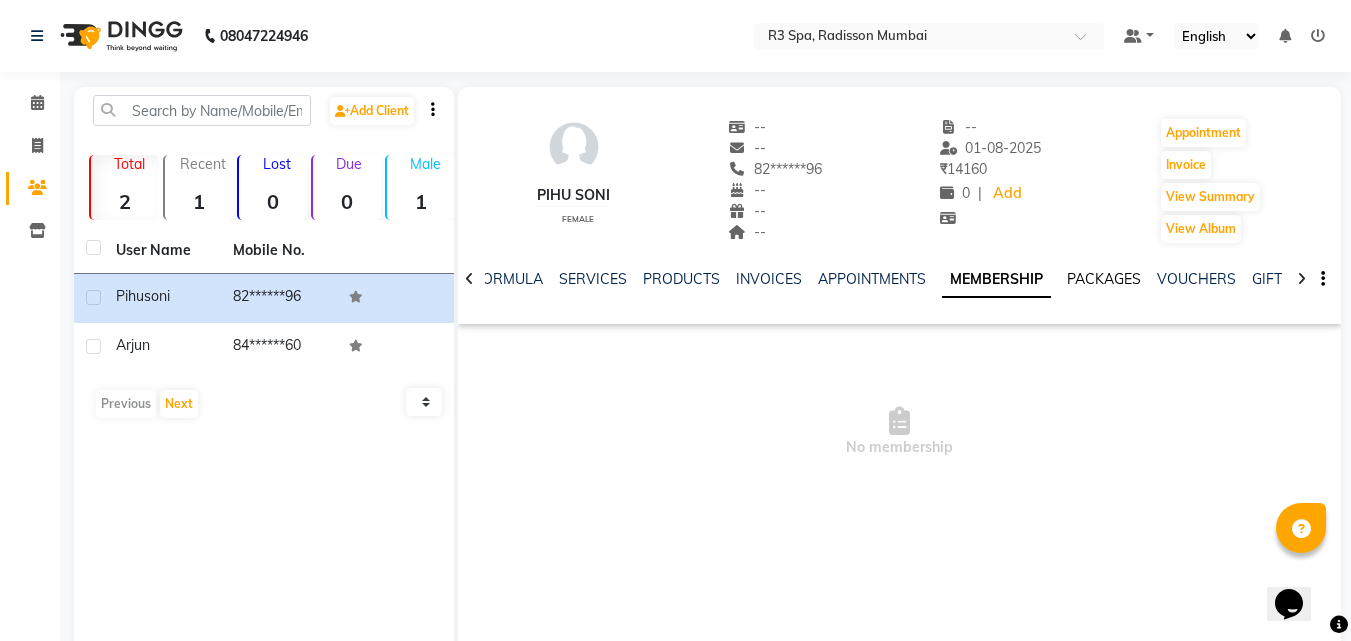 click on "PACKAGES" 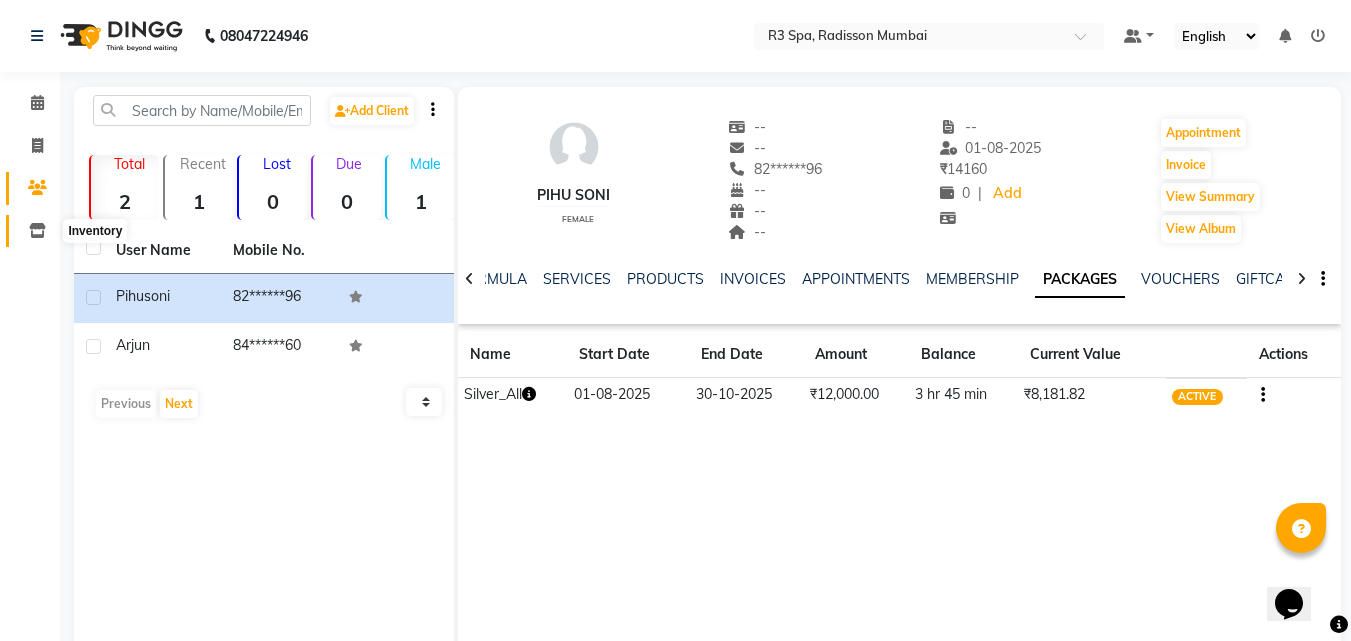 click 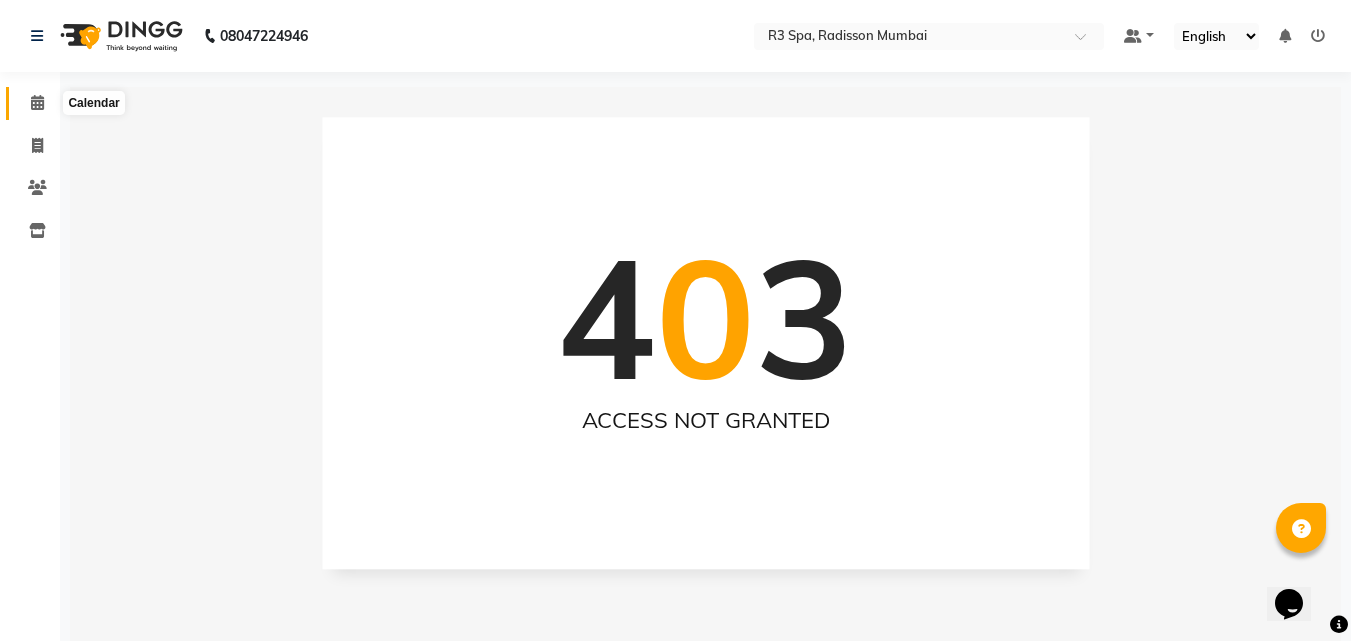click 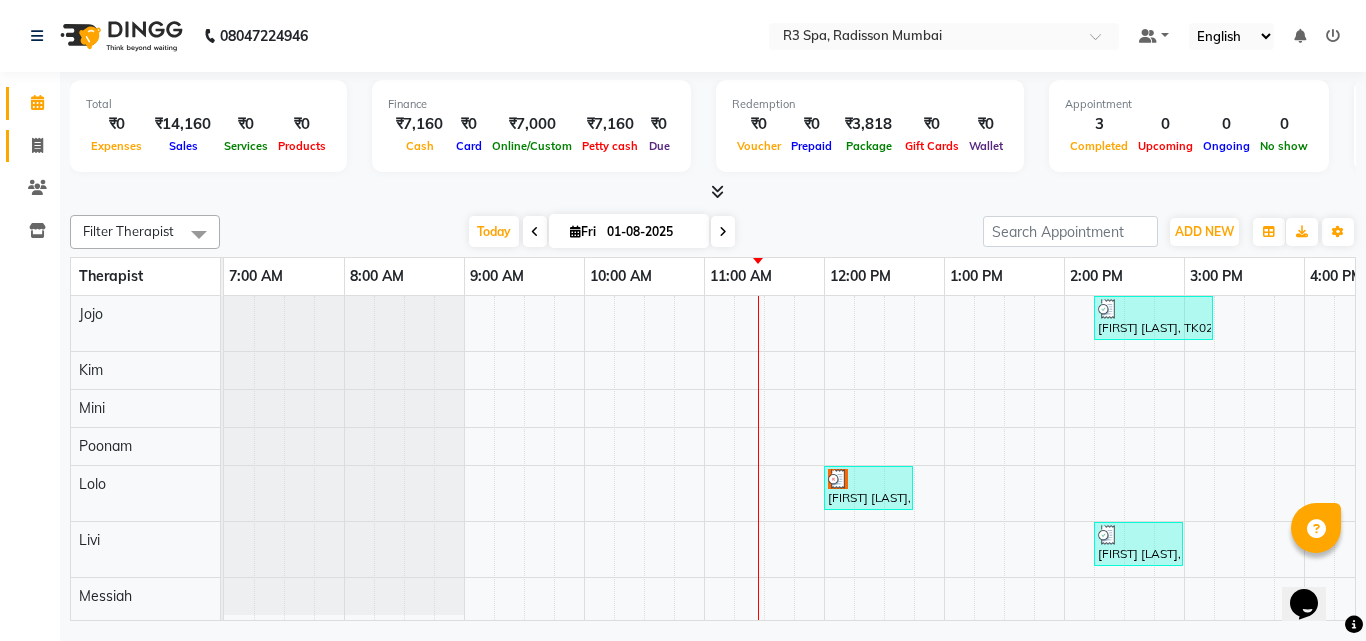 click 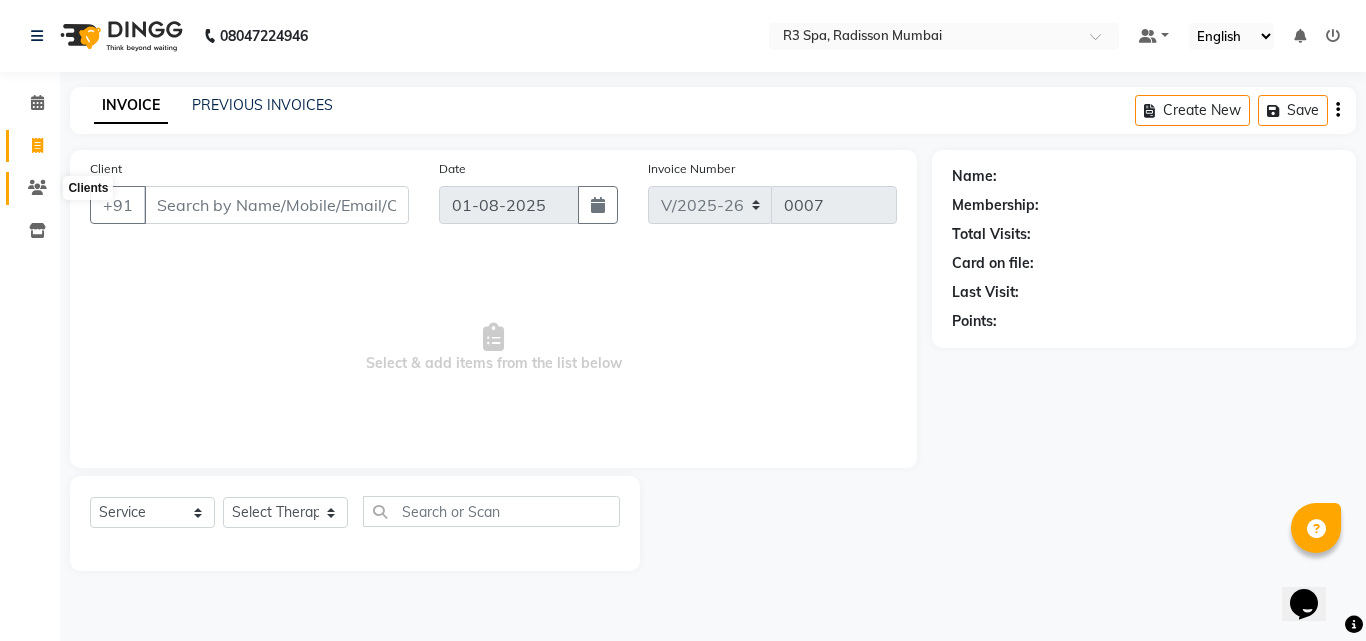 click 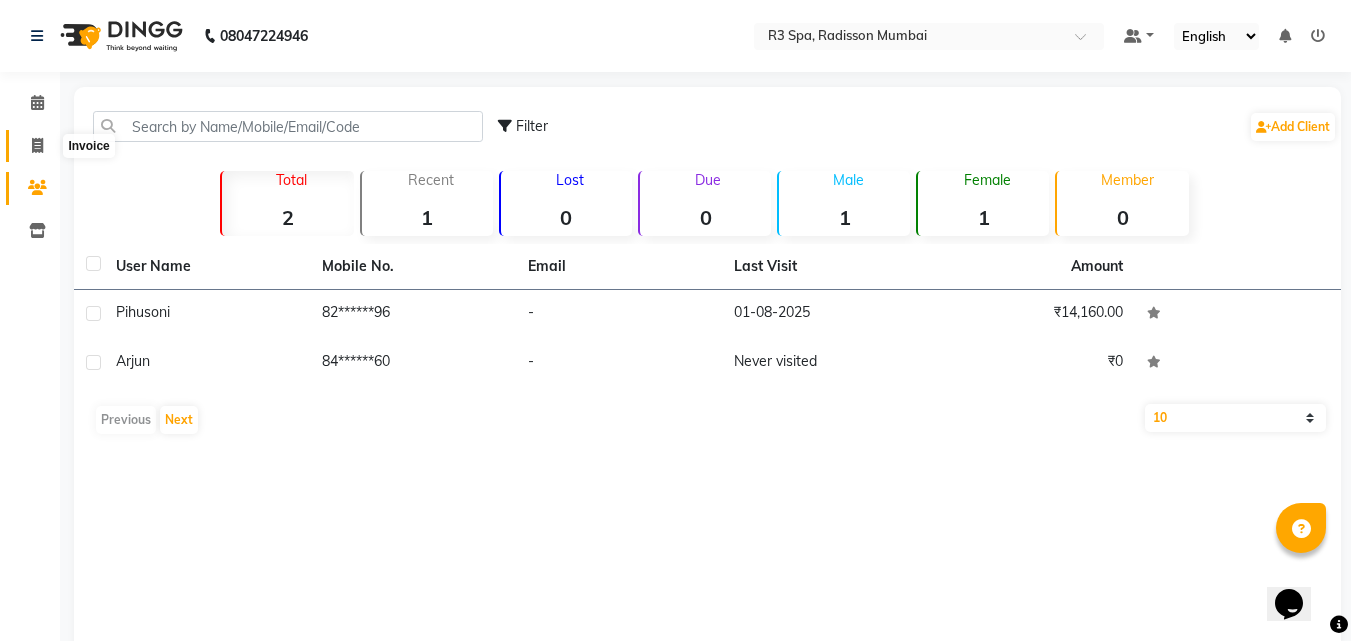 click 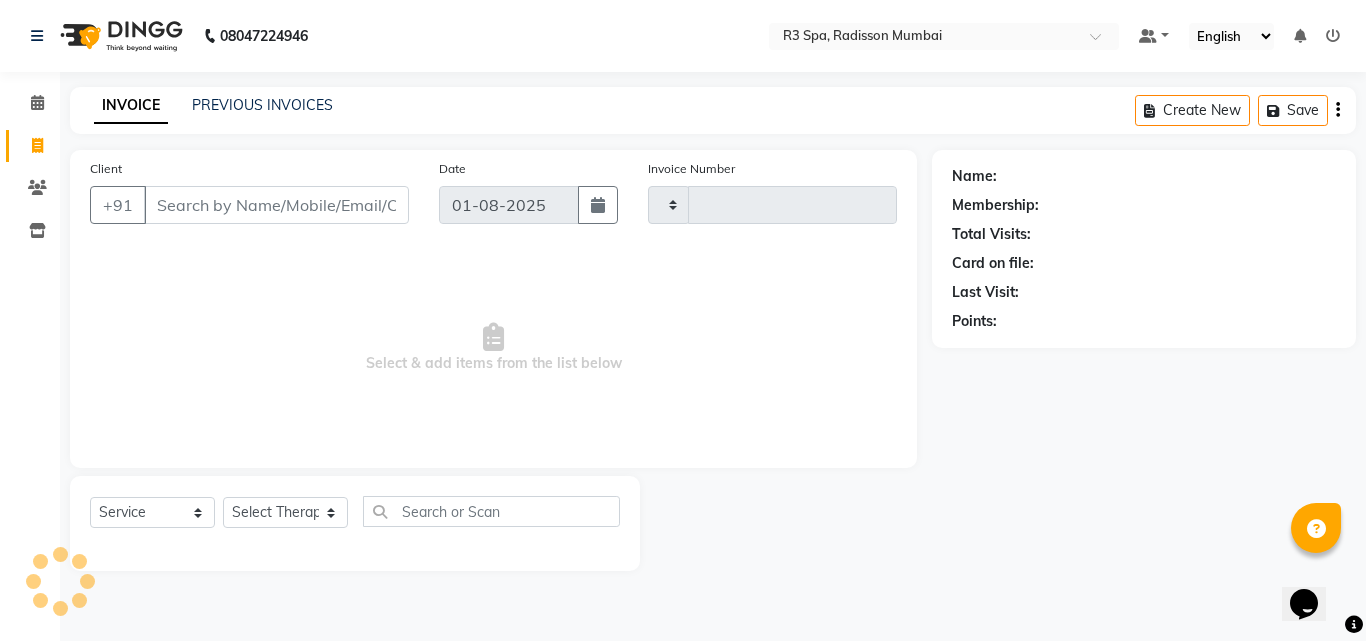 type on "0007" 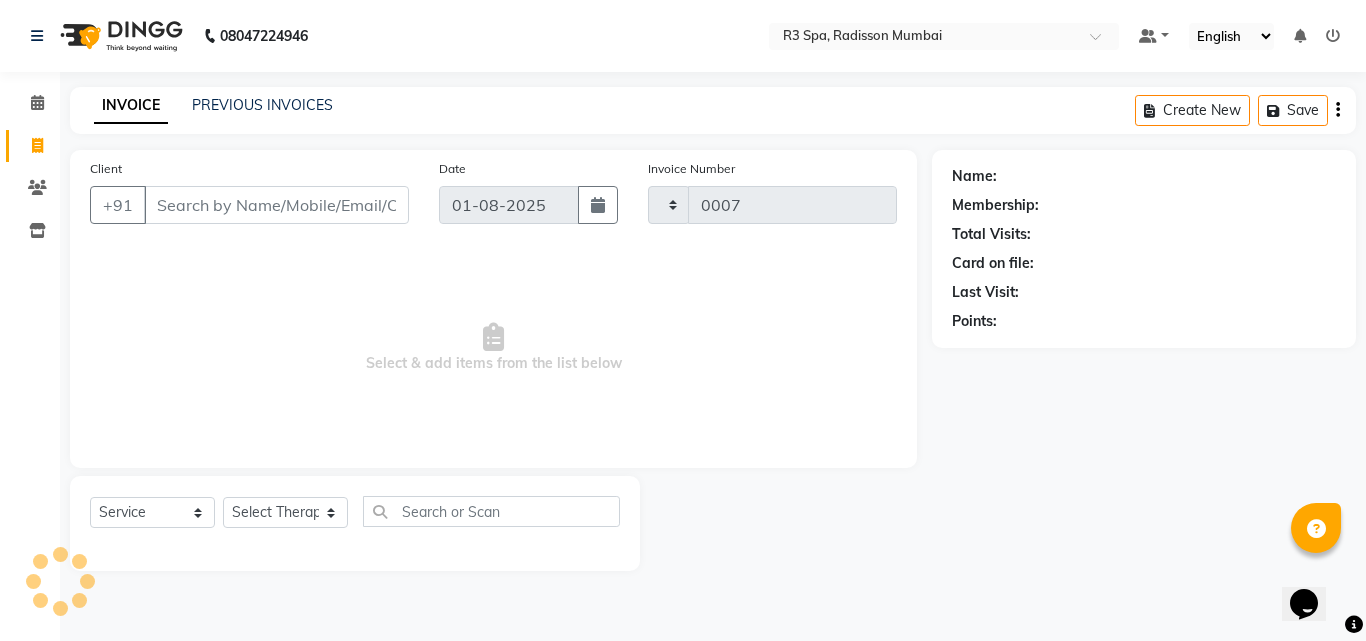 select on "8678" 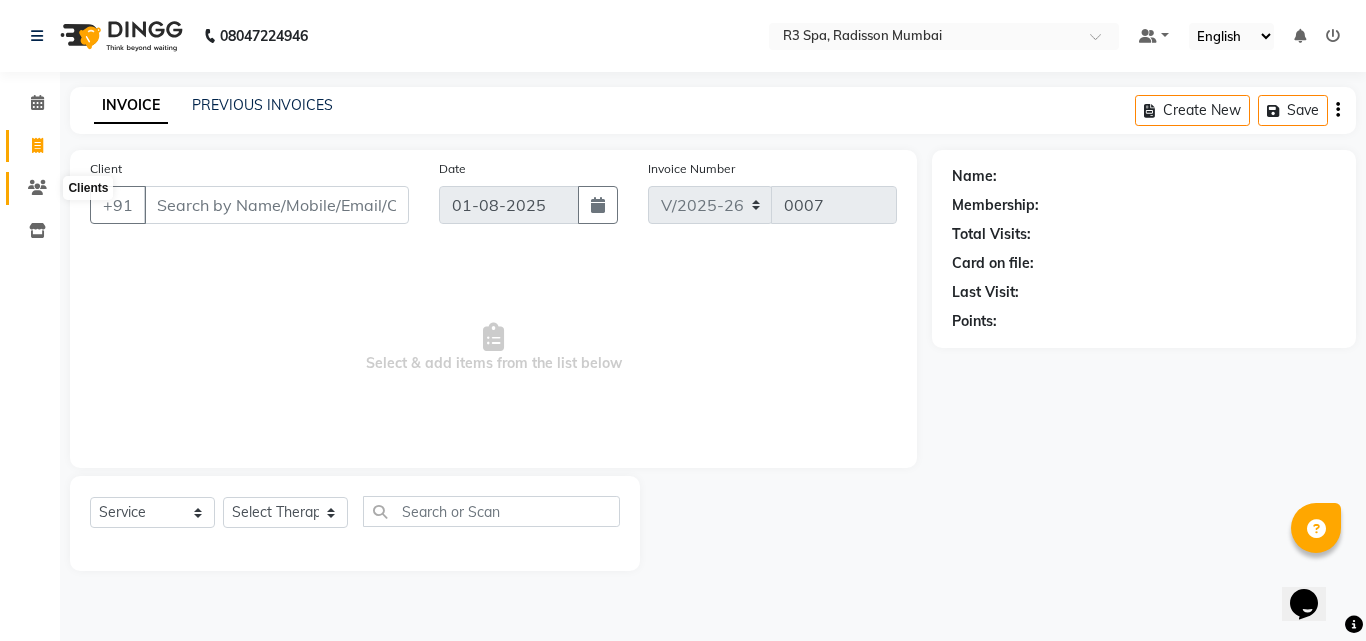 click 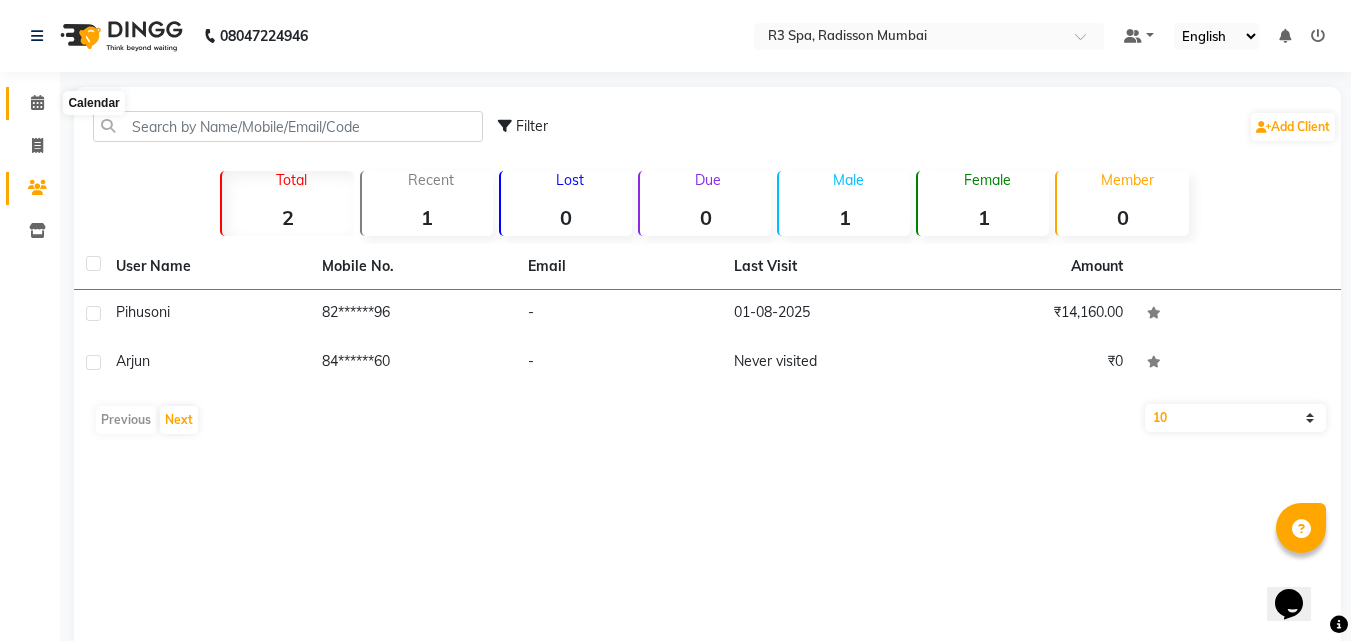 click 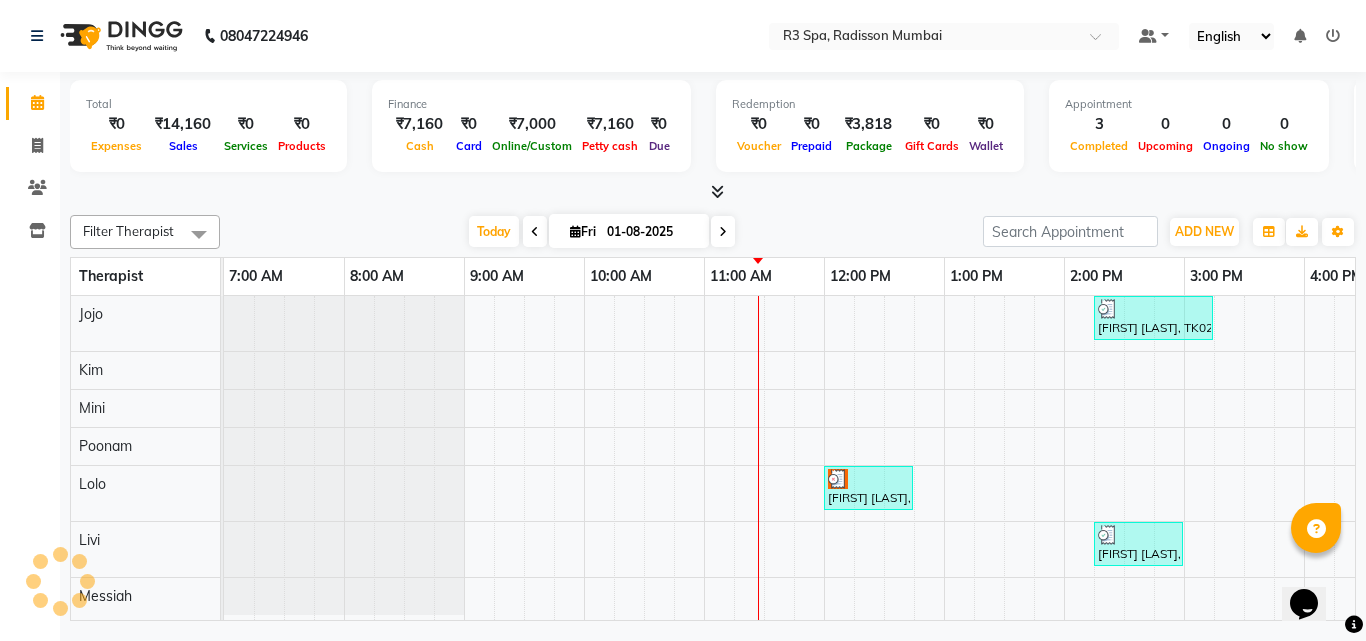 scroll, scrollTop: 0, scrollLeft: 0, axis: both 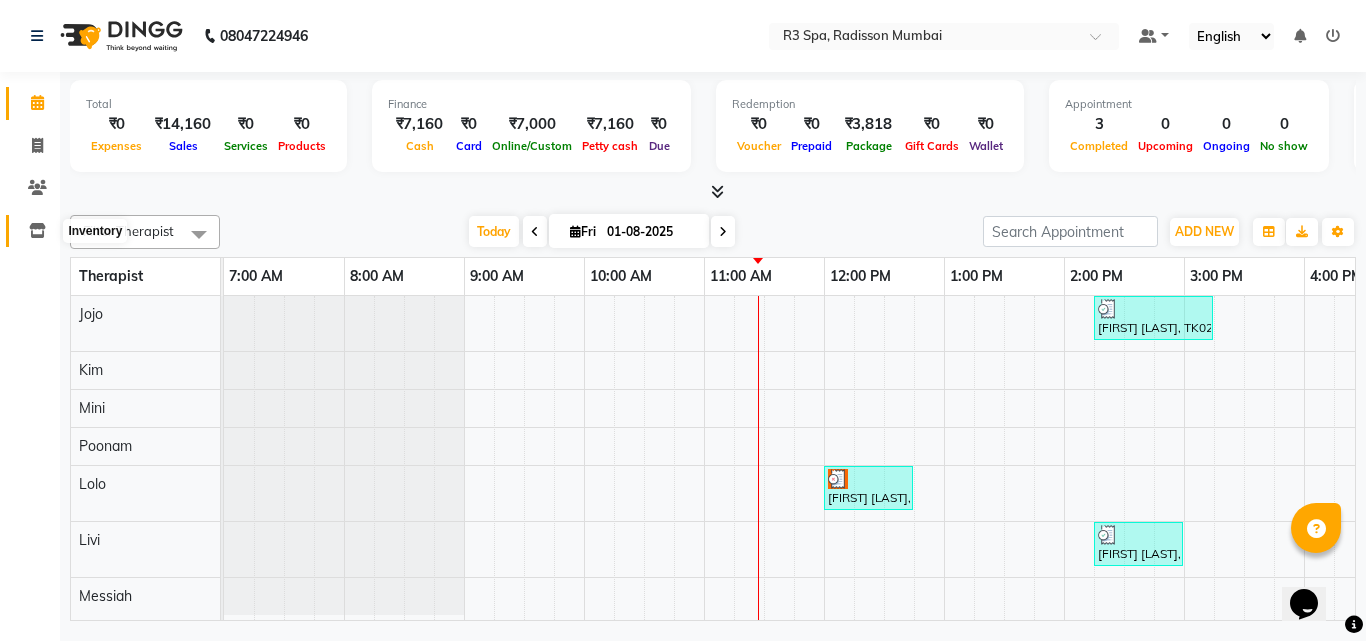 click 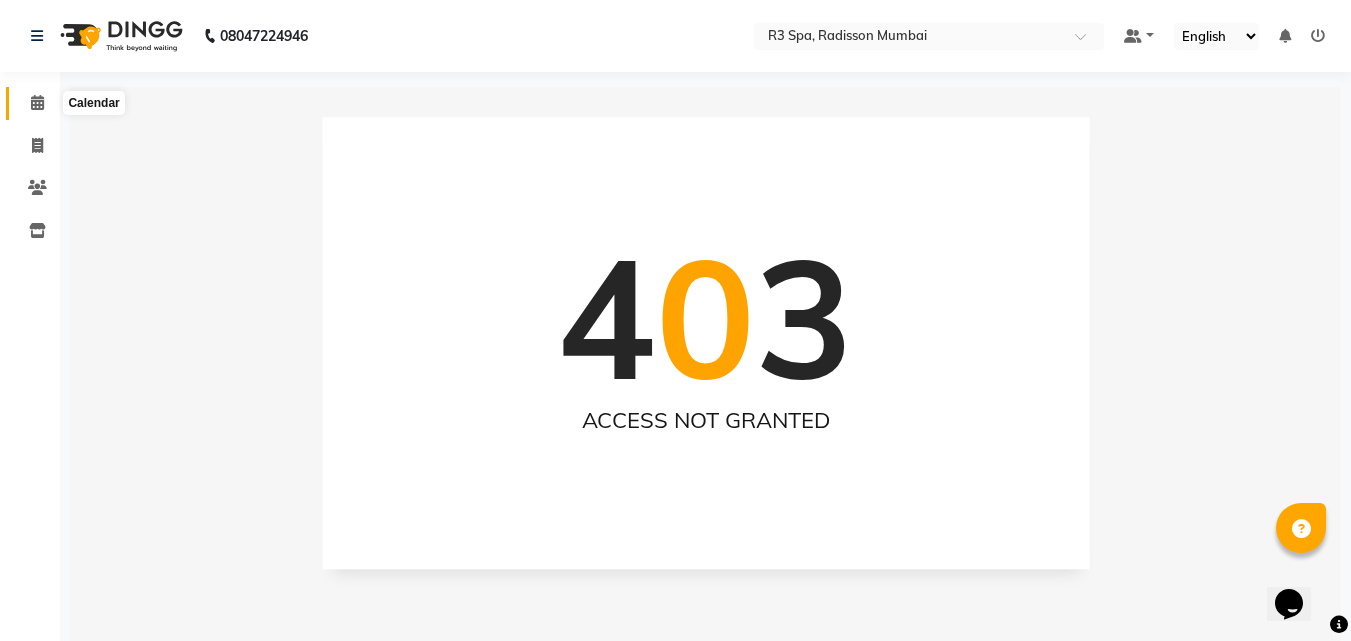 click 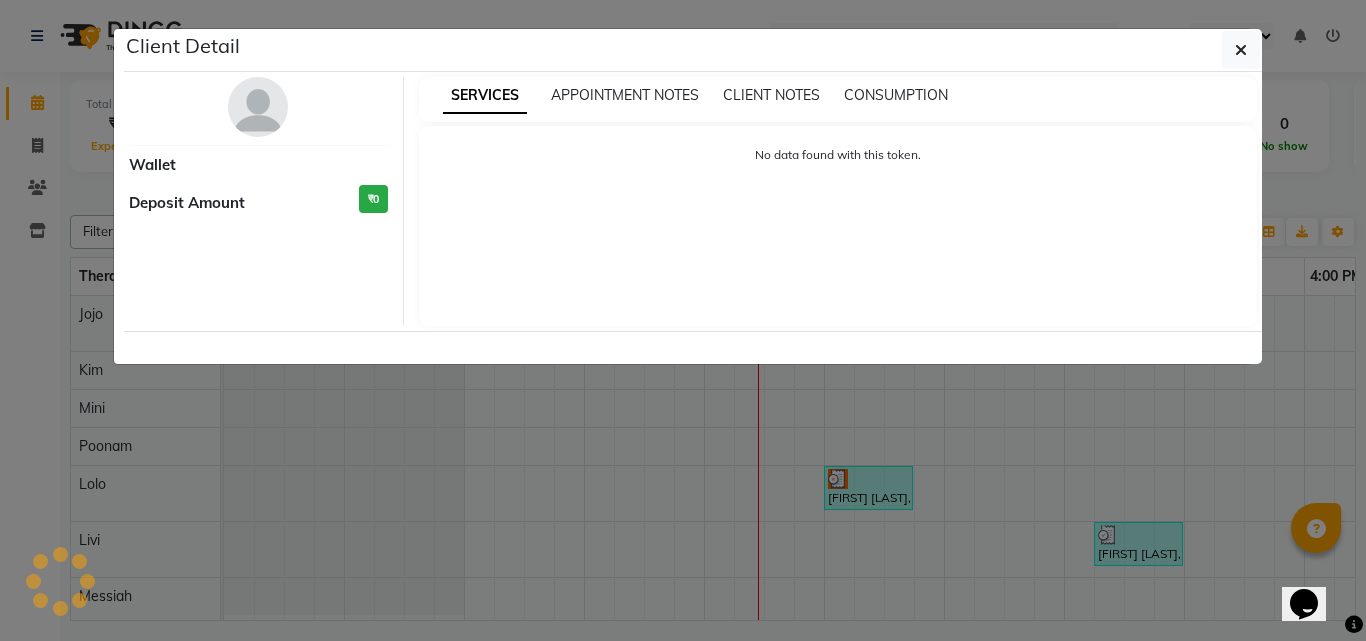 select on "3" 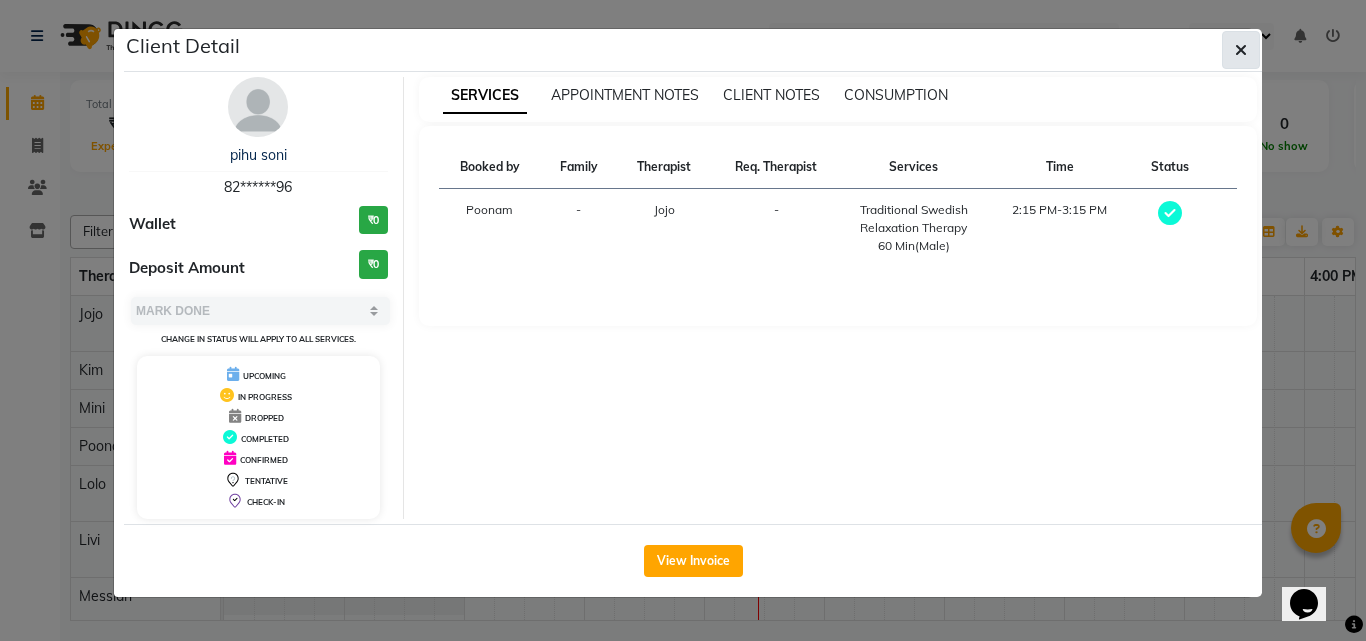 click 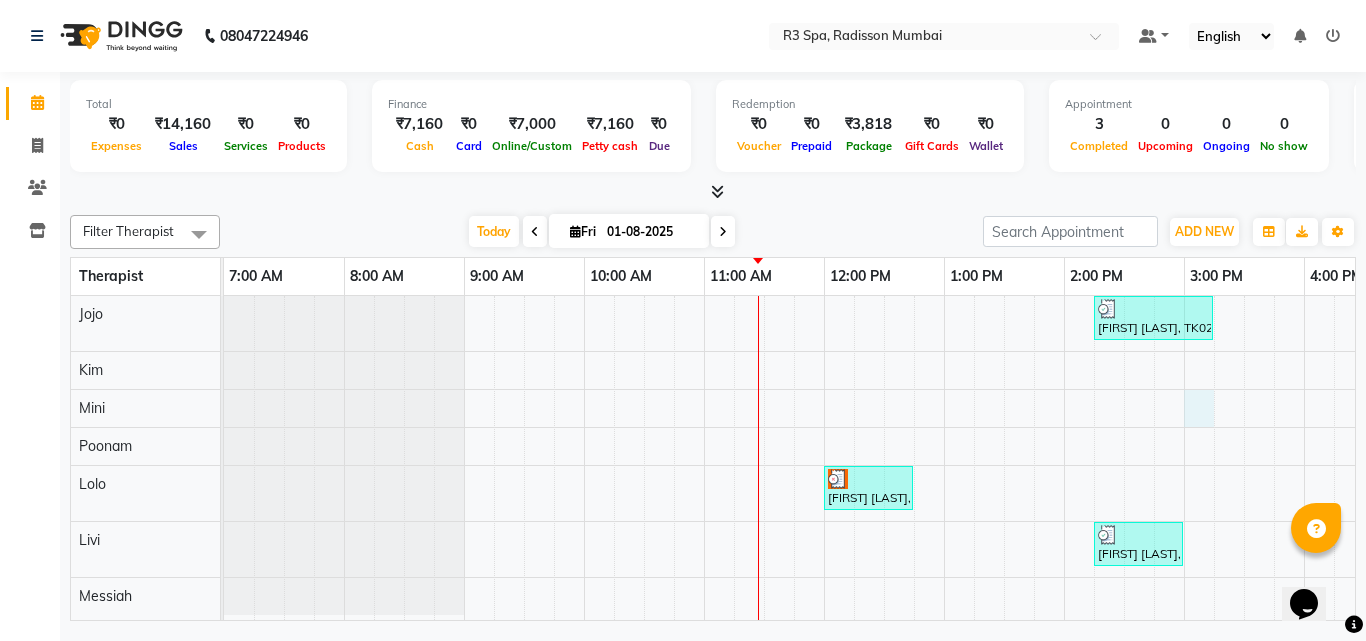 click on "pihu soni, TK02, 02:15 PM-03:15 PM, Traditional Swedish Relaxation Therapy 60 Min(Male)     pihu soni, TK01, 12:00 PM-12:45 PM, Indian Head, Neck and Shoulder Massage(Male) 45 Min     pihu soni, TK03, 02:15 PM-03:00 PM, Indian Head, Neck and Shoulder Massage(Female) 45 Min" at bounding box center (1244, 458) 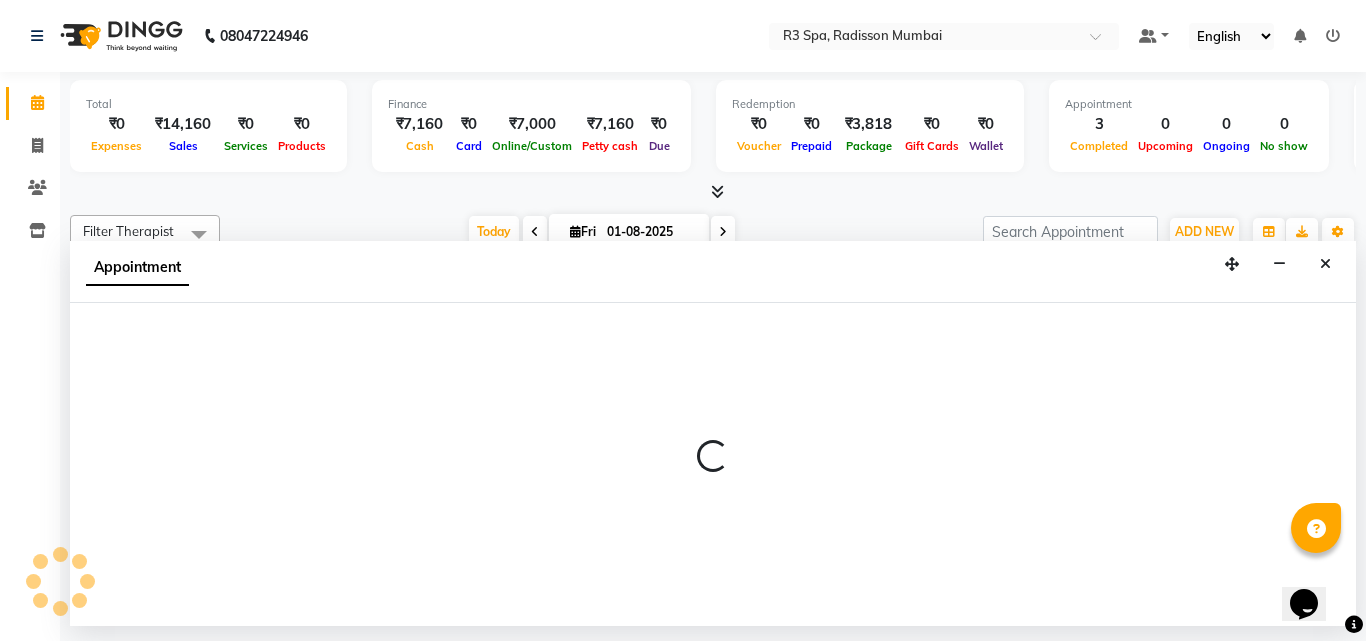 select on "87564" 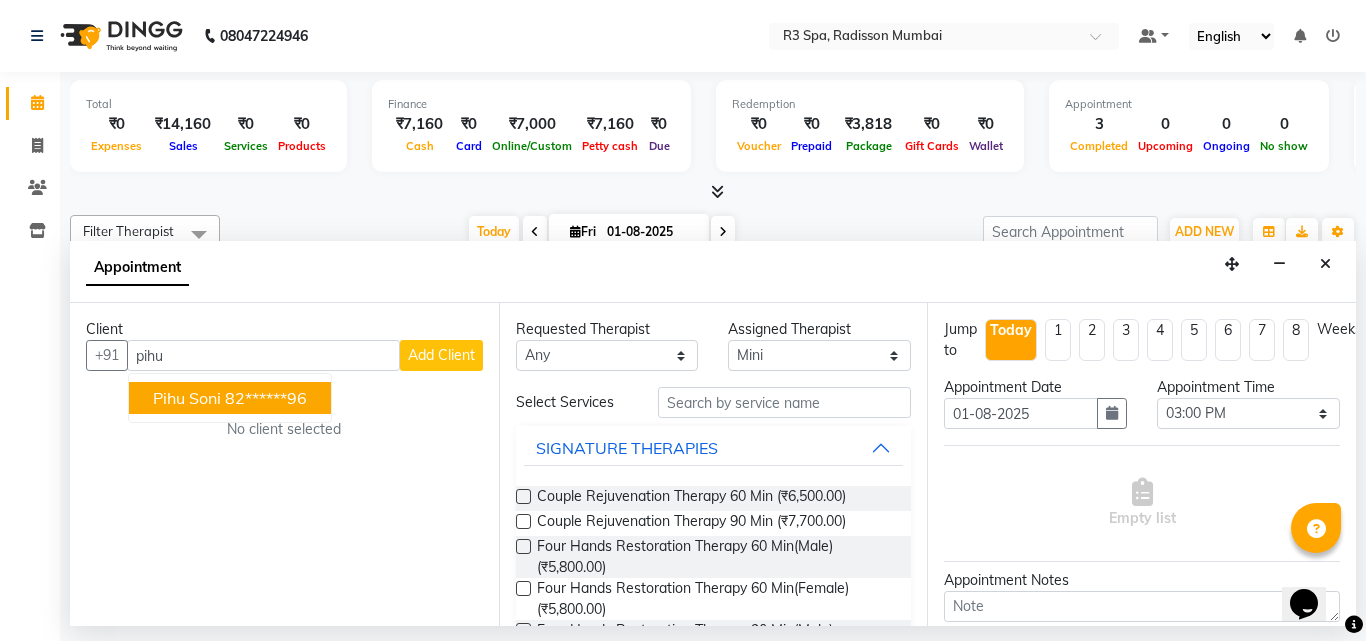 click on "pihu soni" at bounding box center [187, 398] 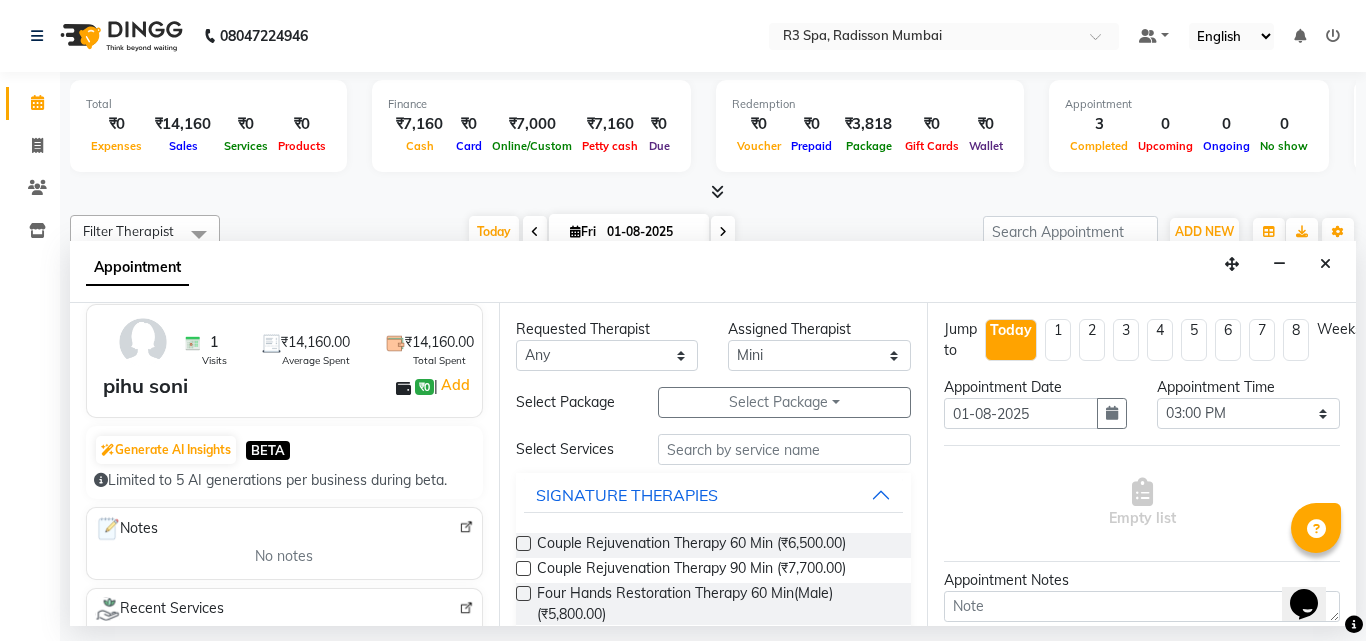 scroll, scrollTop: 100, scrollLeft: 0, axis: vertical 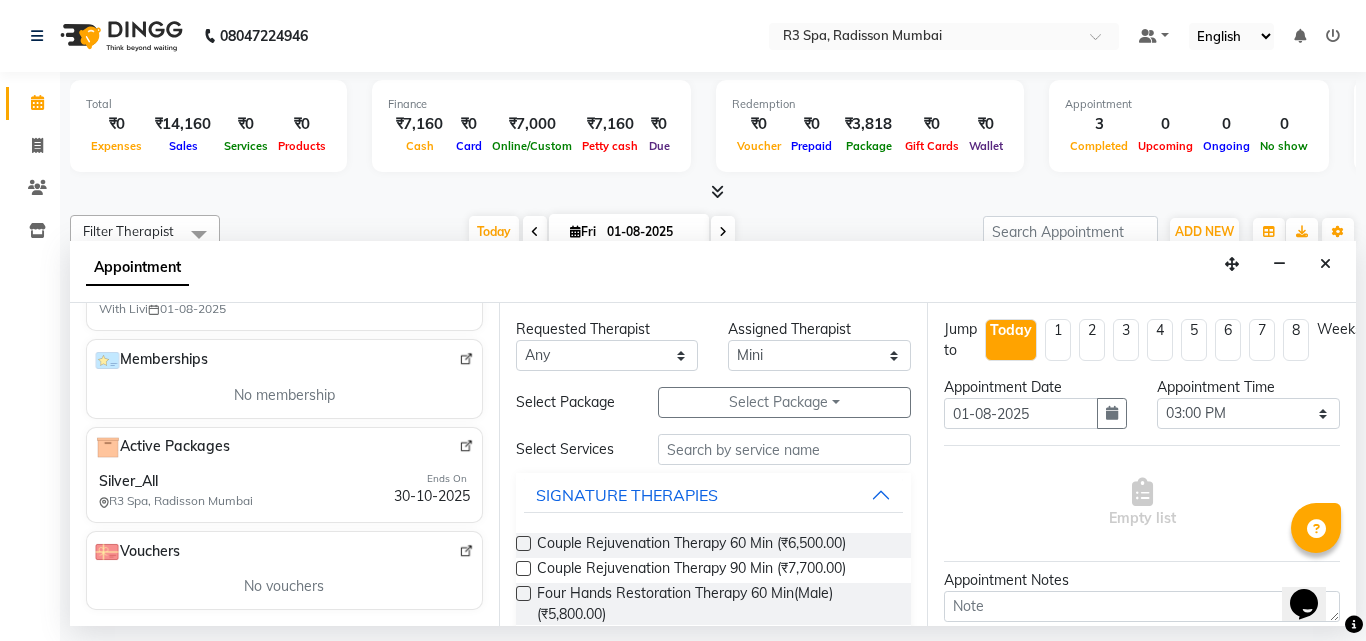 type on "82******96" 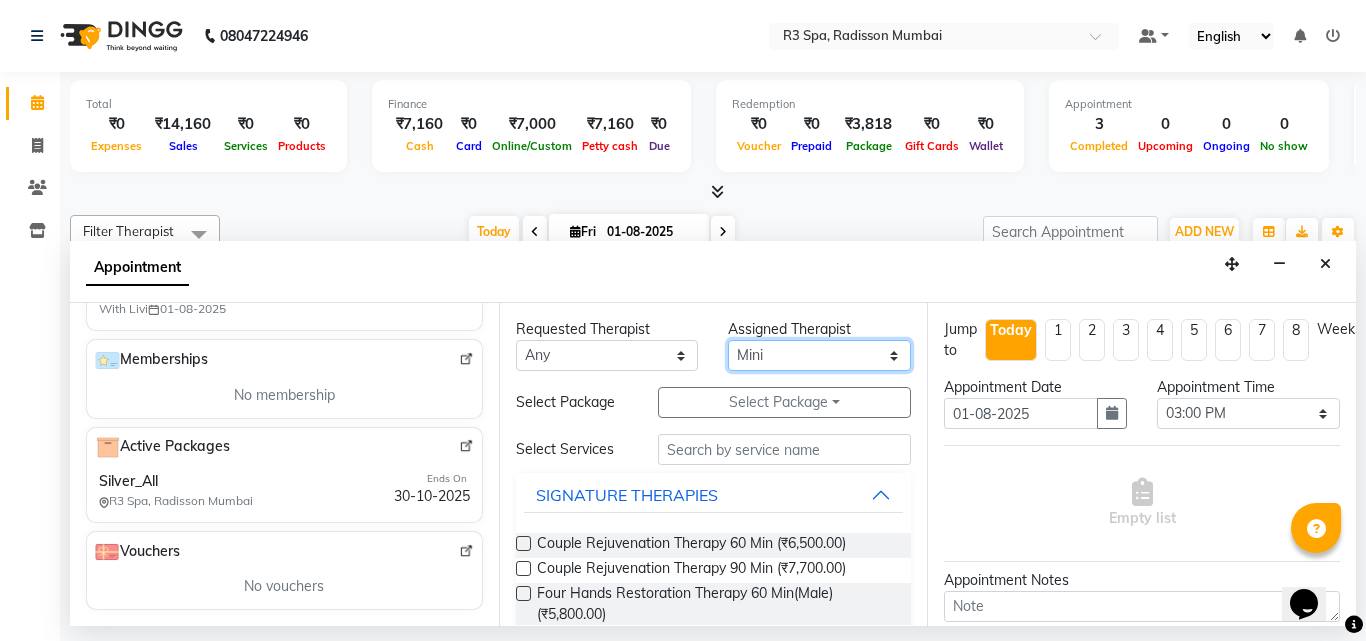 click on "Select Jojo Kim Livi Lolo Messiah Mini Poonam" at bounding box center [819, 355] 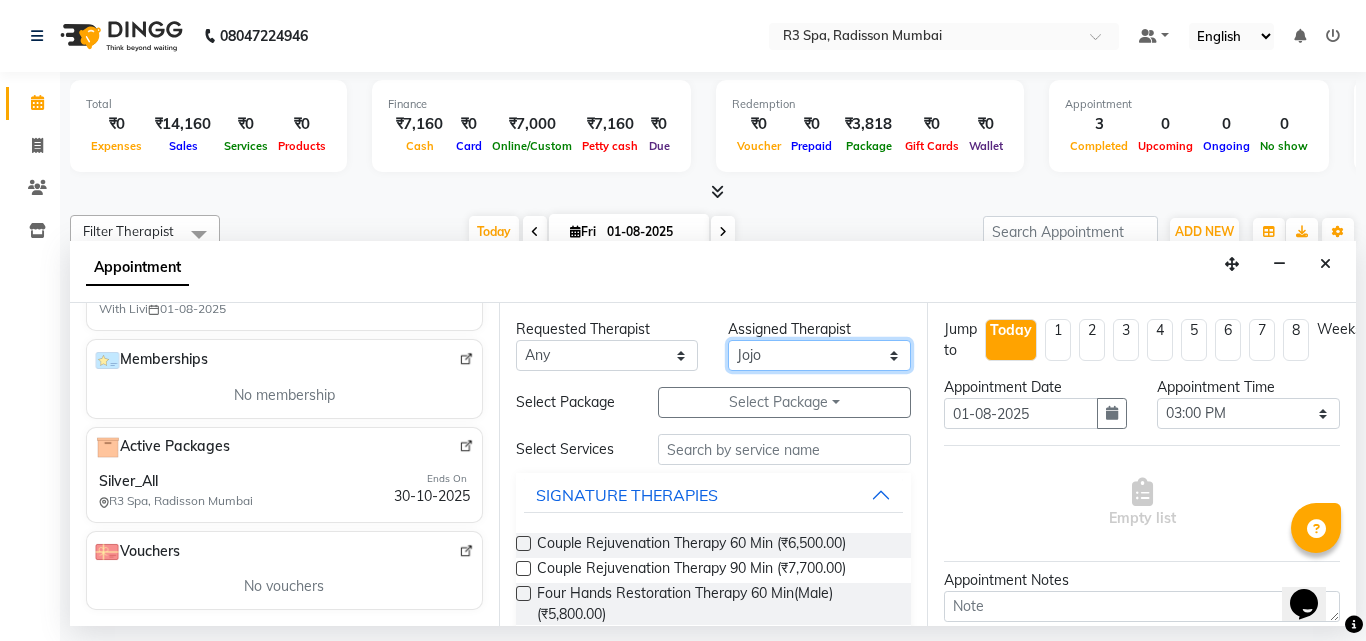 click on "Select Jojo Kim Livi Lolo Messiah Mini Poonam" at bounding box center (819, 355) 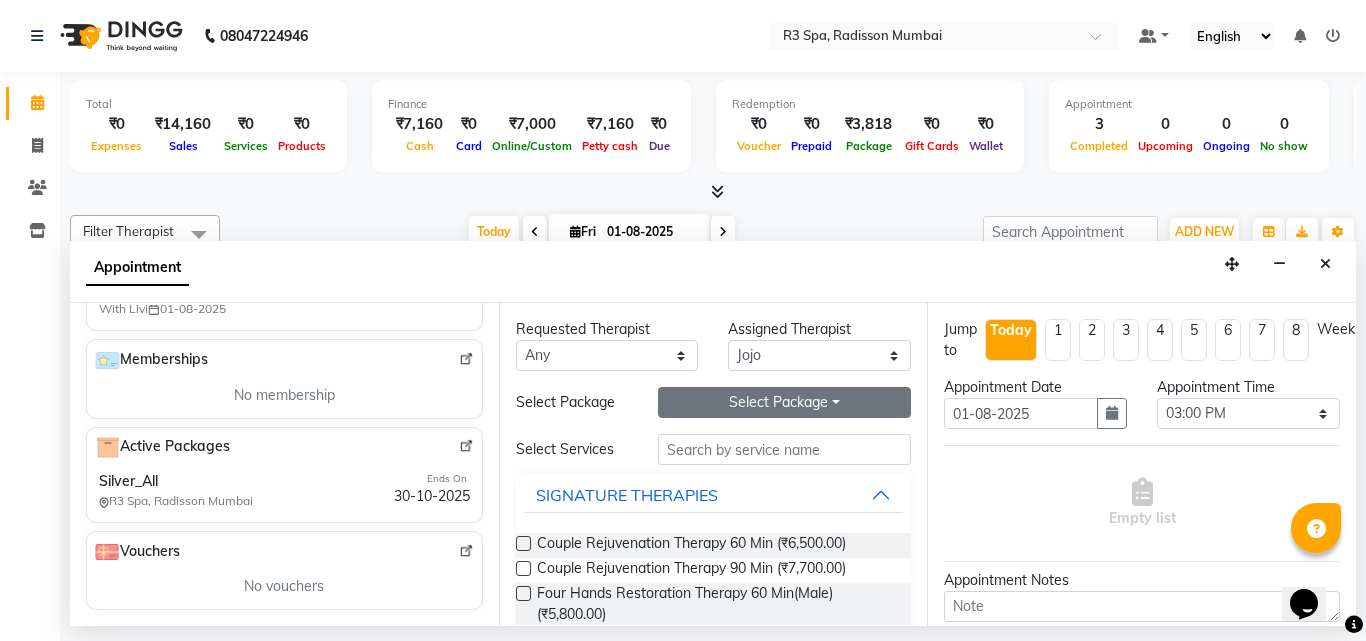 click on "Select Package  Toggle Dropdown" at bounding box center [785, 402] 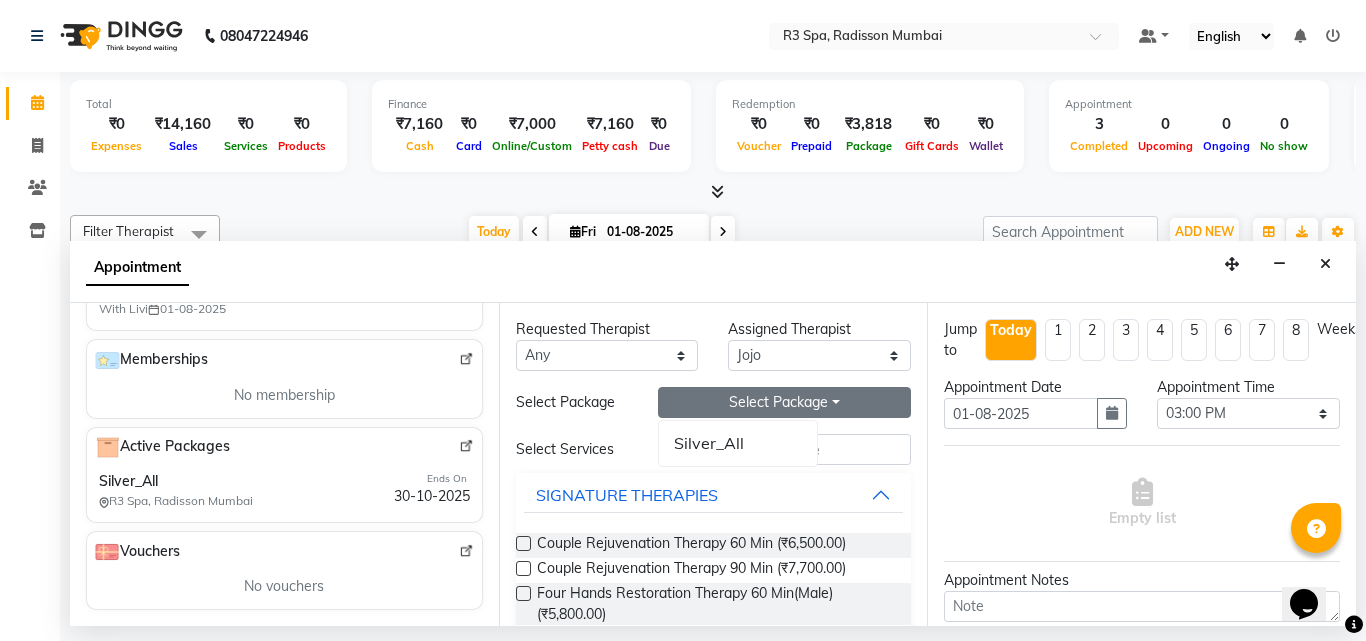 click on "Select Package  Toggle Dropdown" at bounding box center (785, 402) 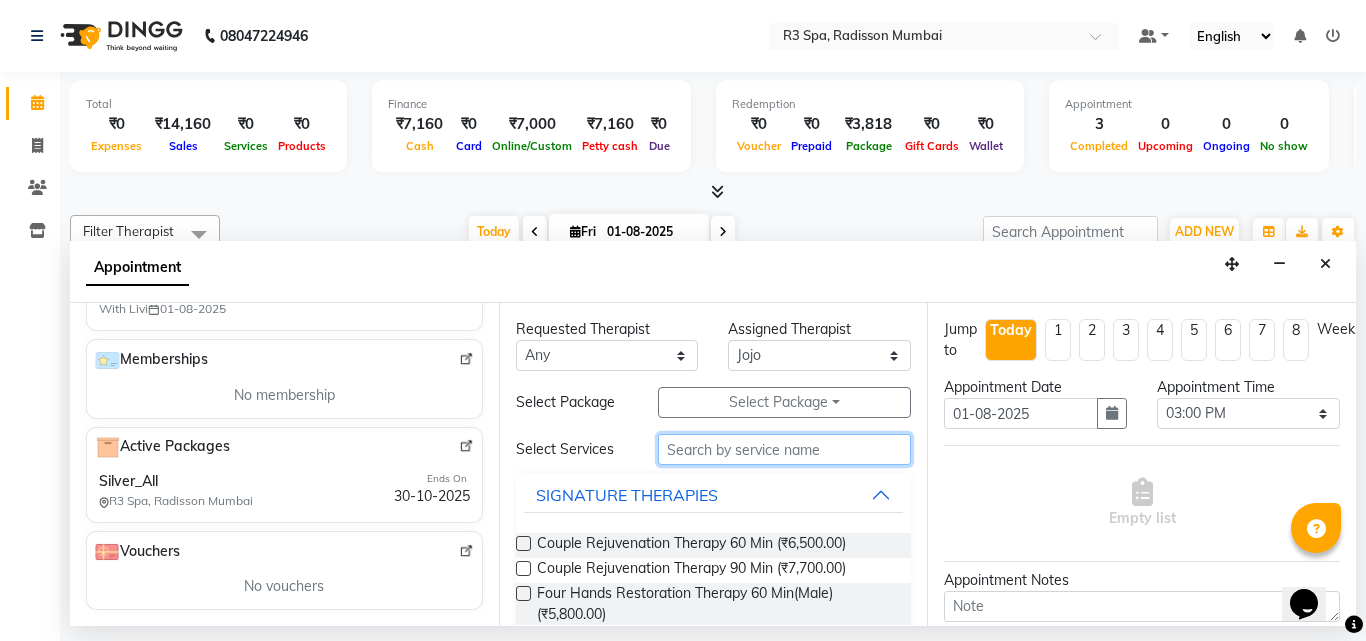 click at bounding box center (785, 449) 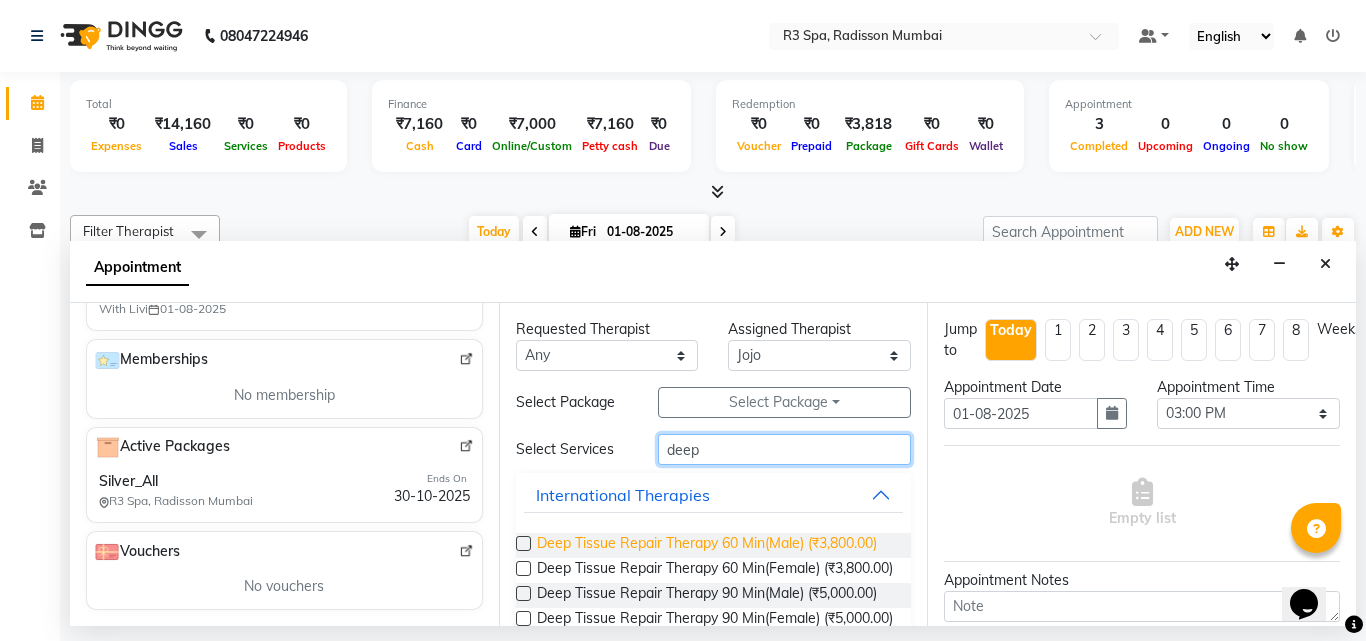type on "deep" 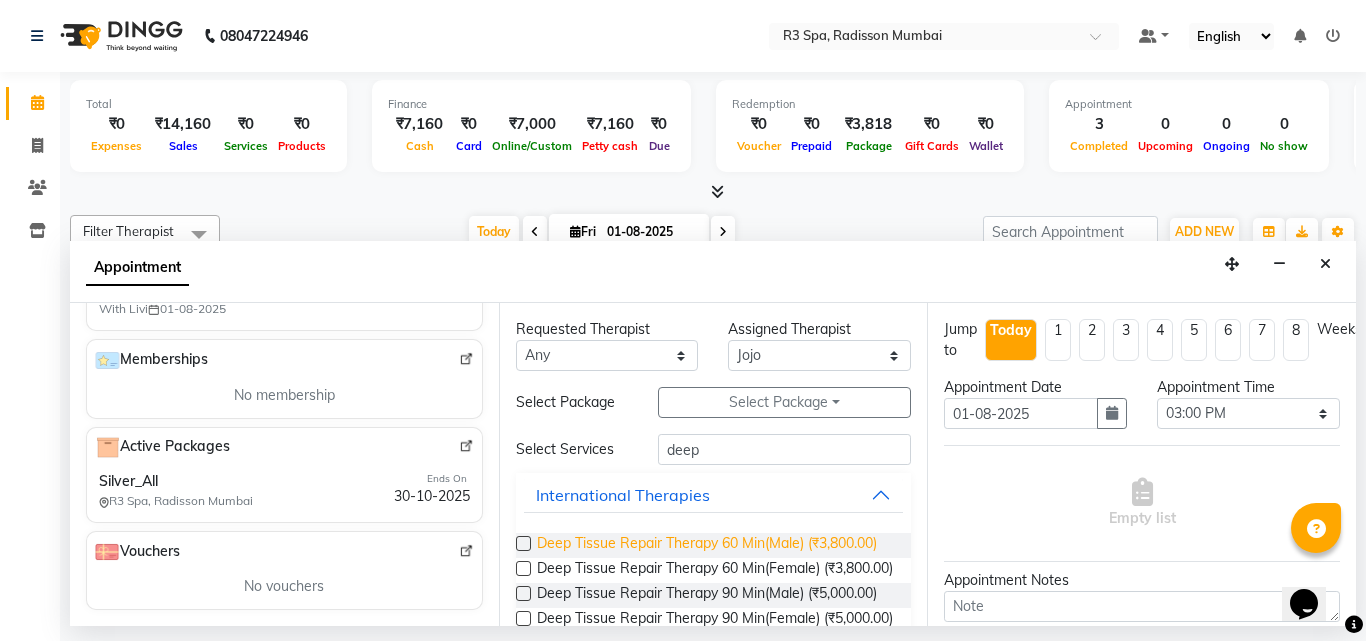 click on "Deep Tissue Repair Therapy 60 Min(Male) (₹3,800.00)" at bounding box center [707, 545] 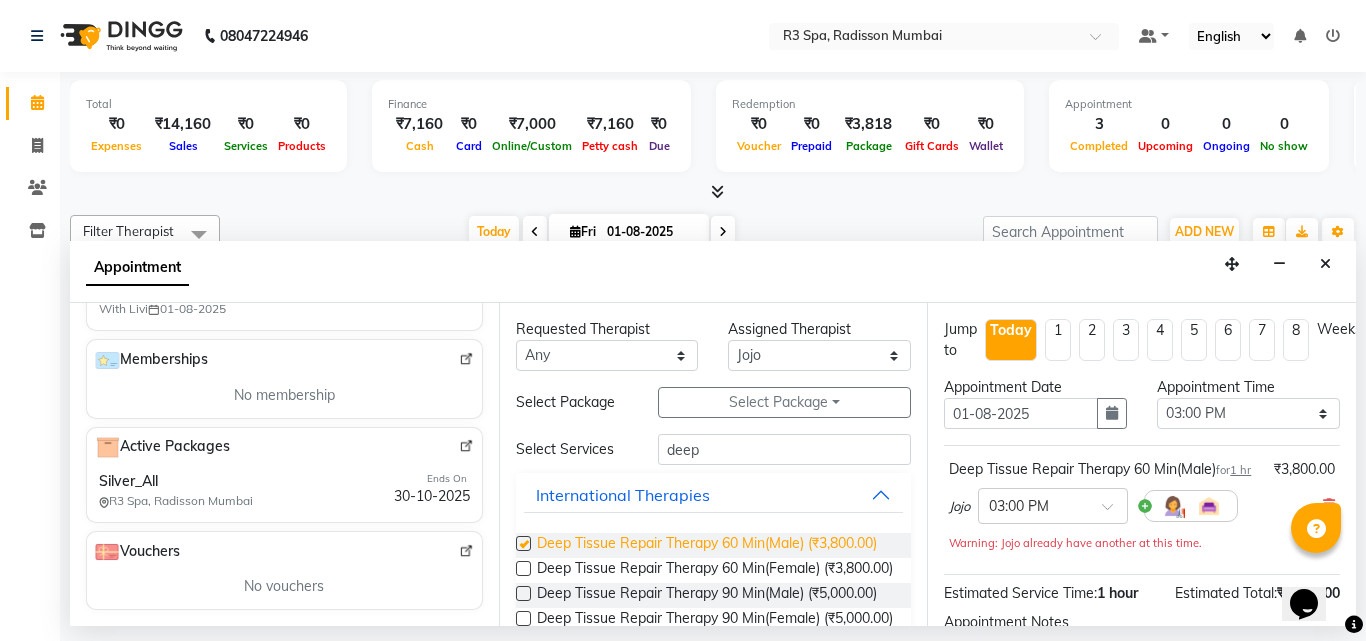checkbox on "false" 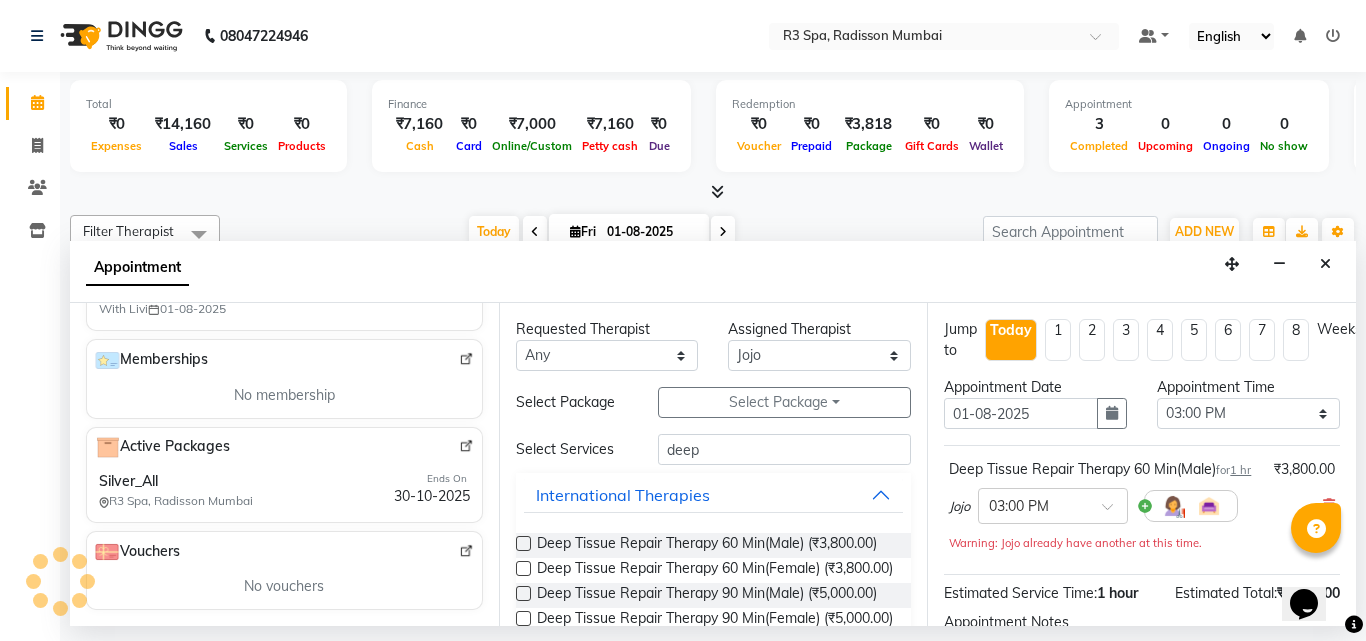 scroll, scrollTop: 107, scrollLeft: 0, axis: vertical 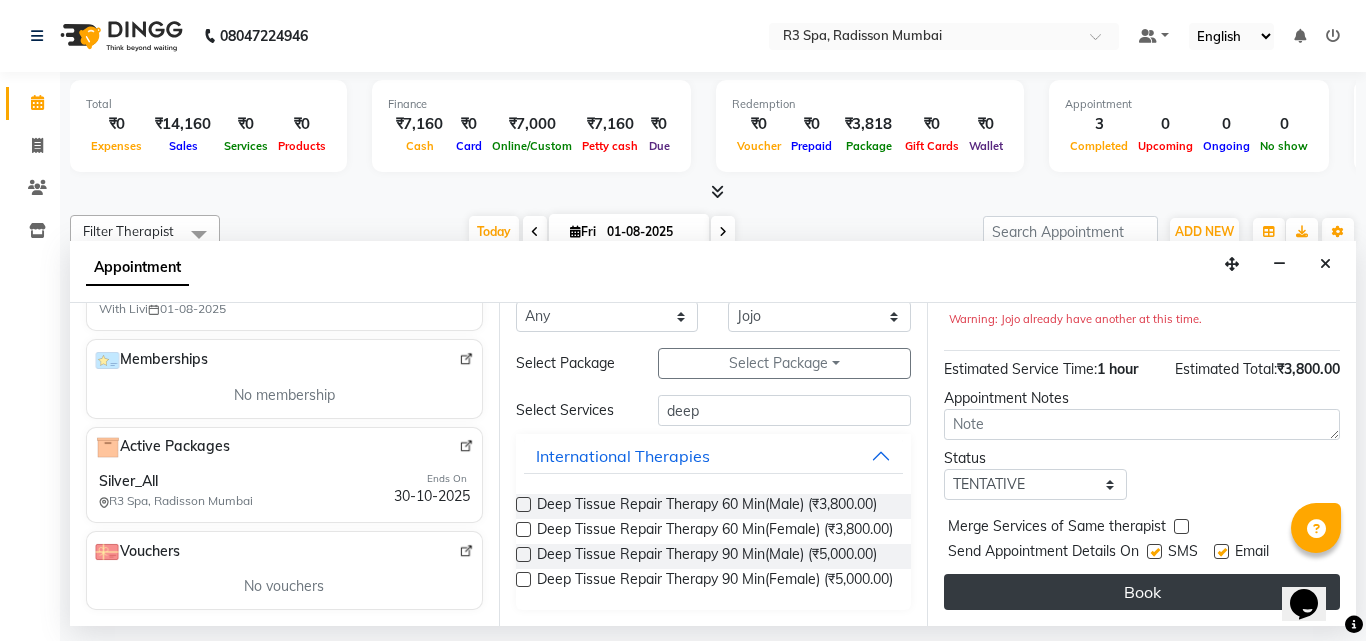 click on "Book" at bounding box center [1142, 592] 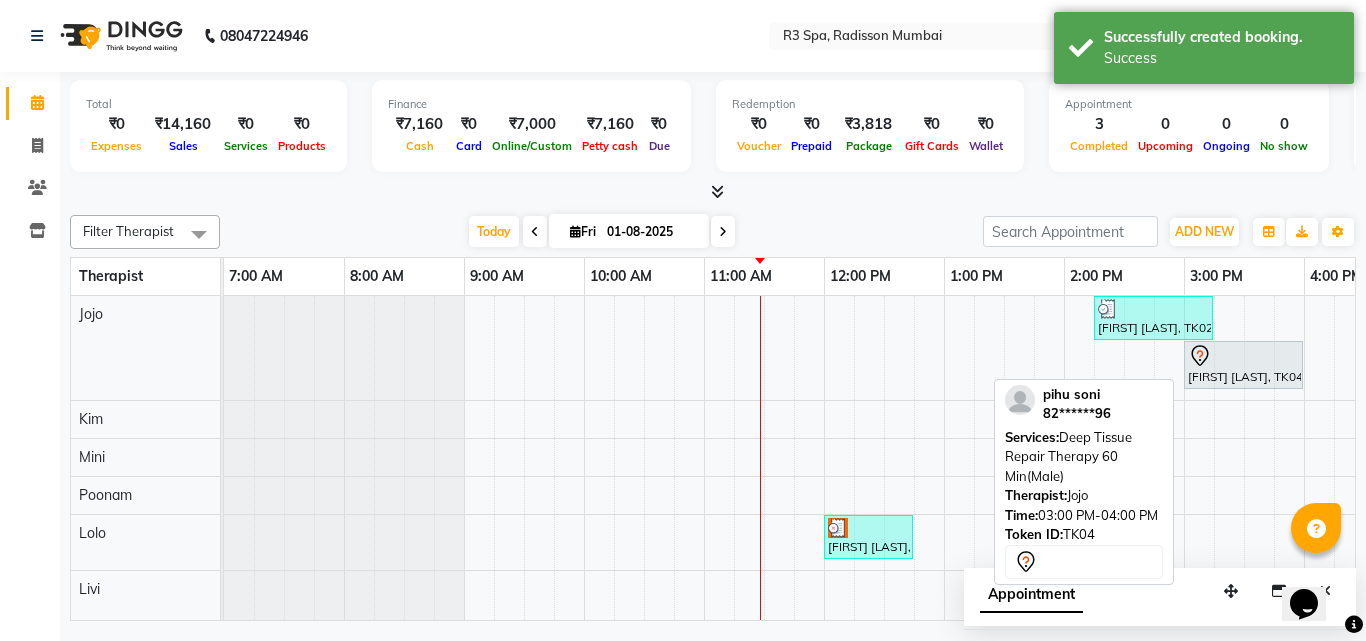 click on "pihu [LAST], TK04, 03:00 PM-04:00 PM, Deep Tissue Repair Therapy 60 Min(Male)" at bounding box center [1243, 365] 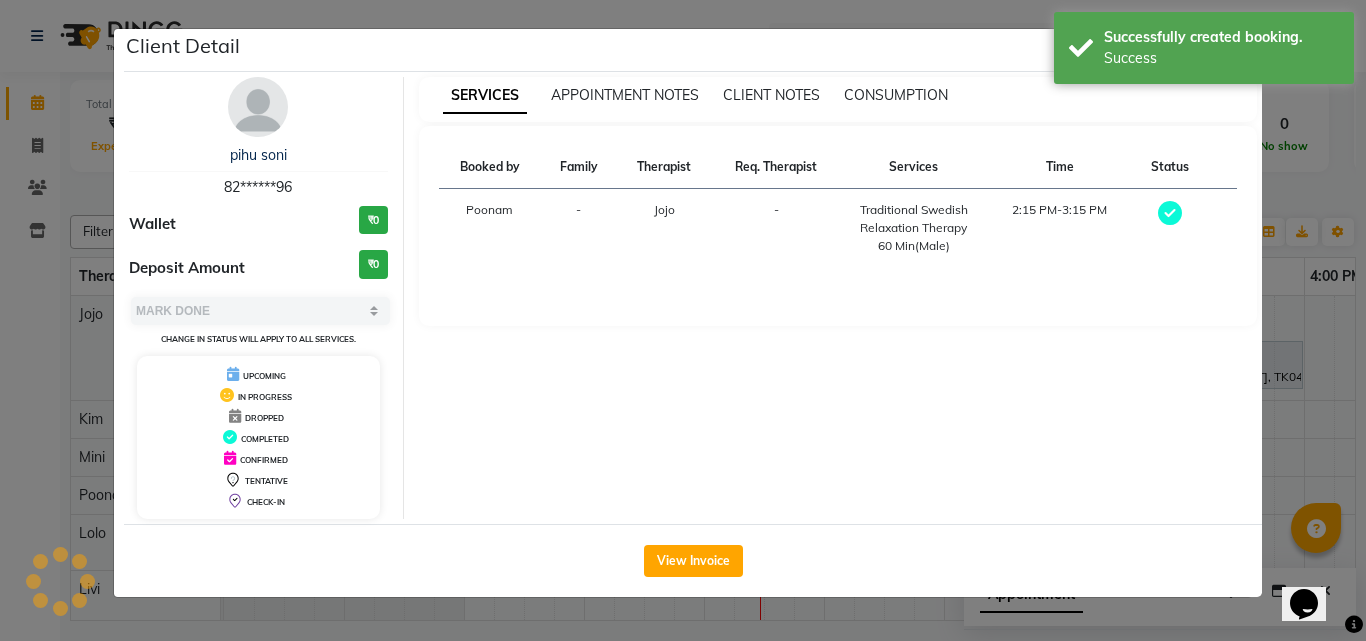 select on "7" 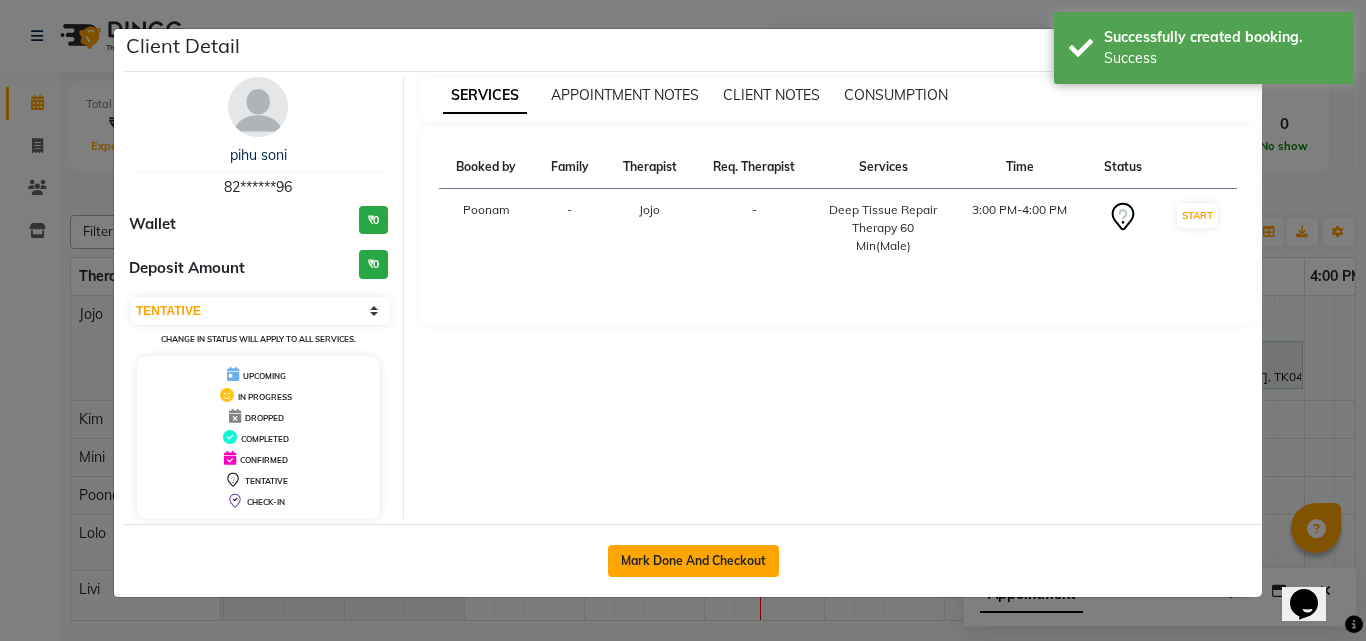 click on "Mark Done And Checkout" 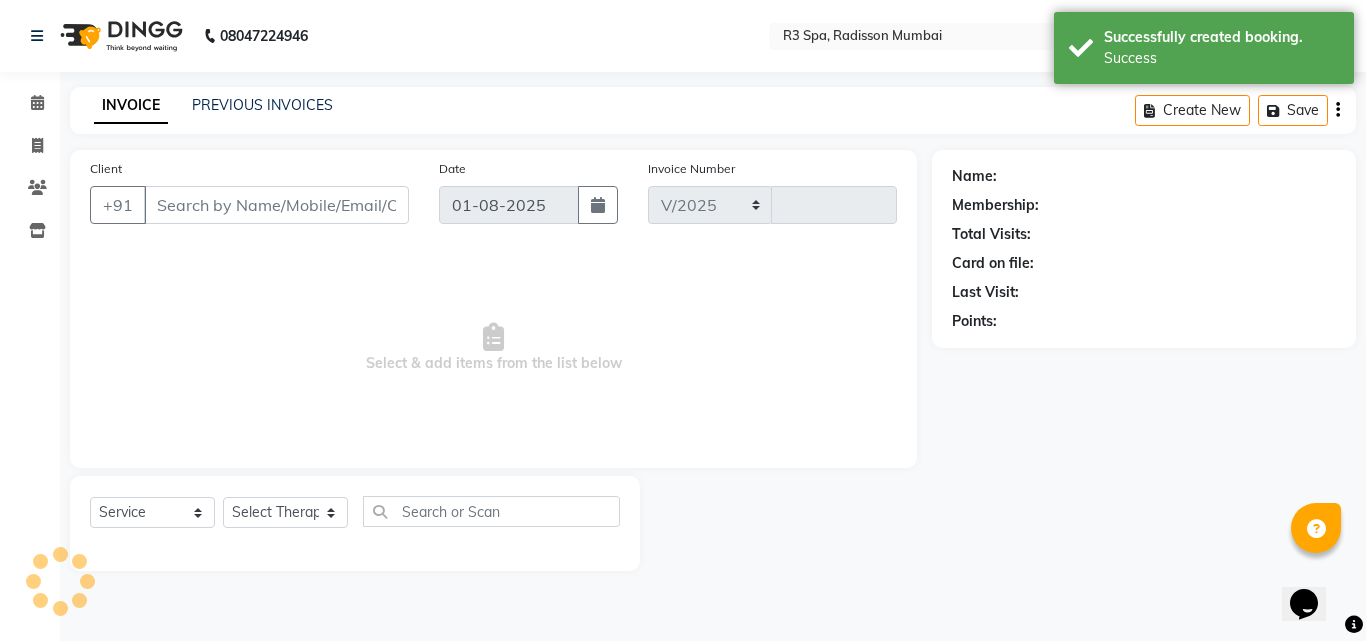 select on "8678" 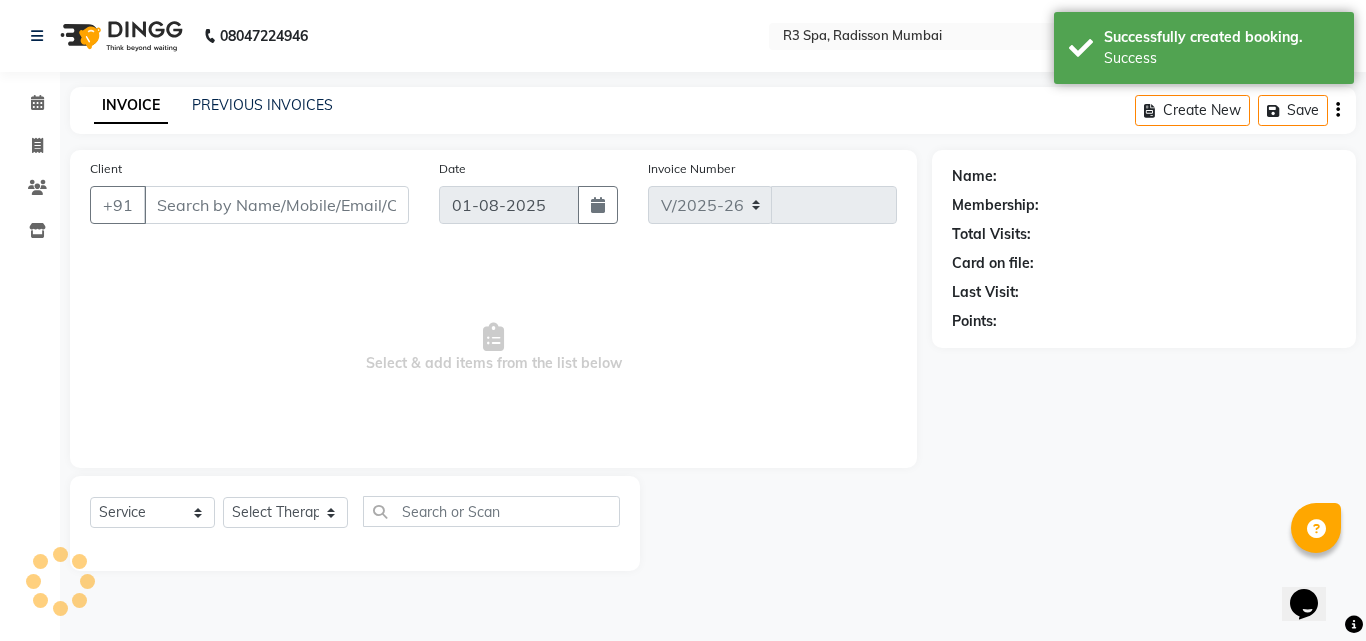 type on "0007" 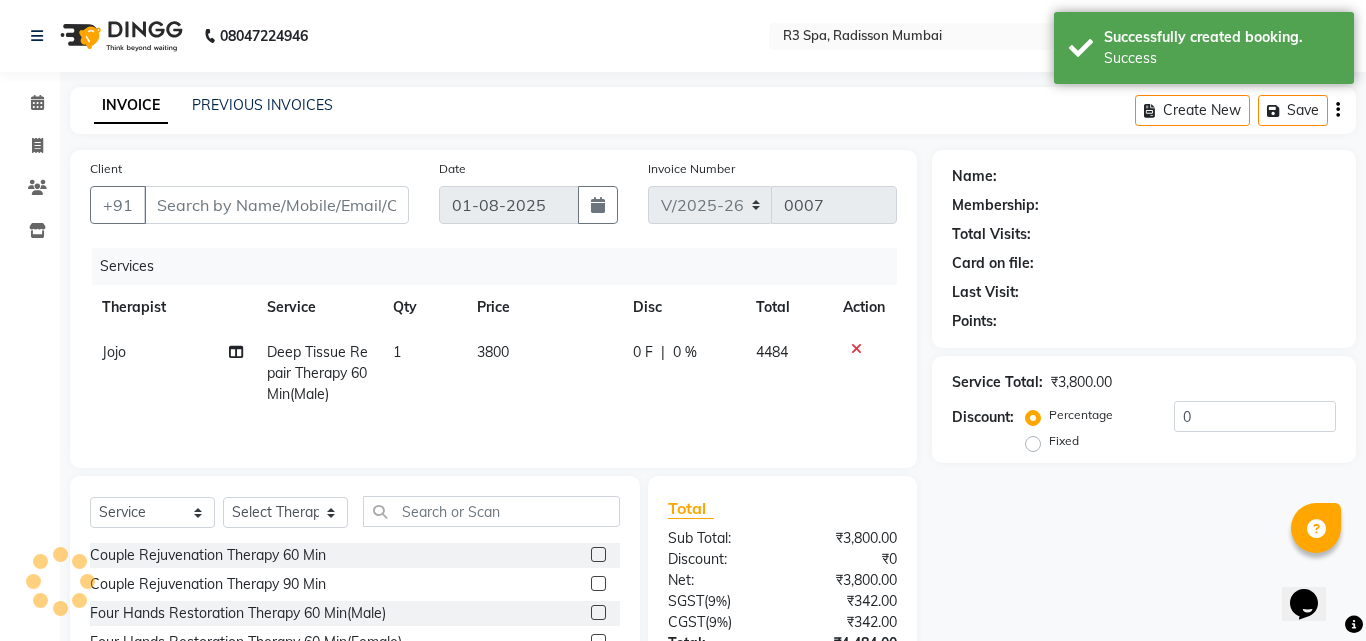 type on "82******96" 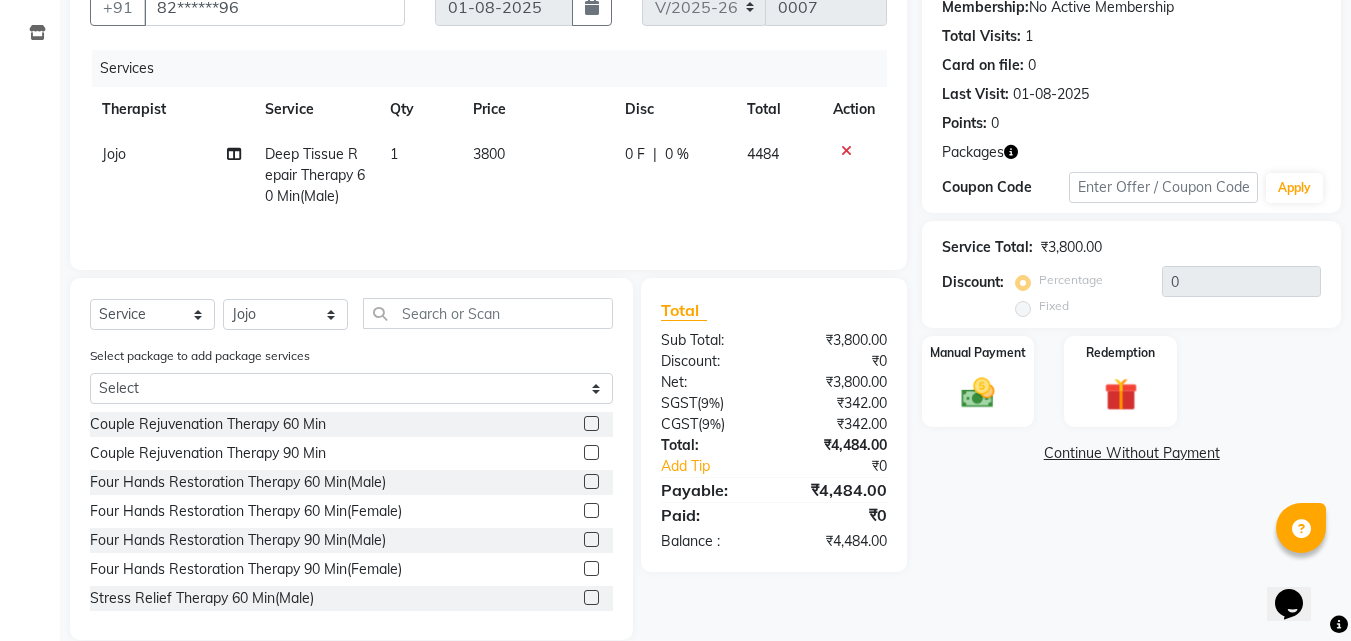 scroll, scrollTop: 200, scrollLeft: 0, axis: vertical 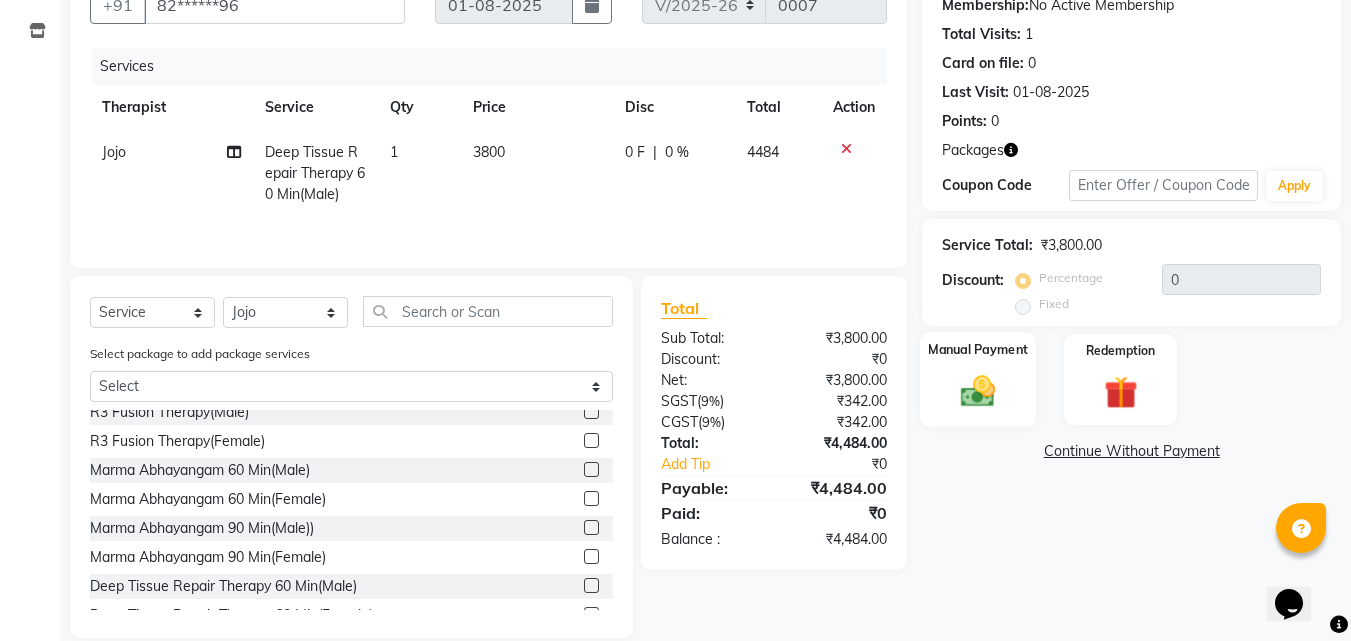 click on "Manual Payment" 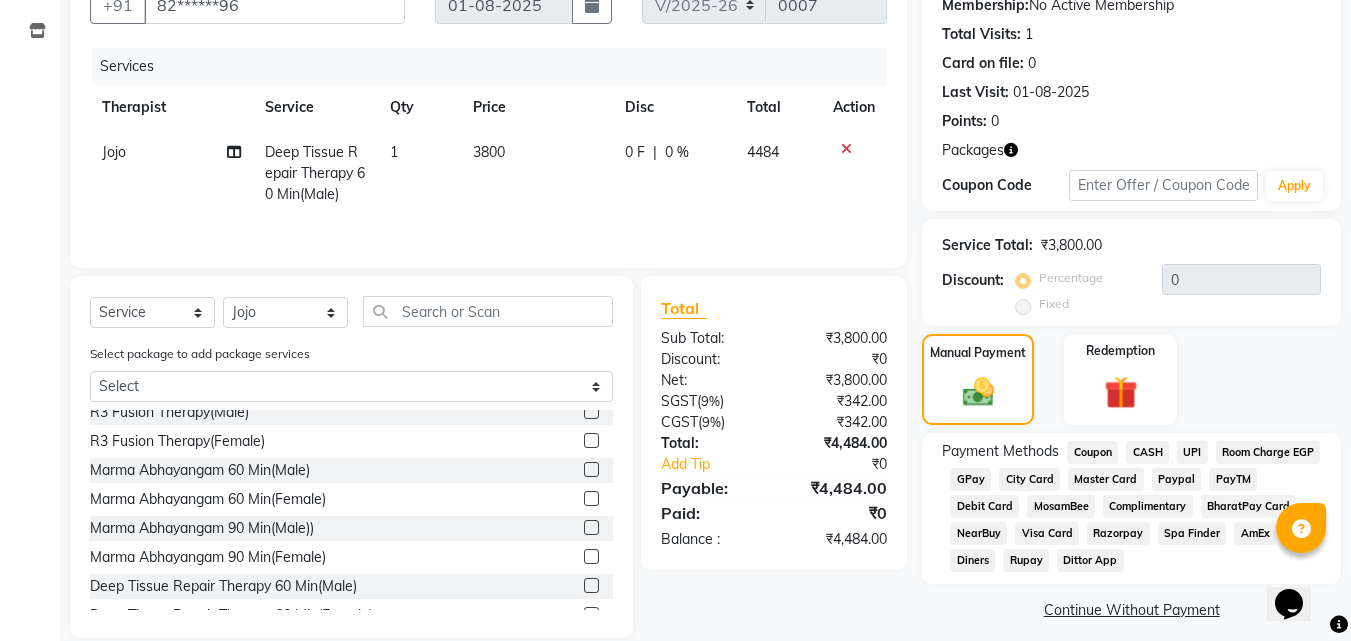 click on "0 %" 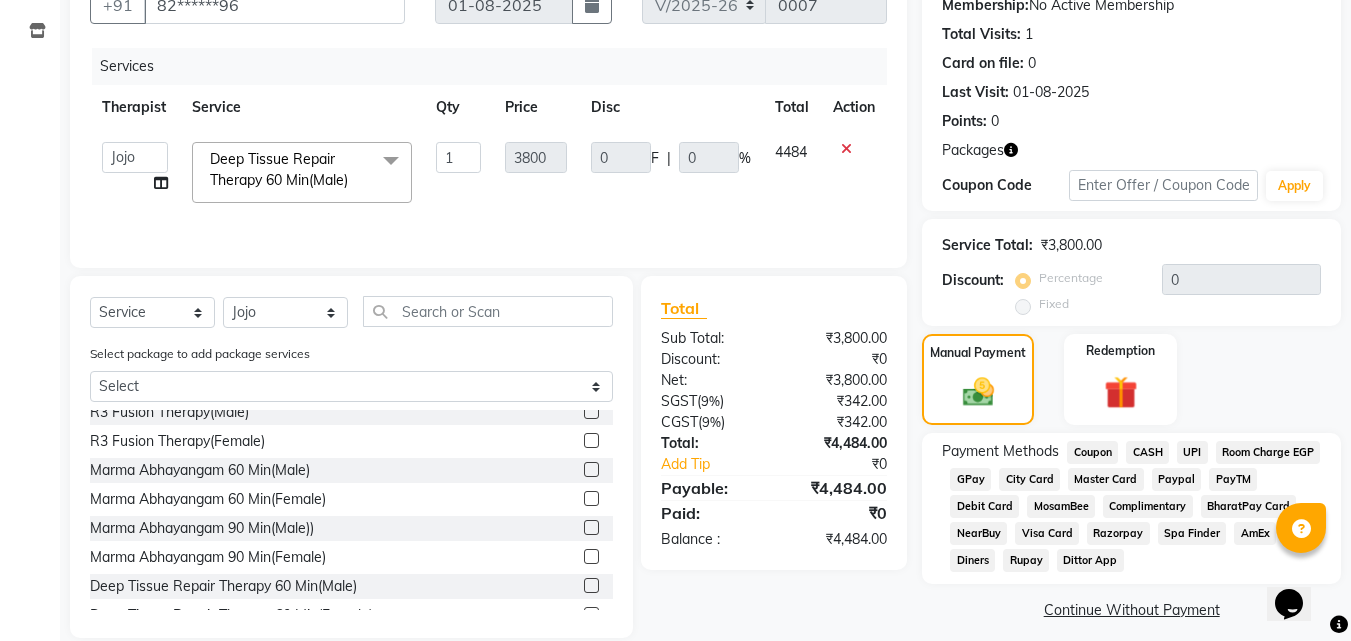 click on "Services Therapist Service Qty Price Disc Total Action  Jojo   Kim   Livi   Lolo   Messiah   Mini   Poonam  Deep Tissue Repair Therapy 60 Min(Male)  x Couple Rejuvenation Therapy 60 Min Couple Rejuvenation Therapy 90 Min Four Hands Restoration Therapy 60 Min(Male) Four Hands Restoration Therapy 60 Min(Female) Four Hands Restoration Therapy 90 Min(Male) Four Hands Restoration Therapy 90 Min(Female) Stress Relief Therapy 60 Min(Male) Stress Relief Therapy 60 Min(Female) Stress Relief Therapy 90 Min(Male) Stress Relief Therapy 90 Min(Female) R3 Fusion Therapy(Male) R3 Fusion Therapy(Female) Marma Abhayangam 60 Min(Male) Marma Abhayangam 60 Min(Female) Marma Abhayangam 90 Min(Male)) Marma Abhayangam 90 Min(Female) Deep Tissue Repair Therapy 60 Min(Male) Deep Tissue Repair Therapy 60 Min(Female) Deep Tissue Repair Therapy 90 Min(Male) Deep Tissue Repair Therapy 90 Min(Female) Balinese Massage Therapy 60 Min(Male) Balinese Massage Therapy 60 Min(Female) Balinese Massage Therapy 90 Min(Male) Express Facial 1 3800 0" 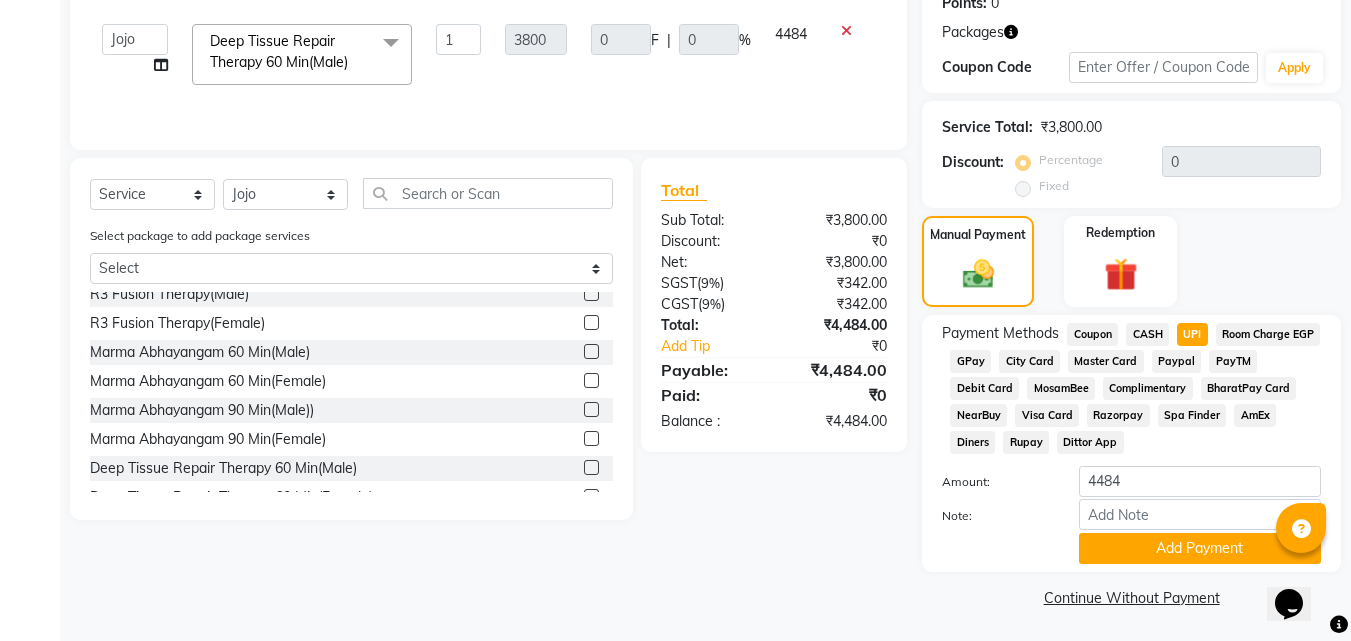 scroll, scrollTop: 320, scrollLeft: 0, axis: vertical 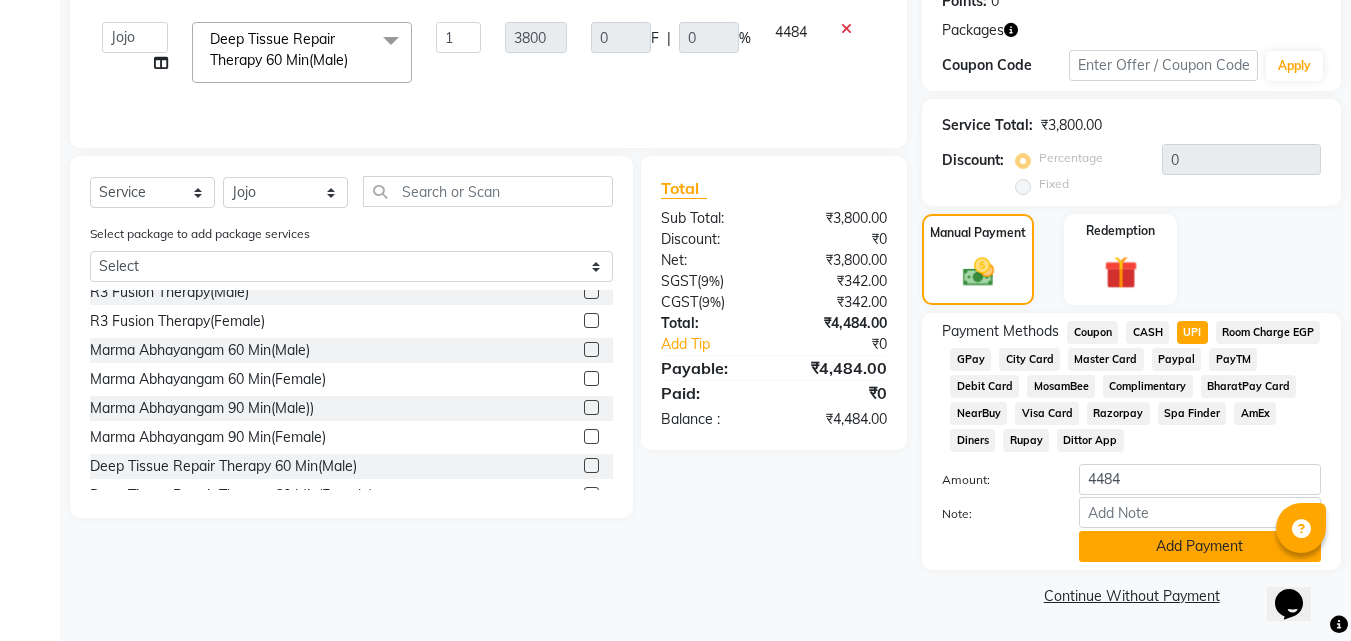 click on "Add Payment" 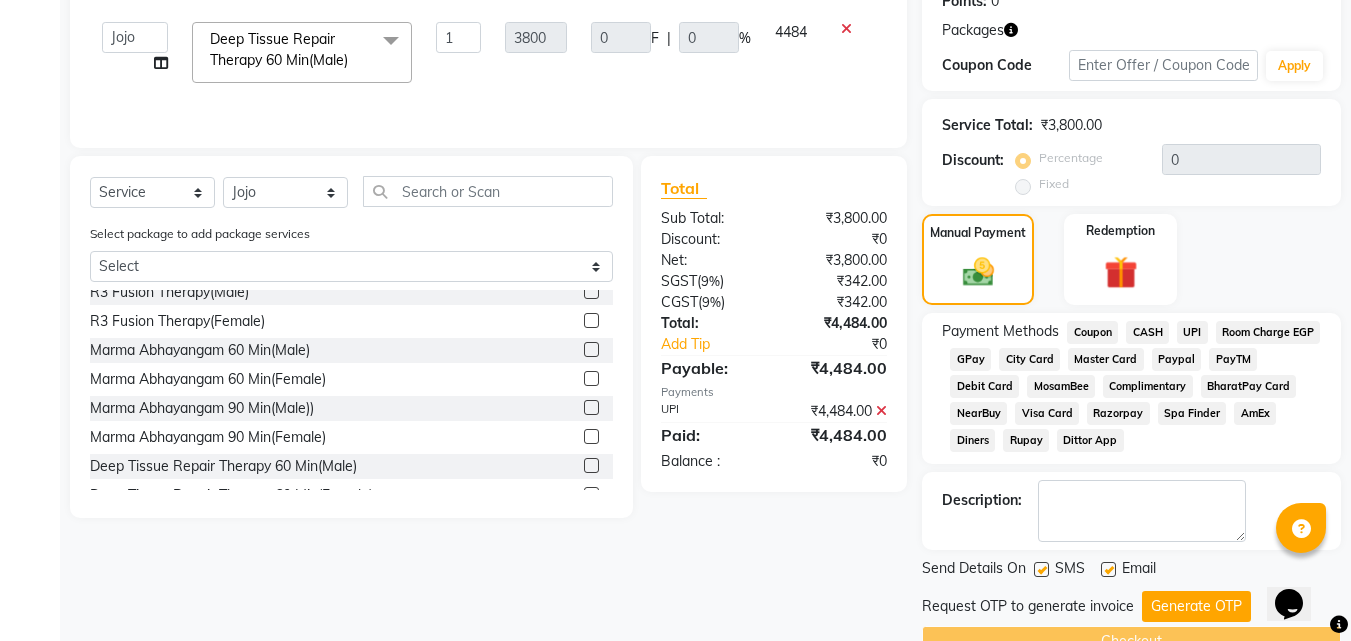 scroll, scrollTop: 366, scrollLeft: 0, axis: vertical 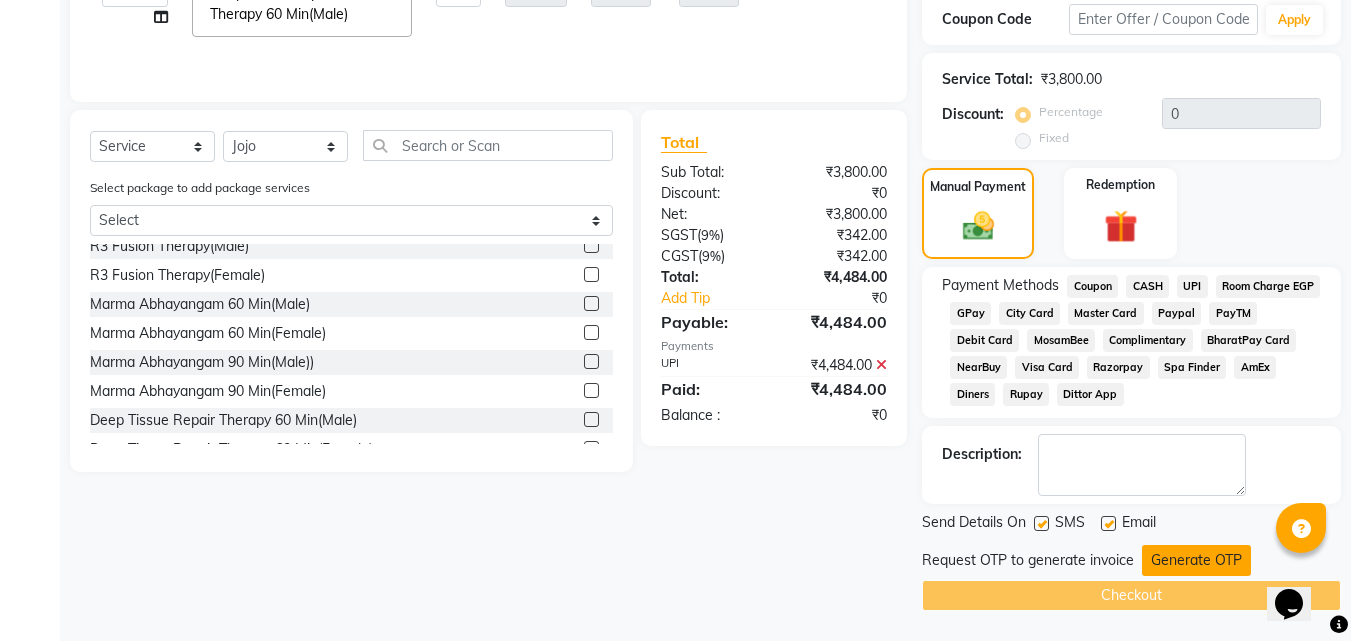 click on "Generate OTP" 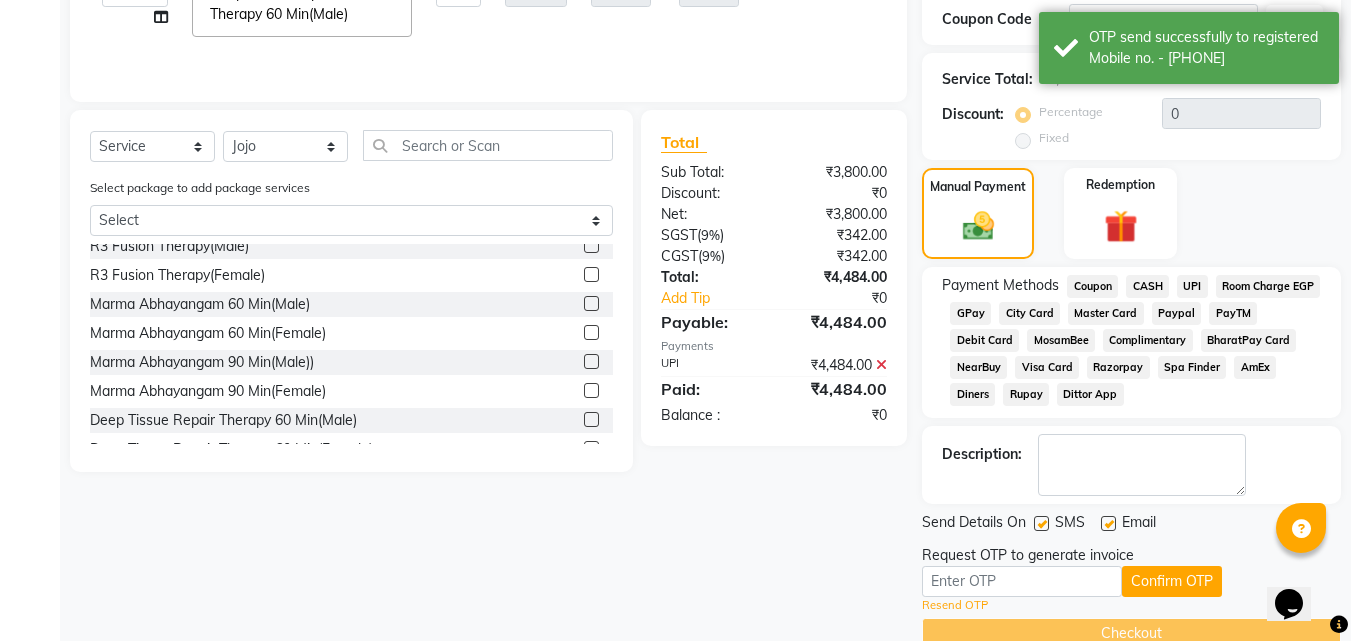 scroll, scrollTop: 404, scrollLeft: 0, axis: vertical 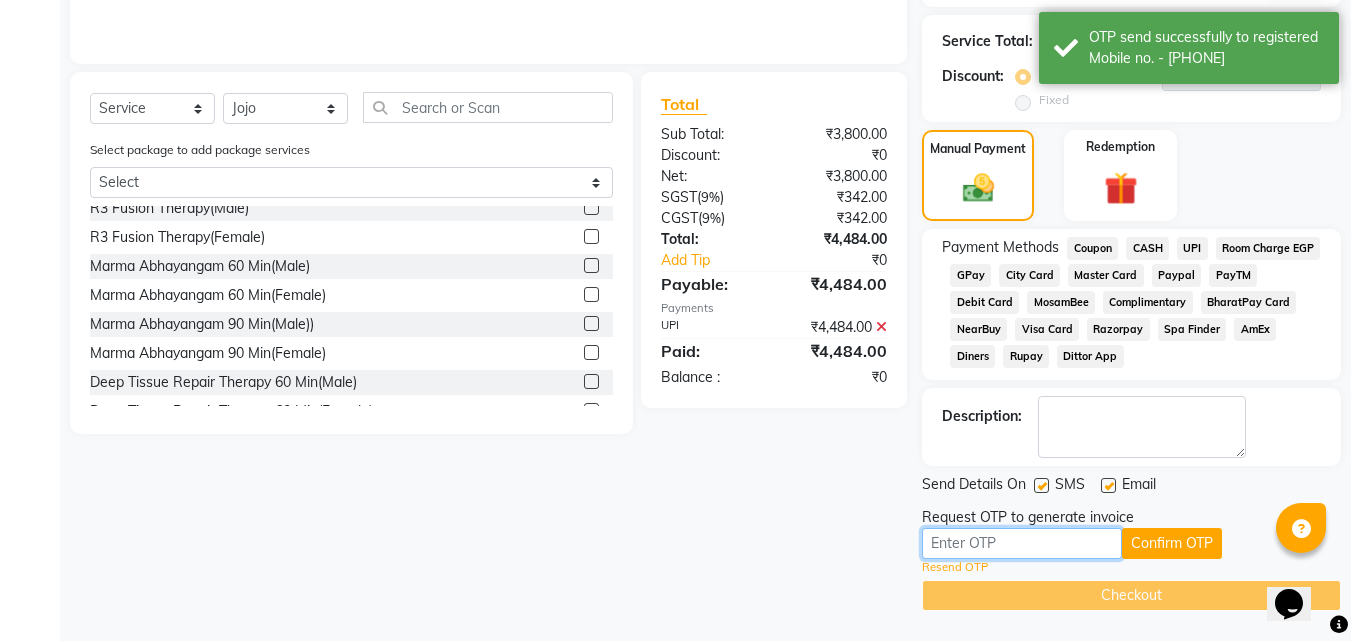 click at bounding box center [1022, 543] 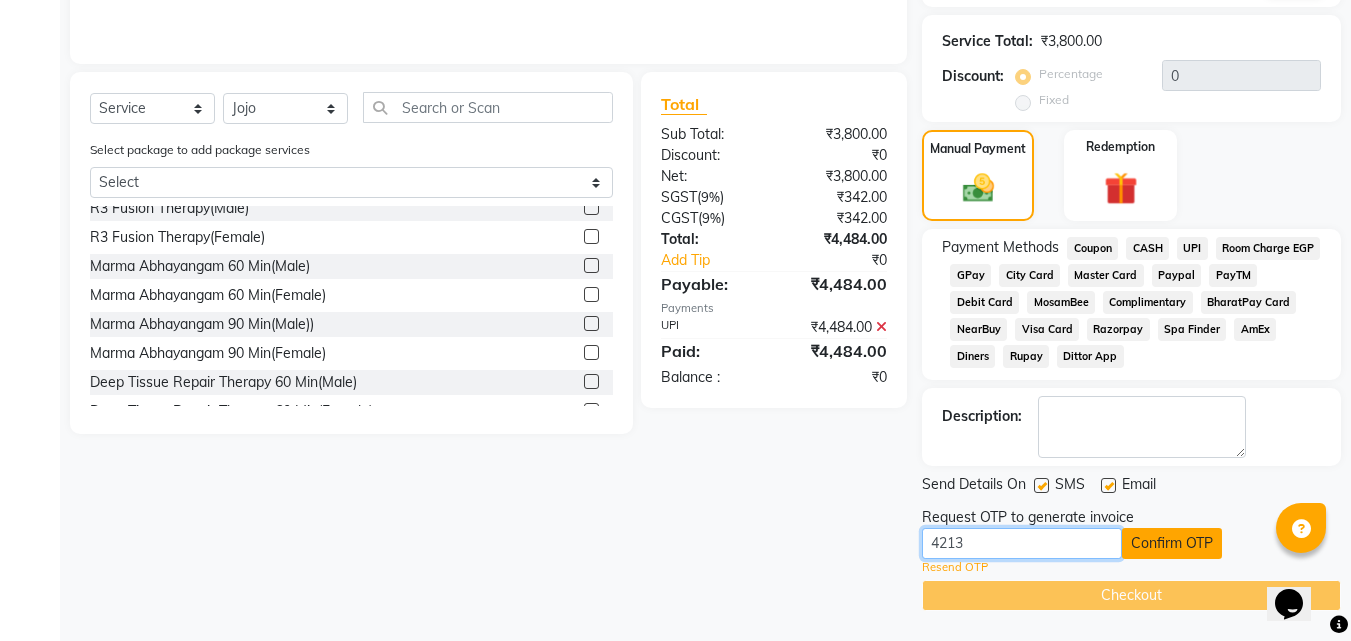 type on "4213" 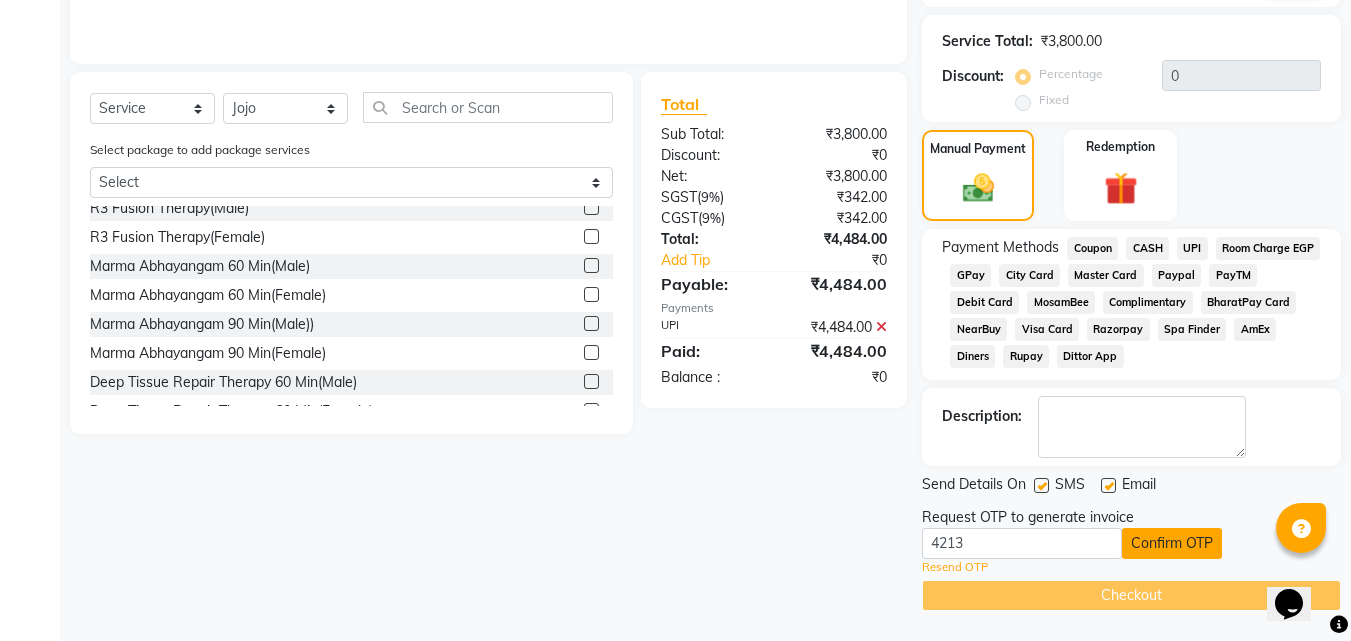click on "Confirm OTP" 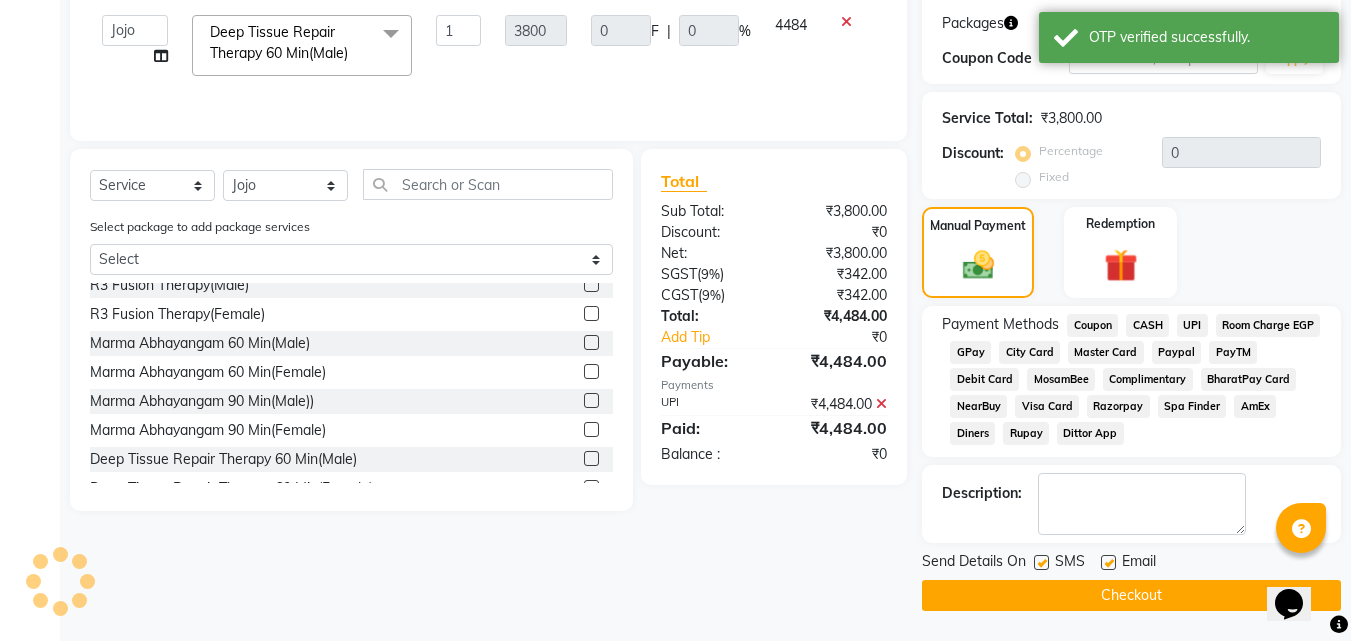 scroll, scrollTop: 327, scrollLeft: 0, axis: vertical 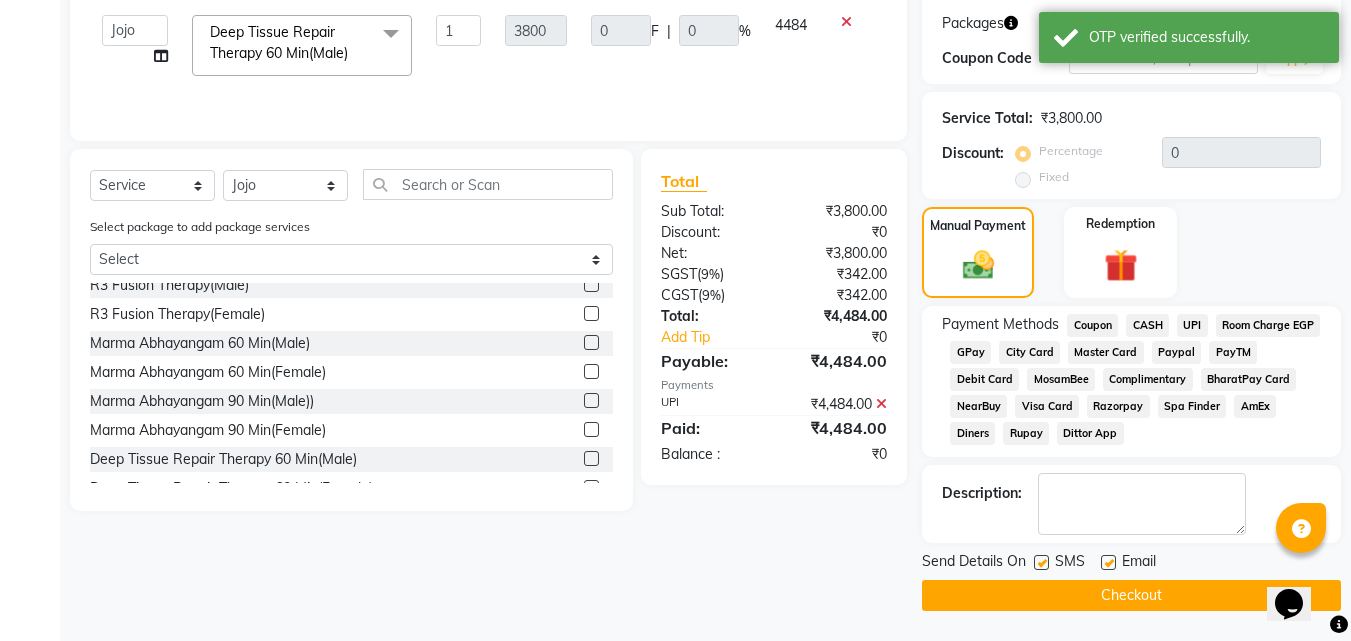 click on "Checkout" 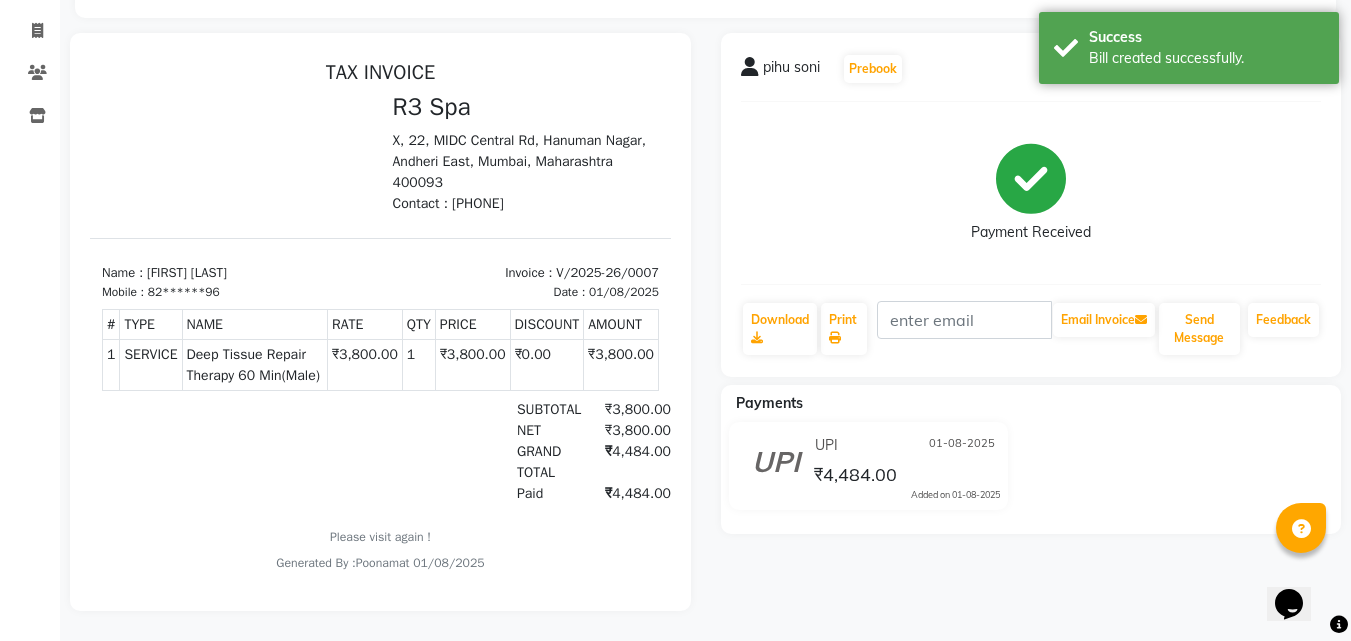 scroll, scrollTop: 0, scrollLeft: 0, axis: both 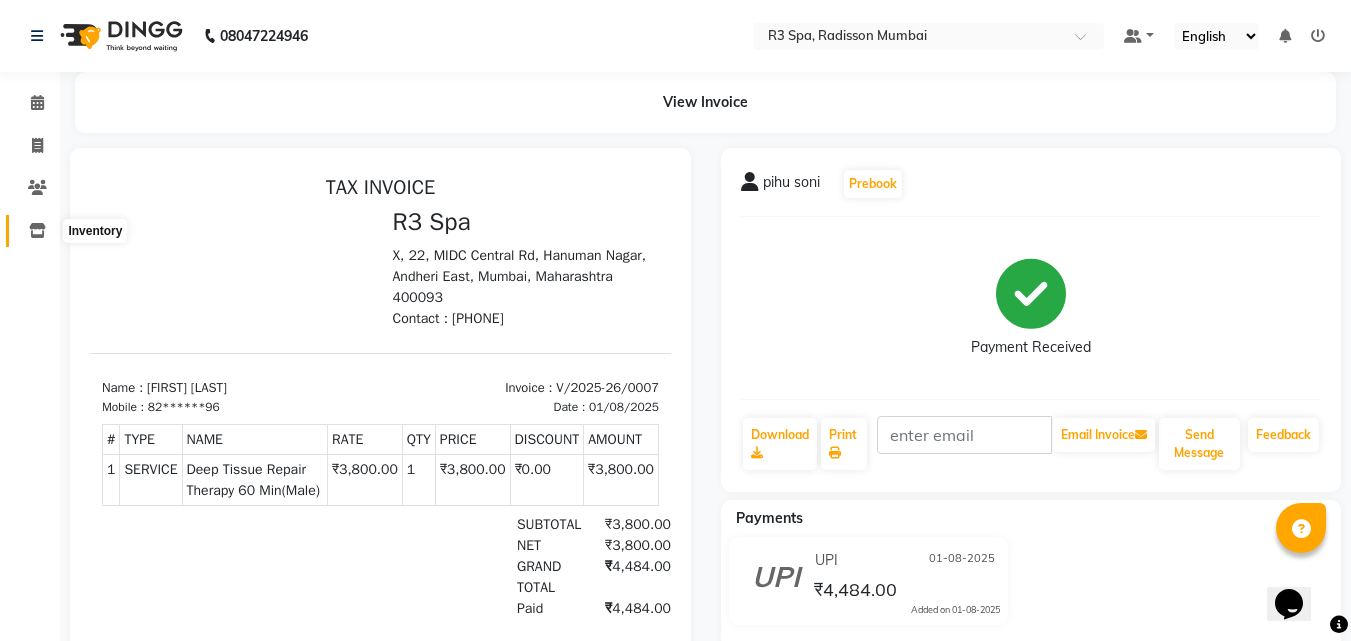 click 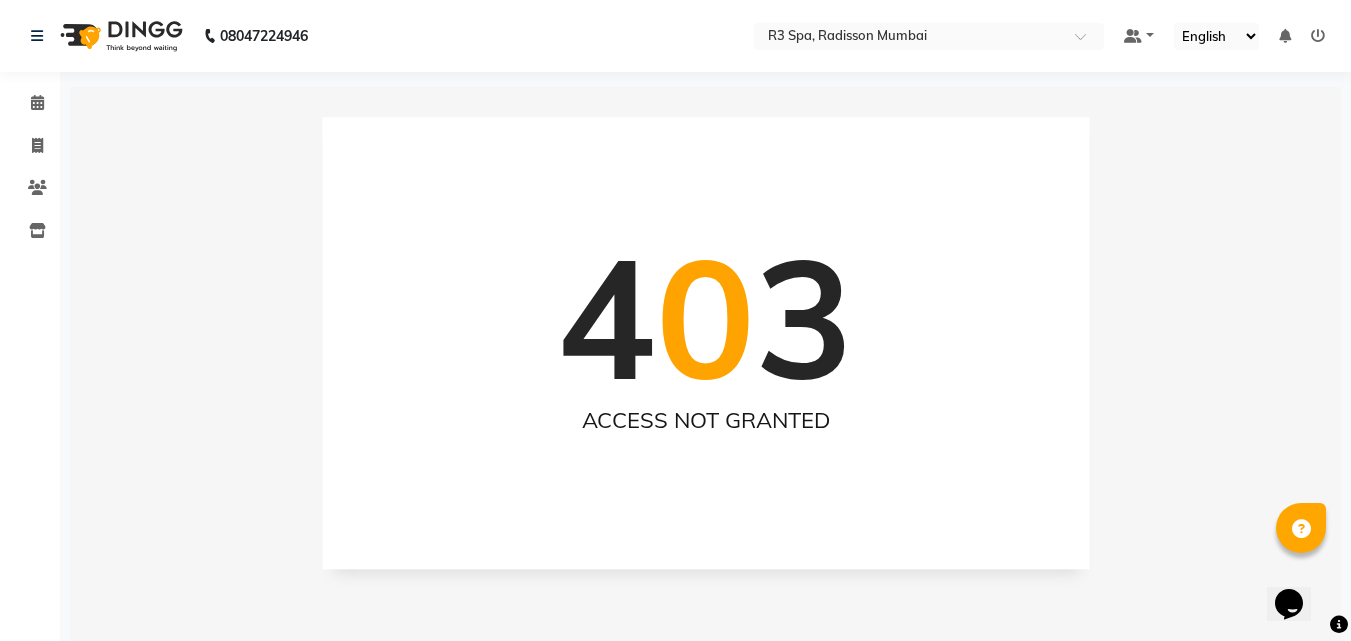 click on "Calendar" 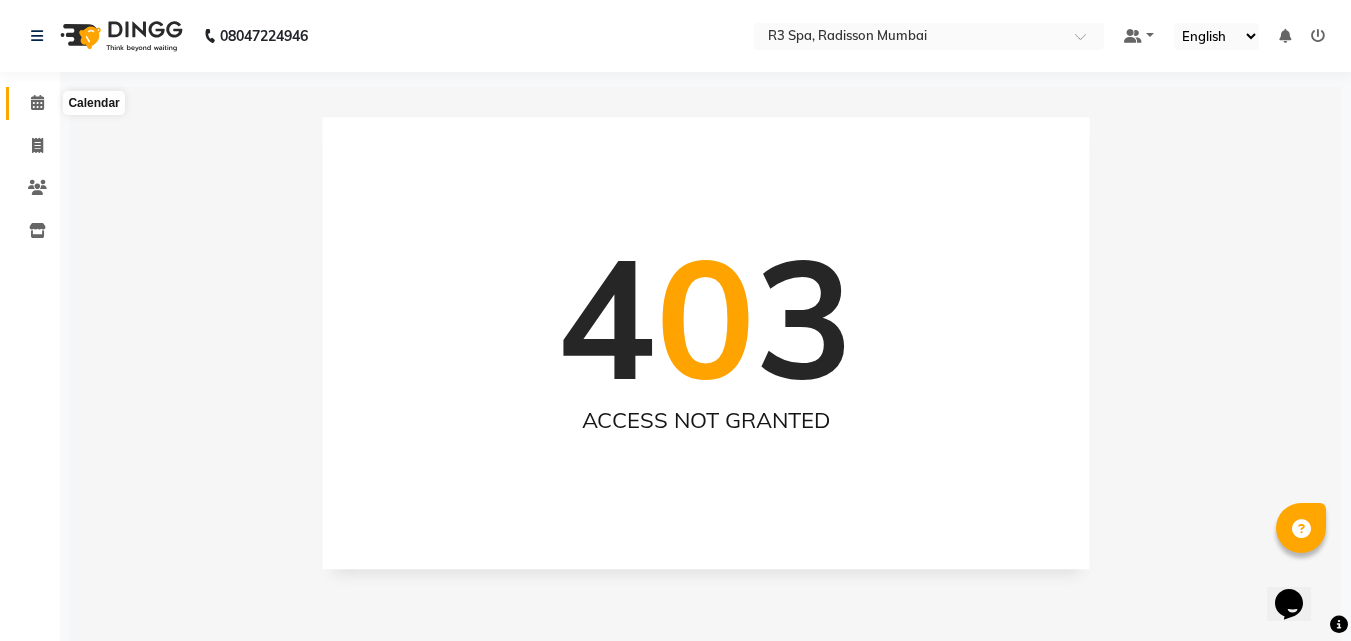click 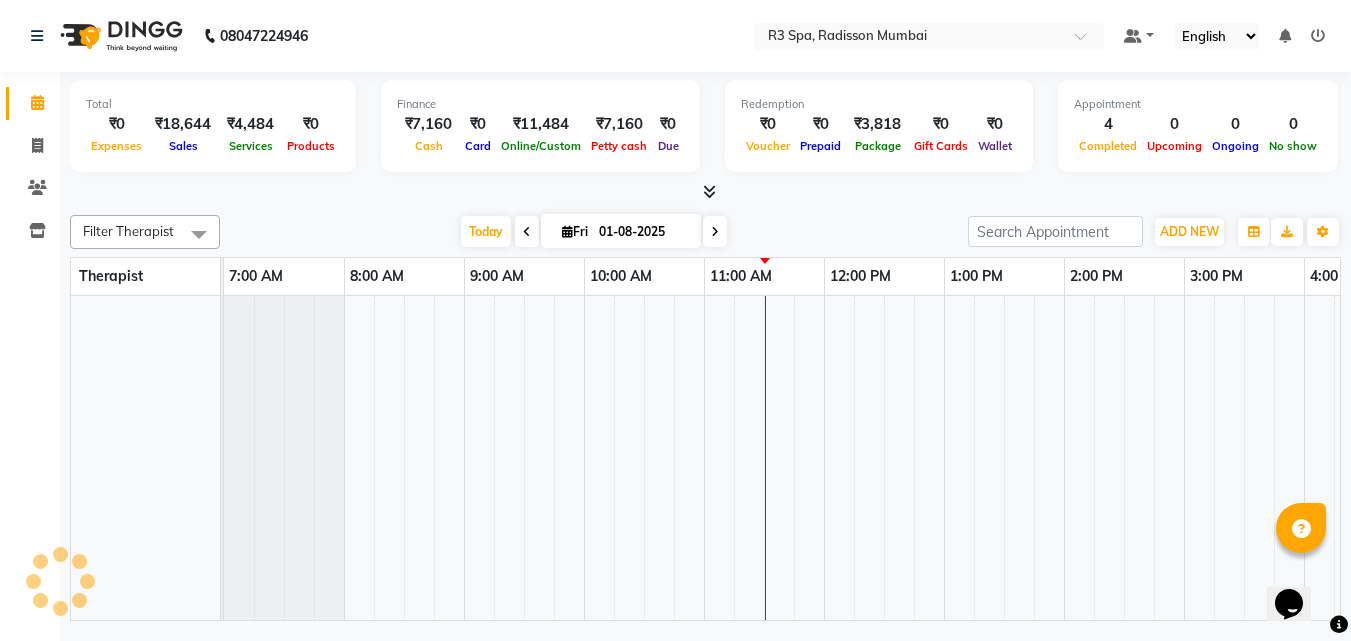 click 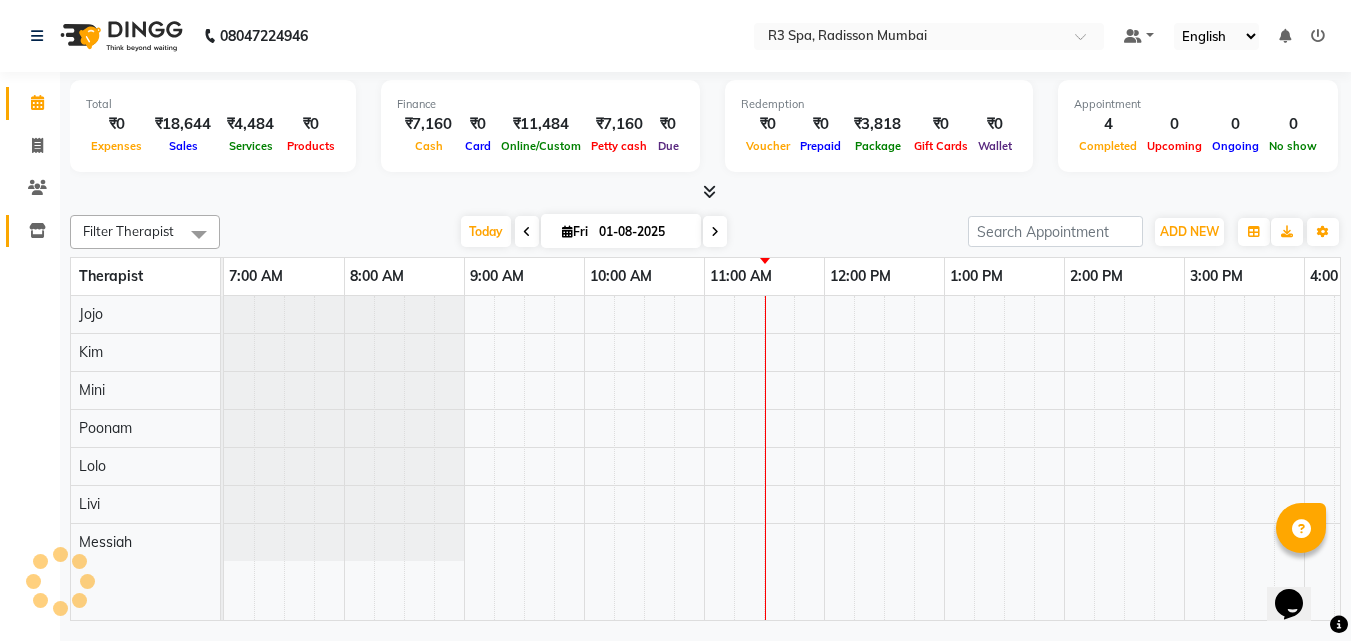 click 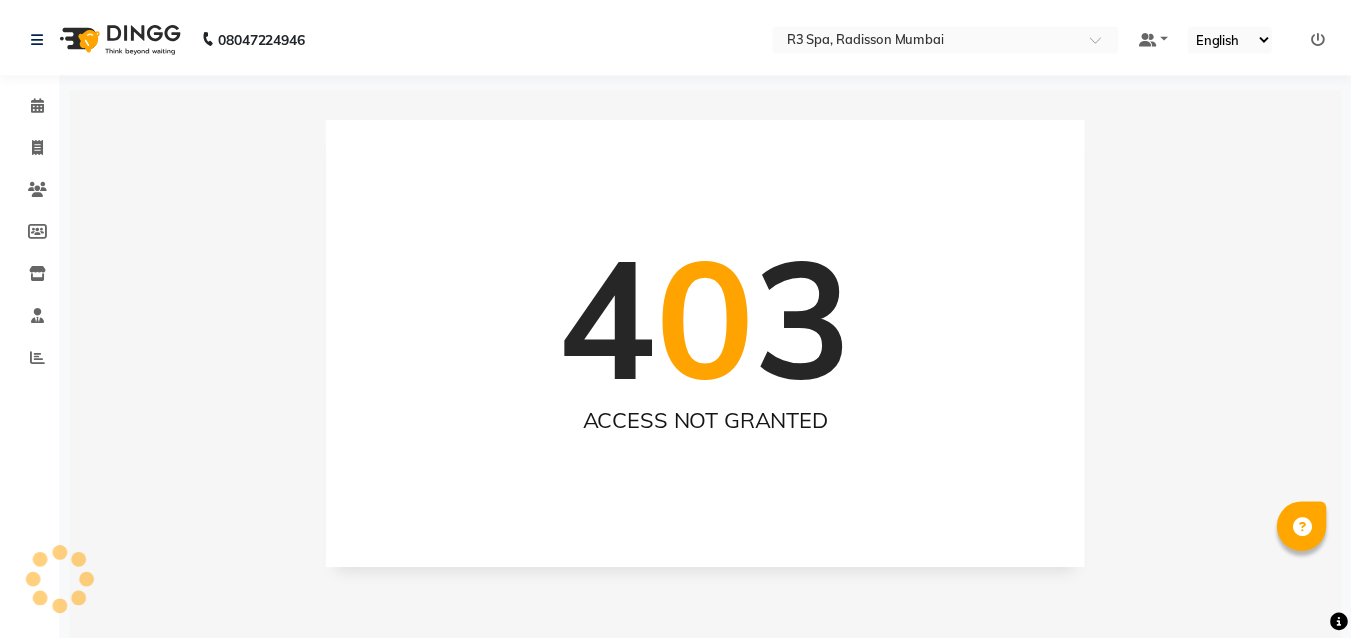 scroll, scrollTop: 0, scrollLeft: 0, axis: both 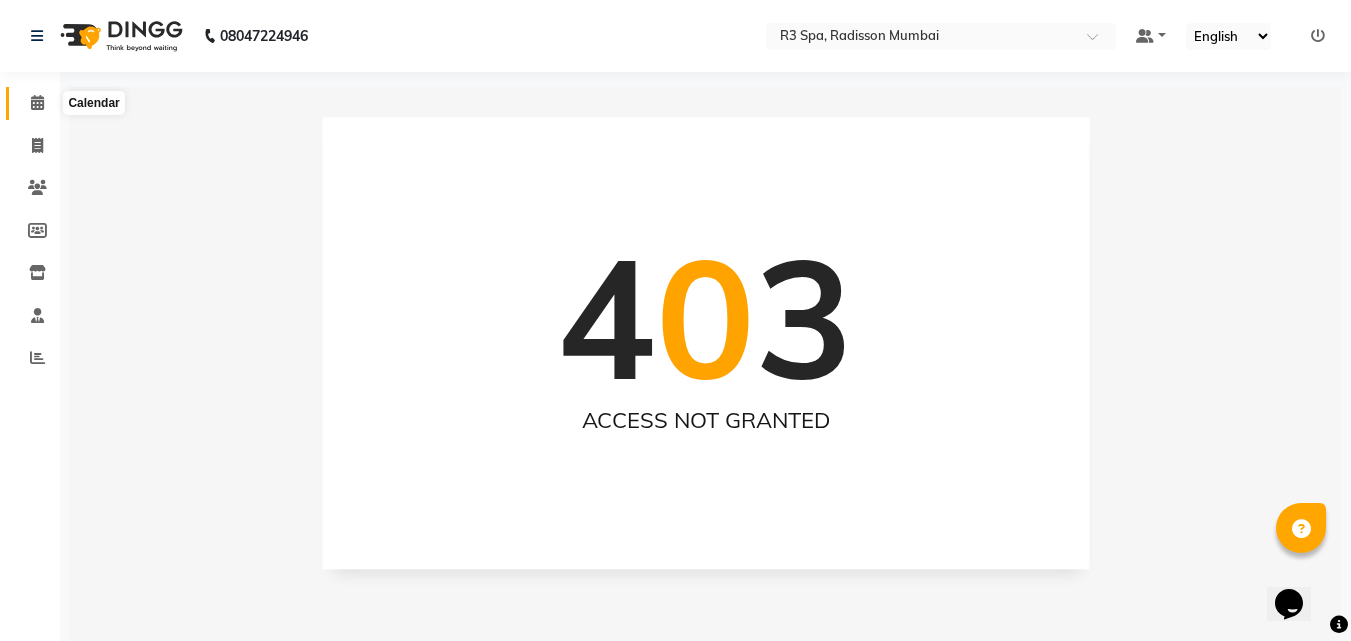 click 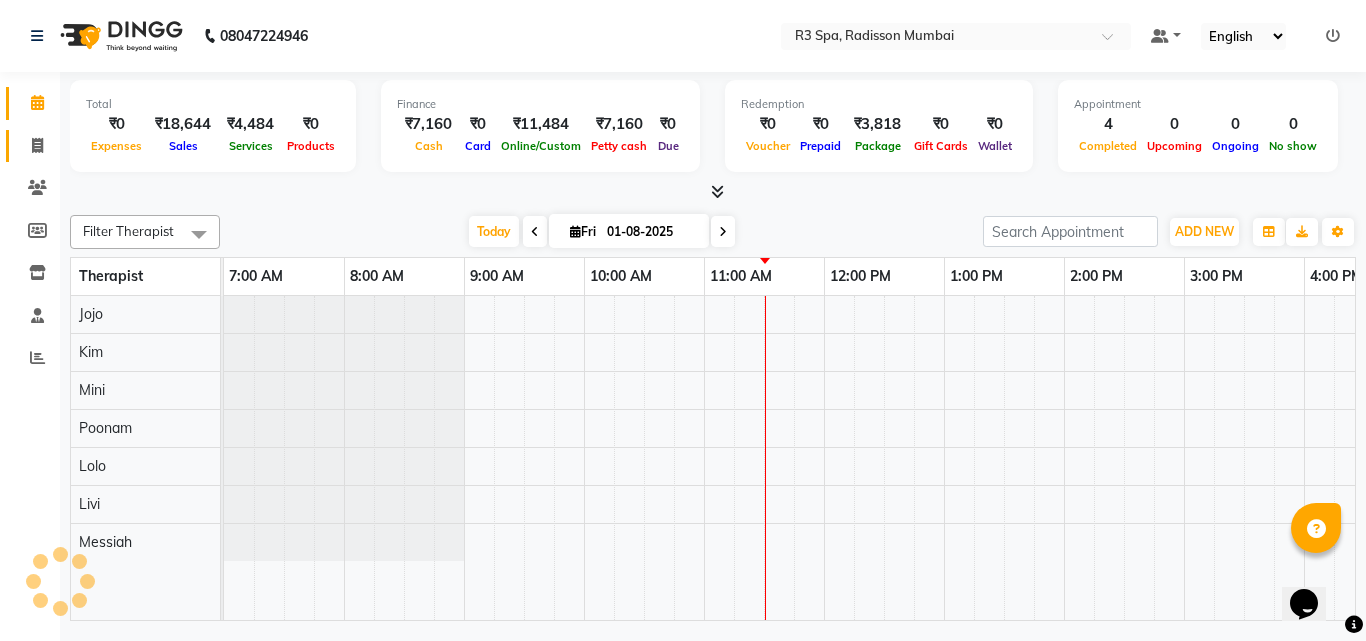 scroll, scrollTop: 0, scrollLeft: 0, axis: both 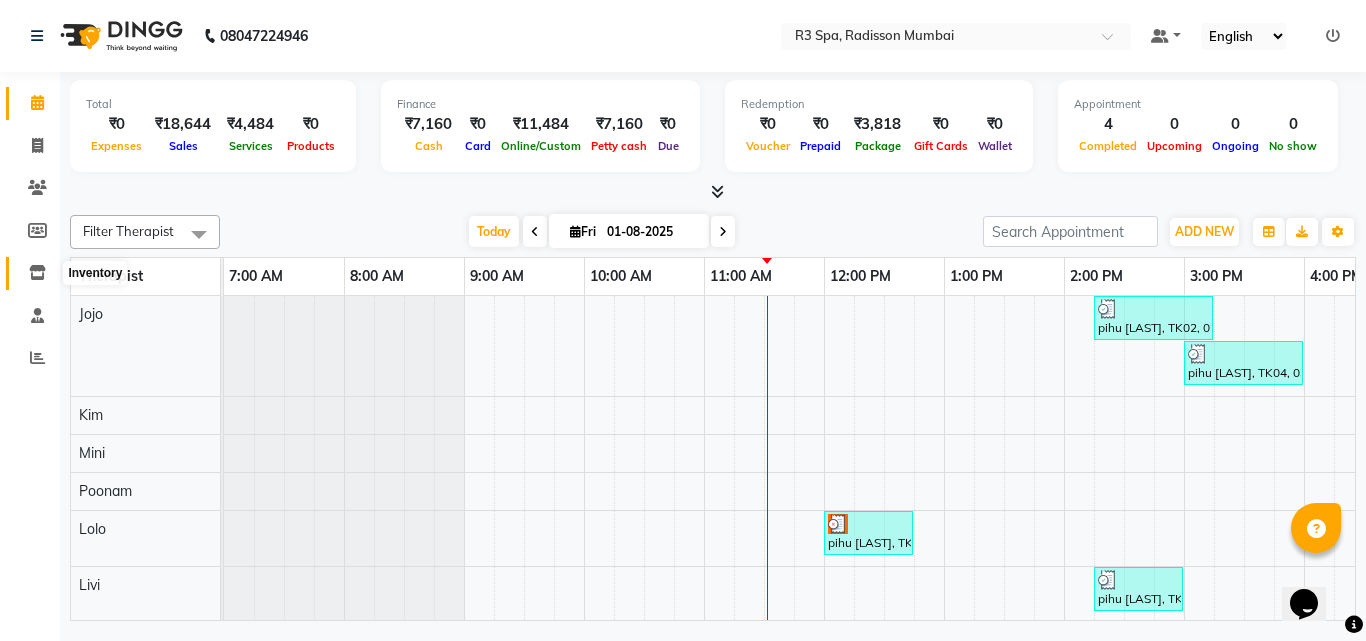 click 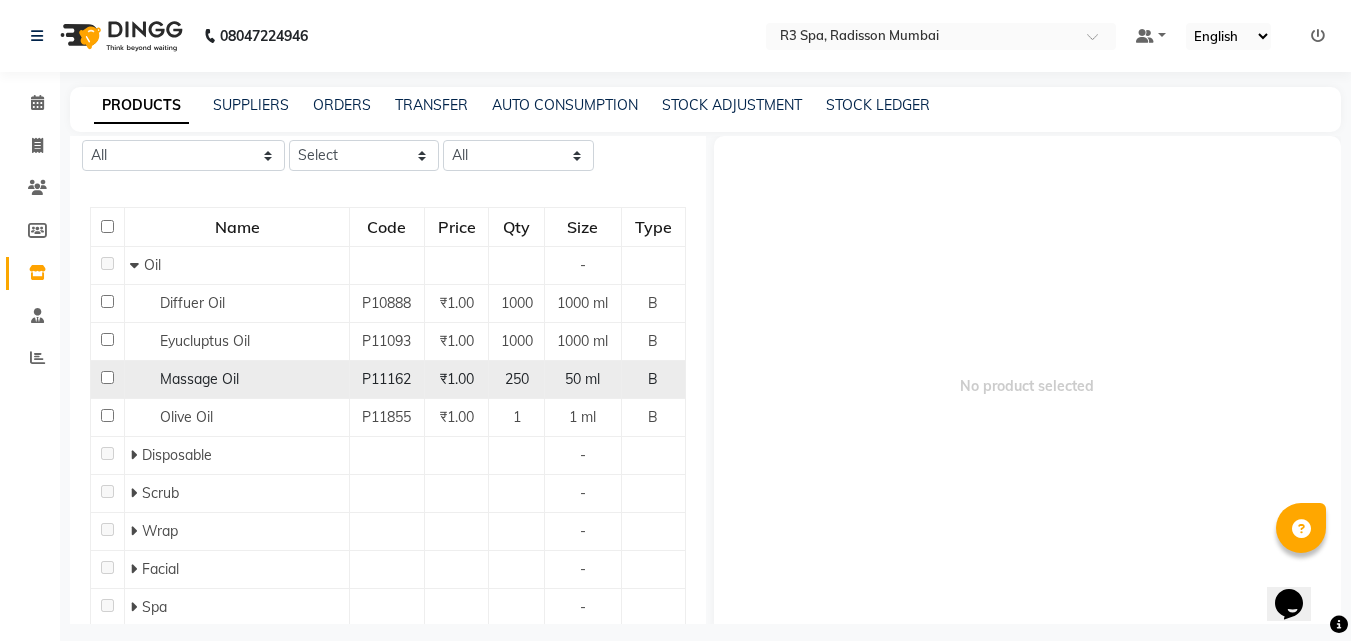 scroll, scrollTop: 100, scrollLeft: 0, axis: vertical 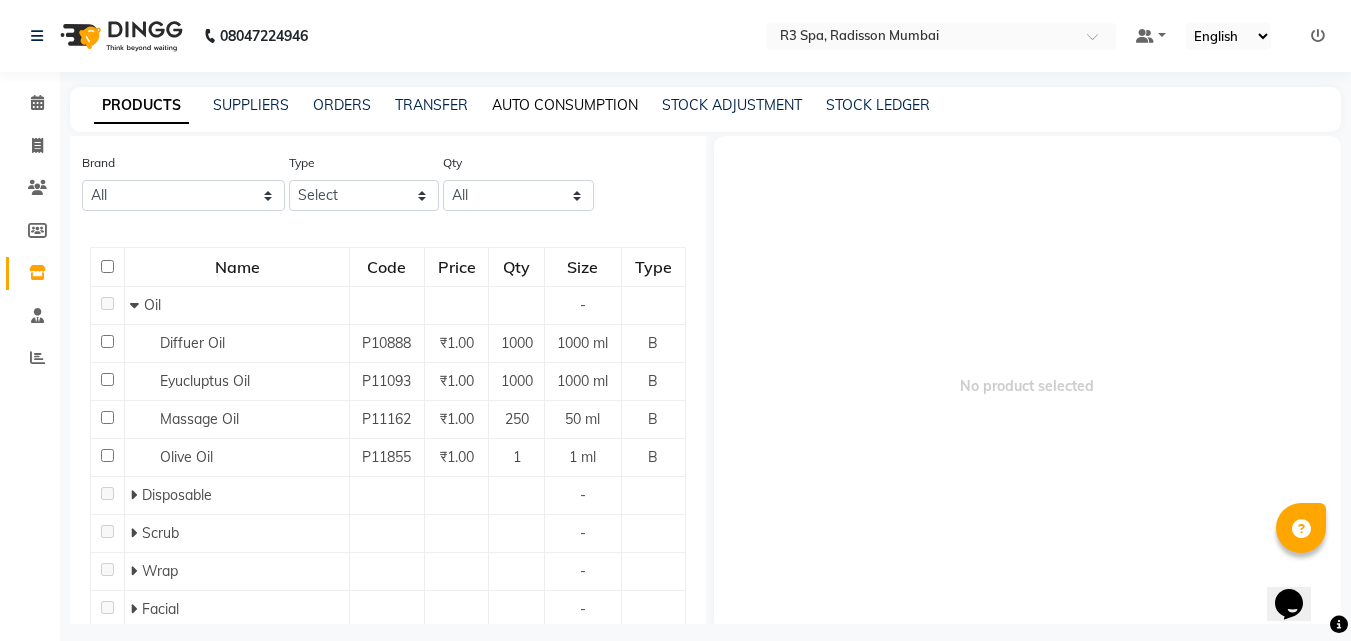 click on "AUTO CONSUMPTION" 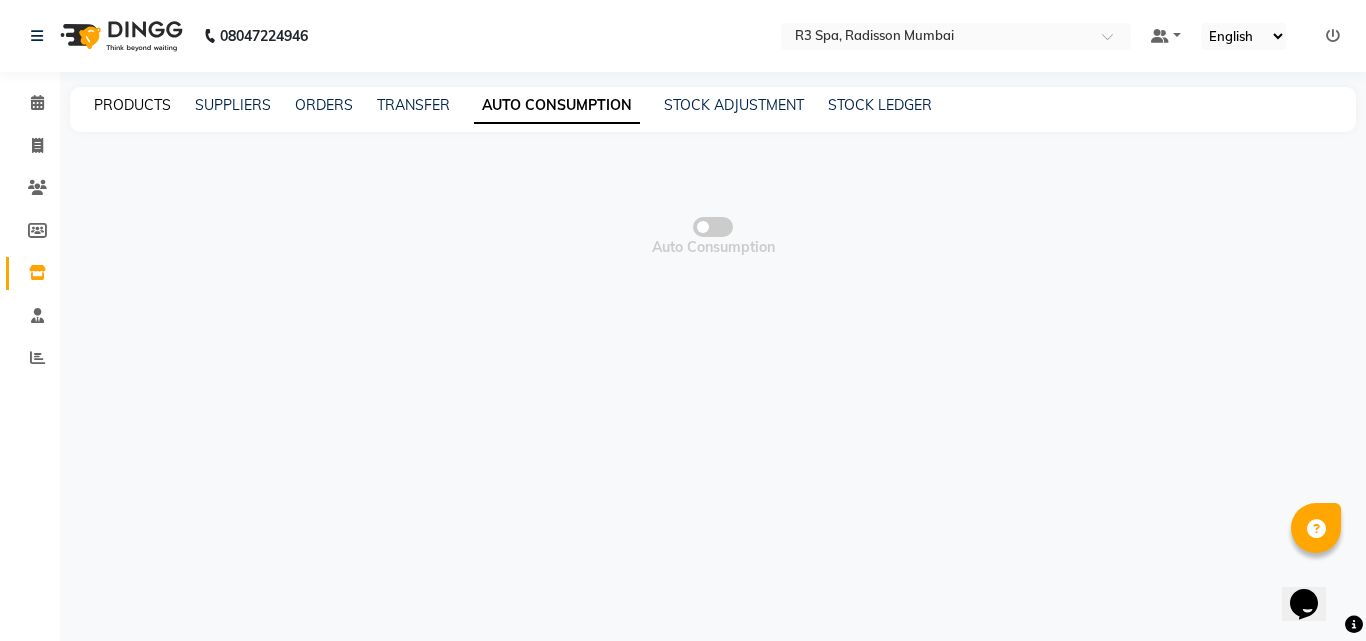 click on "PRODUCTS" 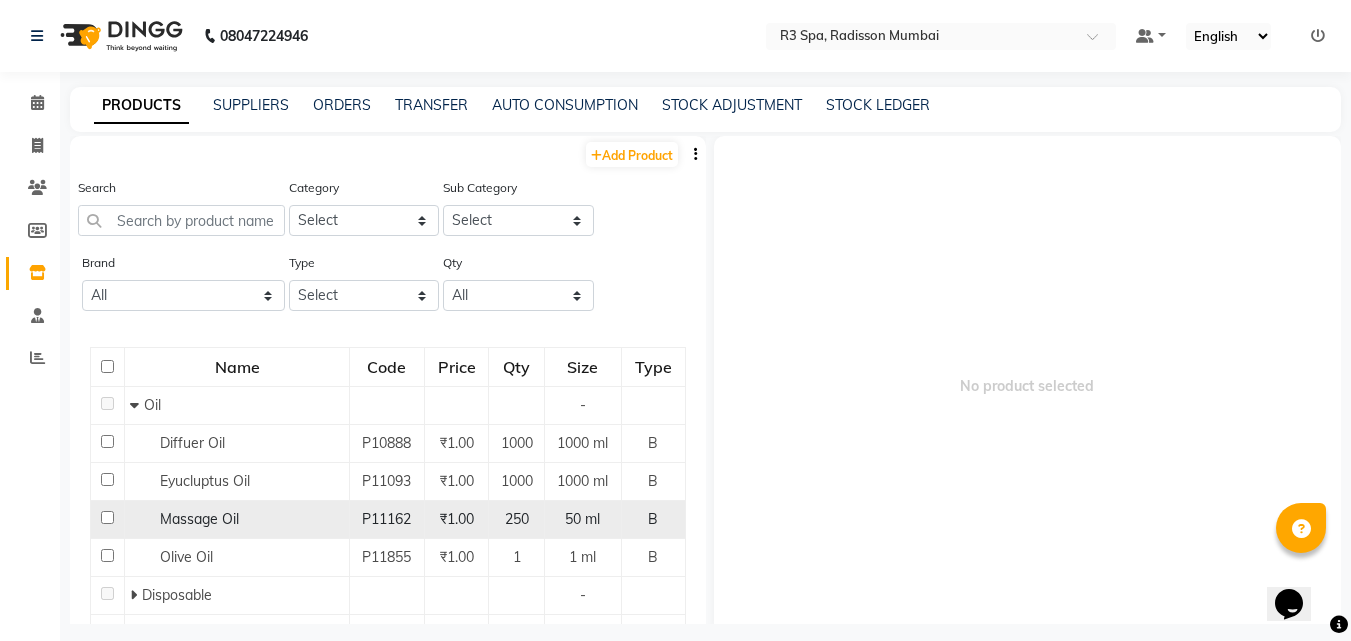 click on "Massage Oil" 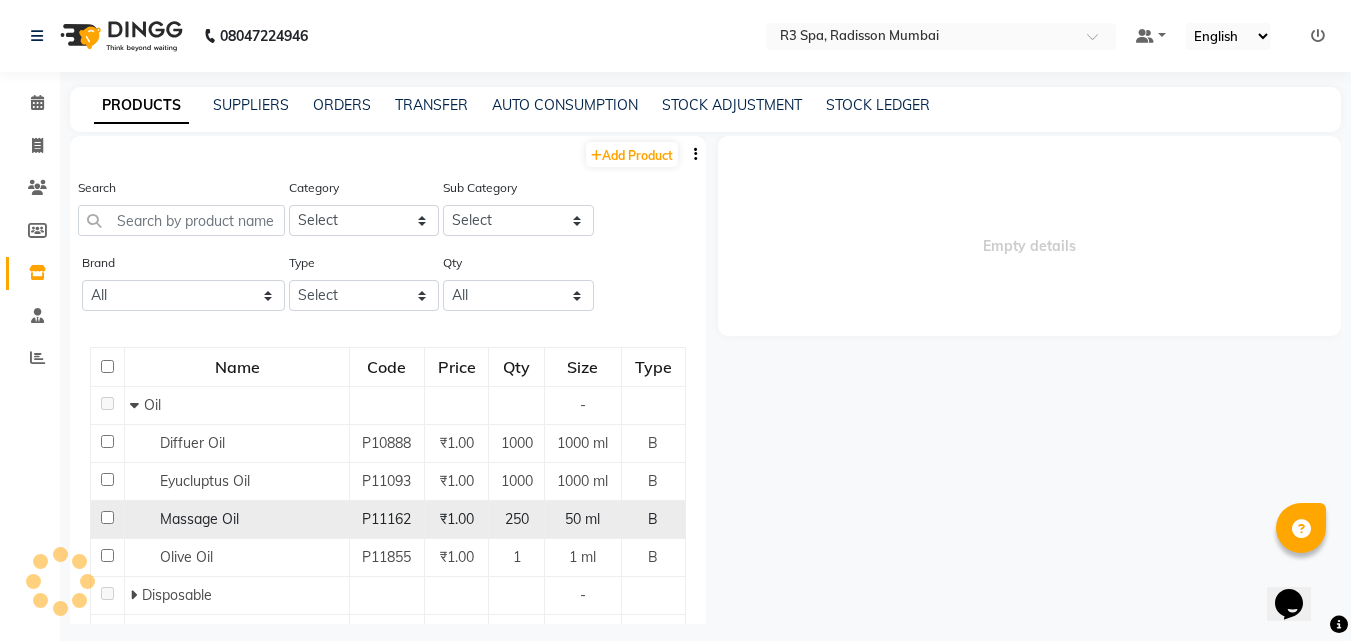 select 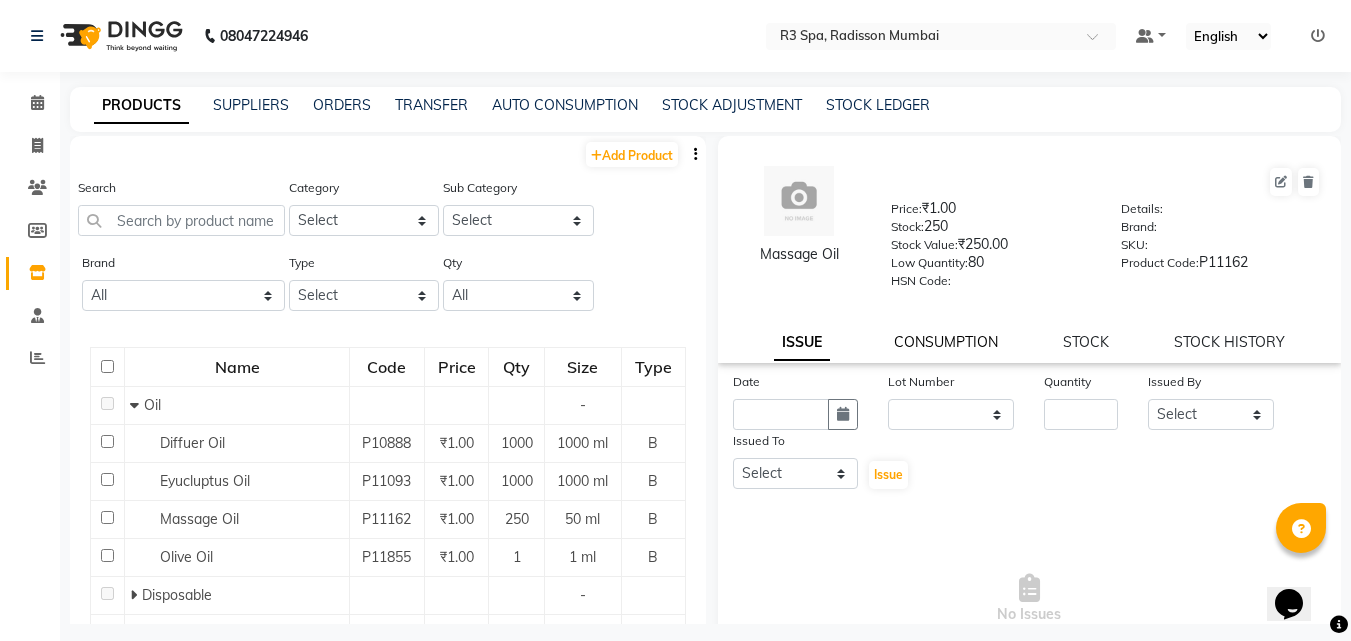 click on "CONSUMPTION" 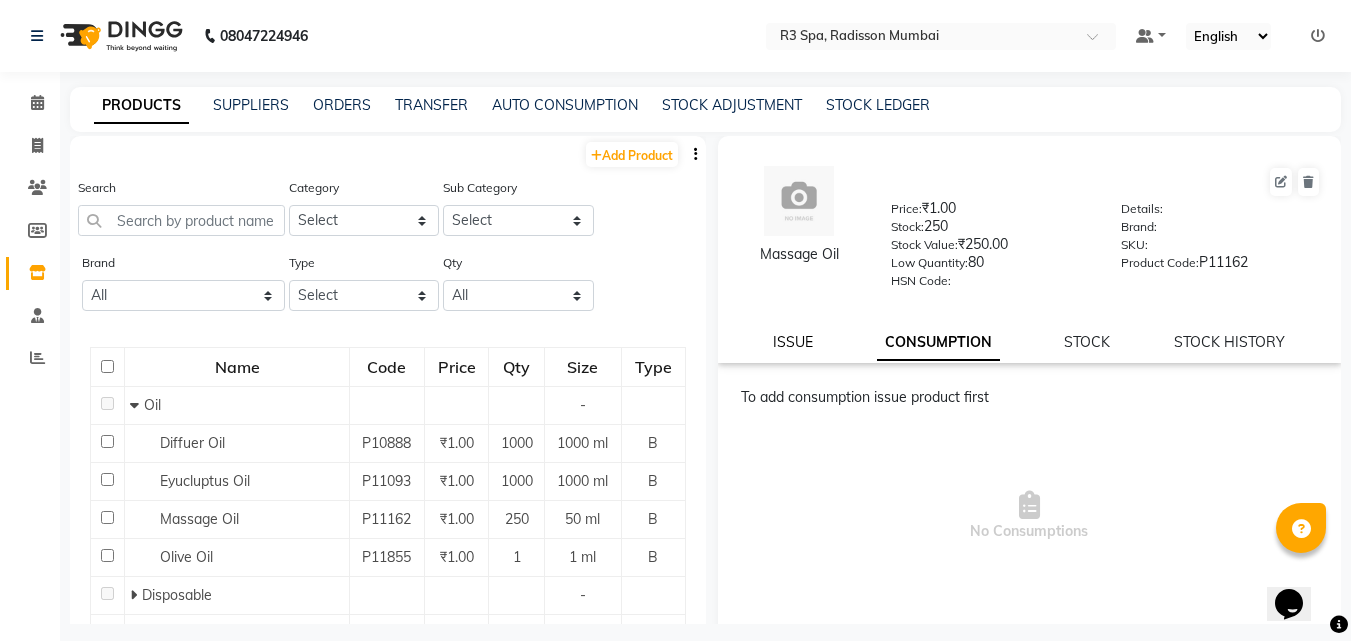 click on "ISSUE" 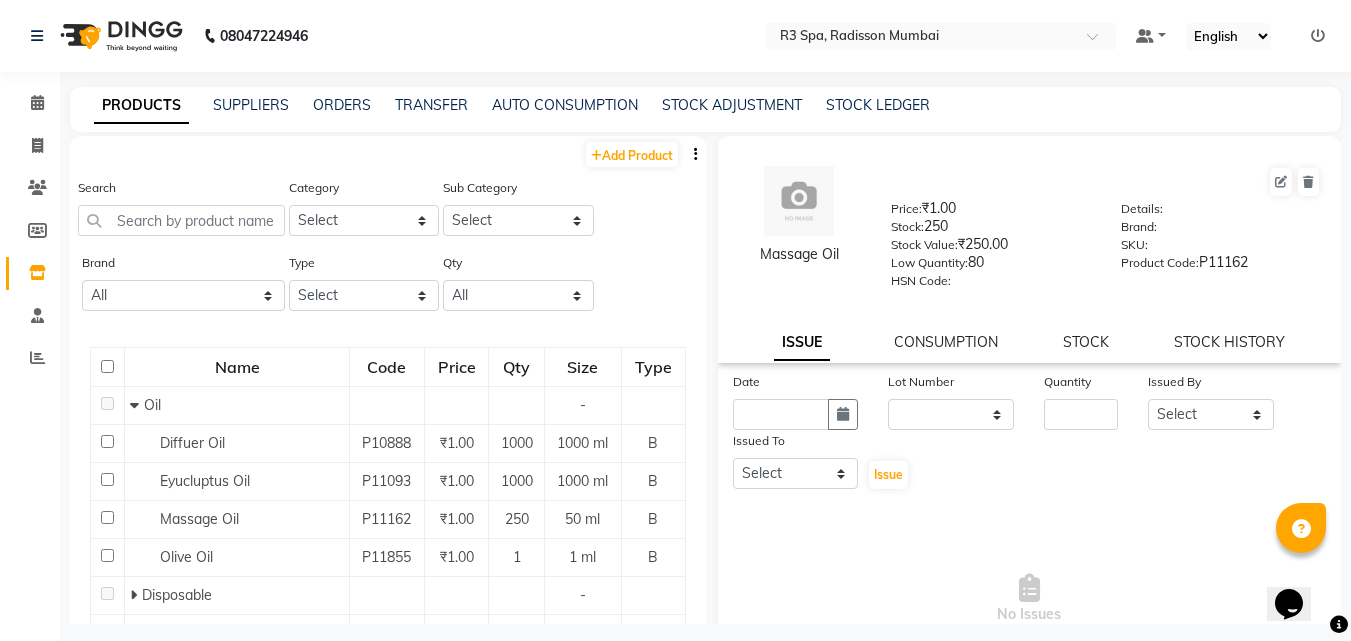 click on "PRODUCTS SUPPLIERS ORDERS TRANSFER AUTO CONSUMPTION STOCK ADJUSTMENT STOCK LEDGER" 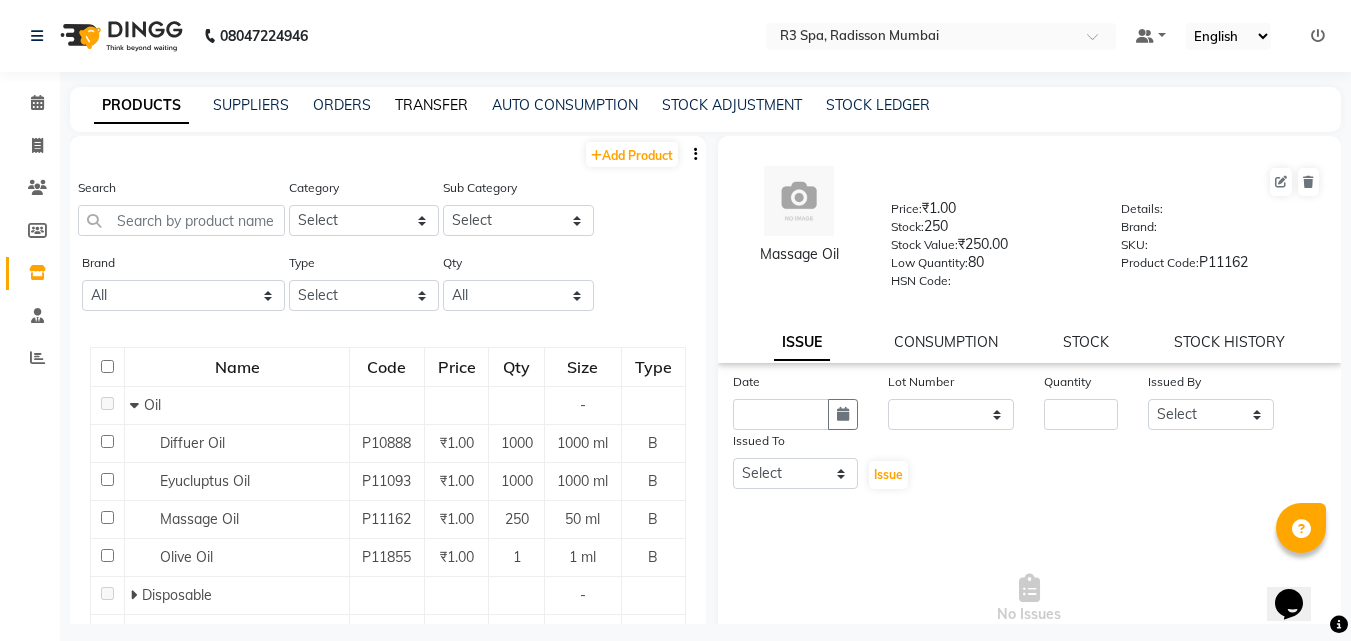 click on "TRANSFER" 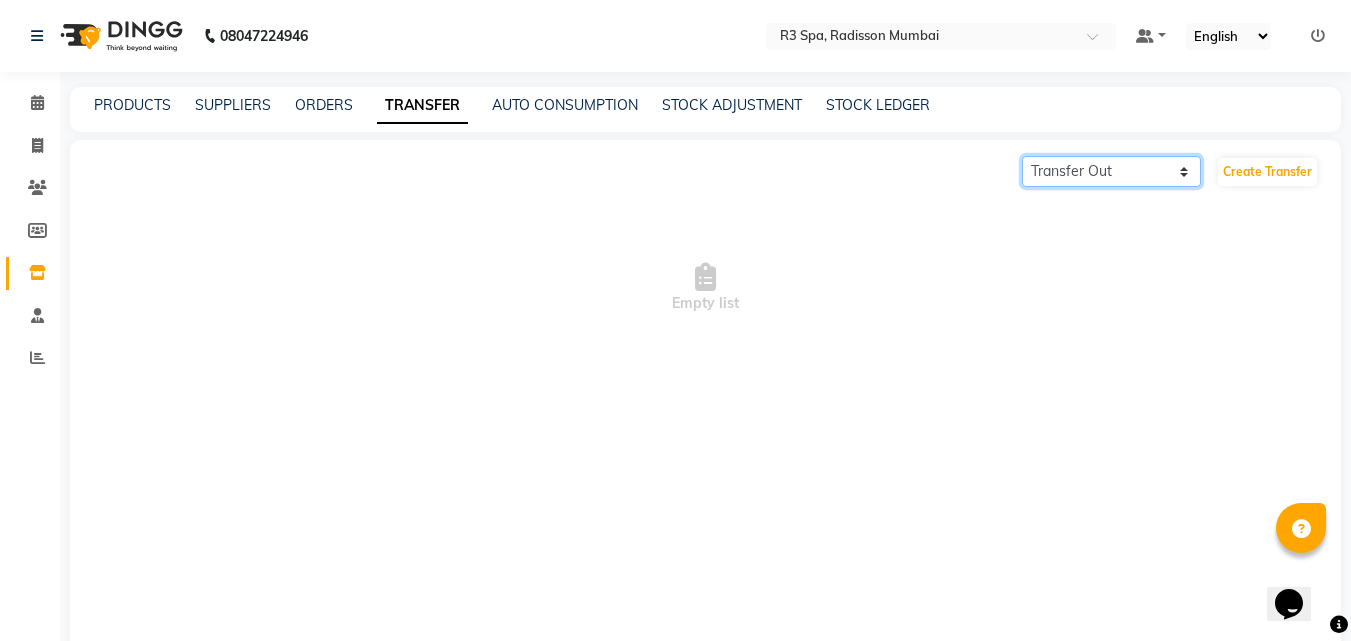 click on "Transfer In Transfer Out" 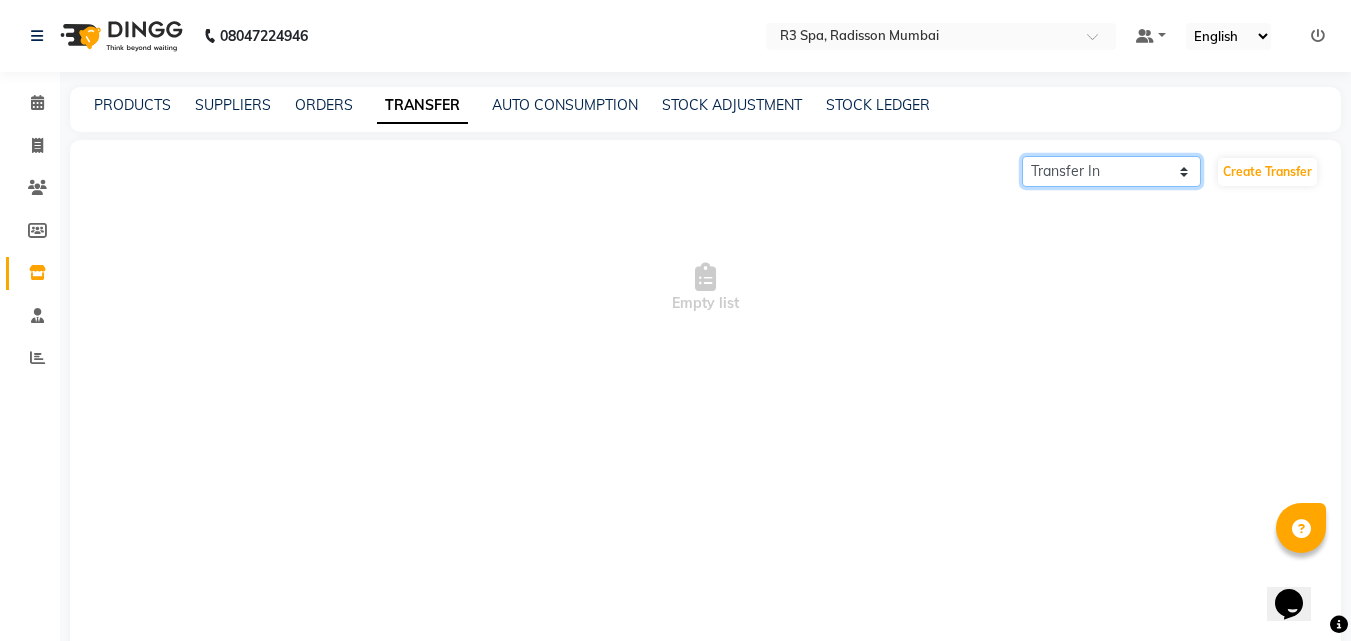 click on "Transfer In Transfer Out" 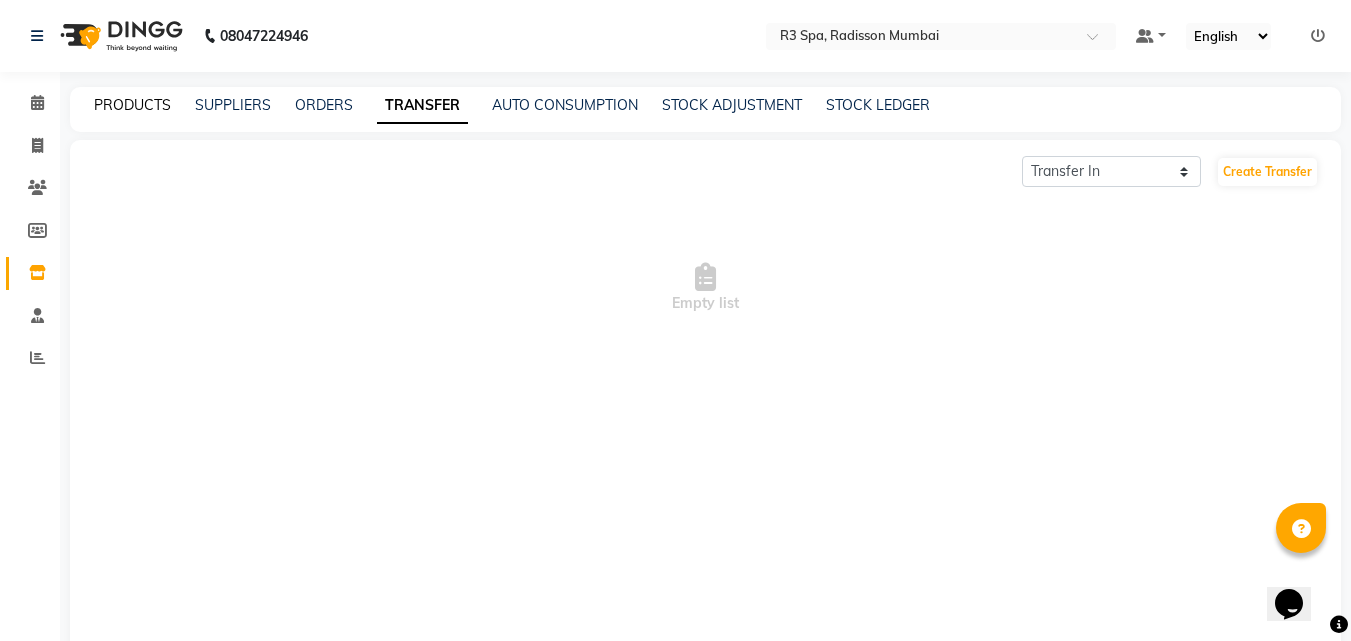 click on "PRODUCTS" 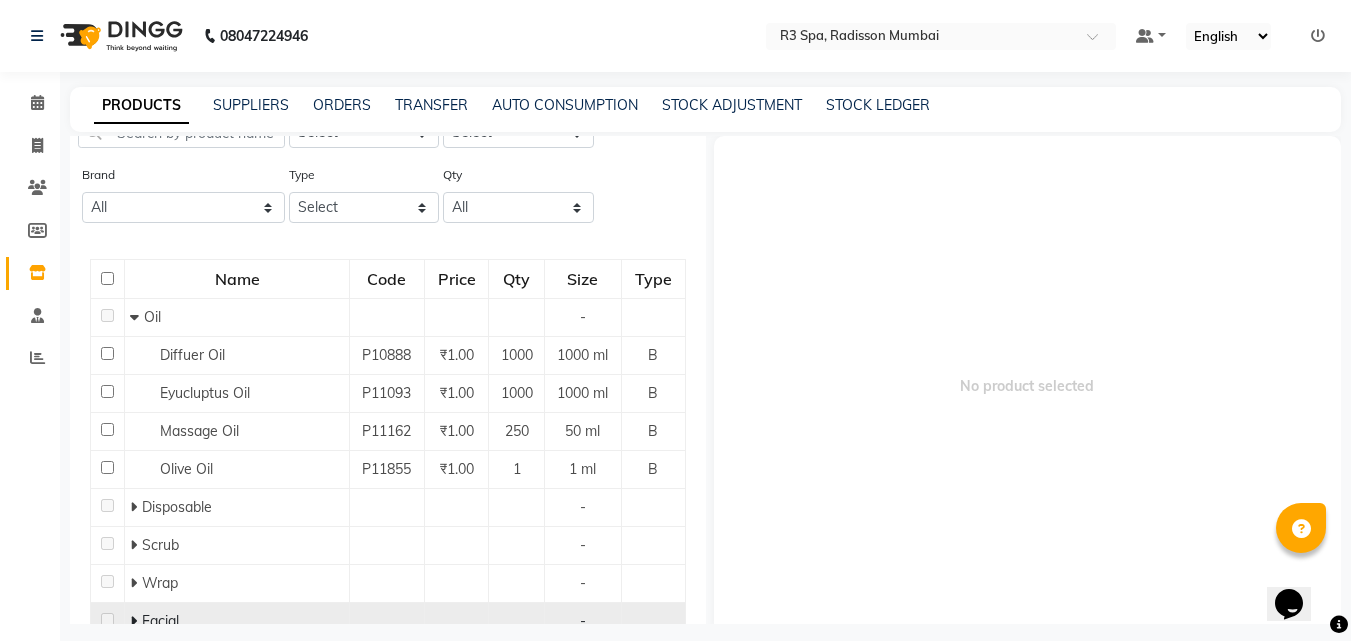 scroll, scrollTop: 200, scrollLeft: 0, axis: vertical 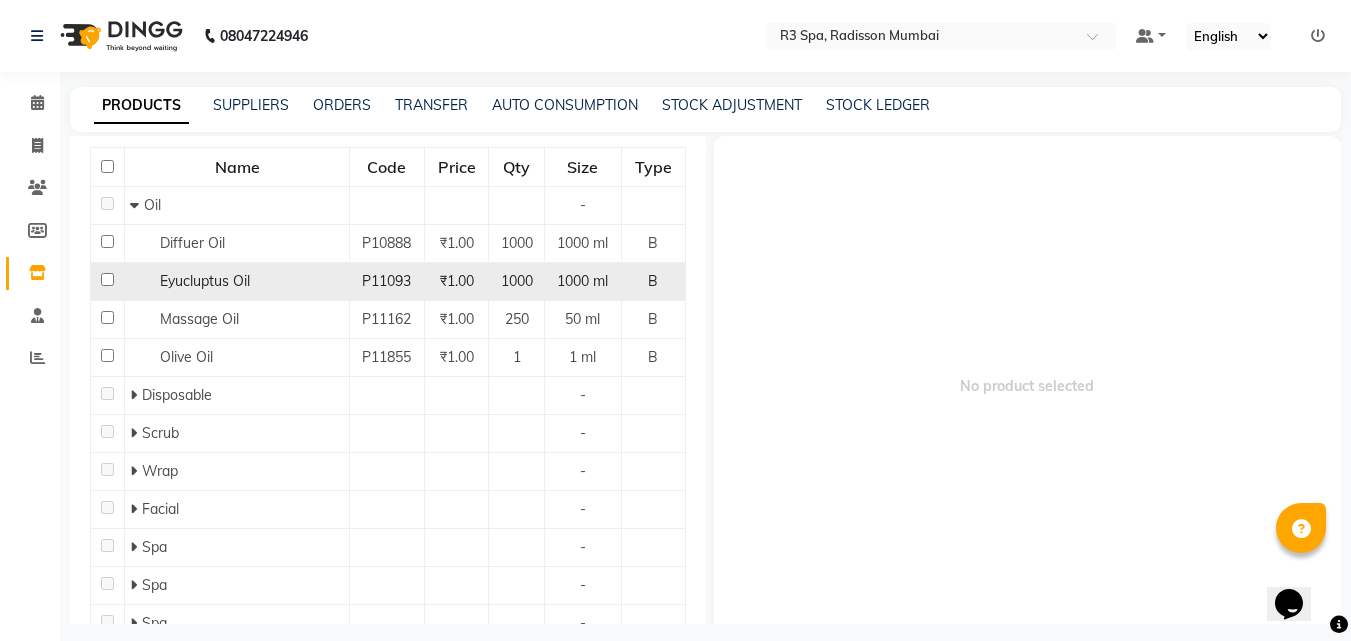 click on "Eyucluptus Oil" 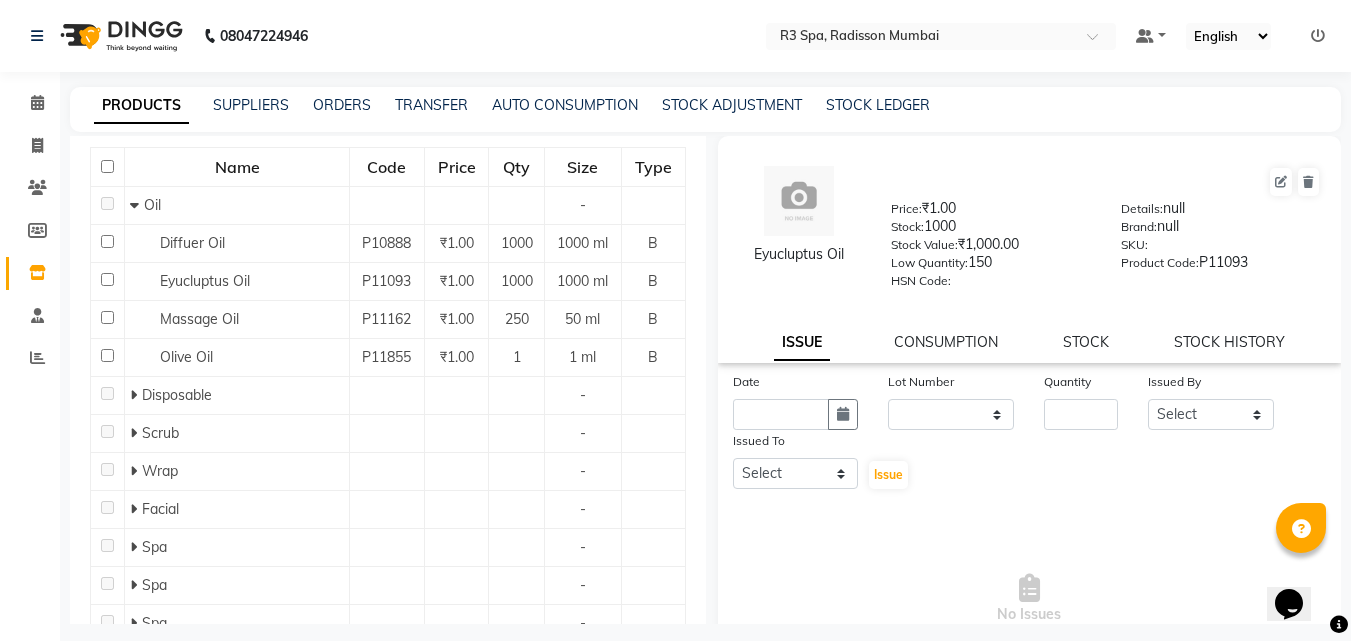 click on "ISSUE CONSUMPTION STOCK STOCK HISTORY" 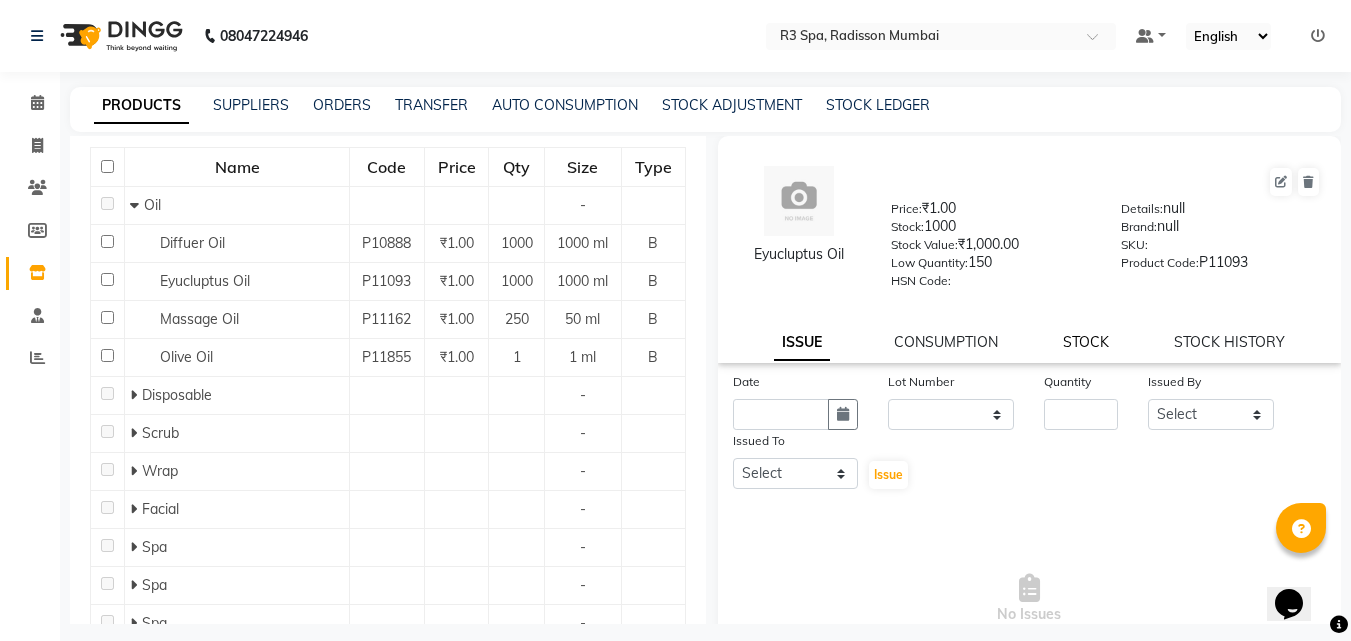 click on "STOCK" 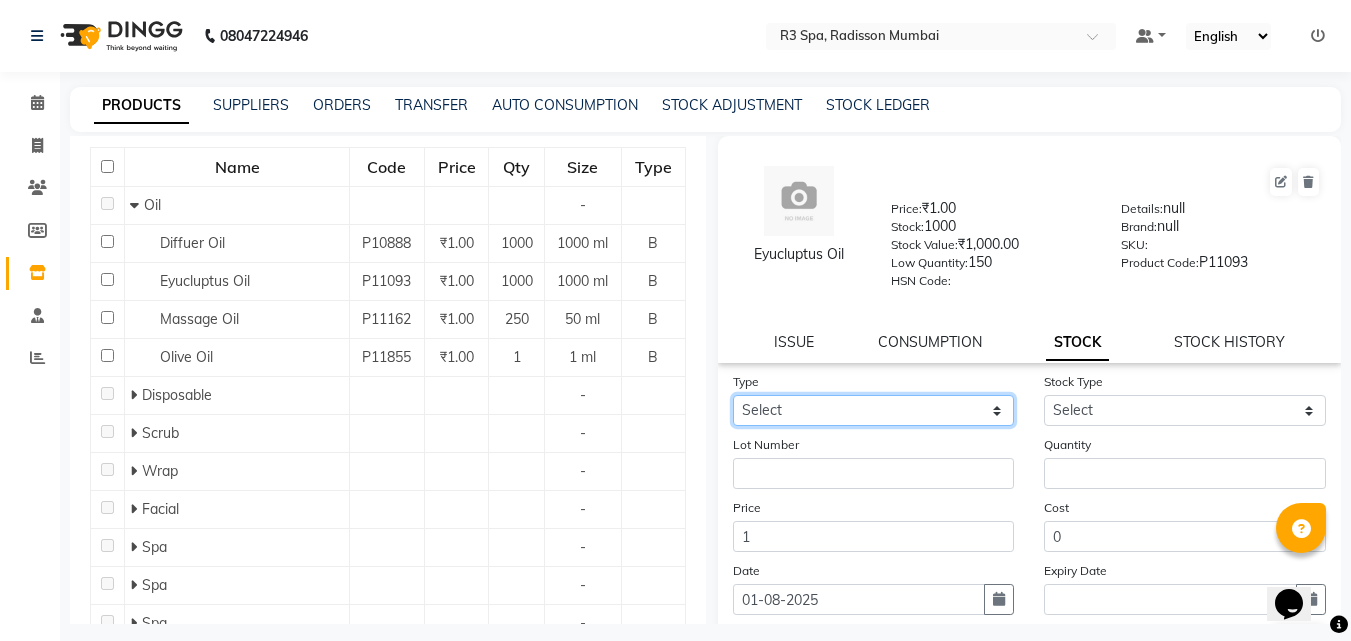 click on "Select In Out" 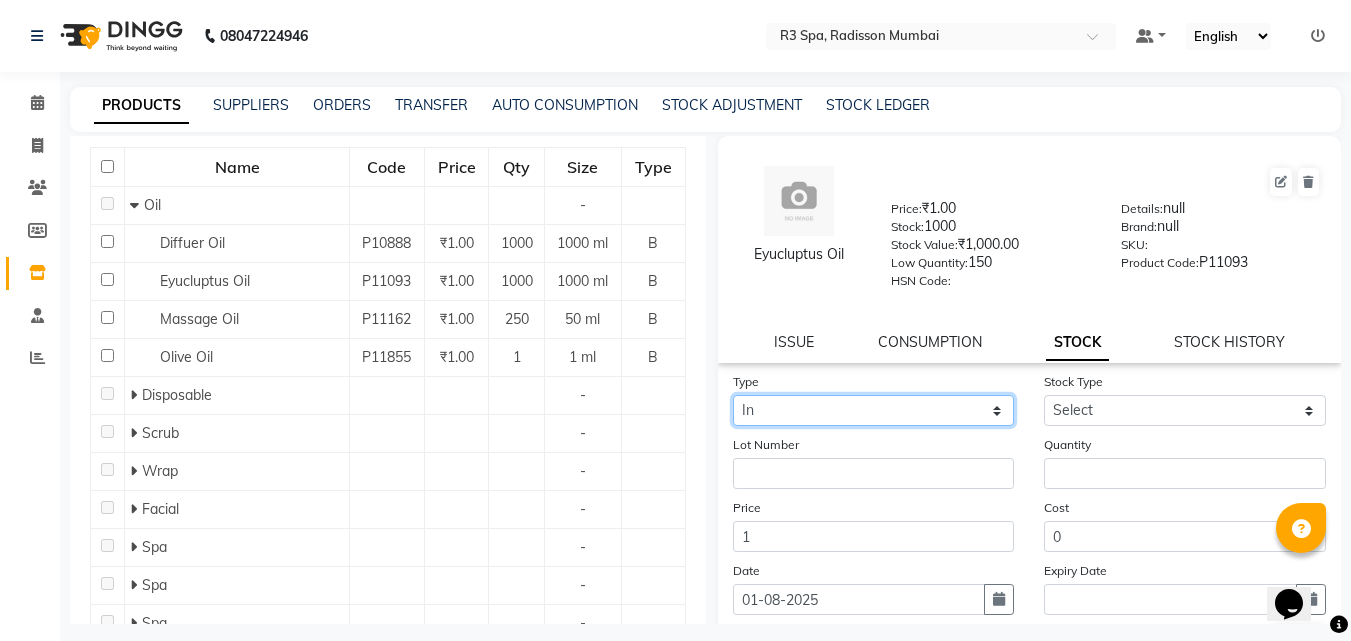 click on "Select In Out" 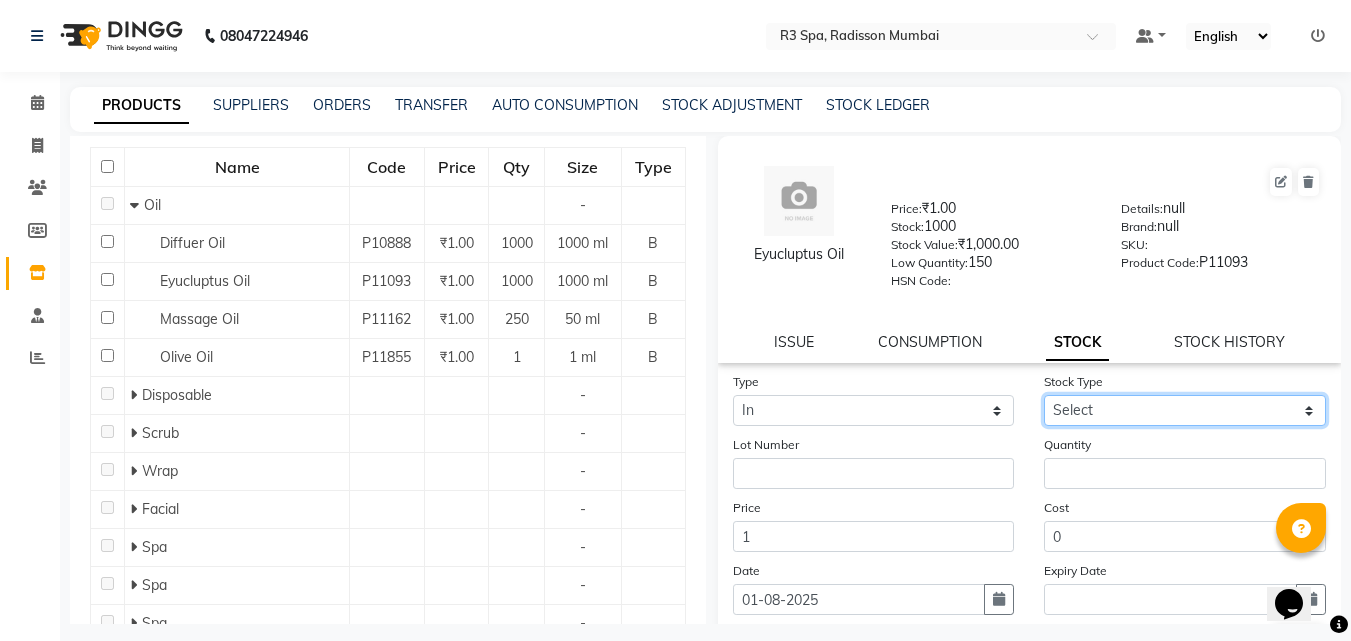 click on "Select New Stock Adjustment Return Other" 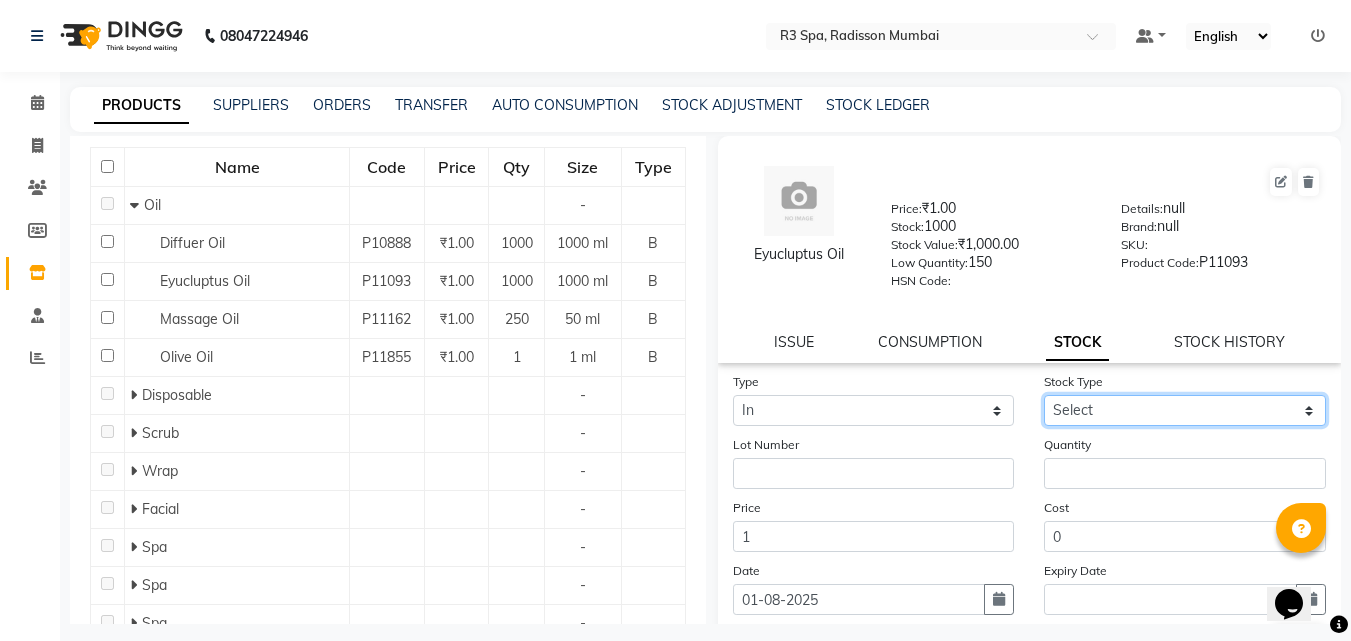select on "new stock" 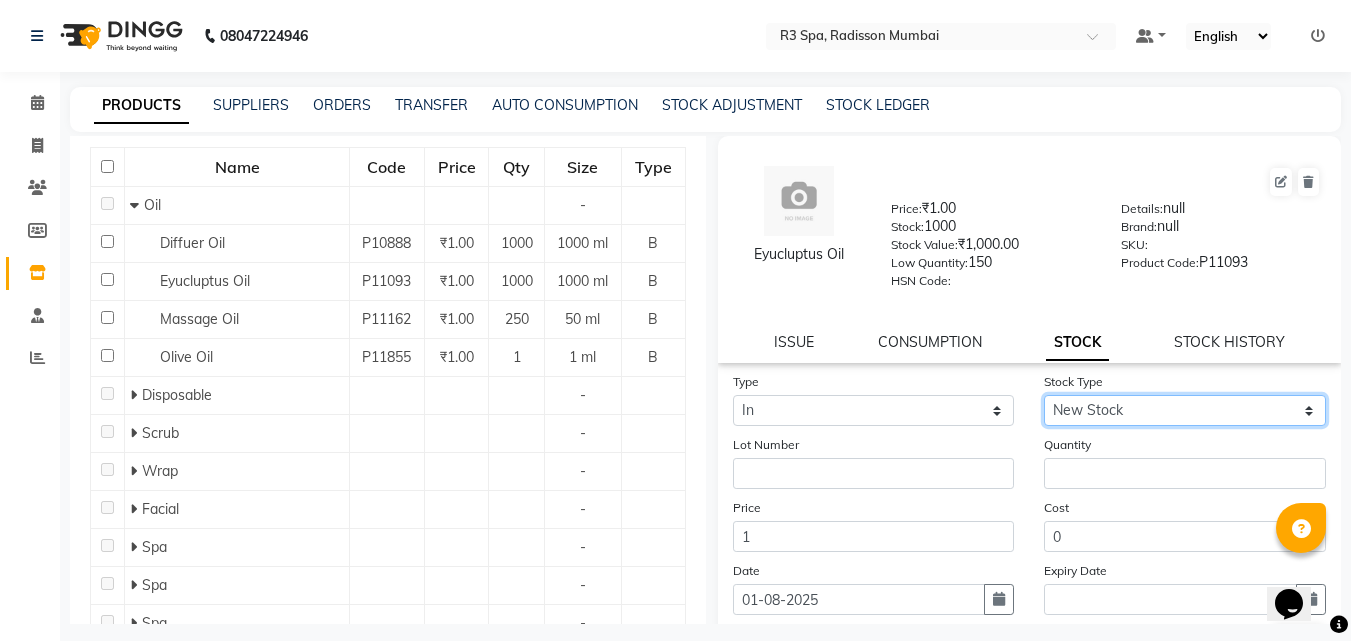 click on "Select New Stock Adjustment Return Other" 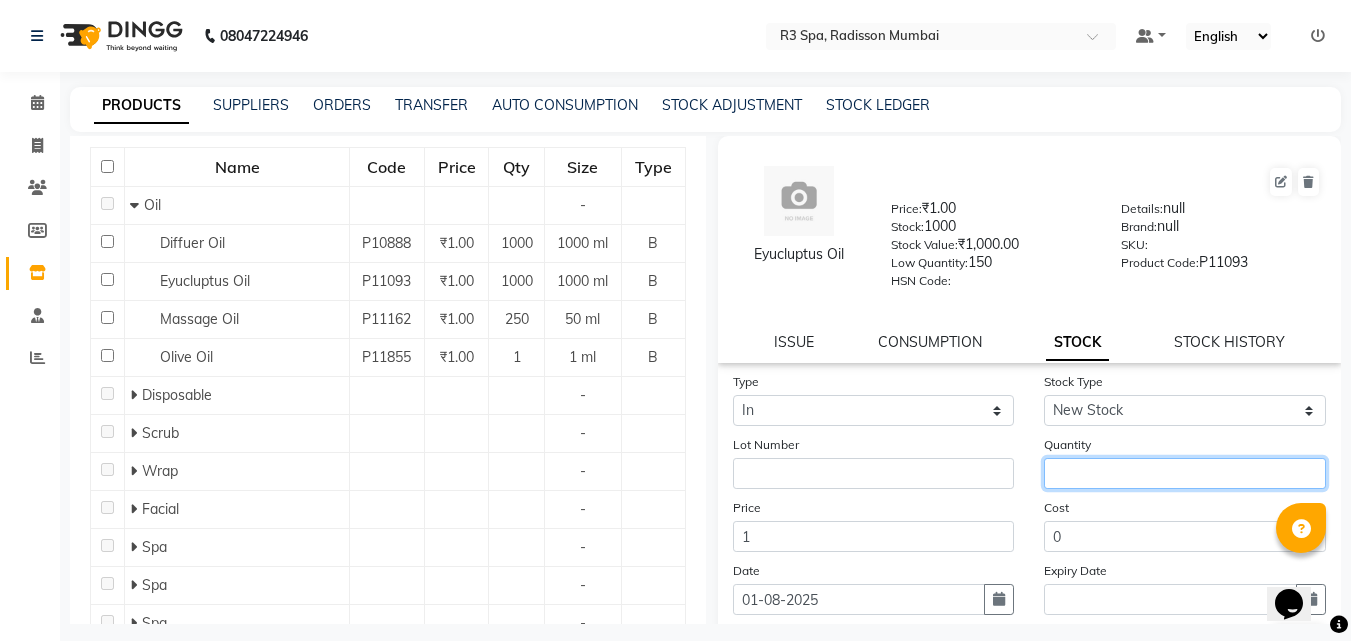 click 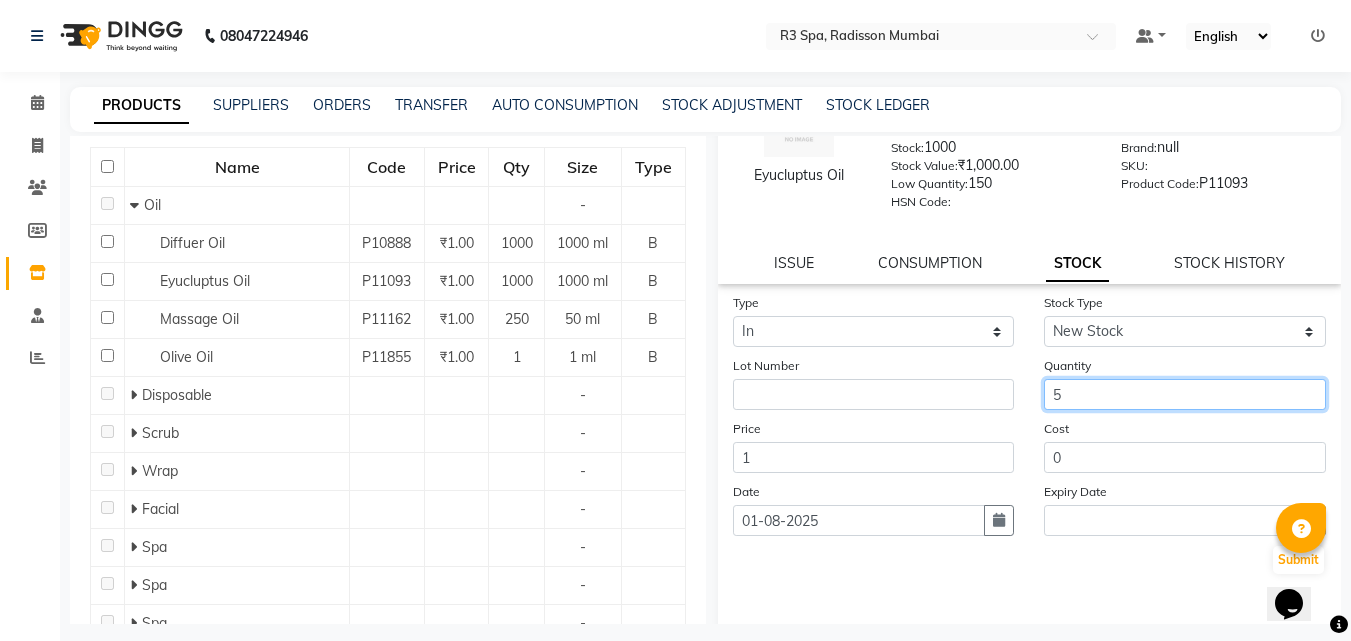 scroll, scrollTop: 100, scrollLeft: 0, axis: vertical 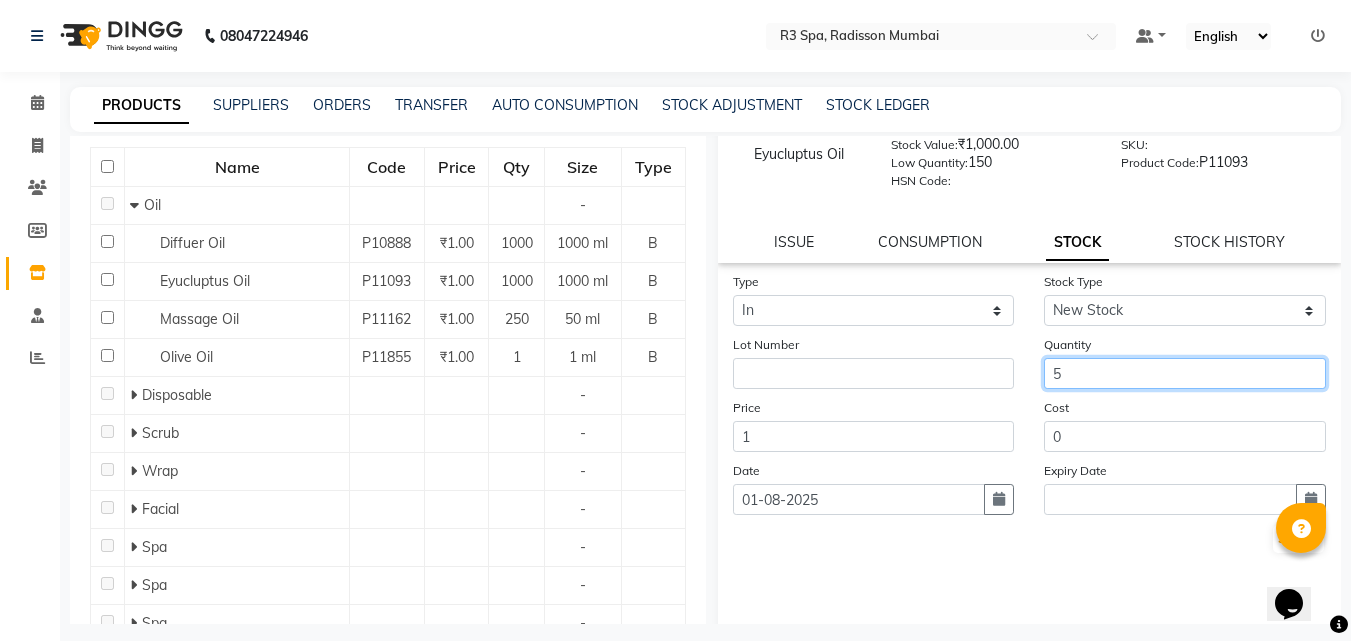 type on "5" 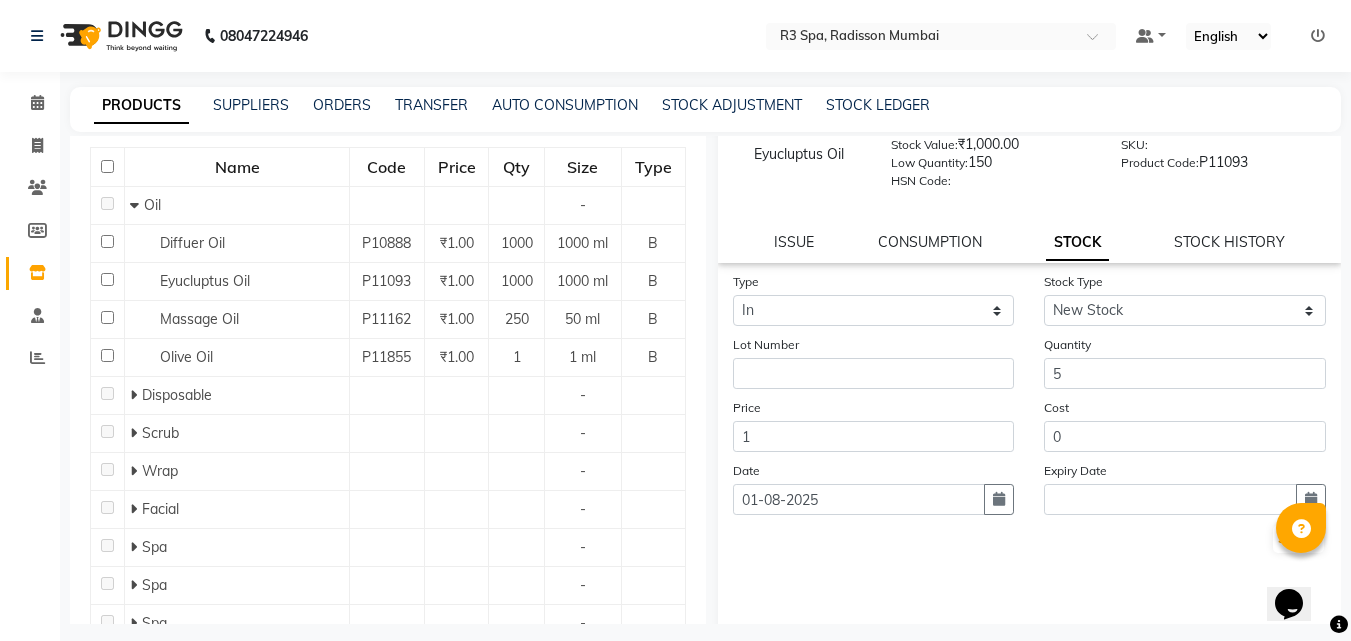 click at bounding box center [1339, 624] 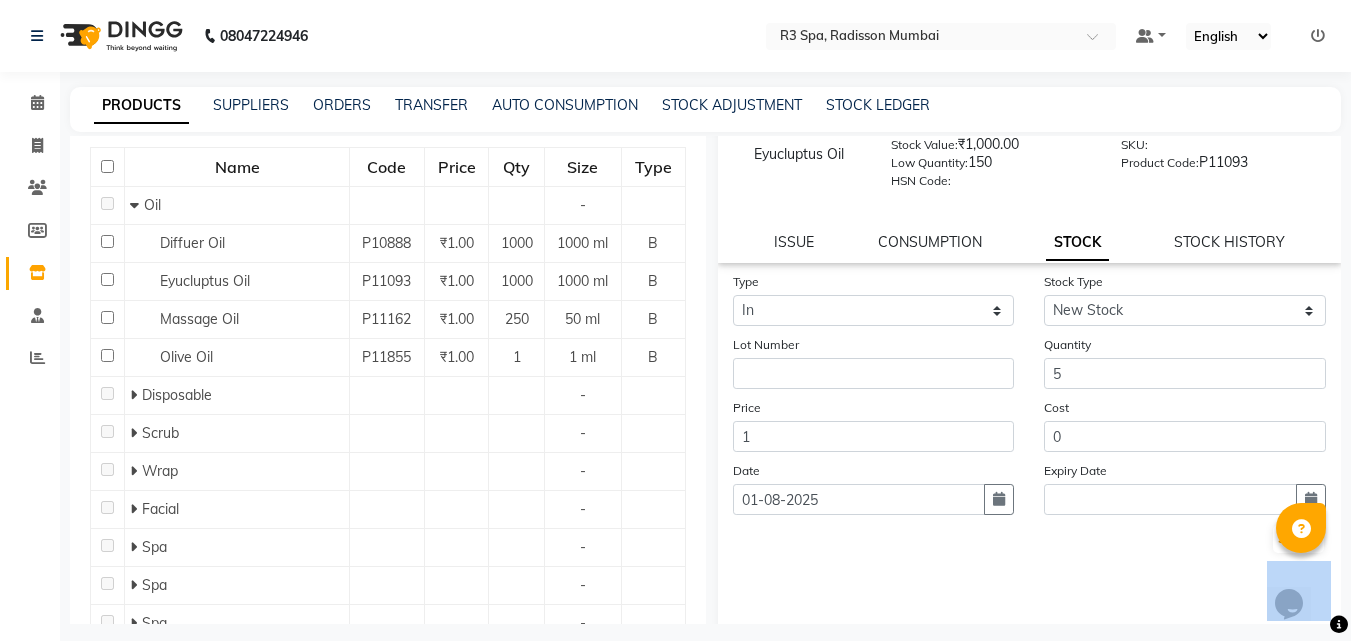 click at bounding box center (1339, 624) 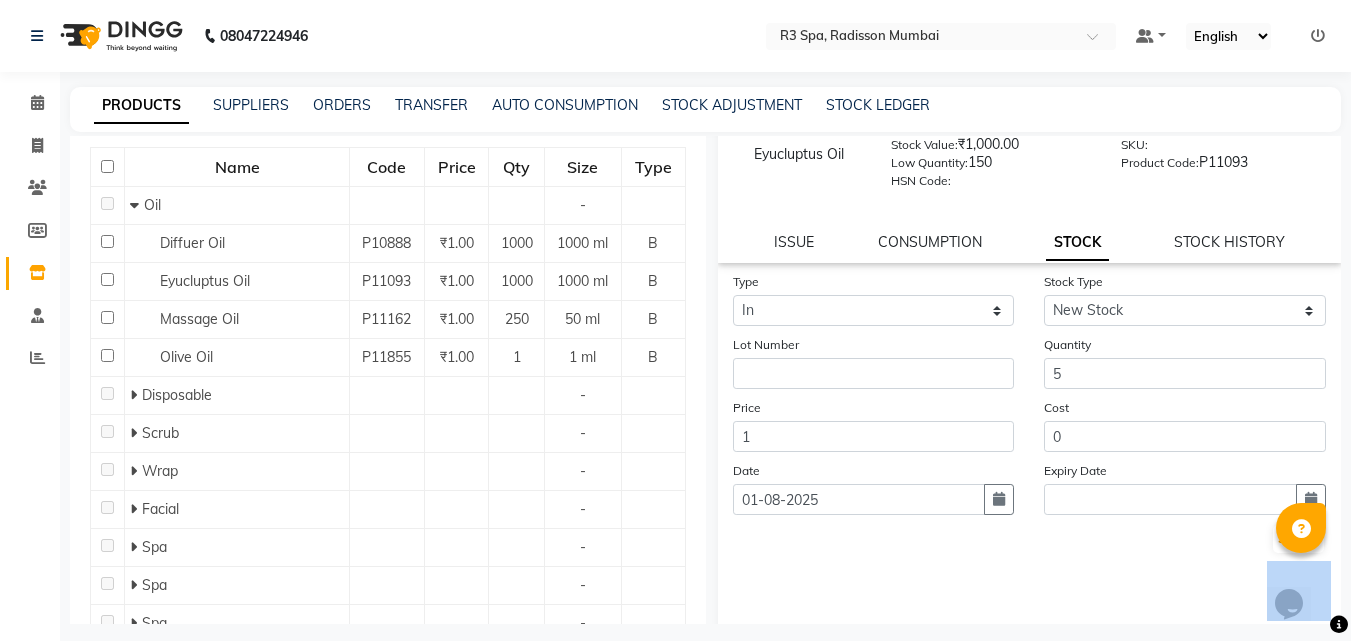 click at bounding box center [1339, 625] 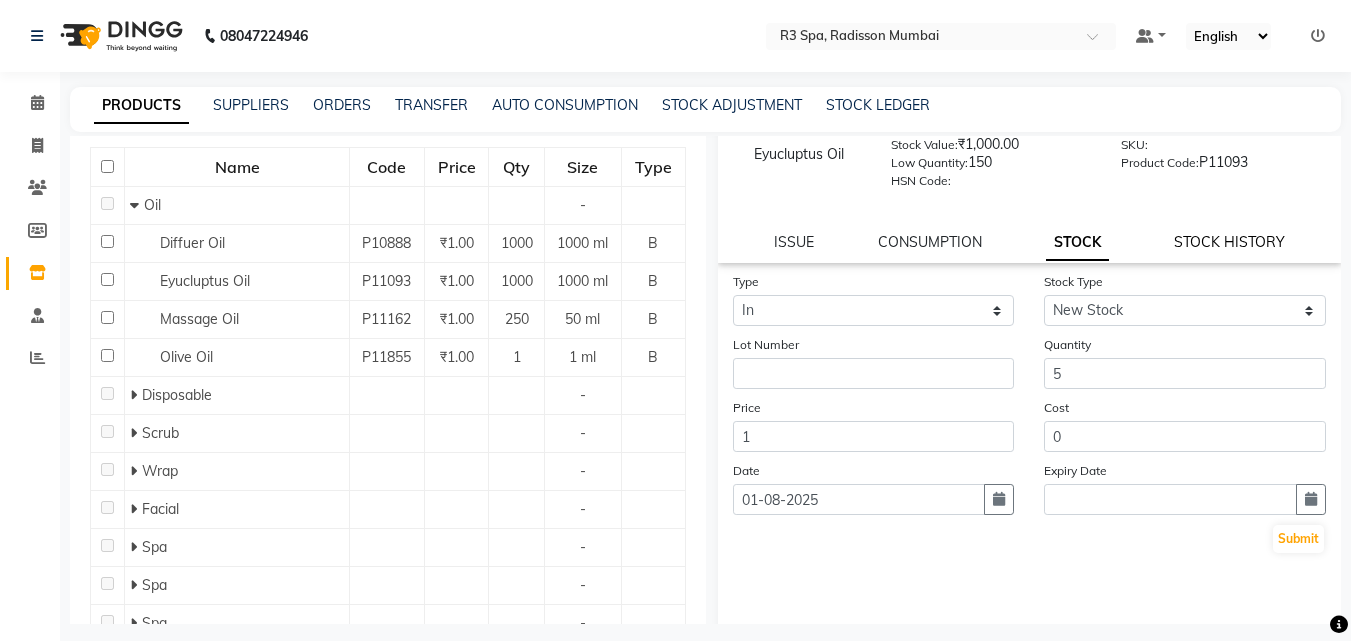 click on "STOCK HISTORY" 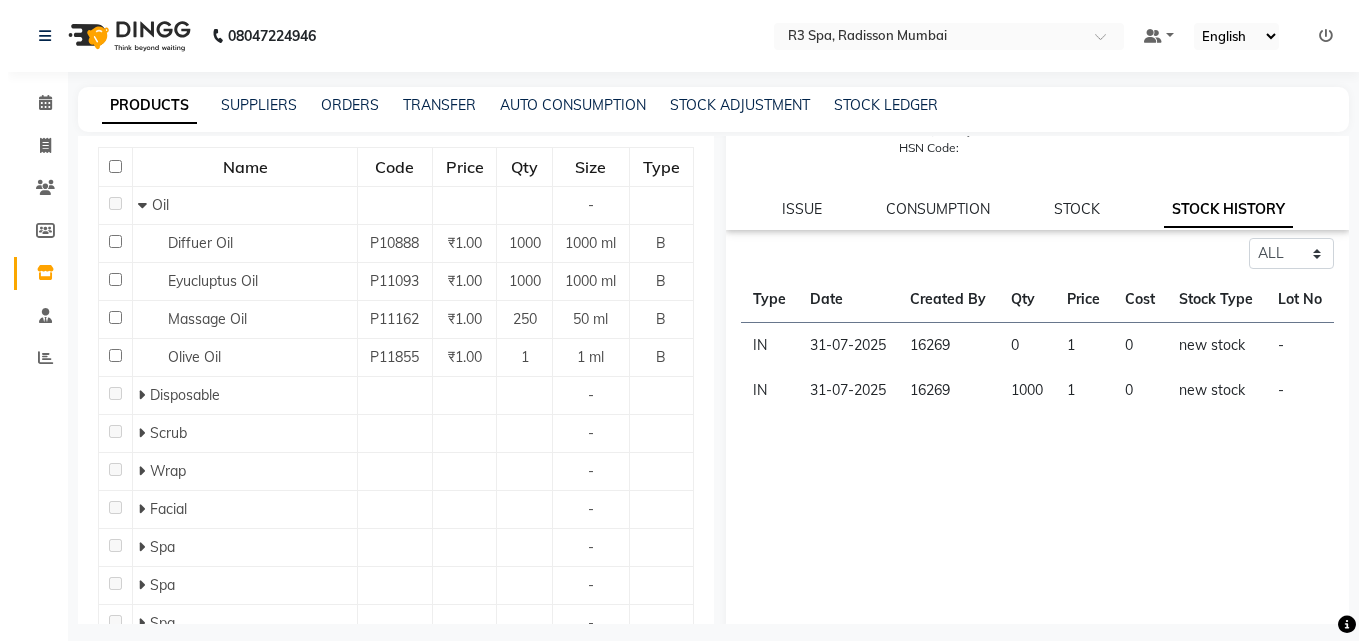 scroll, scrollTop: 0, scrollLeft: 0, axis: both 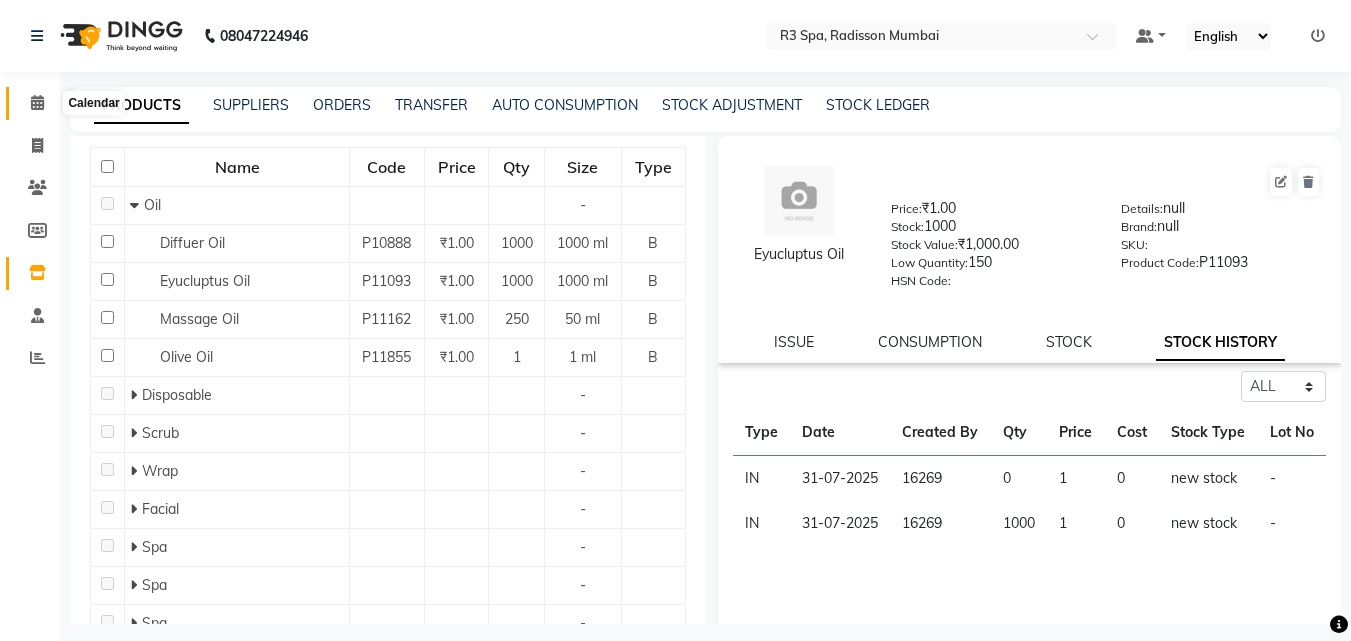 click 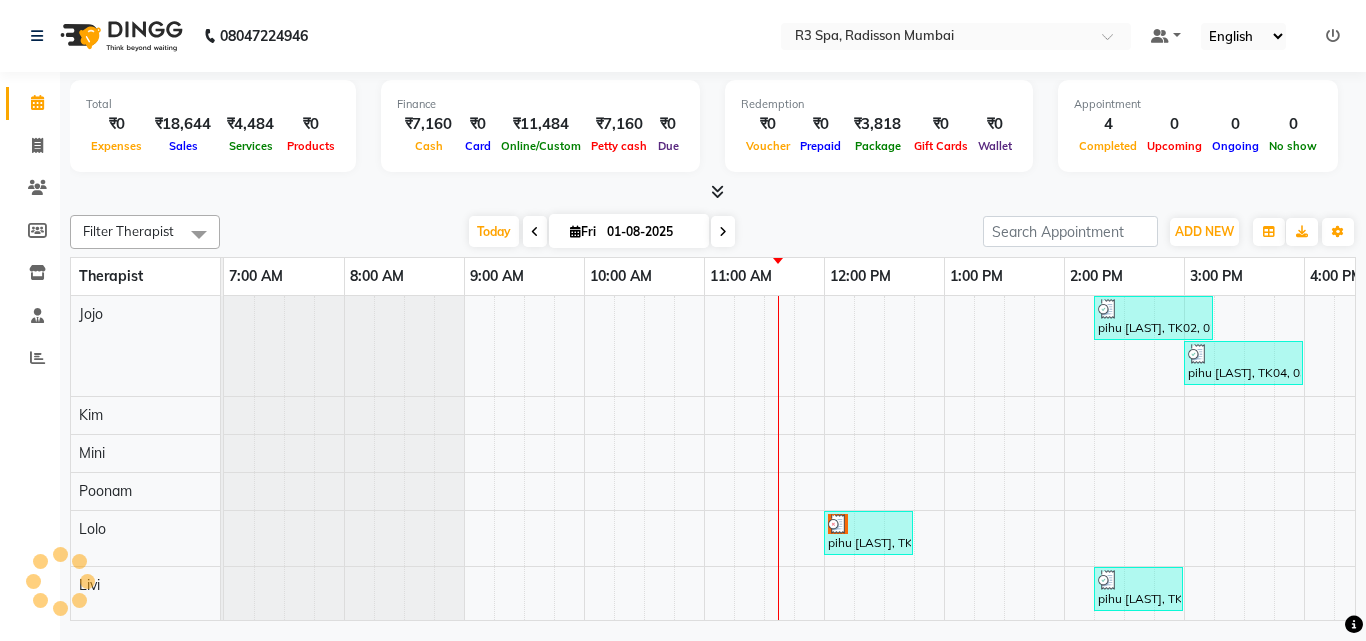 scroll, scrollTop: 0, scrollLeft: 0, axis: both 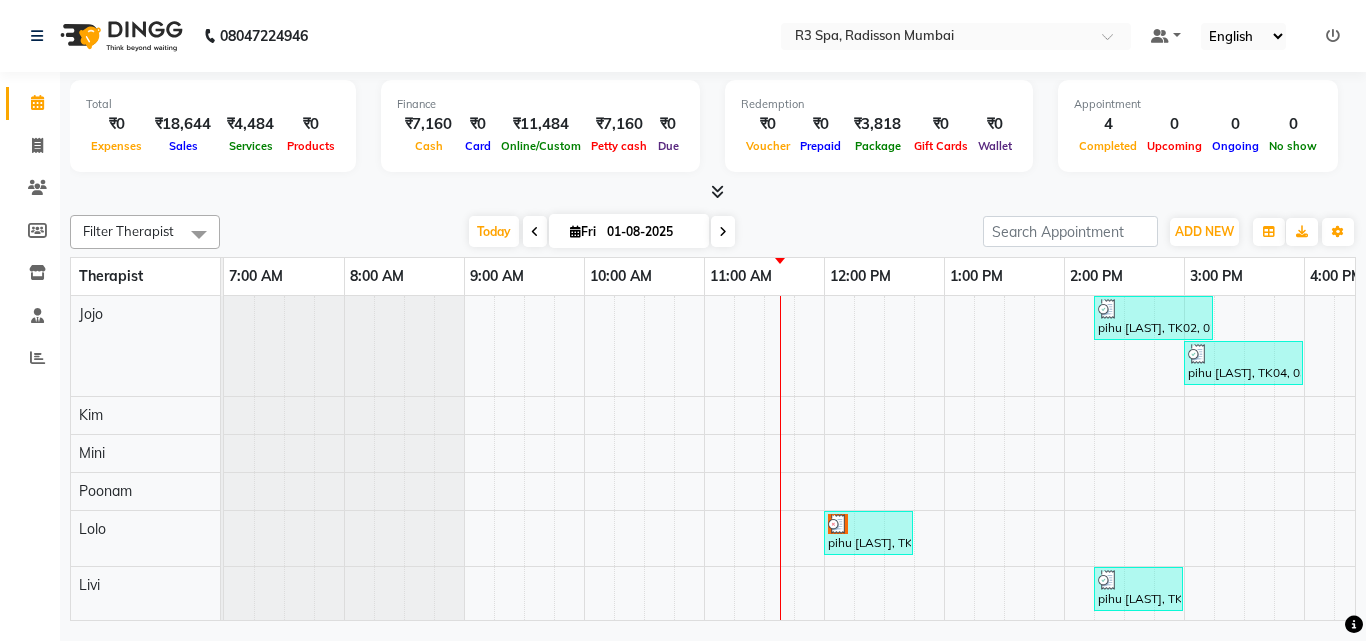 click on "pihu [LAST], TK02, 02:15 PM-03:15 PM, Traditional Swedish Relaxation Therapy 60 Min(Male)     pihu [LAST], TK04, 03:00 PM-04:00 PM, Deep Tissue Repair Therapy 60 Min(Male)     pihu [LAST], TK01, 12:00 PM-12:45 PM, Indian Head, Neck and Shoulder Massage(Male) 45 Min     pihu [LAST], TK03, 02:15 PM-03:00 PM, Indian Head, Neck and Shoulder Massage(Female) 45 Min" at bounding box center [1244, 478] 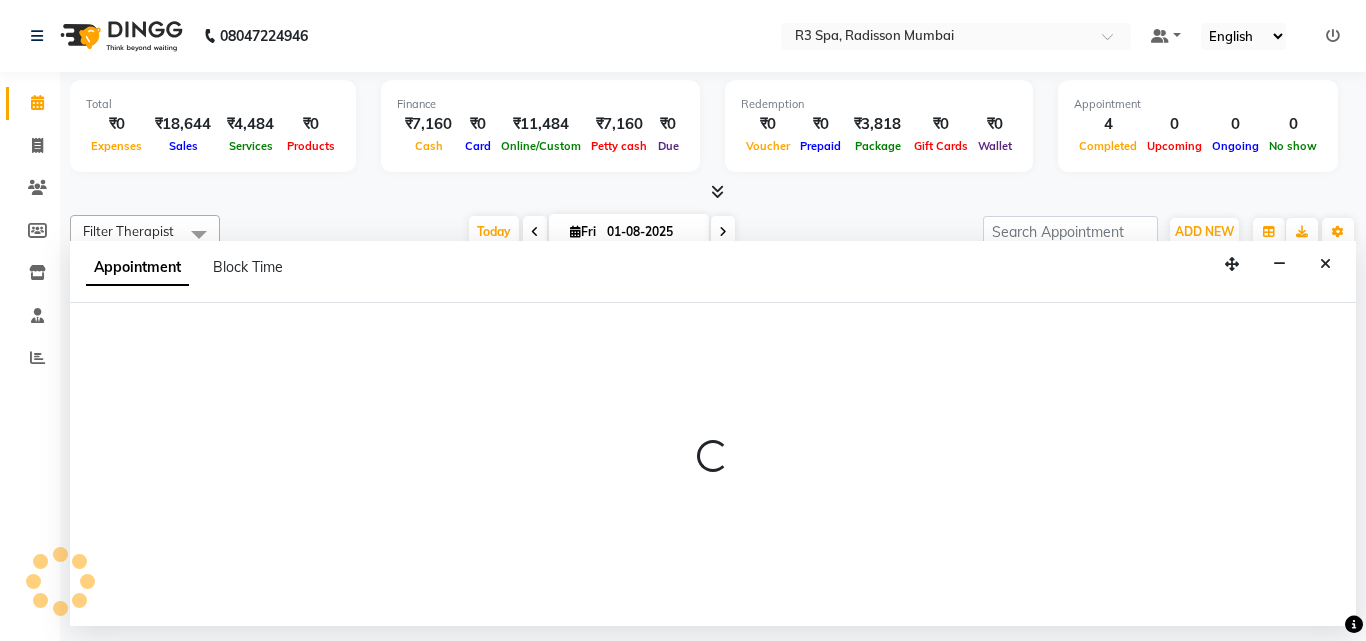 select on "87564" 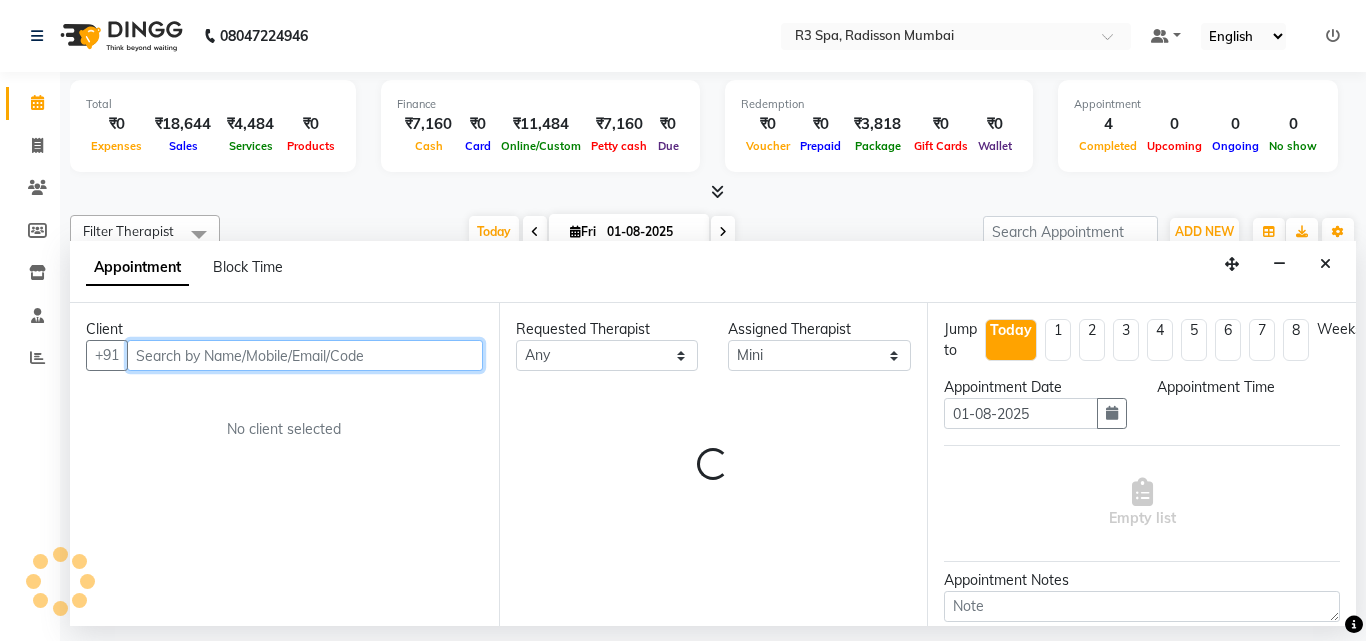 select on "885" 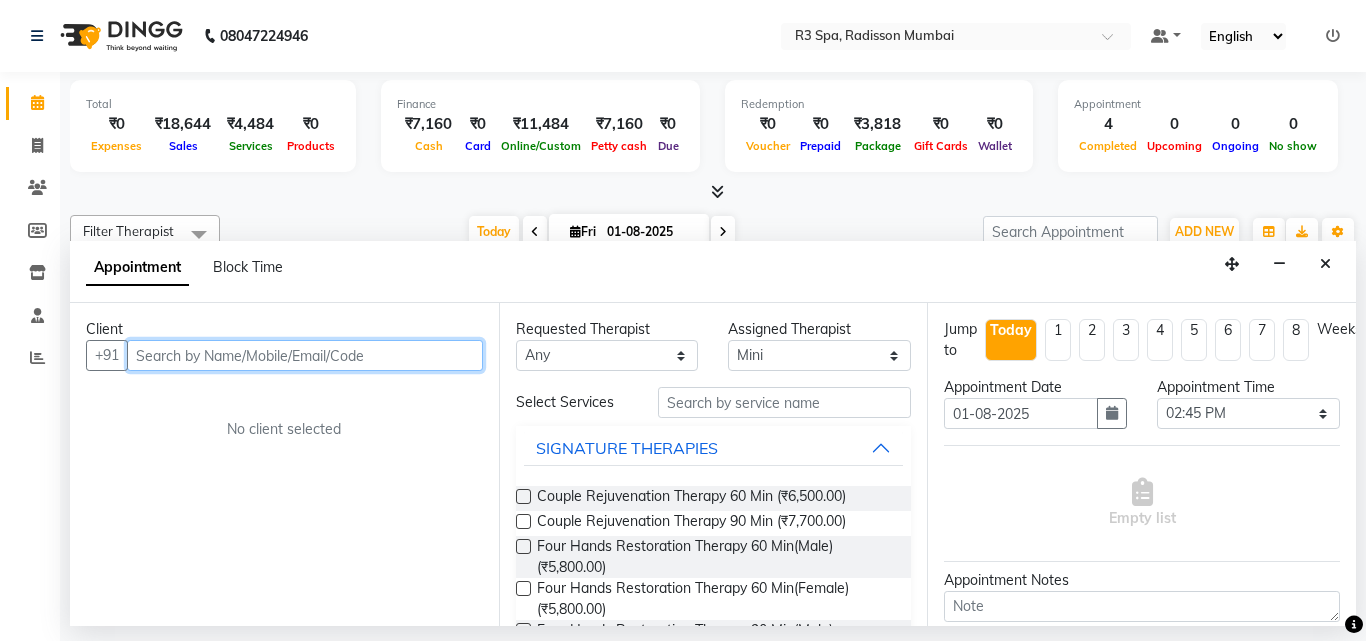 click at bounding box center (305, 355) 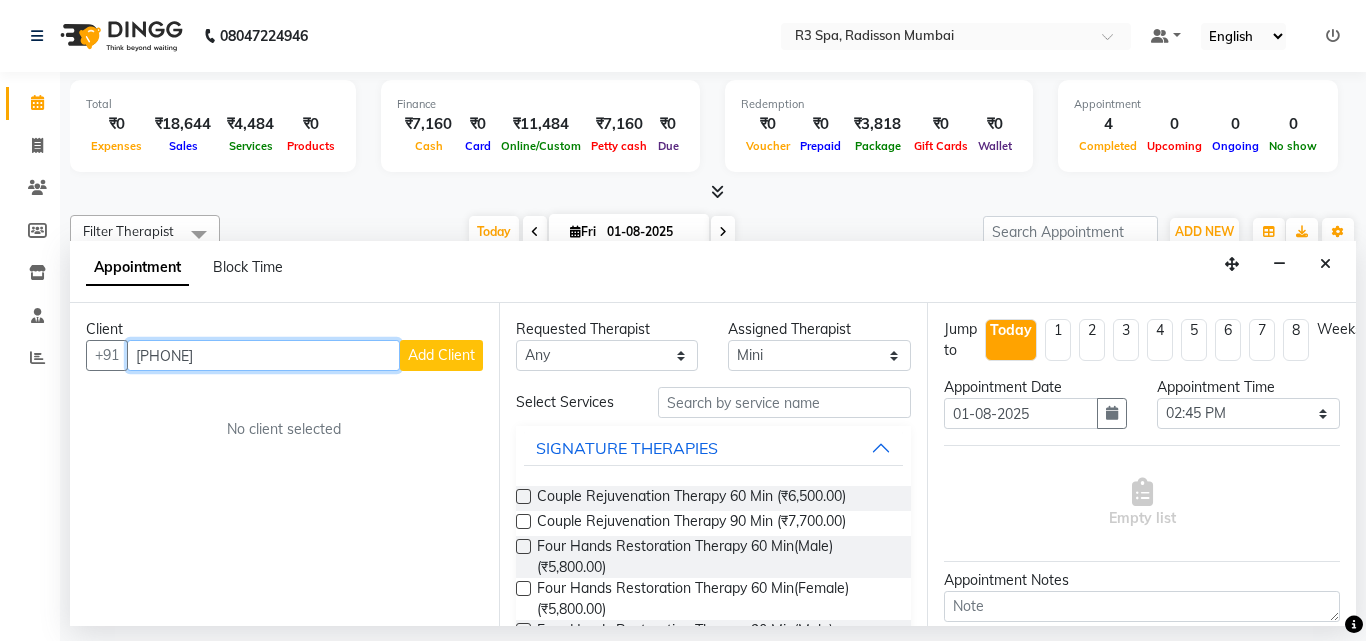 type on "[PHONE]" 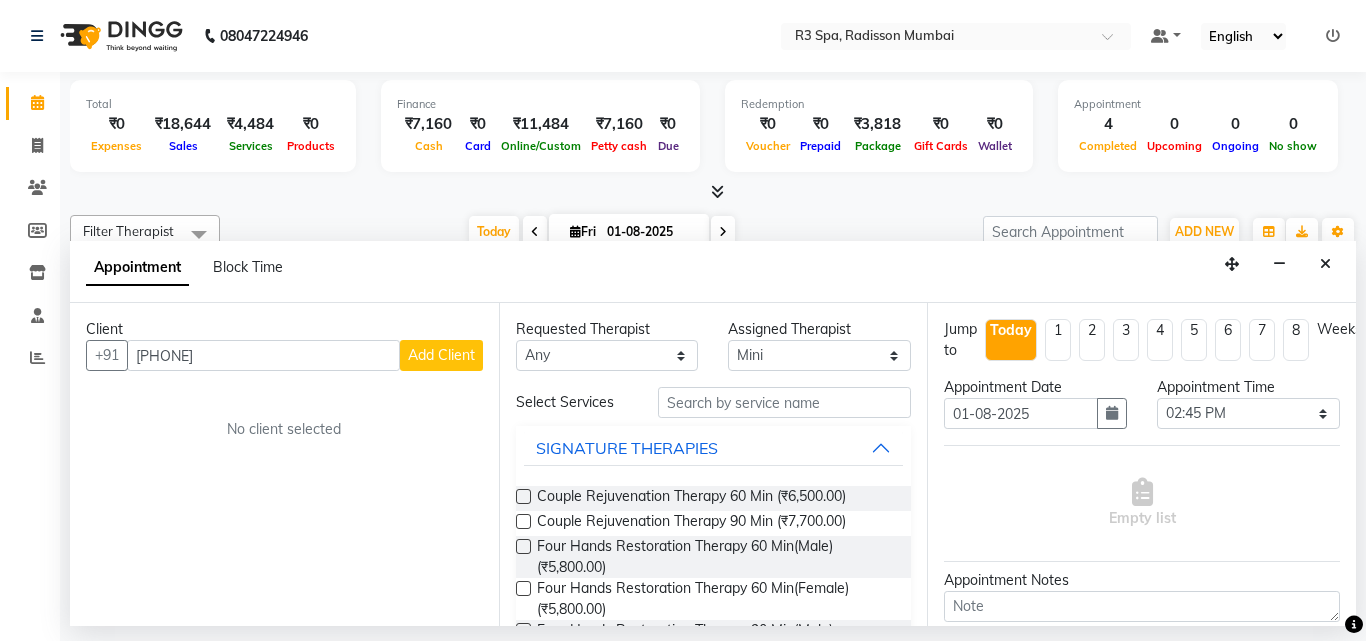click on "Add Client" at bounding box center [441, 355] 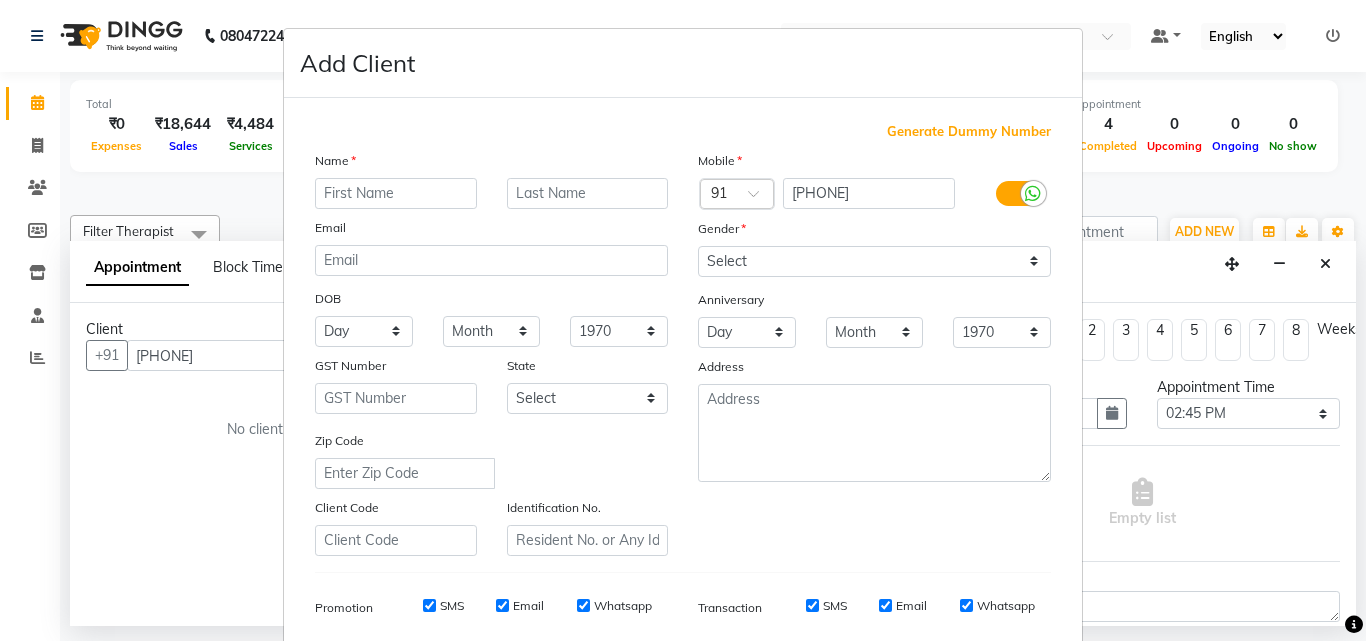 click at bounding box center (396, 193) 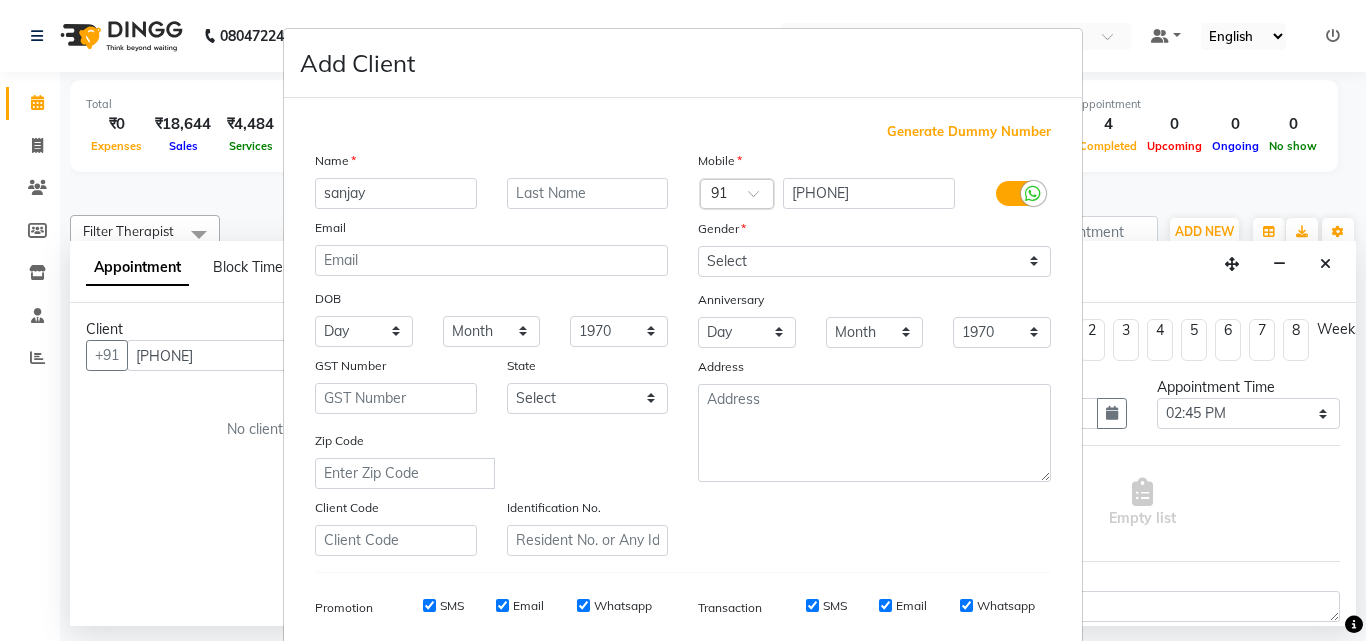 type on "sanjay" 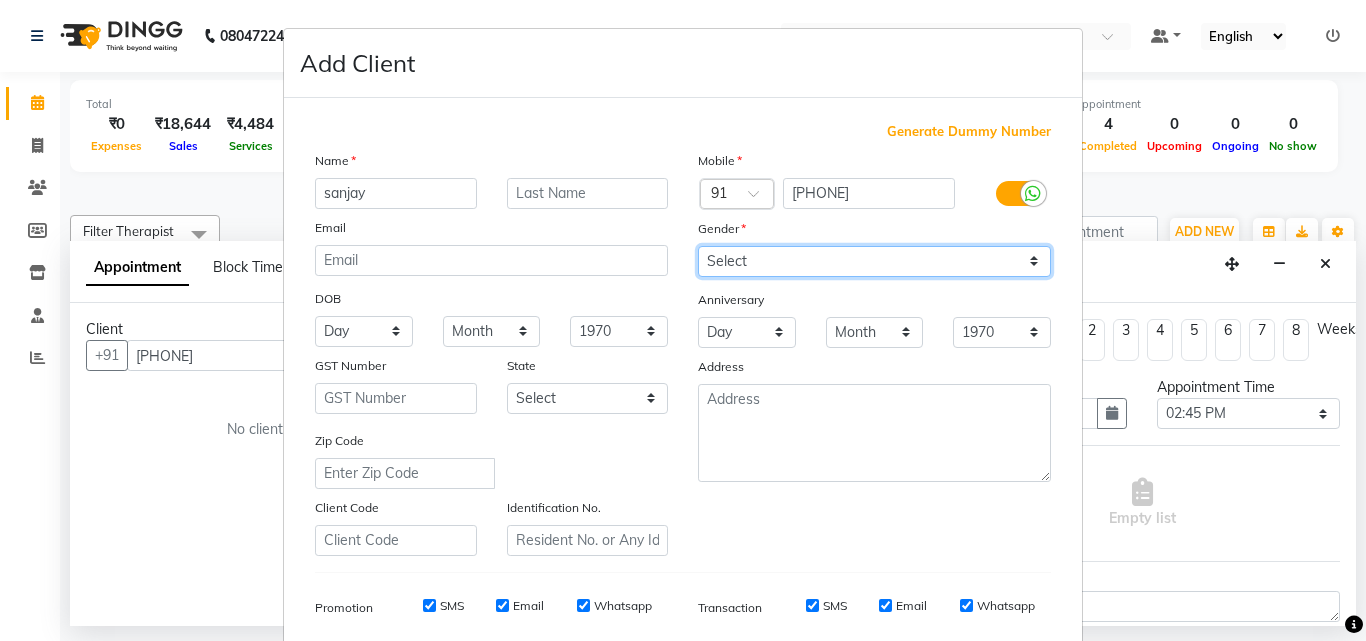 click on "Select Male Female Other Prefer Not To Say" at bounding box center [874, 261] 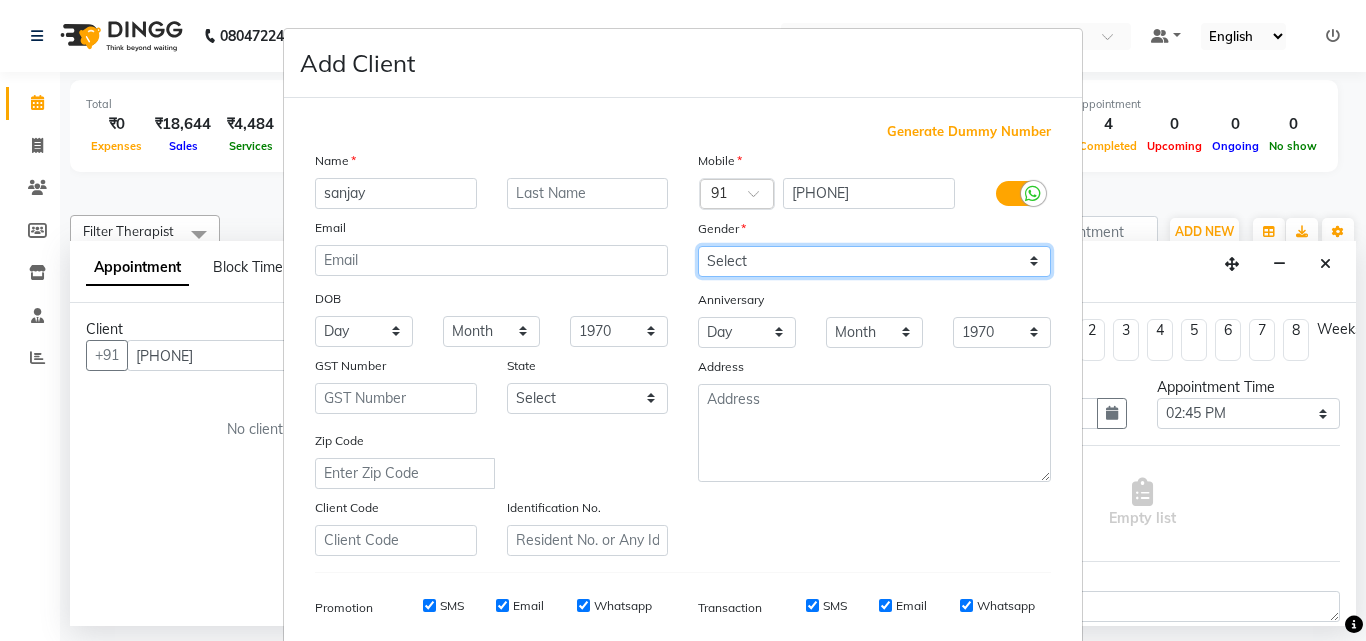 select on "male" 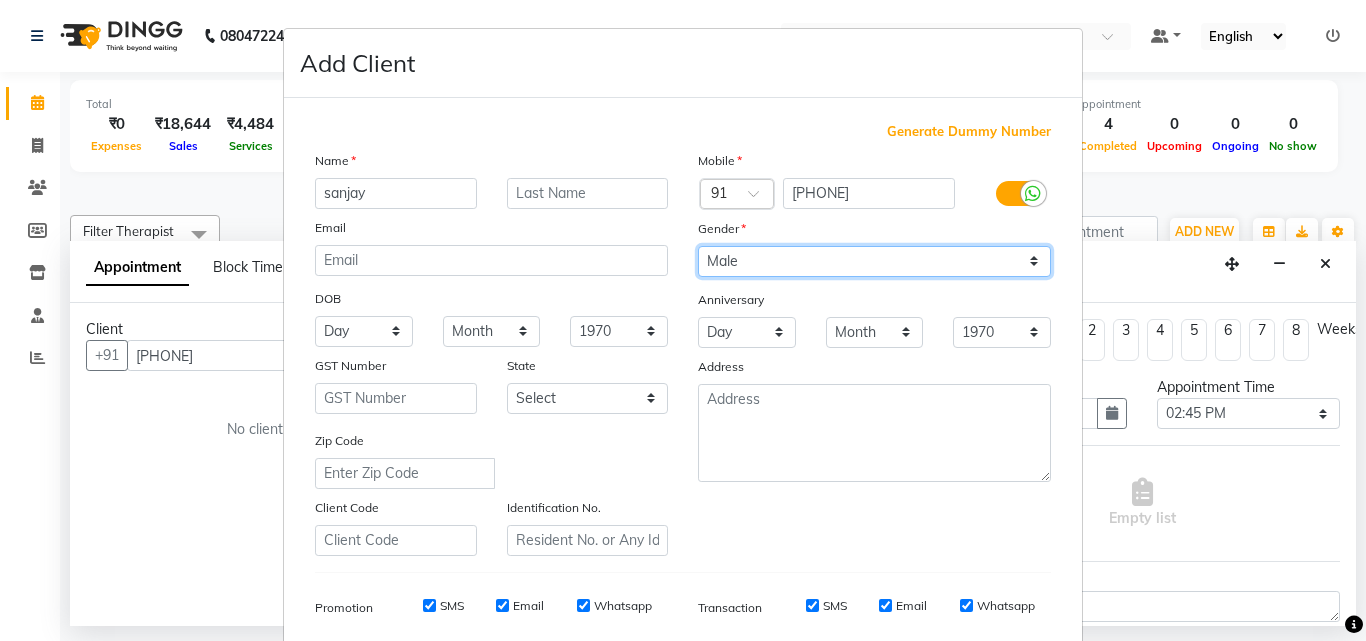 click on "Select Male Female Other Prefer Not To Say" at bounding box center (874, 261) 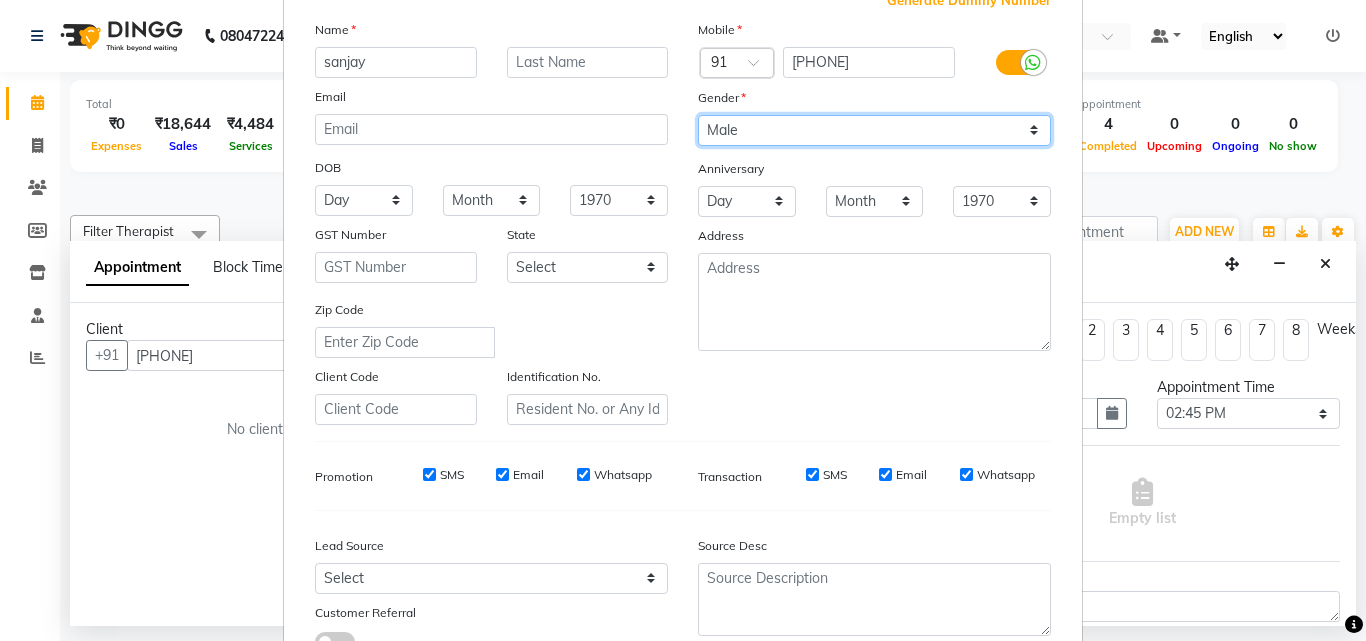 scroll, scrollTop: 100, scrollLeft: 0, axis: vertical 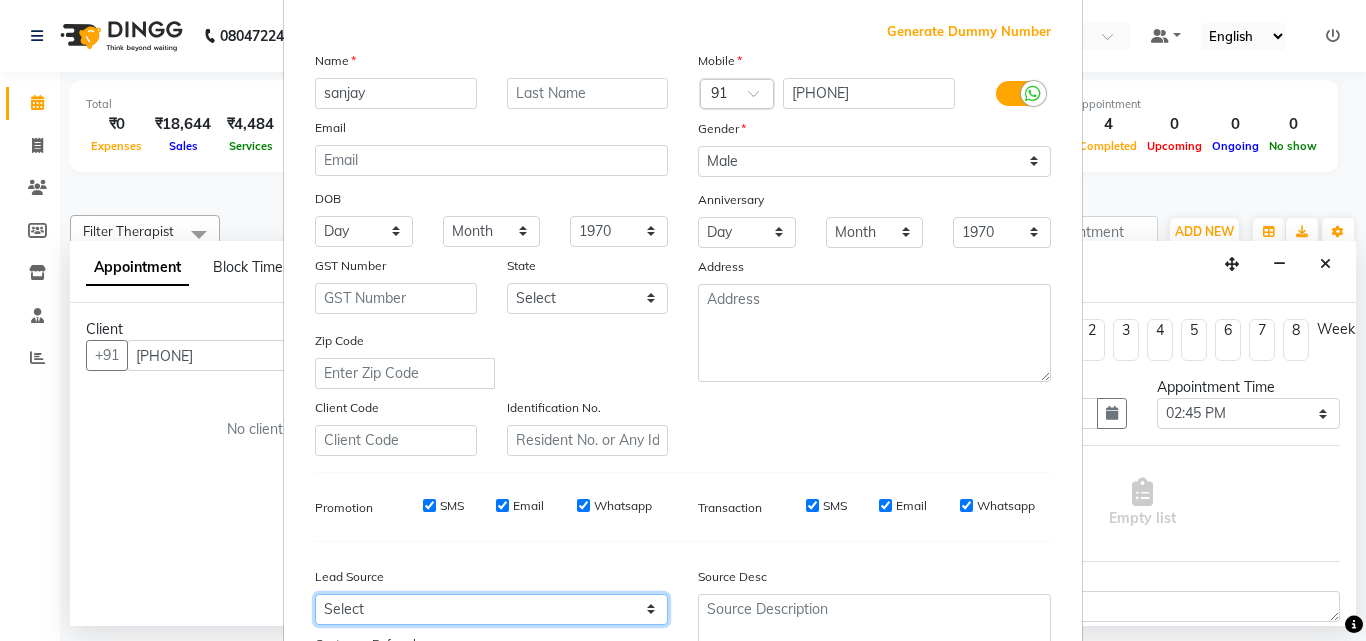 click on "Select Walk-in Referral Internet Friend Word of Mouth Advertisement Facebook JustDial Google Other" at bounding box center [491, 609] 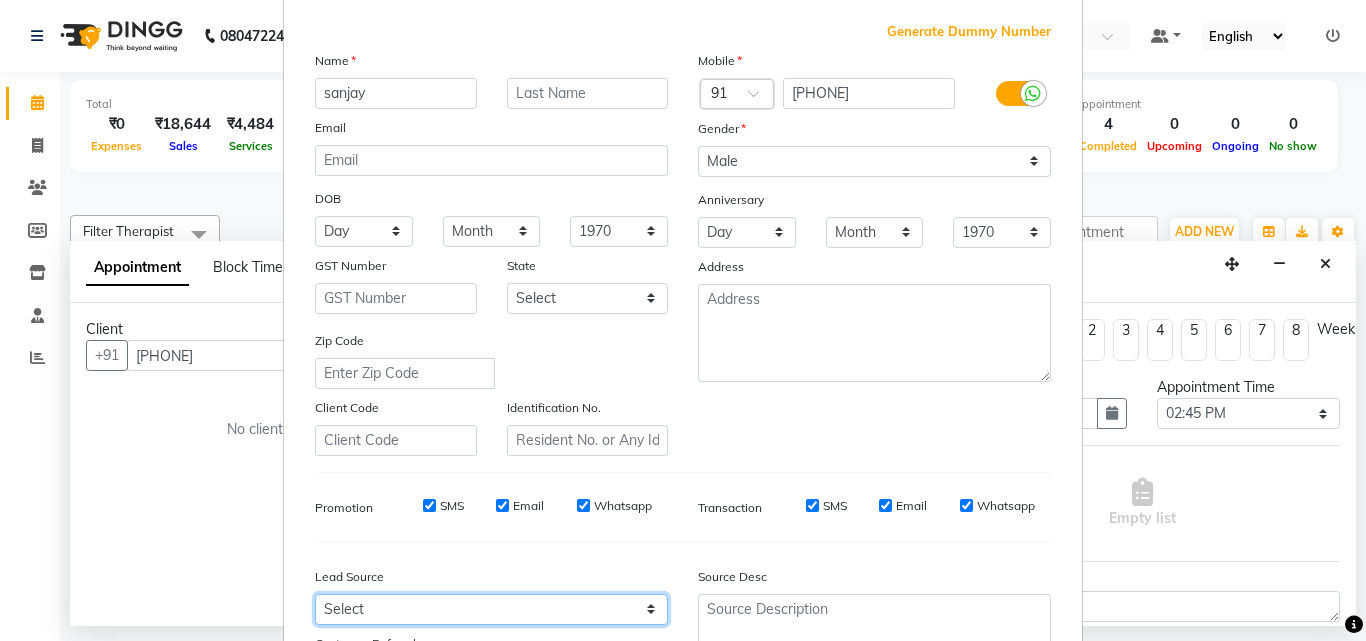 select on "56368" 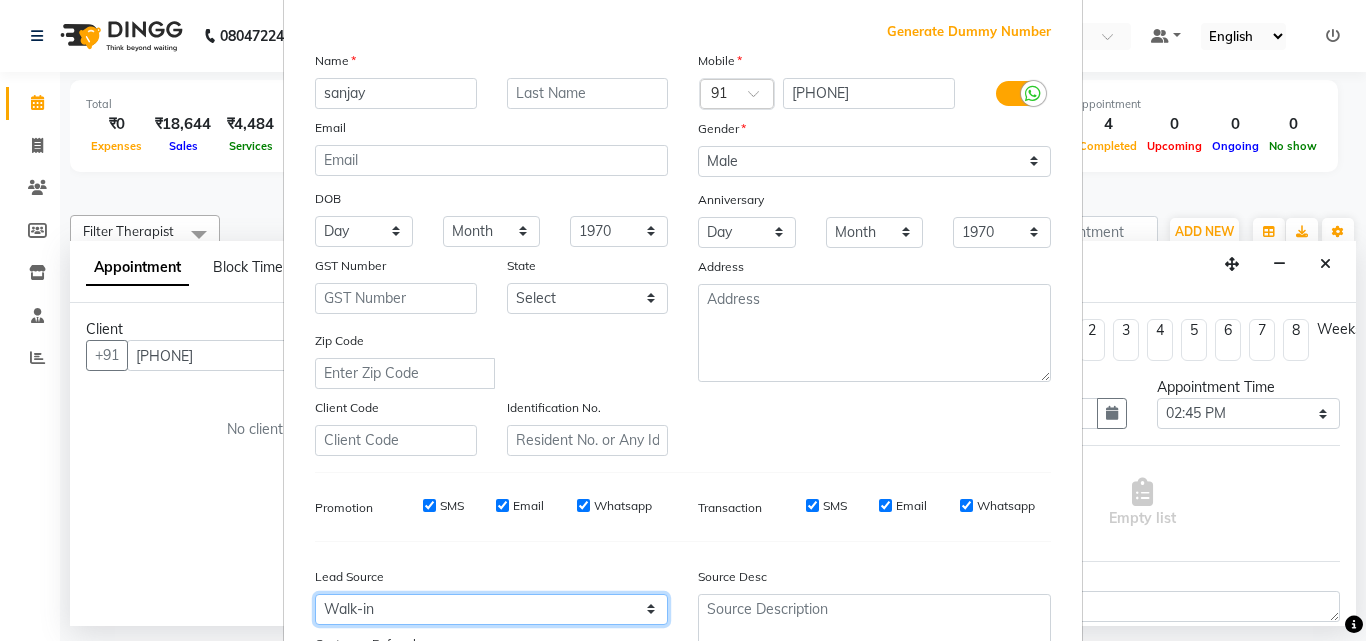 click on "Select Walk-in Referral Internet Friend Word of Mouth Advertisement Facebook JustDial Google Other" at bounding box center (491, 609) 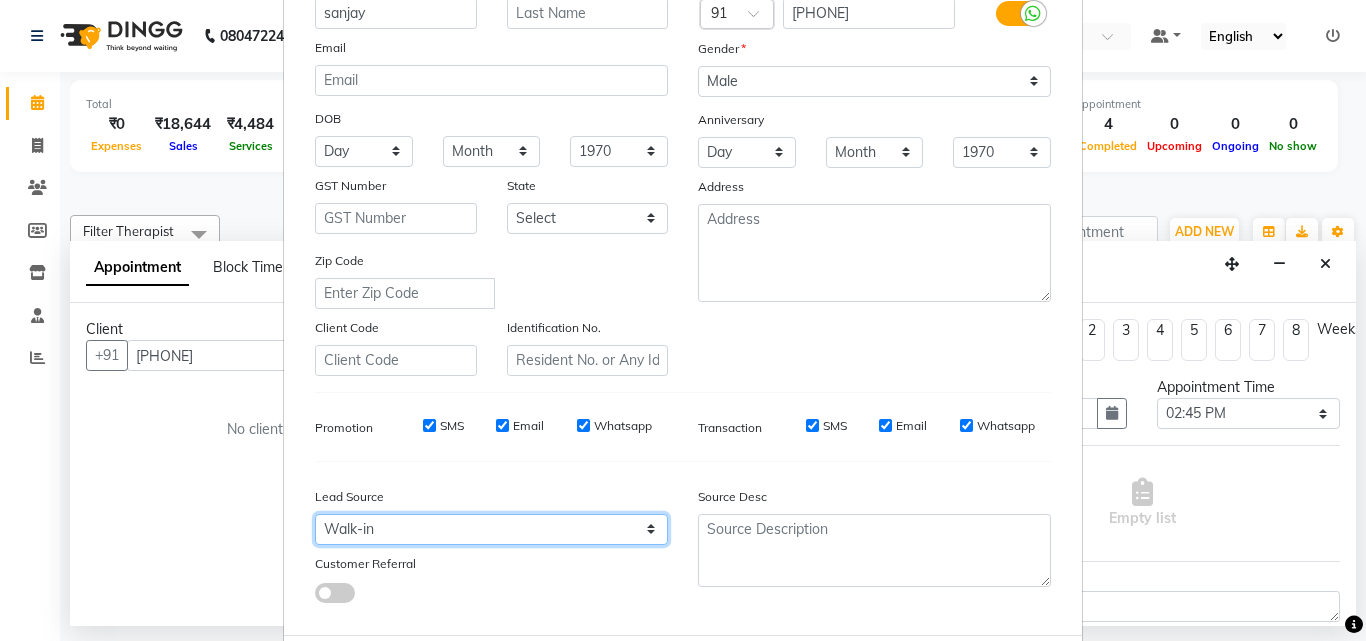 scroll, scrollTop: 282, scrollLeft: 0, axis: vertical 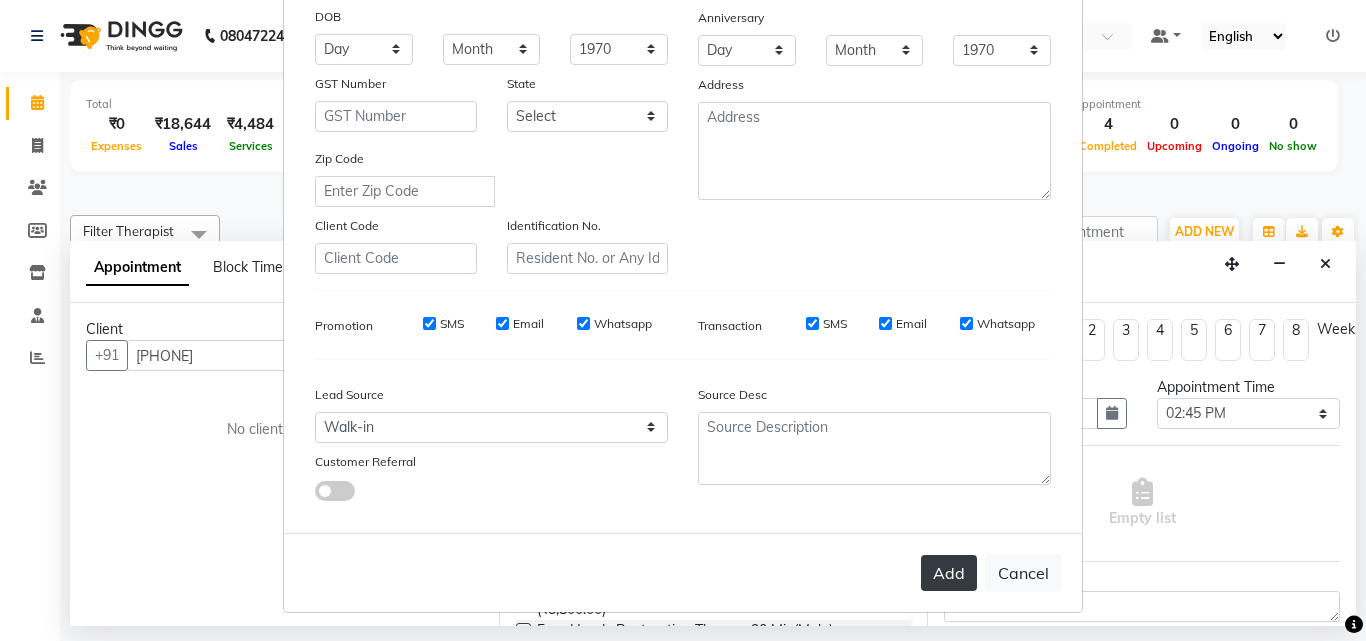 click on "Add" at bounding box center (949, 573) 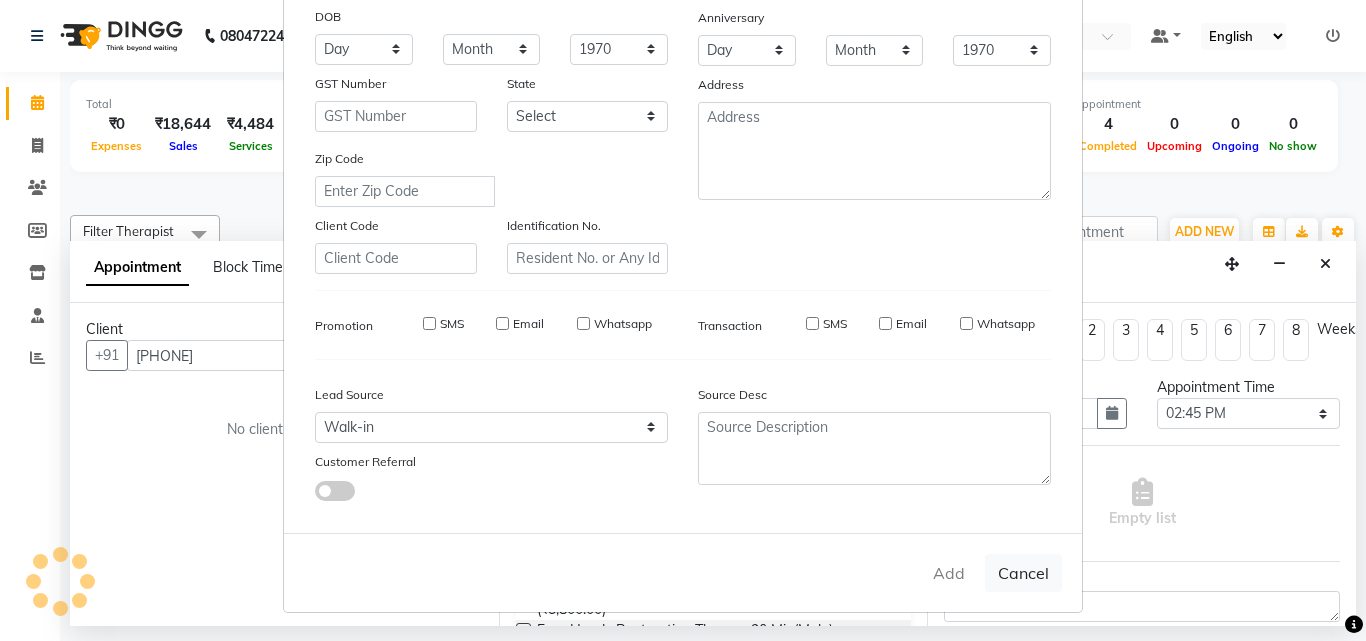 type on "98******65" 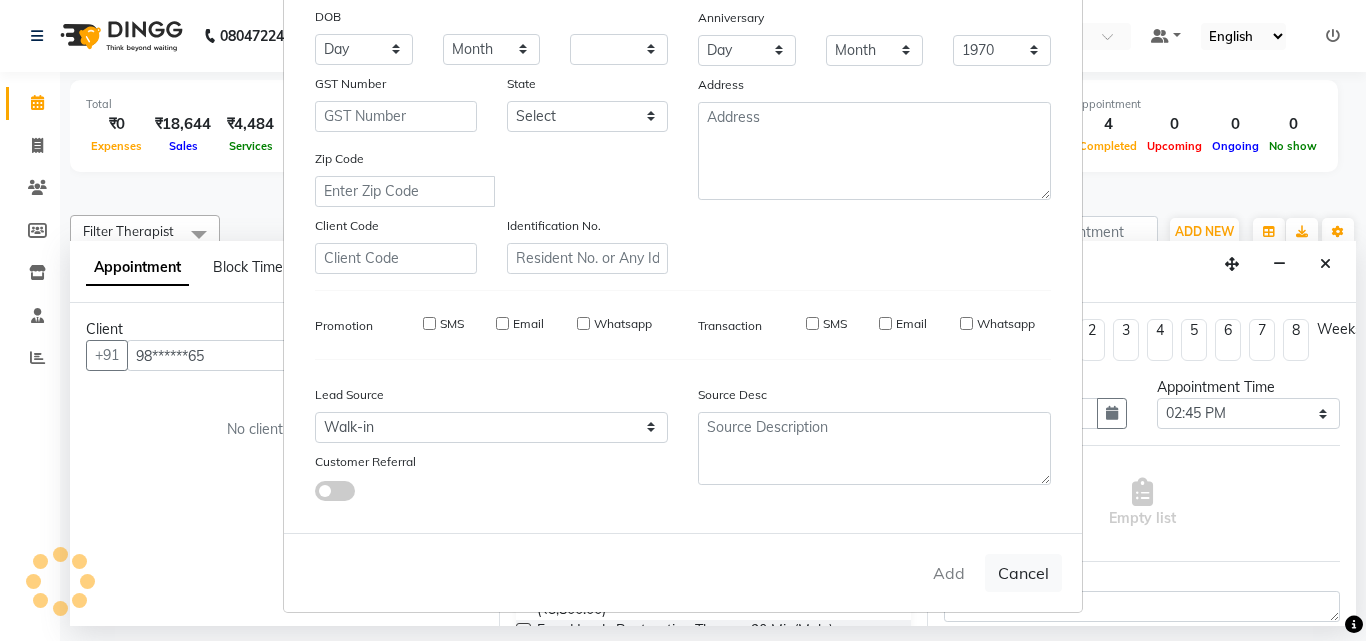 select 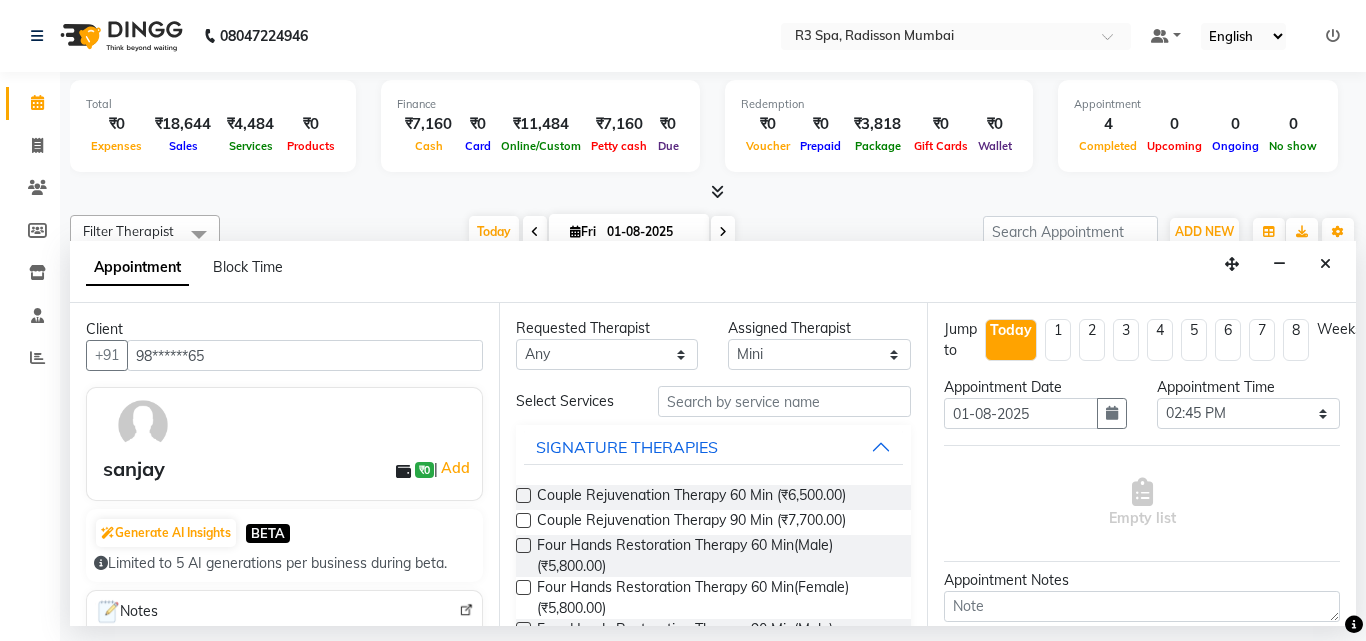 scroll, scrollTop: 0, scrollLeft: 0, axis: both 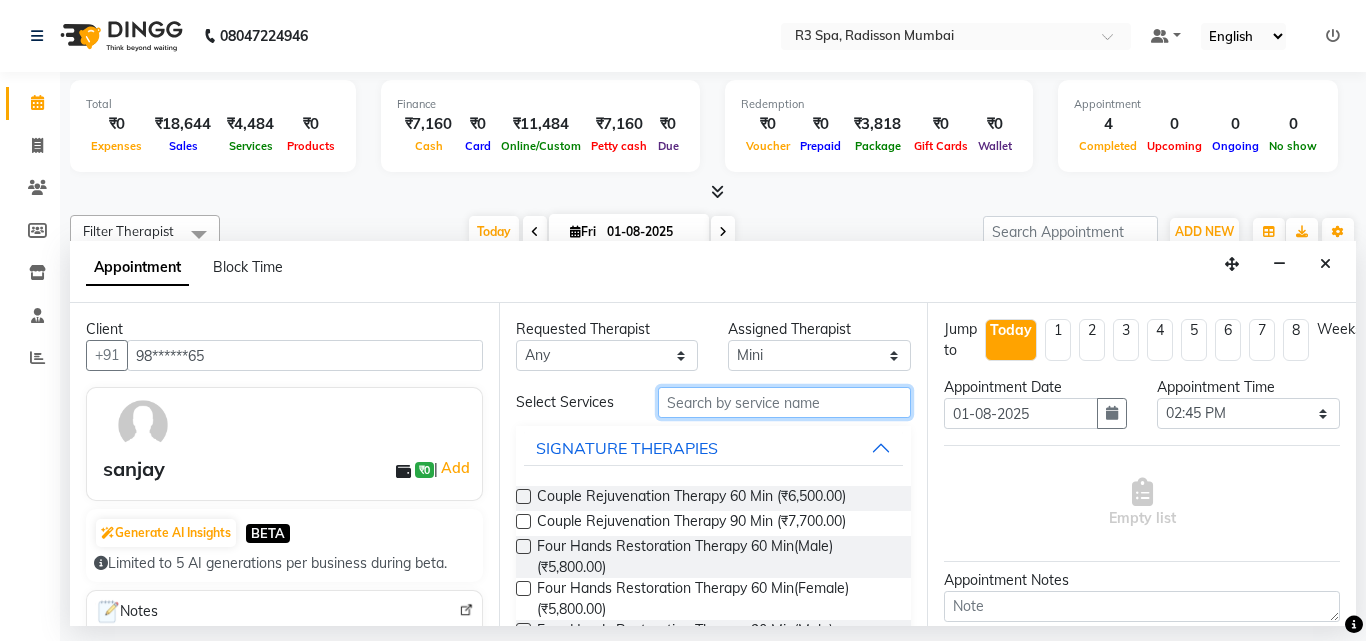 click at bounding box center [785, 402] 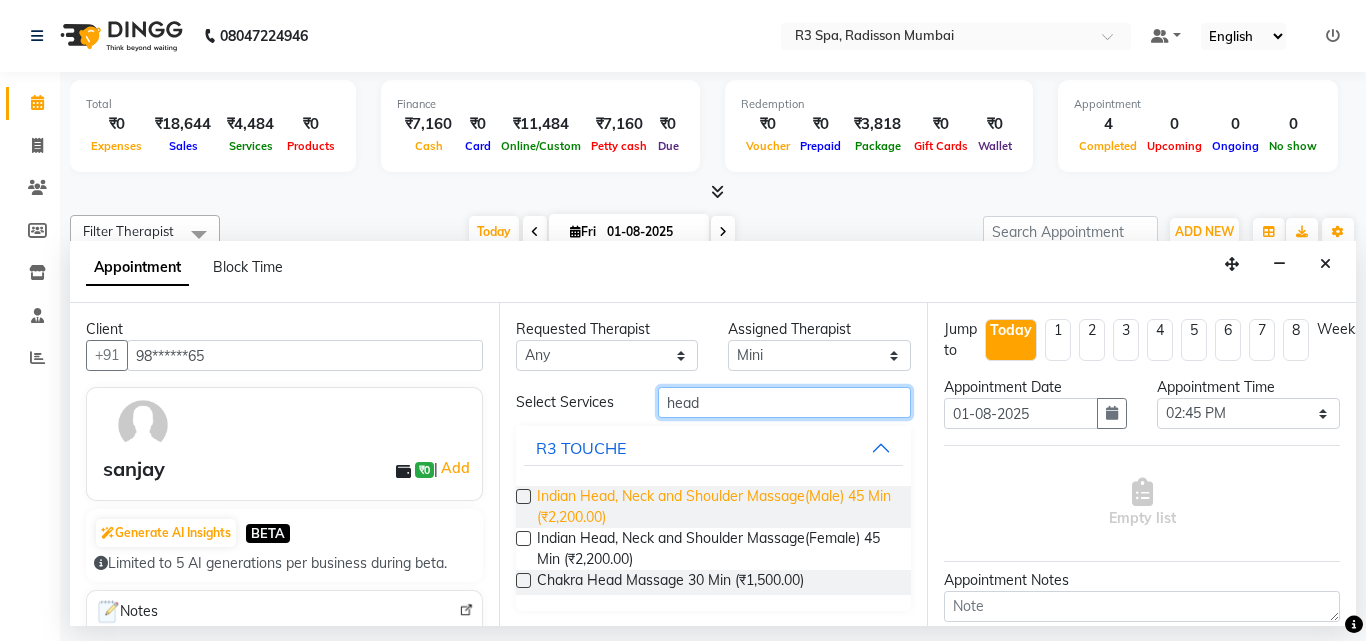 type on "head" 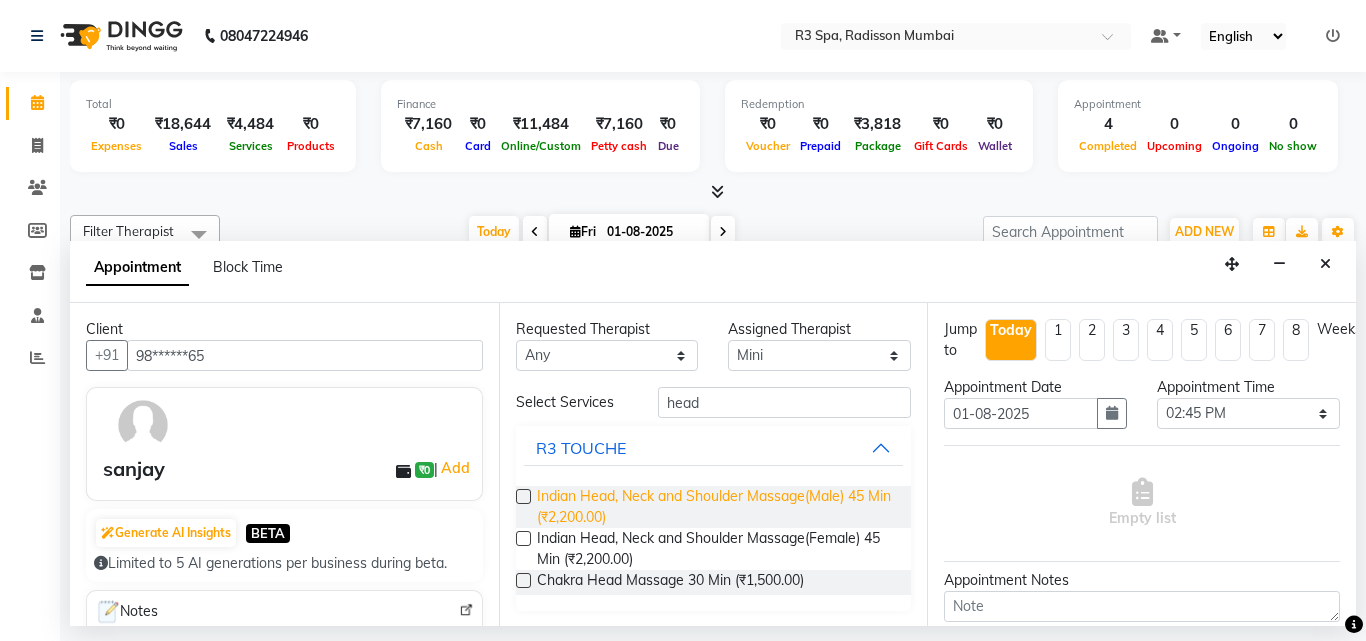 click on "Indian Head, Neck and Shoulder Massage(Male) 45 Min (₹2,200.00)" at bounding box center (716, 507) 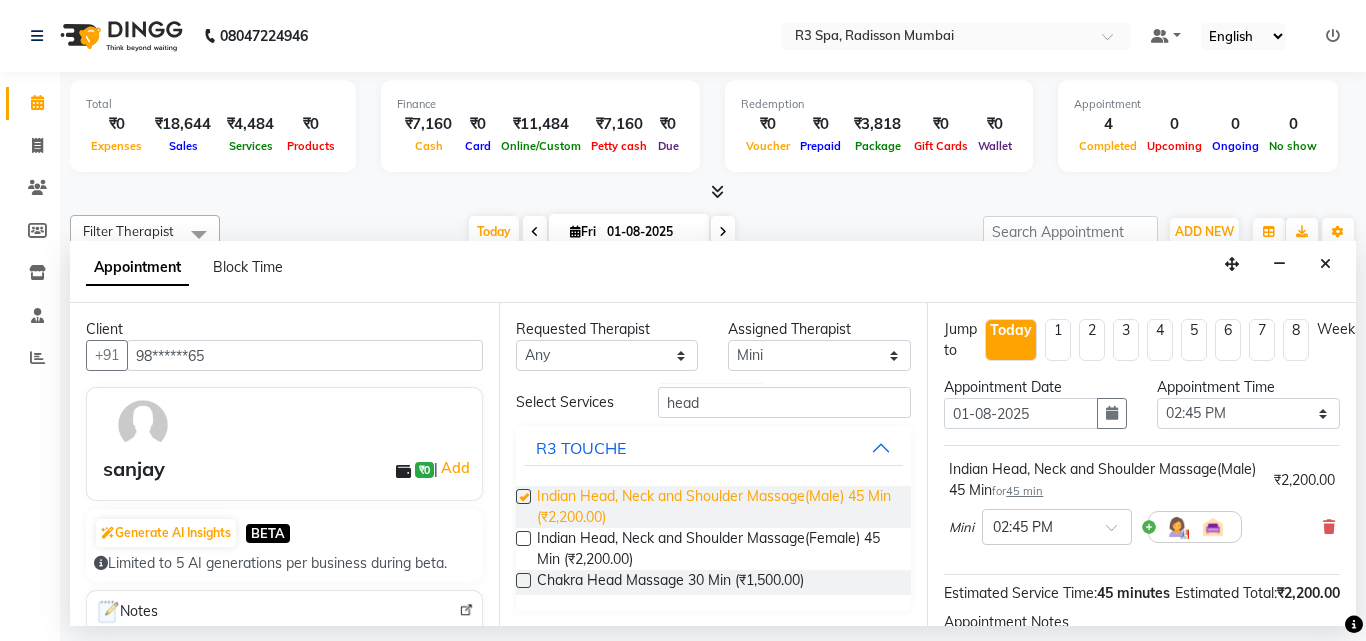checkbox on "false" 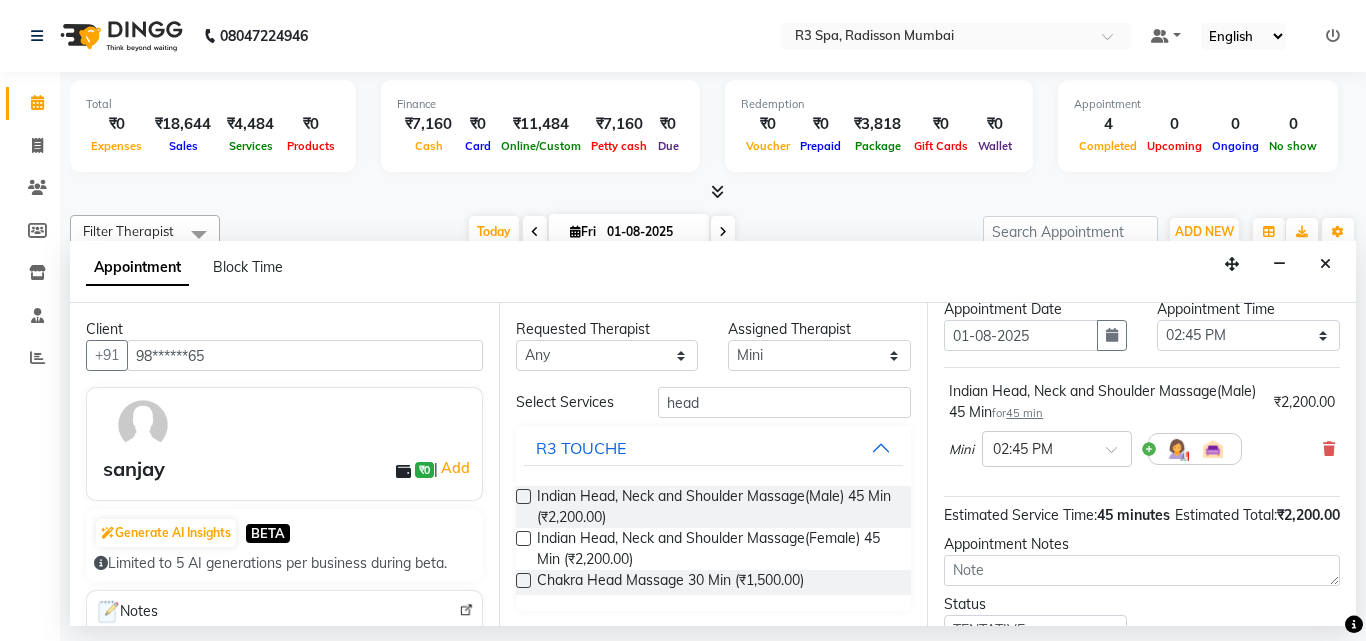 scroll, scrollTop: 200, scrollLeft: 0, axis: vertical 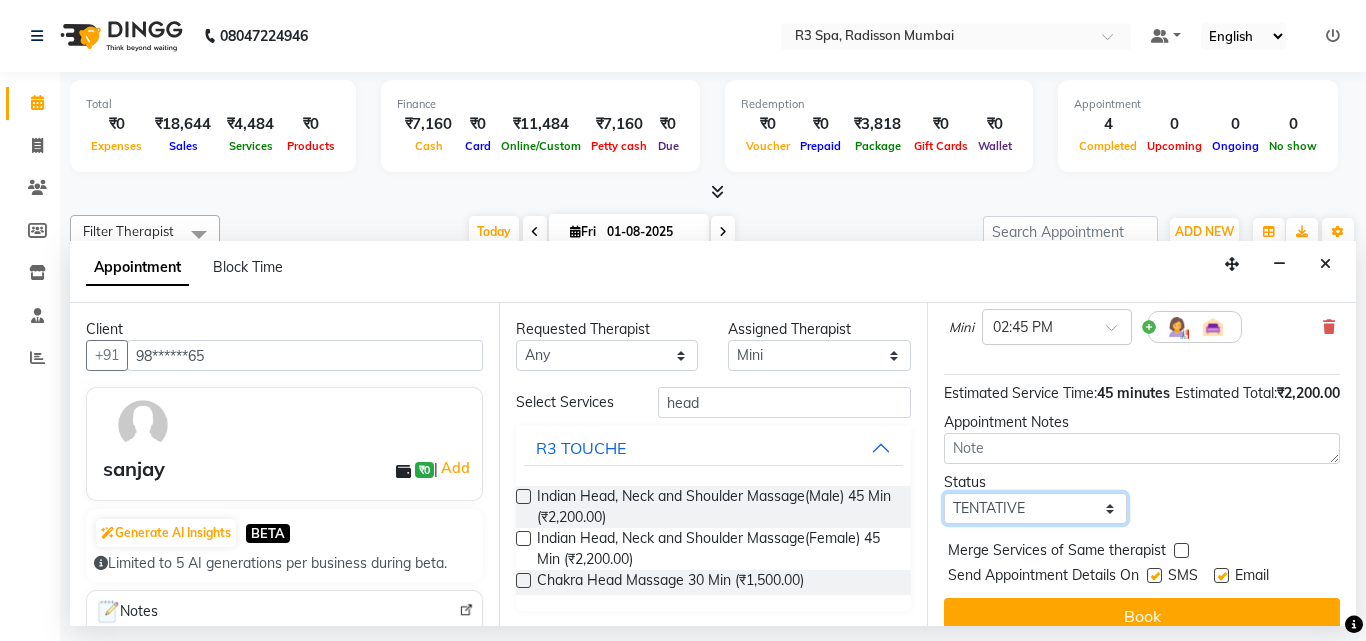 click on "Select TENTATIVE CONFIRM CHECK-IN UPCOMING" at bounding box center (1035, 508) 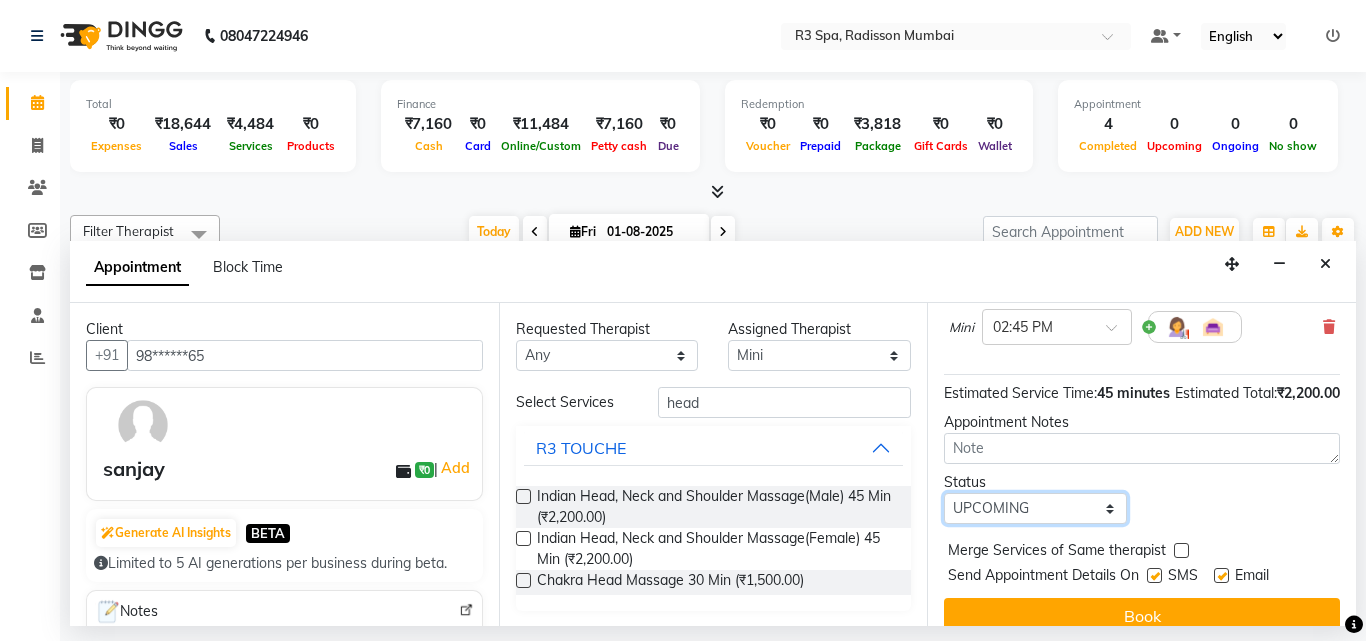 click on "Select TENTATIVE CONFIRM CHECK-IN UPCOMING" at bounding box center [1035, 508] 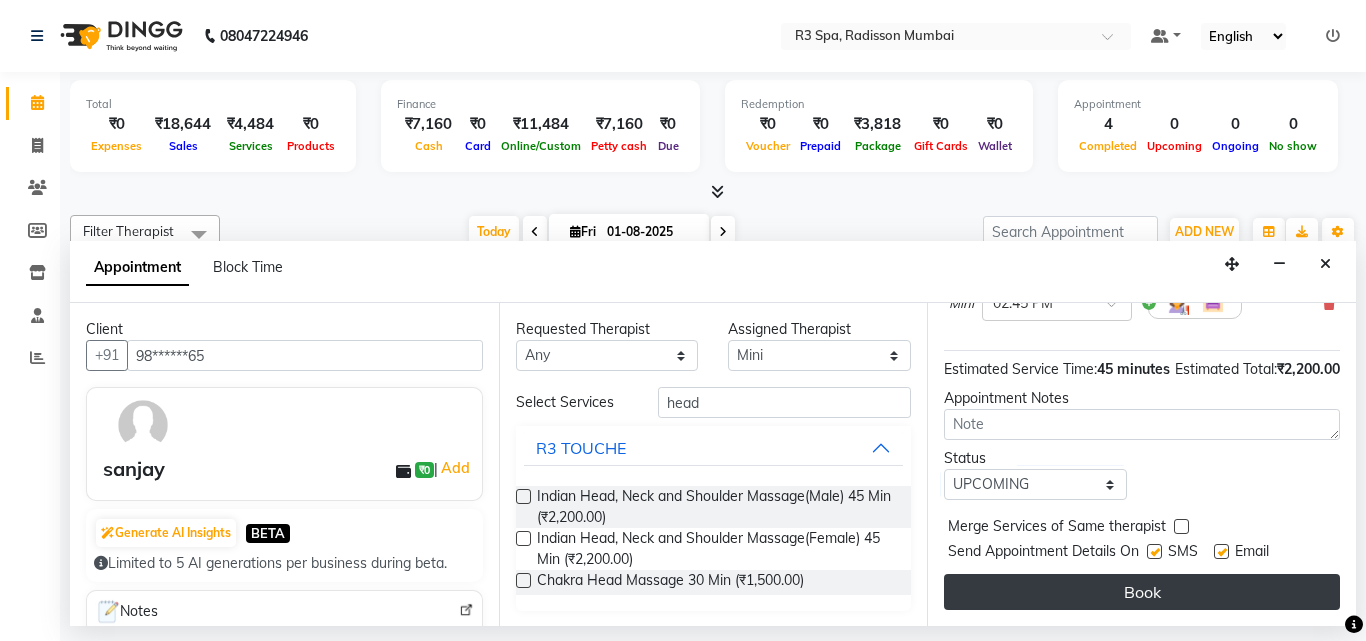 click on "Book" at bounding box center [1142, 592] 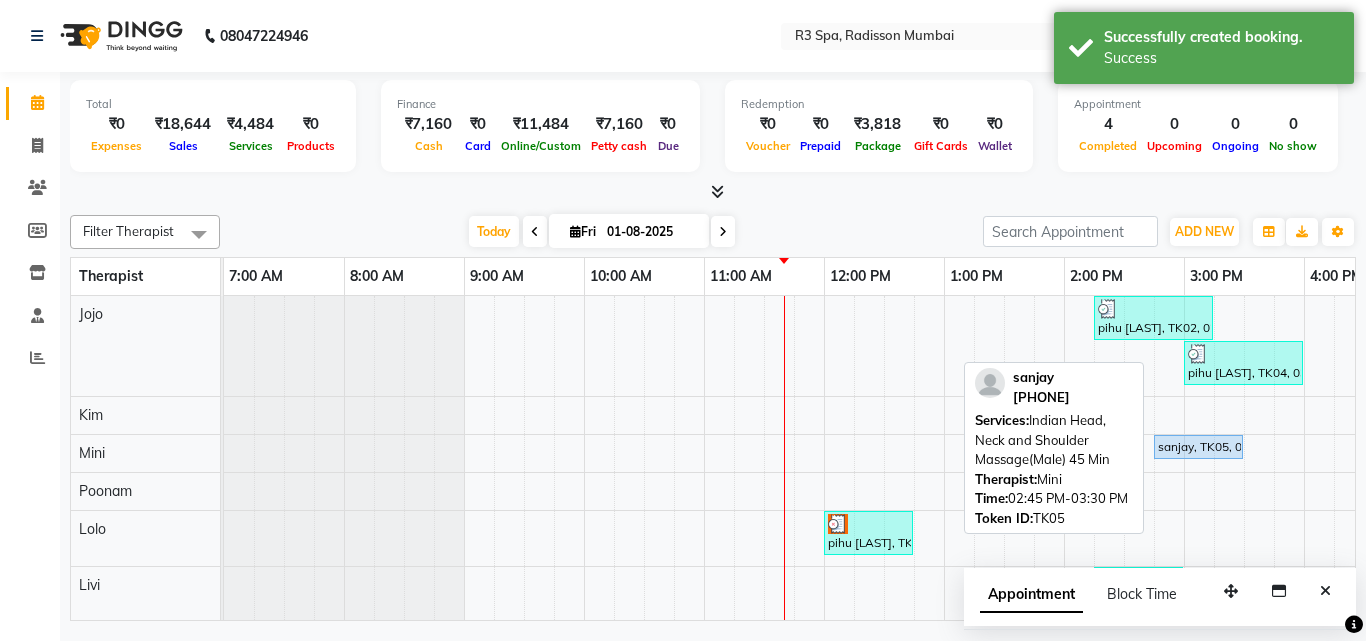 click on "sanjay, TK05, 02:45 PM-03:30 PM, Indian Head, Neck and Shoulder Massage(Male) 45 Min" at bounding box center [1198, 447] 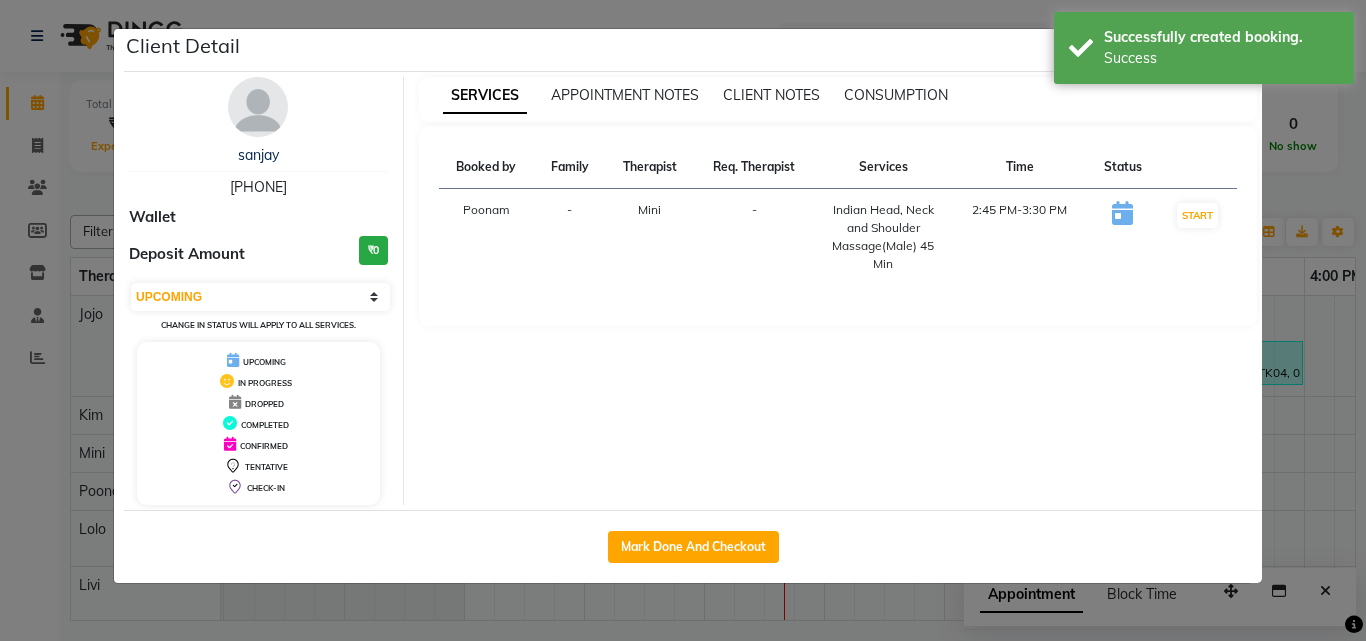click on "SERVICES APPOINTMENT NOTES CLIENT NOTES CONSUMPTION Booked by Family Therapist Req. Therapist Services Time Status  Poonam  - Mini -  Indian Head, Neck and Shoulder Massage(Male) 45 Min   2:45 PM-3:30 PM   START" at bounding box center (838, 291) 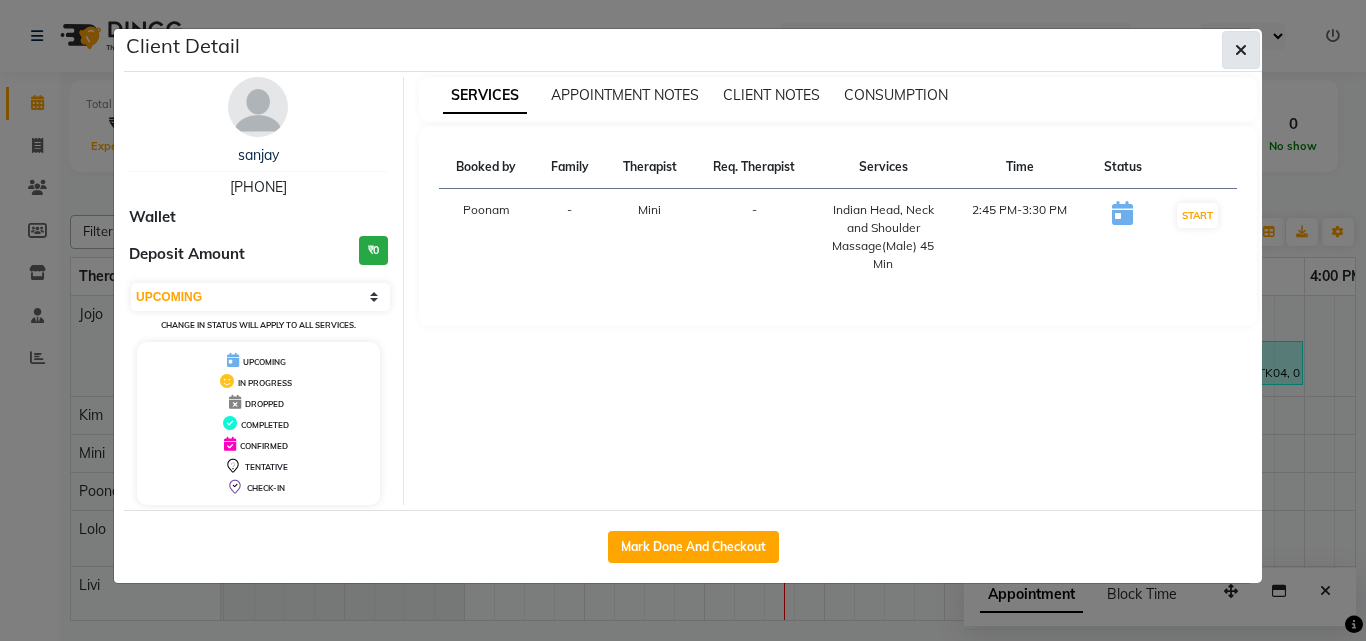 click 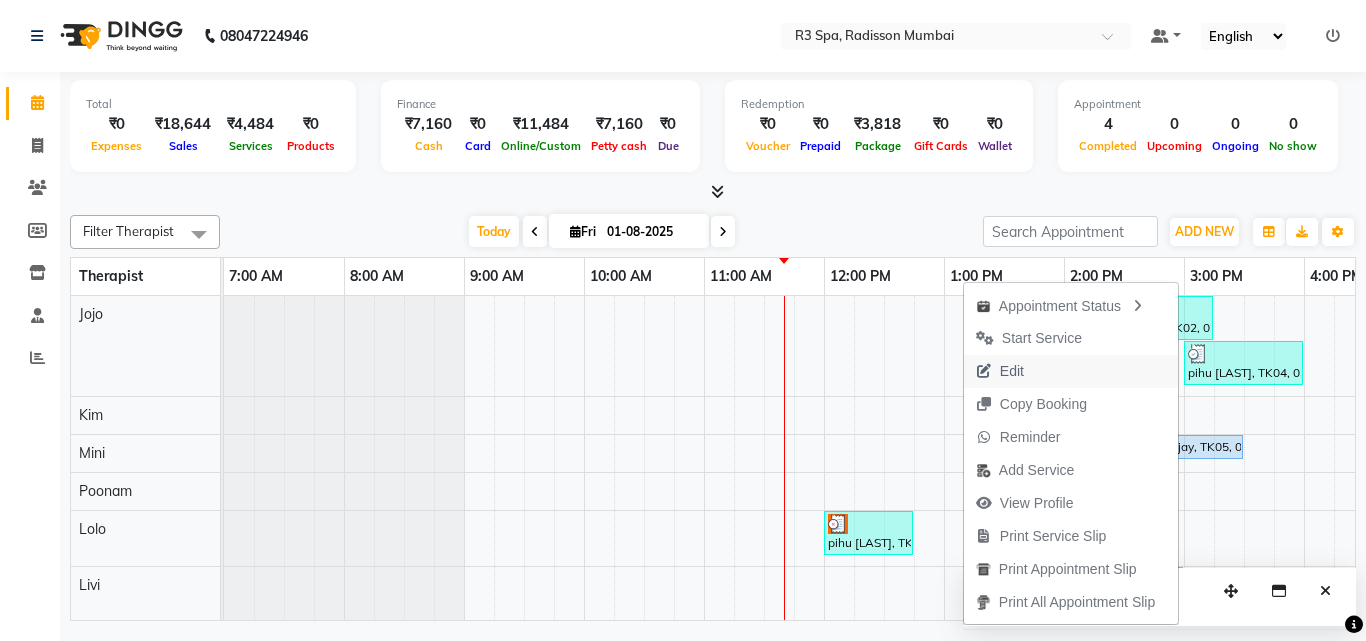 click on "Edit" at bounding box center [1000, 371] 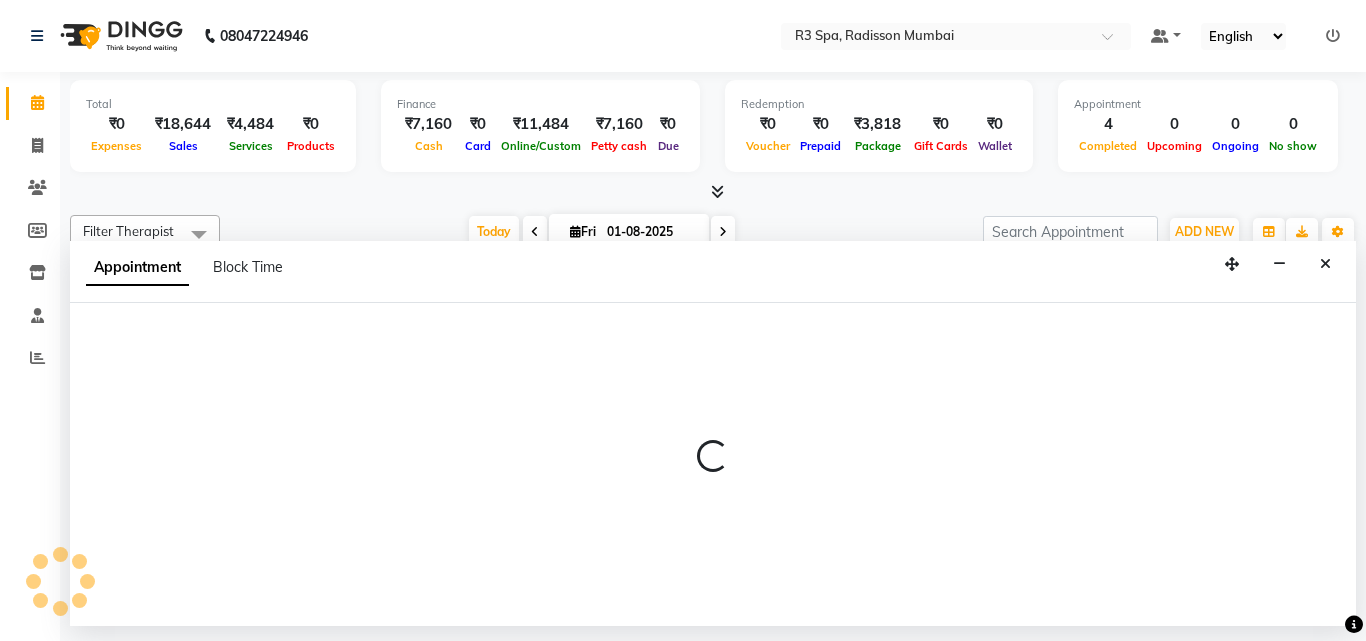 select on "tentative" 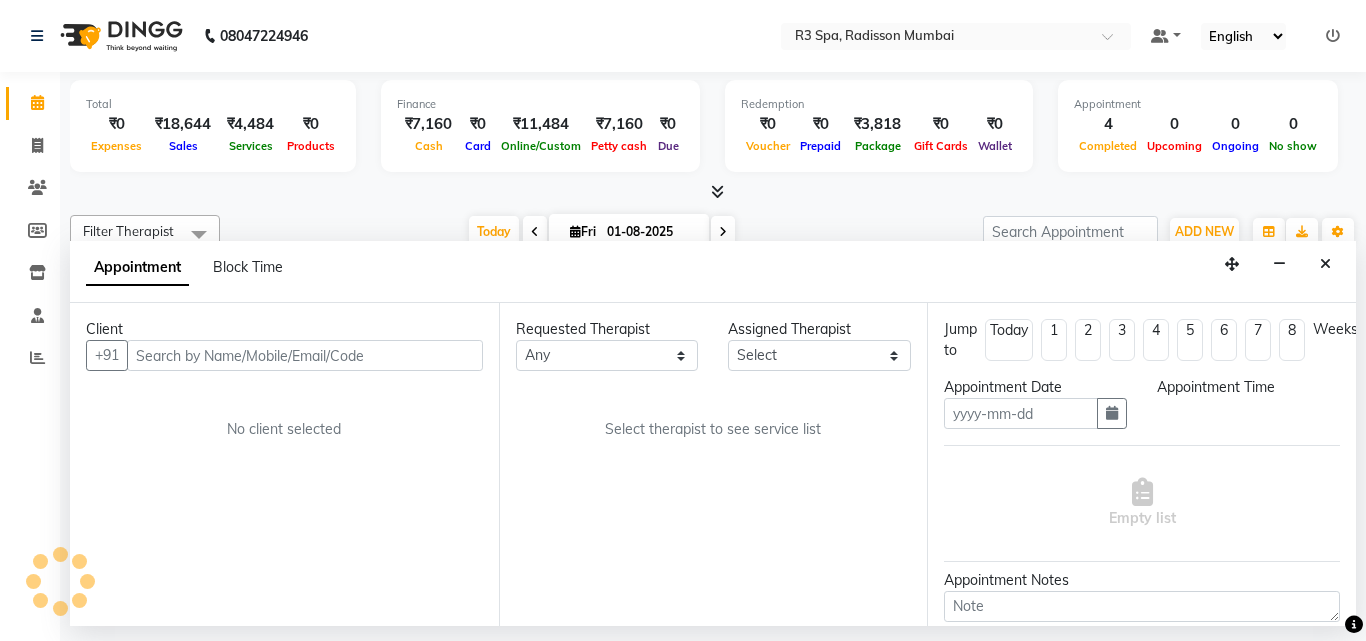 type on "01-08-2025" 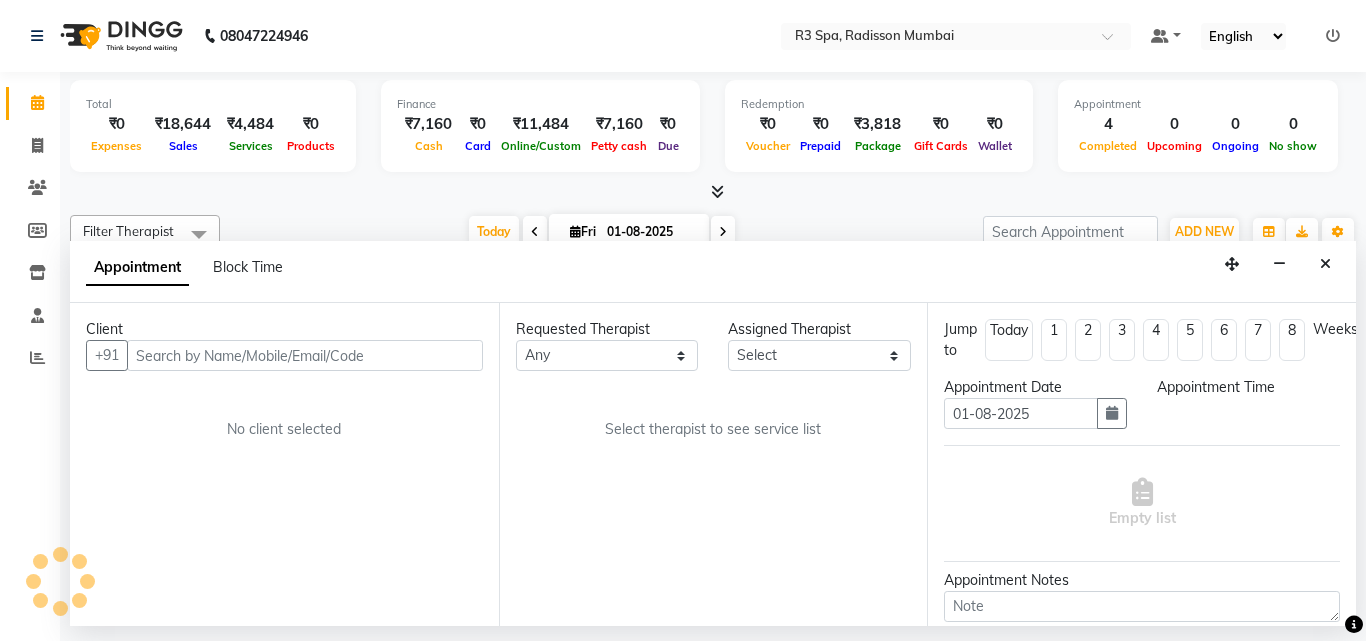 select on "upcoming" 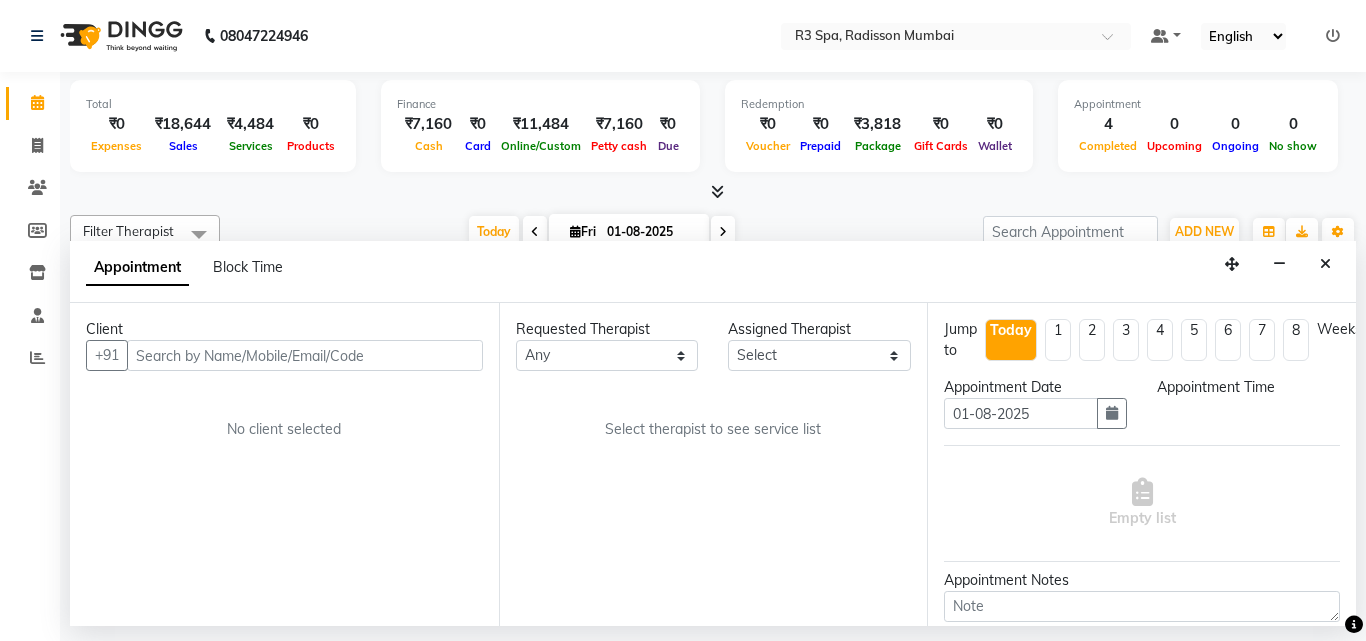select on "885" 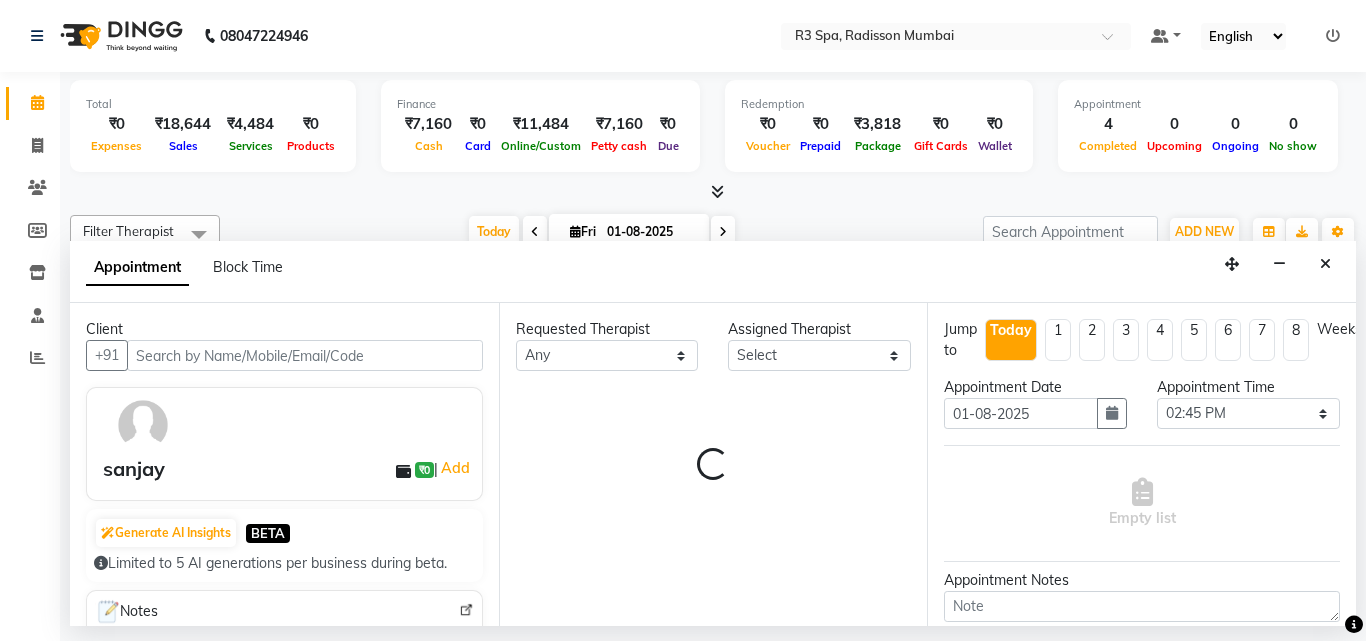 select on "87564" 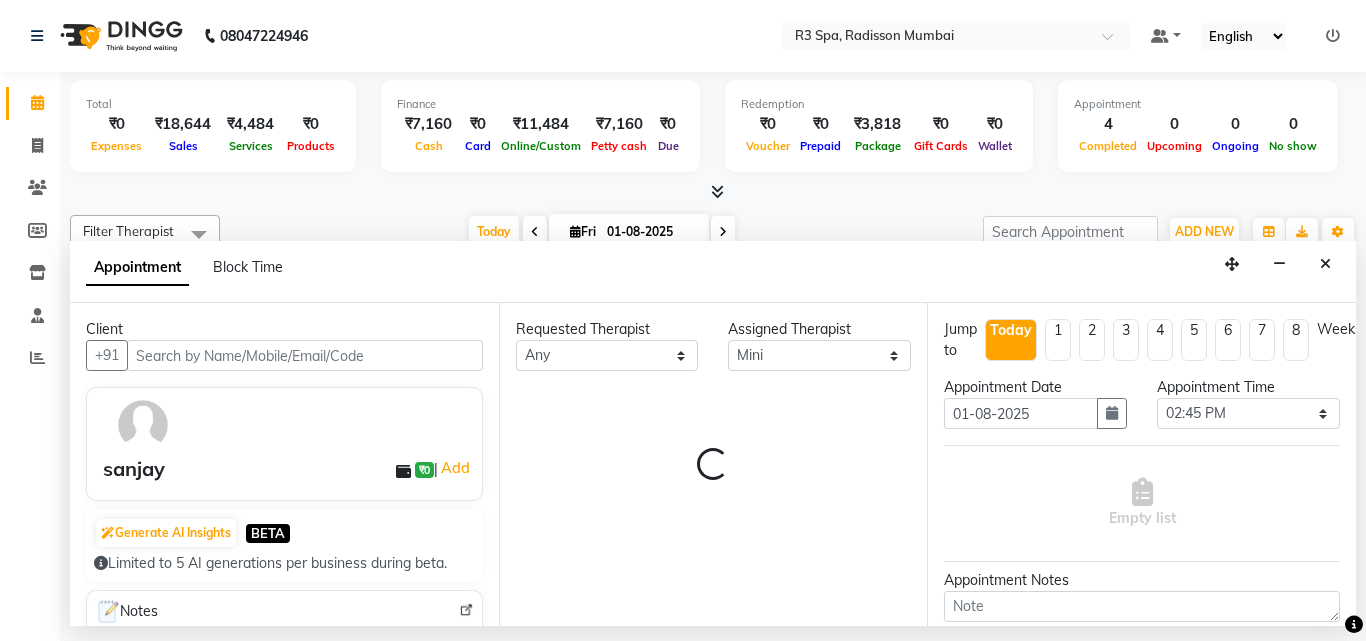 select on "4368" 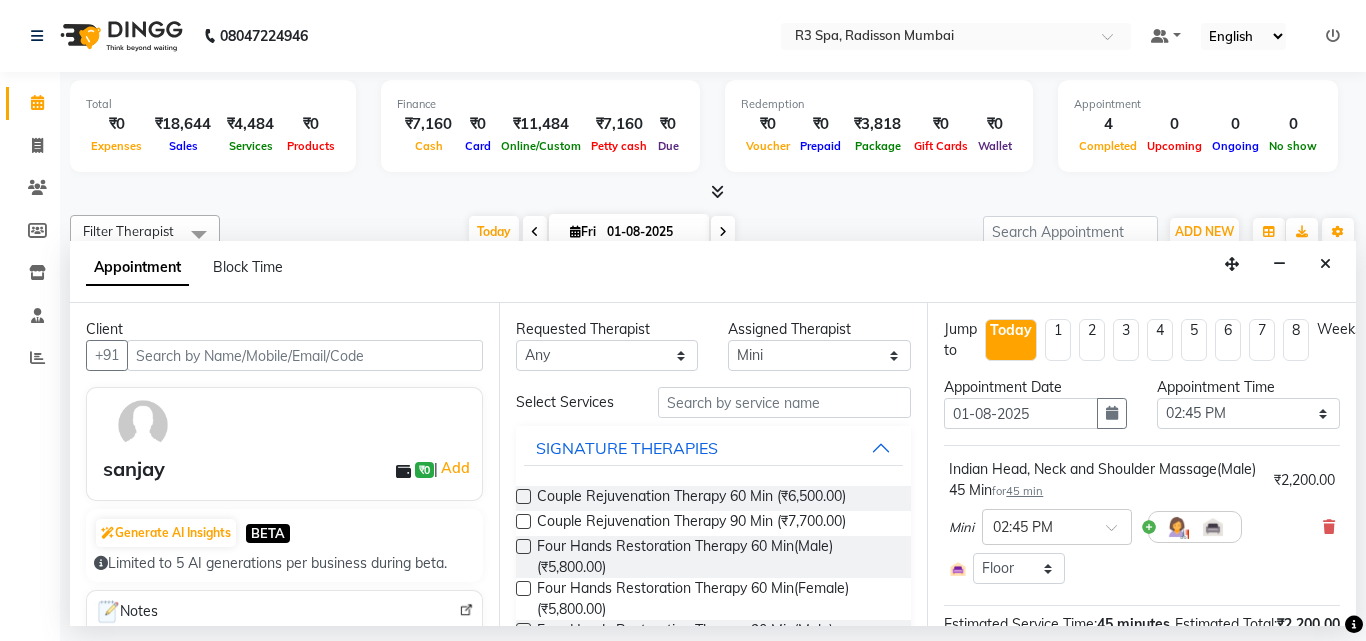 scroll, scrollTop: 0, scrollLeft: 481, axis: horizontal 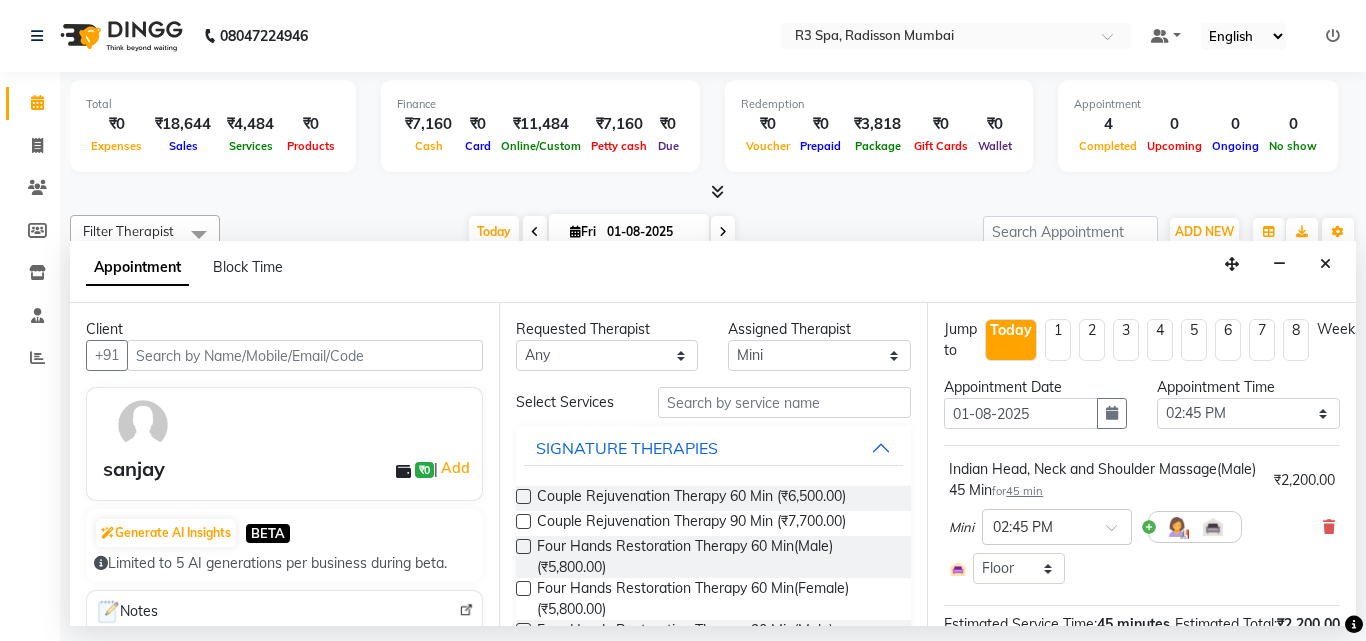 click on "Indian Head, Neck and Shoulder Massage(Male) 45 Min   for  45 min ₹2,200.00 Mini × 02:45 PM Select Room Floor" at bounding box center (1142, 521) 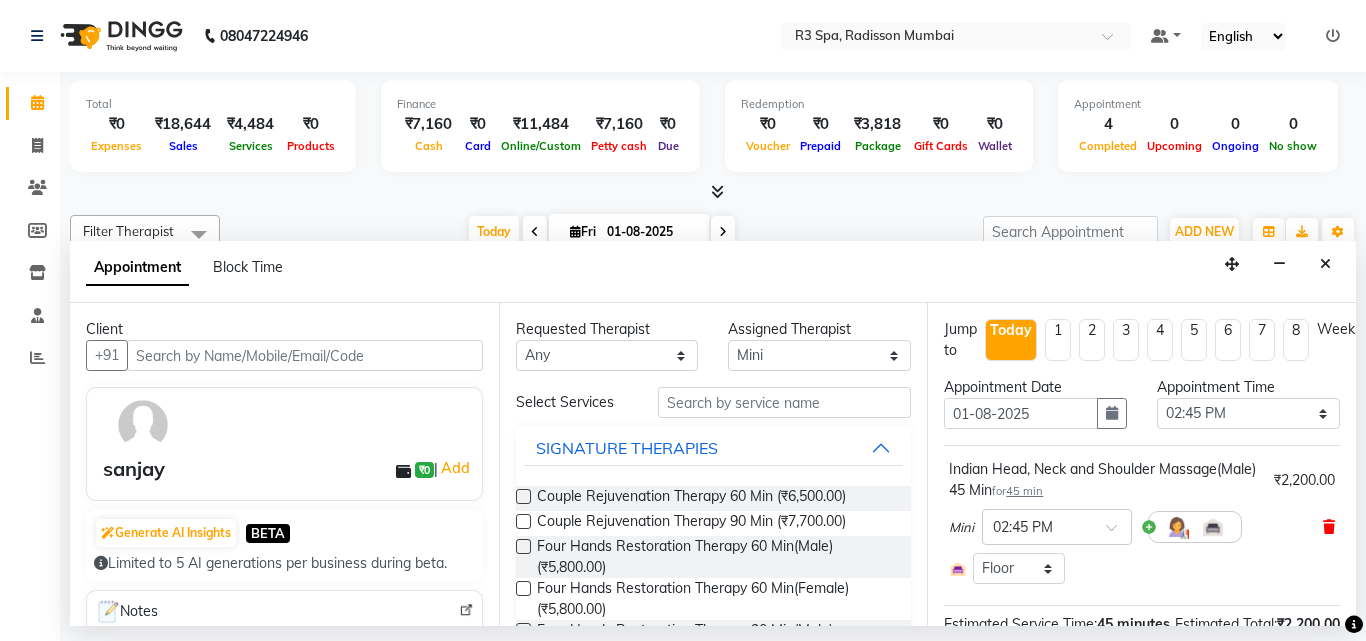 click at bounding box center [1329, 527] 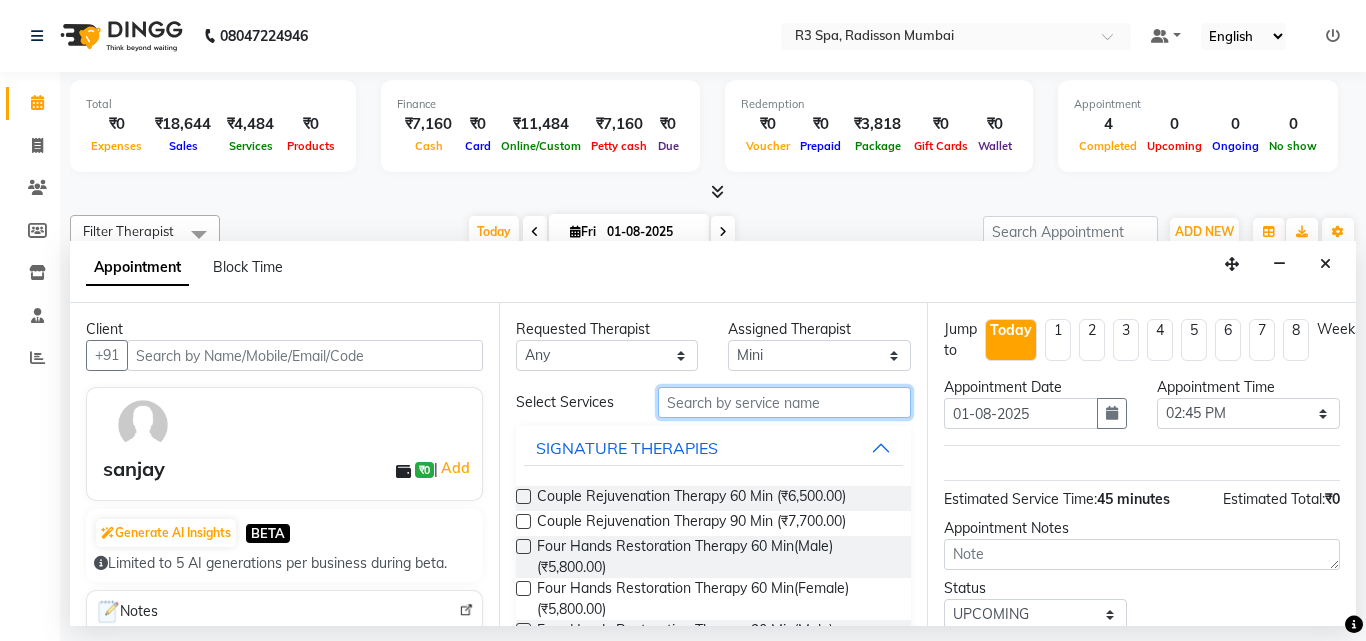 click at bounding box center (785, 402) 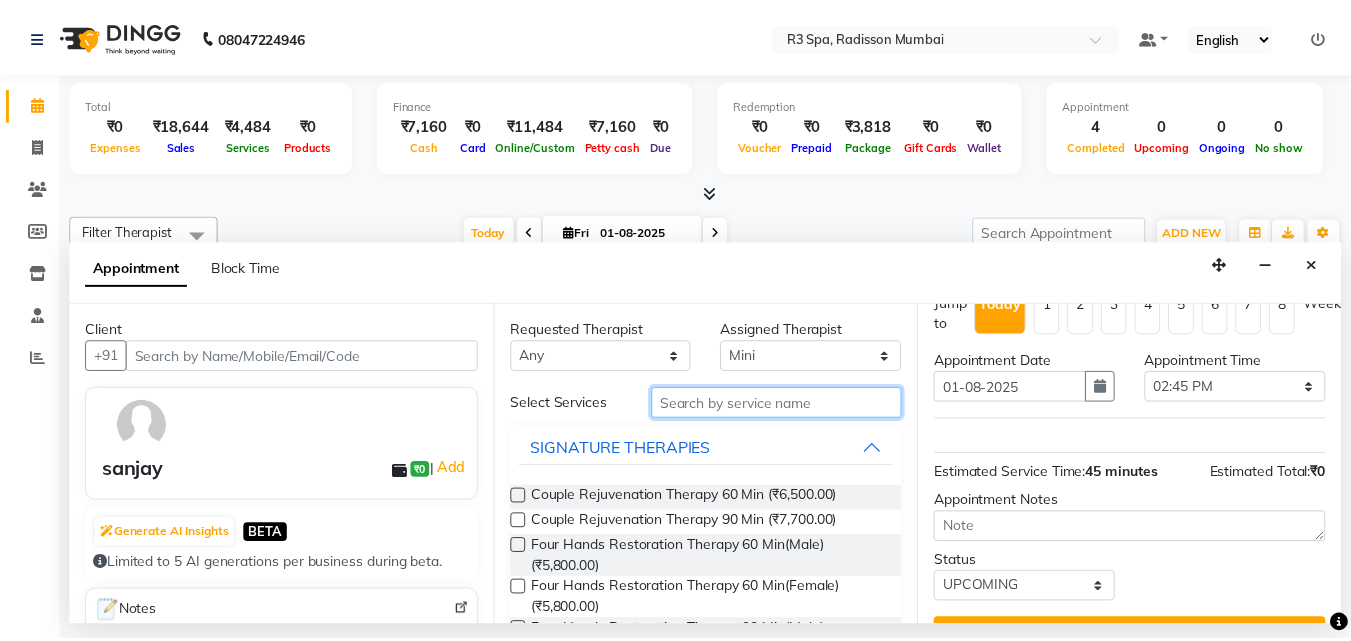 scroll, scrollTop: 0, scrollLeft: 0, axis: both 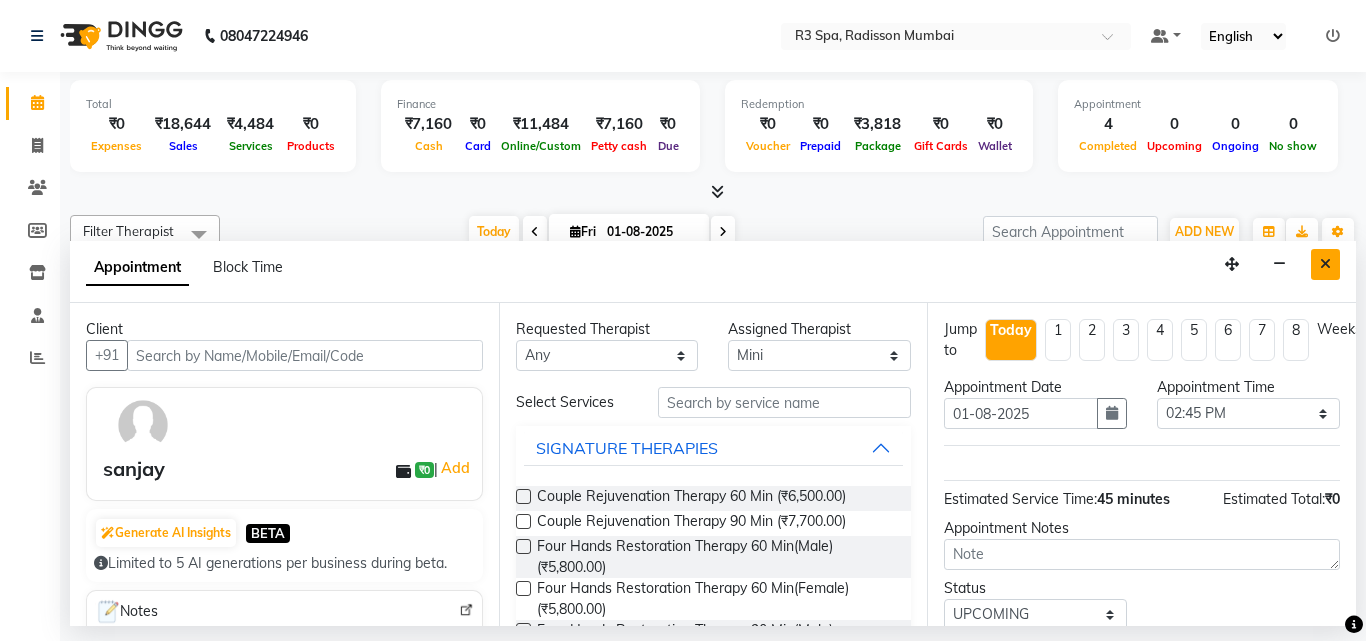 click at bounding box center [1325, 264] 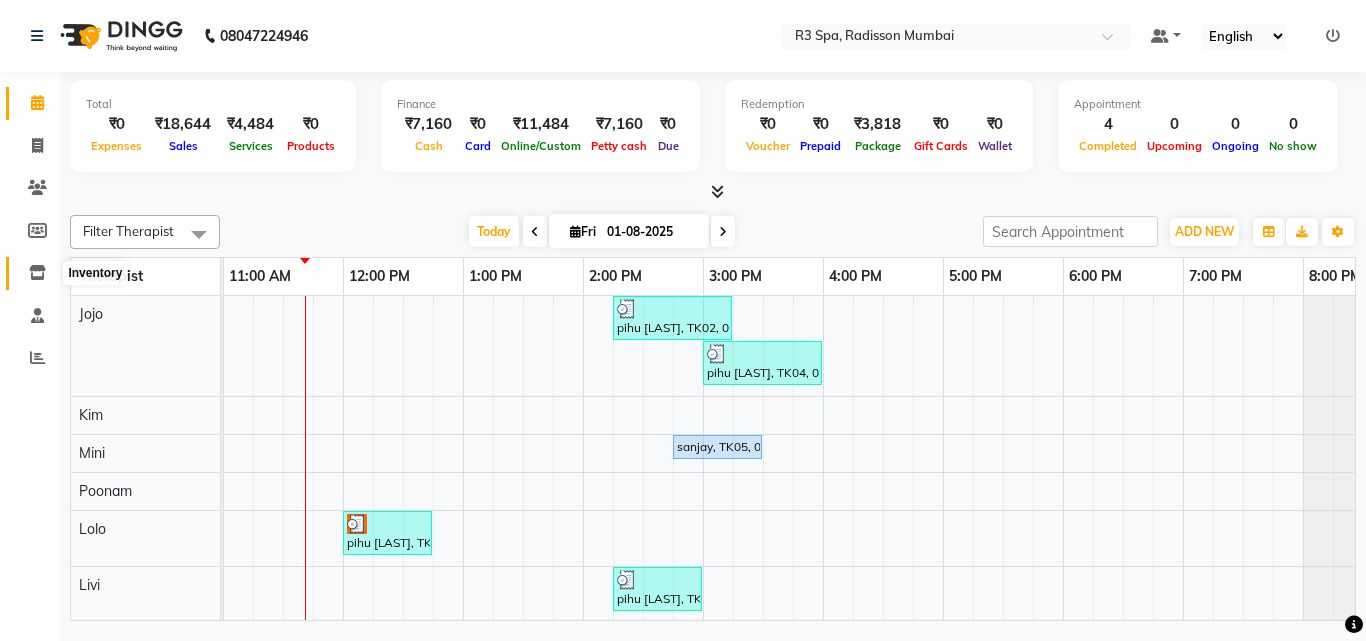 click 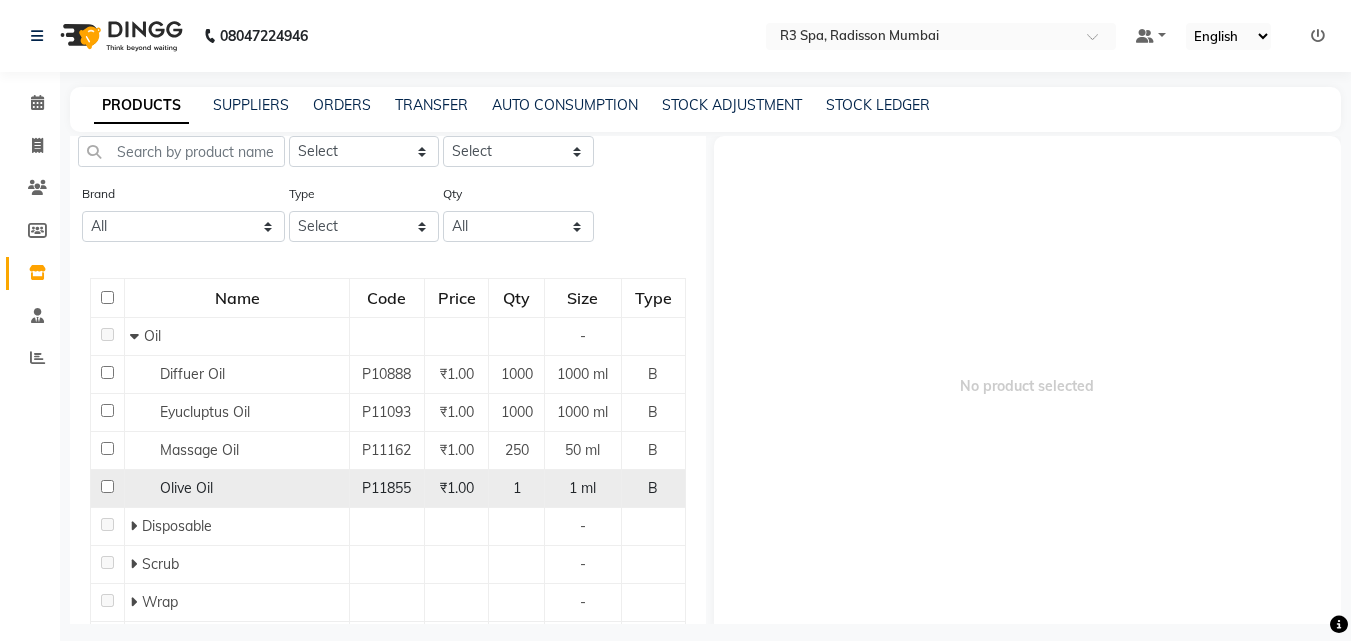 scroll, scrollTop: 100, scrollLeft: 0, axis: vertical 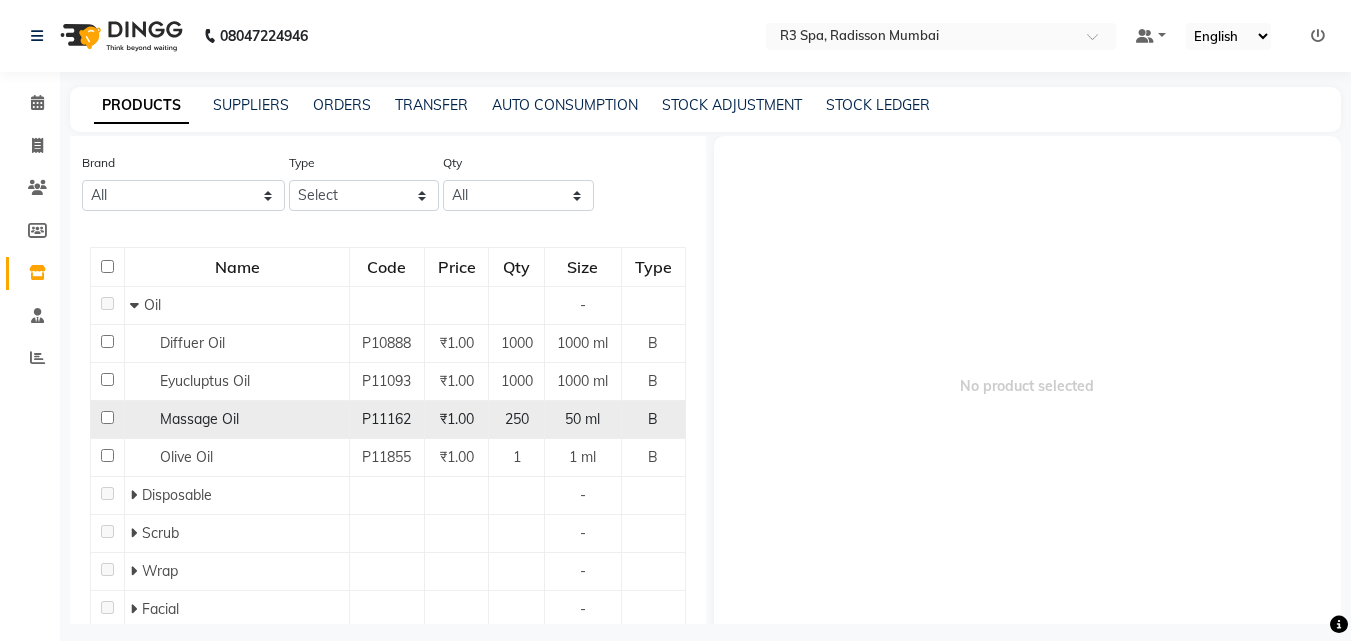 click on "Massage Oil" 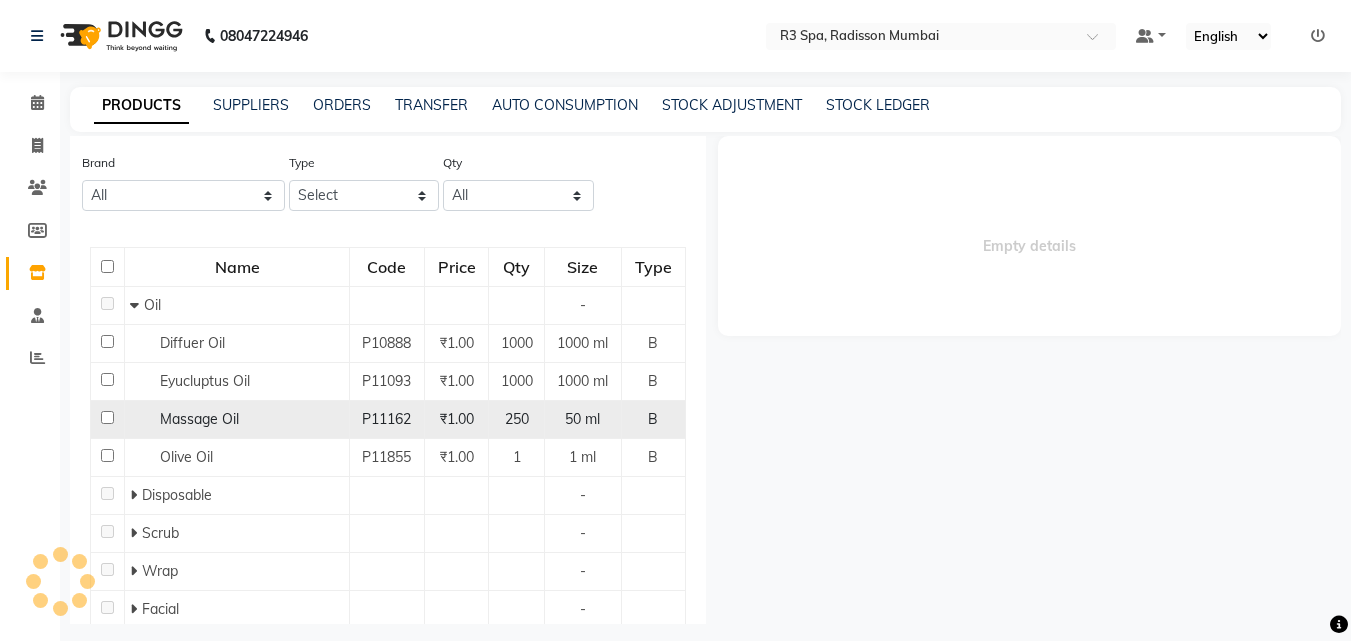 select 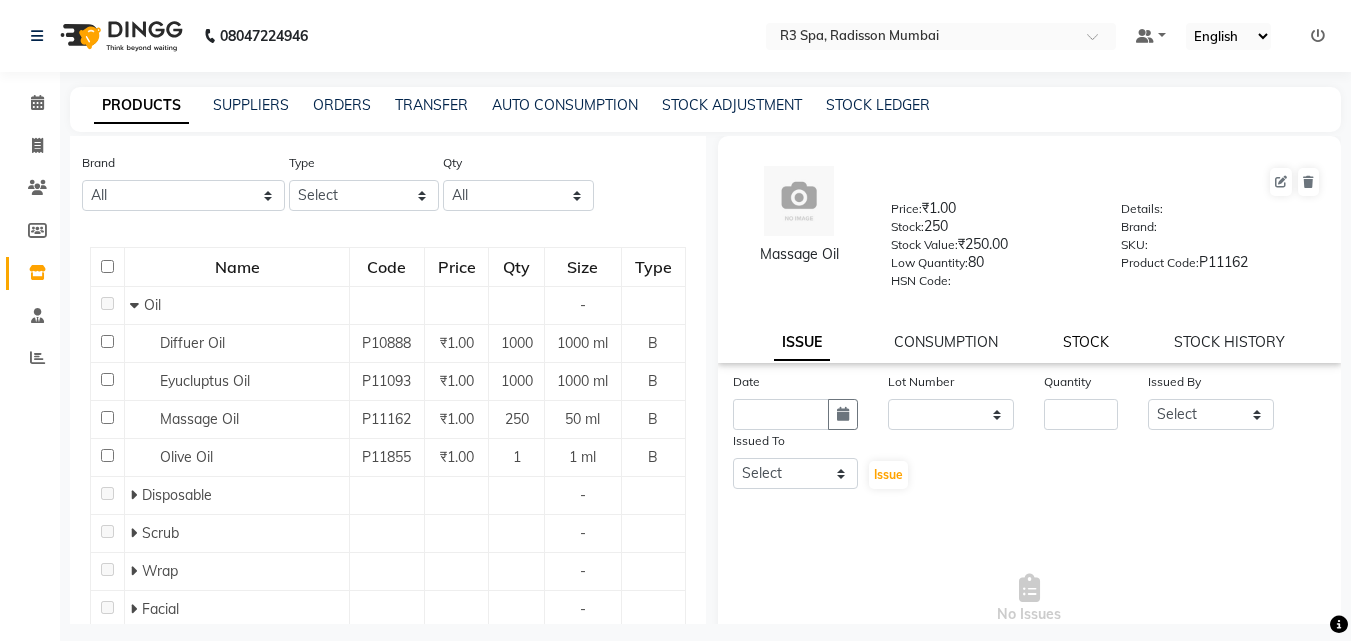 click on "STOCK" 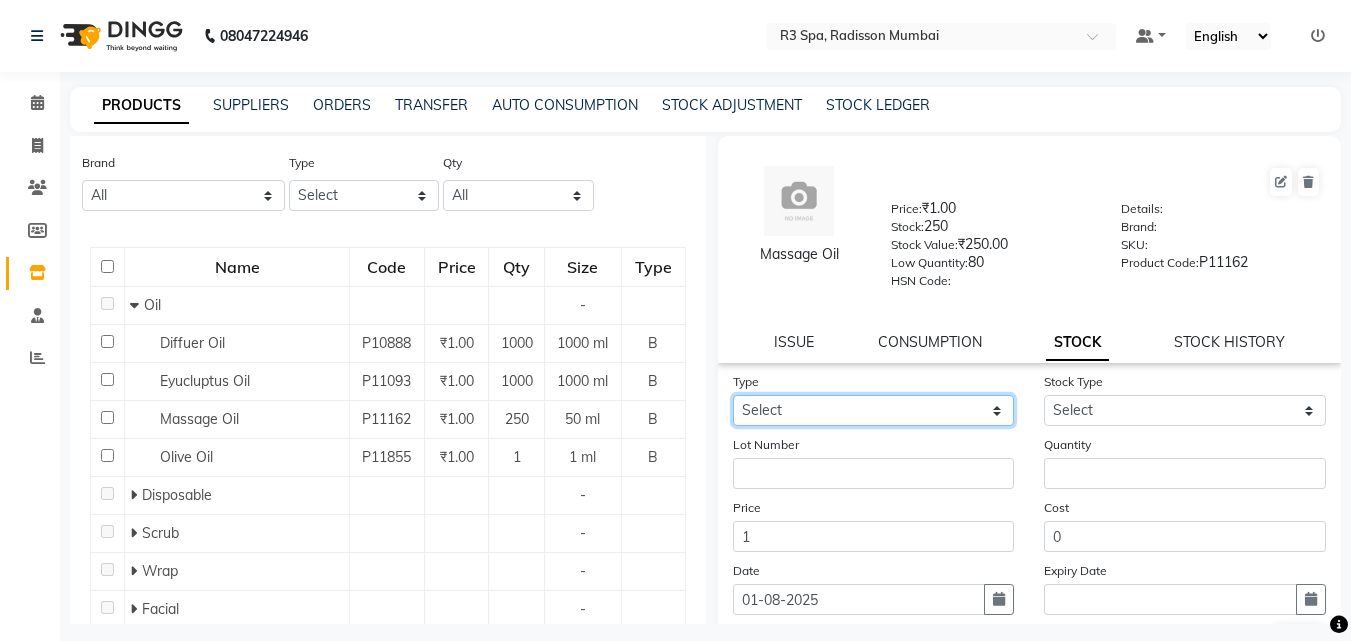 click on "Select In Out" 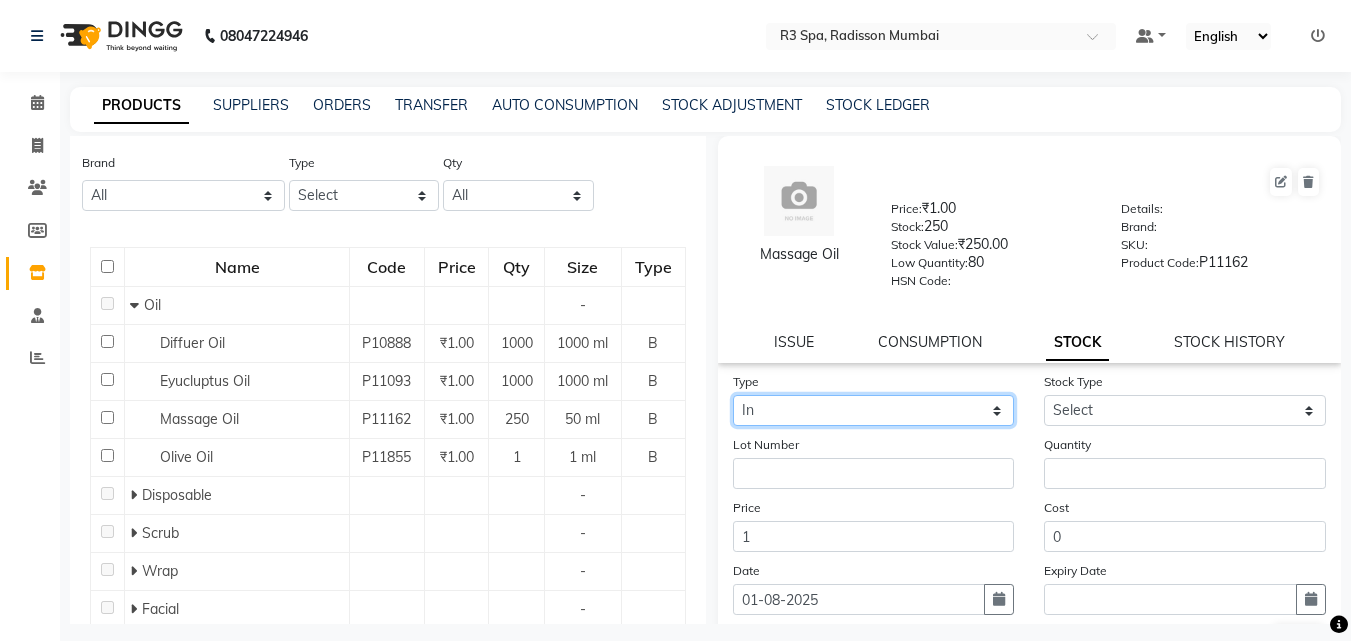 click on "Select In Out" 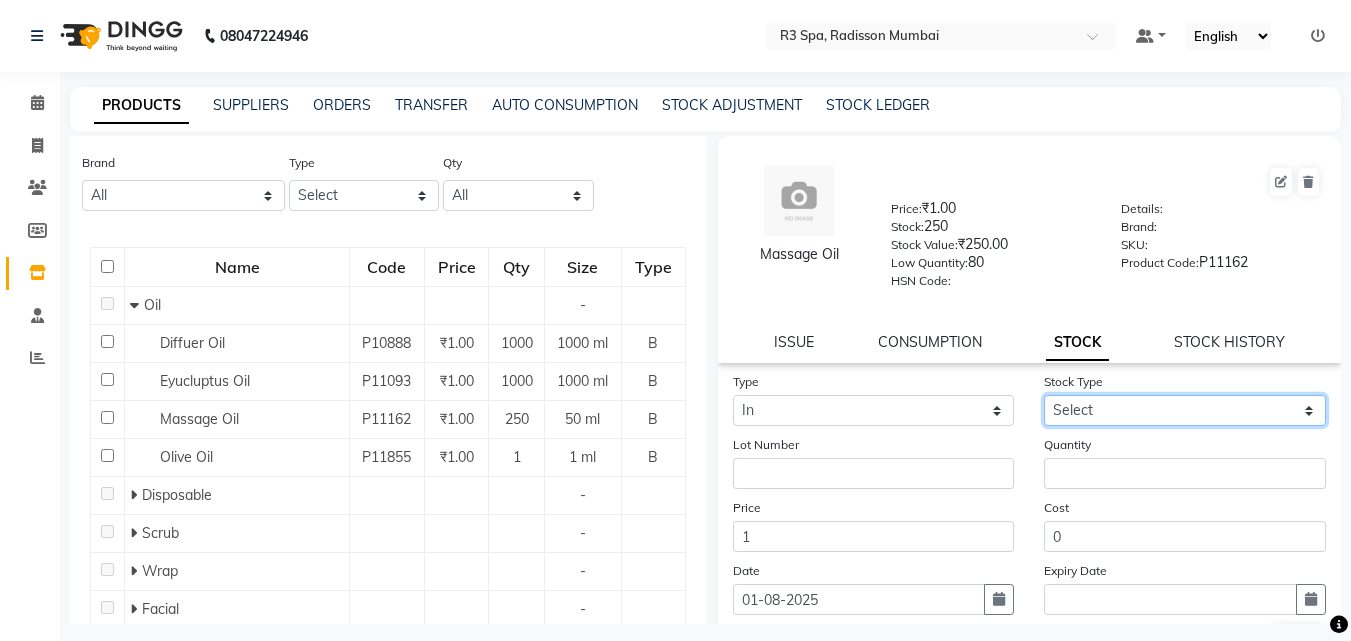 drag, startPoint x: 1297, startPoint y: 409, endPoint x: 1269, endPoint y: 423, distance: 31.304953 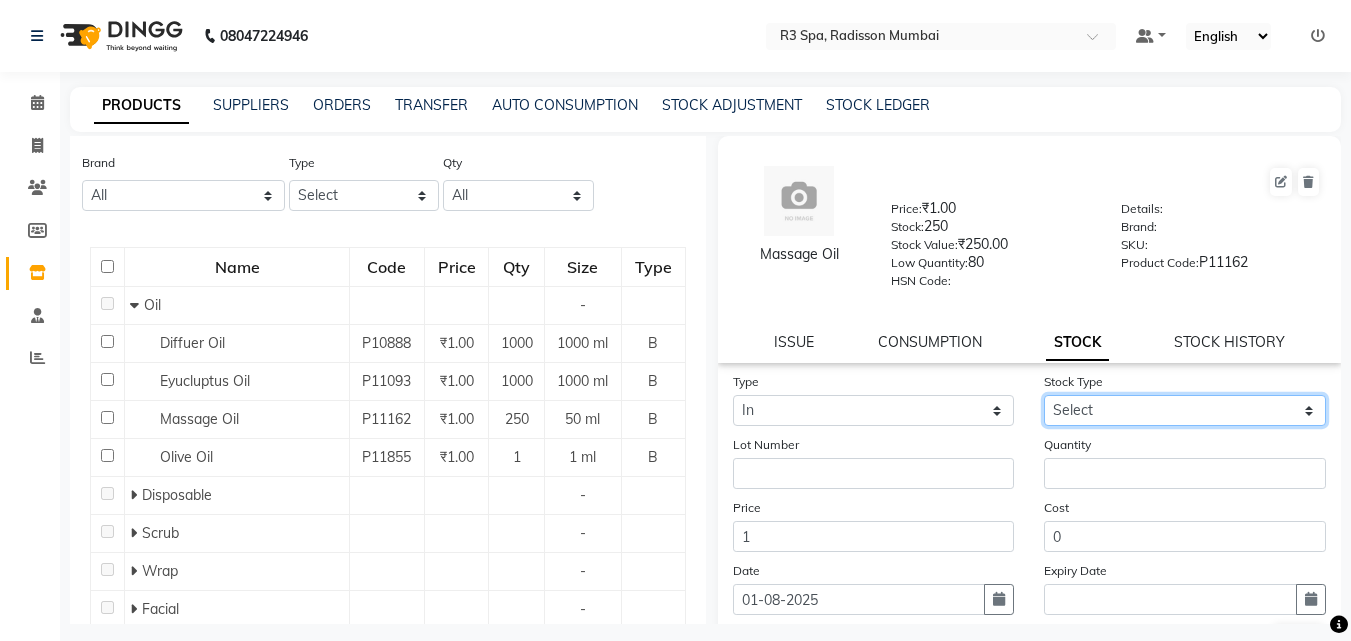 select on "new stock" 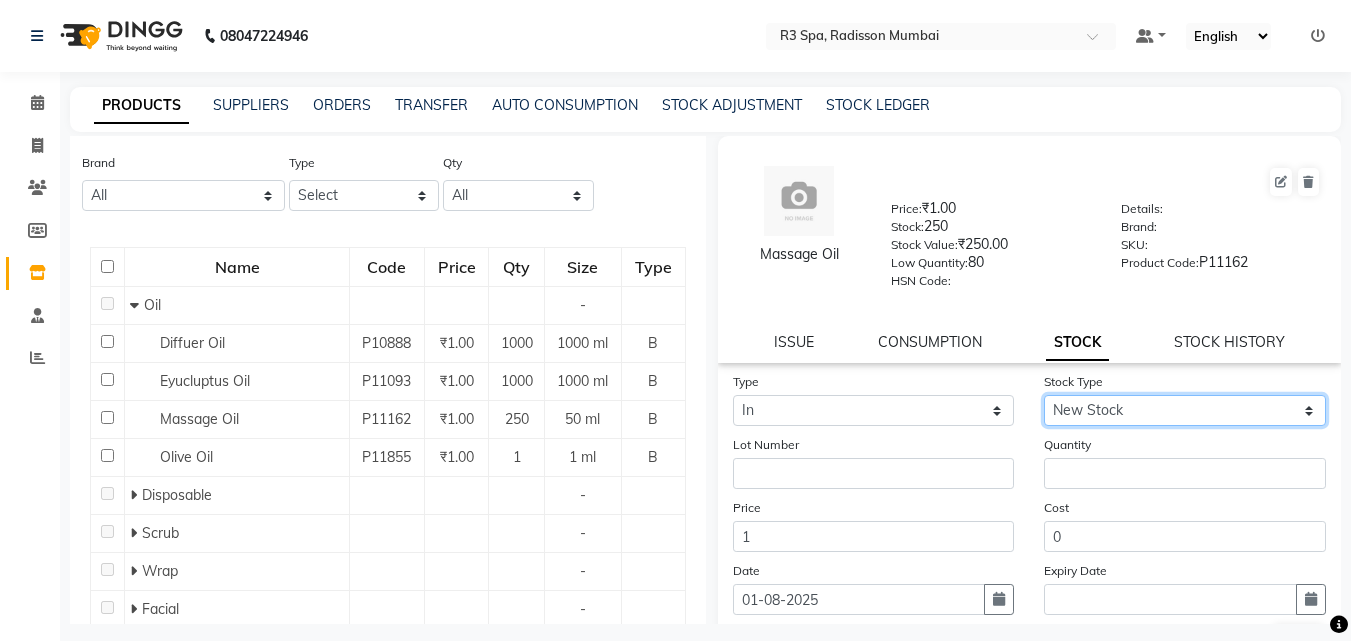 click on "Select New Stock Adjustment Return Other" 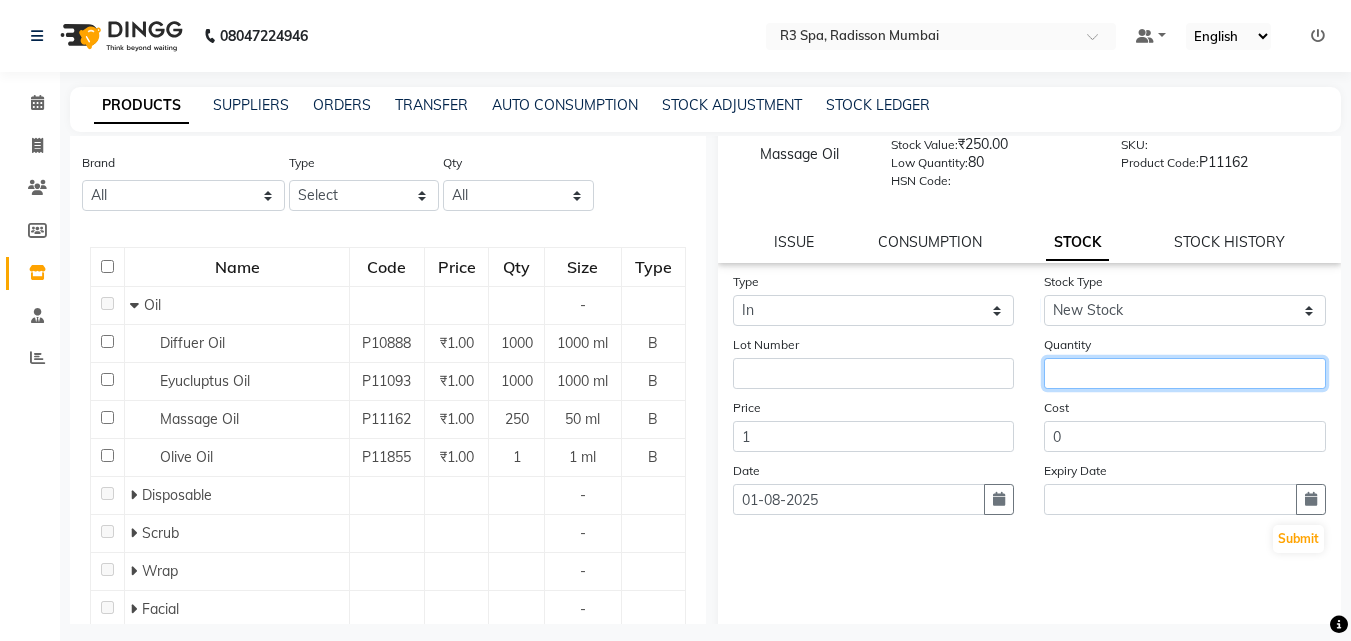 click 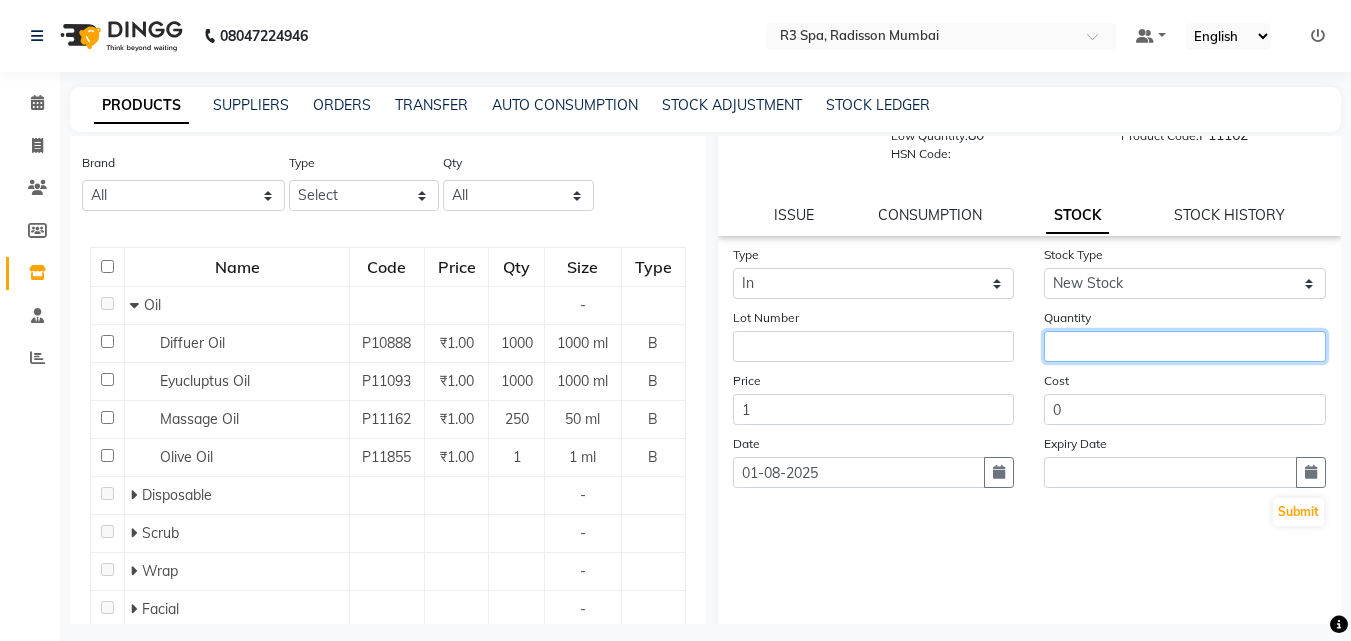 scroll, scrollTop: 147, scrollLeft: 0, axis: vertical 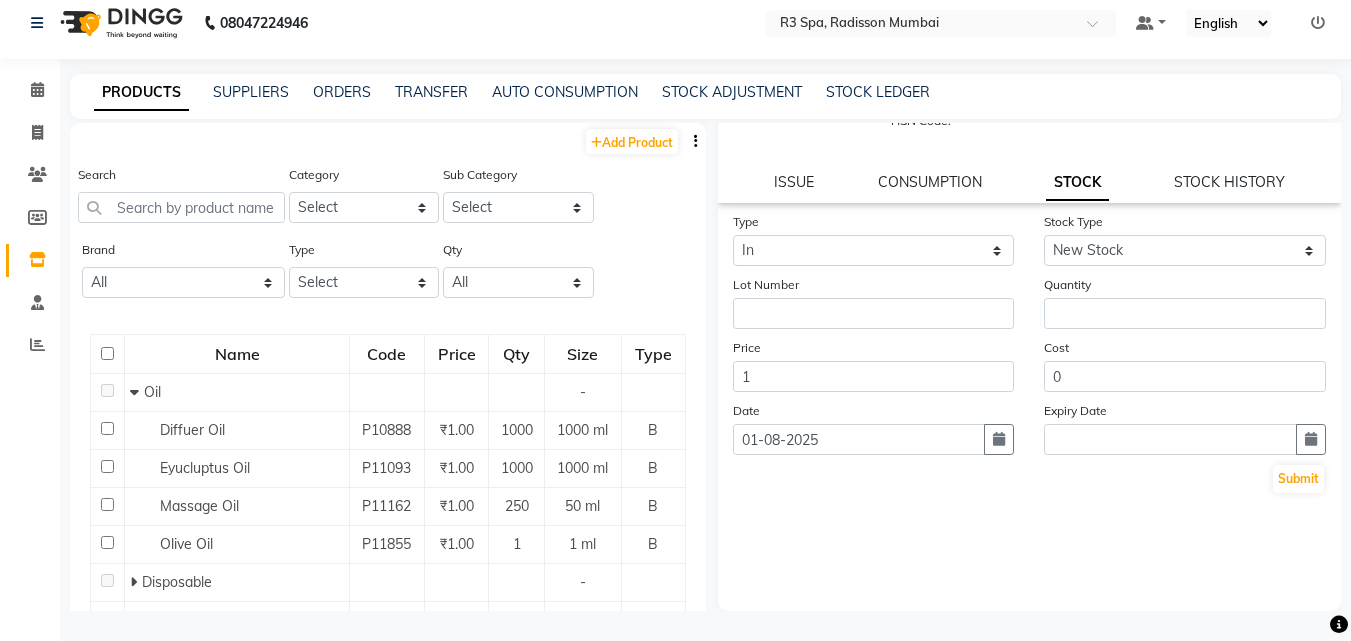 click on "08047224946 Select Location × R3 Spa, Radisson Mumbai Default Panel My Panel English ENGLISH Español العربية मराठी हिंदी ગુજરાતી தமிழ் 中文 Notifications nothing to show" 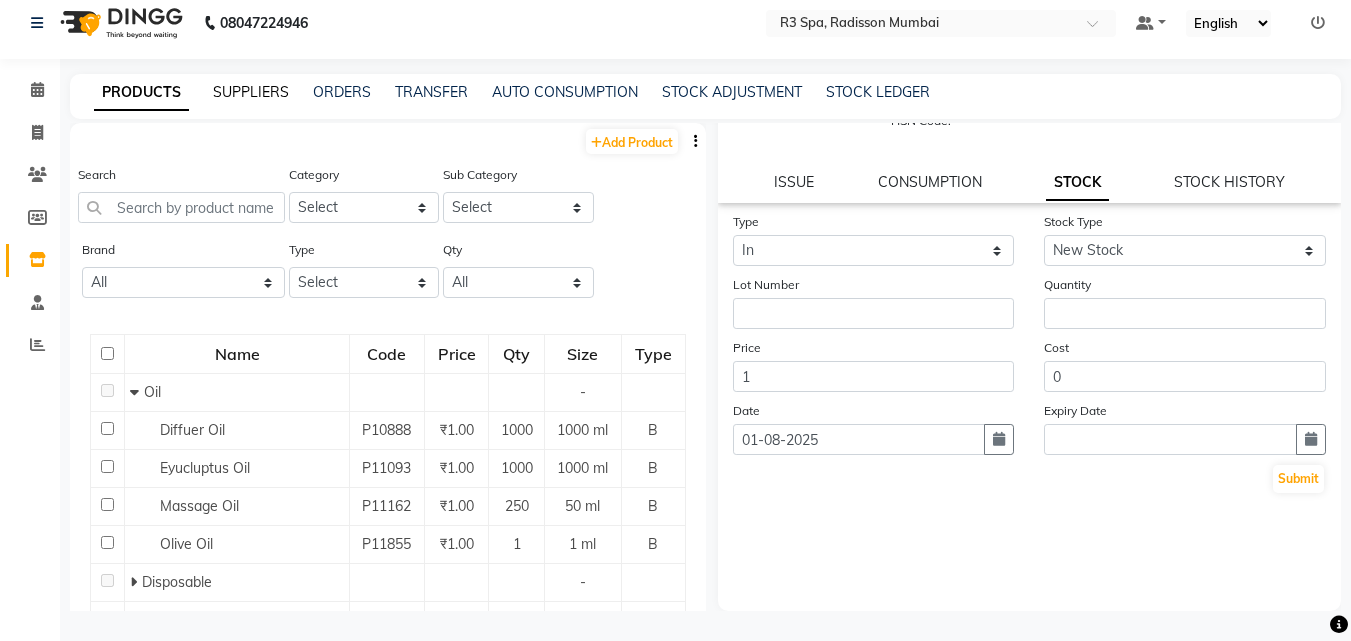 click on "SUPPLIERS" 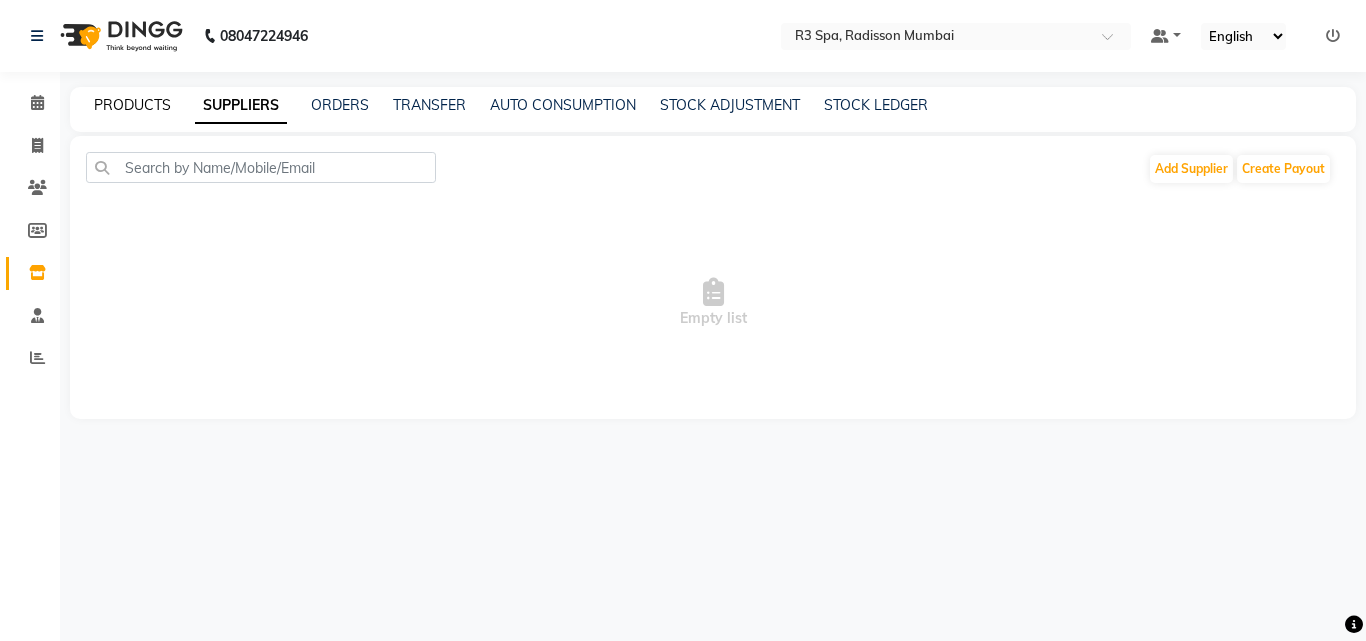 click on "PRODUCTS" 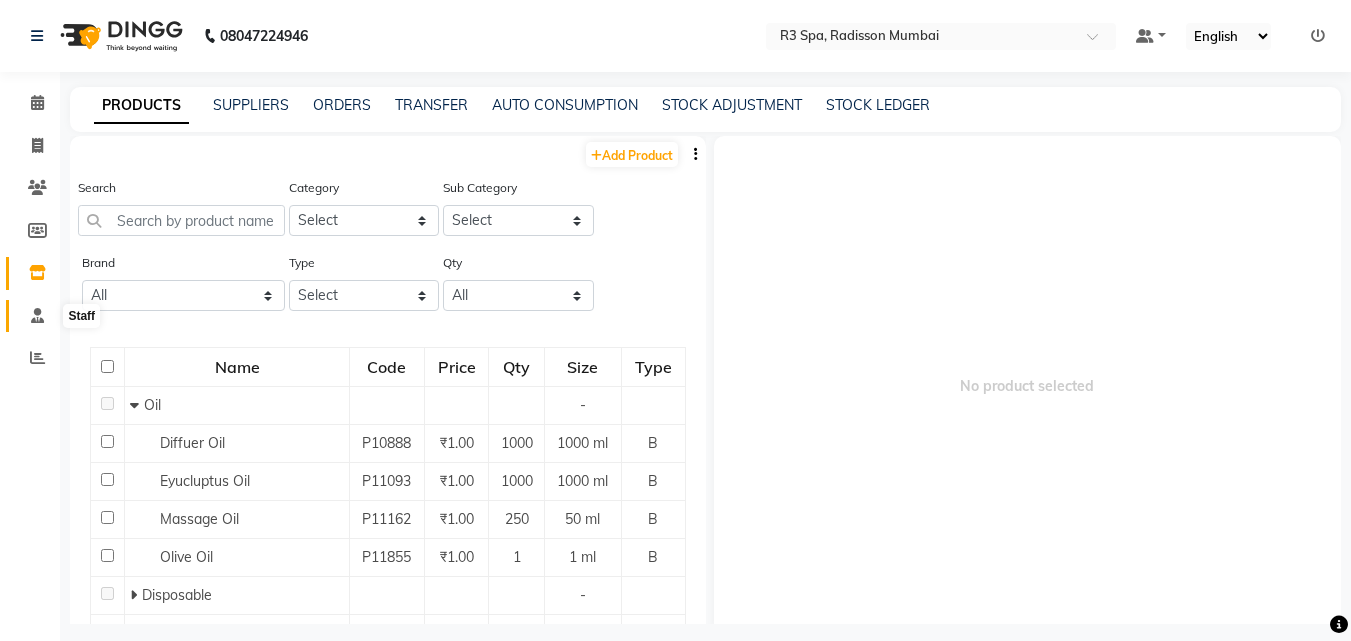 click 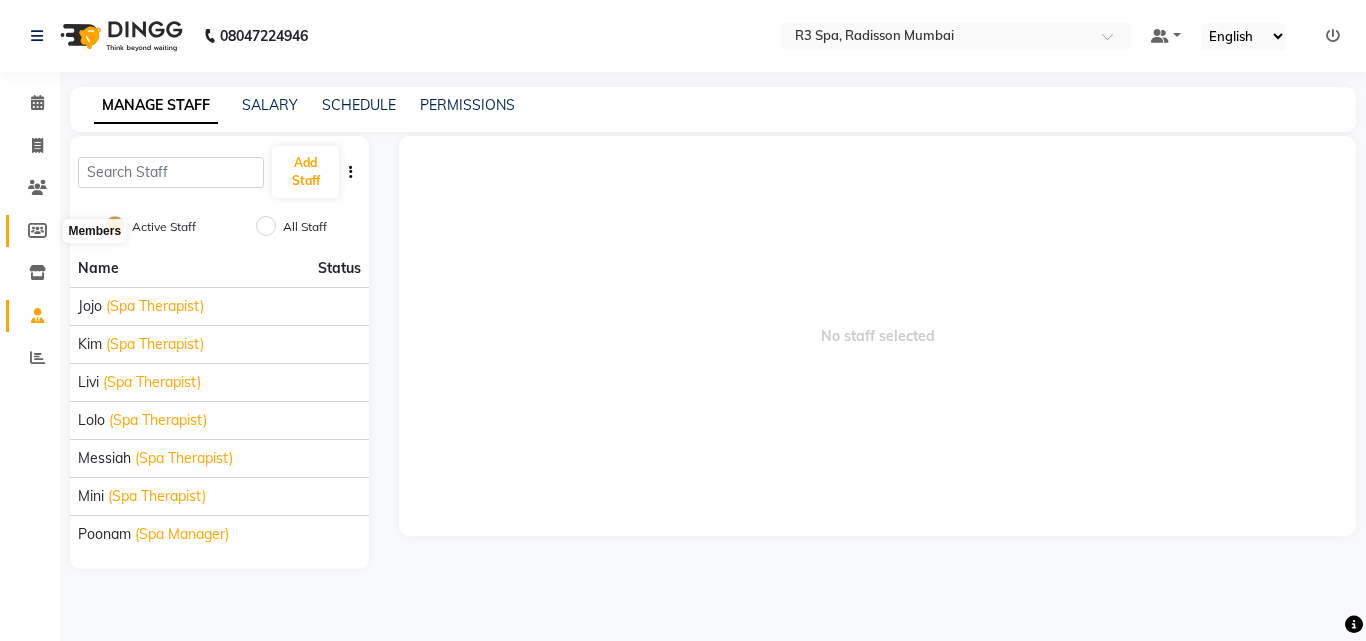 click 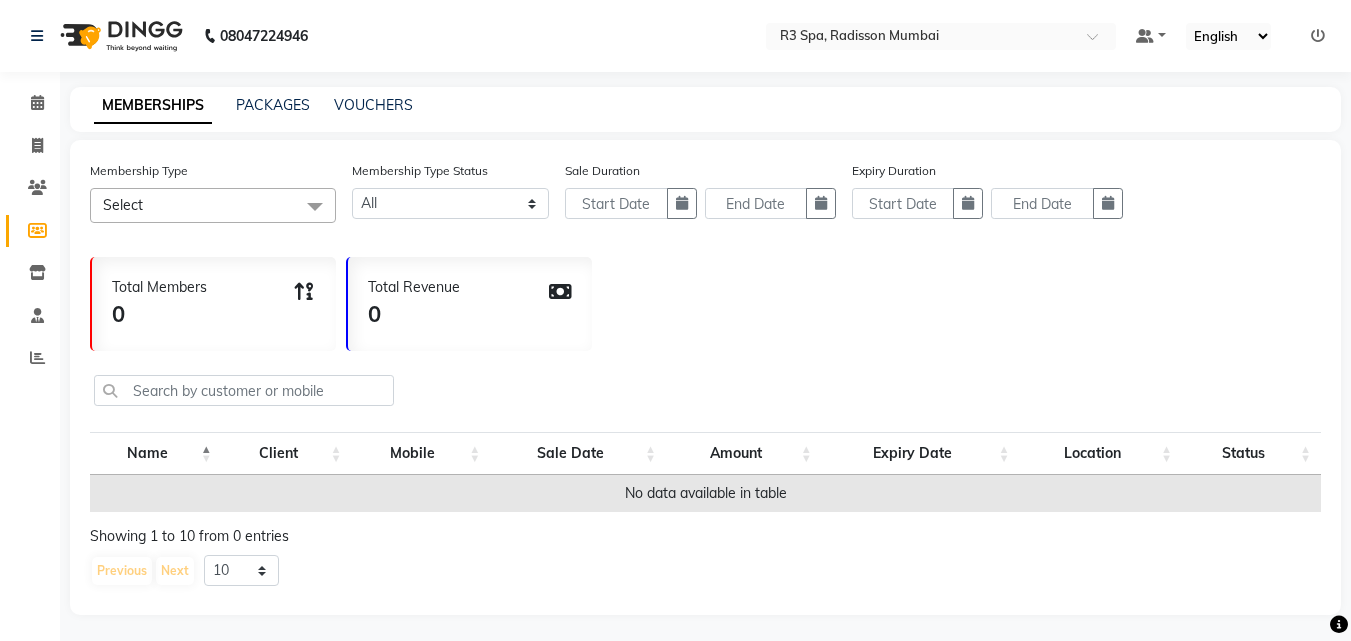 scroll, scrollTop: 4, scrollLeft: 0, axis: vertical 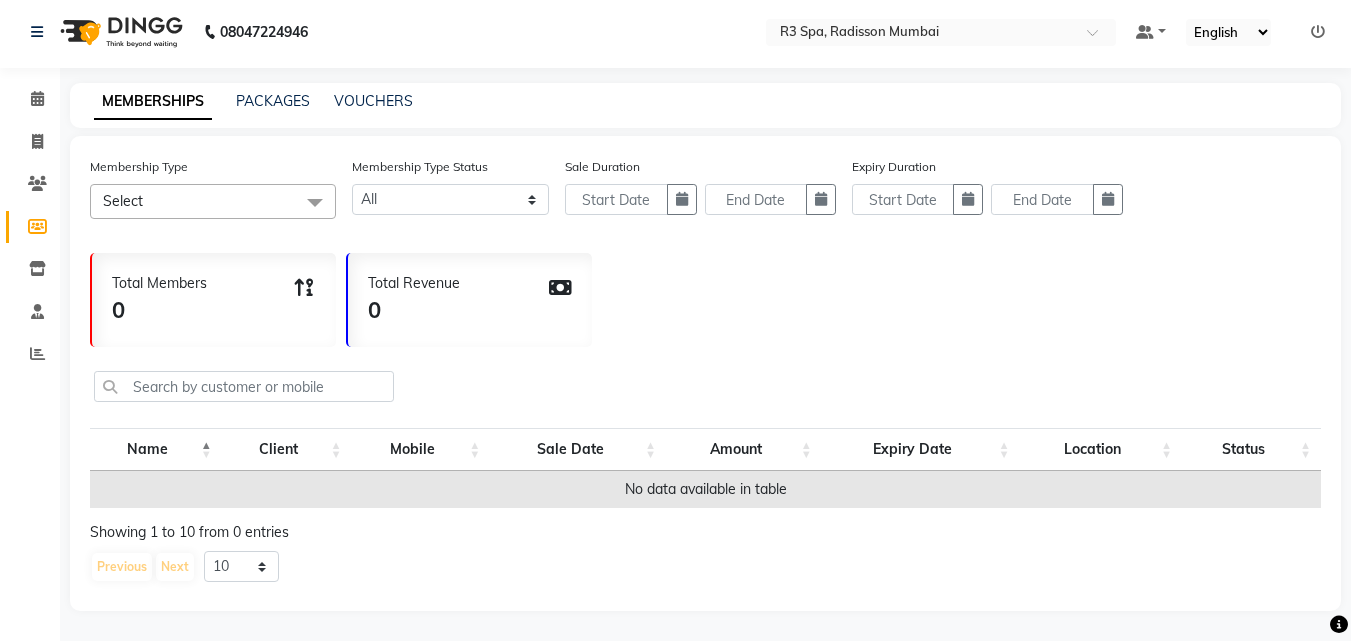 click 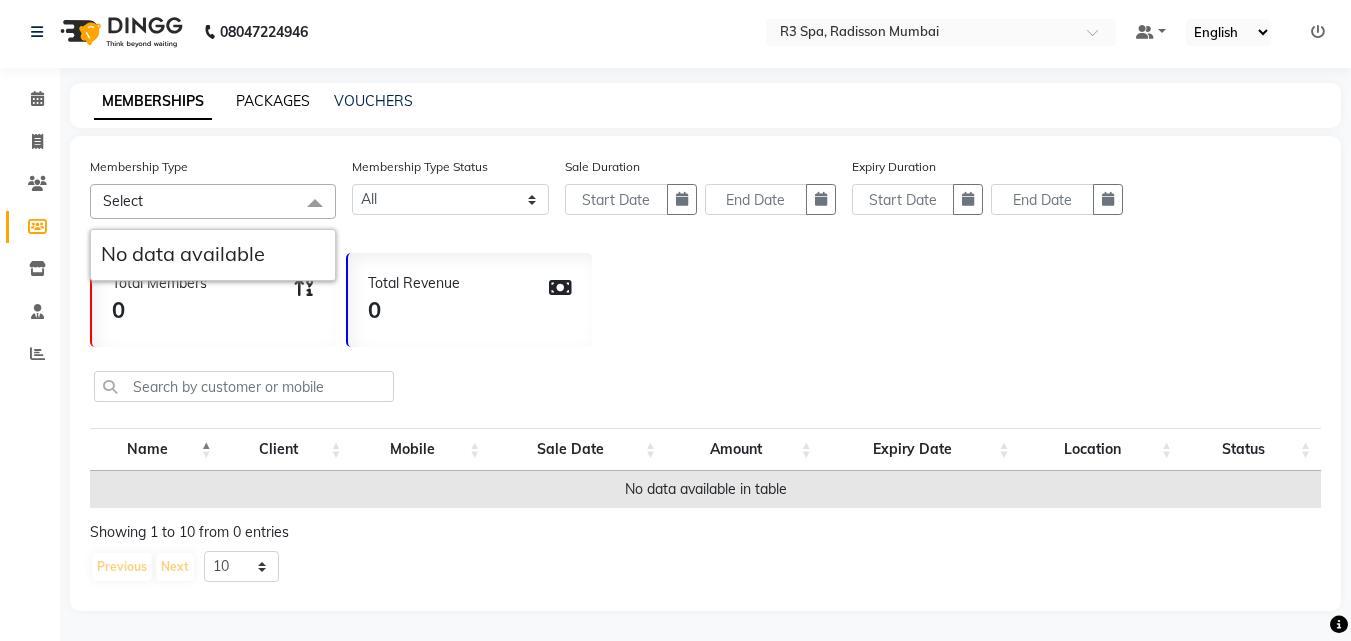 click on "PACKAGES" 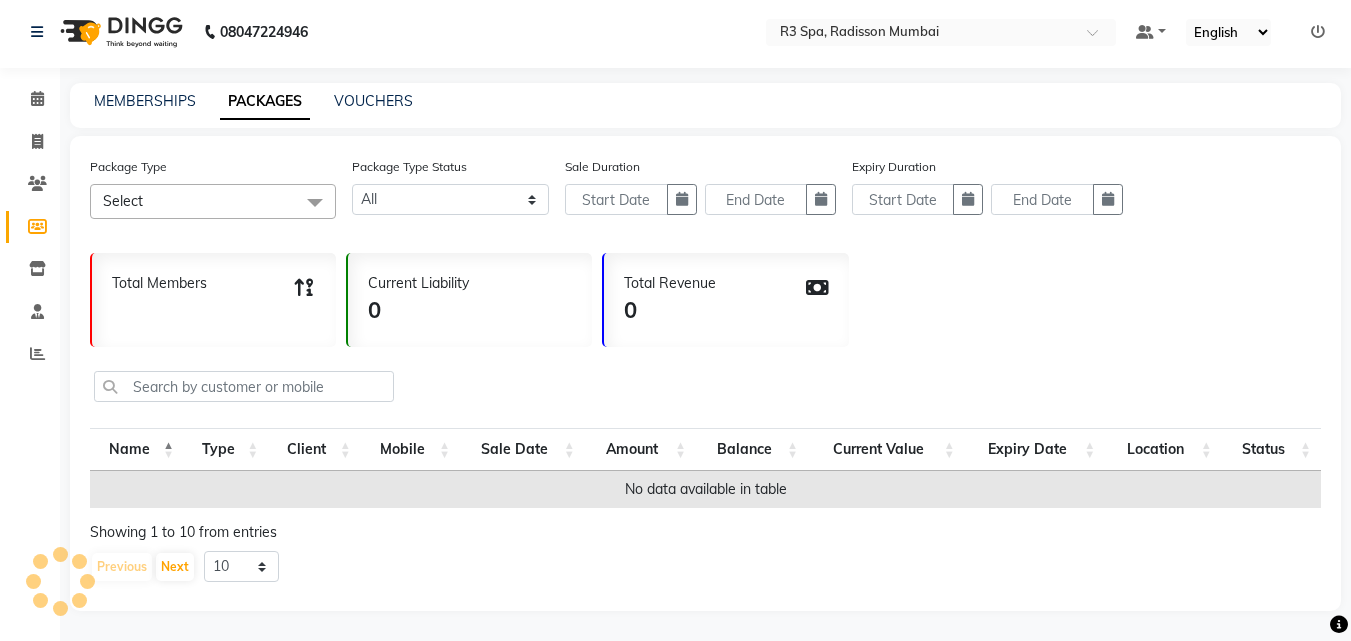 scroll, scrollTop: 0, scrollLeft: 0, axis: both 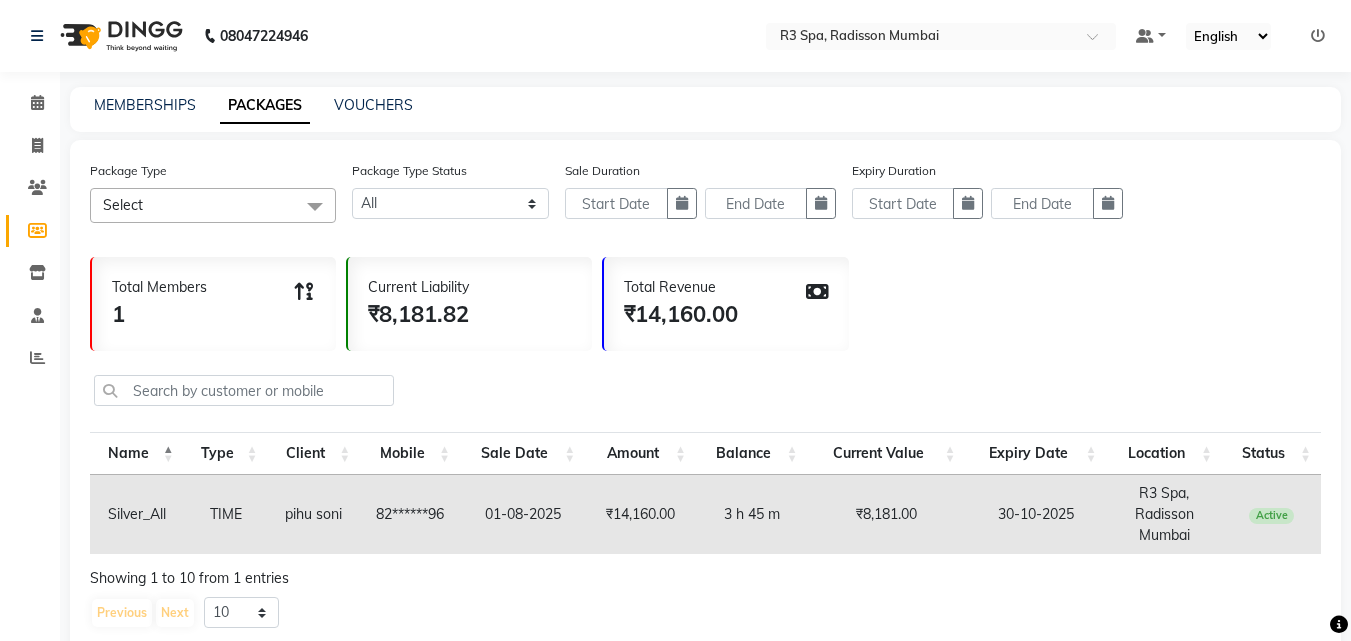 drag, startPoint x: 309, startPoint y: 207, endPoint x: 315, endPoint y: 225, distance: 18.973665 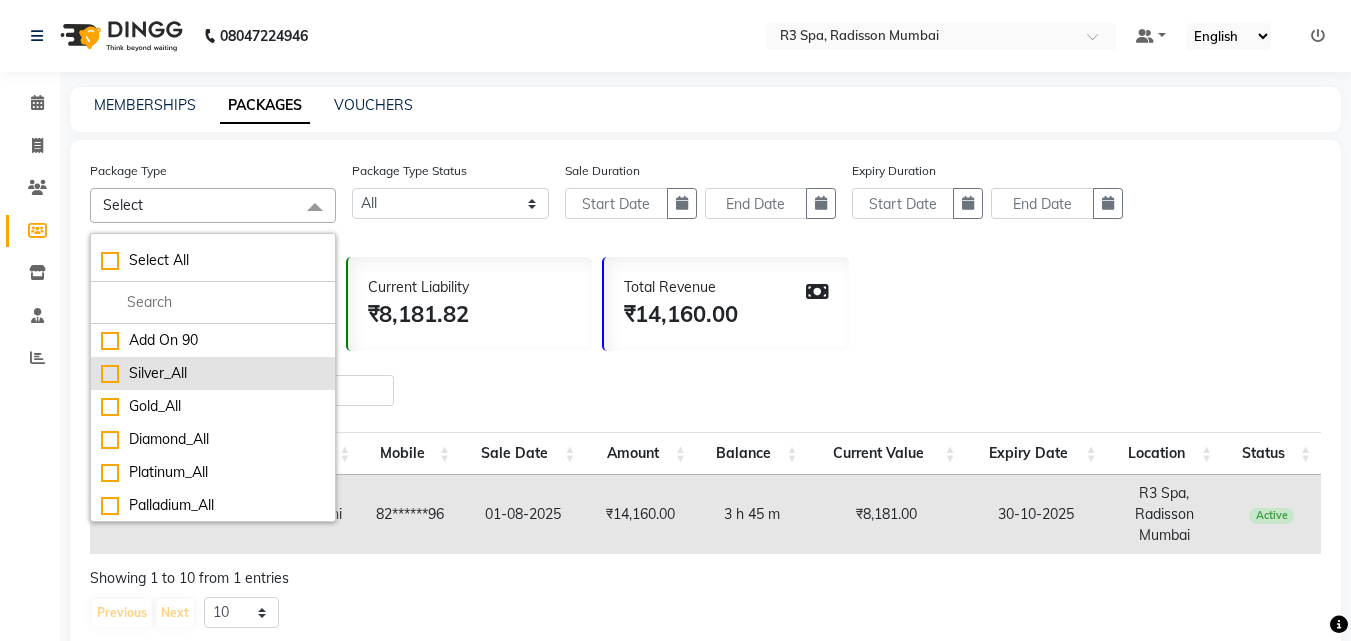 click on "Silver_All" 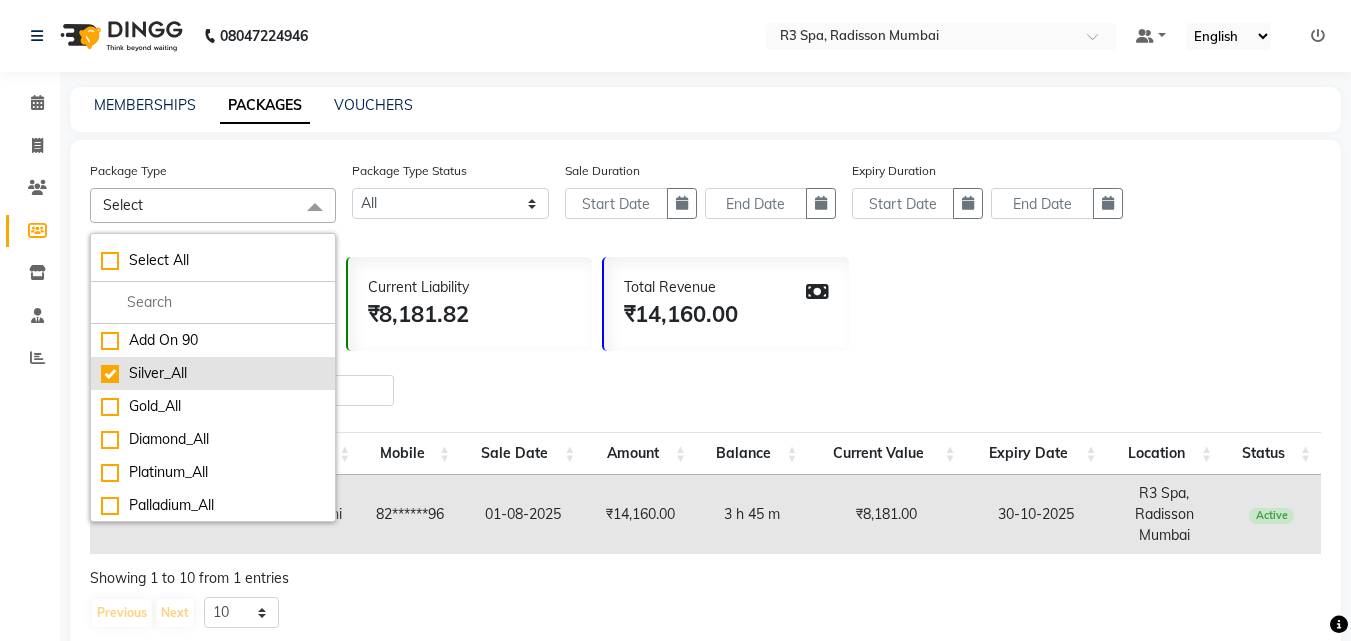 checkbox on "true" 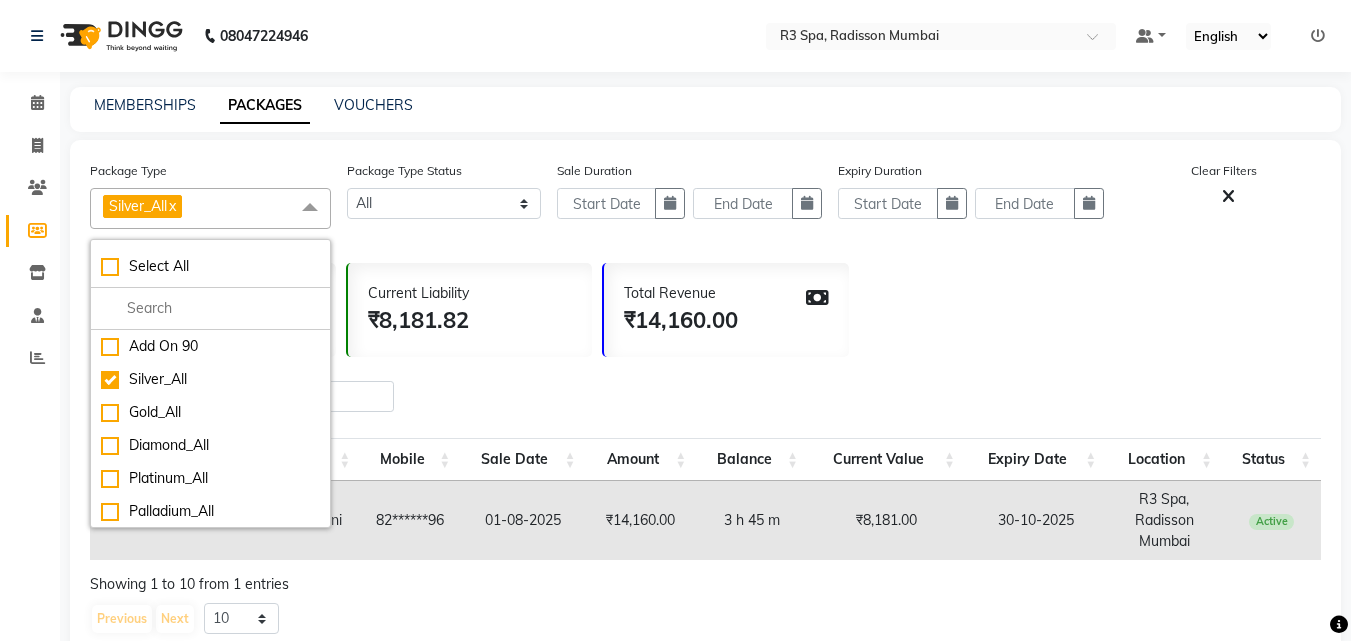 click 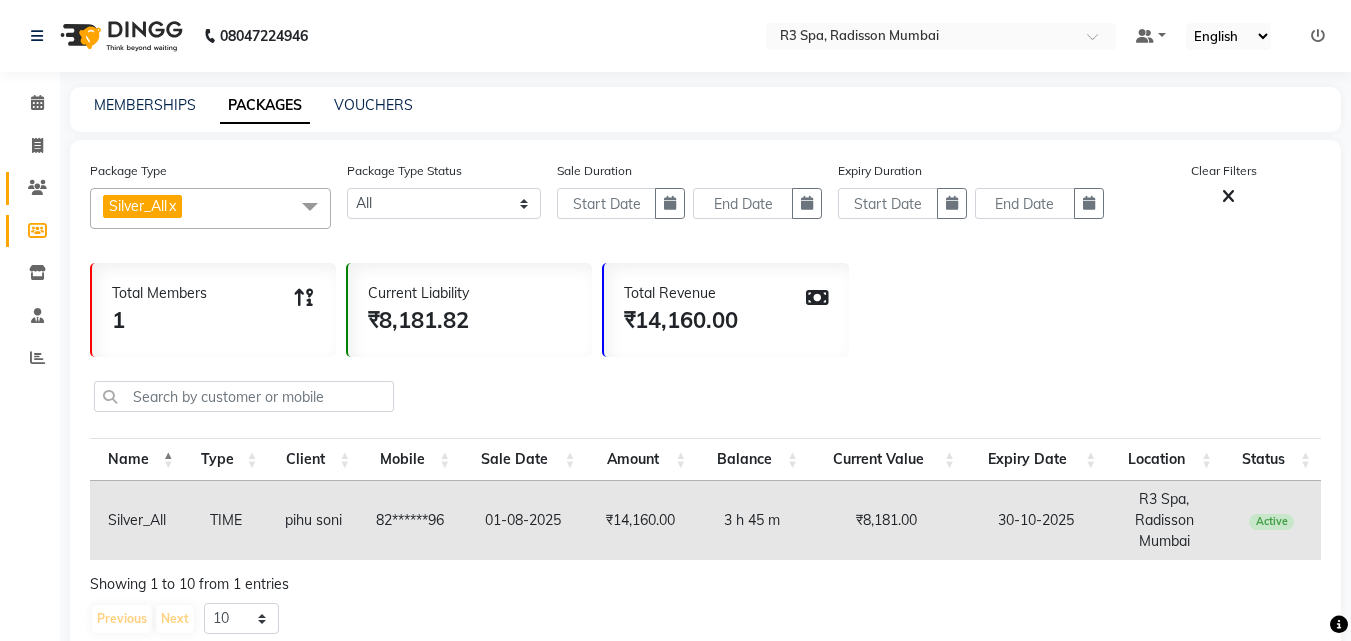 click on "Clients" 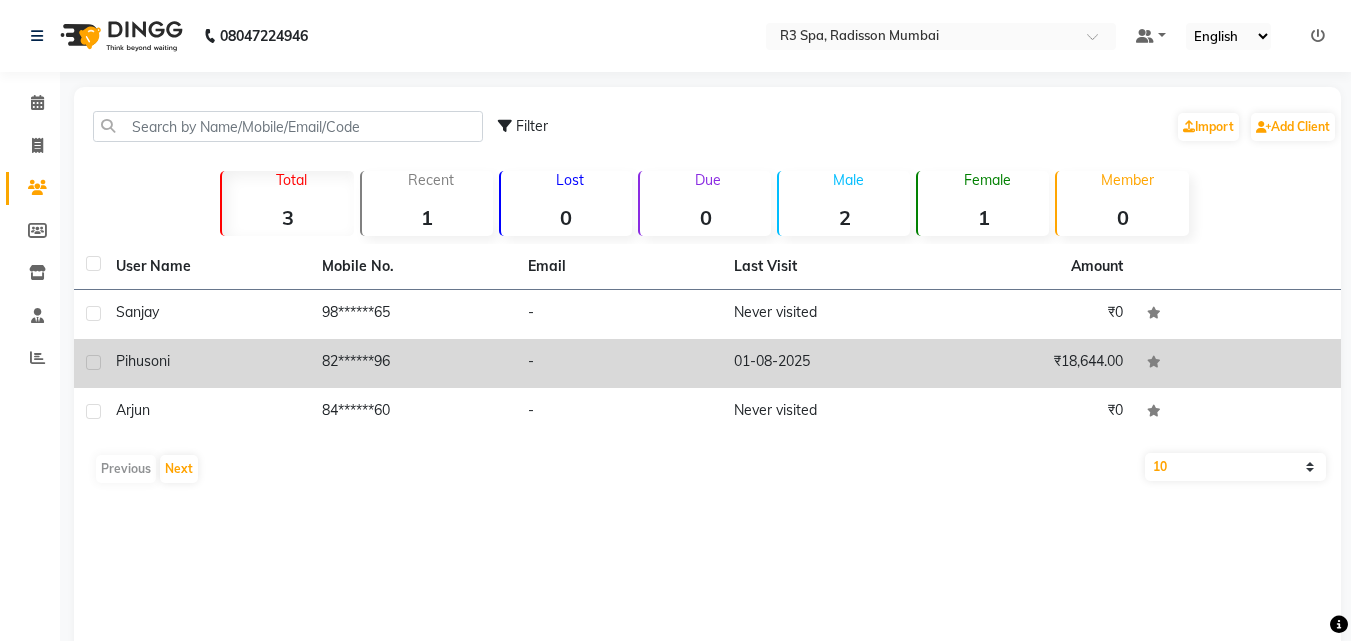 click on "pihu [LAST]" 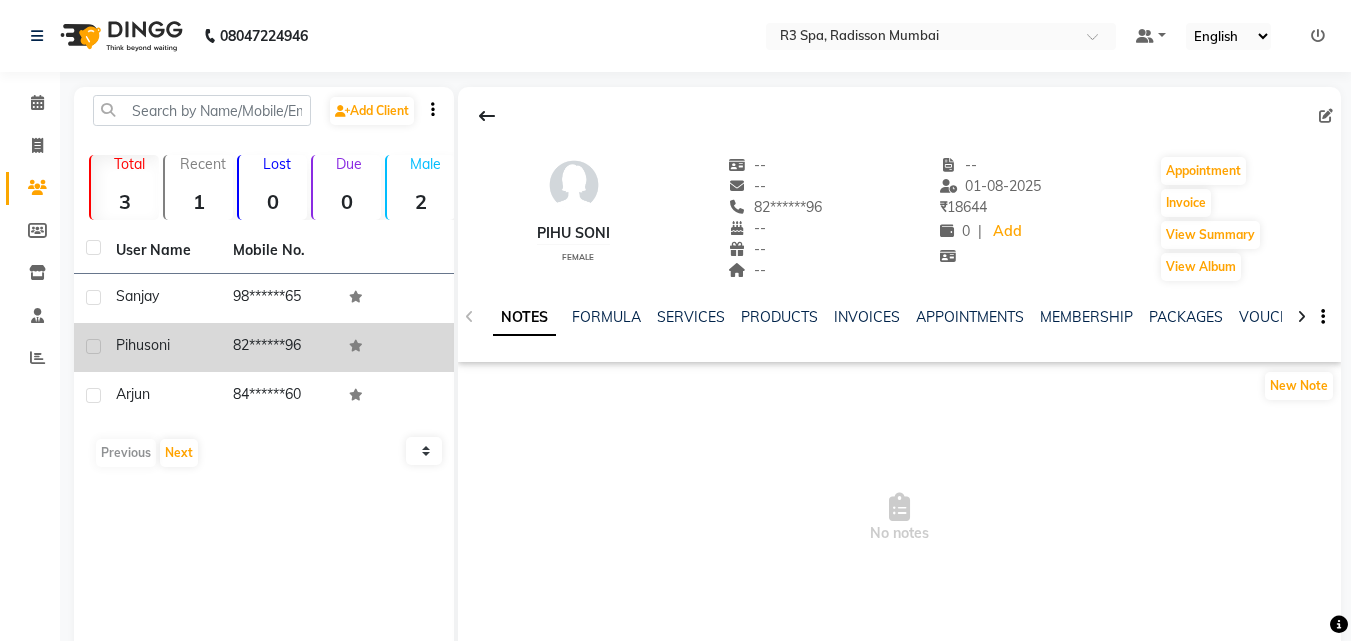 click on "pihu" 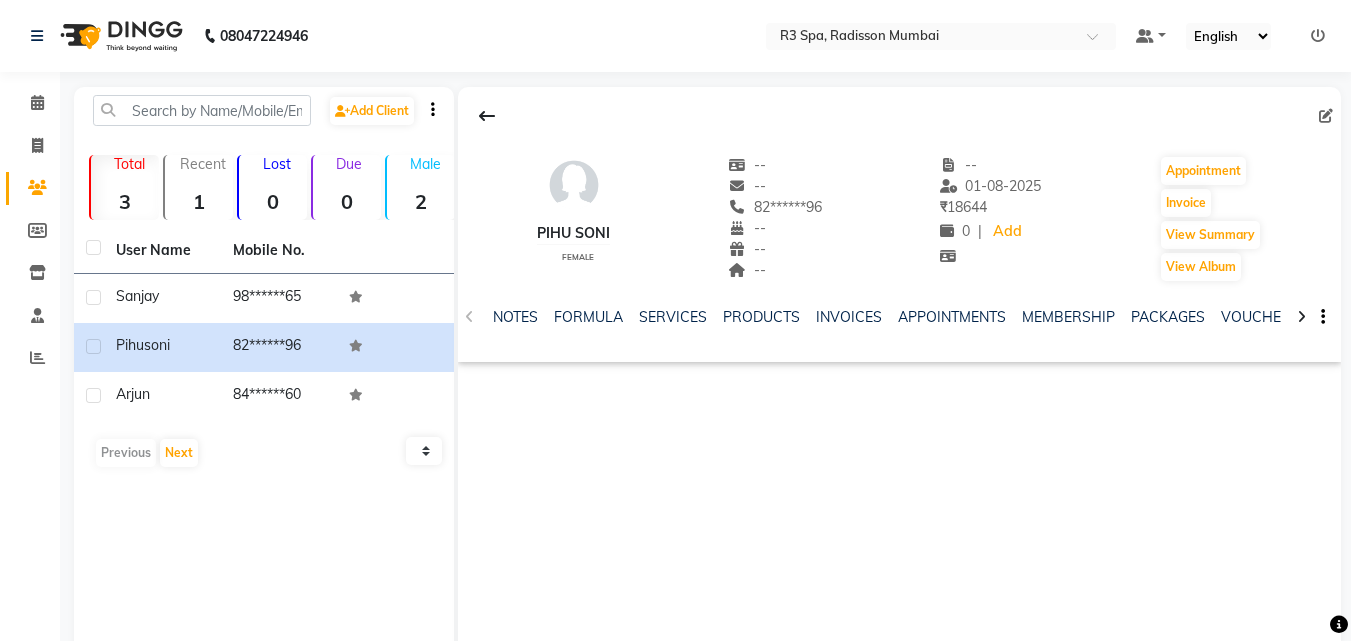 click on "PACKAGES" 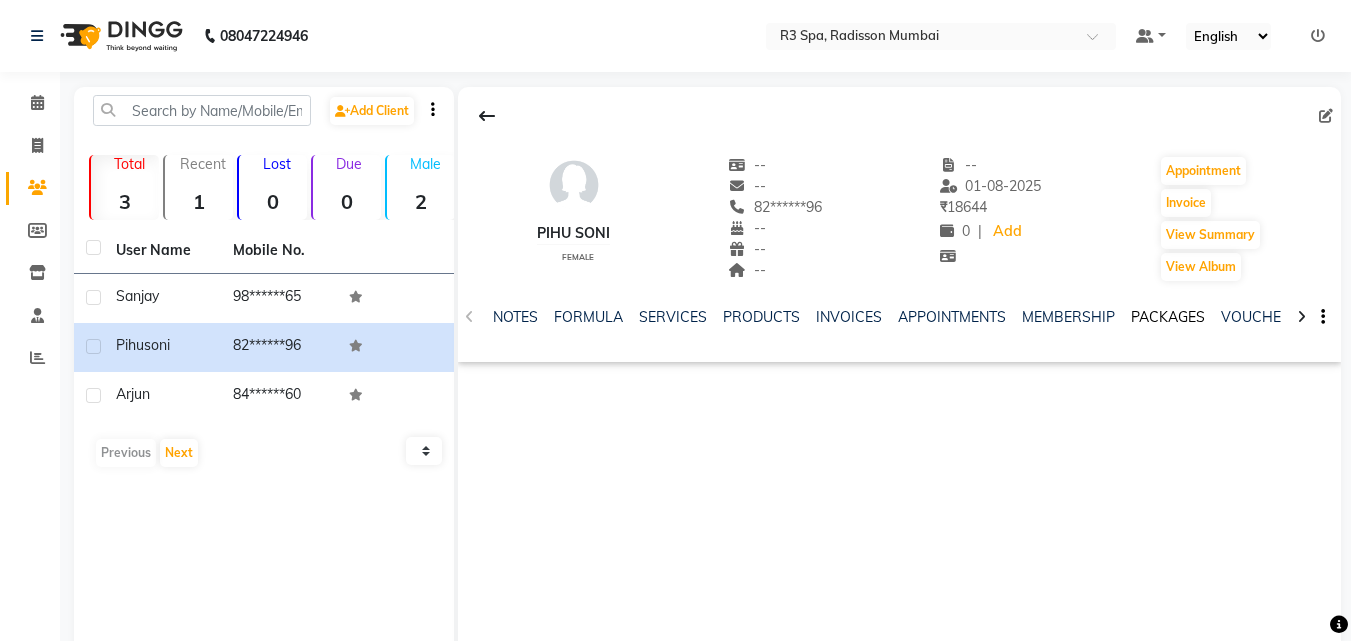 click on "PACKAGES" 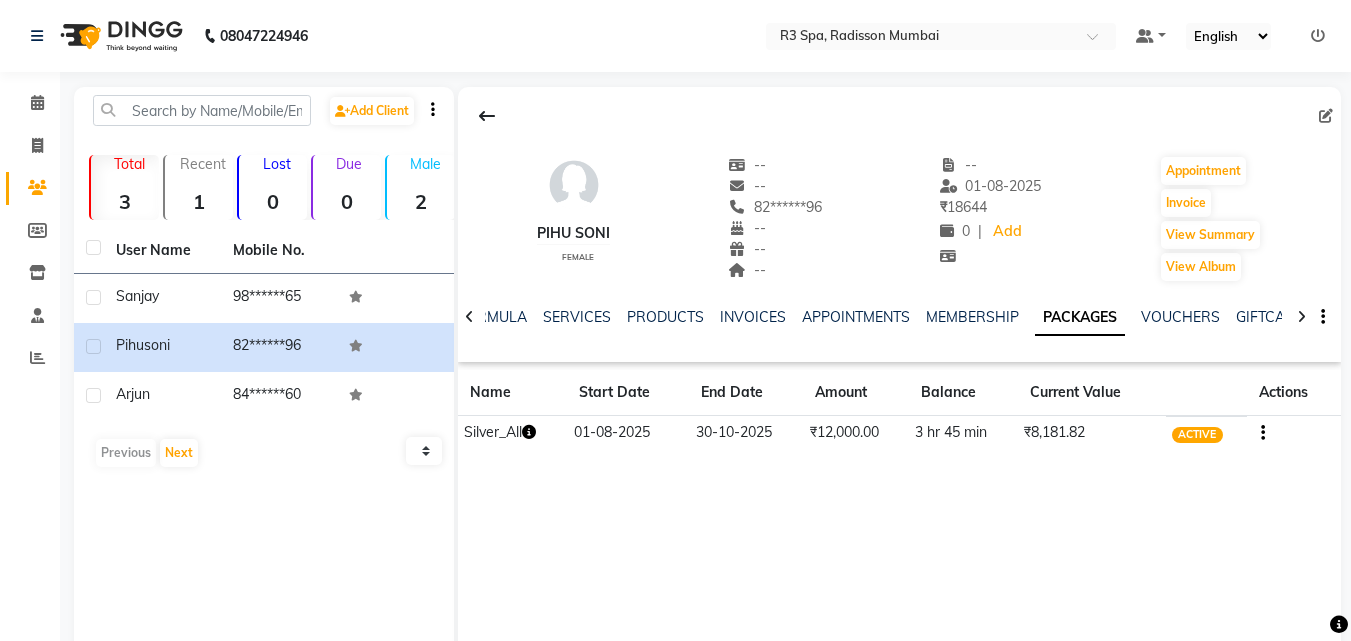 click 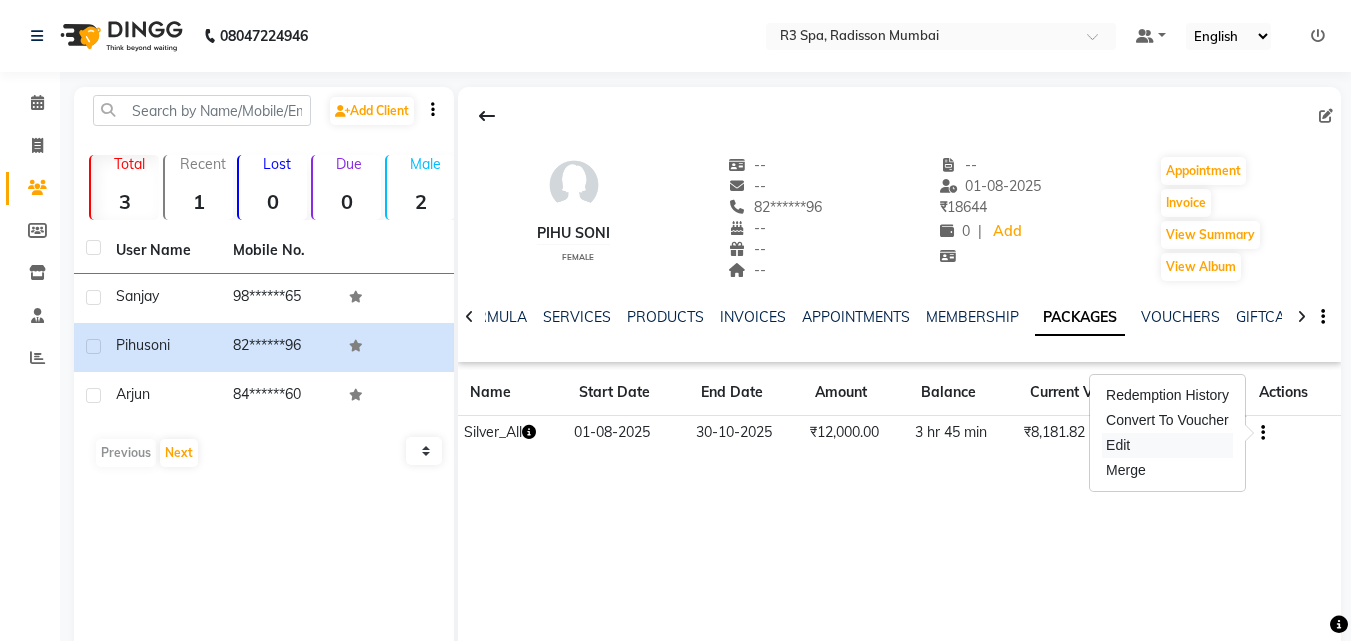 click on "Edit" at bounding box center [1167, 445] 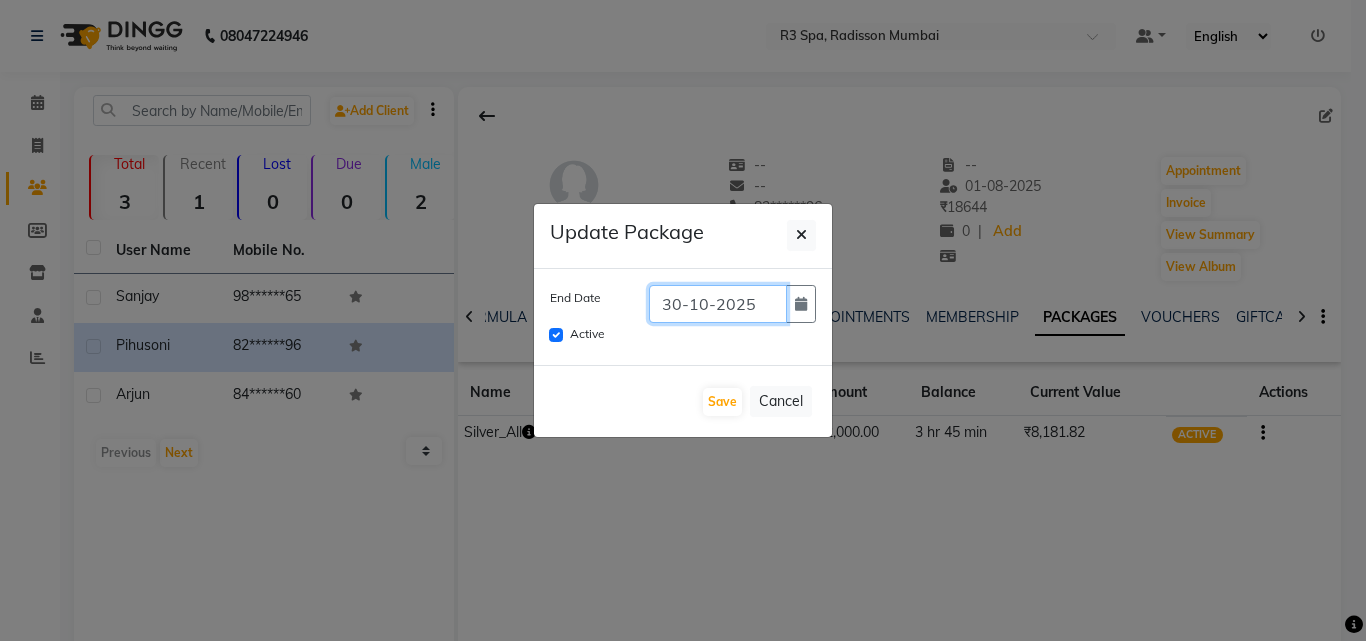click on "30-10-2025" 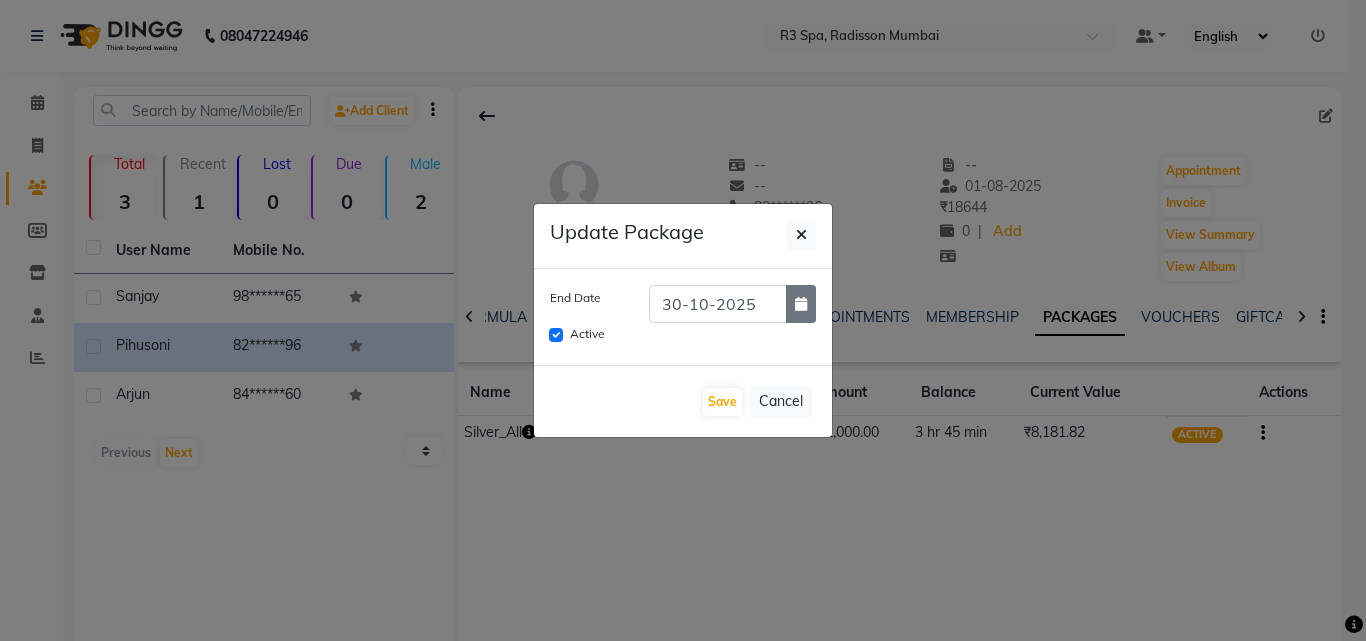 click 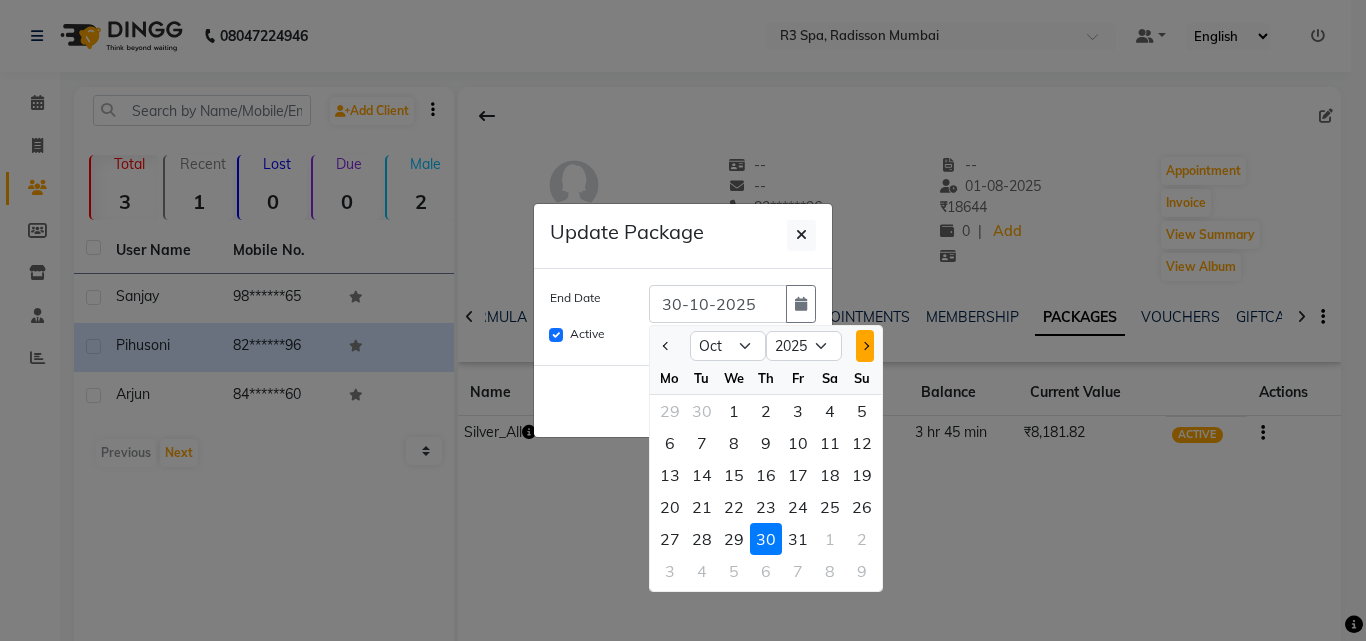 click 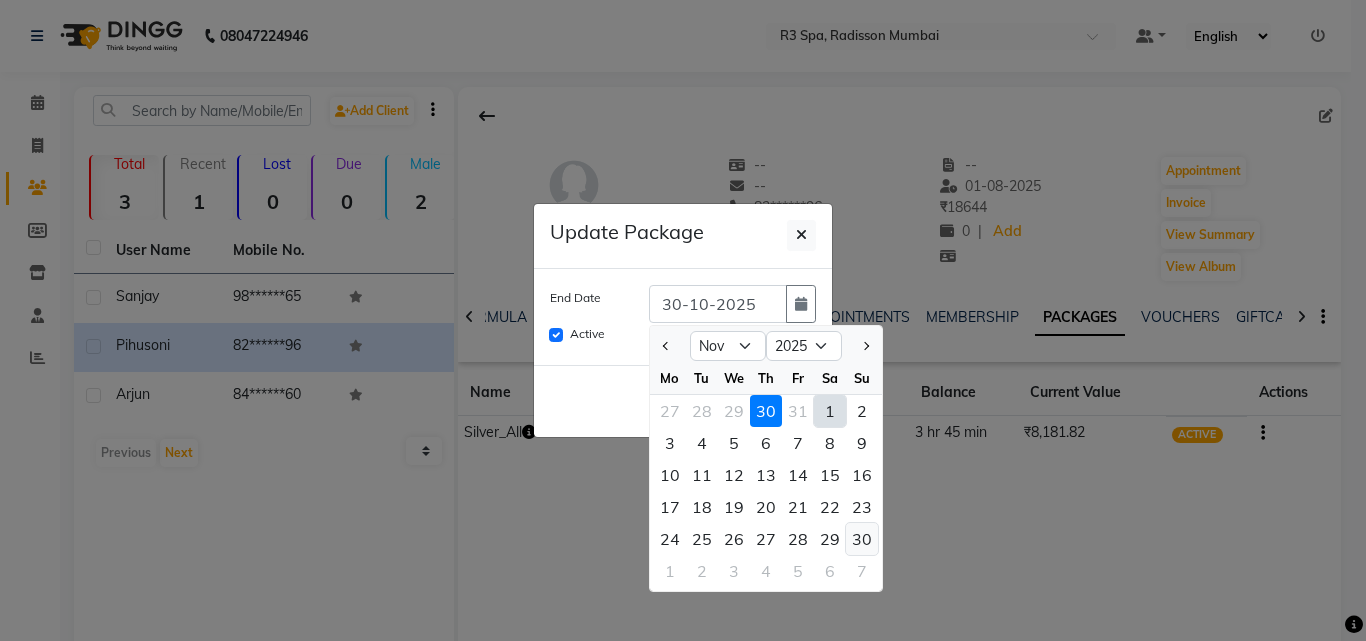 click on "30" 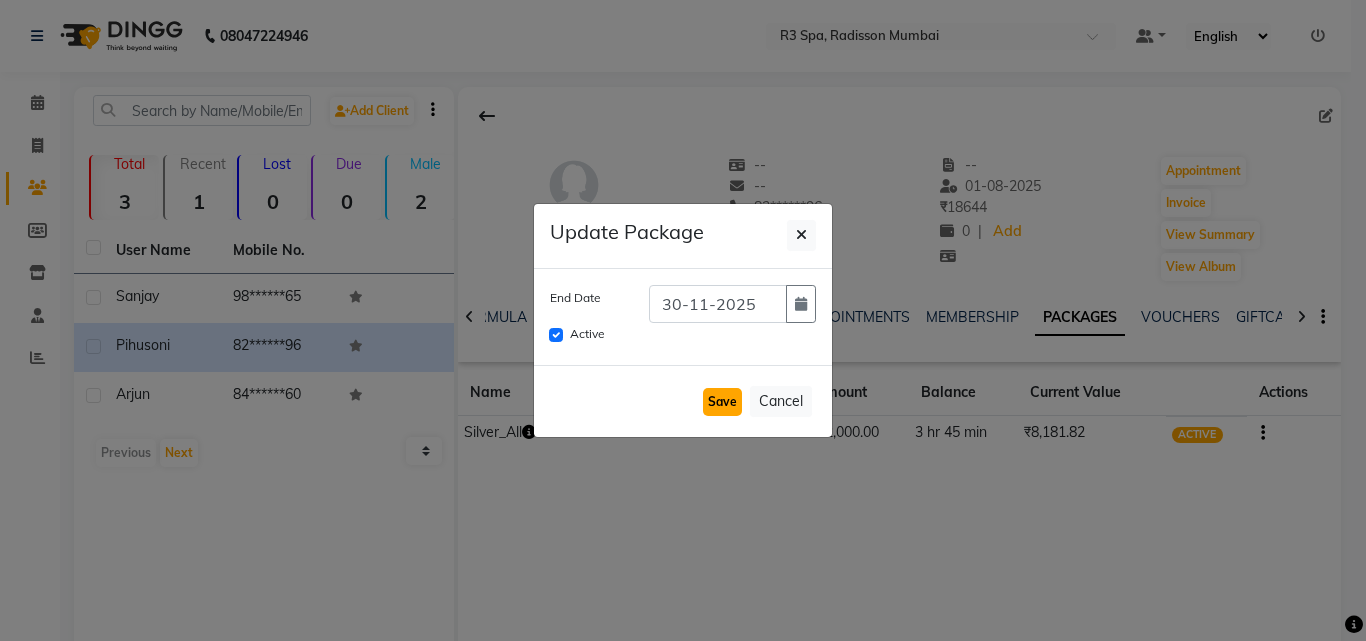 click on "Save" 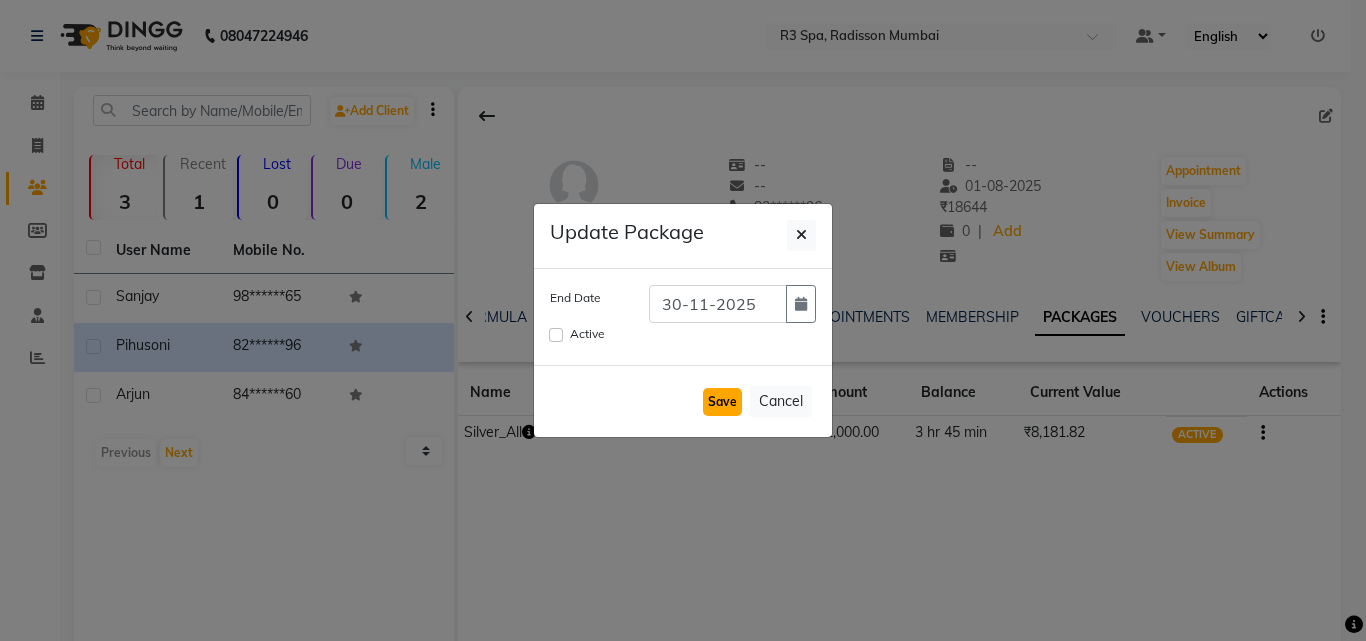 type 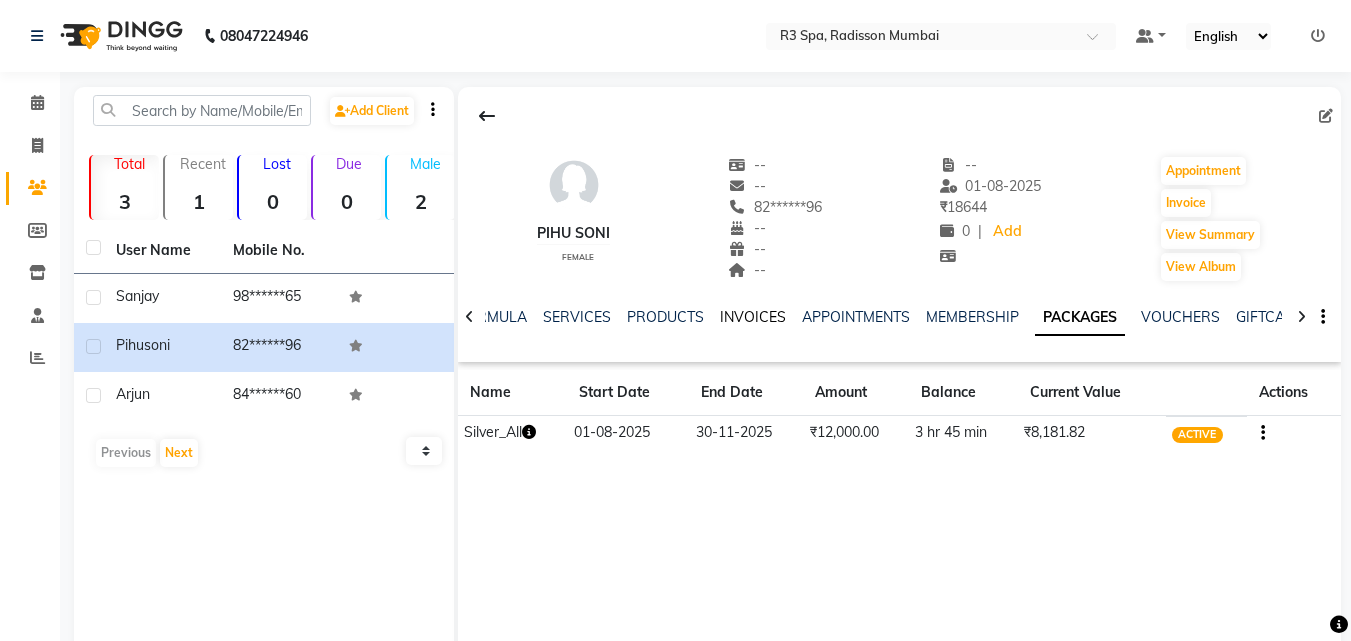 click on "INVOICES" 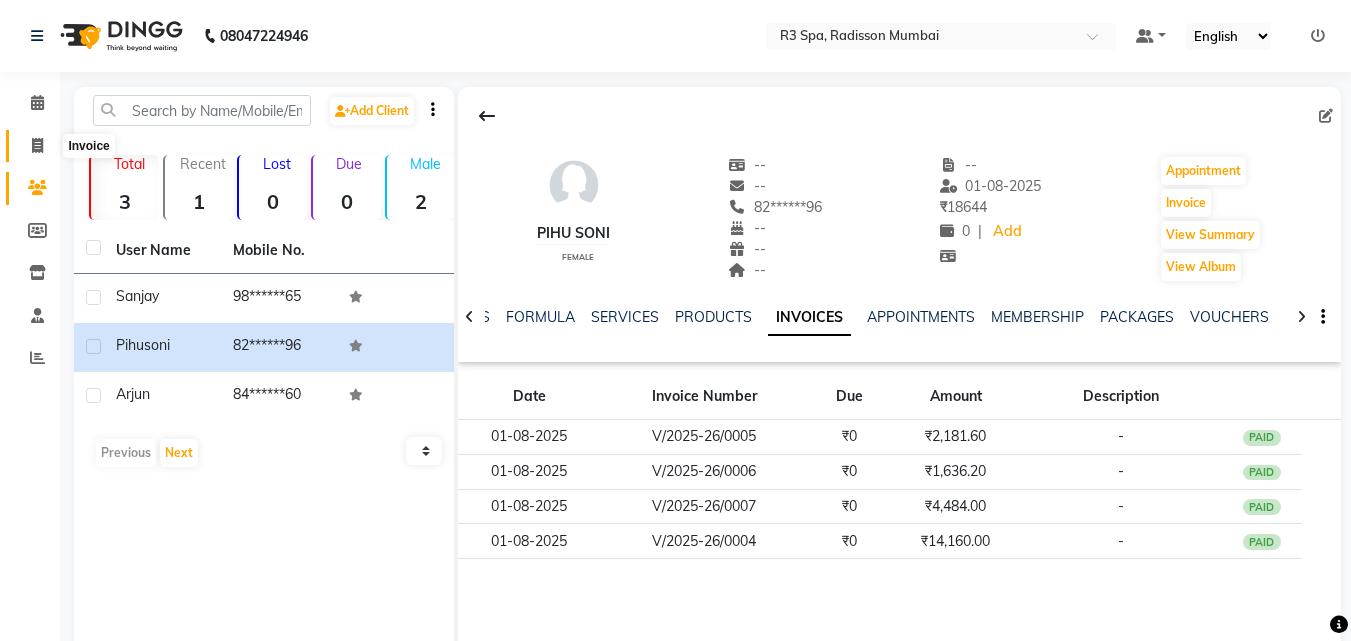 click 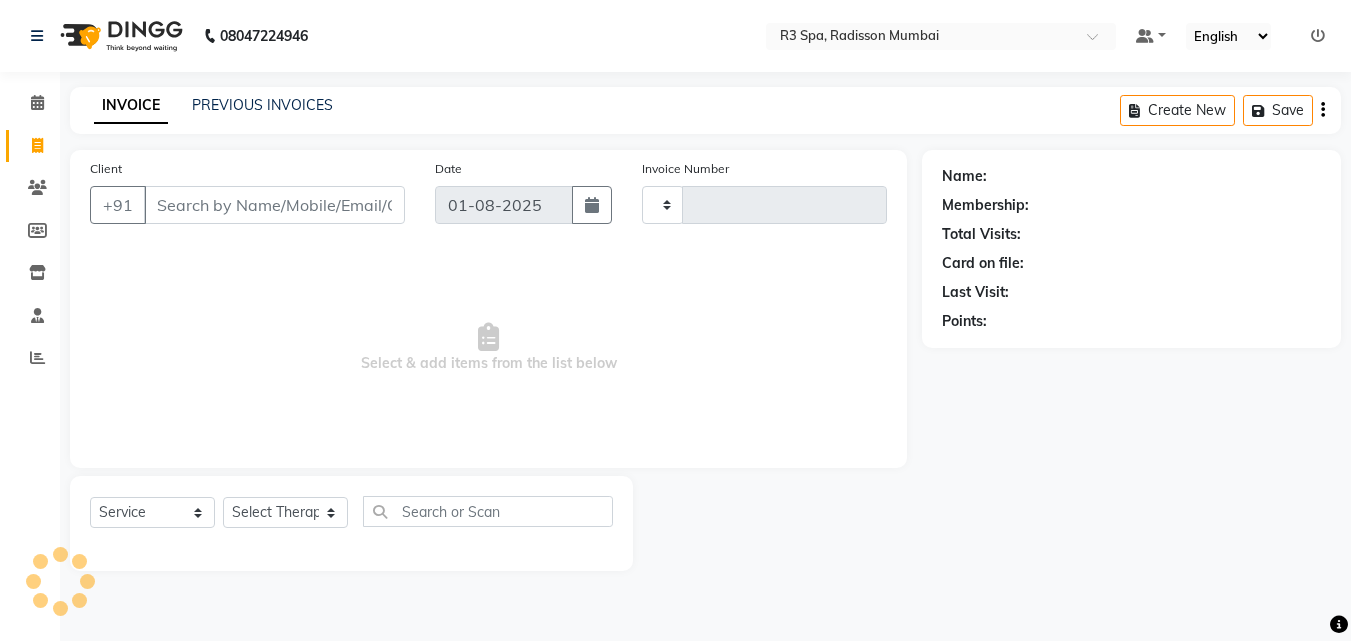 type on "0008" 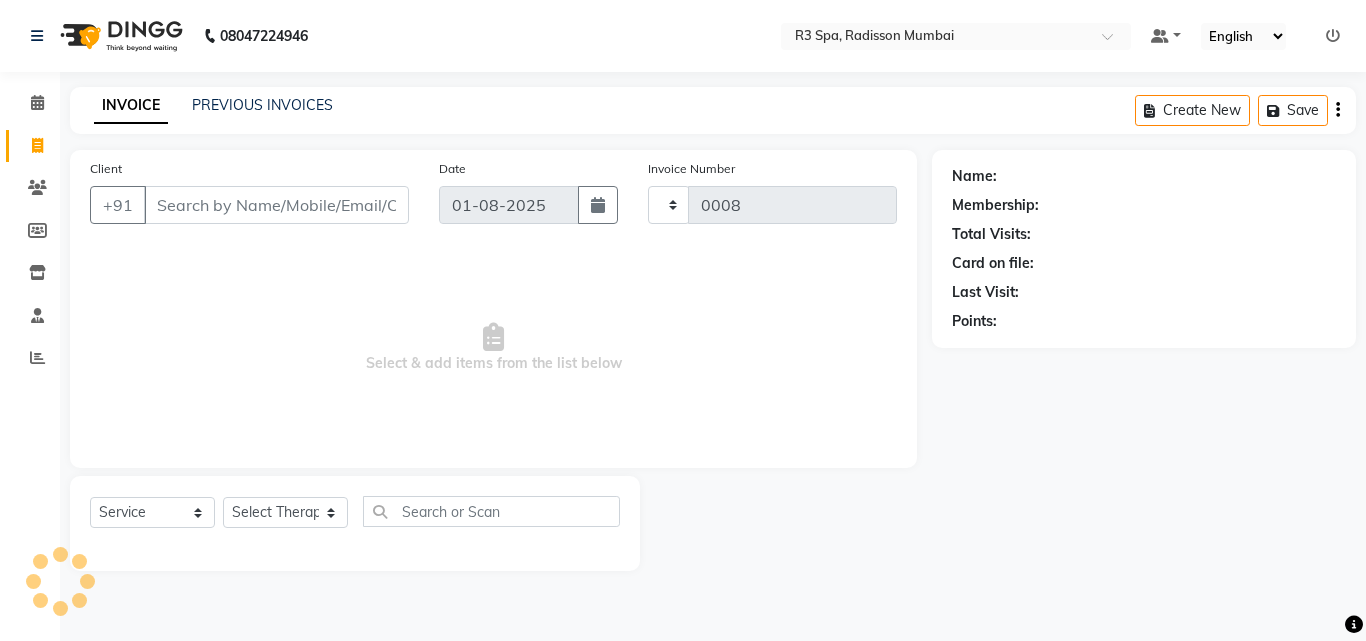 select on "8678" 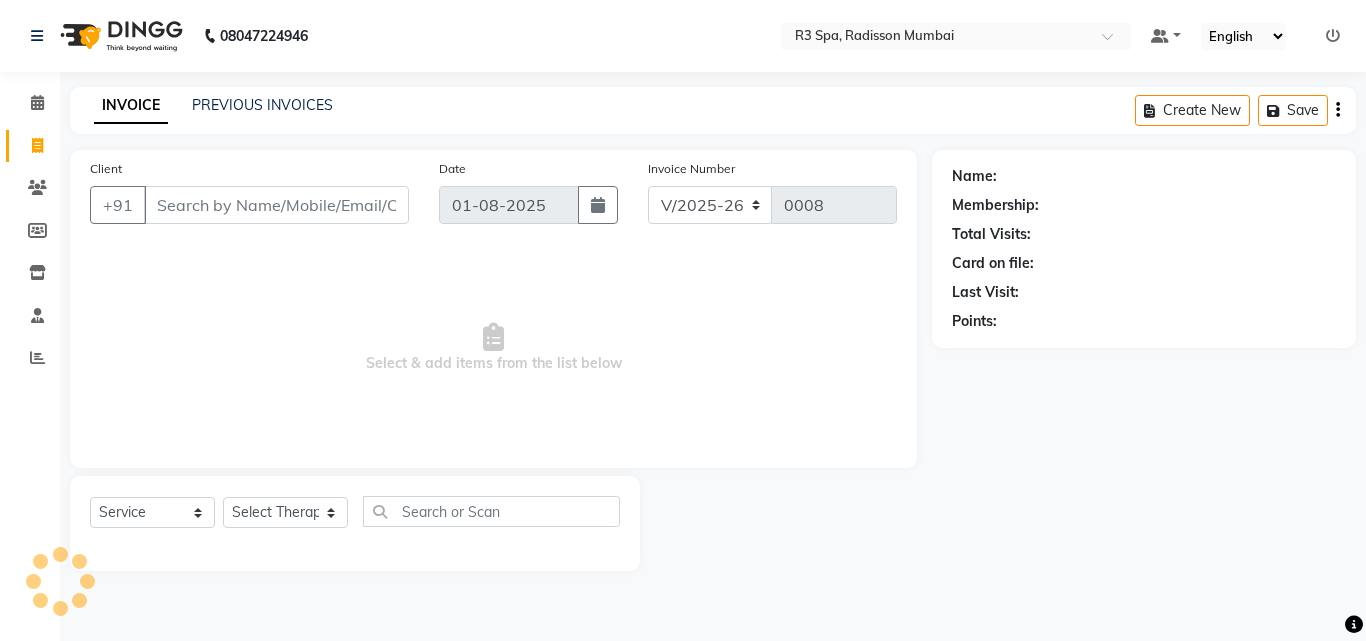 click on "Client" at bounding box center [276, 205] 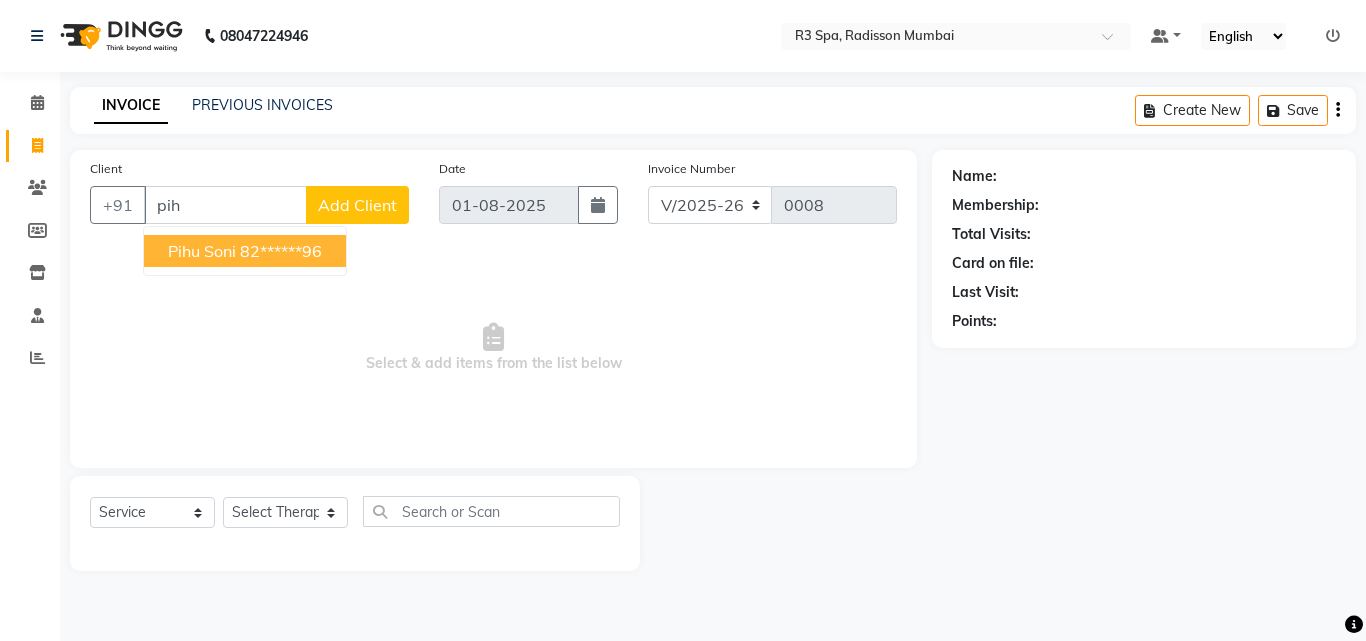 click on "pihu [LAST]  [PHONE]" at bounding box center [245, 251] 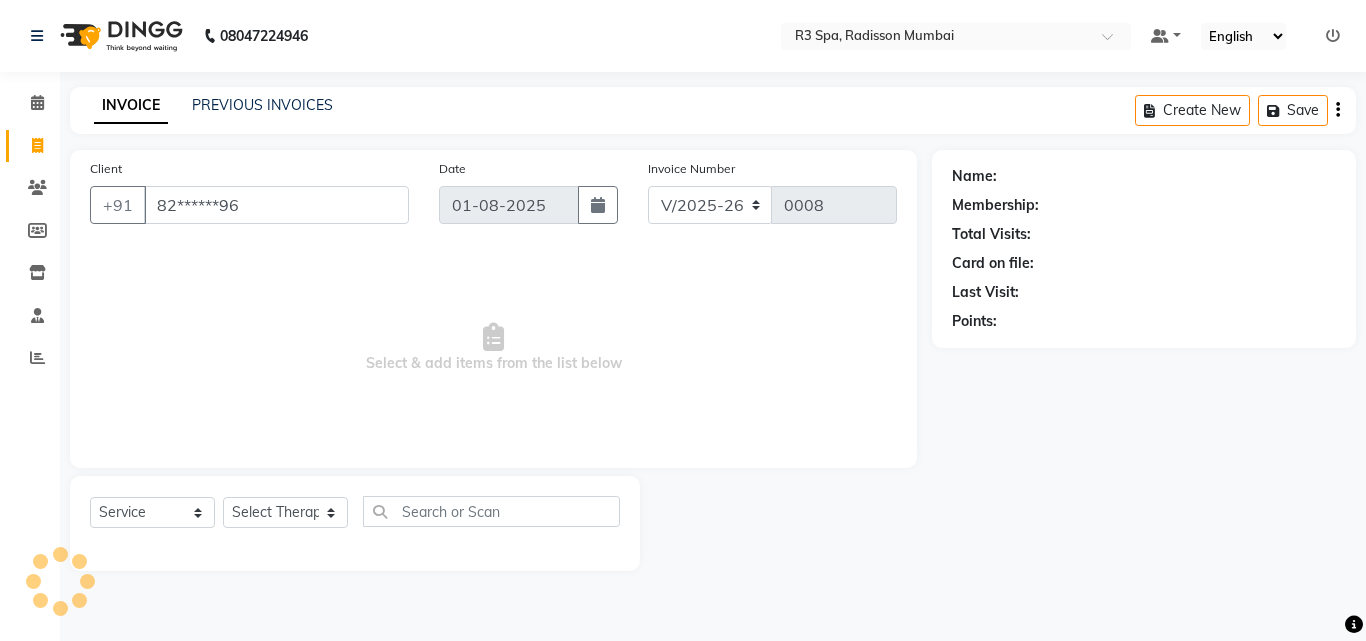 type on "82******96" 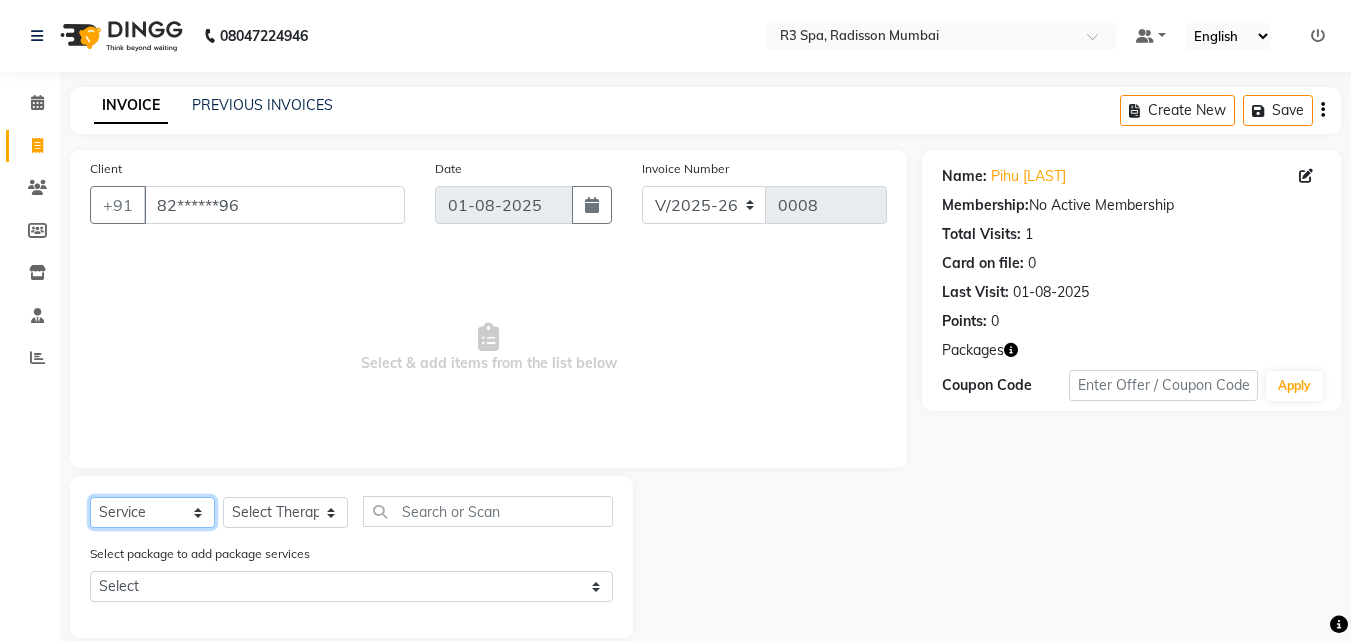 click on "Select  Service  Product  Membership  Package Voucher Prepaid Gift Card" 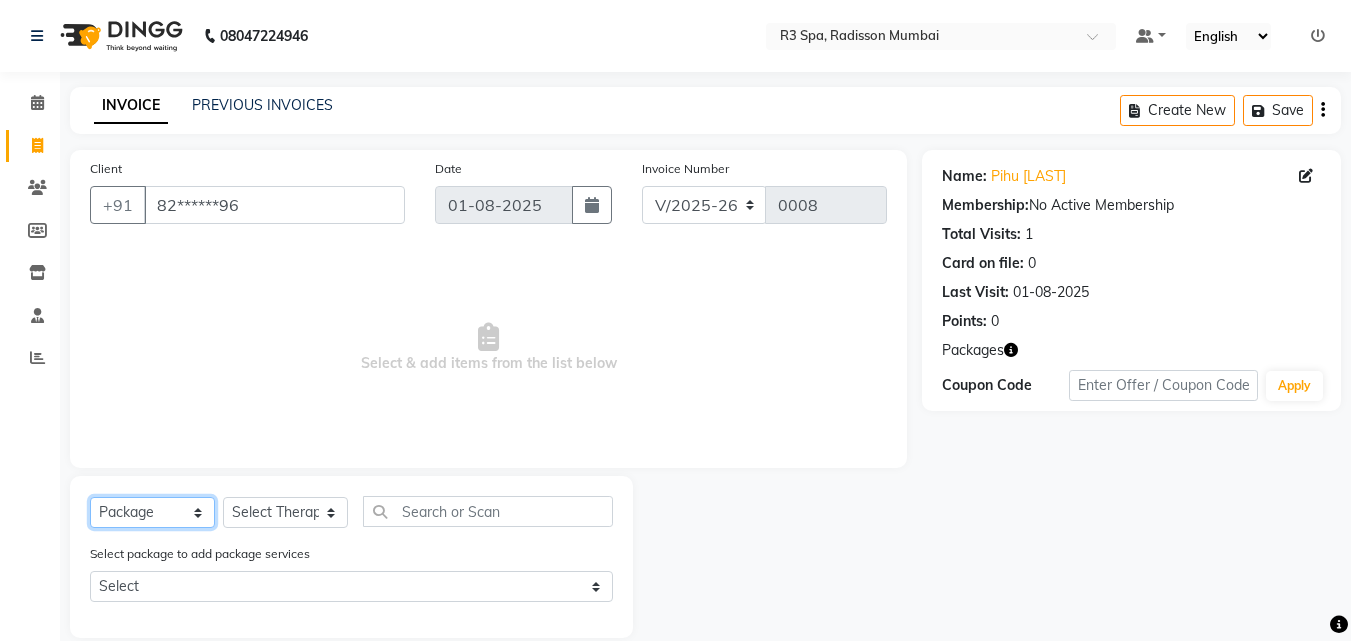 click on "Select  Service  Product  Membership  Package Voucher Prepaid Gift Card" 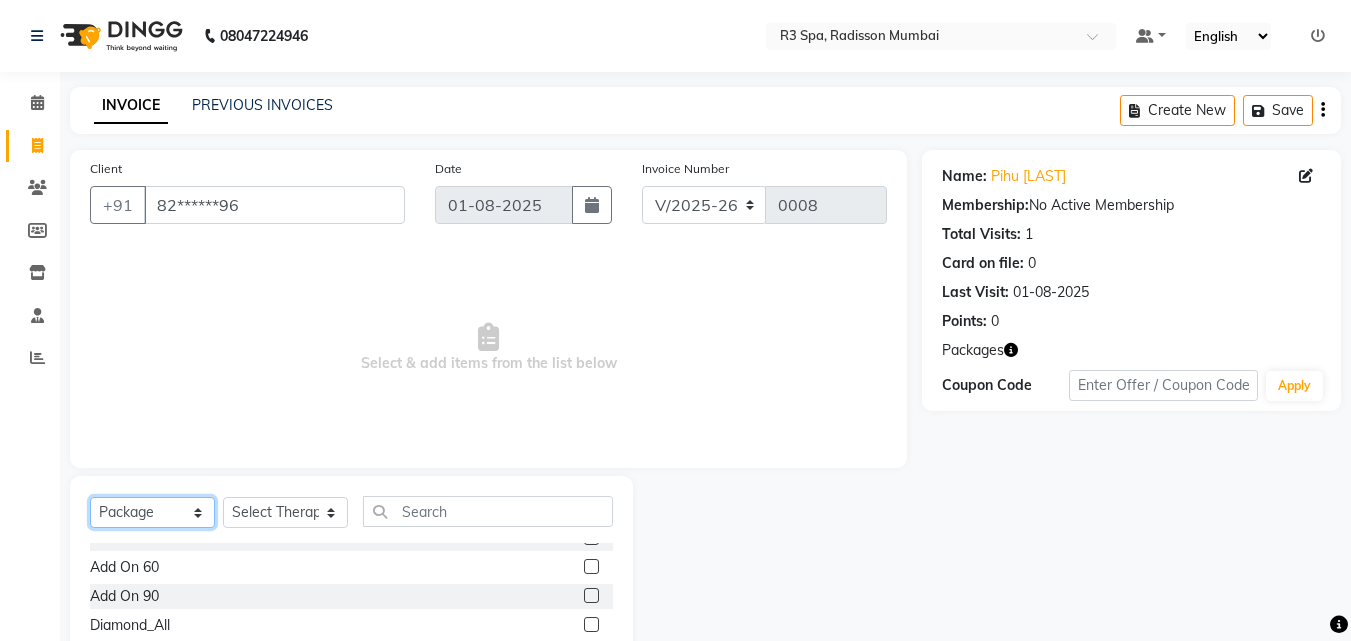 scroll, scrollTop: 32, scrollLeft: 0, axis: vertical 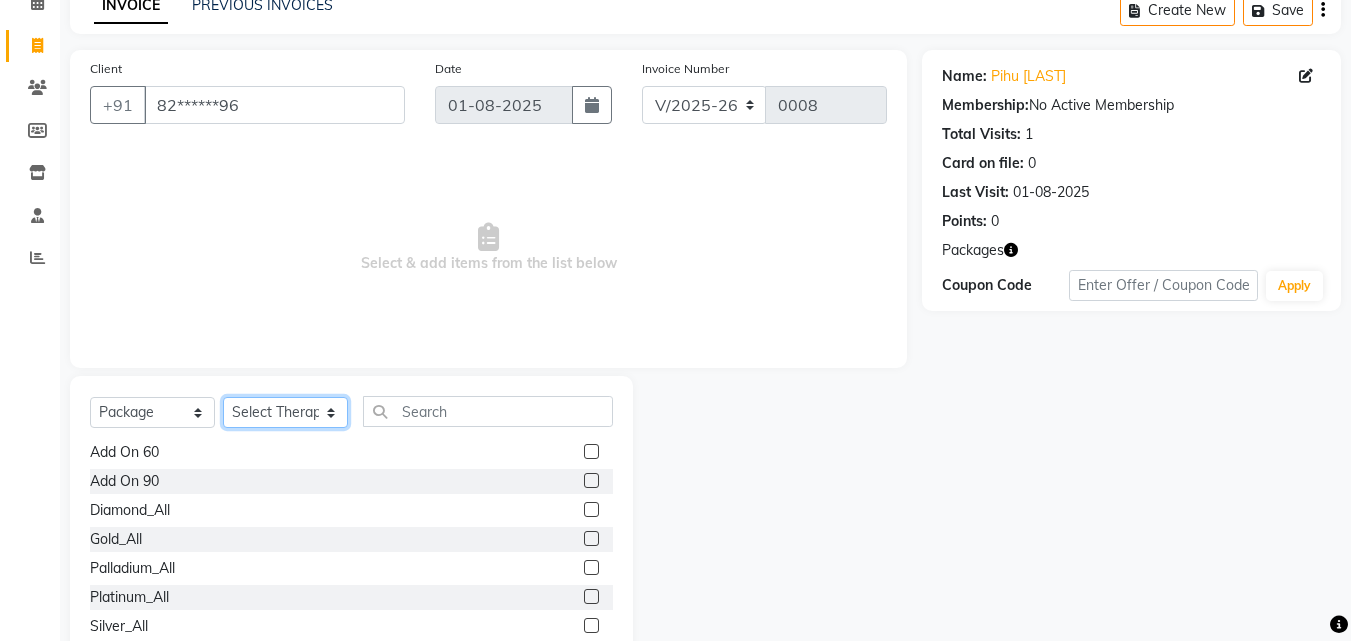 click on "Select Therapist Jojo Kim Livi Lolo Messiah Mini Poonam" 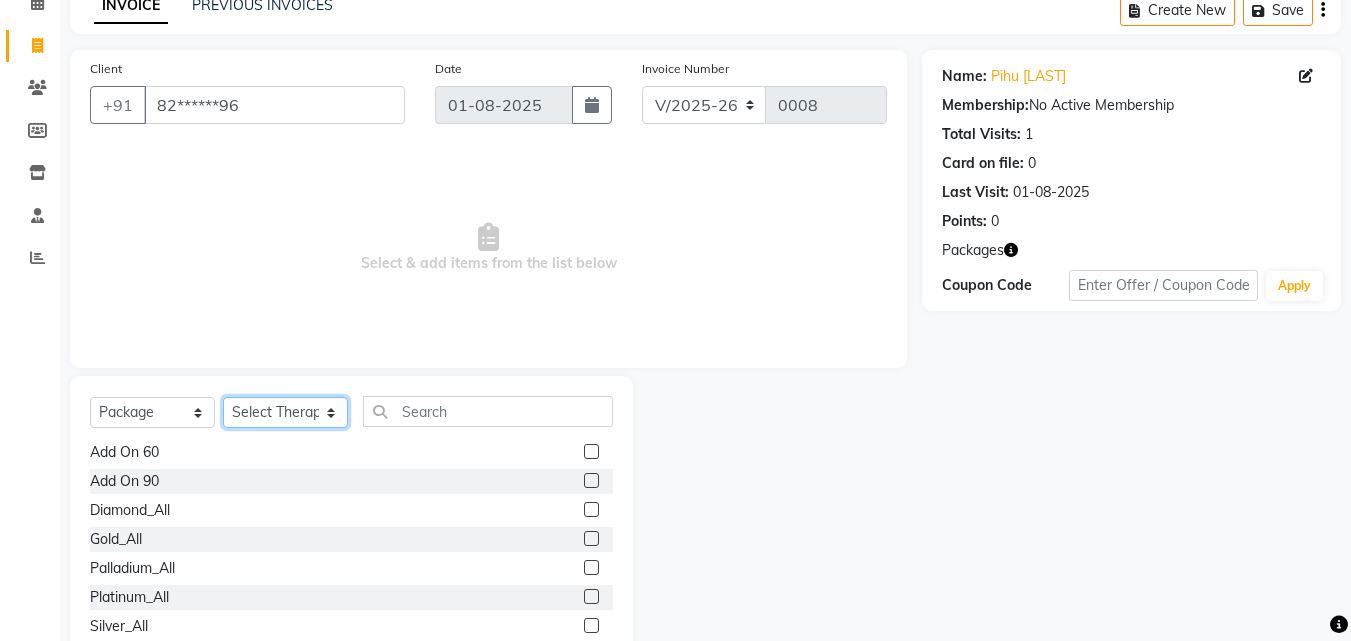 select on "87567" 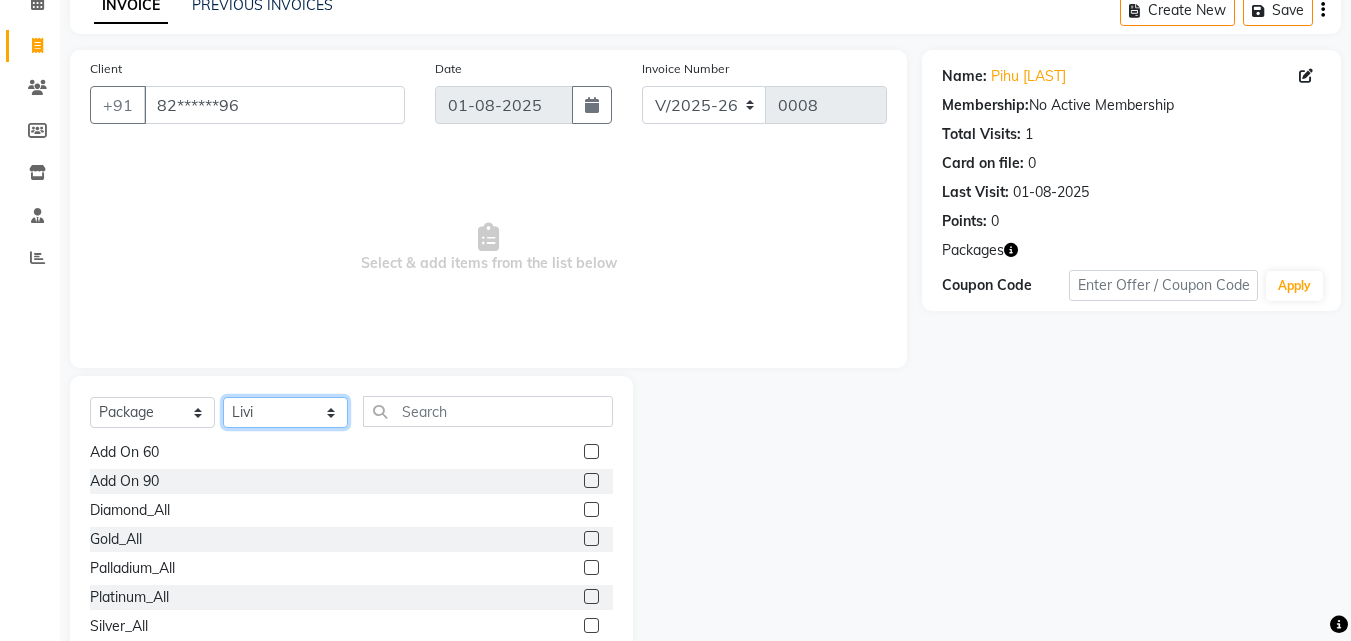 click on "Select Therapist Jojo Kim Livi Lolo Messiah Mini Poonam" 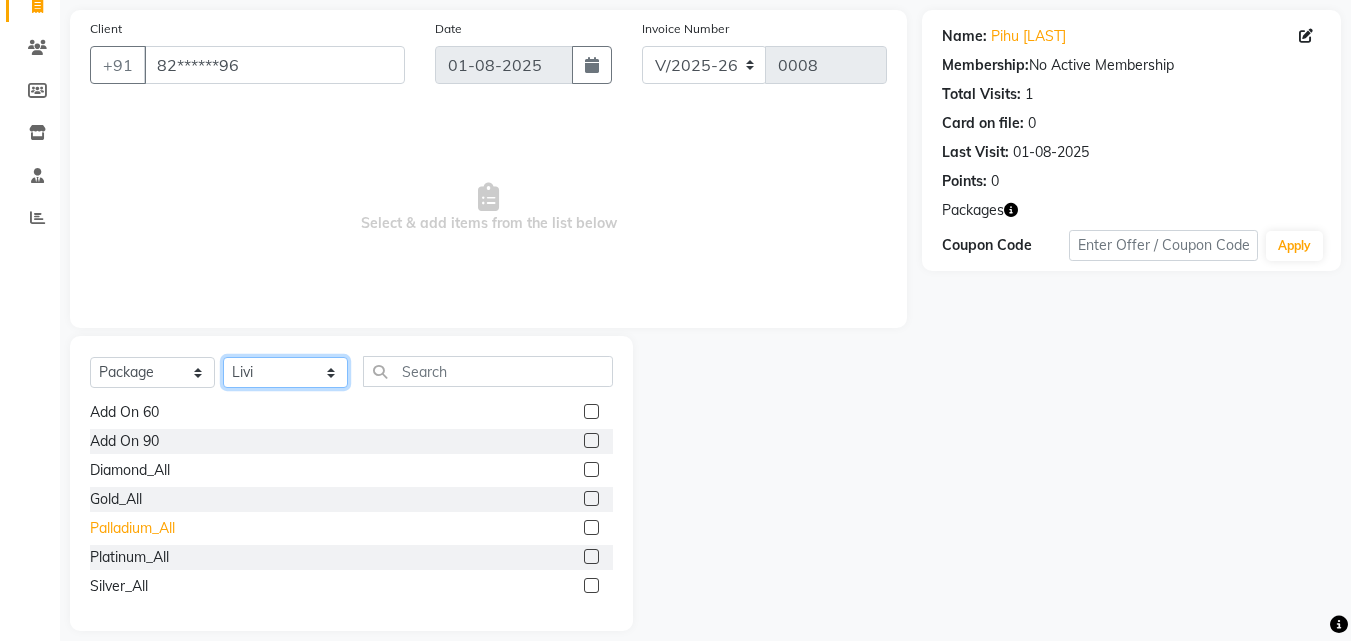 scroll, scrollTop: 160, scrollLeft: 0, axis: vertical 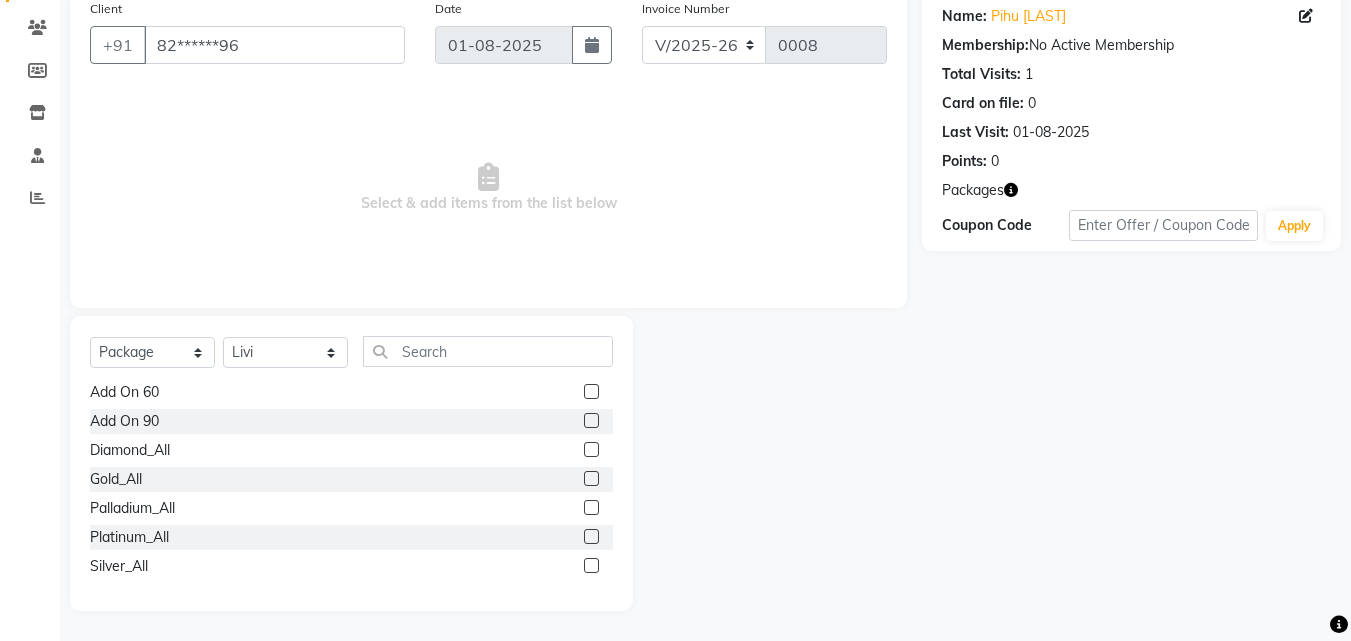 click on "Silver_All" 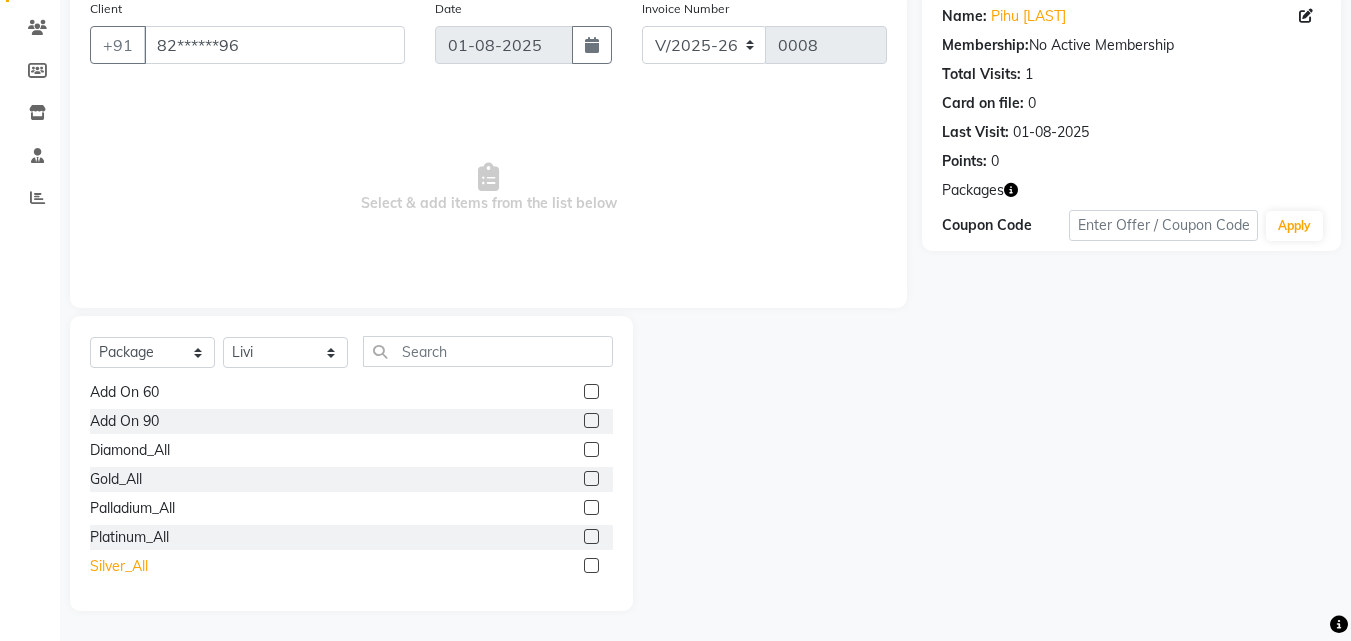 click on "Silver_All" 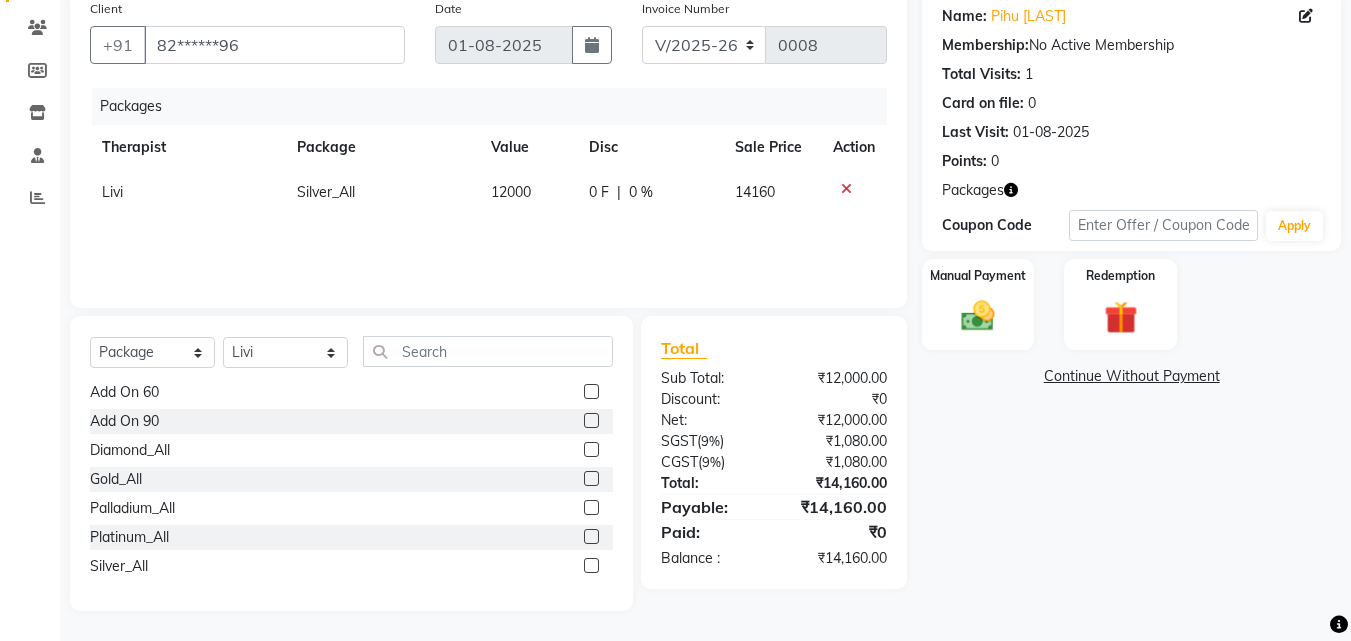 drag, startPoint x: 579, startPoint y: 568, endPoint x: 602, endPoint y: 571, distance: 23.194826 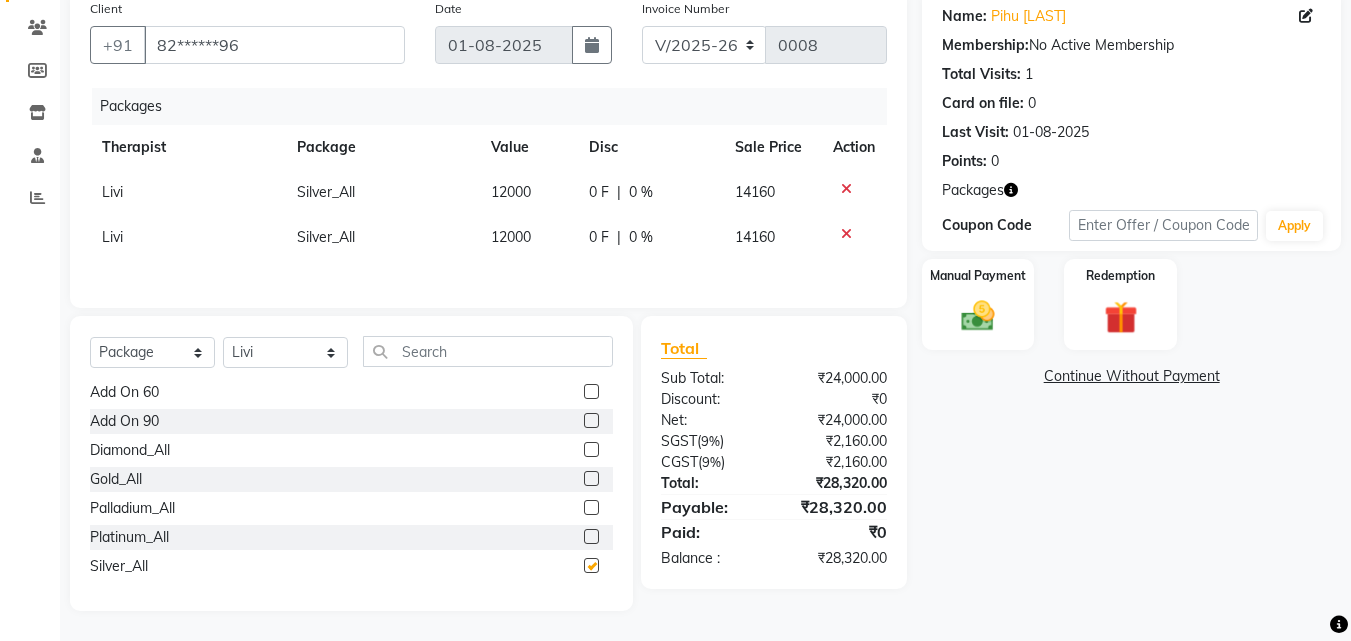 checkbox on "false" 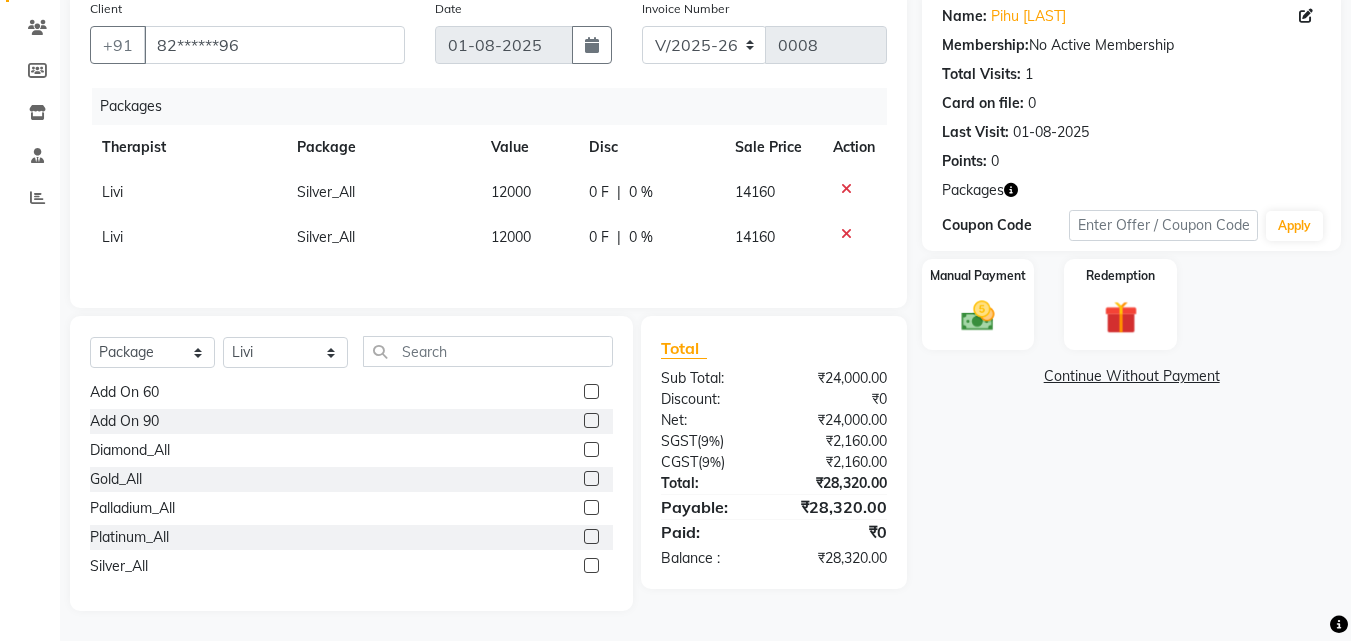 click 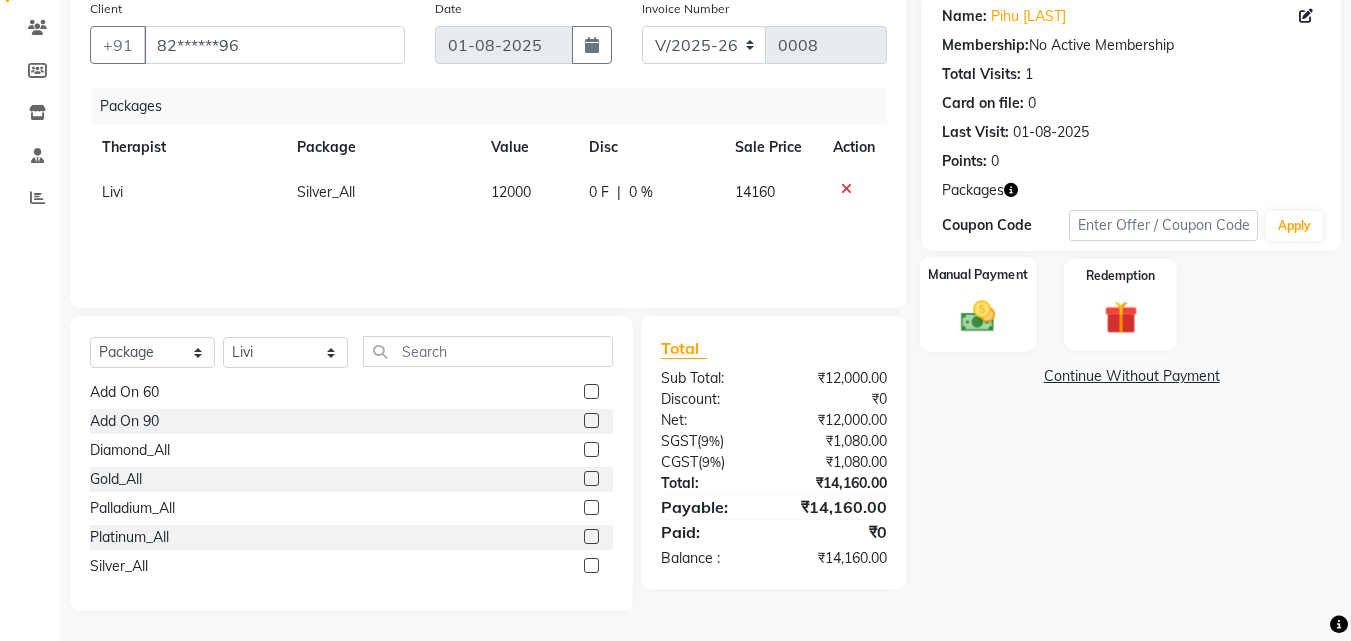 click on "Manual Payment" 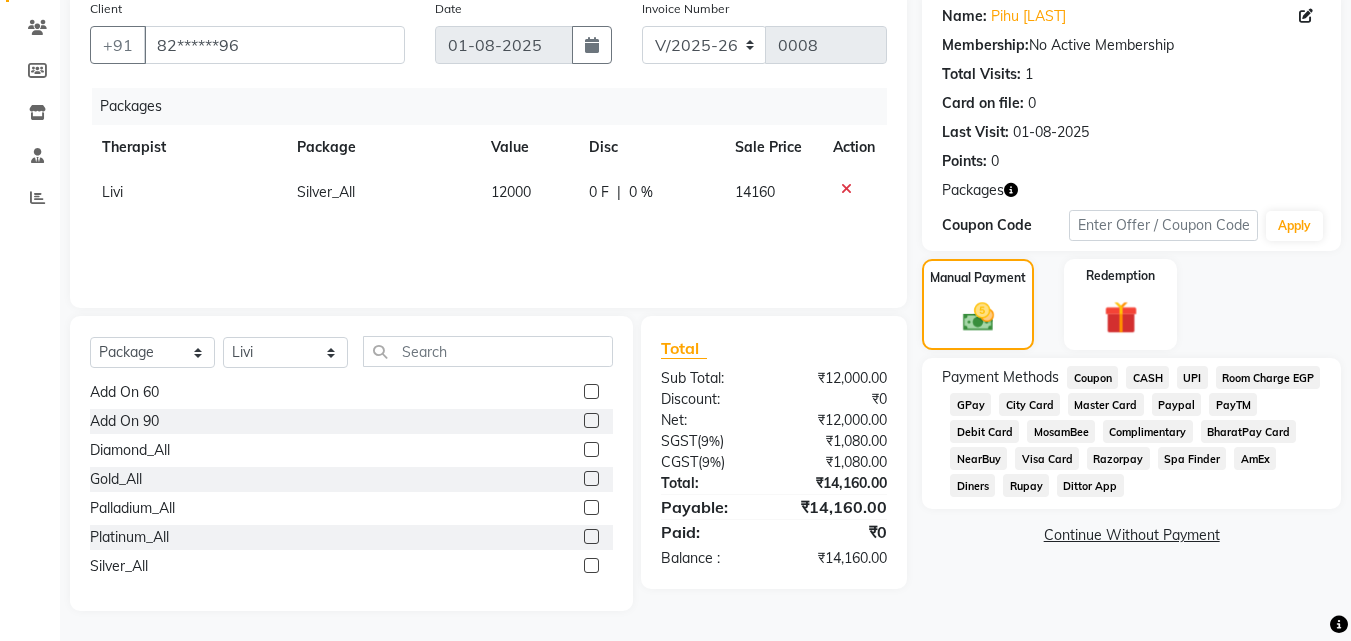 click on "CASH" 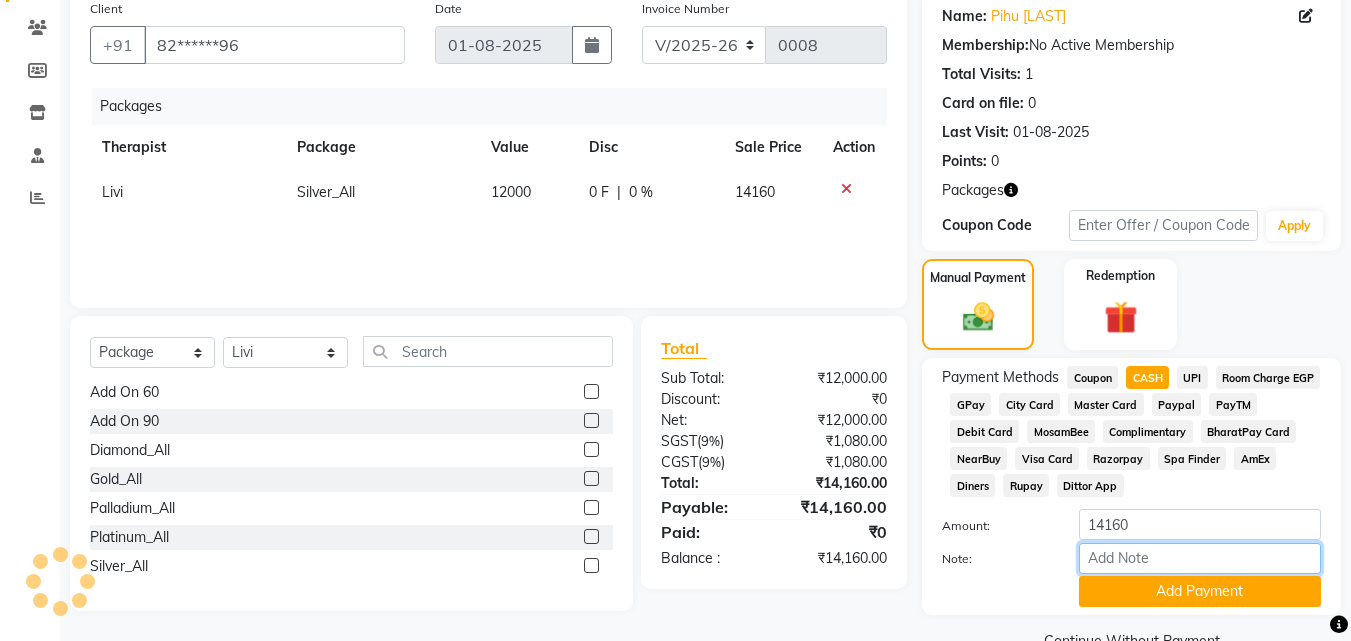 click on "Note:" at bounding box center (1200, 558) 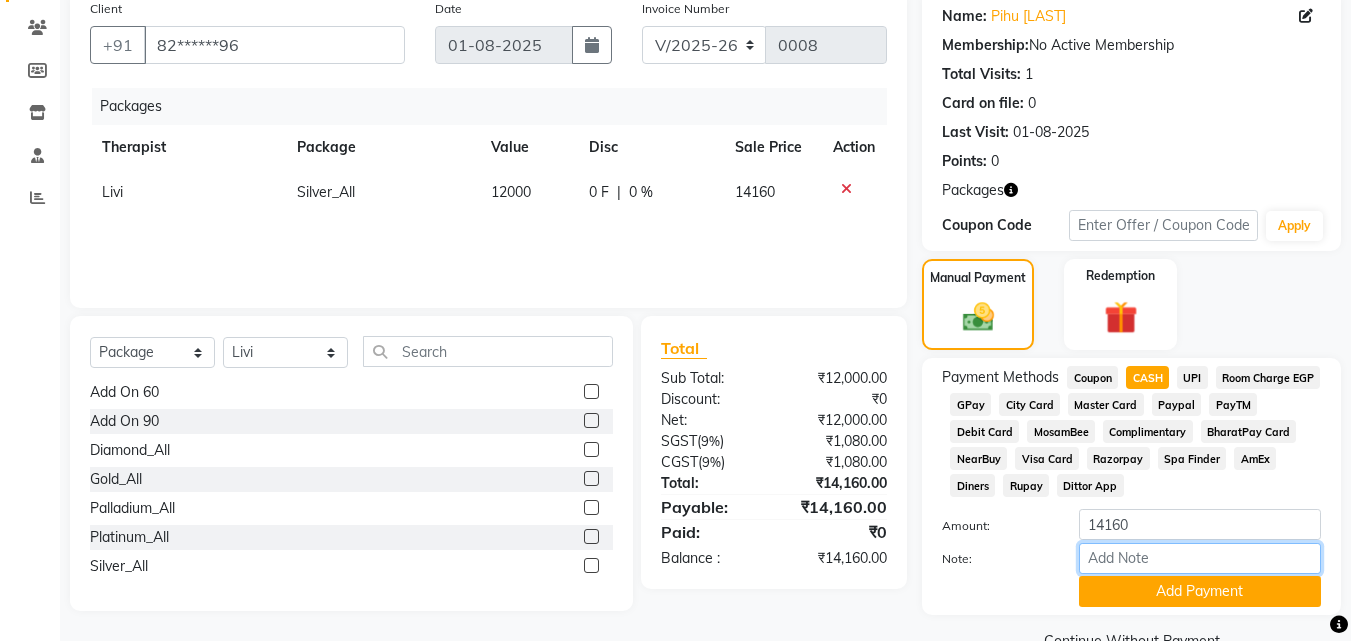 type on "a" 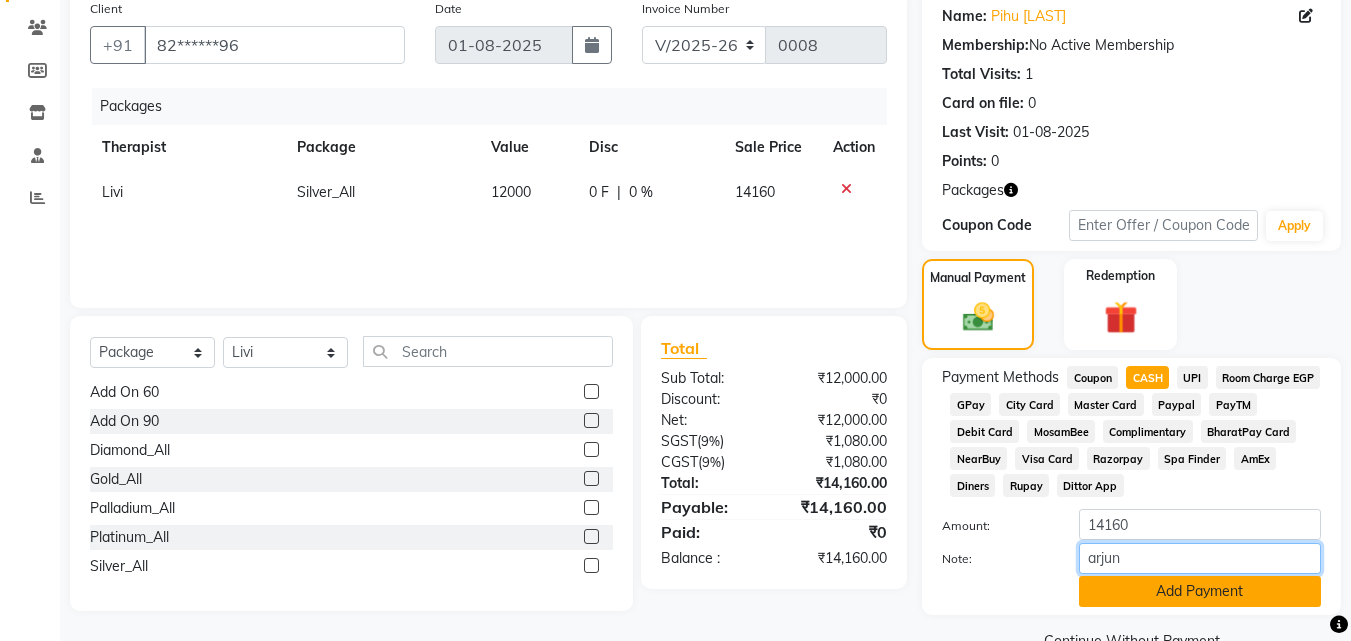 type on "arjun" 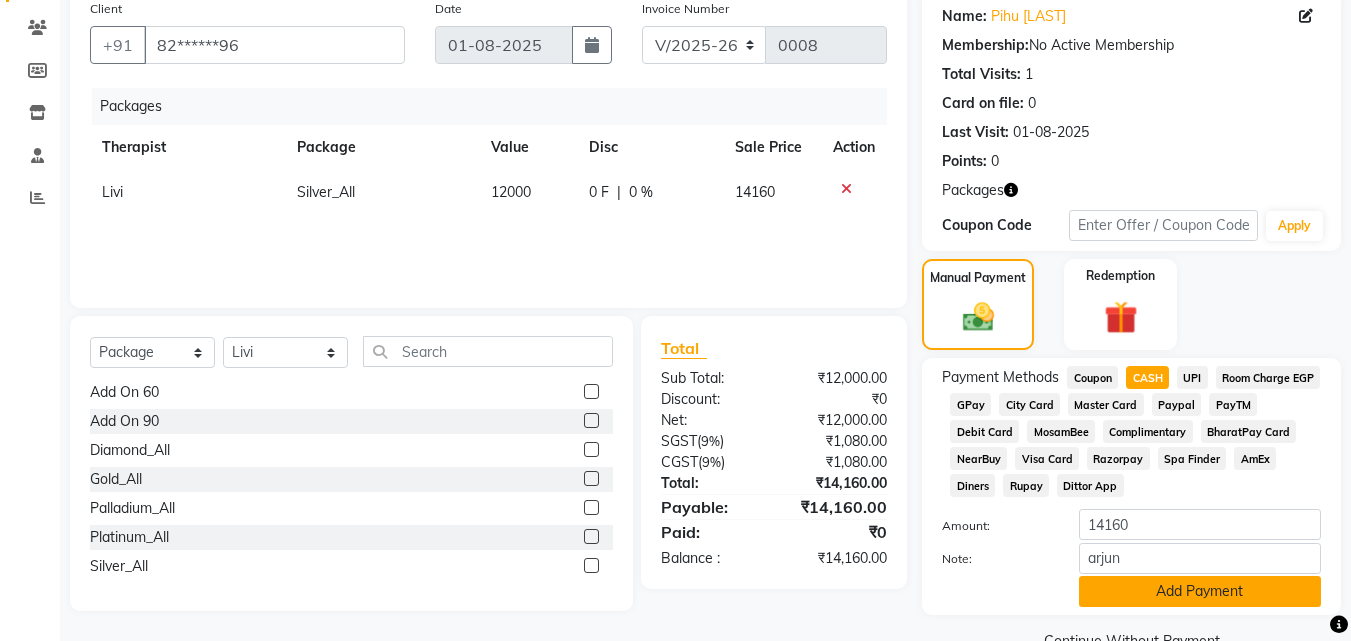 click on "Add Payment" 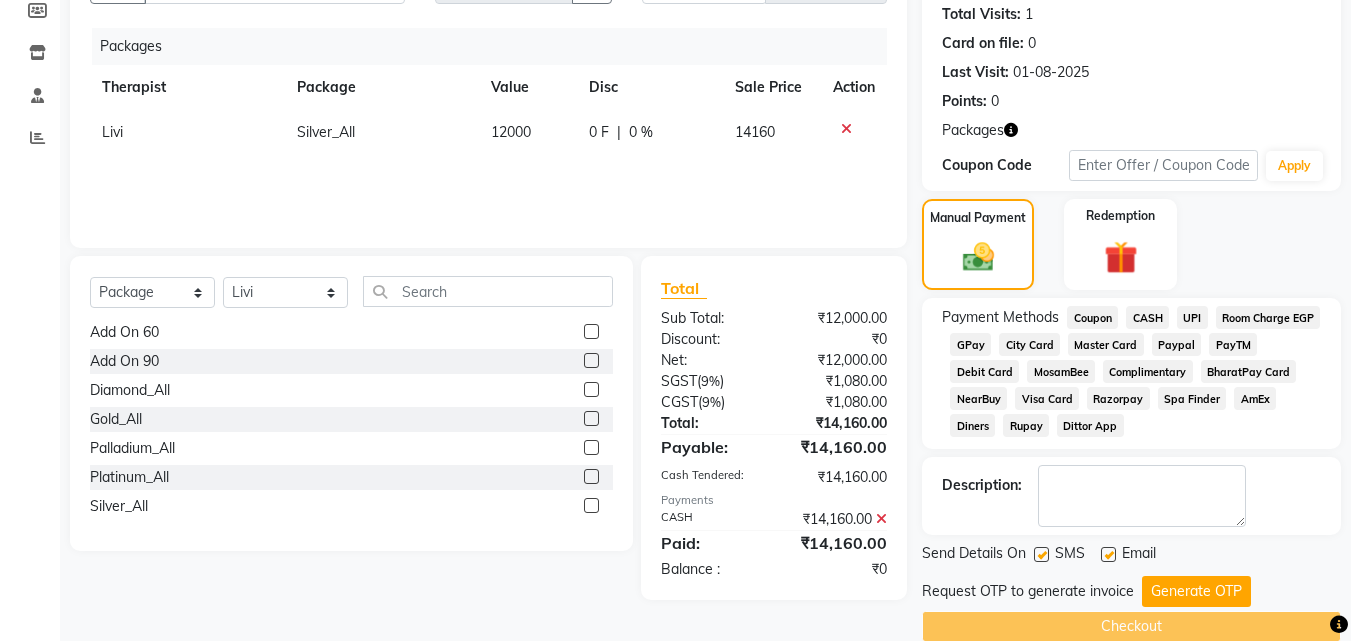 scroll, scrollTop: 251, scrollLeft: 0, axis: vertical 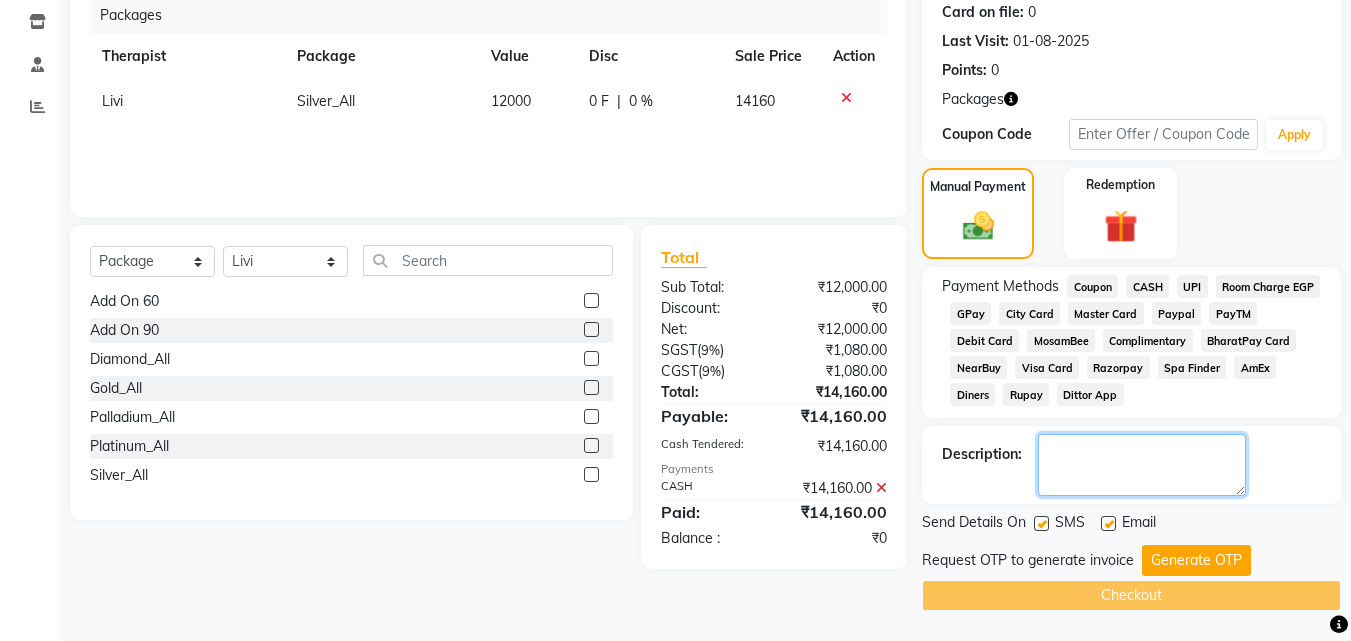 click 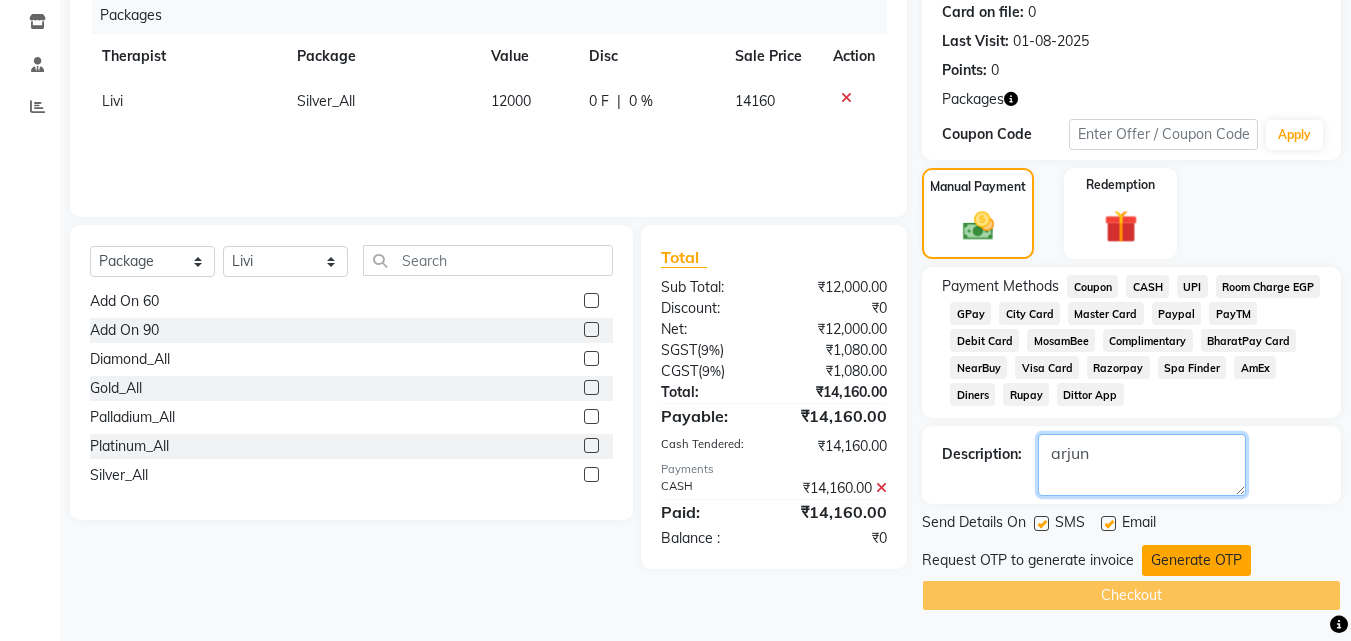 type on "arjun" 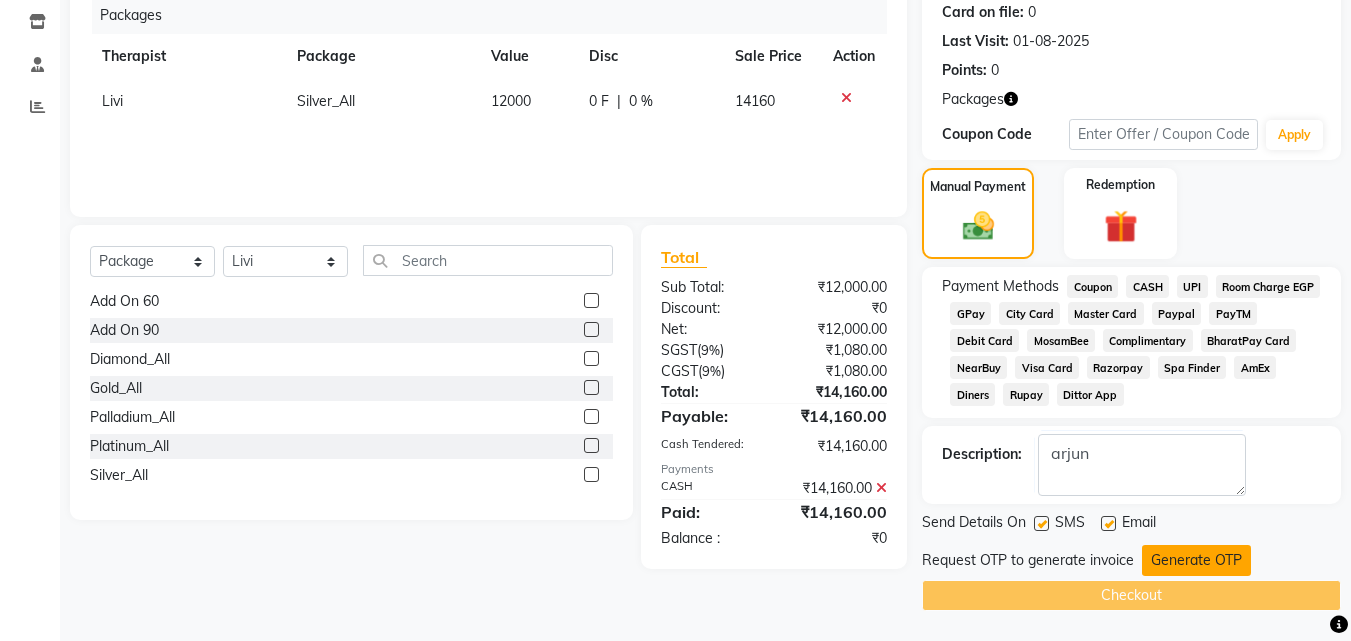 click on "Generate OTP" 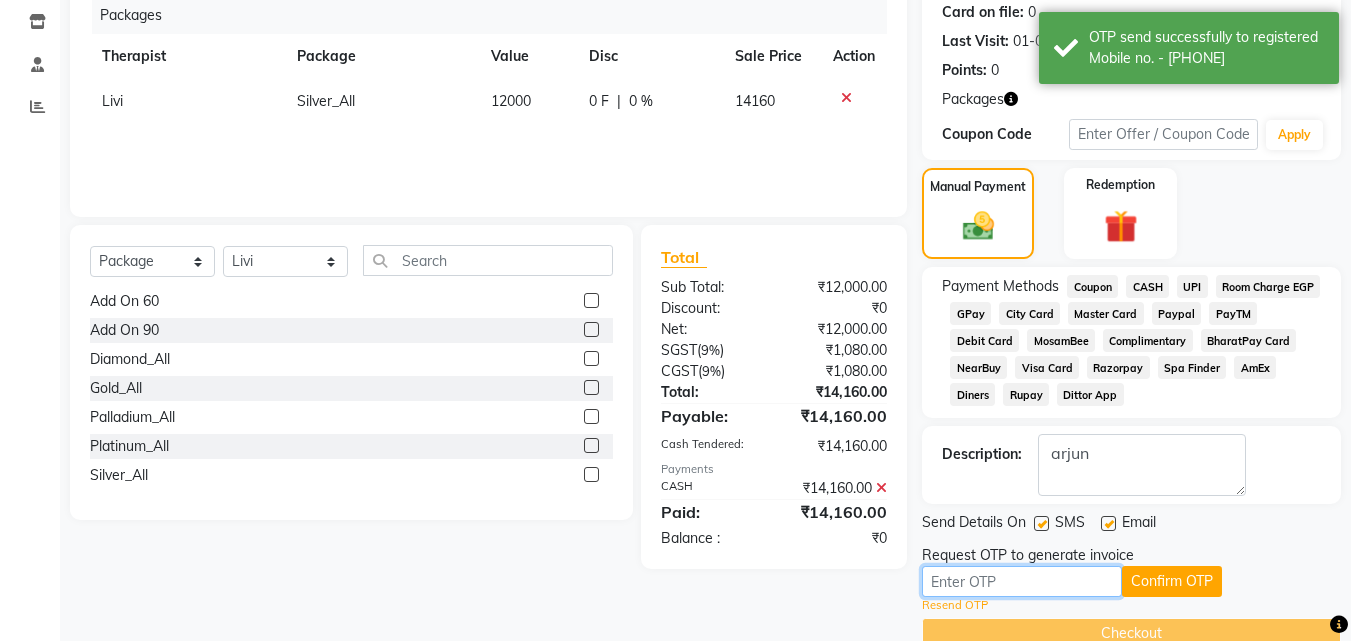 click at bounding box center [1022, 581] 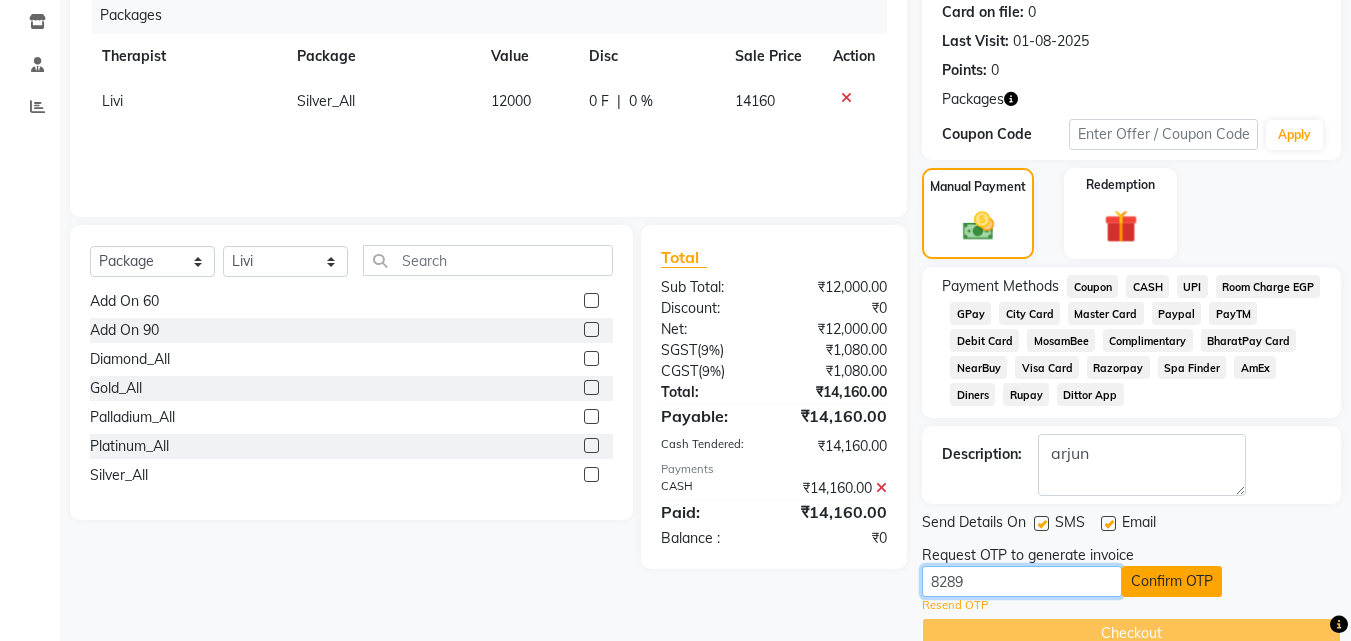 type on "8289" 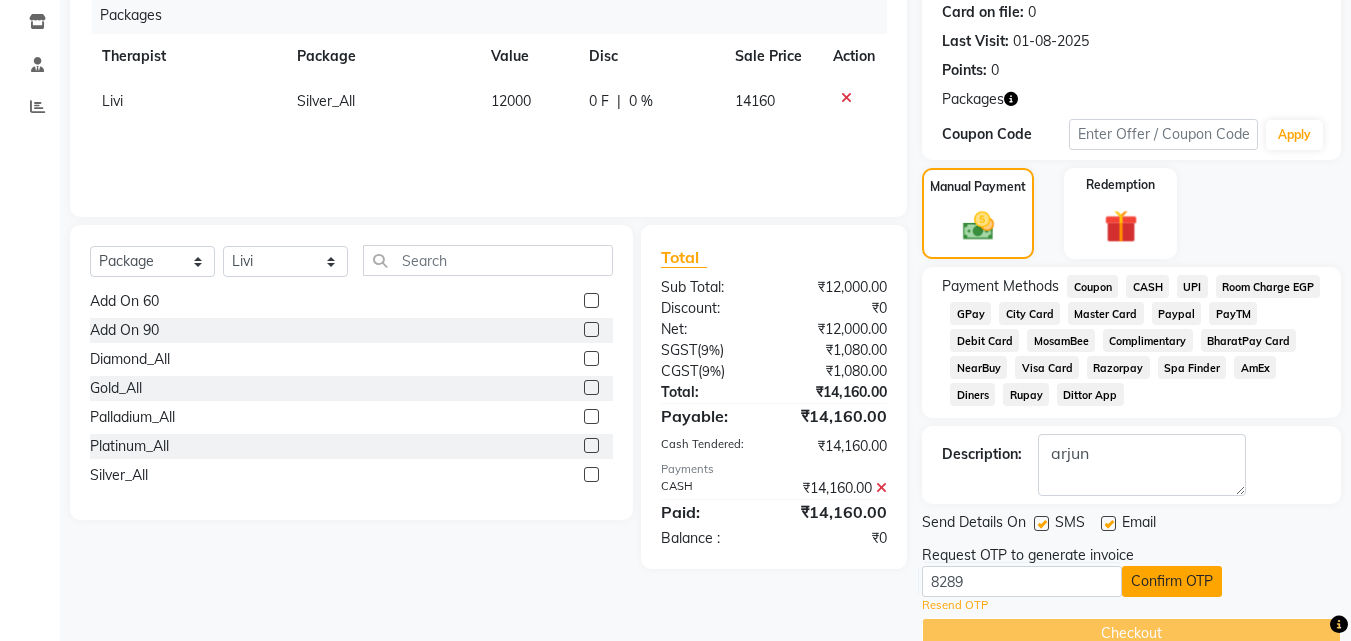 click on "Confirm OTP" 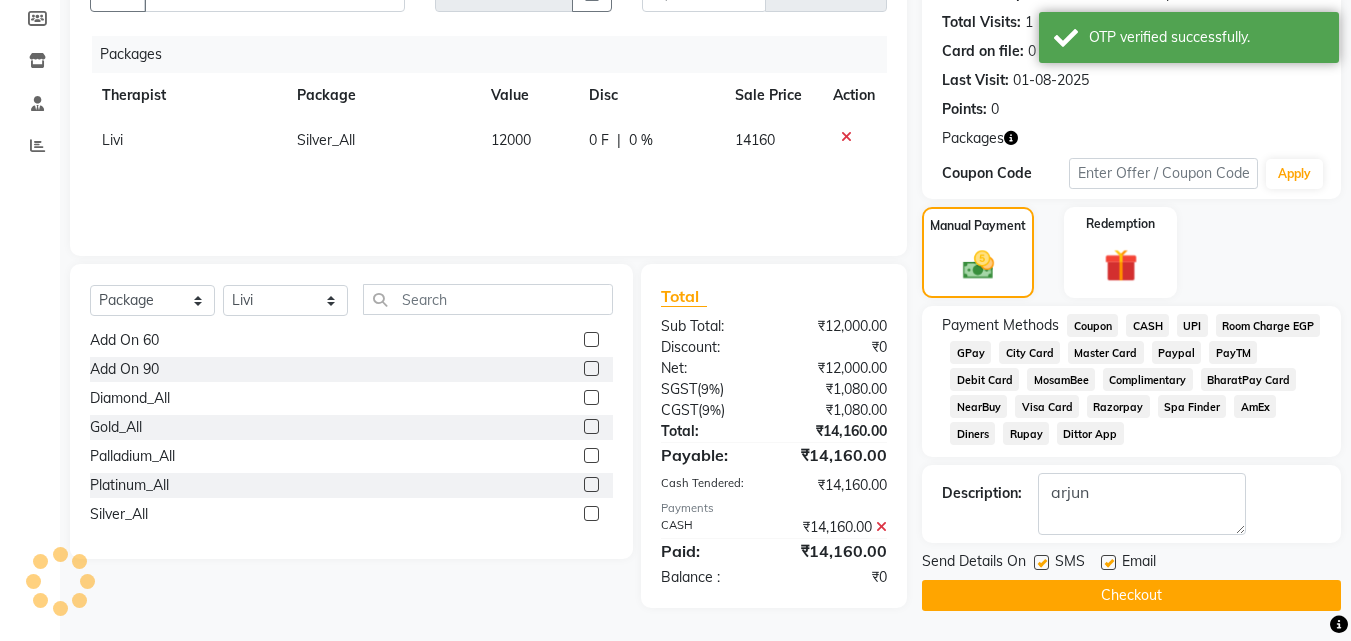 scroll, scrollTop: 212, scrollLeft: 0, axis: vertical 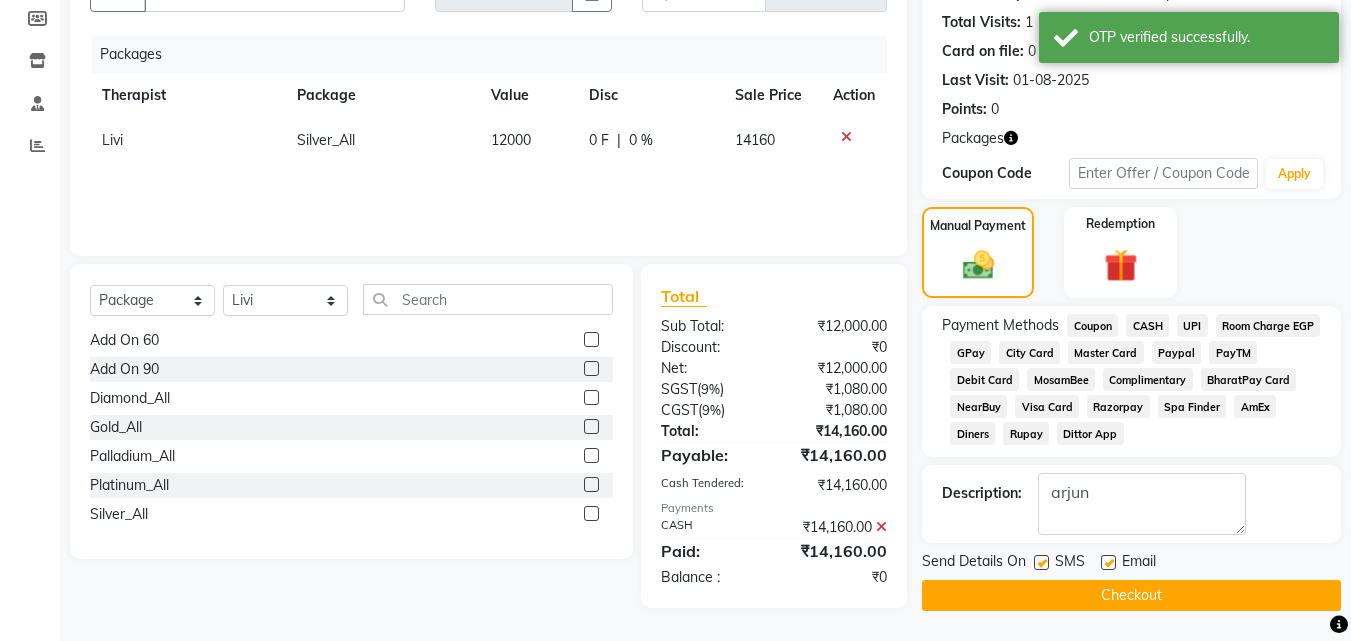 click on "Checkout" 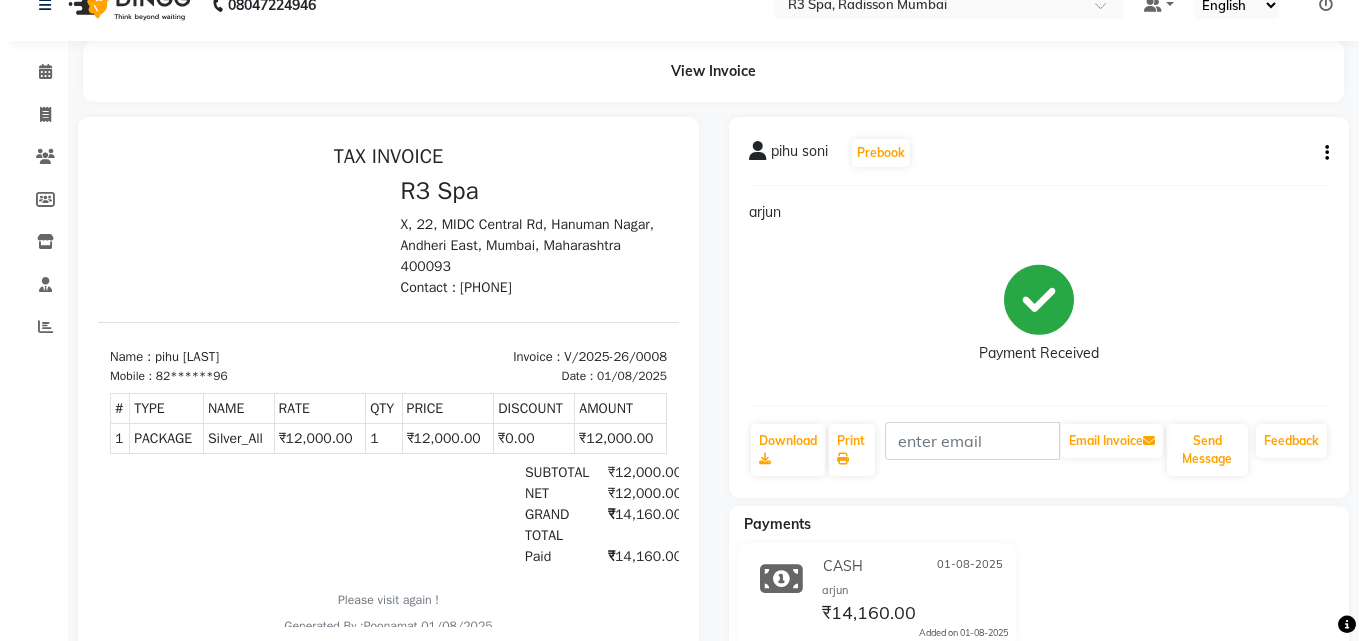 scroll, scrollTop: 0, scrollLeft: 0, axis: both 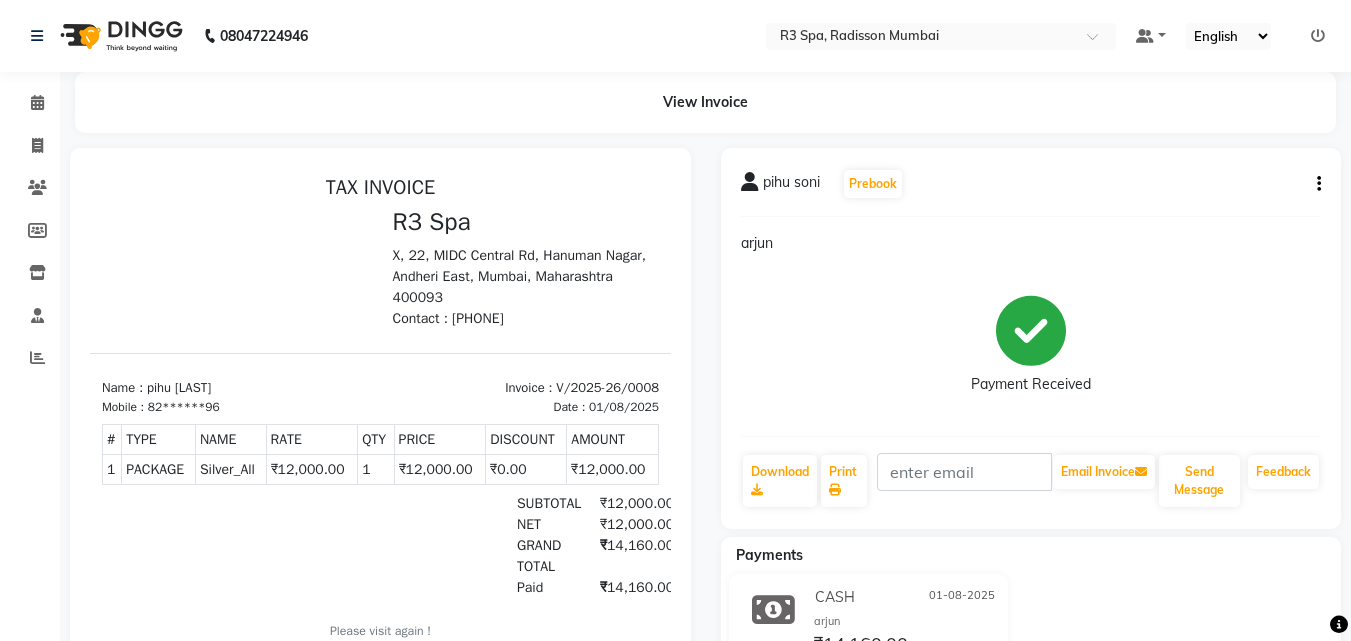 click on "View Invoice" 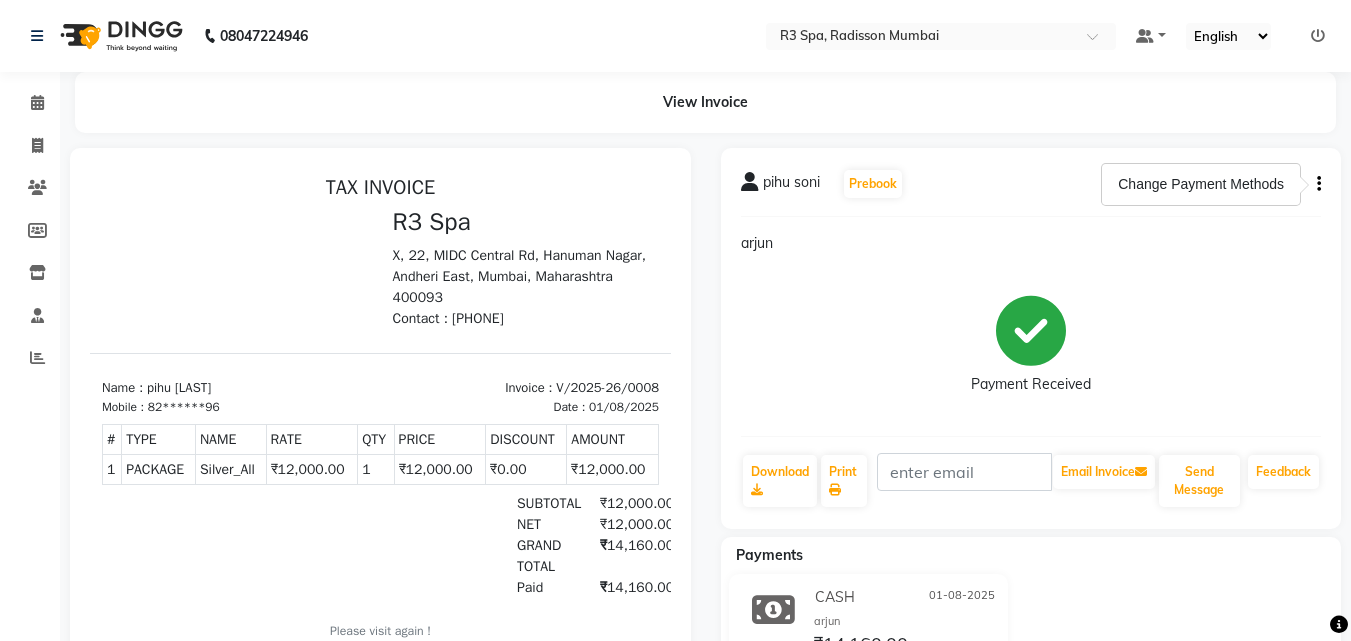 click 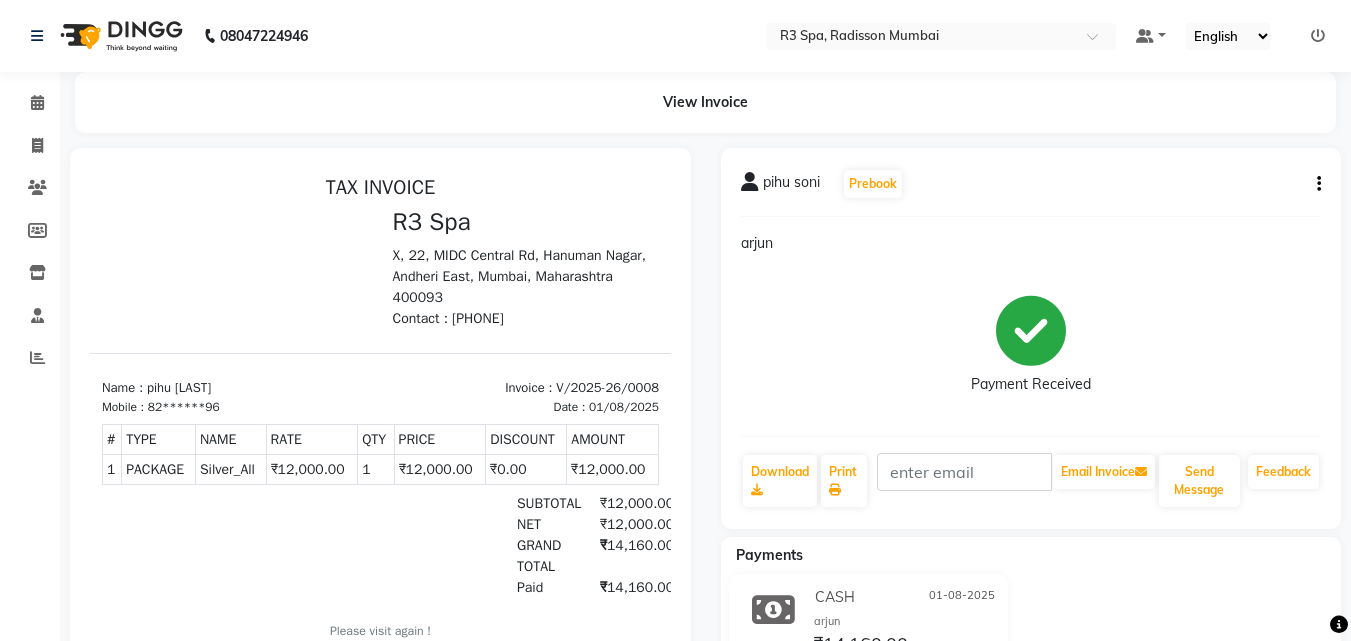 click on "pihu [LAST] Prebook  arjun  Payment Received  Download  Print   Email Invoice   Send Message Feedback" 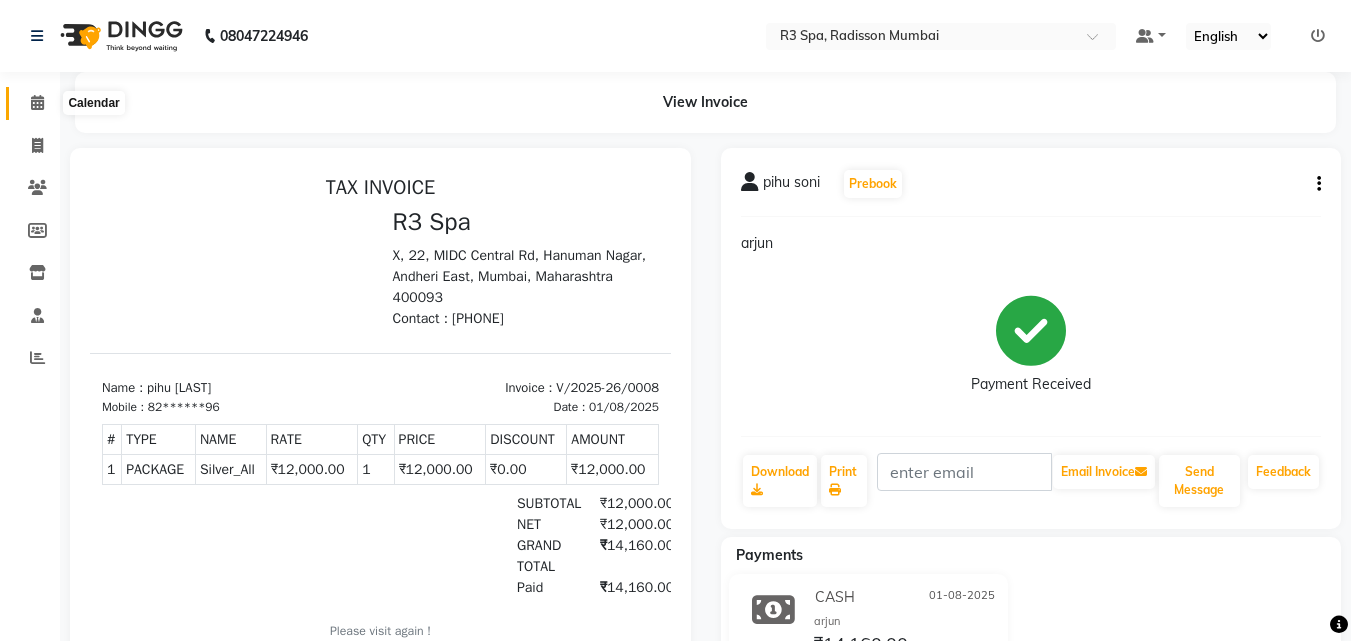 click 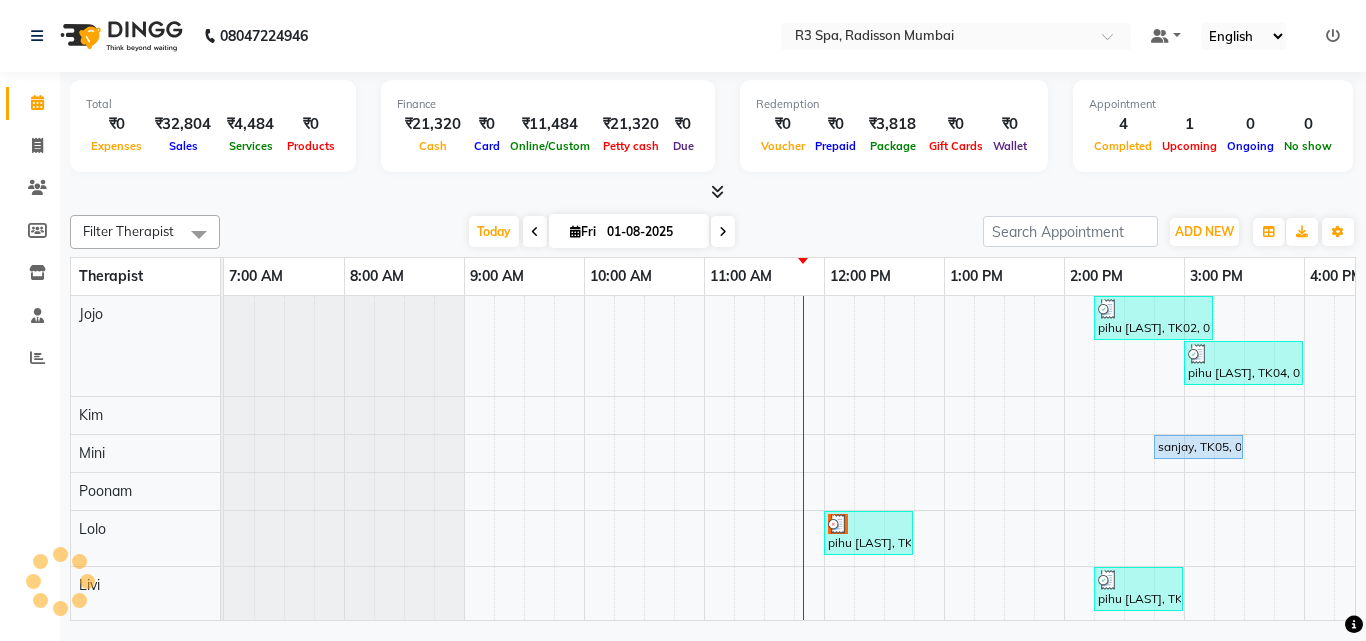 scroll, scrollTop: 0, scrollLeft: 0, axis: both 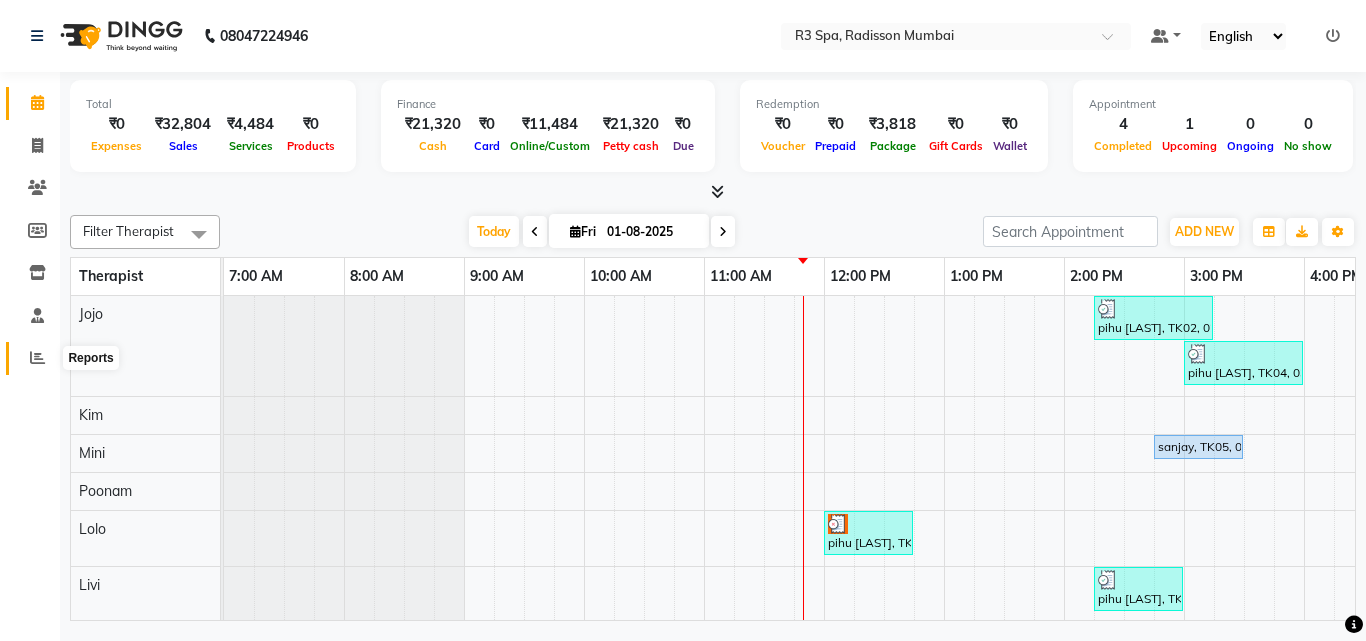 click 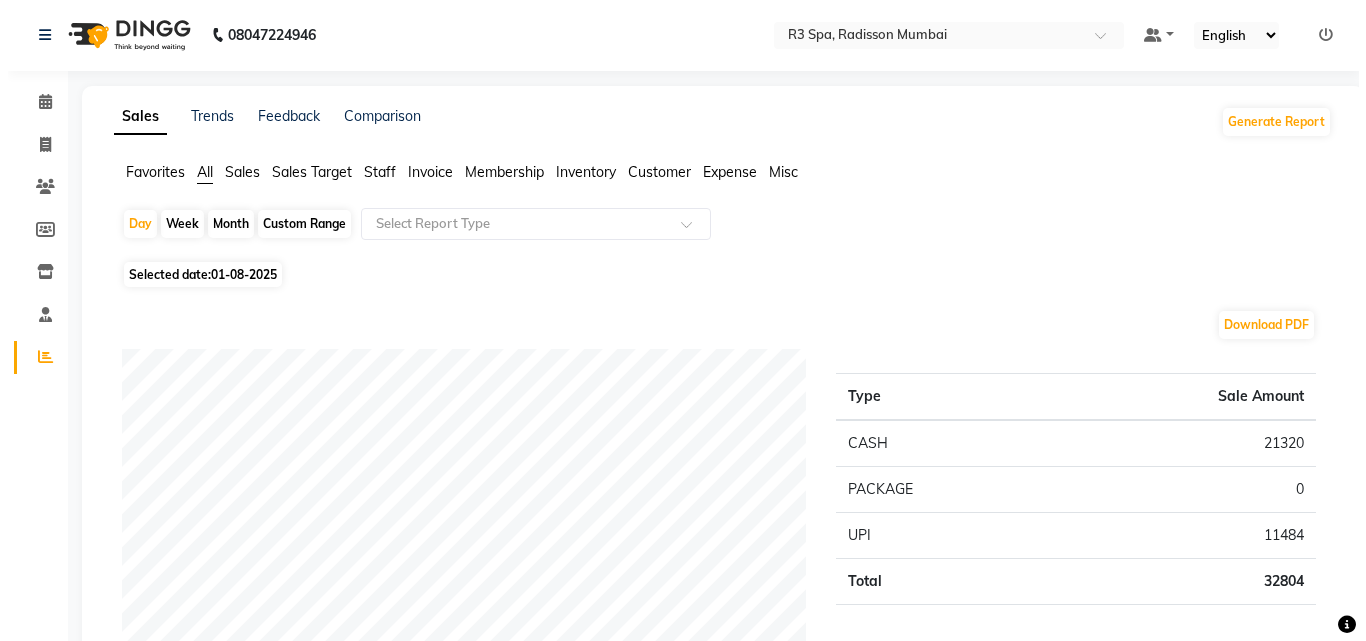 scroll, scrollTop: 0, scrollLeft: 0, axis: both 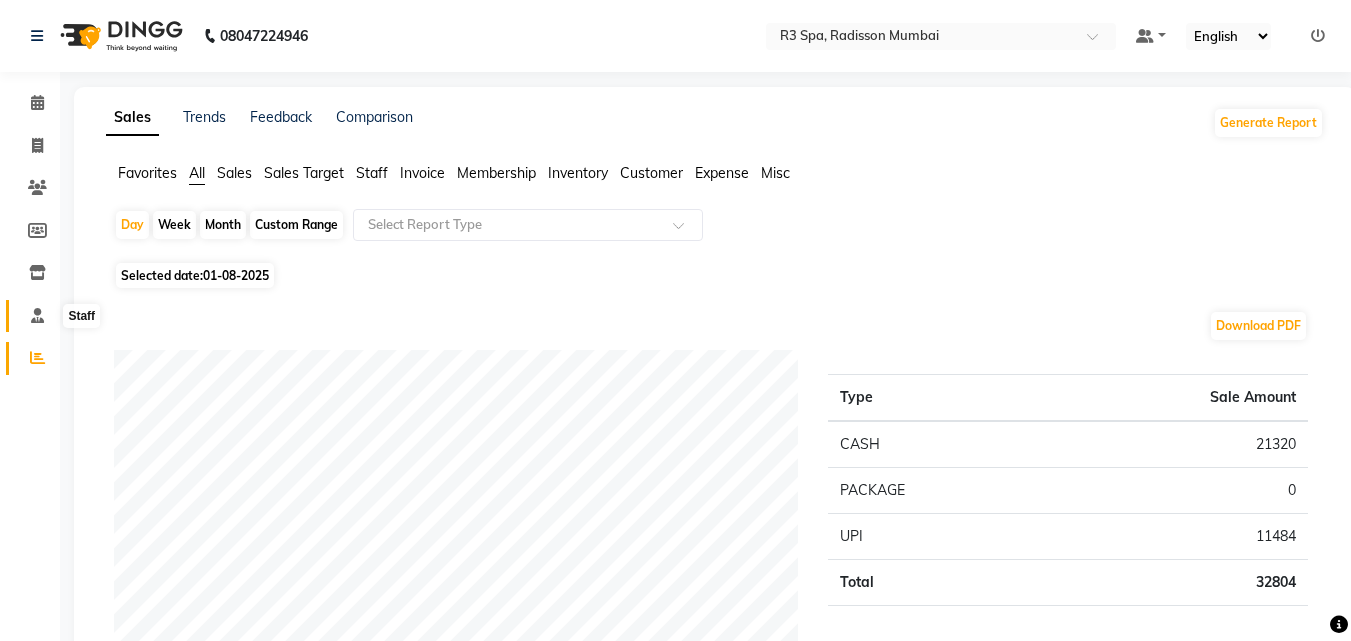 click 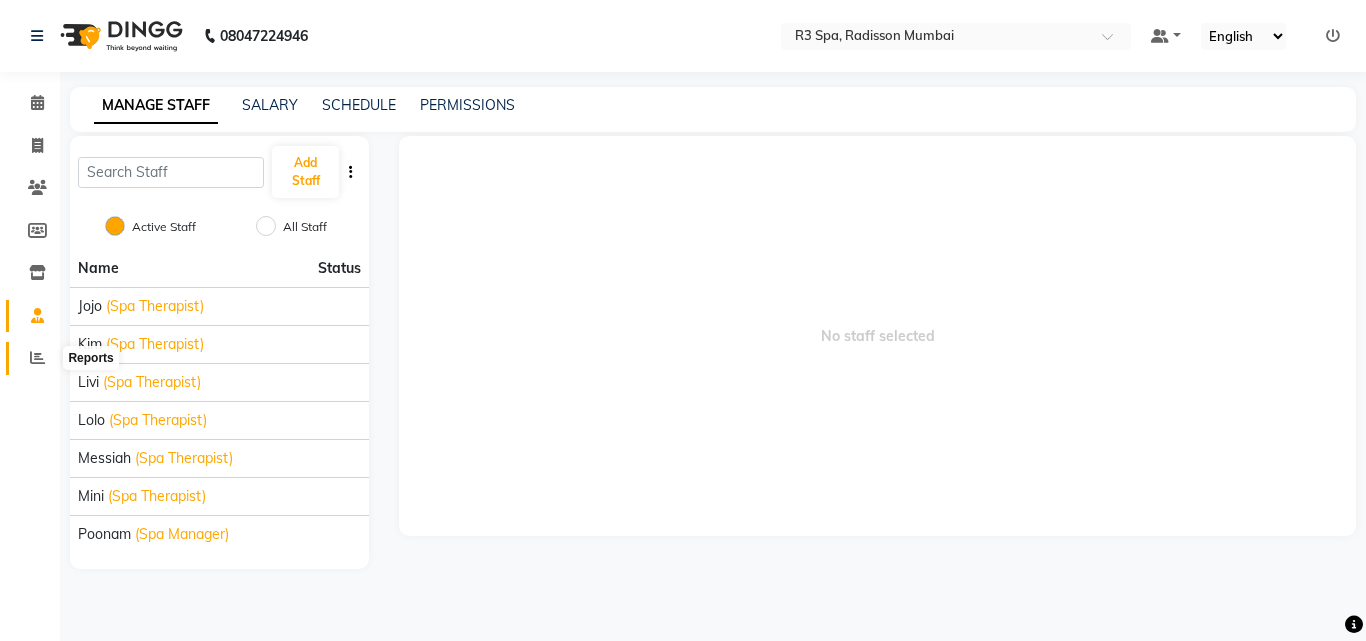 click 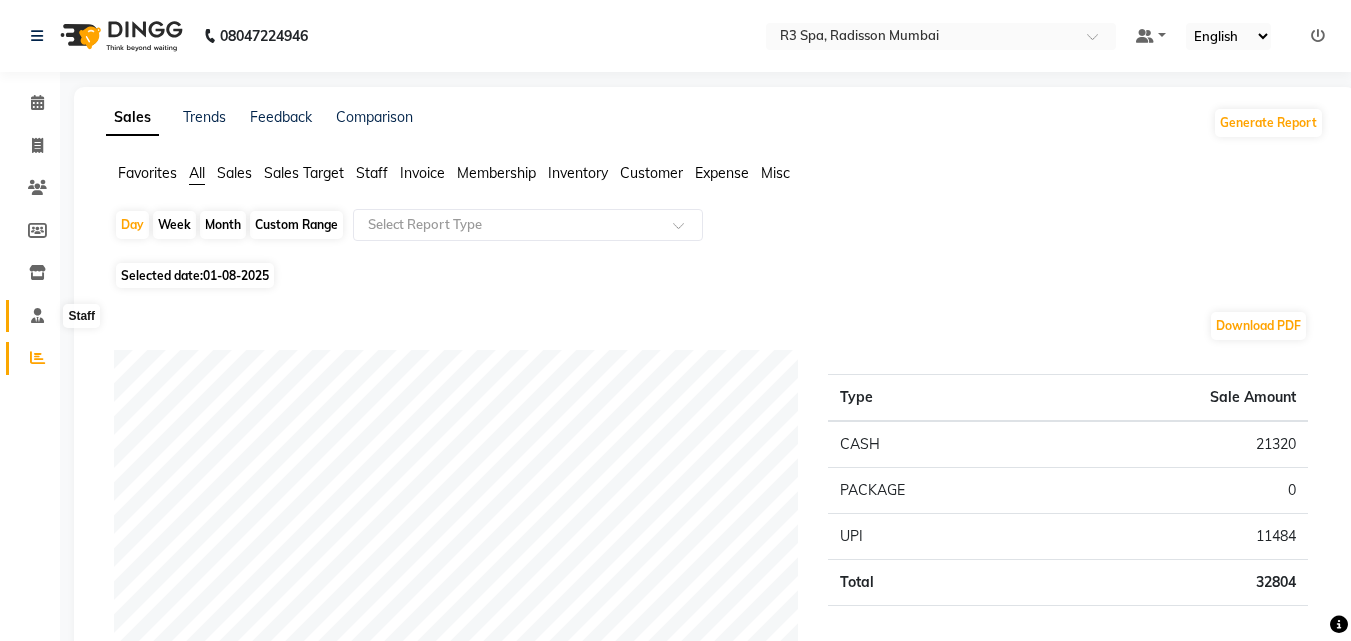 click 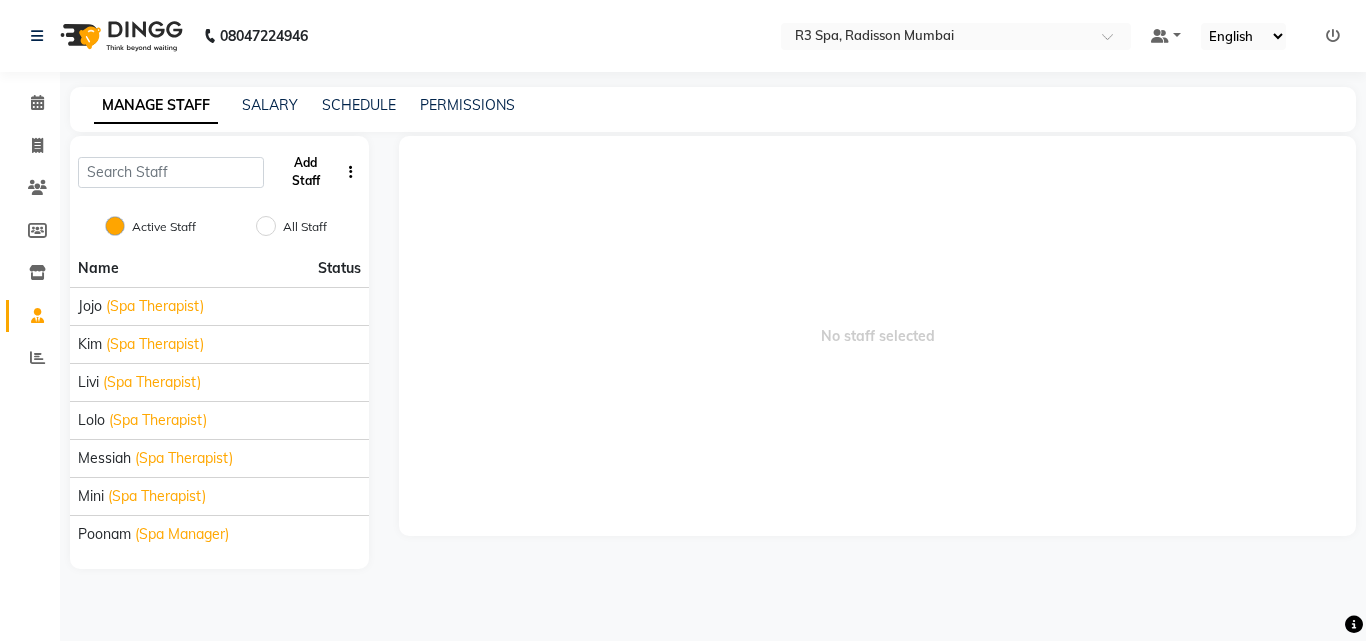 click on "Add Staff" 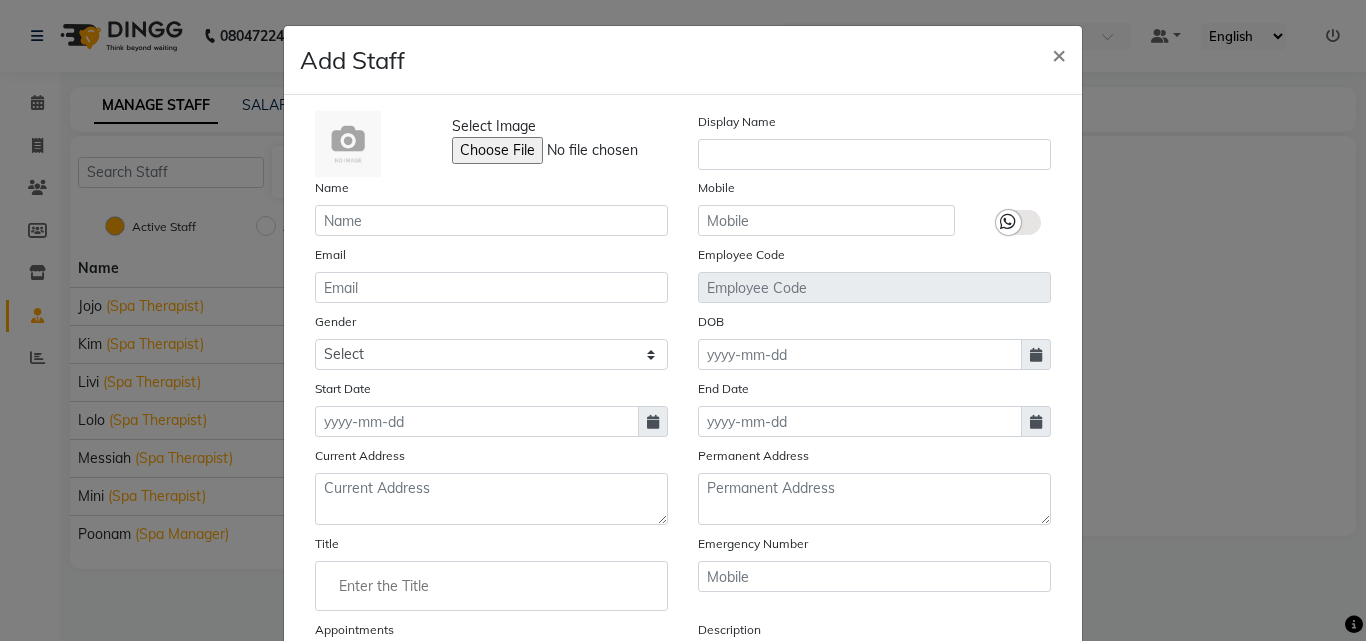 scroll, scrollTop: 0, scrollLeft: 0, axis: both 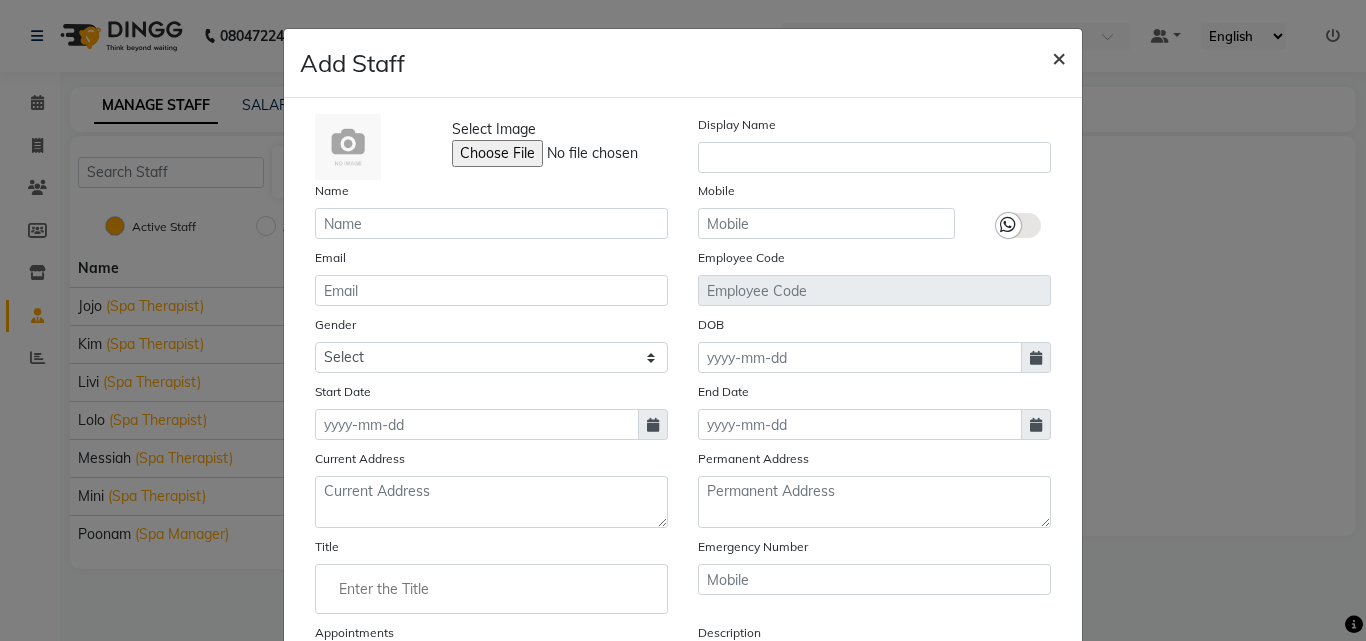 drag, startPoint x: 1055, startPoint y: 52, endPoint x: 1058, endPoint y: 64, distance: 12.369317 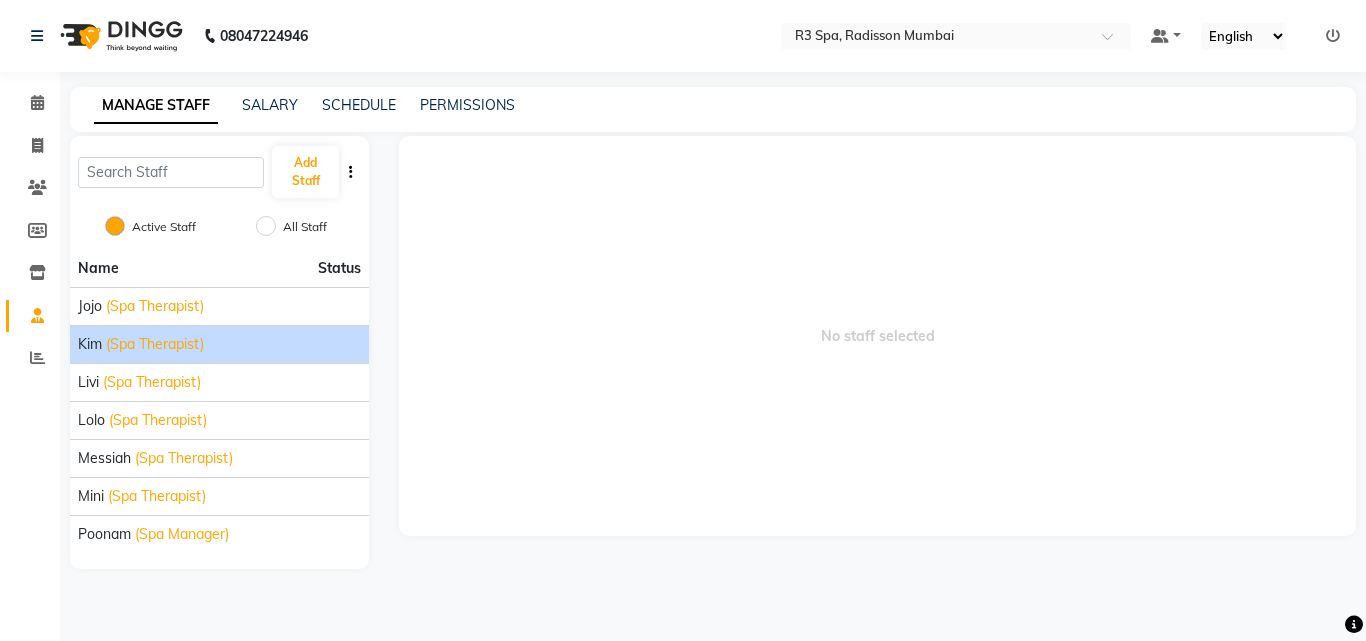 click on "(Spa Therapist)" 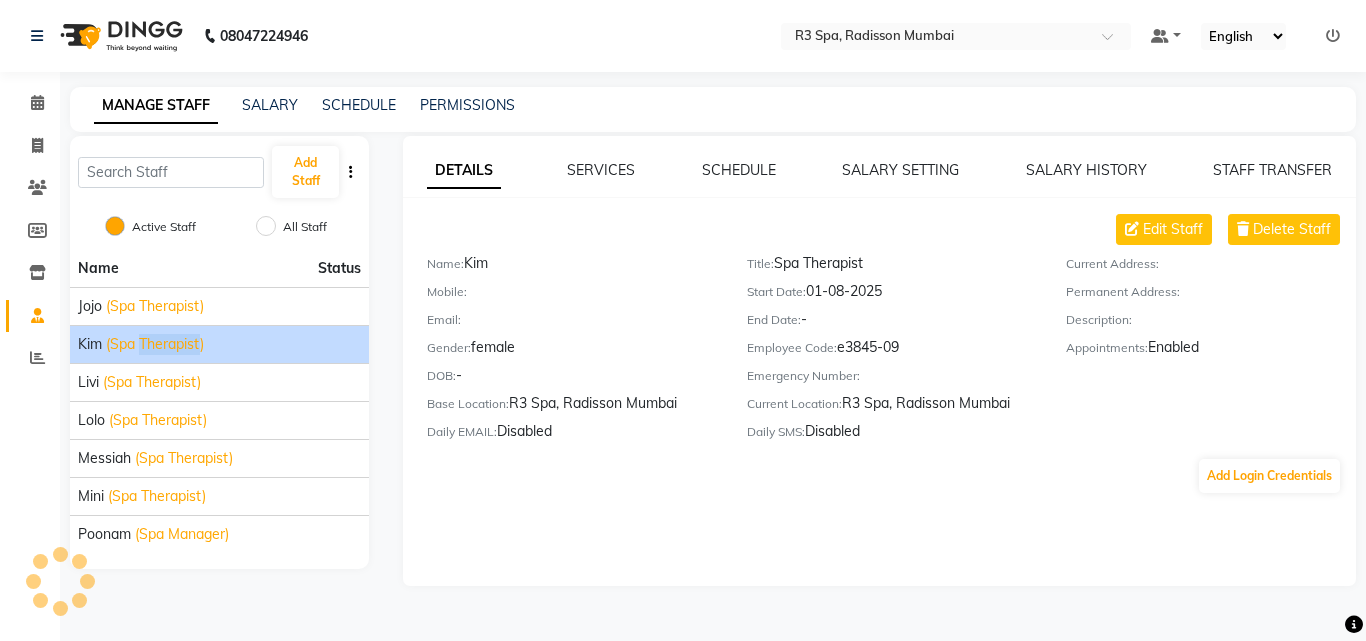 click on "(Spa Therapist)" 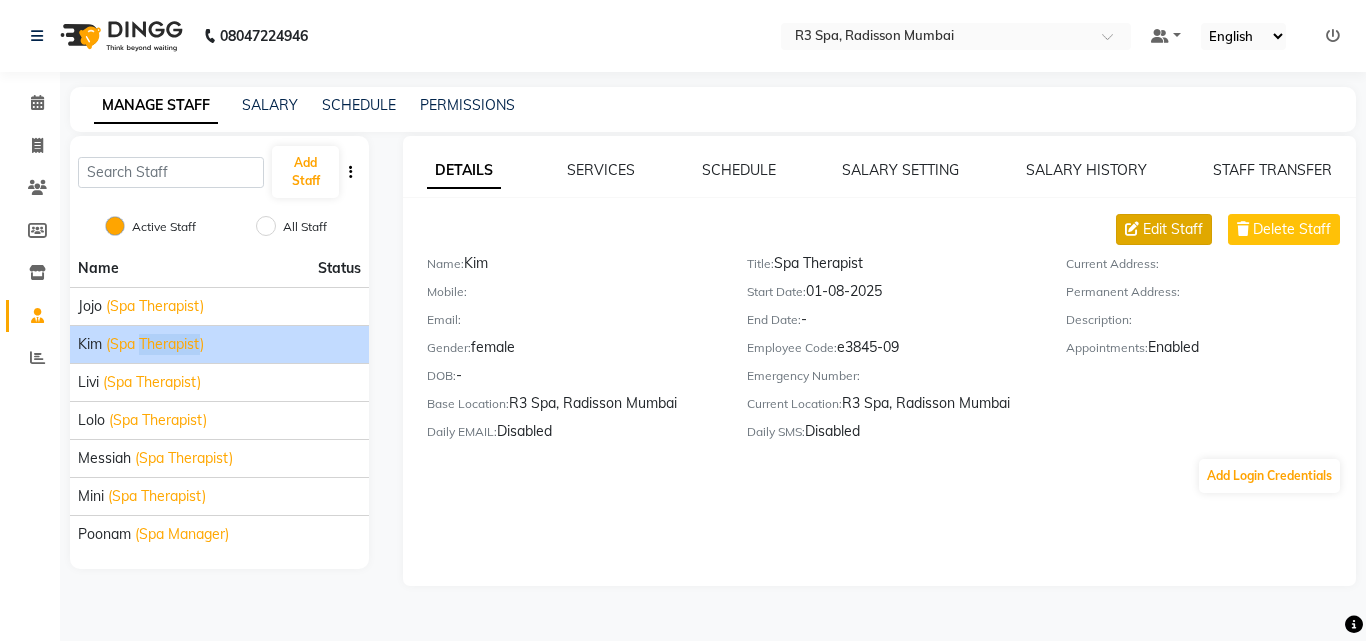click on "Edit Staff" 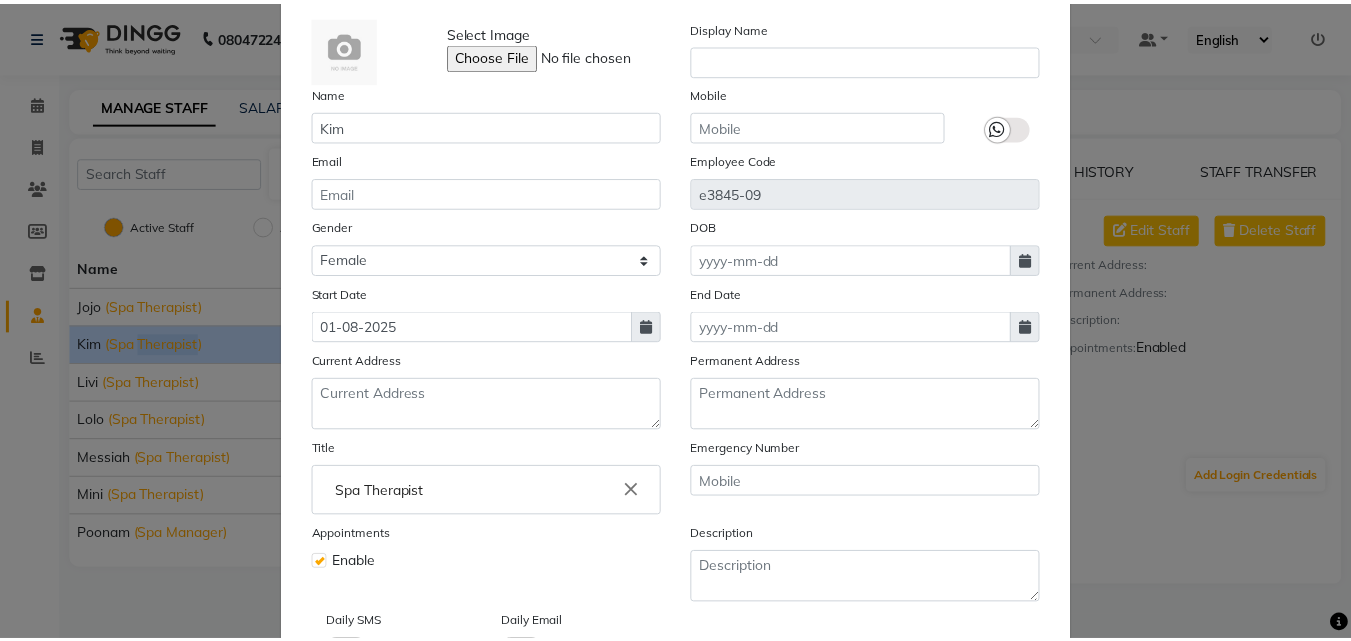 scroll, scrollTop: 0, scrollLeft: 0, axis: both 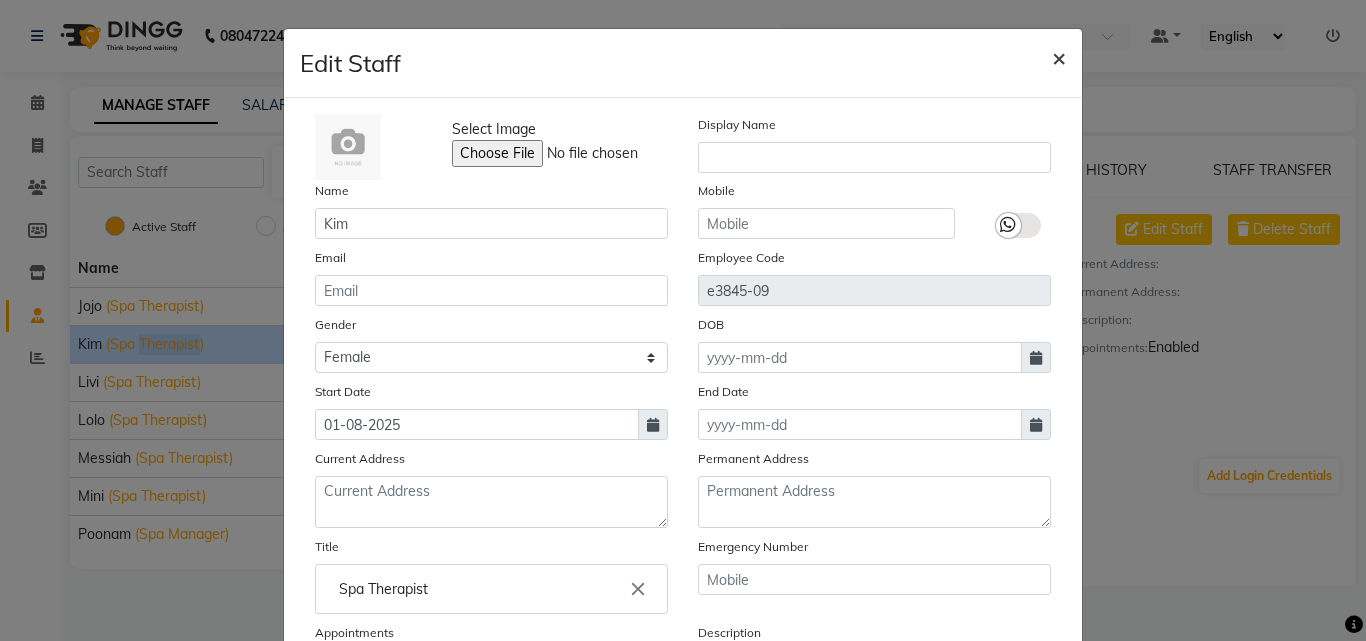 click on "×" 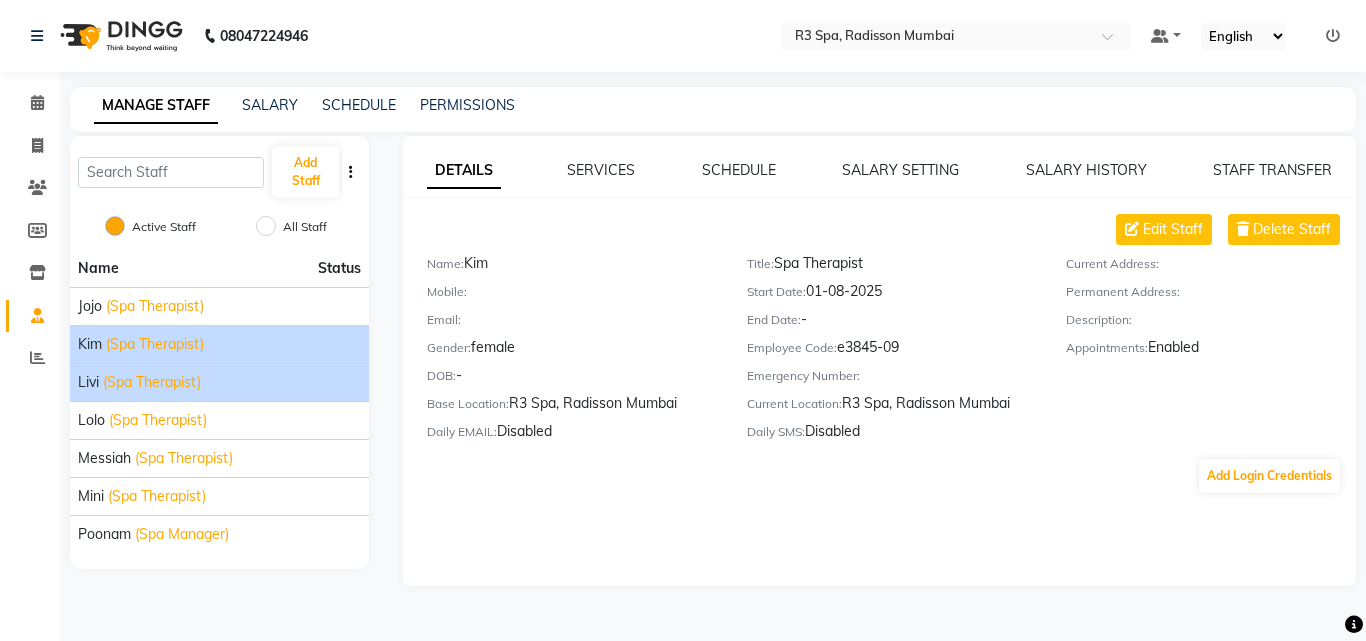 click on "Livi (Spa Therapist)" 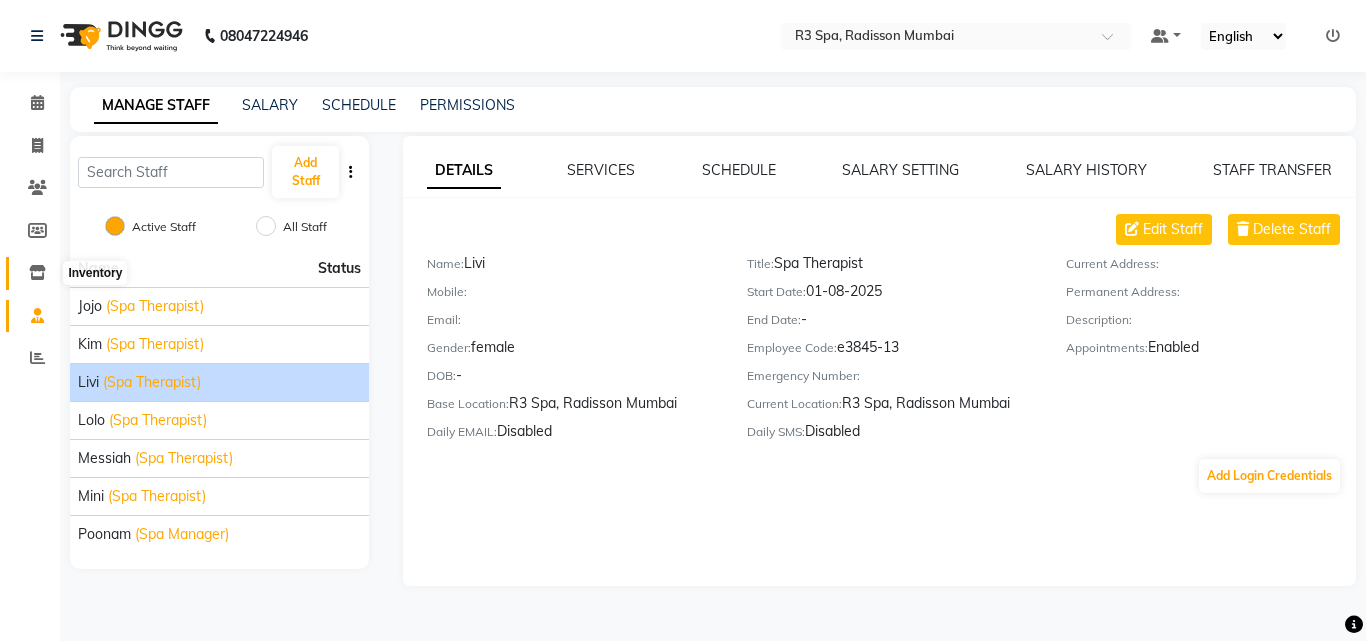 click 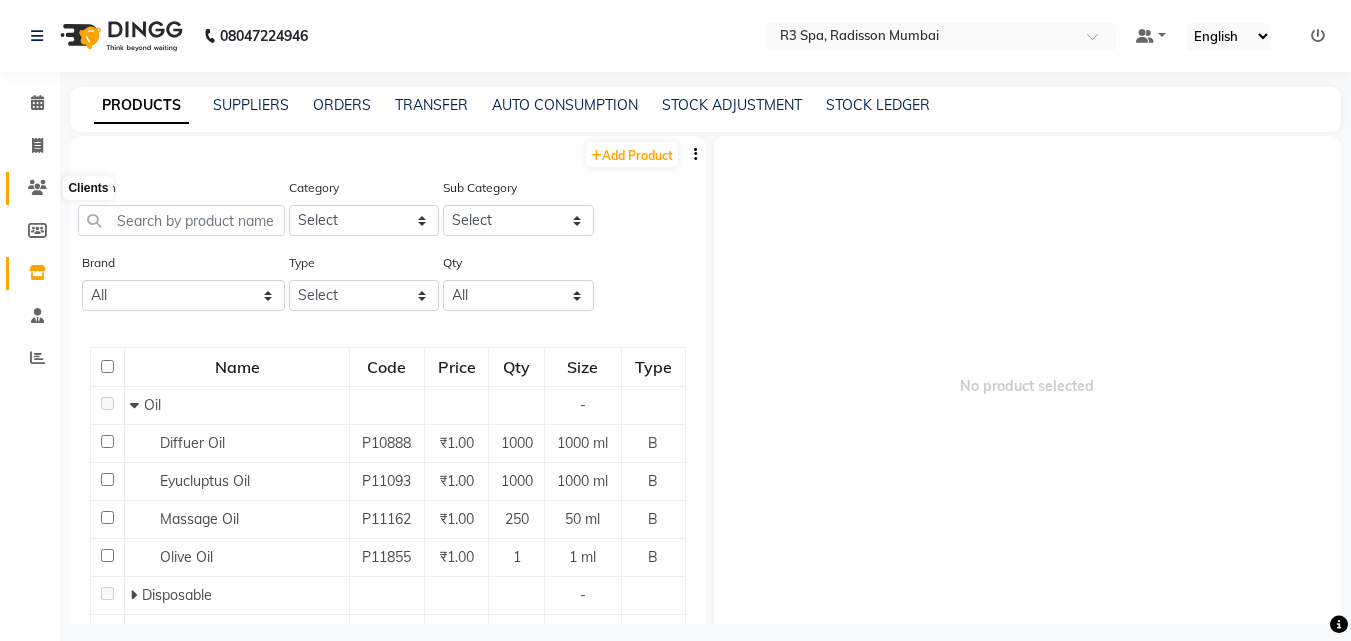 click 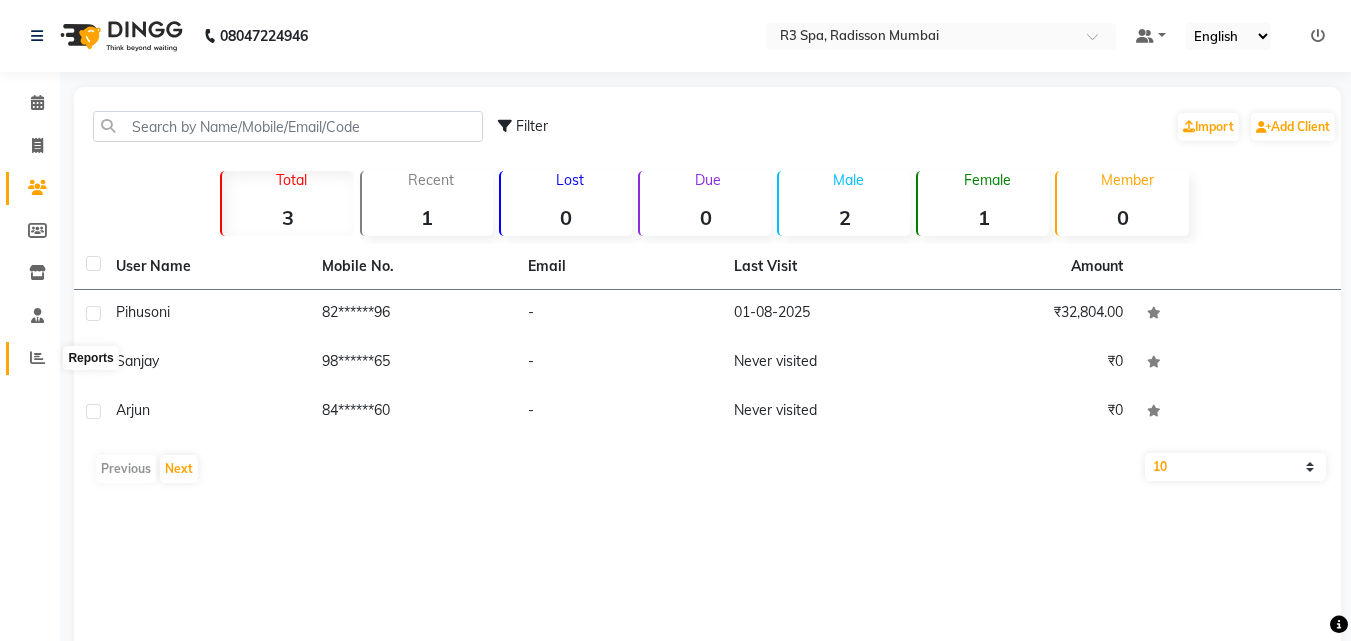 click 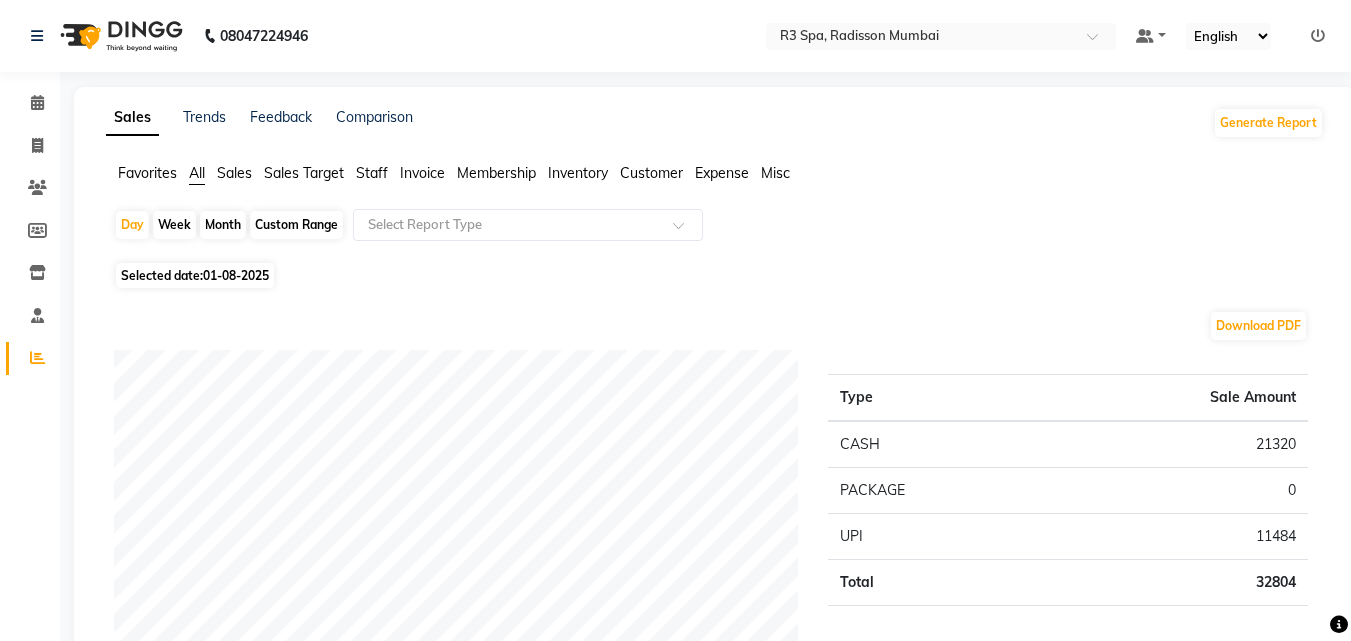 click on "Sales" 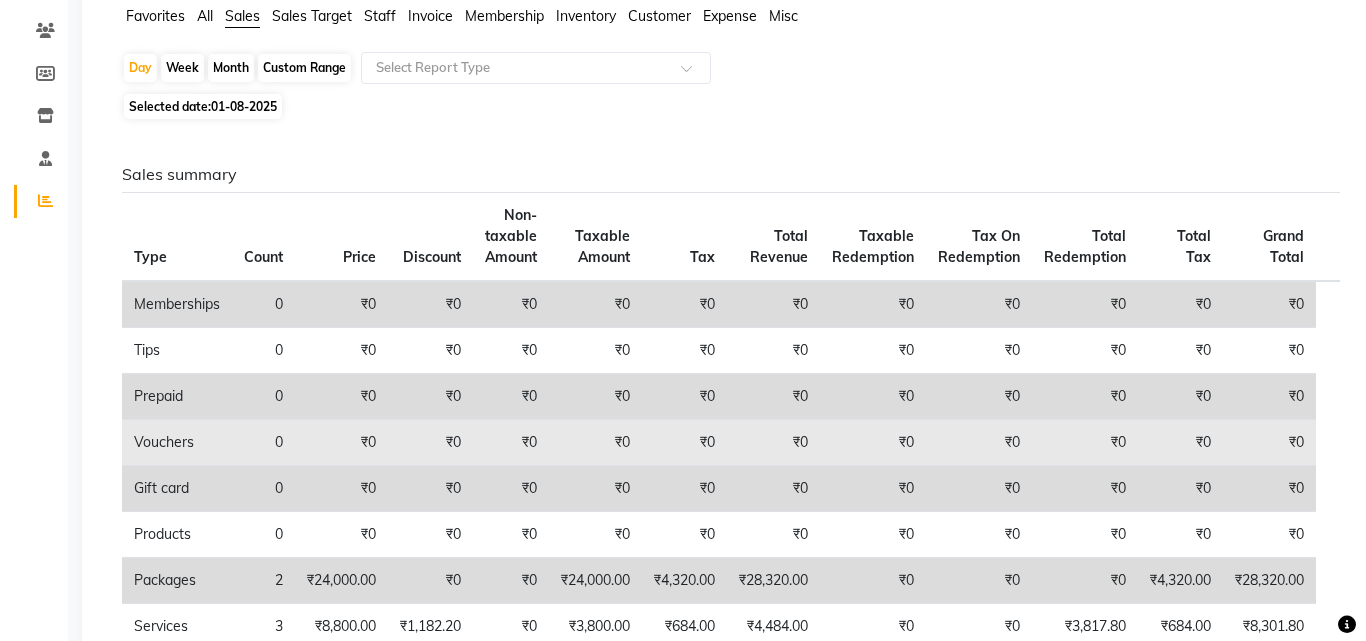scroll, scrollTop: 0, scrollLeft: 0, axis: both 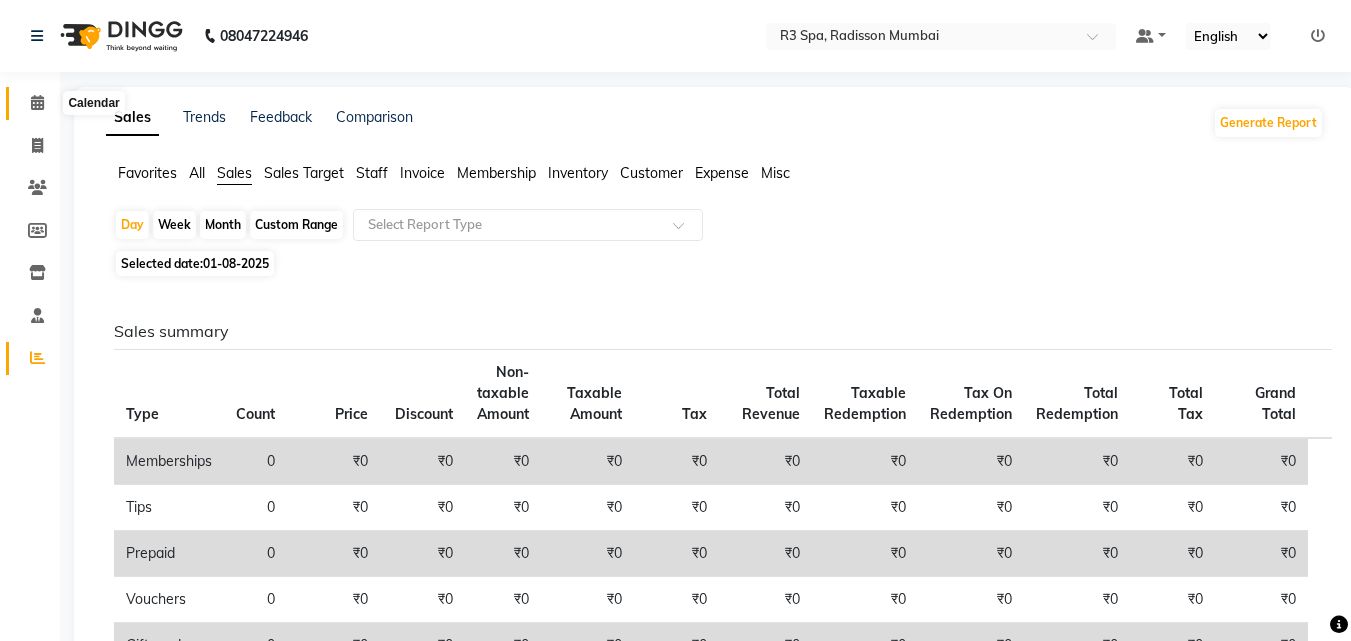 click 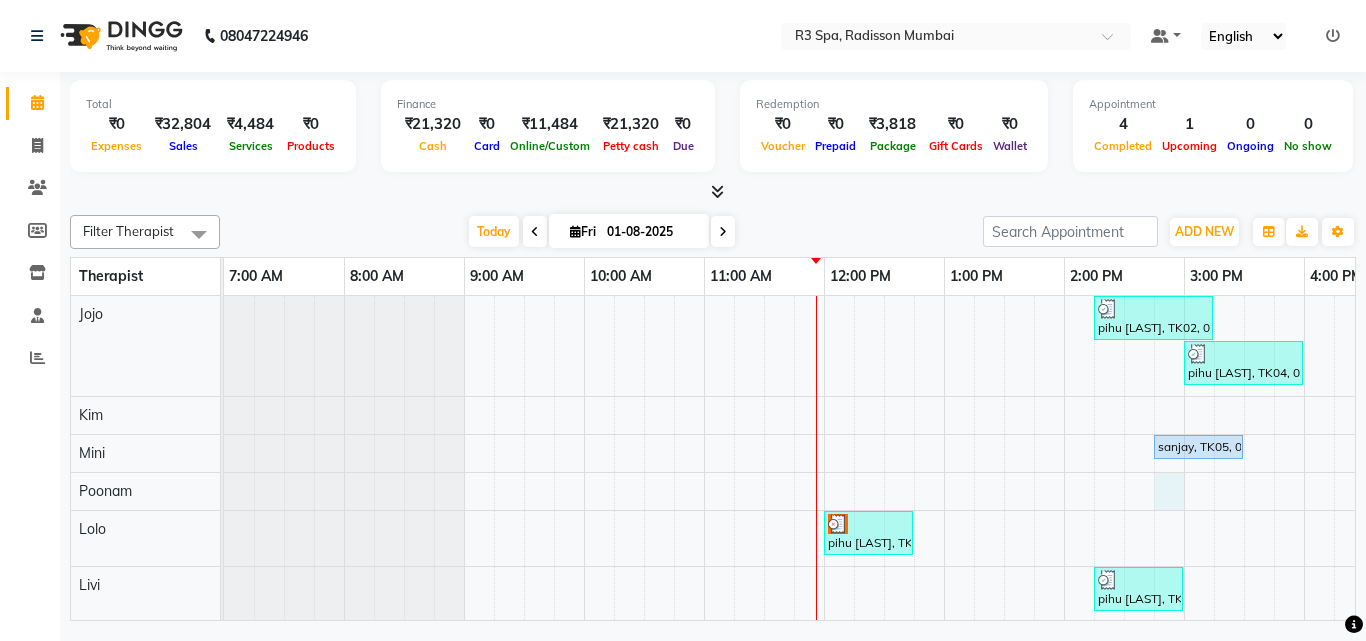 click on "pihu [LAST], TK02, 02:15 PM-03:15 PM, Traditional Swedish Relaxation Therapy 60 Min(Male)     pihu [LAST], TK04, 03:00 PM-04:00 PM, Deep Tissue Repair Therapy 60 Min(Male)    sanjay, TK05, 02:45 PM-03:30 PM, Indian Head, Neck and Shoulder Massage(Male) 45 Min     pihu [LAST], TK01, 12:00 PM-12:45 PM, Indian Head, Neck and Shoulder Massage(Male) 45 Min     pihu [LAST], TK03, 02:15 PM-03:00 PM, Indian Head, Neck and Shoulder Massage(Female) 45 Min" at bounding box center [1244, 478] 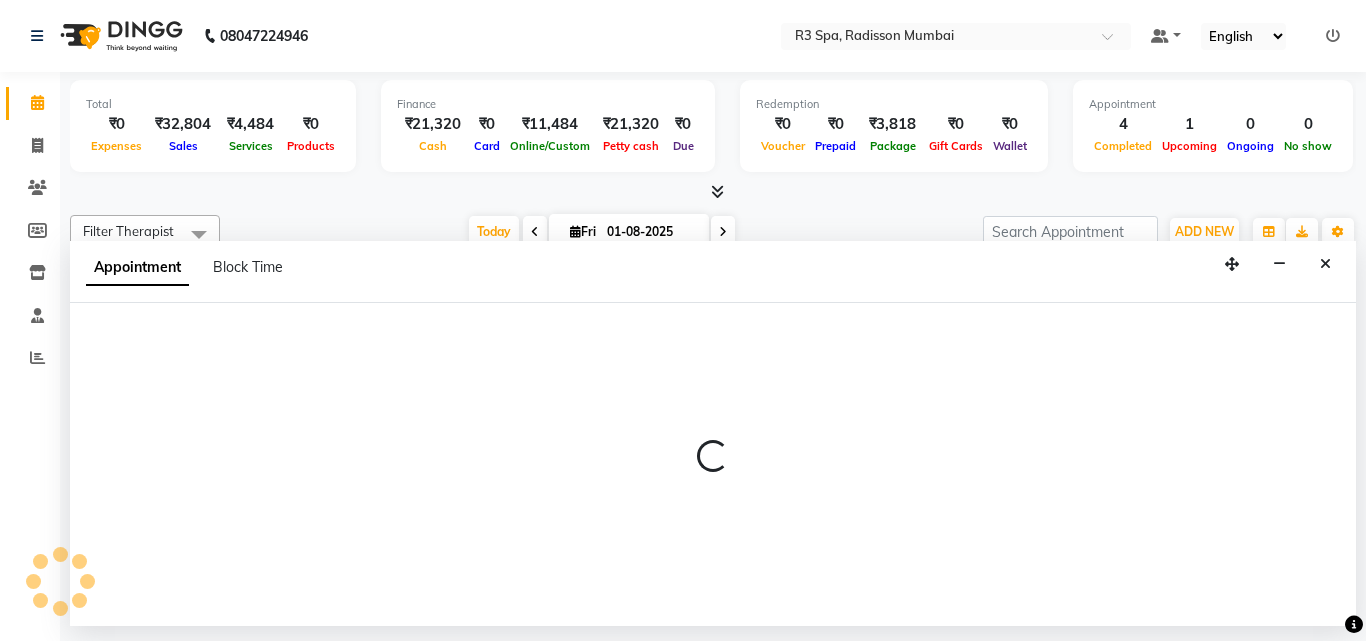 select on "87565" 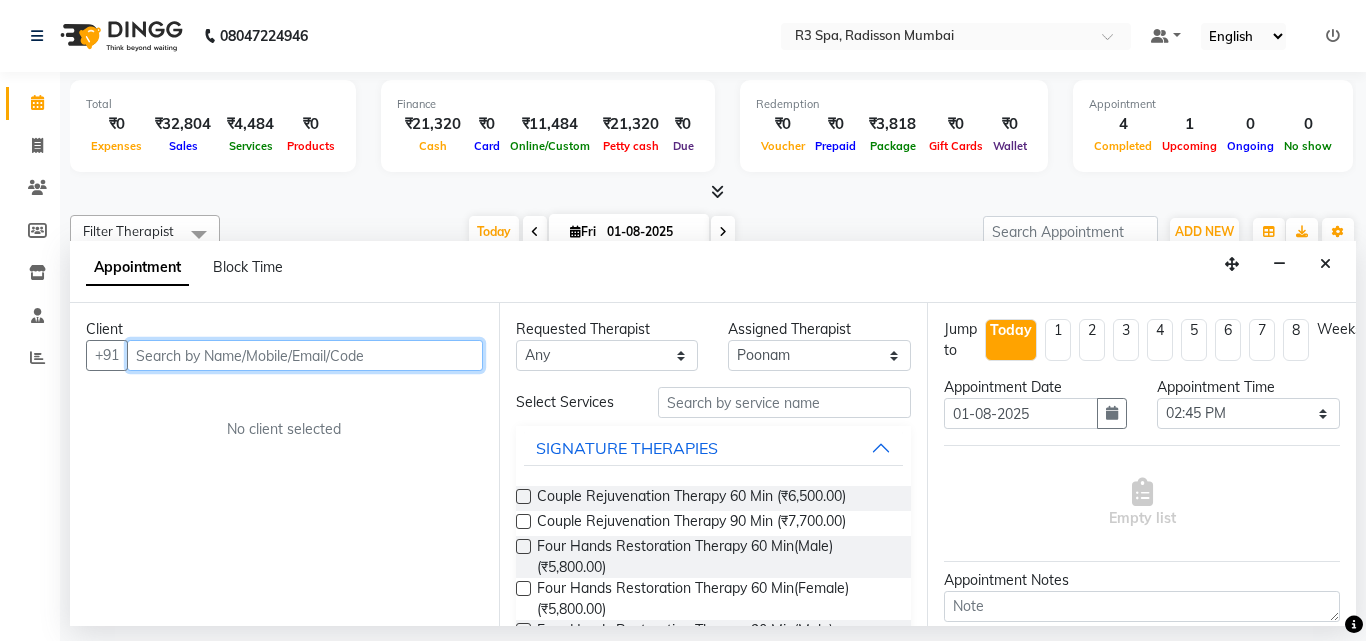 click at bounding box center (305, 355) 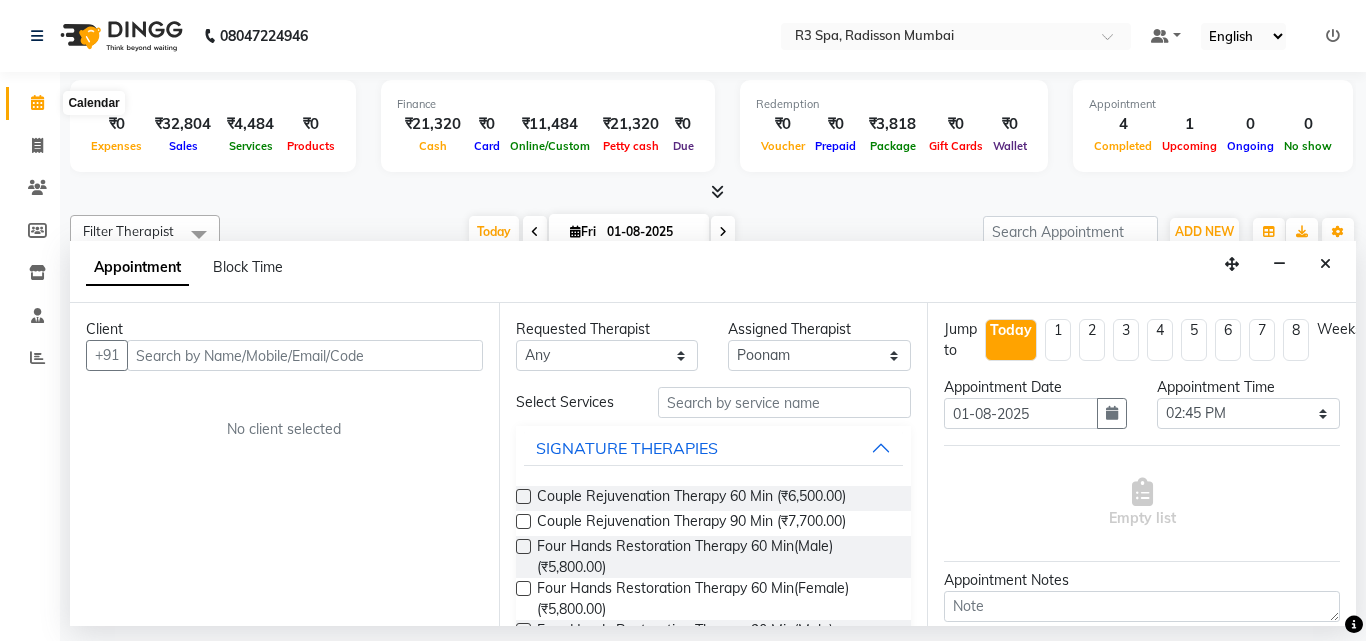 click 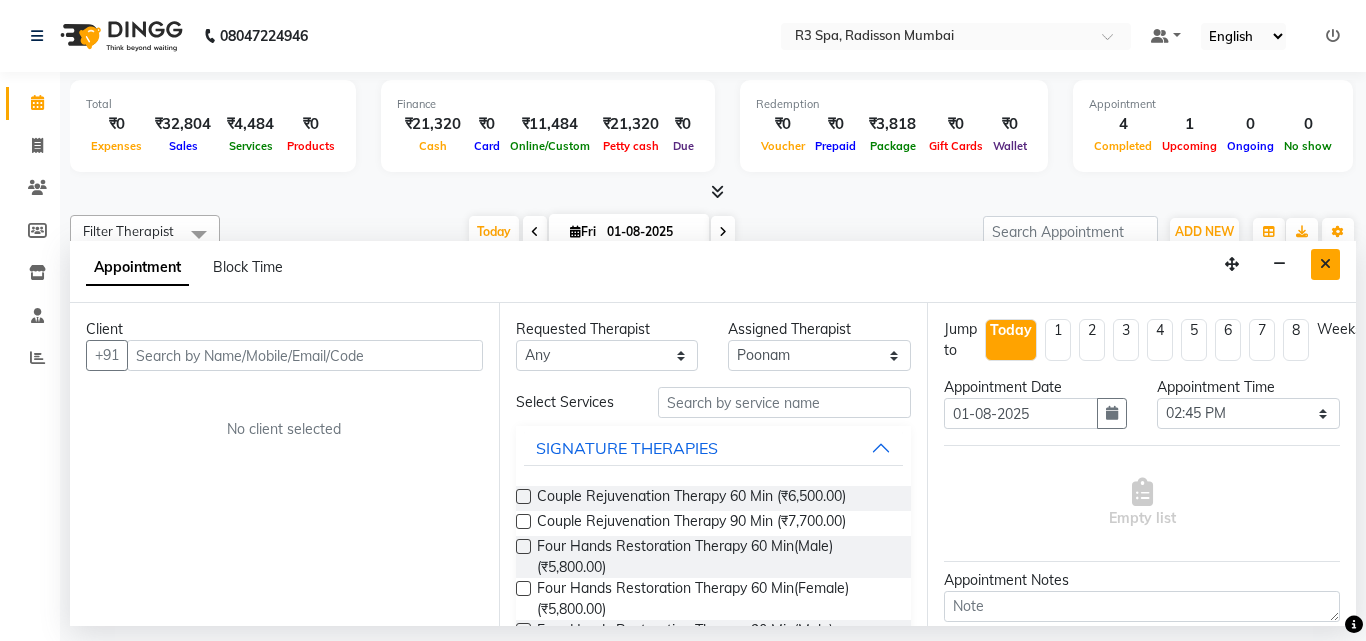 click at bounding box center (1325, 264) 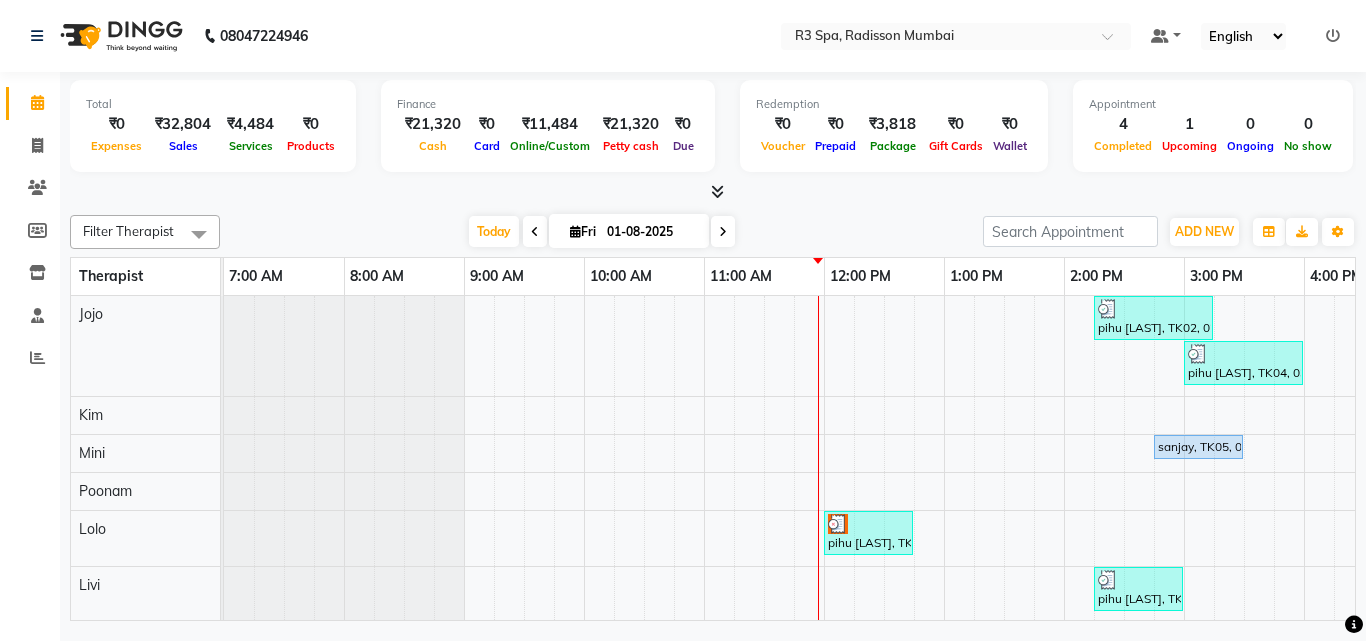 click on "pihu [LAST], TK02, 02:15 PM-03:15 PM, Traditional Swedish Relaxation Therapy 60 Min(Male)     pihu [LAST], TK04, 03:00 PM-04:00 PM, Deep Tissue Repair Therapy 60 Min(Male)    sanjay, TK05, 02:45 PM-03:30 PM, Indian Head, Neck and Shoulder Massage(Male) 45 Min     pihu [LAST], TK01, 12:00 PM-12:45 PM, Indian Head, Neck and Shoulder Massage(Male) 45 Min     pihu [LAST], TK03, 02:15 PM-03:00 PM, Indian Head, Neck and Shoulder Massage(Female) 45 Min" at bounding box center [1244, 478] 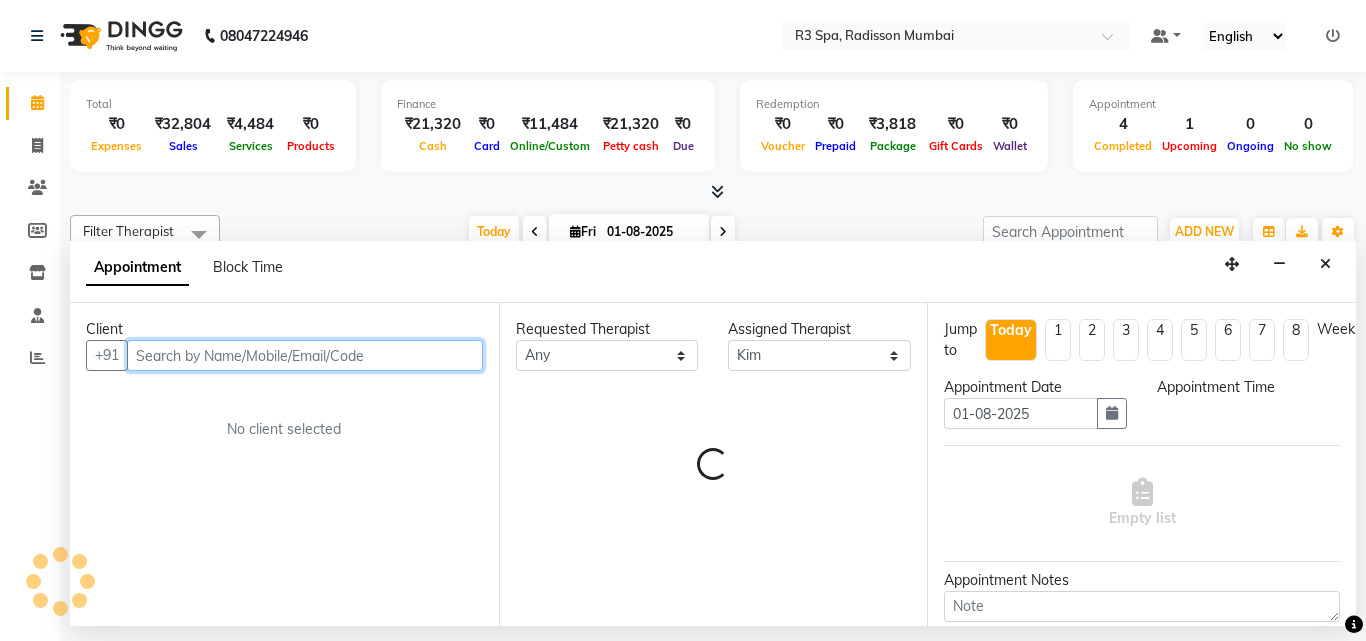 select on "795" 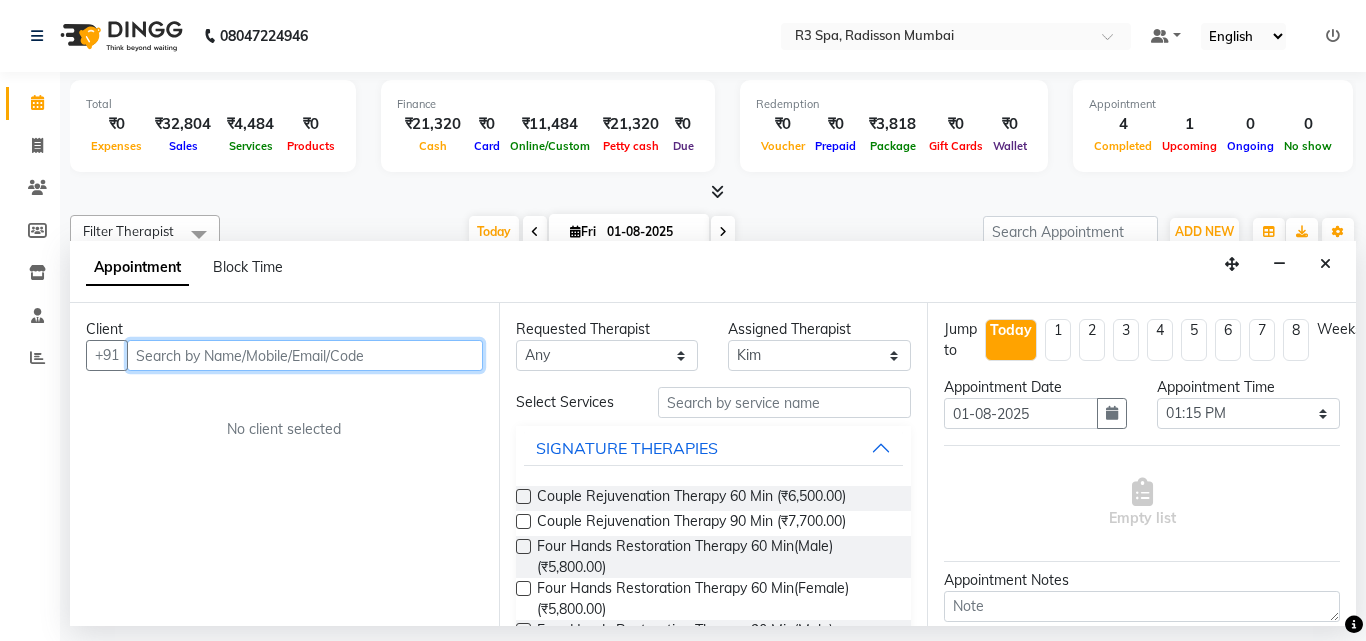 click at bounding box center [305, 355] 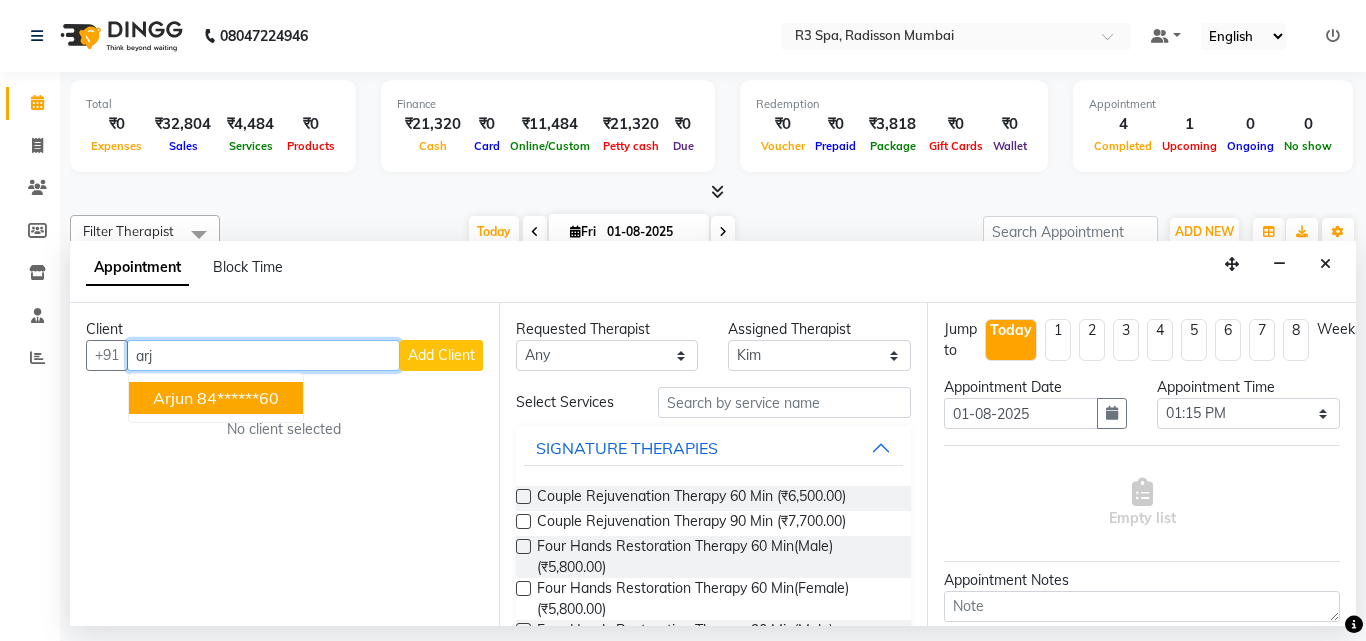 click on "84******60" at bounding box center (238, 398) 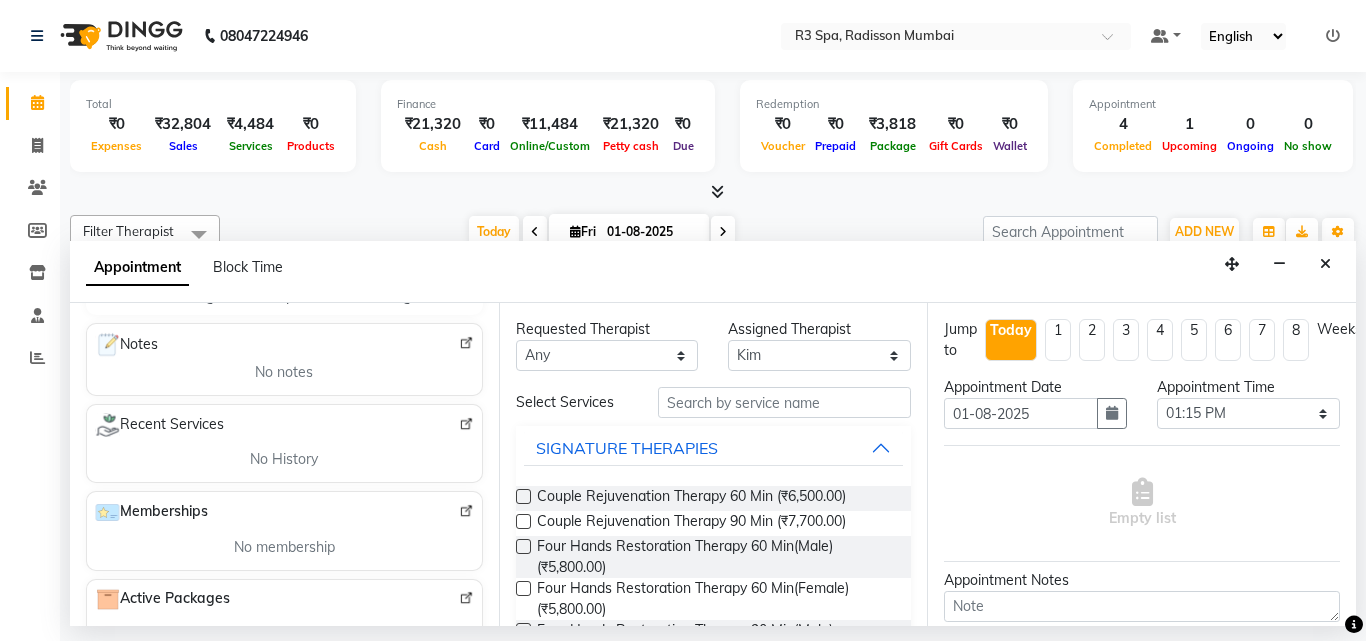 scroll, scrollTop: 300, scrollLeft: 0, axis: vertical 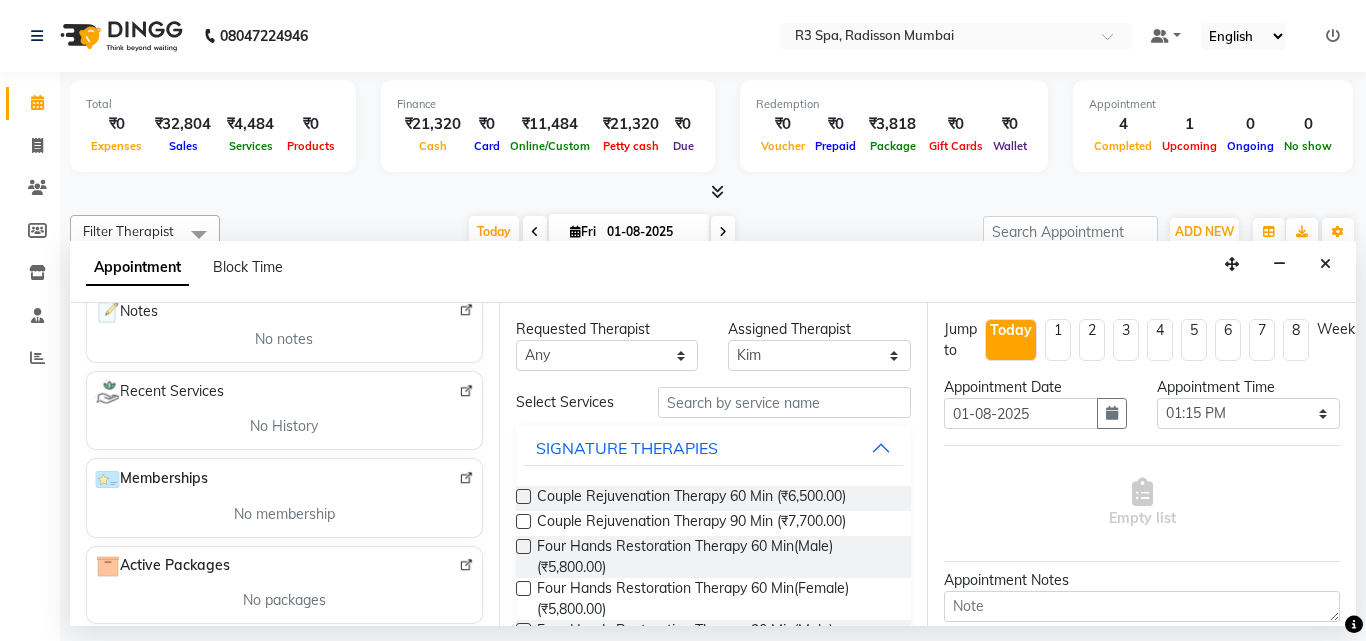 type on "84******60" 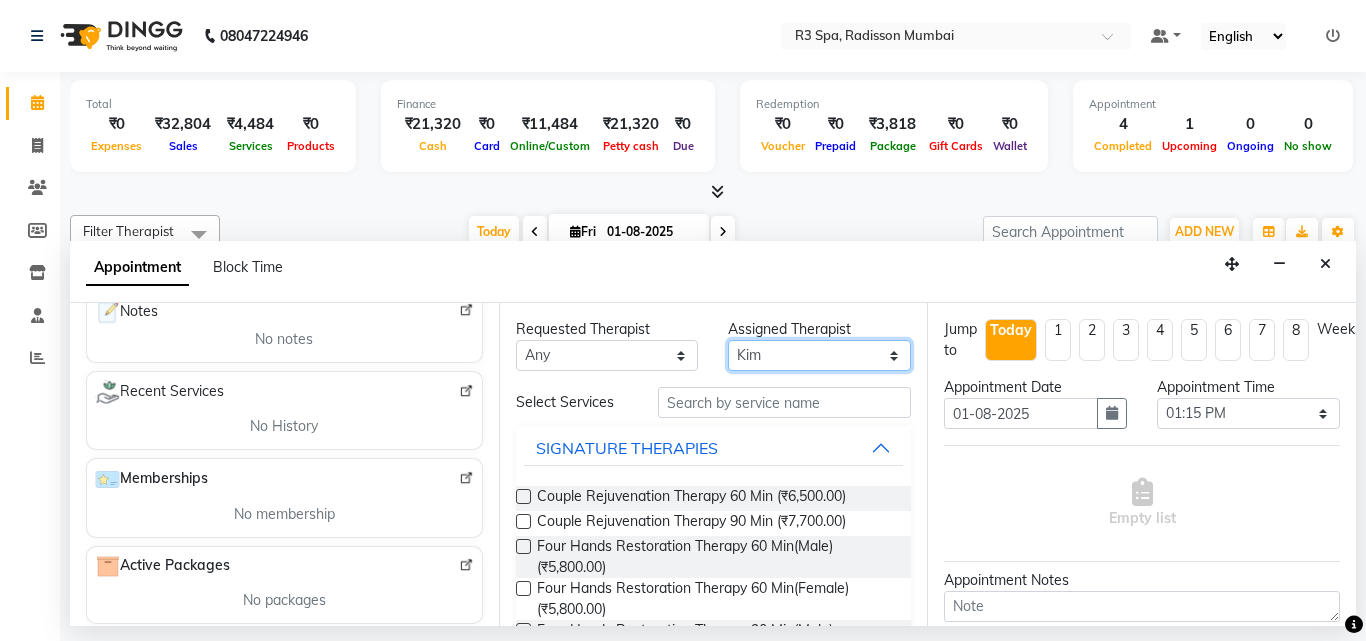drag, startPoint x: 881, startPoint y: 351, endPoint x: 862, endPoint y: 366, distance: 24.207438 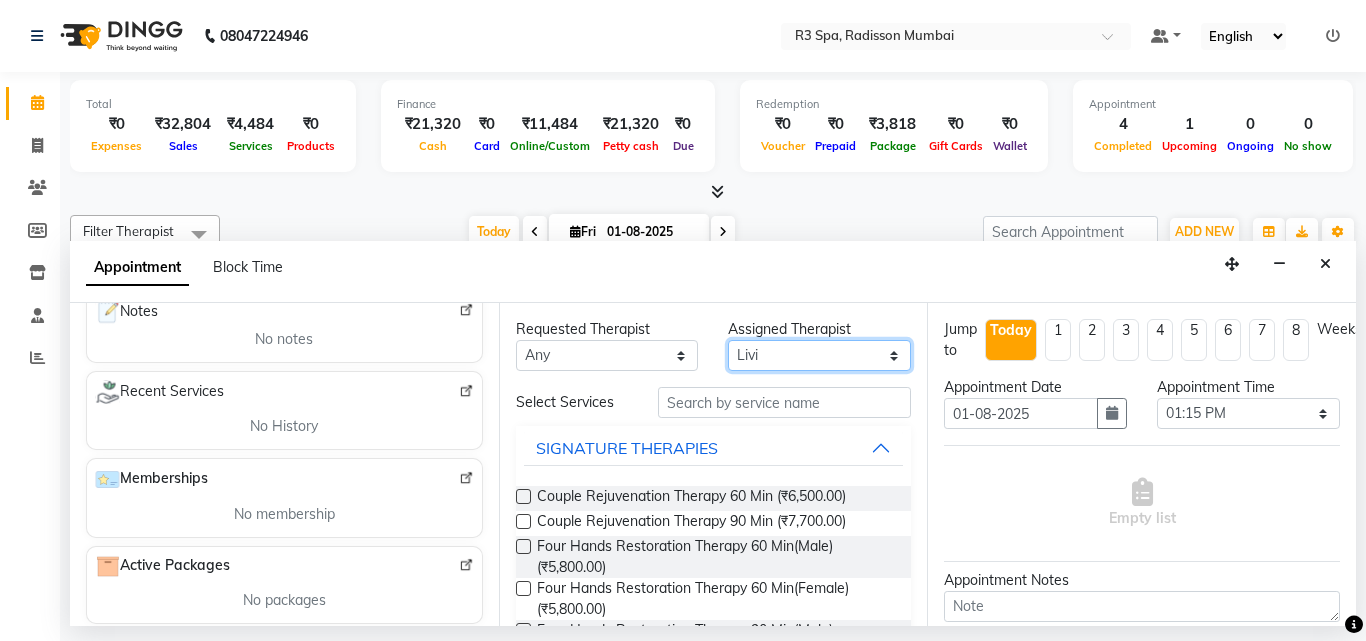 click on "Select Jojo Kim Livi Lolo Messiah Mini Poonam" at bounding box center (819, 355) 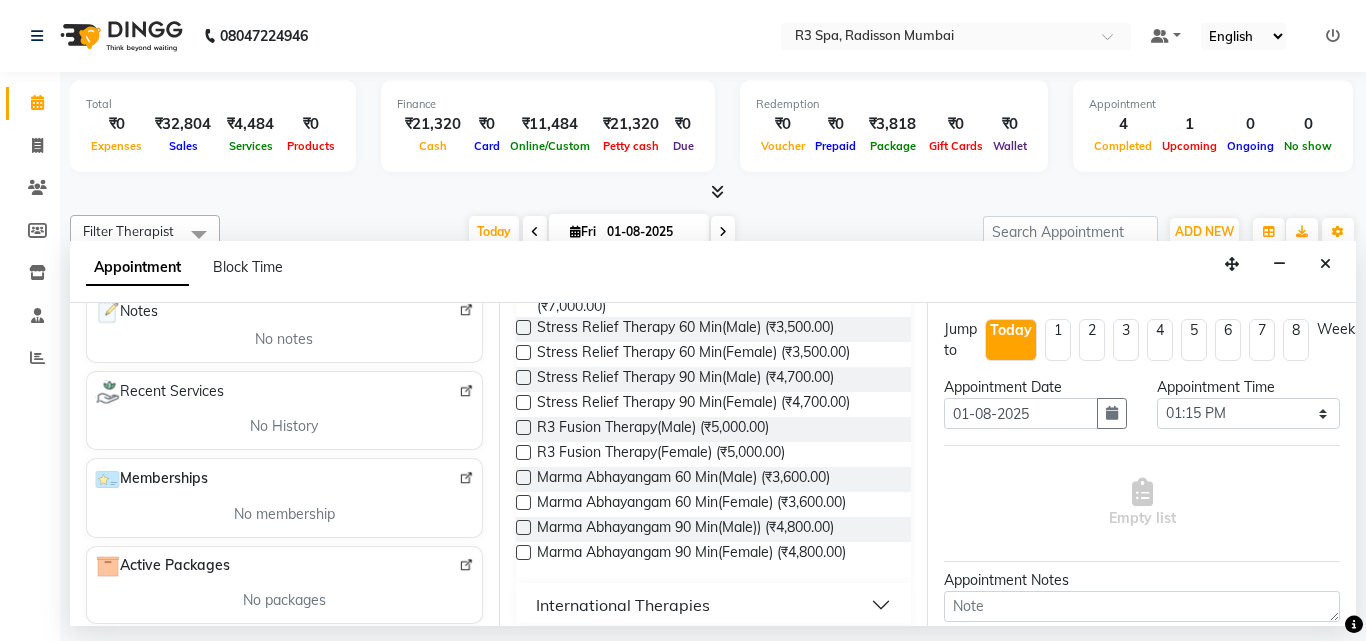 scroll, scrollTop: 400, scrollLeft: 0, axis: vertical 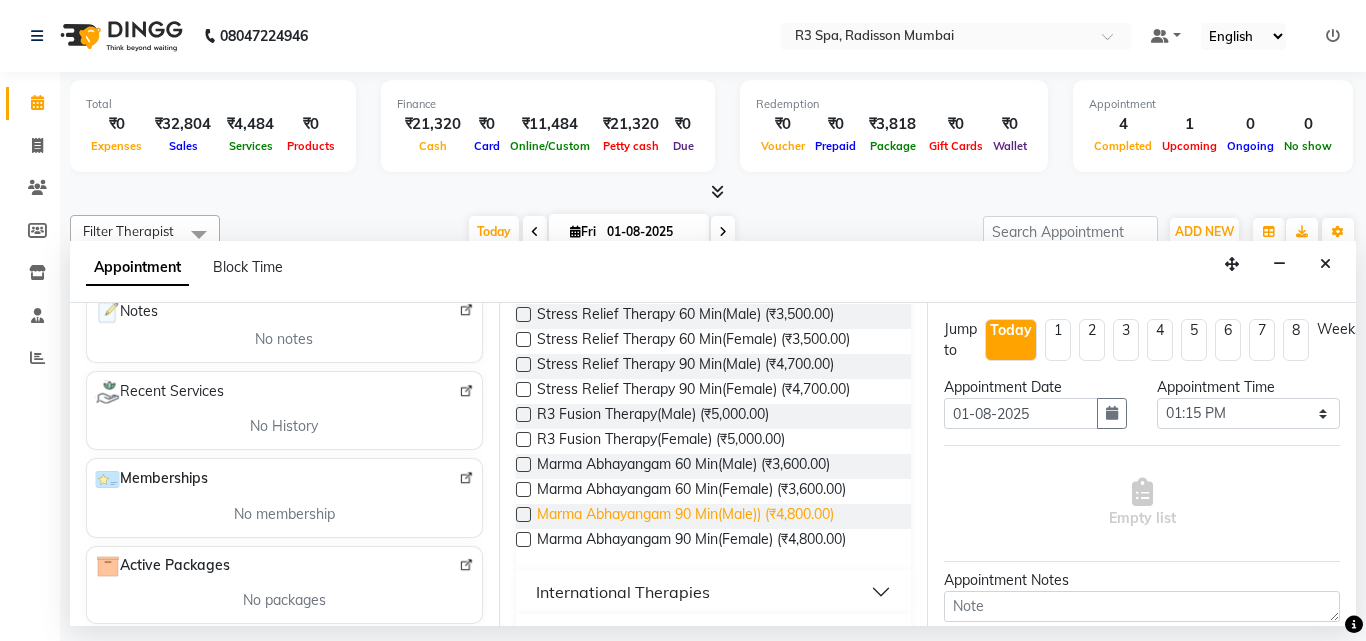 click on "Marma Abhayangam 90 Min(Male)) (₹4,800.00)" at bounding box center (685, 516) 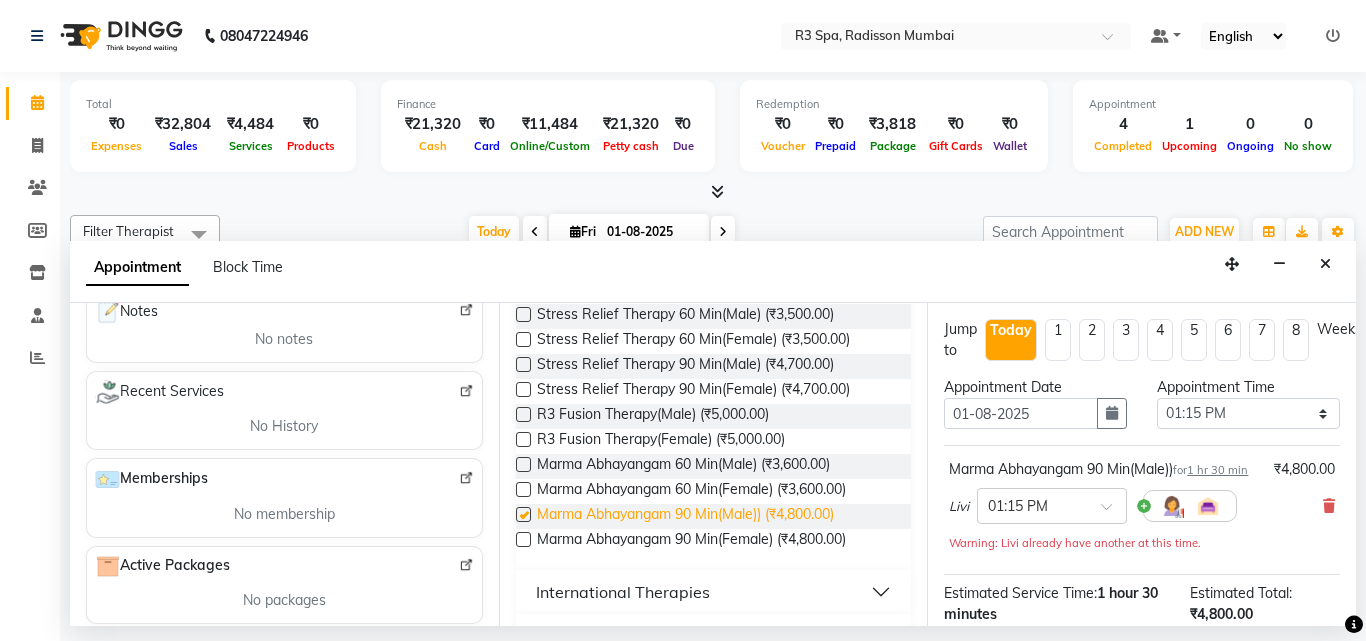 checkbox on "false" 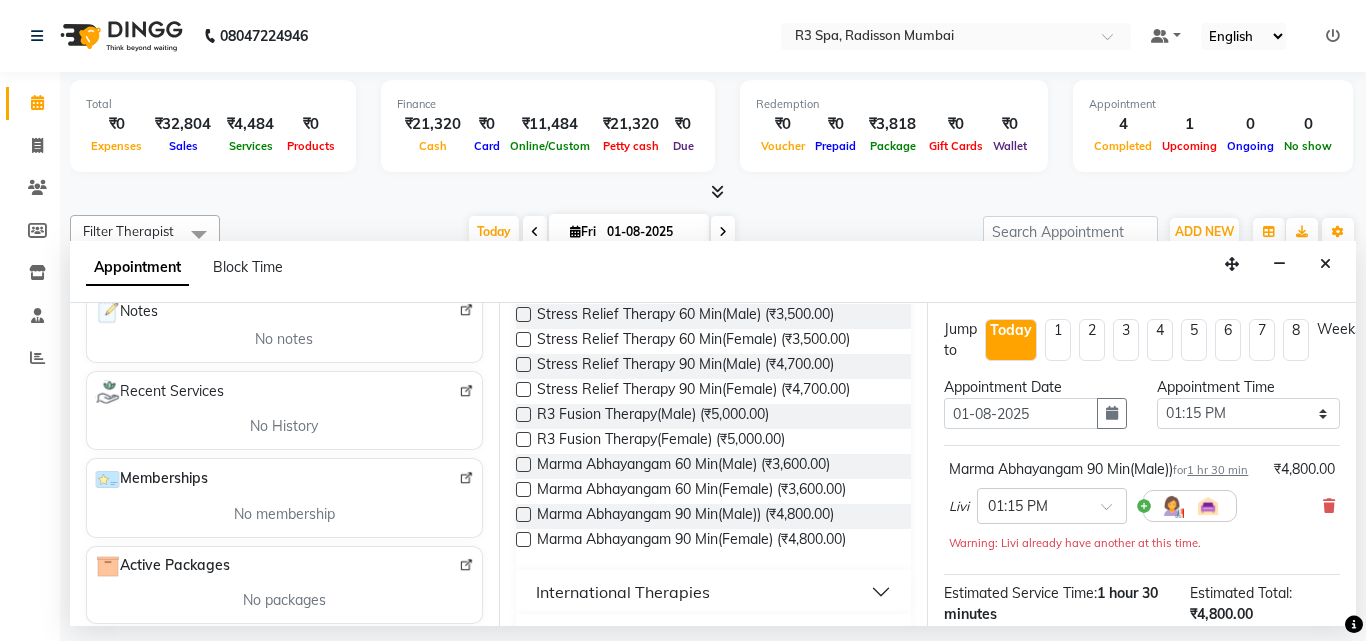 click on "Marma Abhayangam 60 Min(Female) (₹3,600.00)" at bounding box center (714, 491) 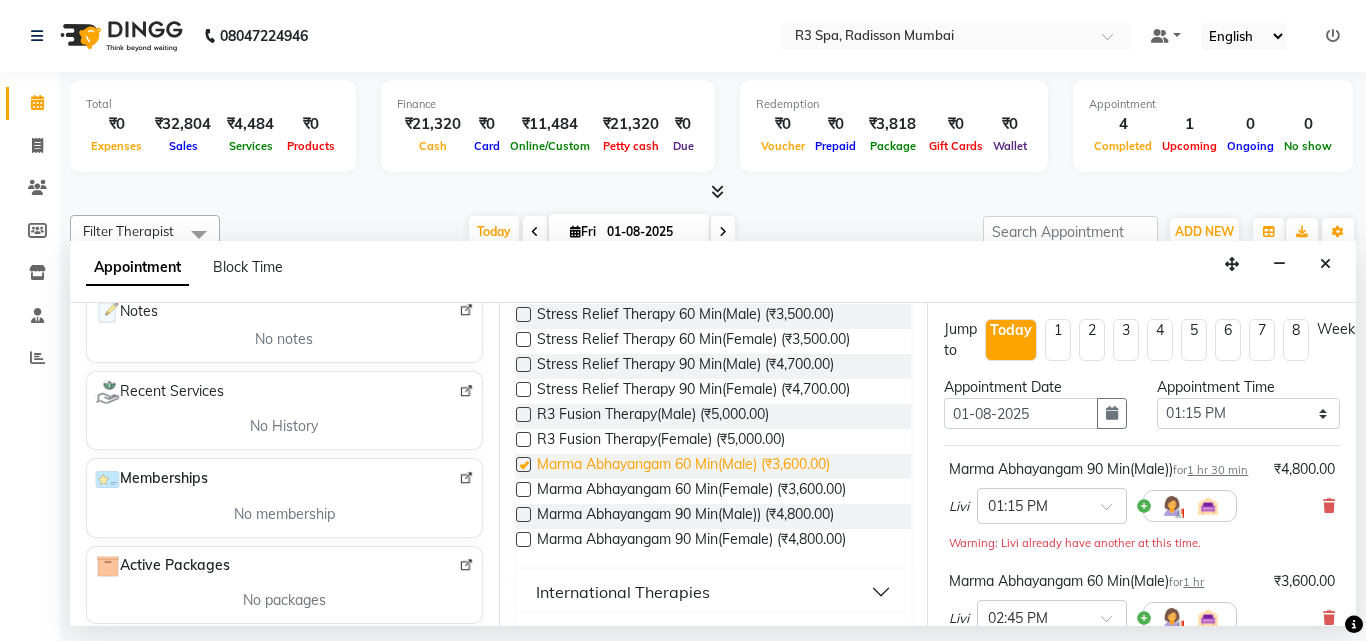 checkbox on "false" 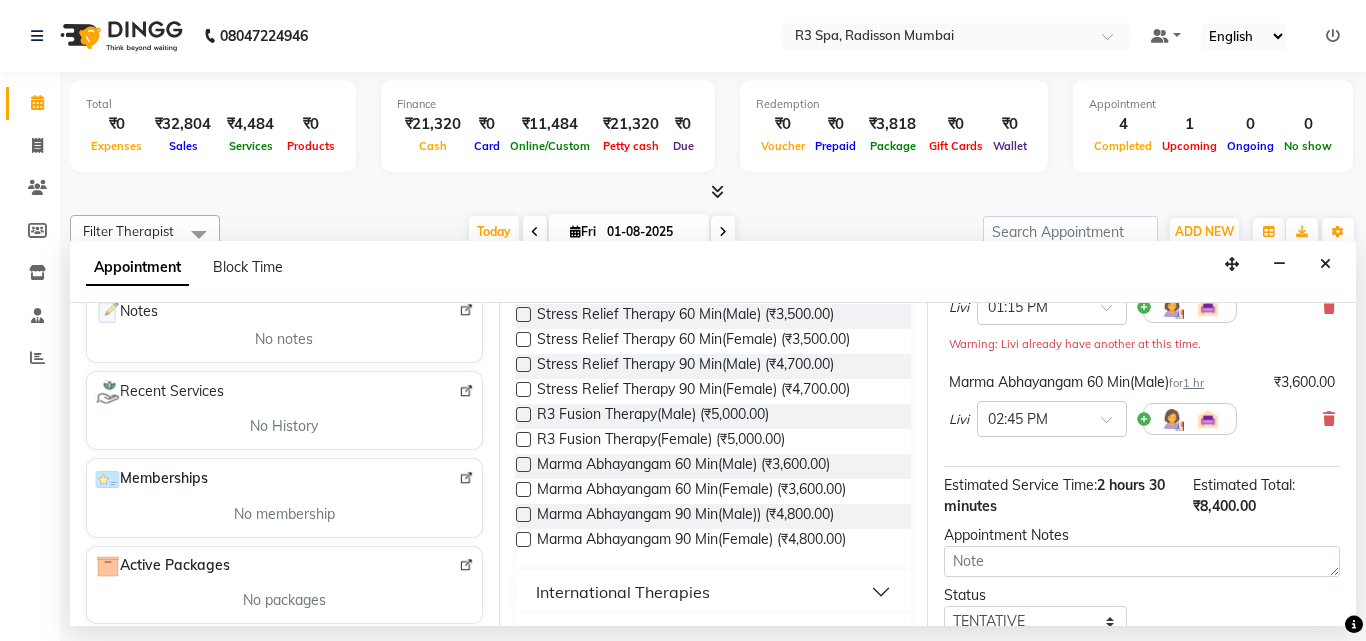 scroll, scrollTop: 200, scrollLeft: 0, axis: vertical 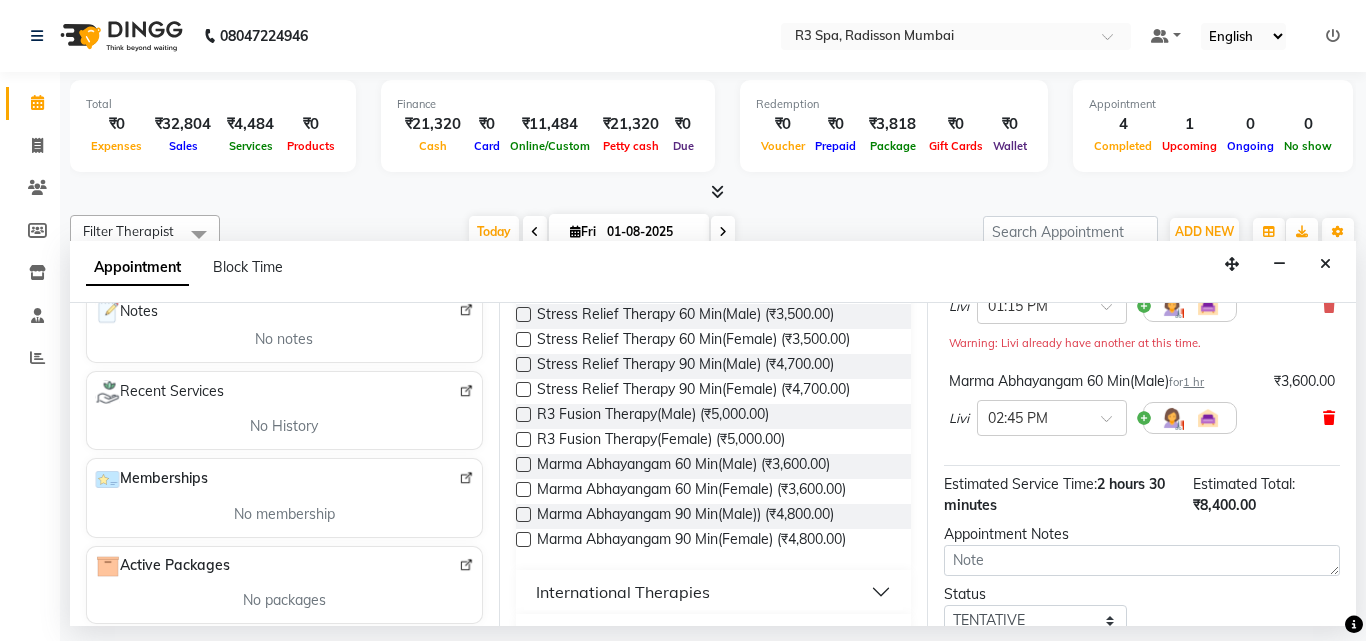 click at bounding box center (1329, 418) 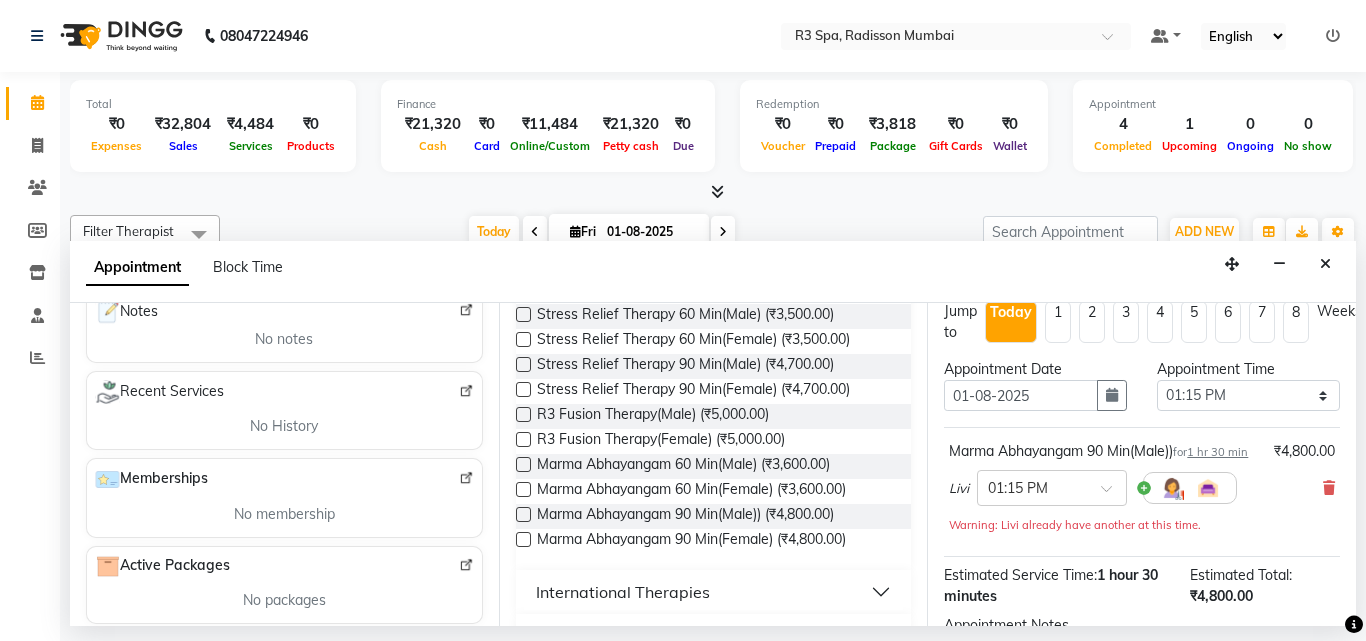 scroll, scrollTop: 0, scrollLeft: 0, axis: both 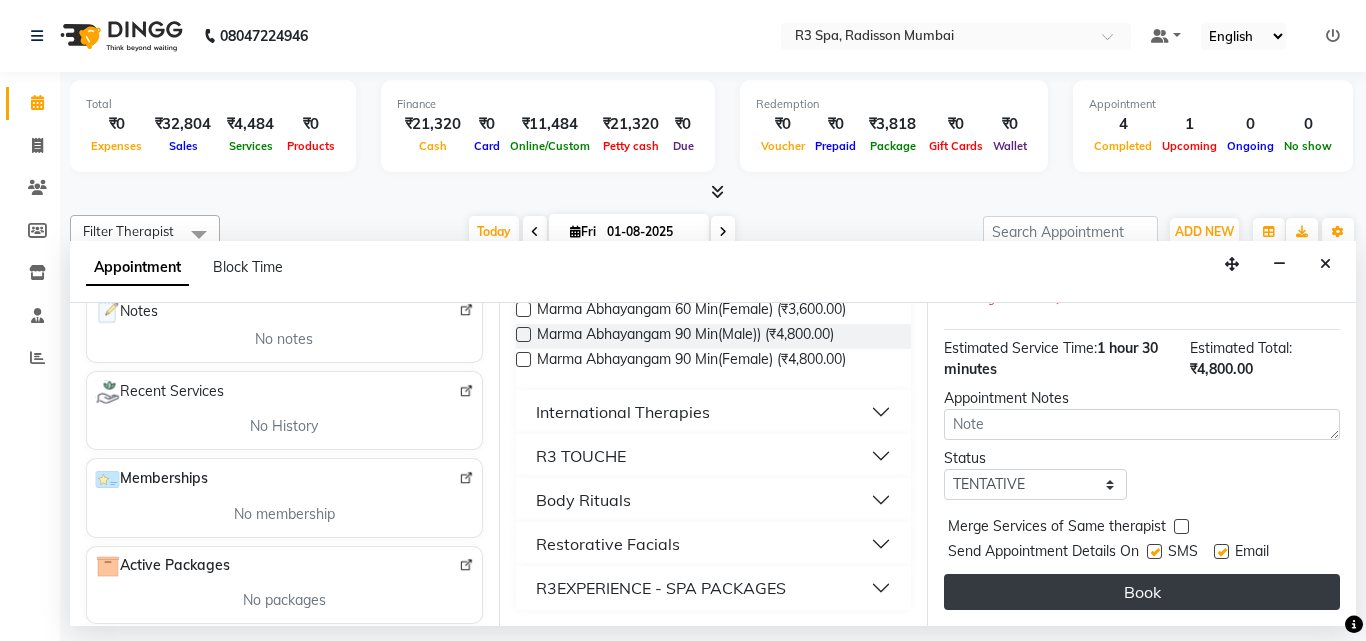 click on "Book" at bounding box center (1142, 592) 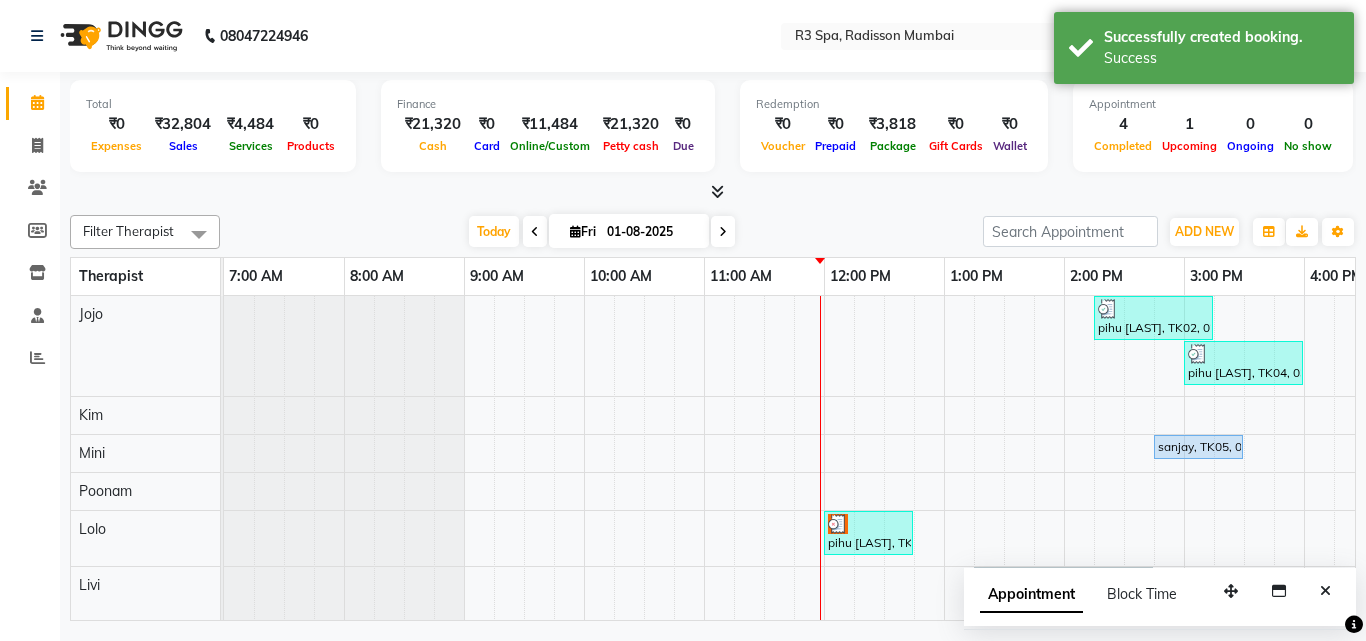 scroll, scrollTop: 96, scrollLeft: 0, axis: vertical 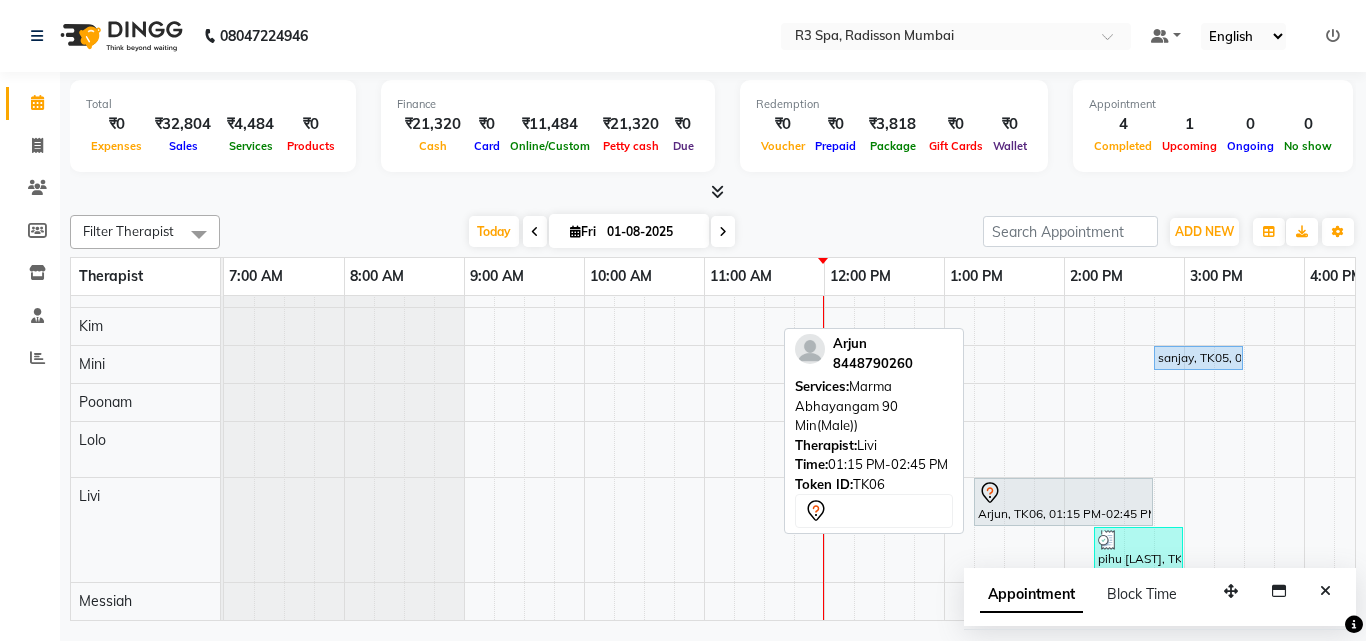 click on "Arjun, TK06, 01:15 PM-02:45 PM, Marma Abhayangam 90 Min(Male))" at bounding box center (1063, 502) 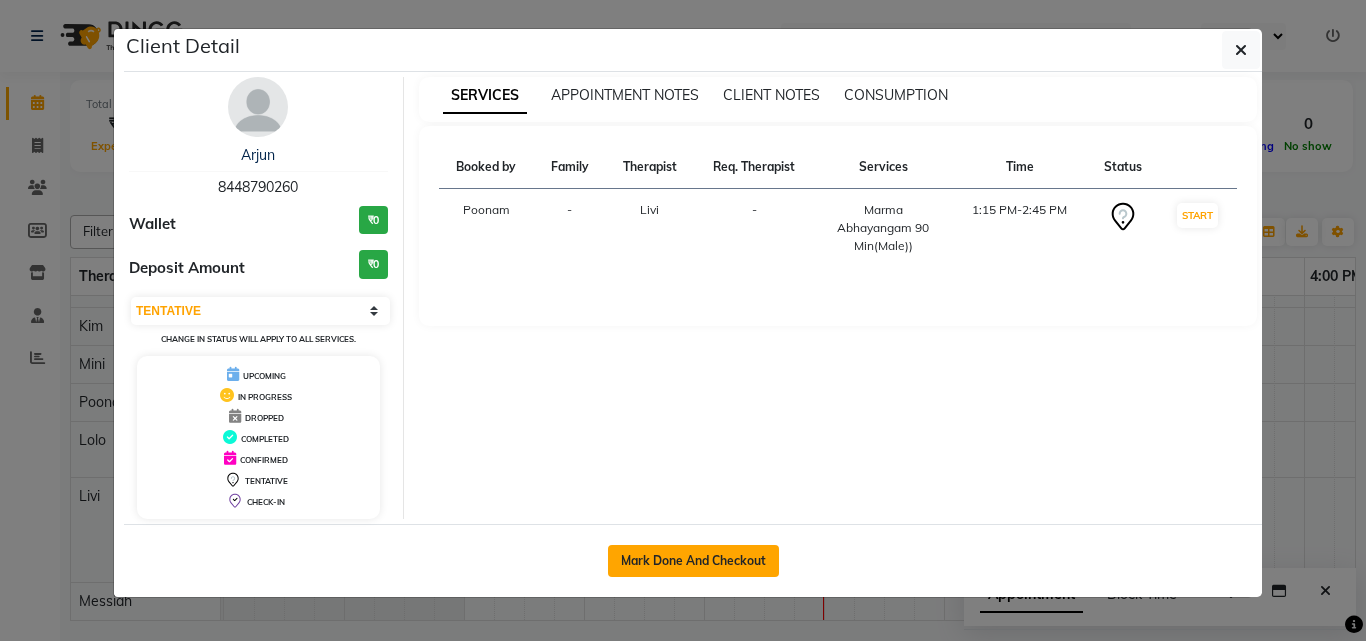 click on "Mark Done And Checkout" 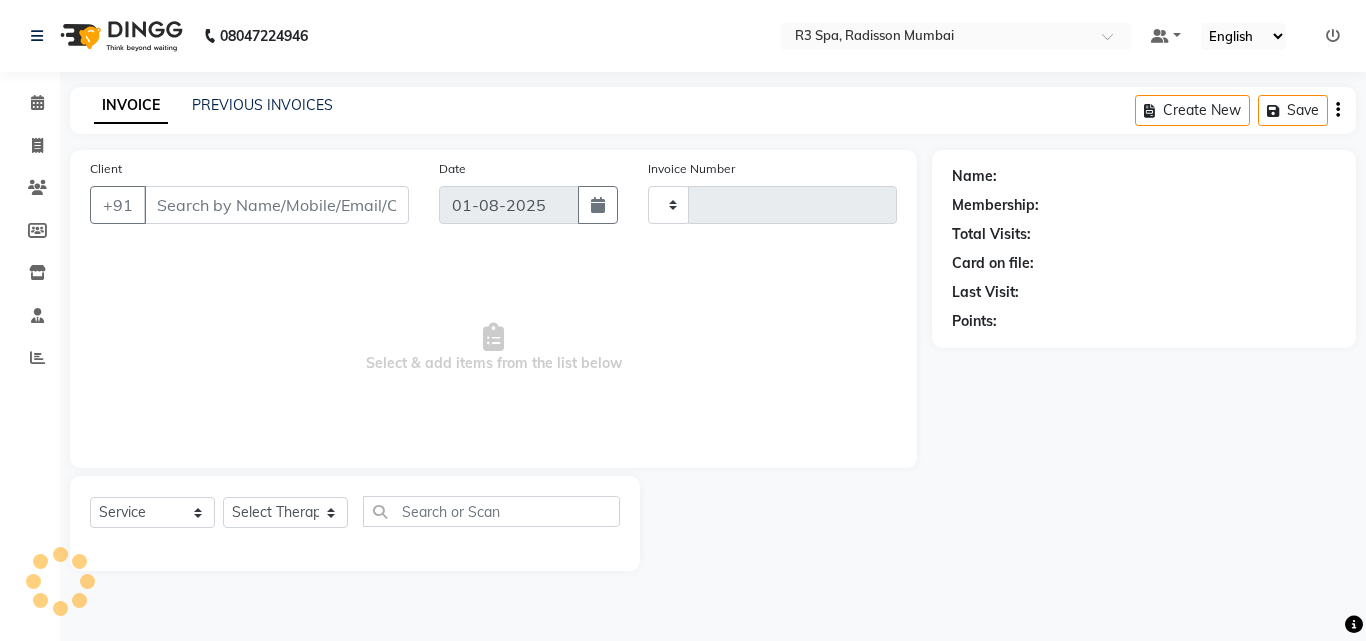 type on "0009" 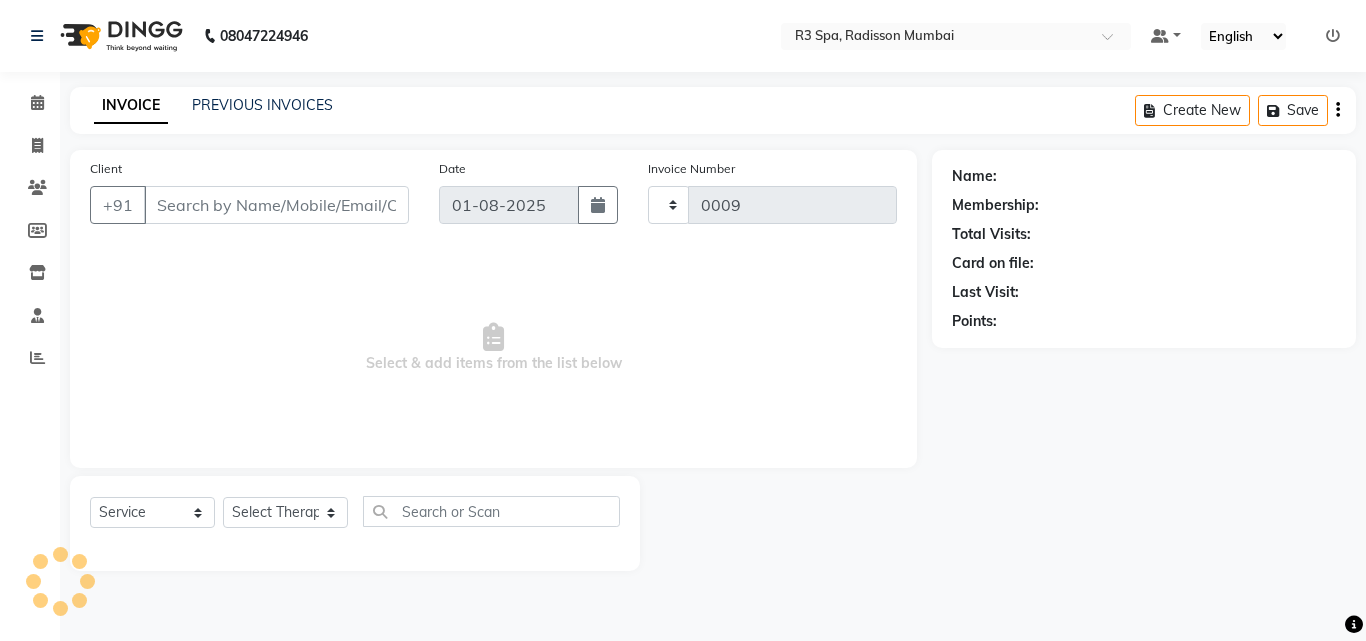 select on "8678" 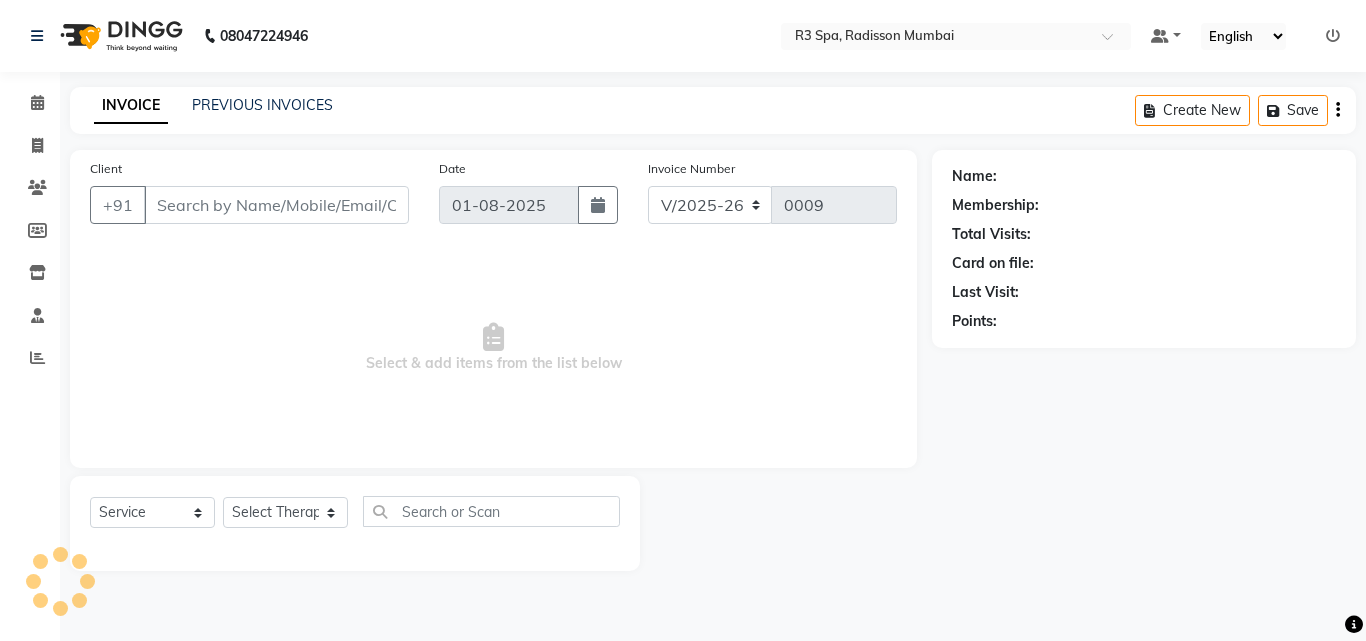 type on "84******60" 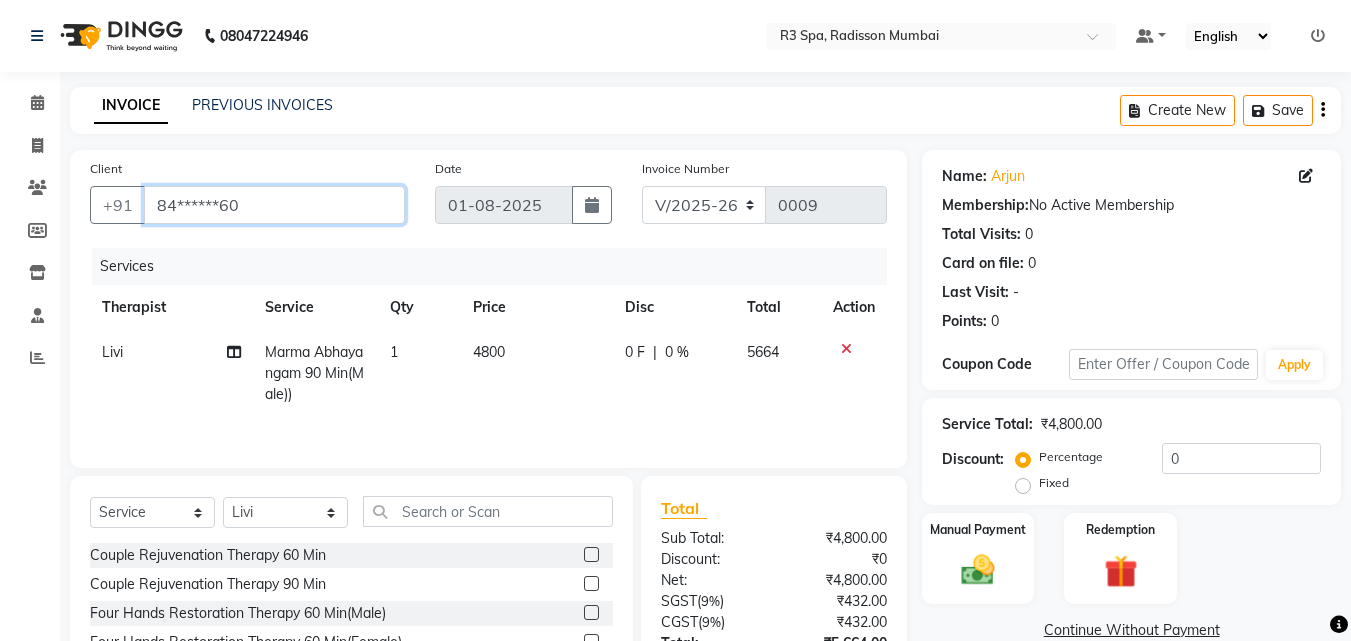 click on "84******60" at bounding box center [274, 205] 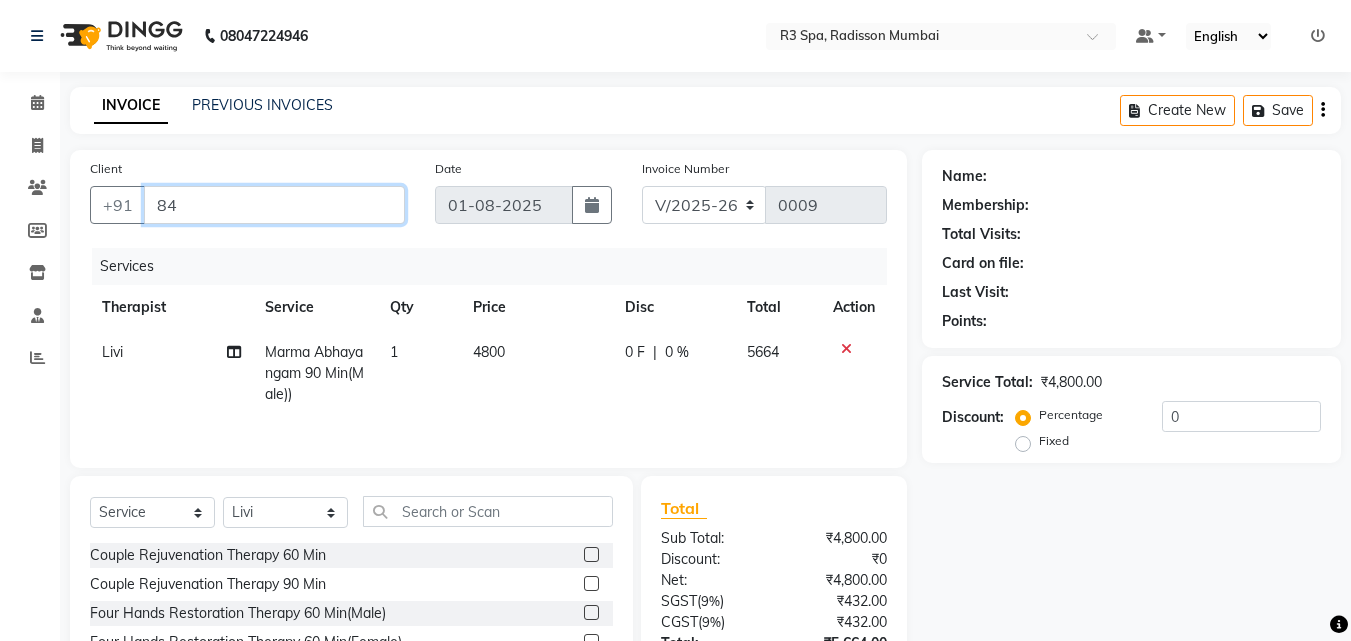 type on "8" 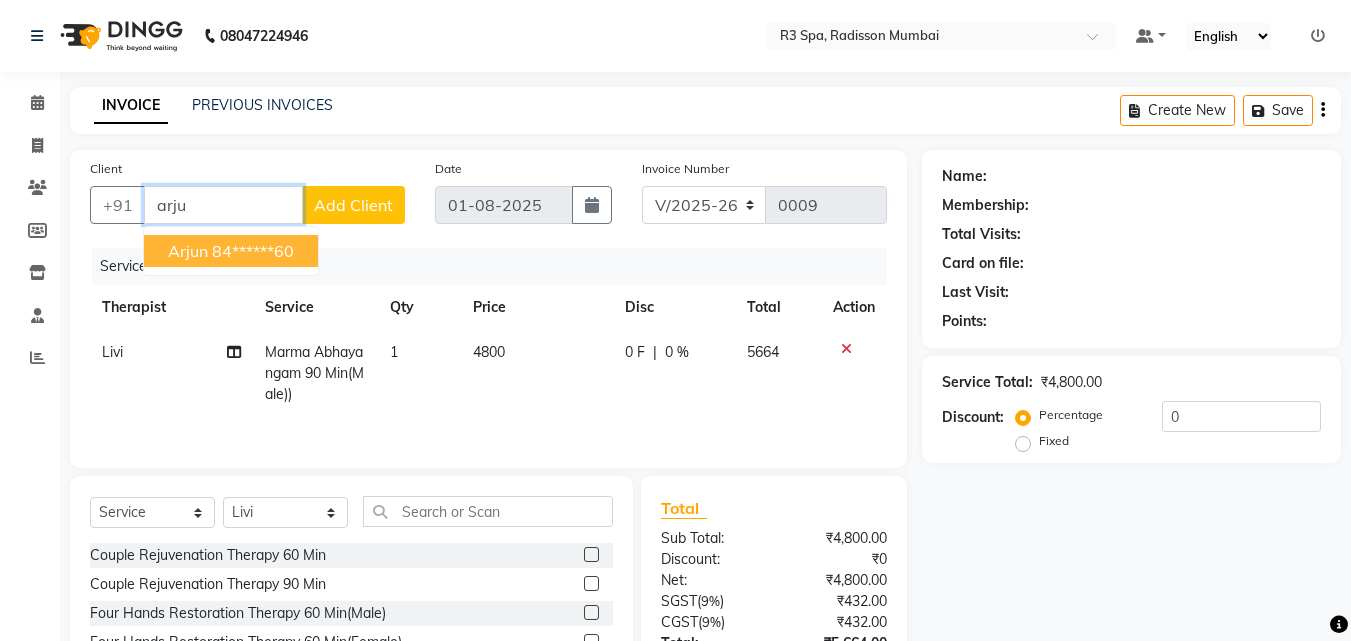 click on "84******60" at bounding box center [253, 251] 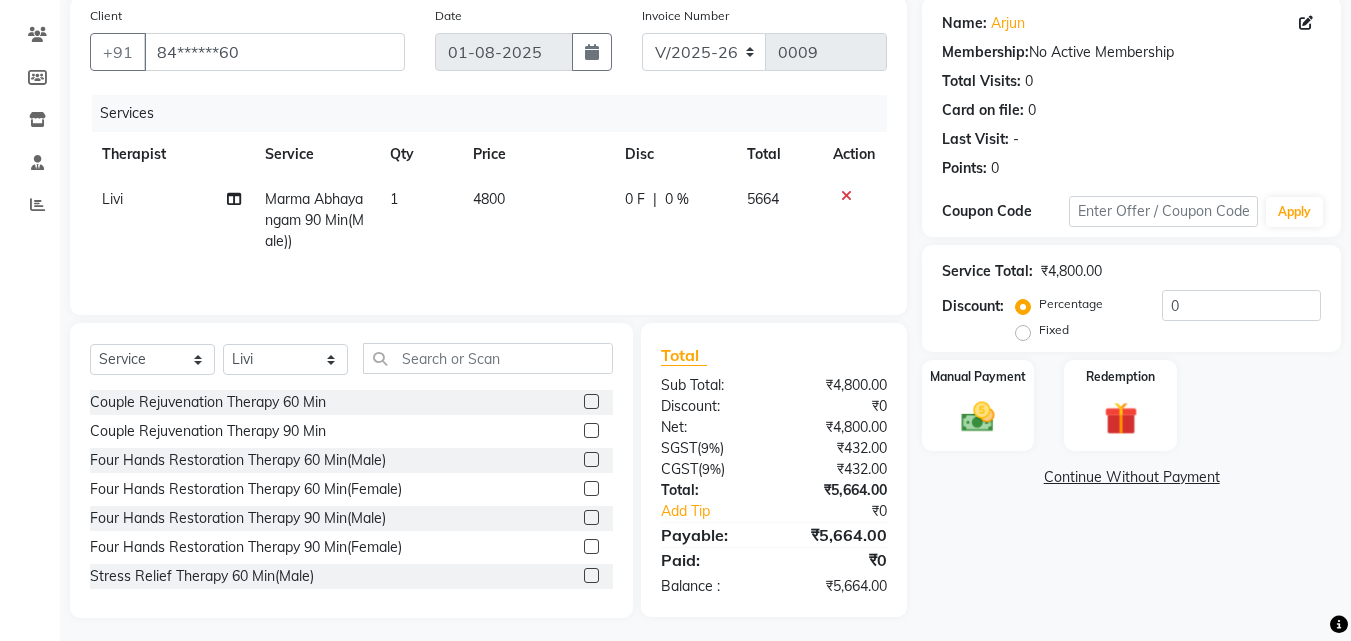scroll, scrollTop: 160, scrollLeft: 0, axis: vertical 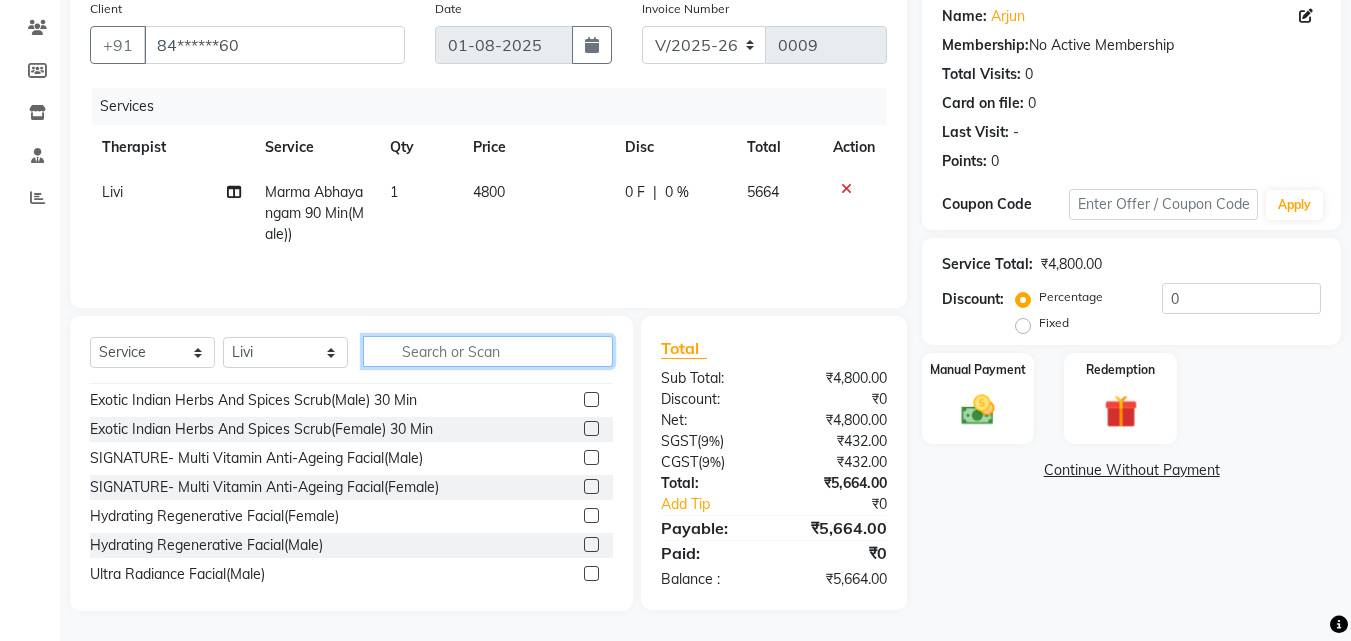 click 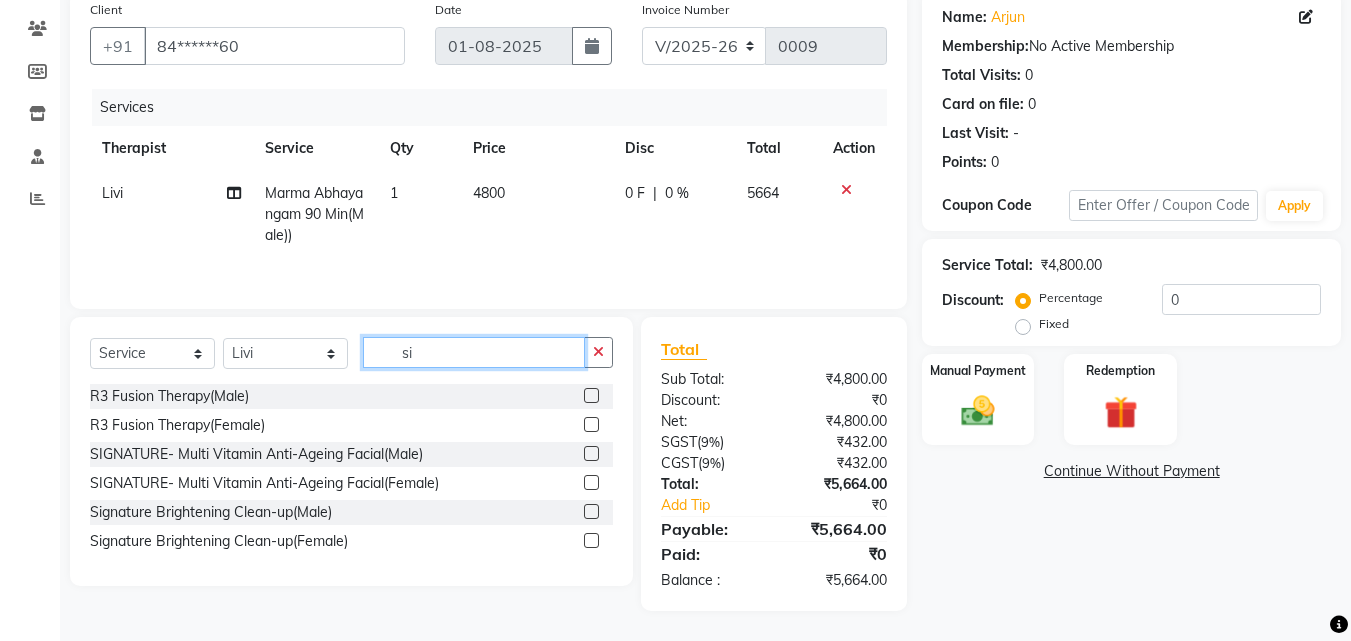 scroll, scrollTop: 0, scrollLeft: 0, axis: both 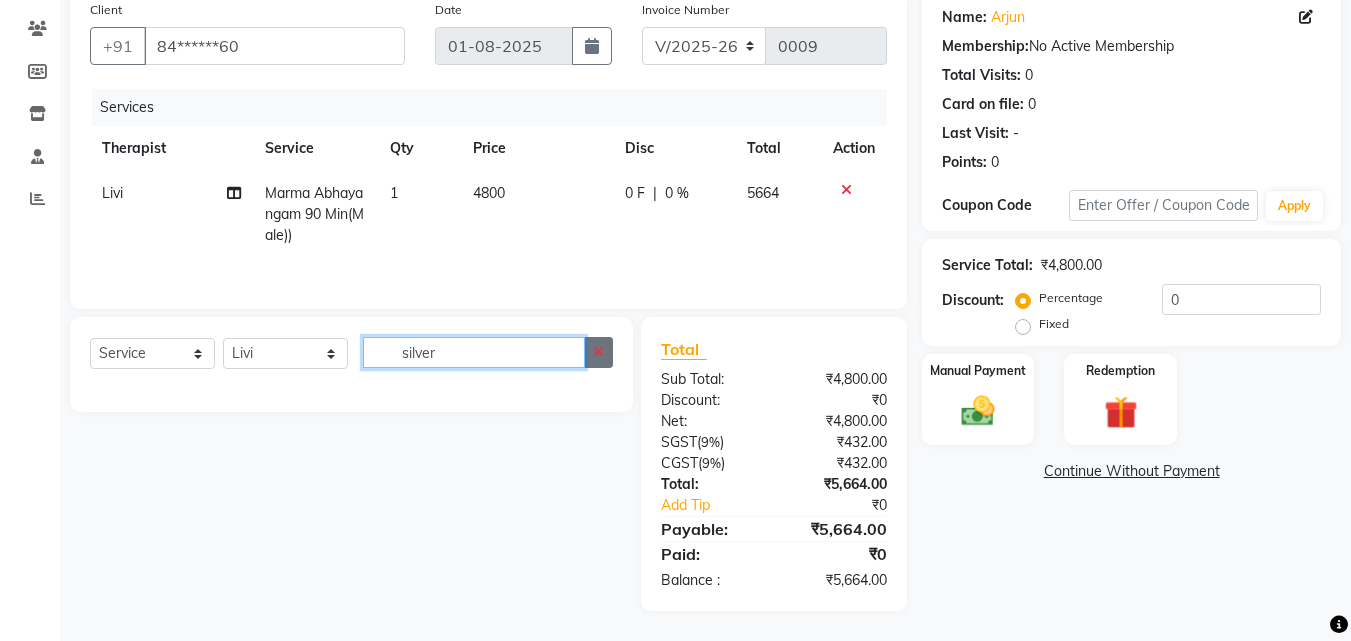 type on "silver" 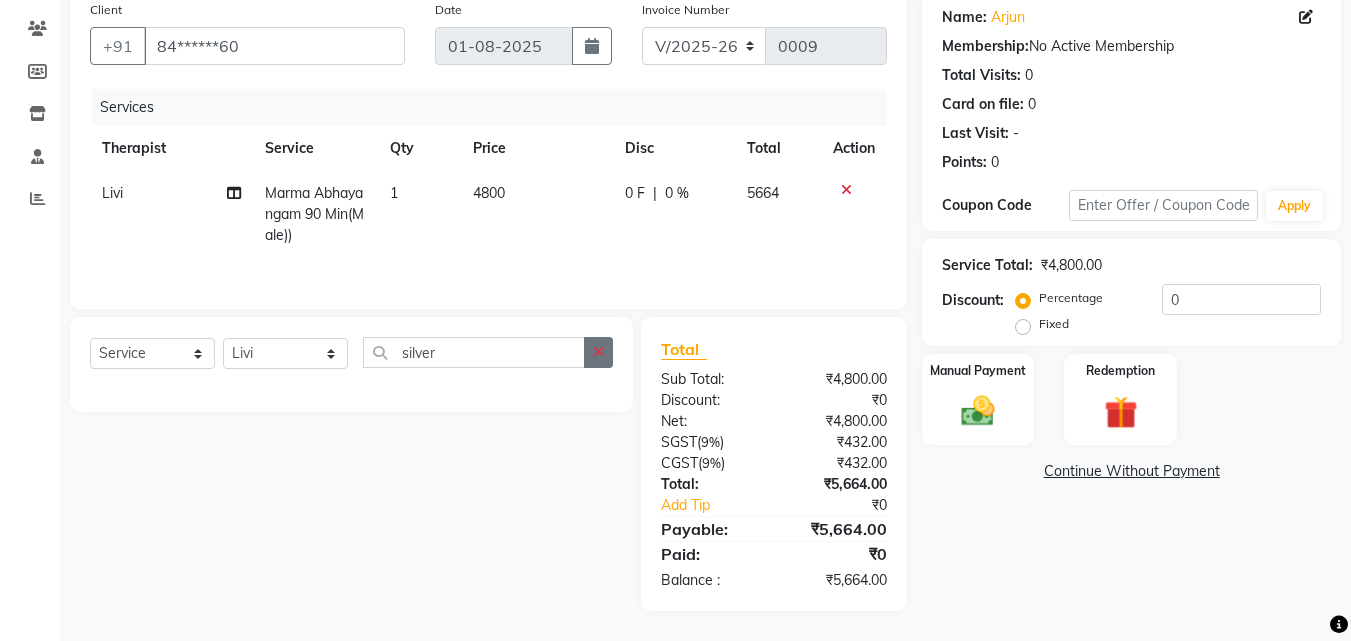 click 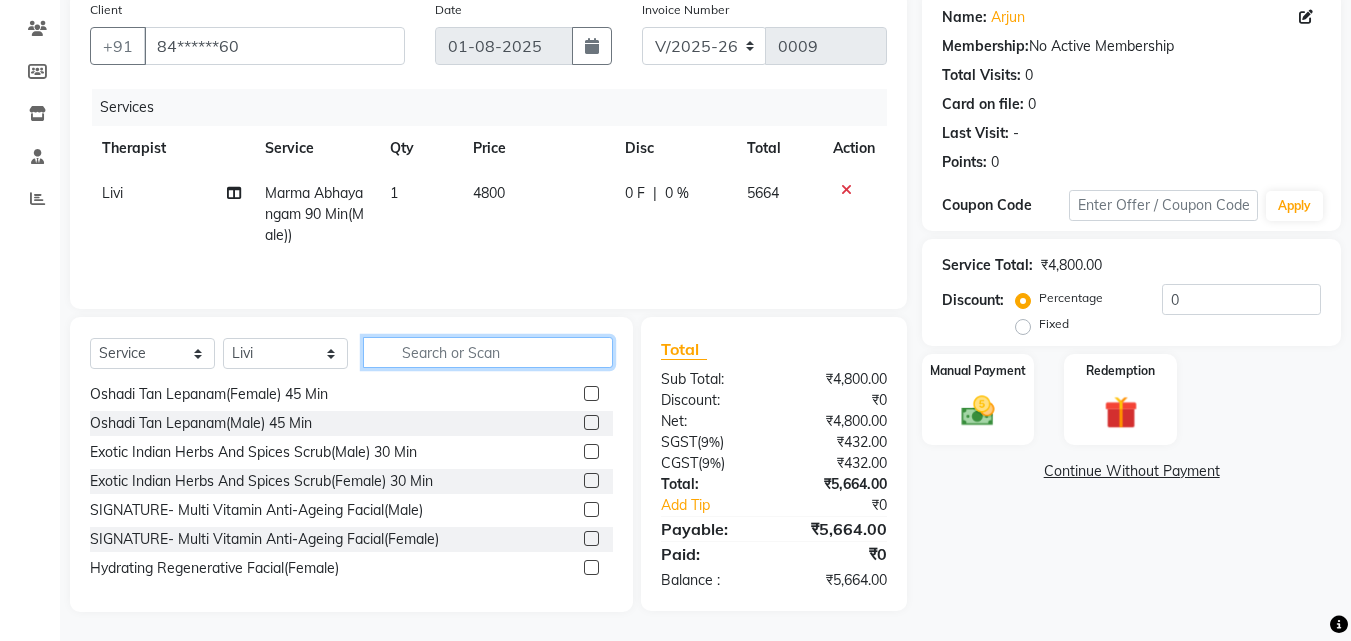 scroll, scrollTop: 1250, scrollLeft: 0, axis: vertical 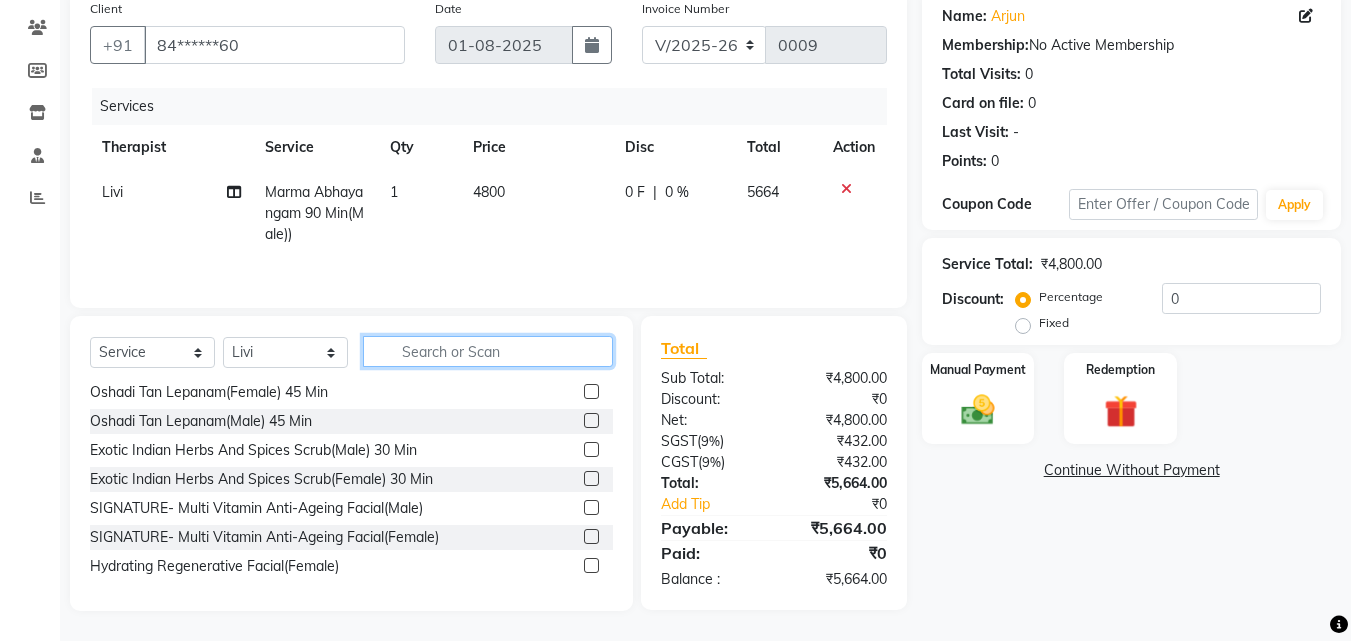 click 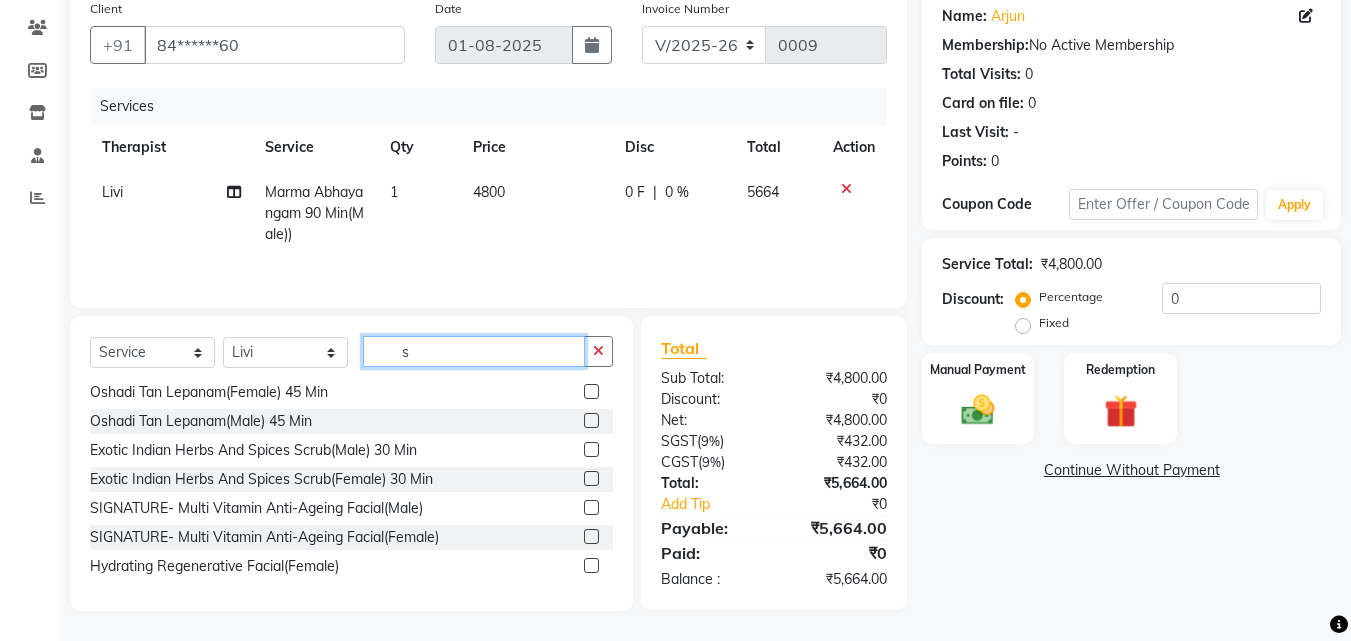 scroll, scrollTop: 989, scrollLeft: 0, axis: vertical 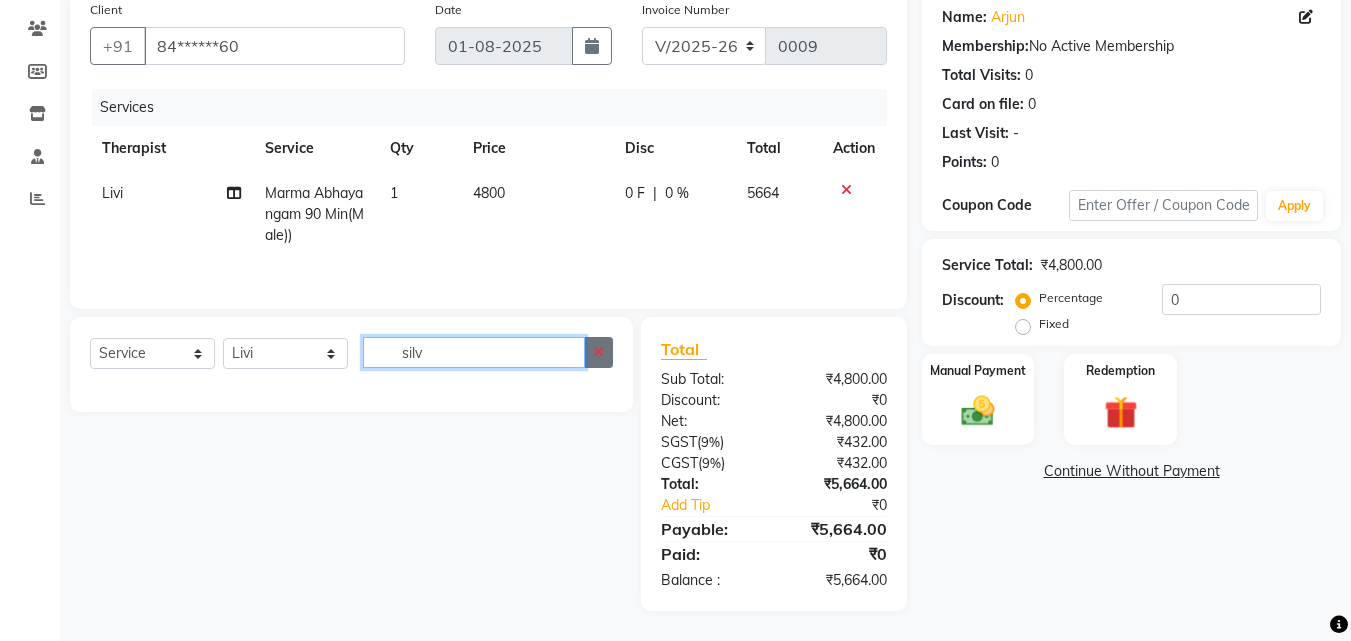 type on "silv" 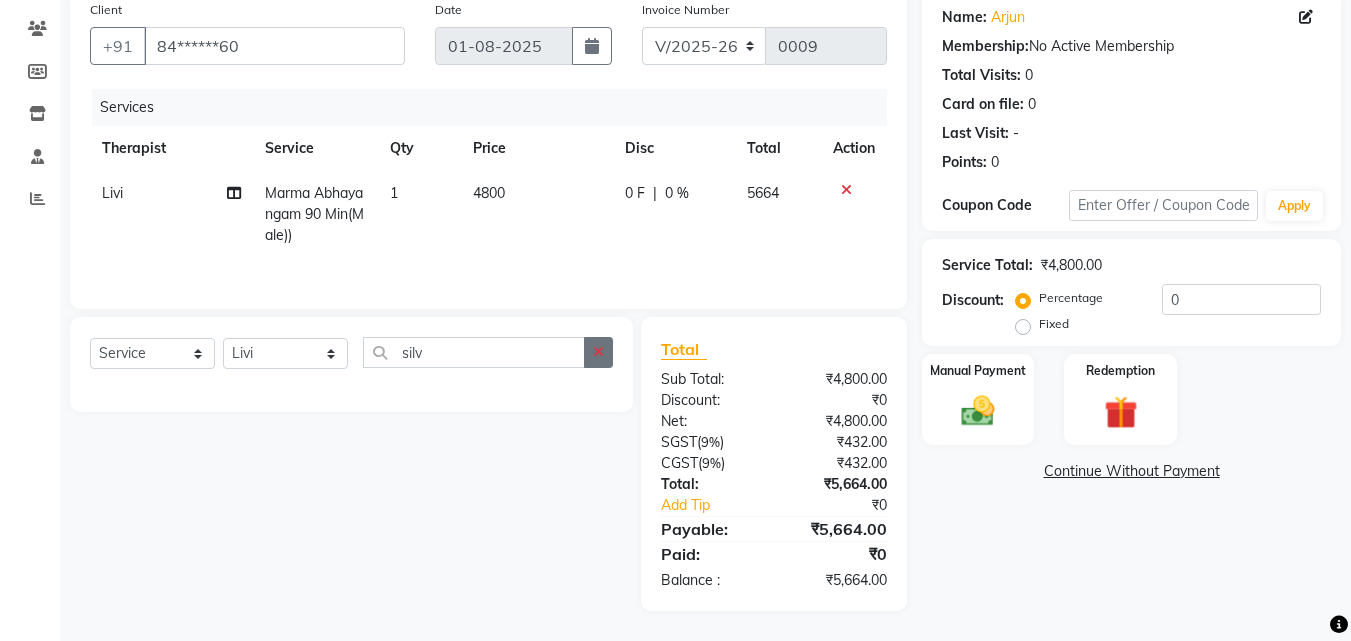 click 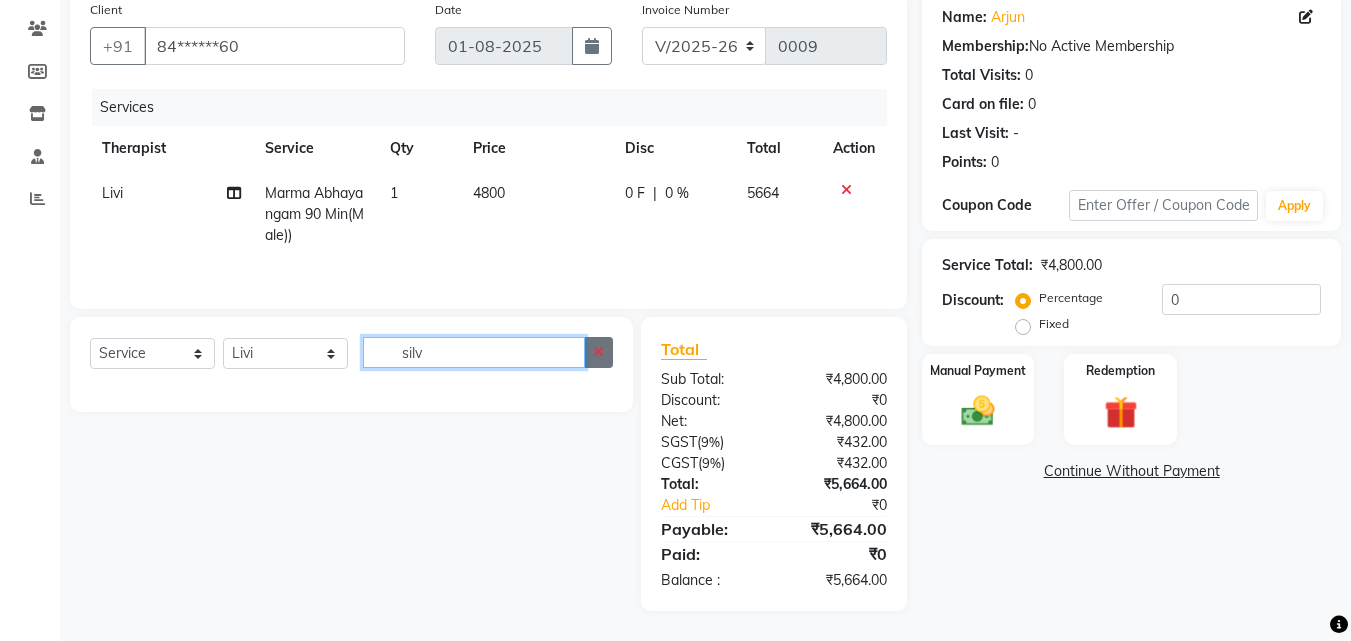 type 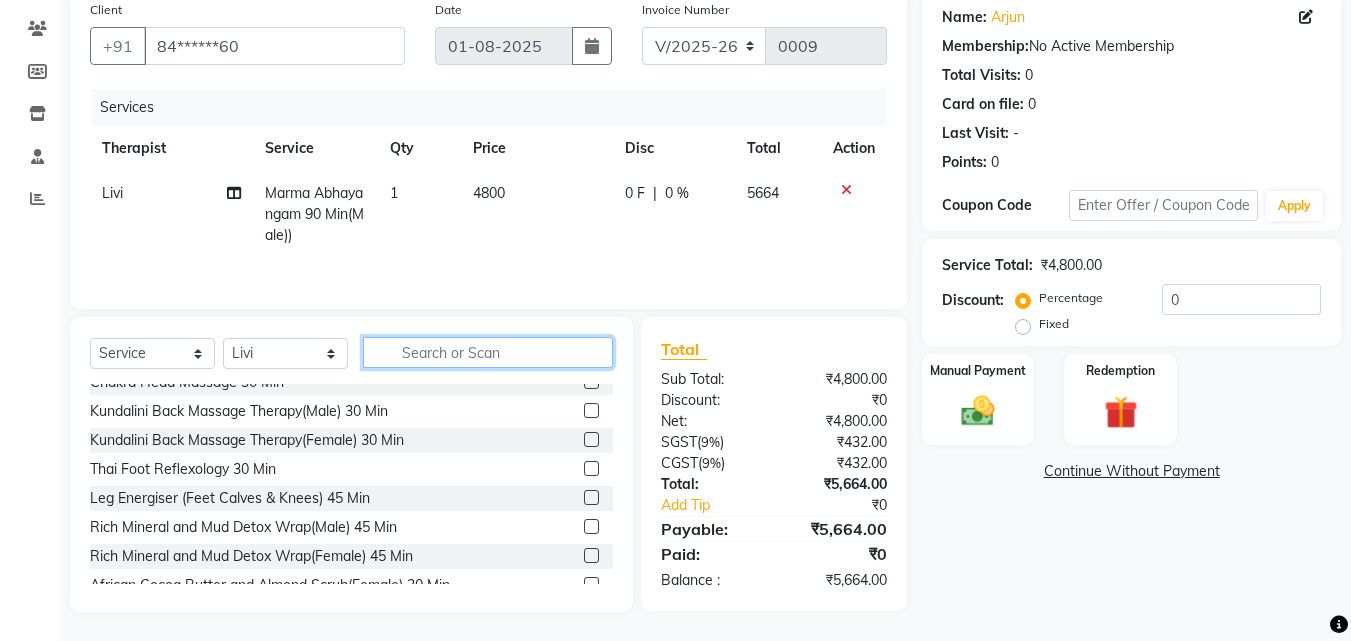 scroll, scrollTop: 1250, scrollLeft: 0, axis: vertical 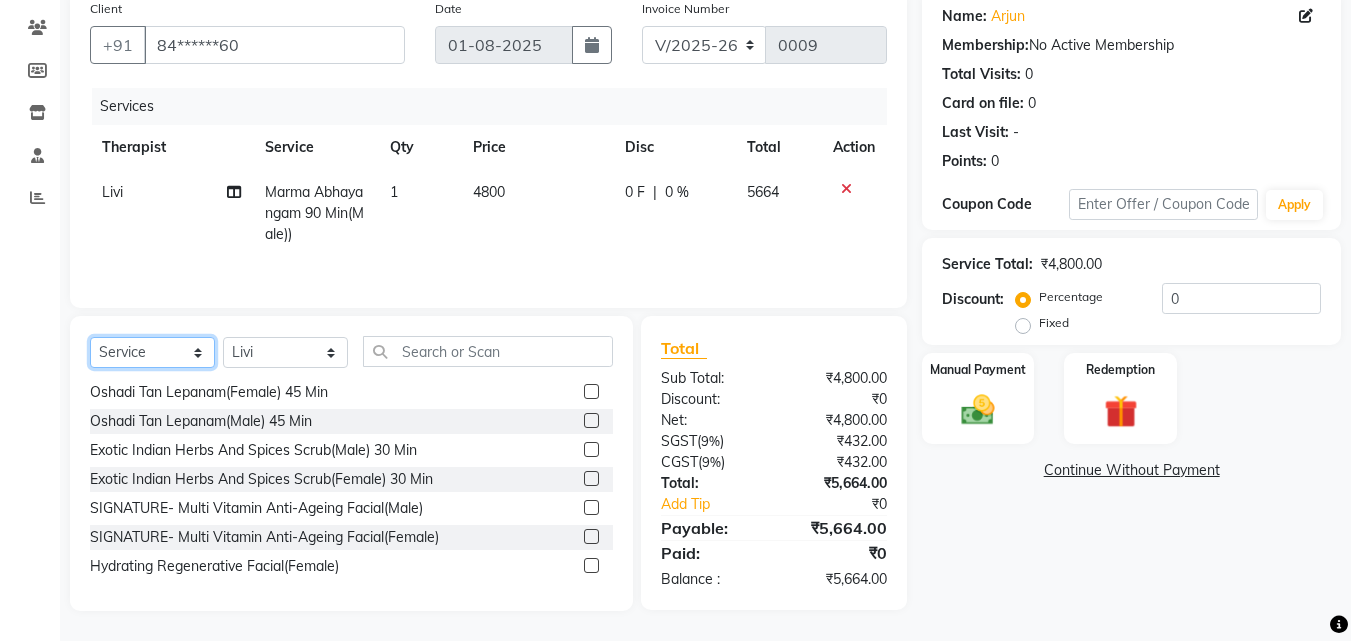 click on "Select  Service  Product  Membership  Package Voucher Prepaid Gift Card" 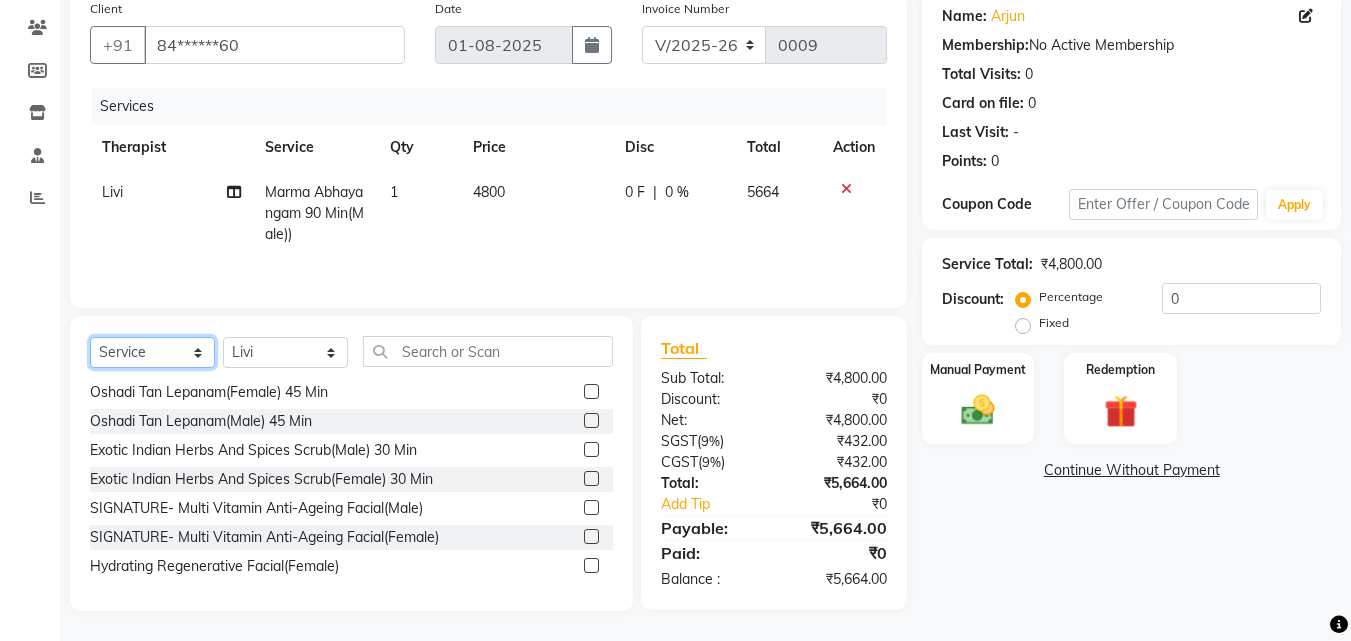 select on "package" 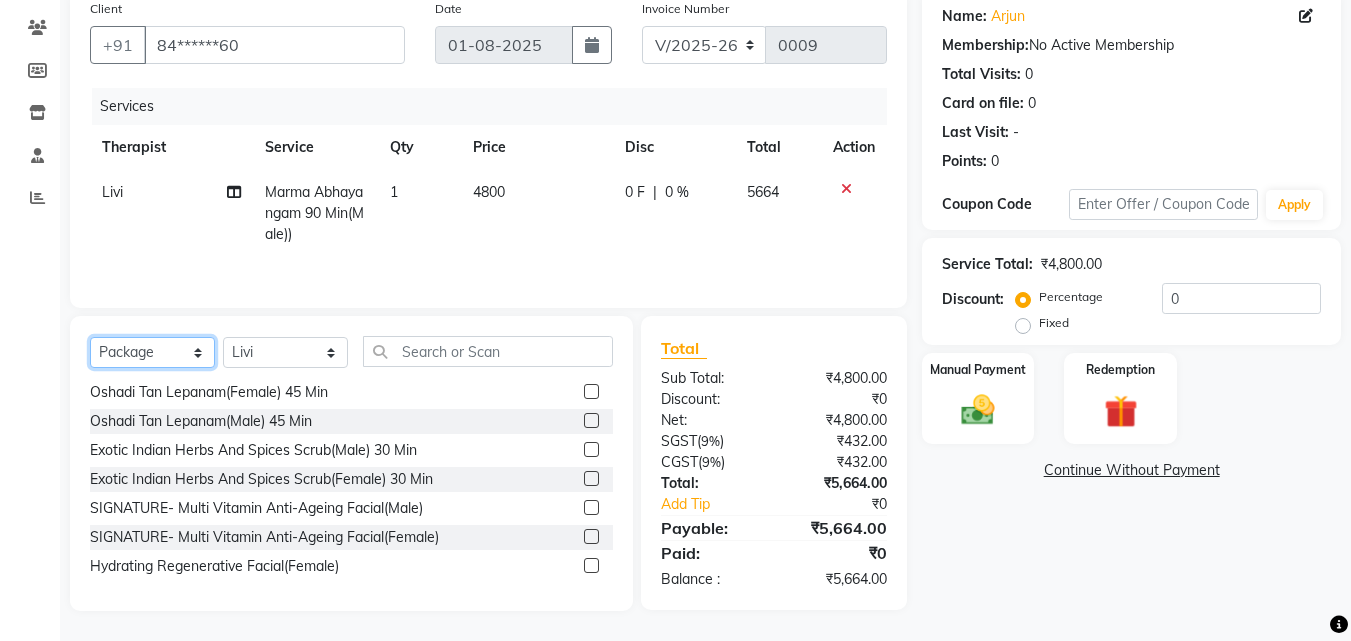 click on "Select  Service  Product  Membership  Package Voucher Prepaid Gift Card" 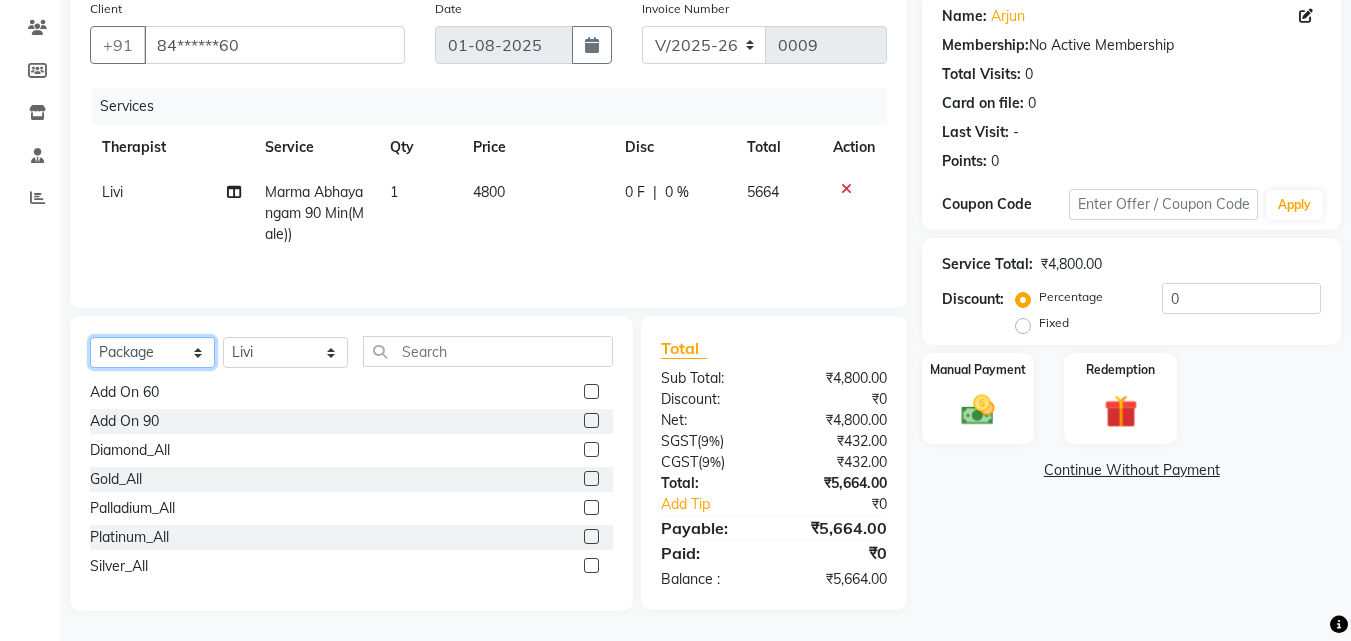 scroll, scrollTop: 32, scrollLeft: 0, axis: vertical 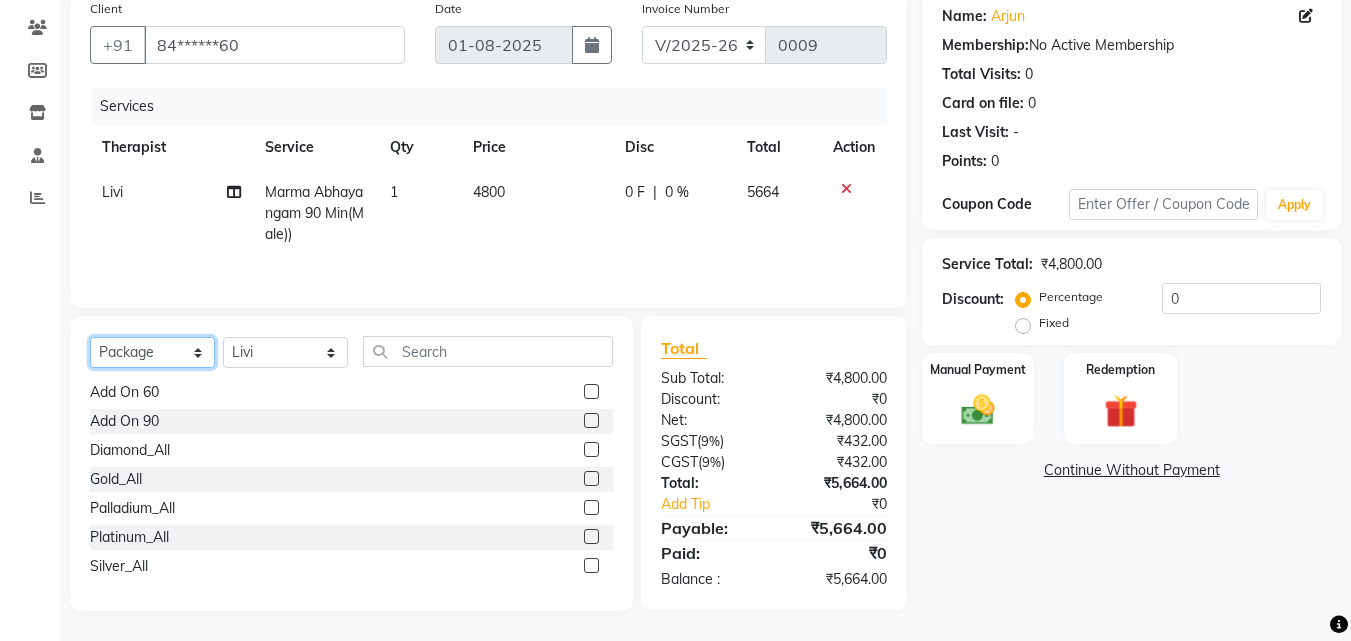 click on "Select  Service  Product  Membership  Package Voucher Prepaid Gift Card" 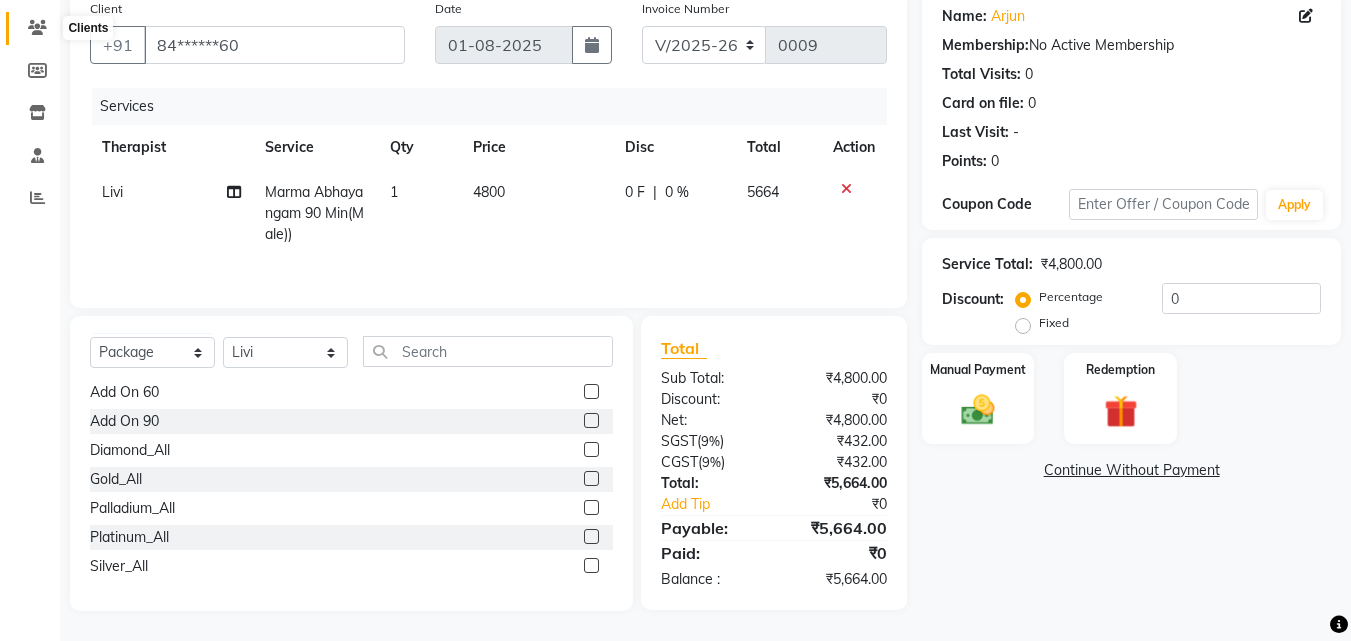 click 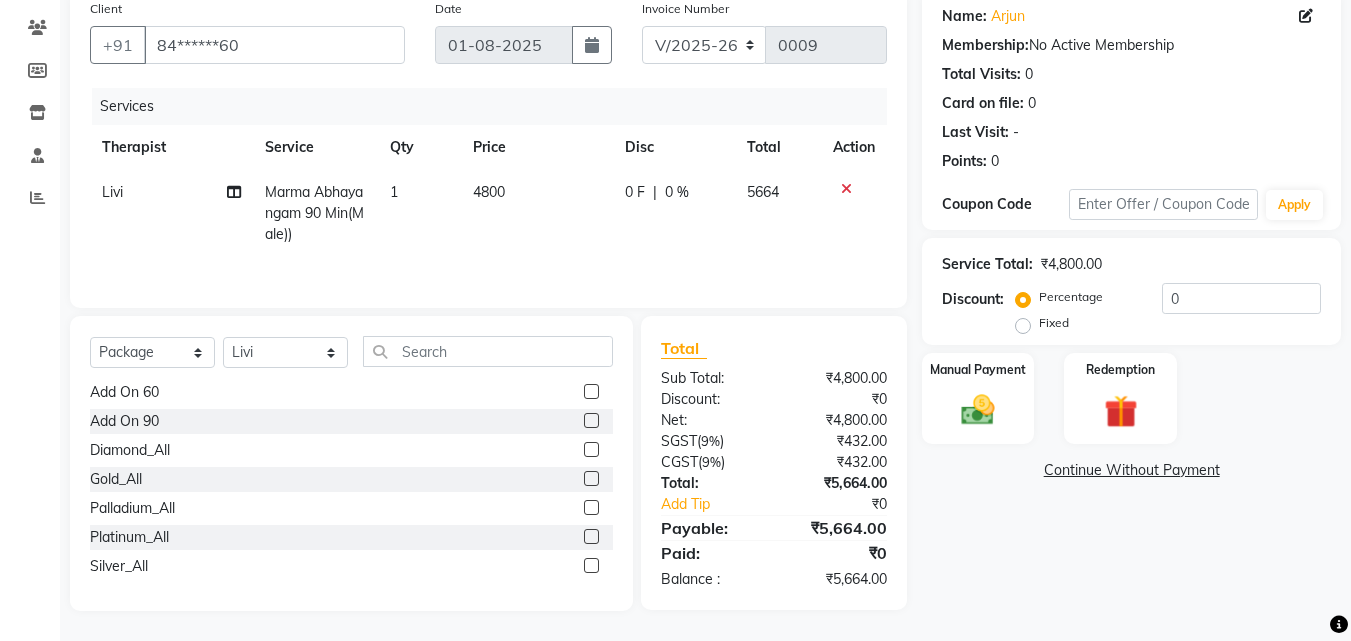 click 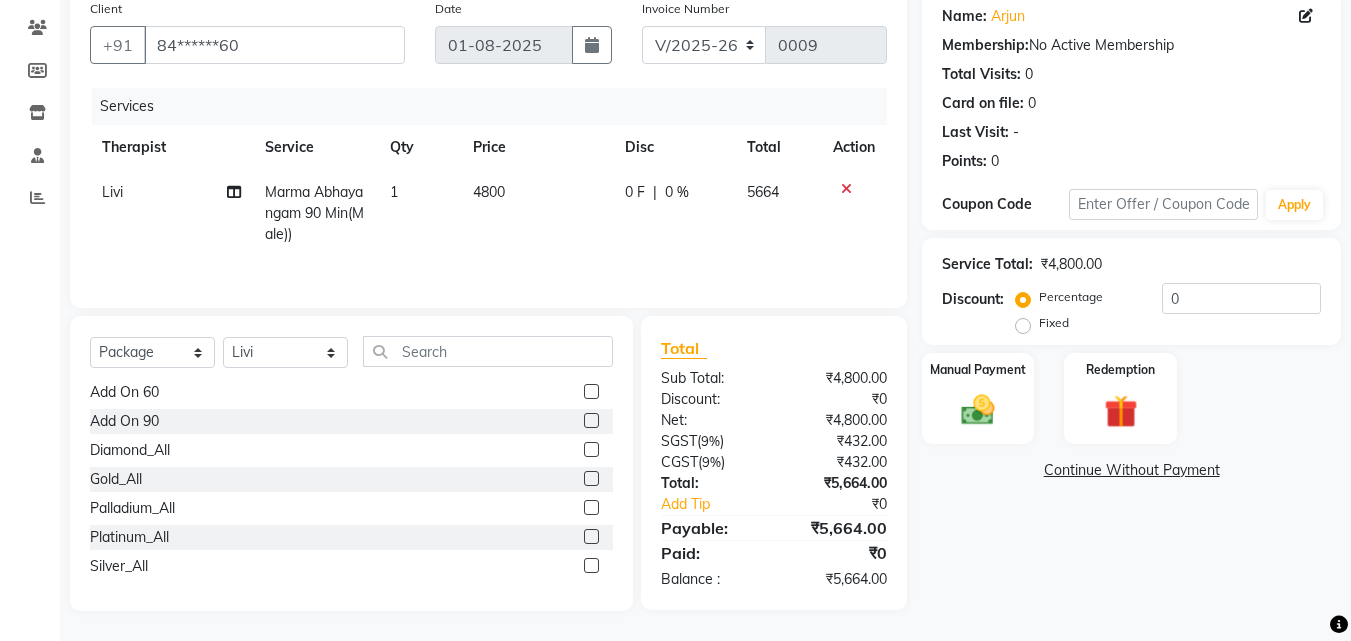 click 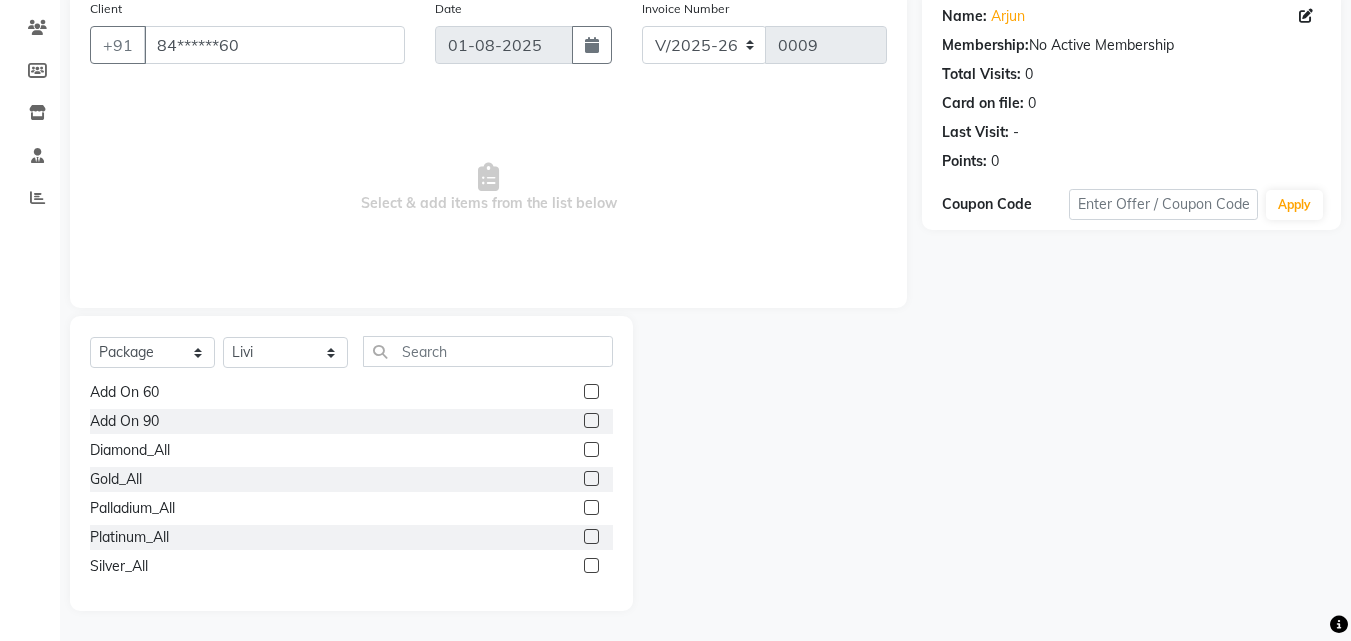 click on "Silver_All" 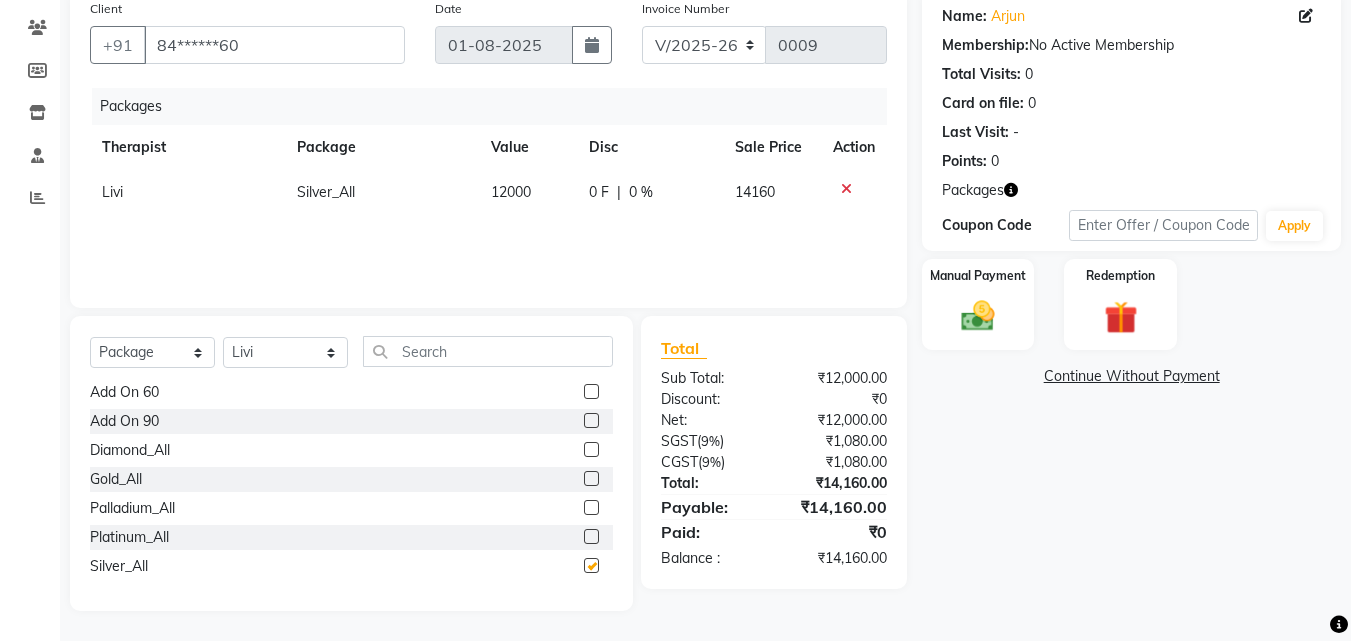 checkbox on "false" 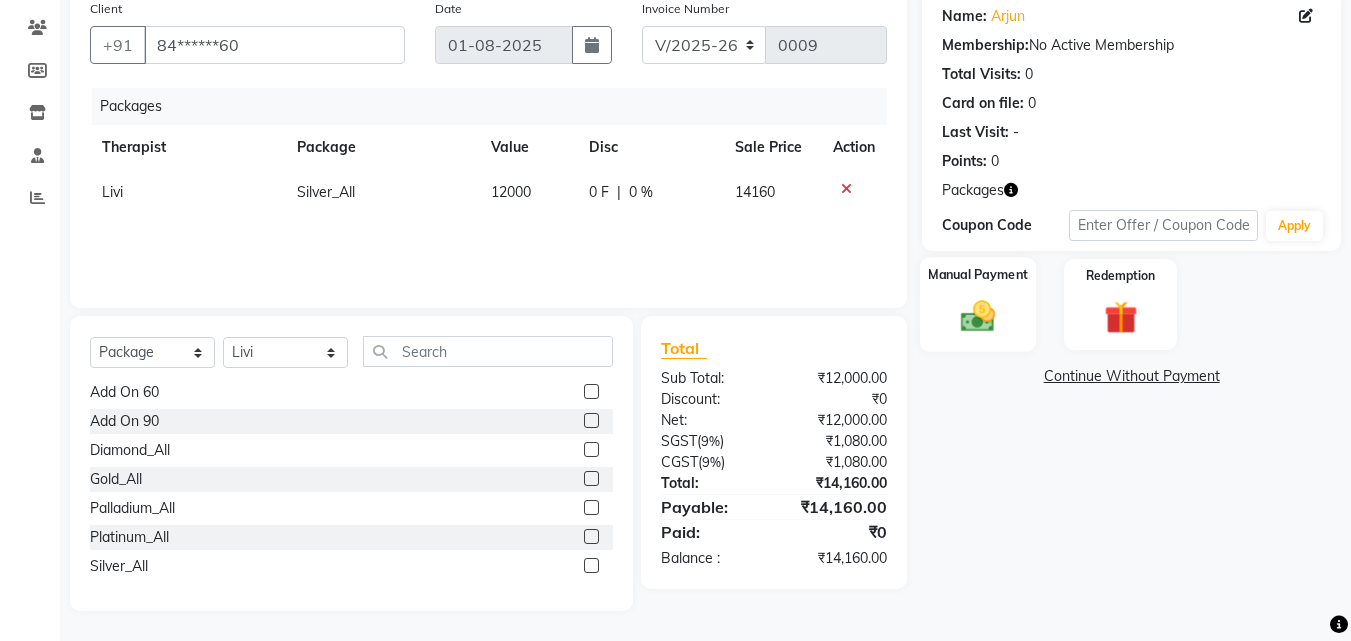 click 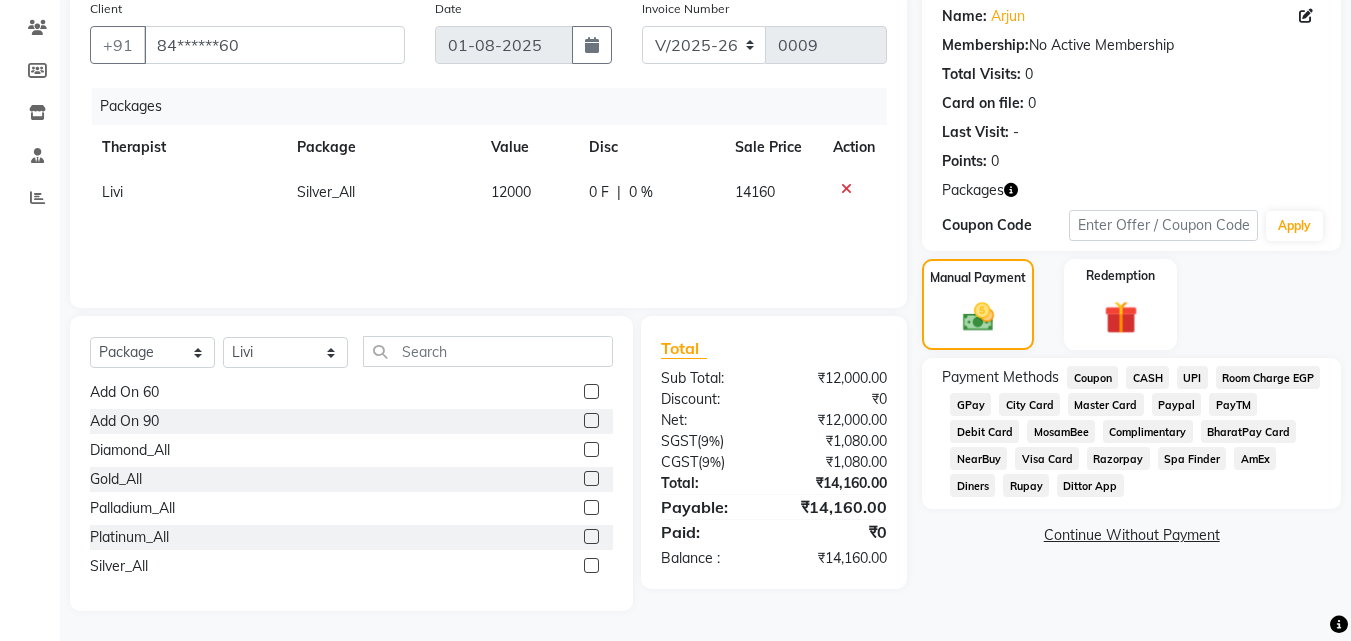 click on "CASH" 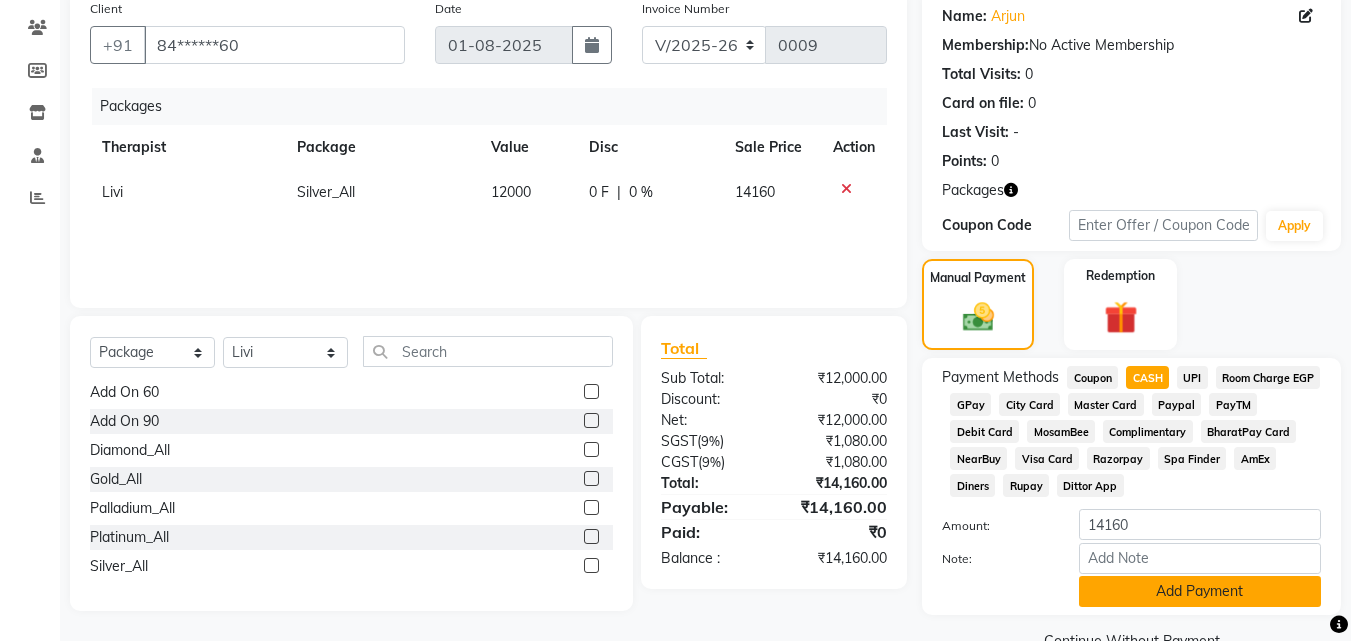 click on "Add Payment" 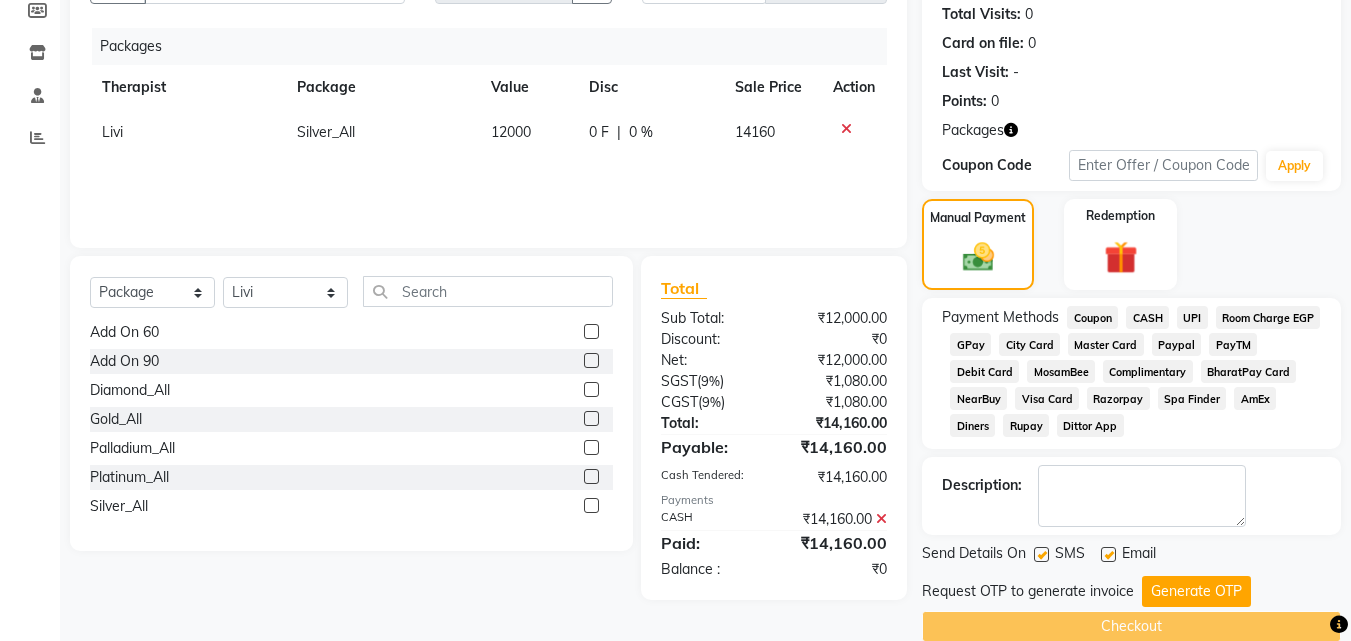scroll, scrollTop: 251, scrollLeft: 0, axis: vertical 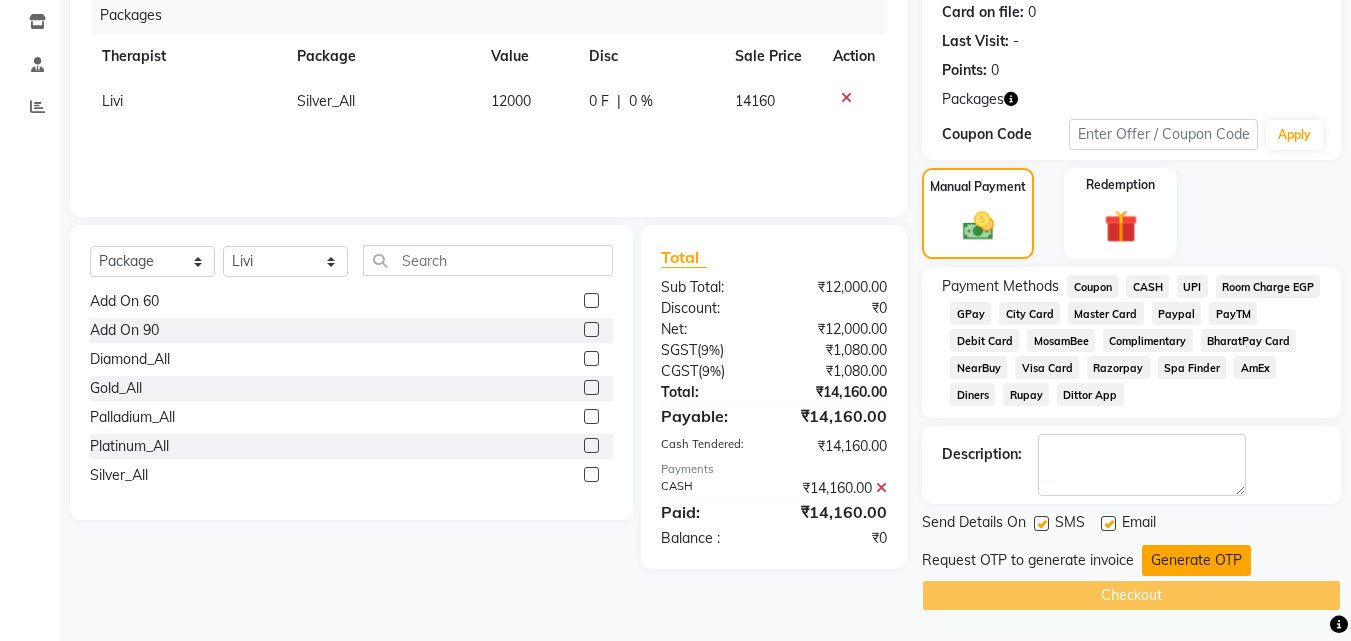 click on "Generate OTP" 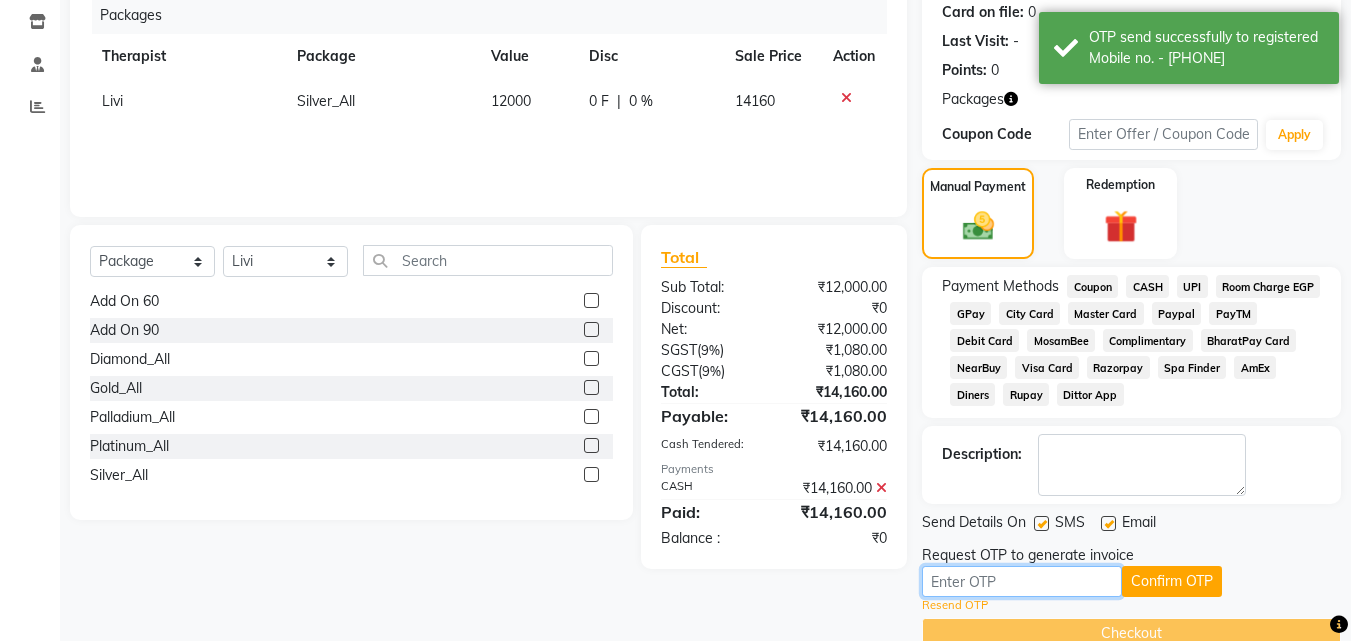click at bounding box center [1022, 581] 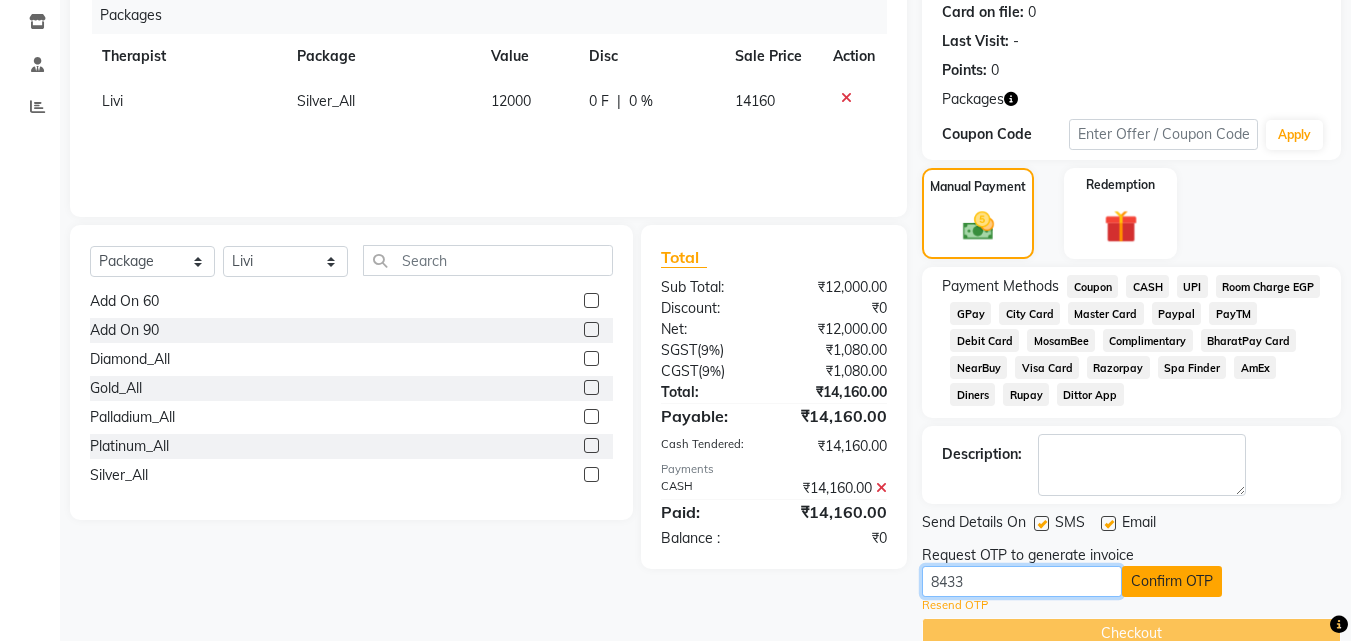 type on "8433" 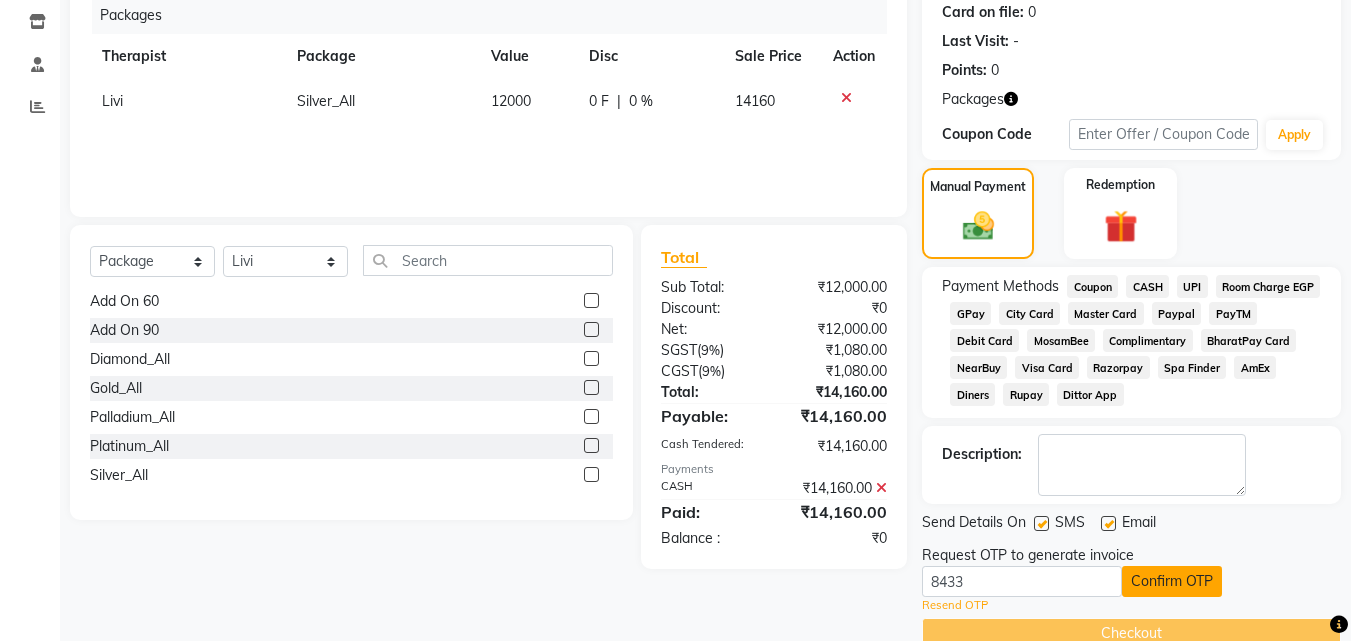 click on "Confirm OTP" 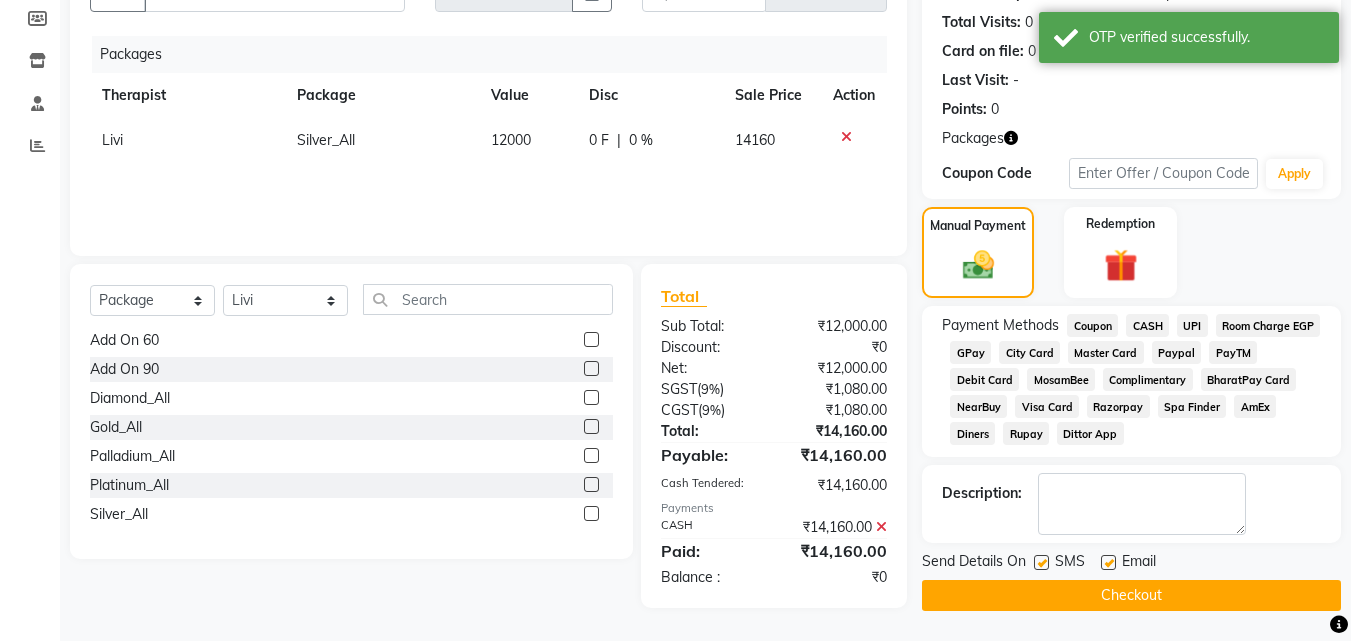 scroll, scrollTop: 212, scrollLeft: 0, axis: vertical 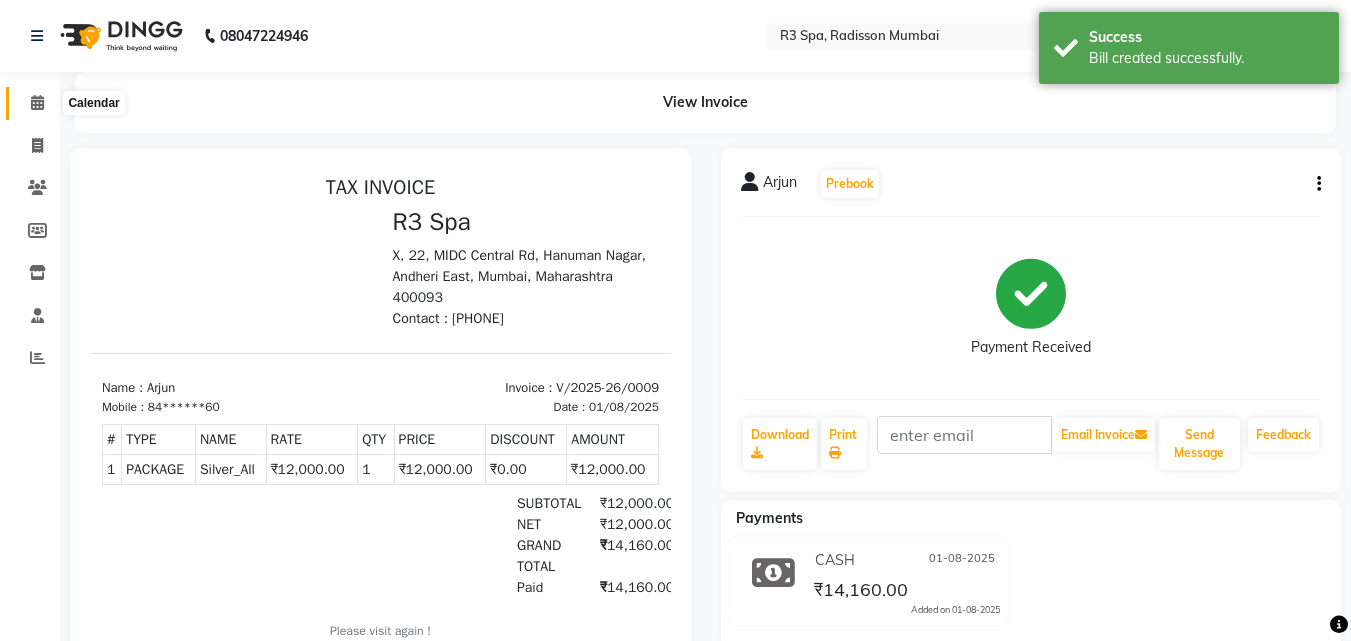 click 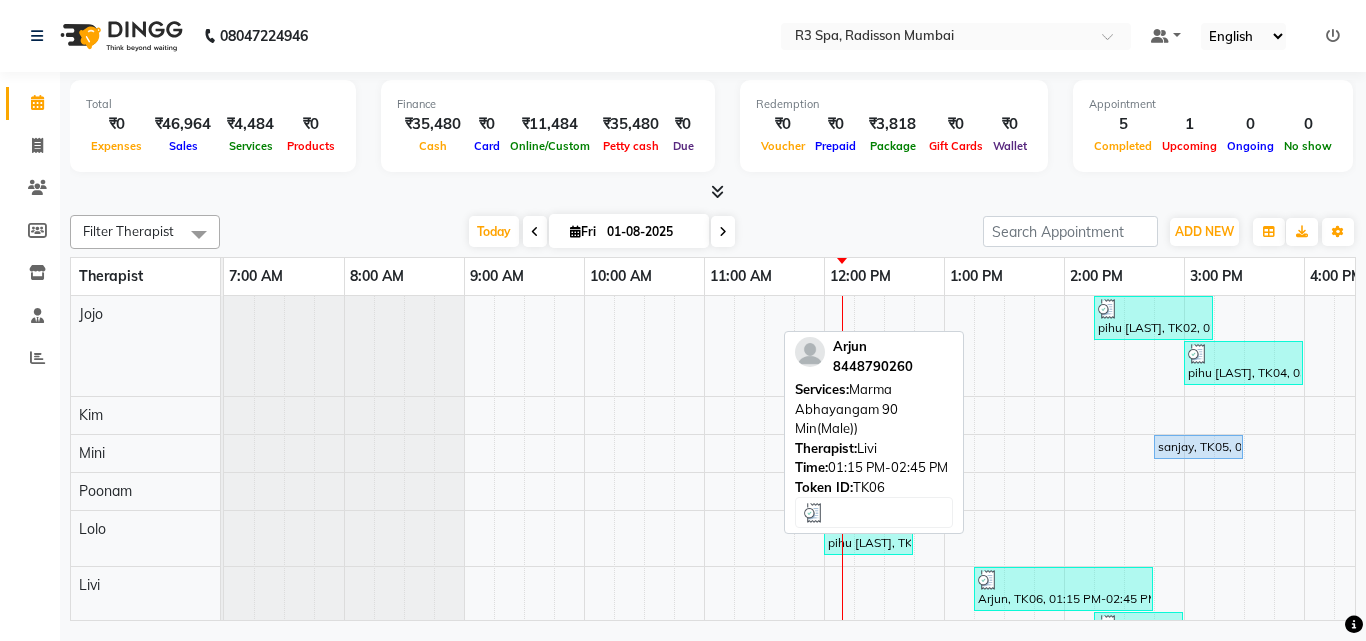 click at bounding box center (1063, 580) 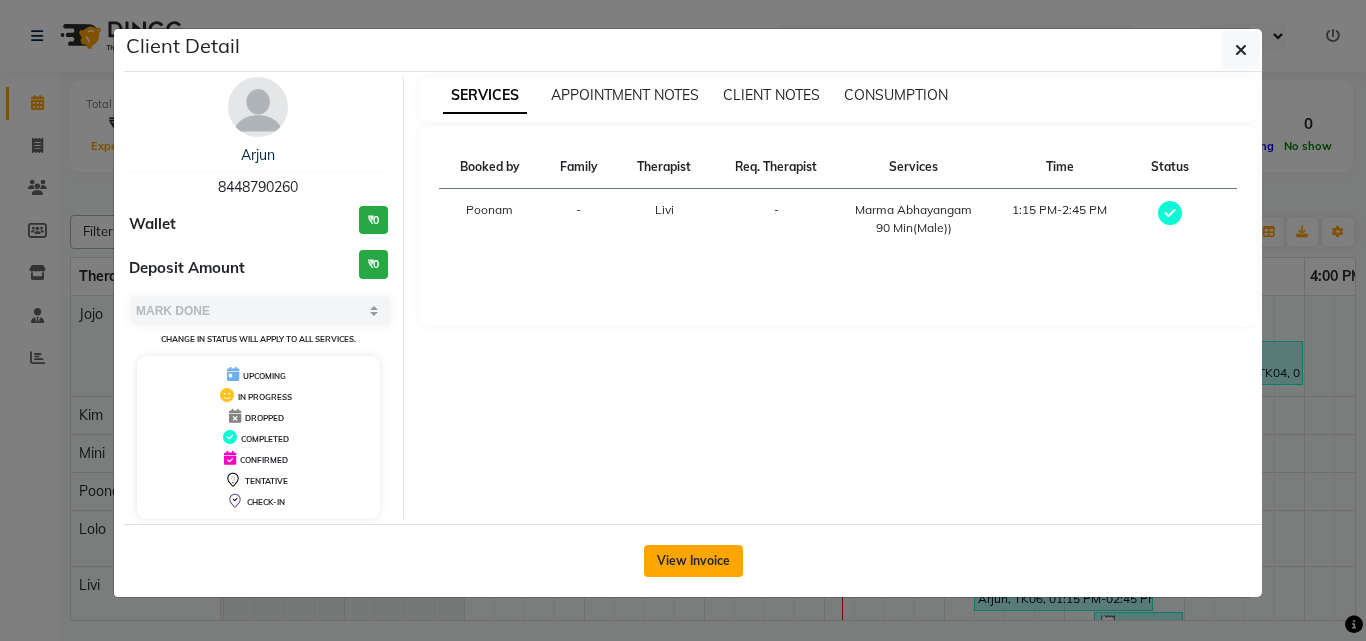 click on "View Invoice" 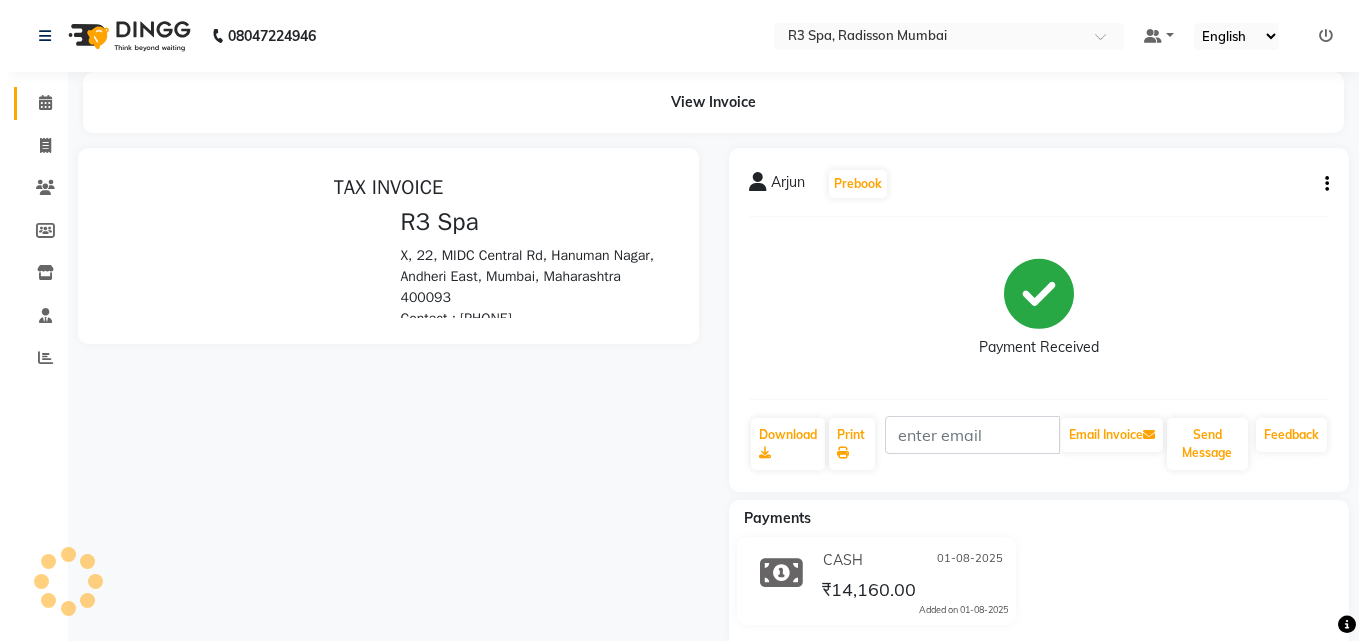 scroll, scrollTop: 0, scrollLeft: 0, axis: both 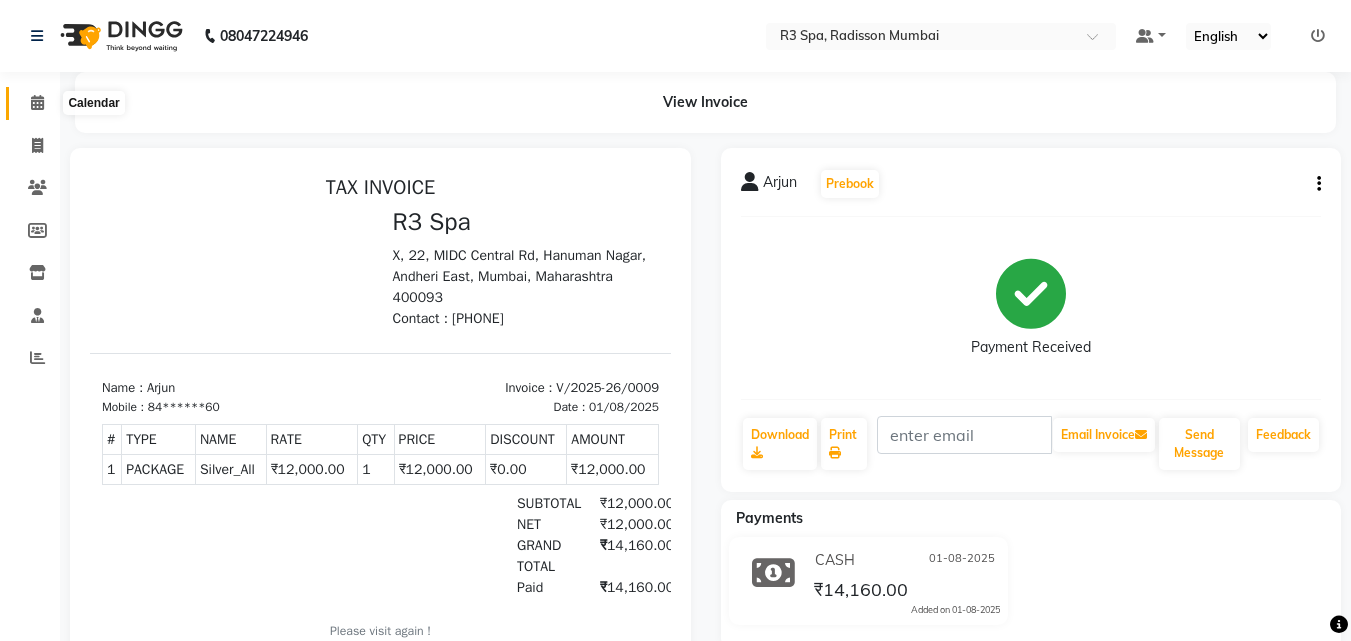 click 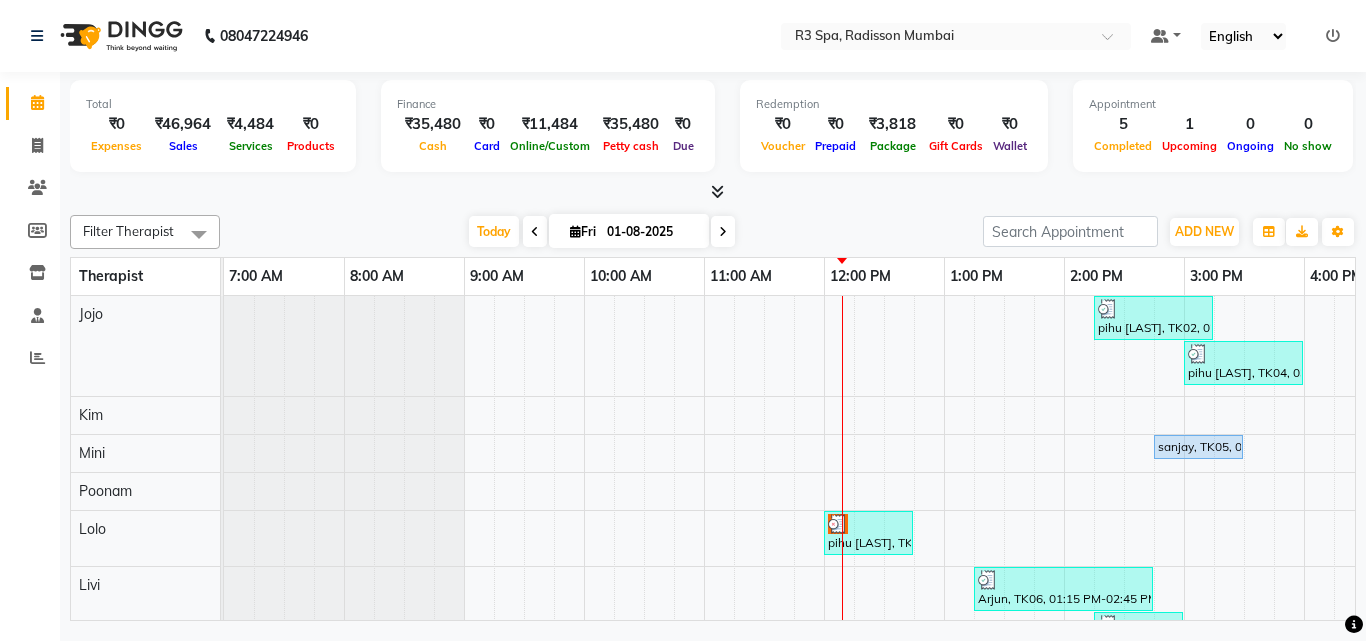 scroll, scrollTop: 100, scrollLeft: 0, axis: vertical 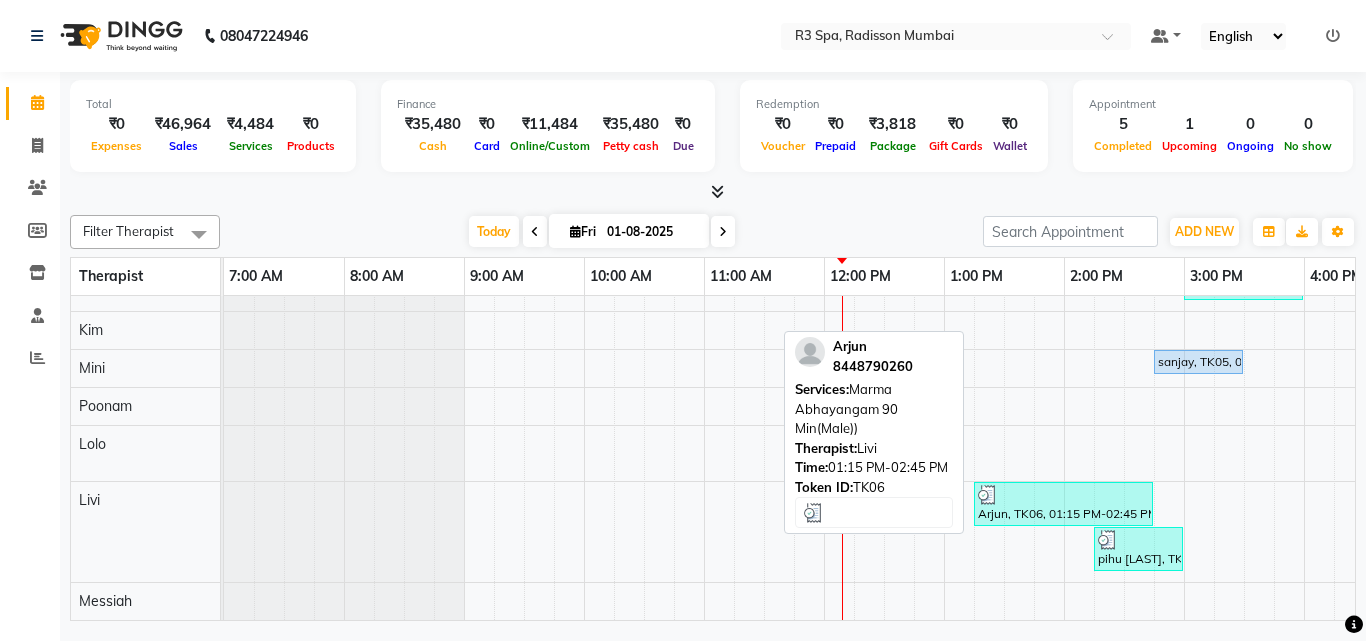 click on "Arjun, TK06, 01:15 PM-02:45 PM, Marma Abhayangam 90 Min(Male))" at bounding box center (1063, 504) 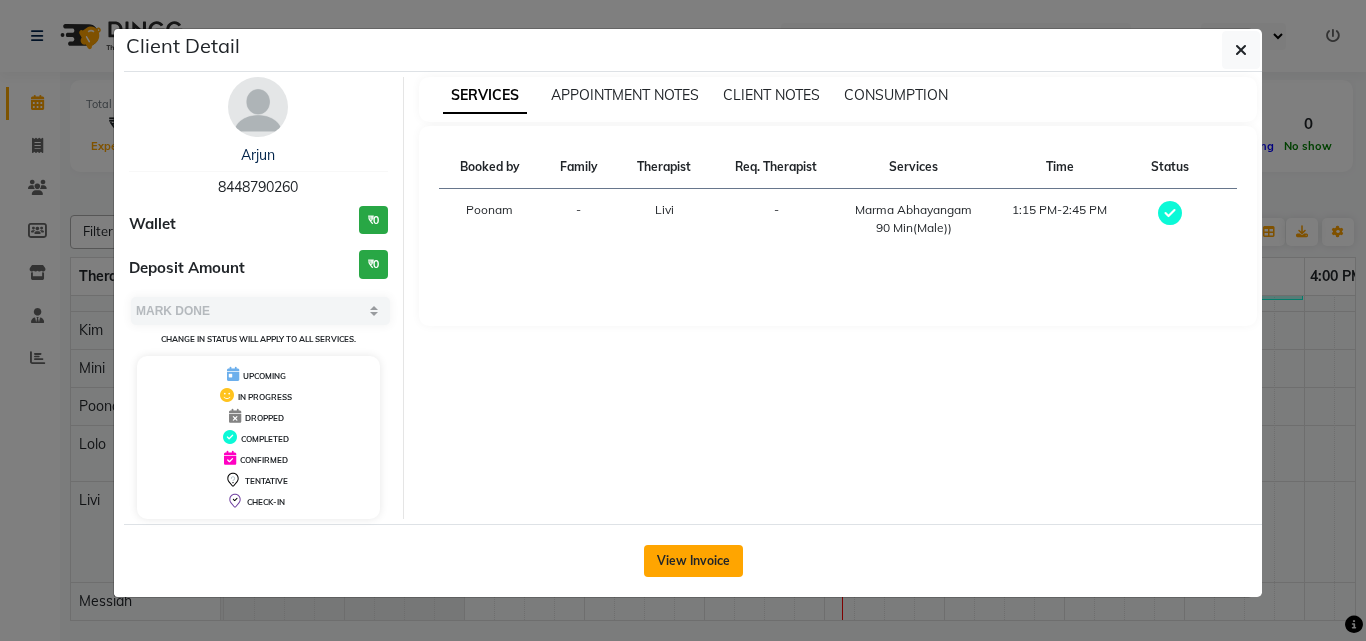 click on "View Invoice" 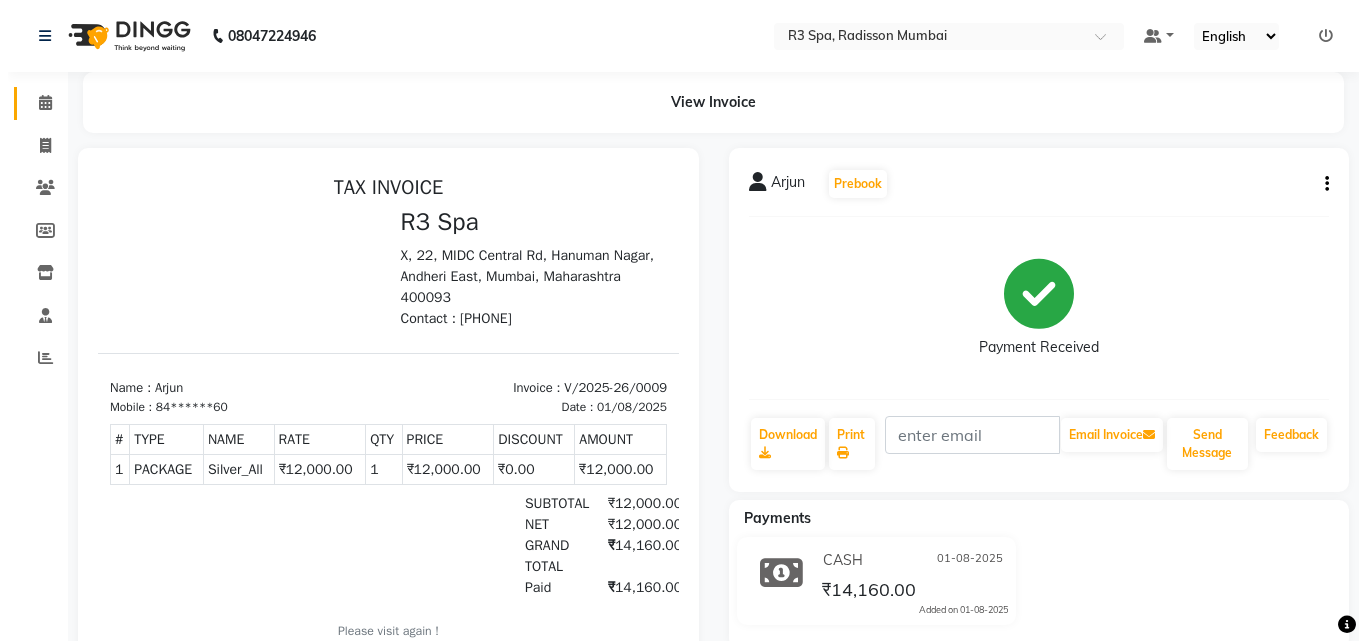 scroll, scrollTop: 0, scrollLeft: 0, axis: both 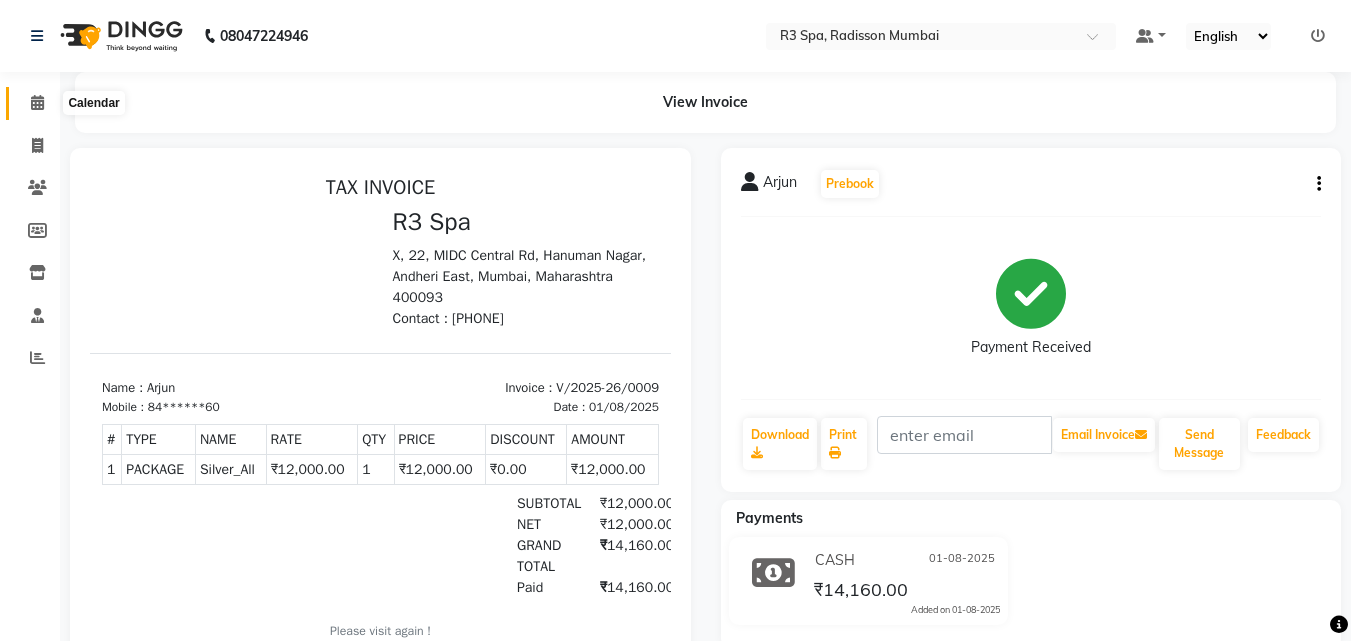 click 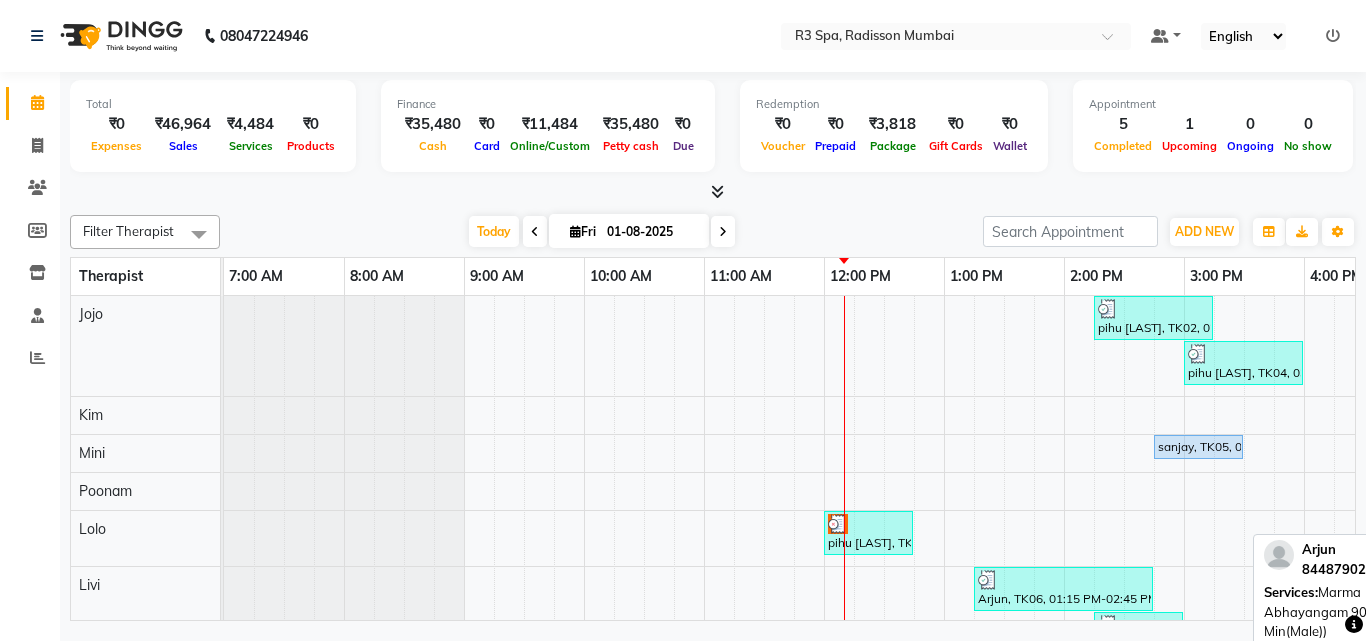 scroll, scrollTop: 100, scrollLeft: 0, axis: vertical 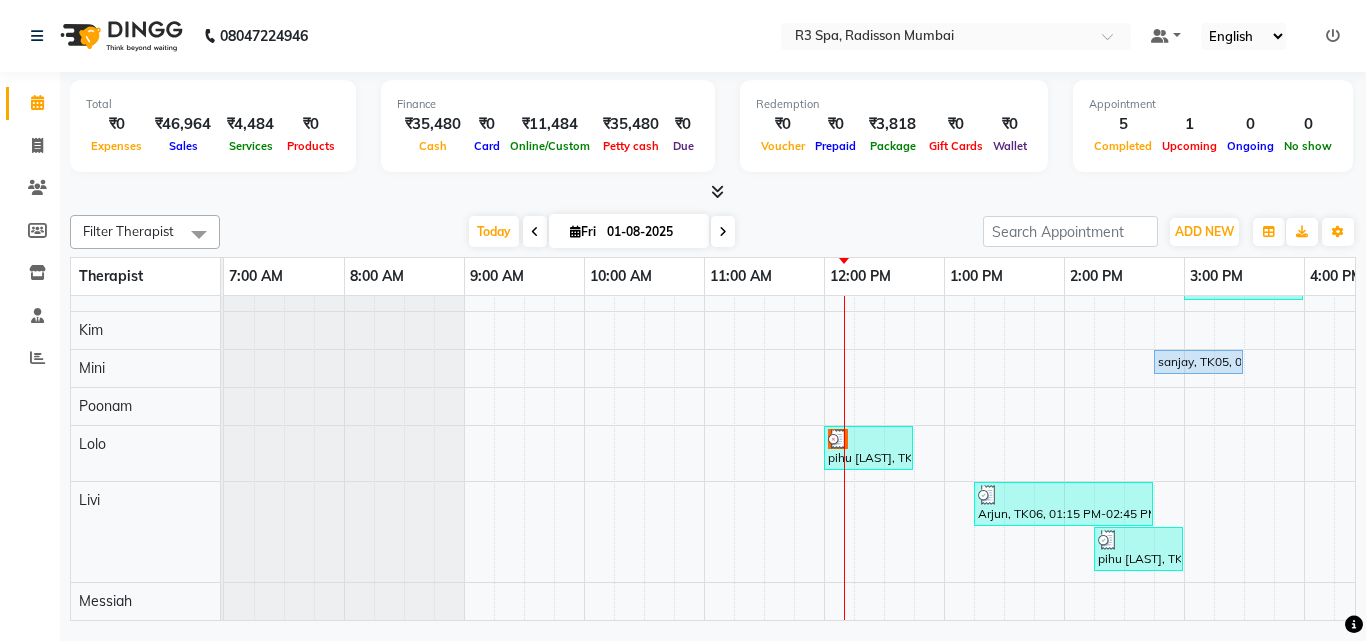 click on "pihu [LAST], TK02, 02:15 PM-03:15 PM, Traditional Swedish Relaxation Therapy 60 Min(Male)     pihu [LAST], TK04, 03:00 PM-04:00 PM, Deep Tissue Repair Therapy 60 Min(Male)    sanjay, TK05, 02:45 PM-03:30 PM, Indian Head, Neck and Shoulder Massage(Male) 45 Min     pihu [LAST], TK01, 12:00 PM-12:45 PM, Indian Head, Neck and Shoulder Massage(Male) 45 Min     Arjun, TK06, 01:15 PM-02:45 PM, Marma Abhayangam 90 Min(Male))     pihu [LAST], TK03, 02:15 PM-03:00 PM, Indian Head, Neck and Shoulder Massage(Female) 45 Min" at bounding box center [1244, 415] 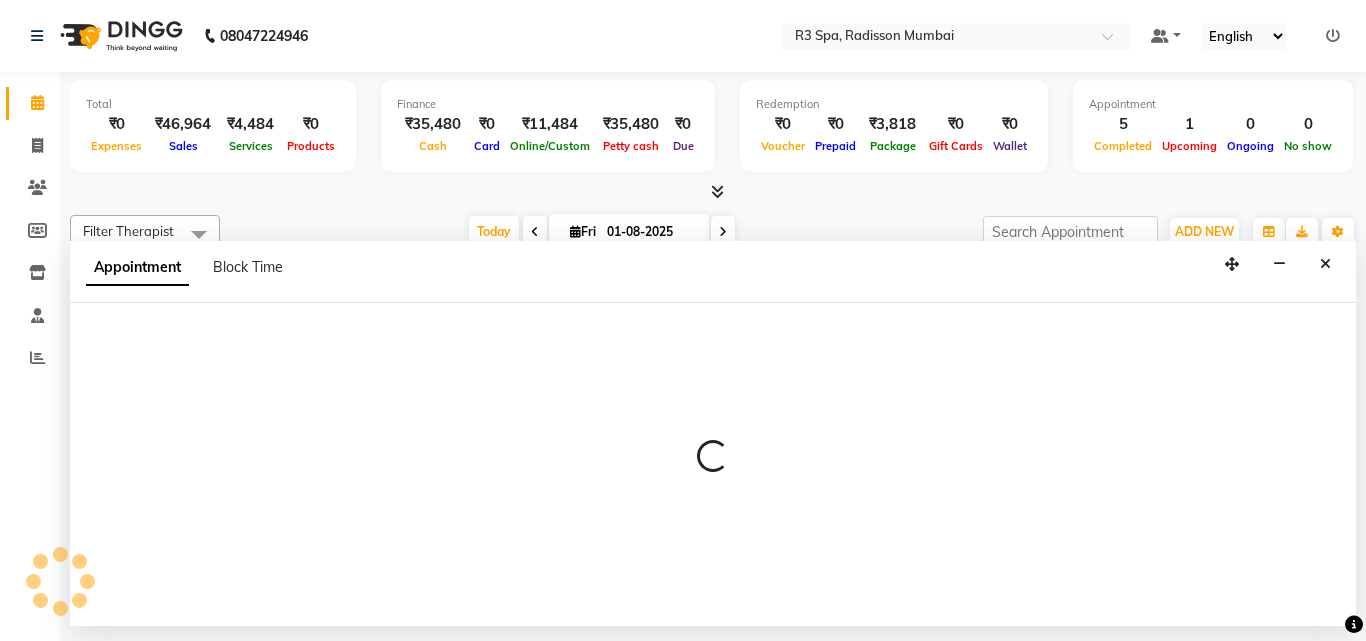 select on "87566" 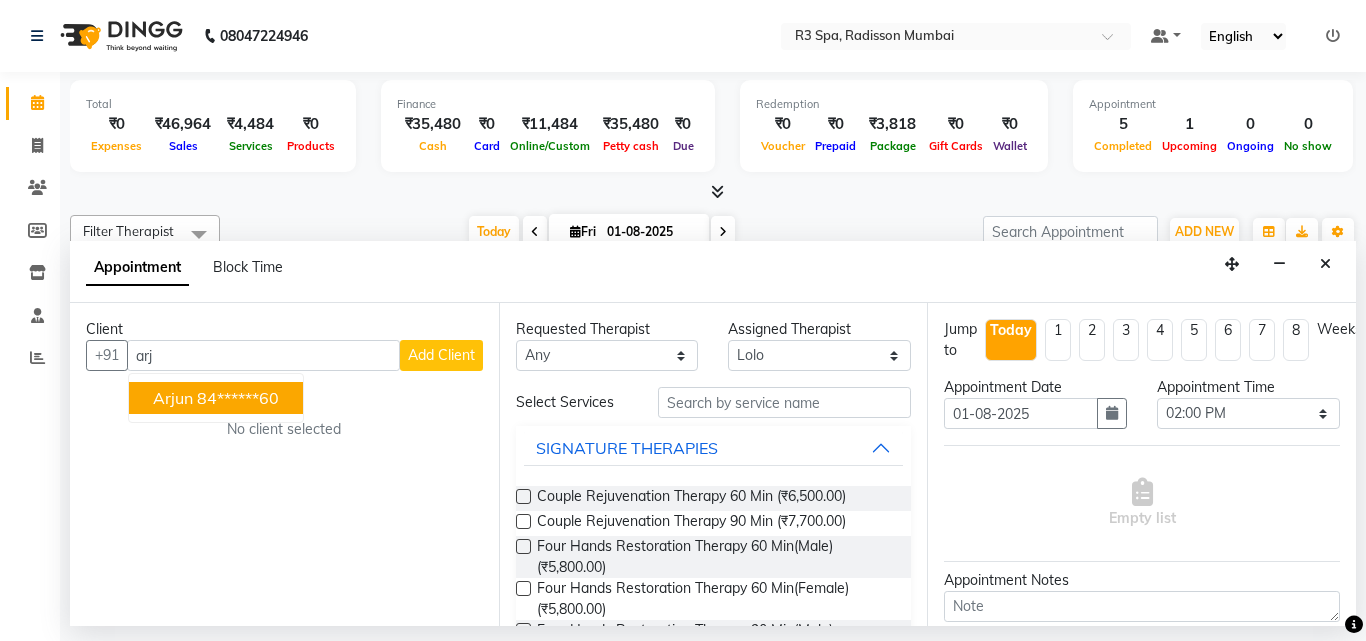 click on "Arjun" at bounding box center (173, 398) 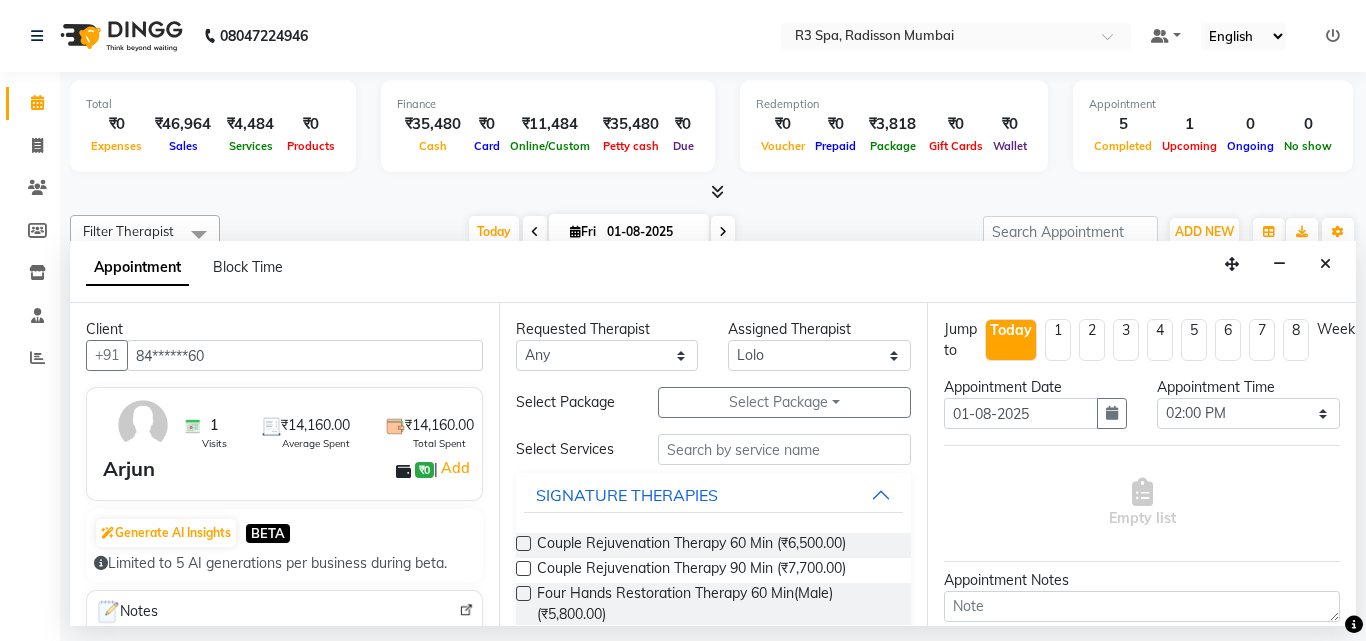type on "84******60" 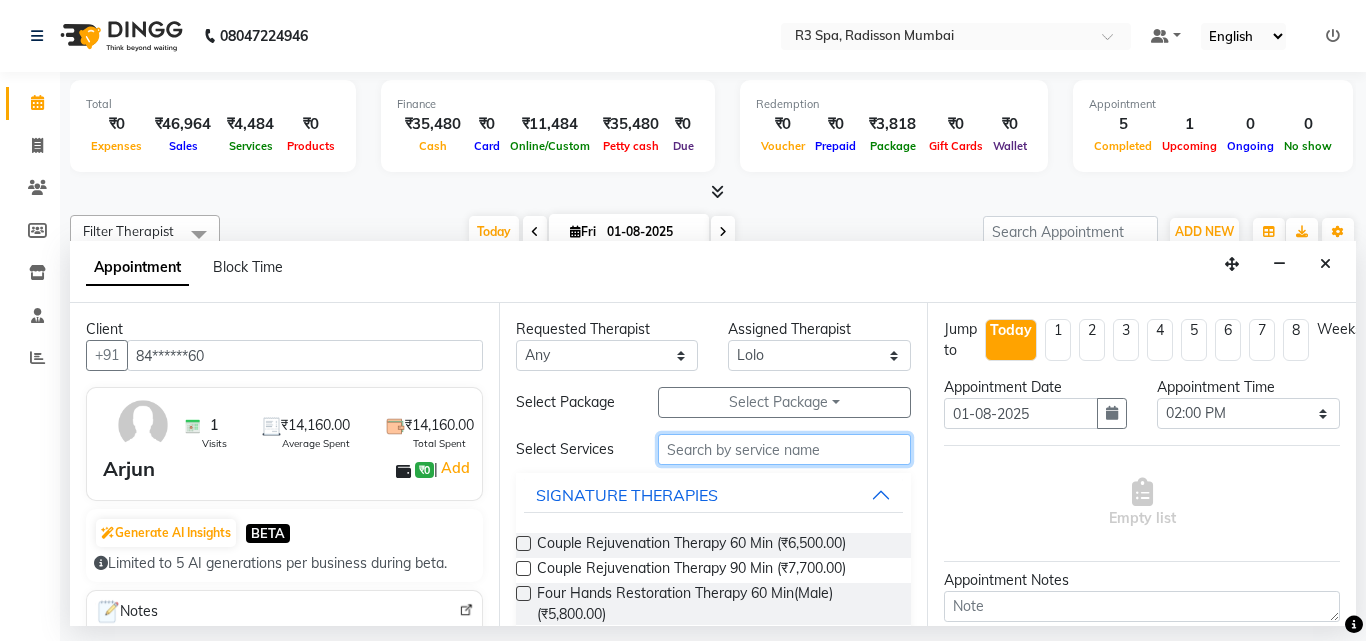 click at bounding box center (785, 449) 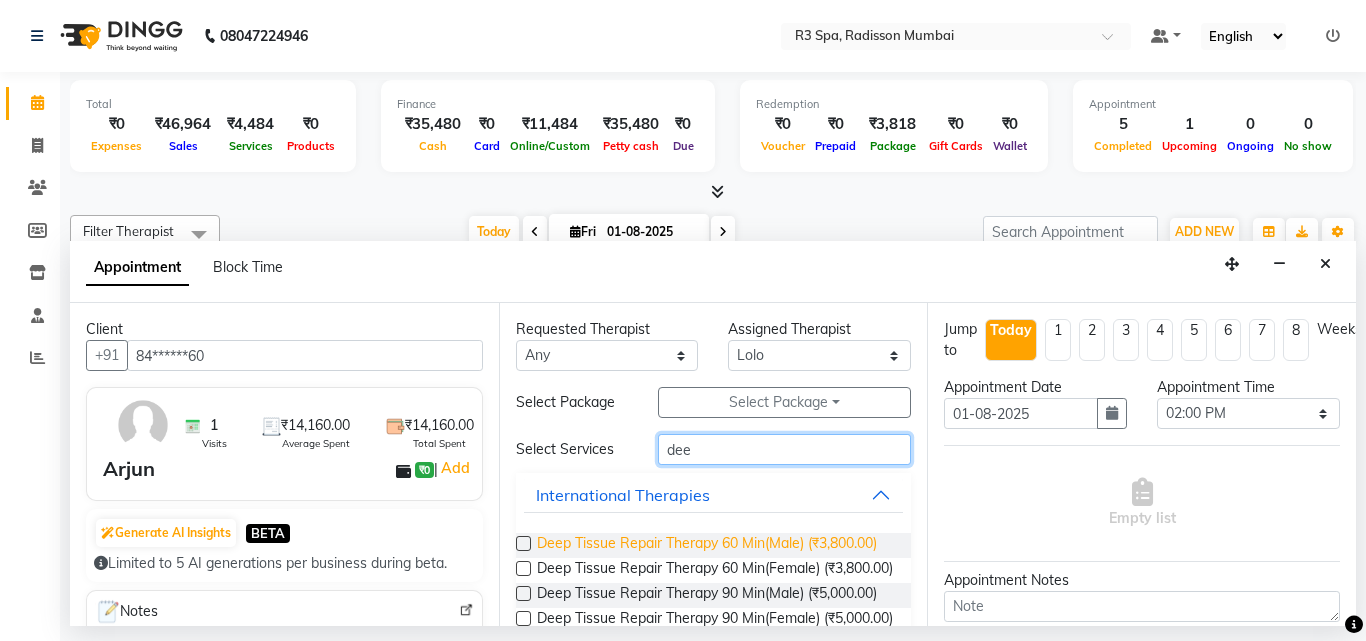 type on "dee" 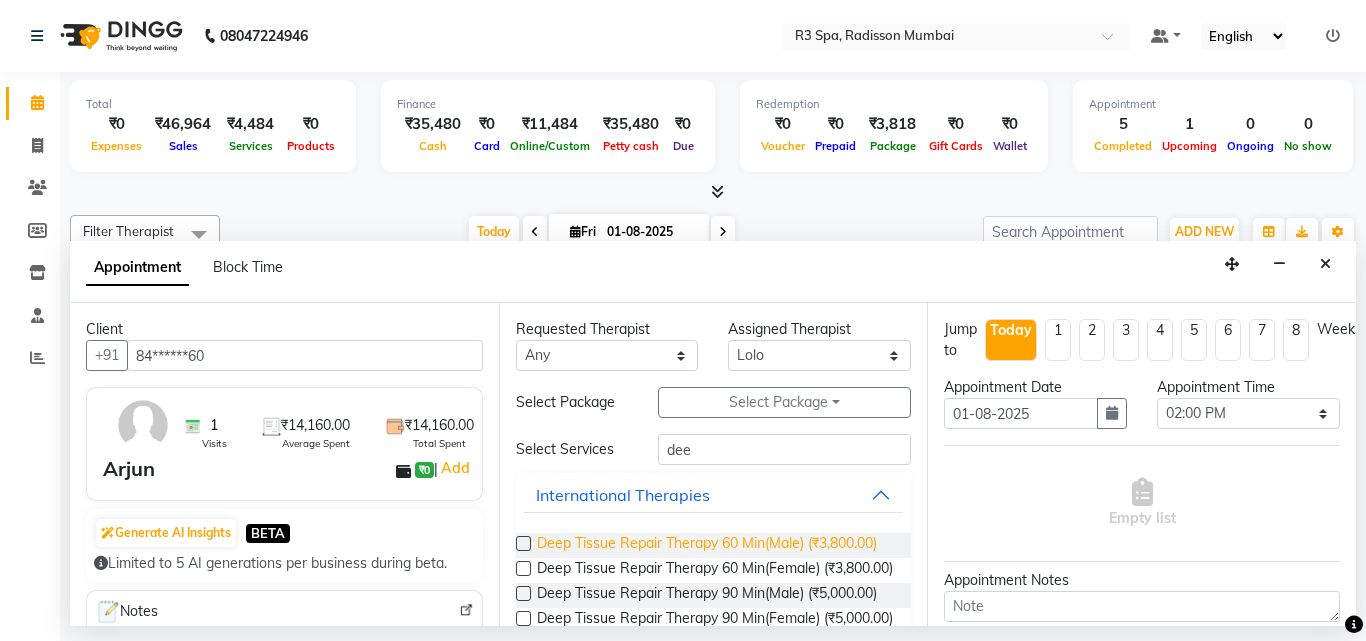 click on "Deep Tissue Repair Therapy 60 Min(Male) (₹3,800.00)" at bounding box center [707, 545] 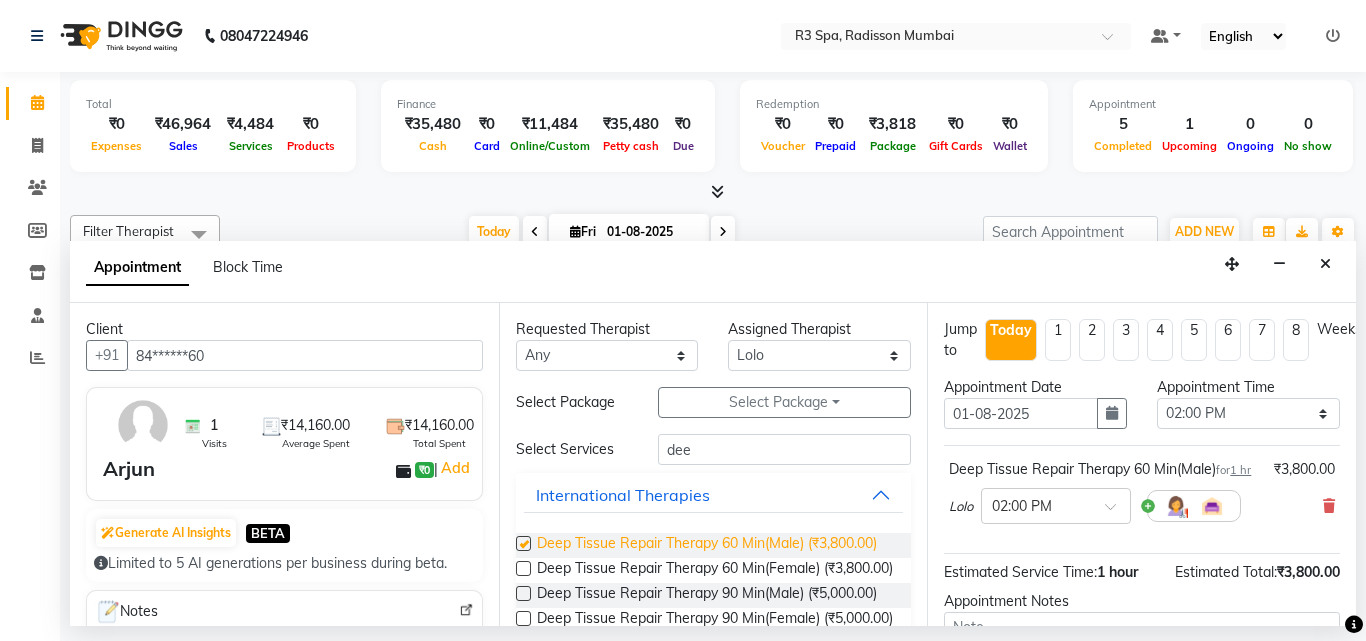 checkbox on "false" 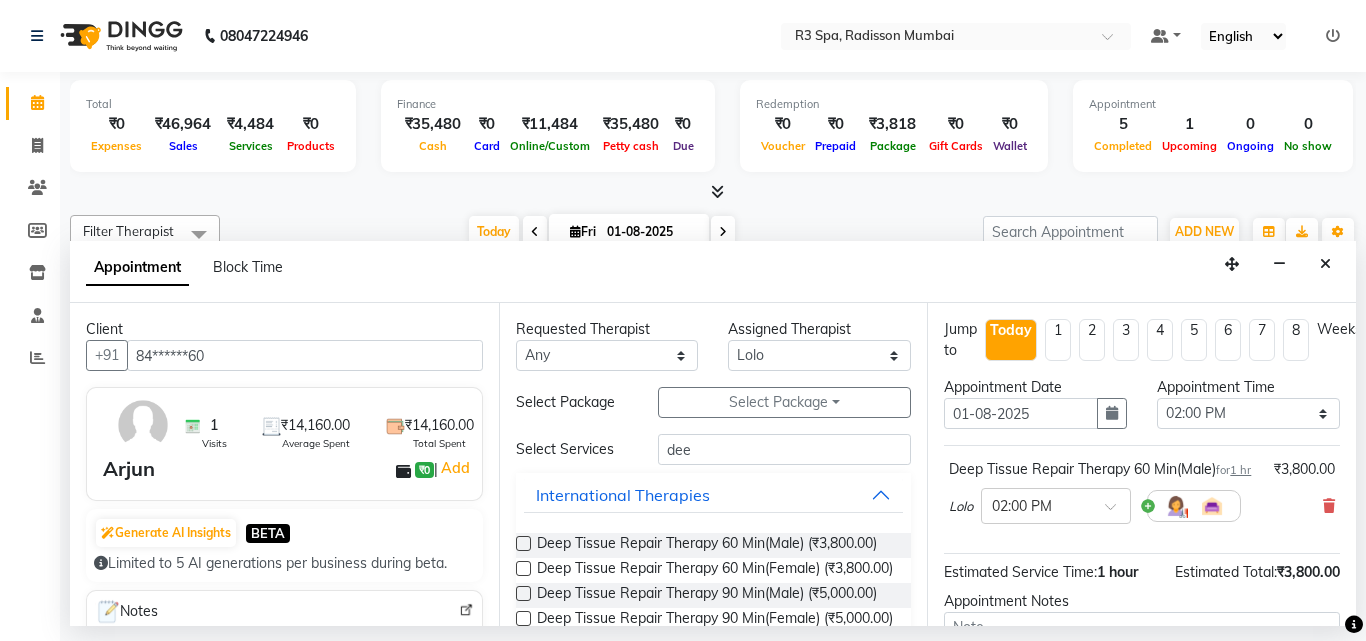 scroll, scrollTop: 239, scrollLeft: 0, axis: vertical 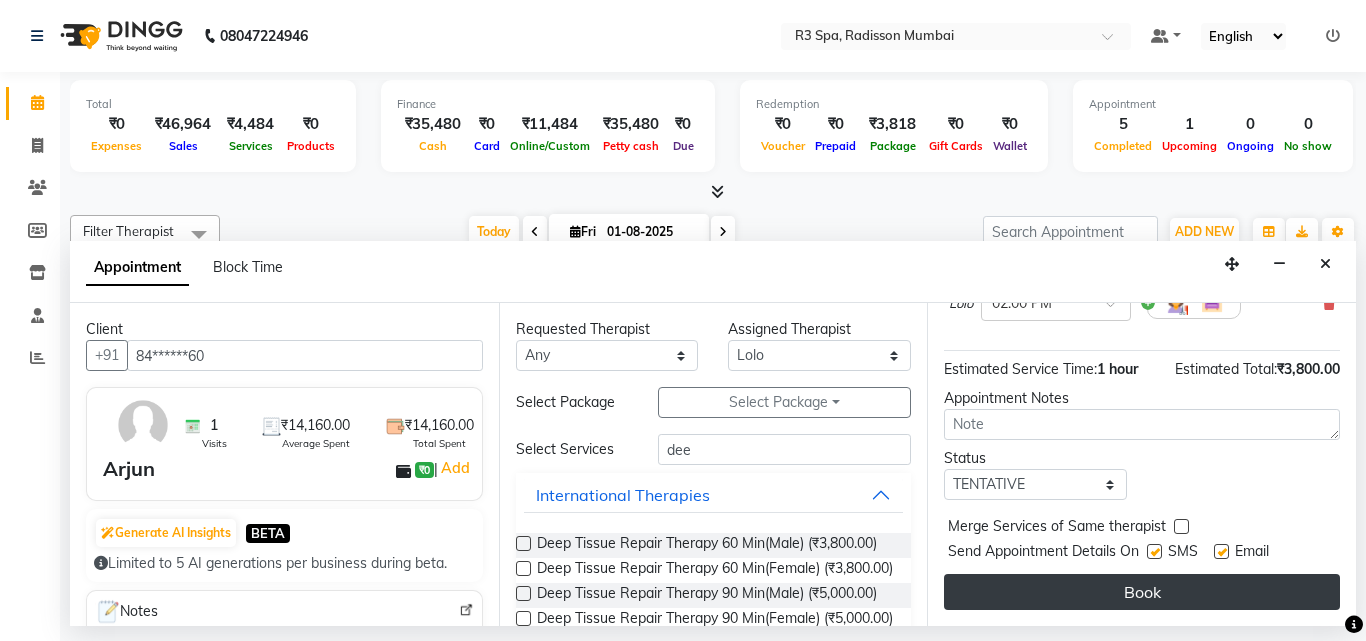 click on "Book" at bounding box center [1142, 592] 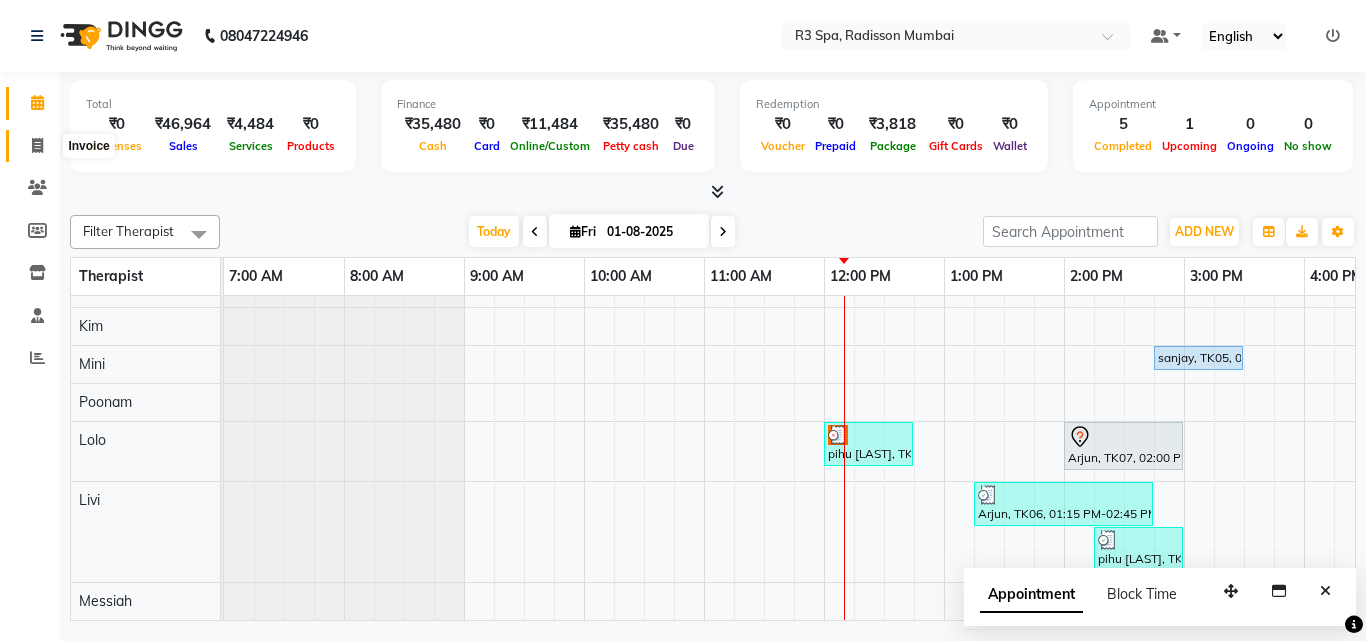 click 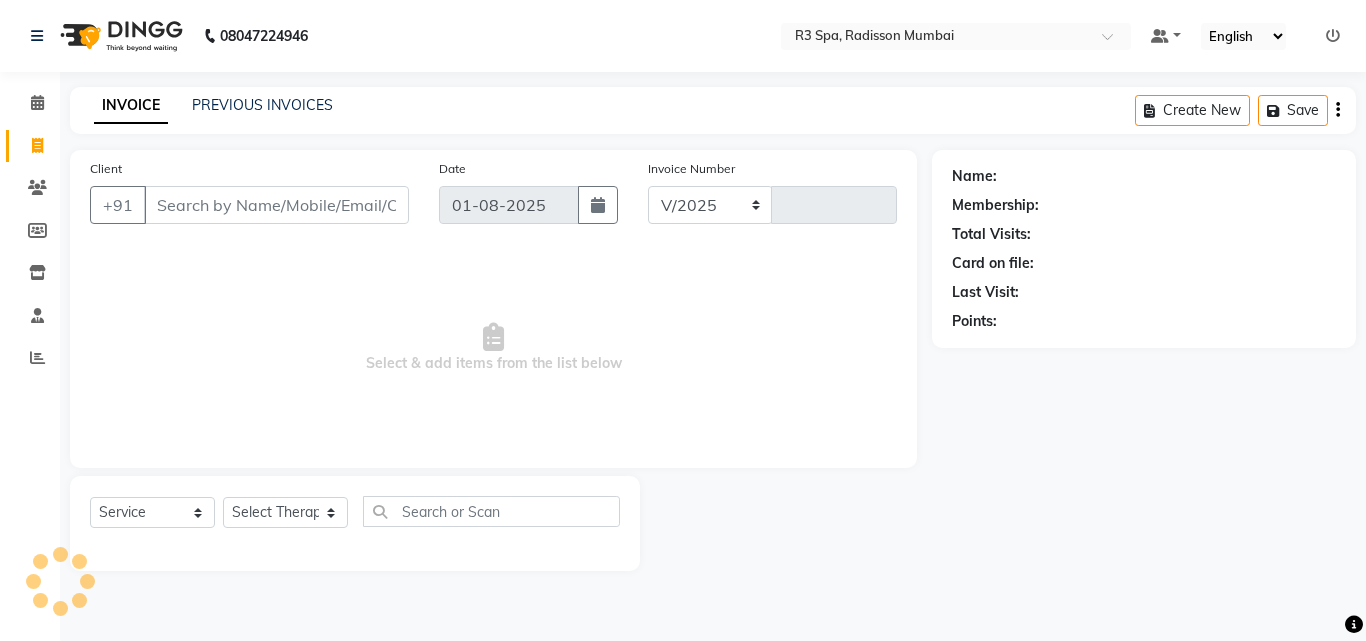 select on "8678" 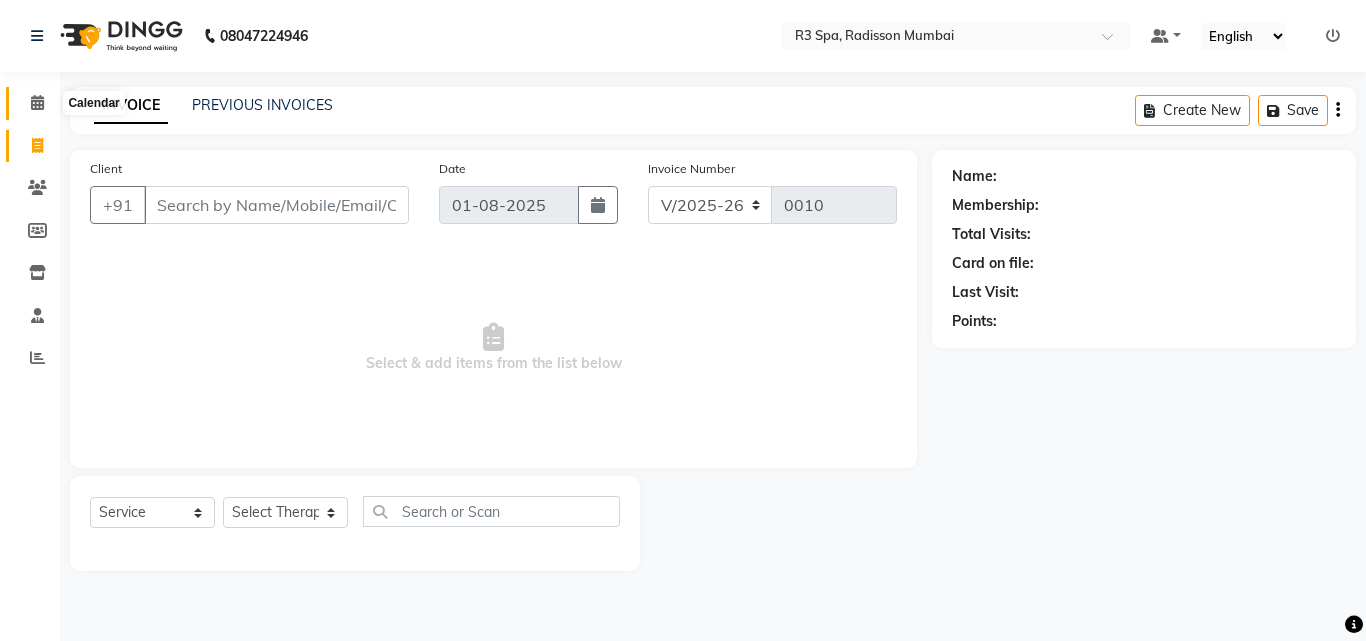 click 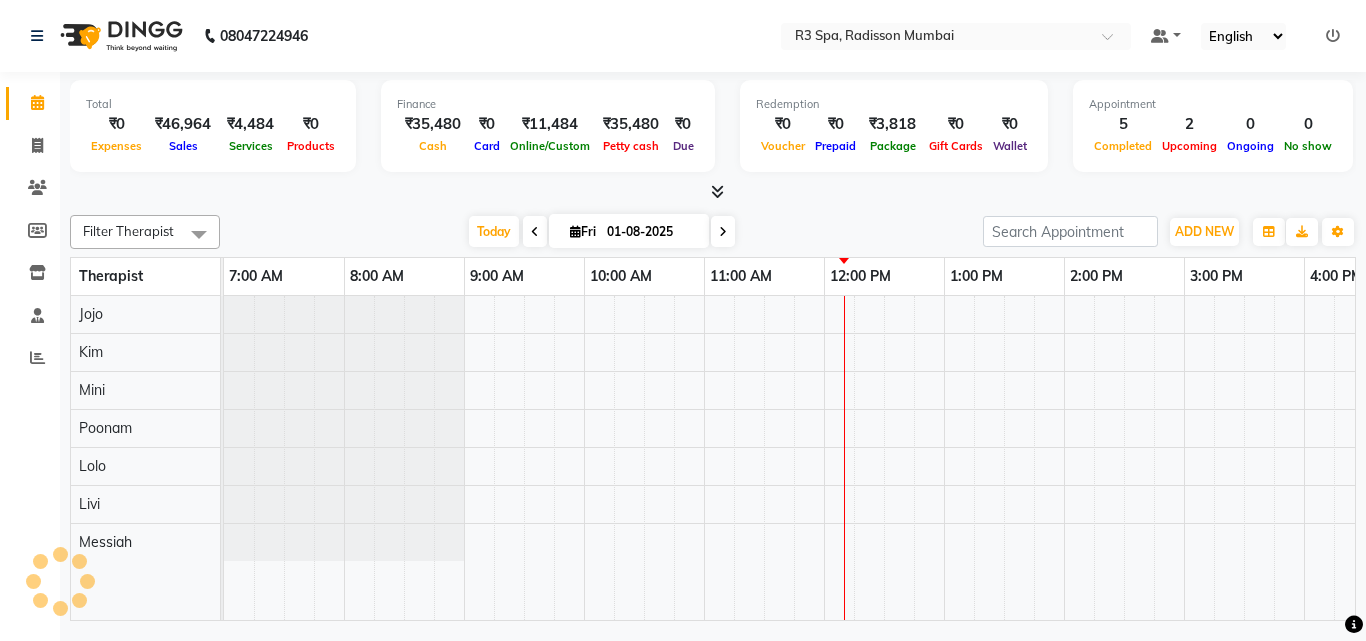 scroll, scrollTop: 0, scrollLeft: 0, axis: both 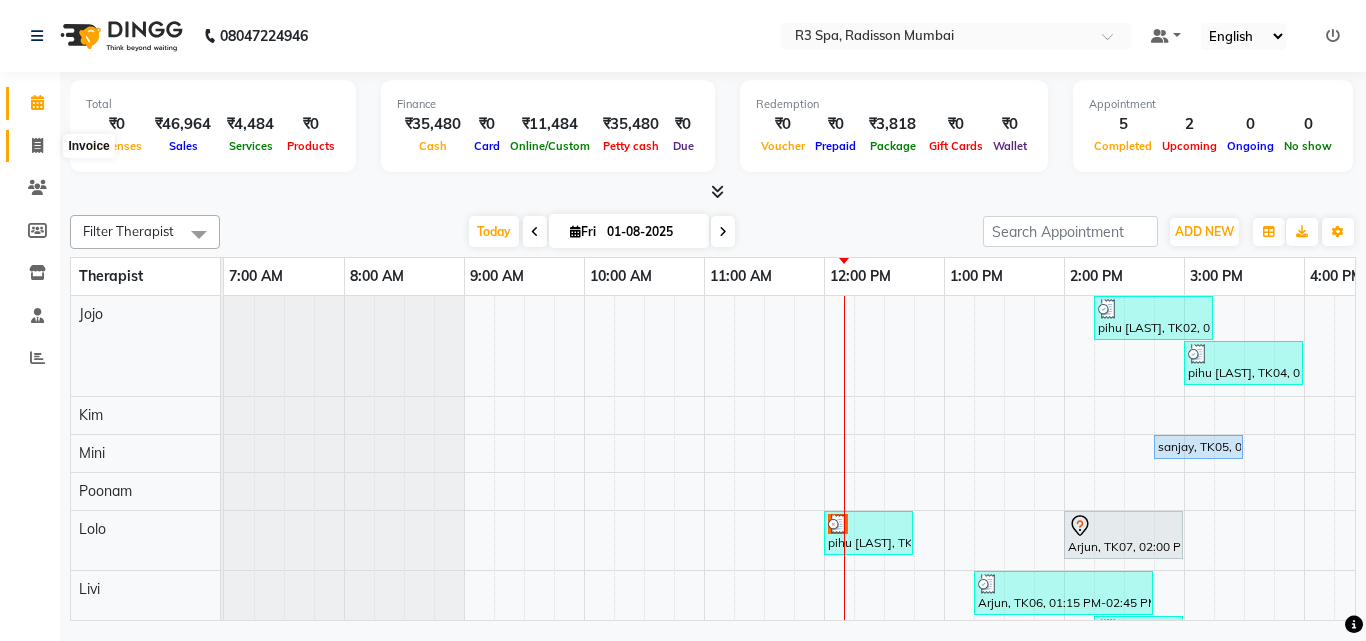 click 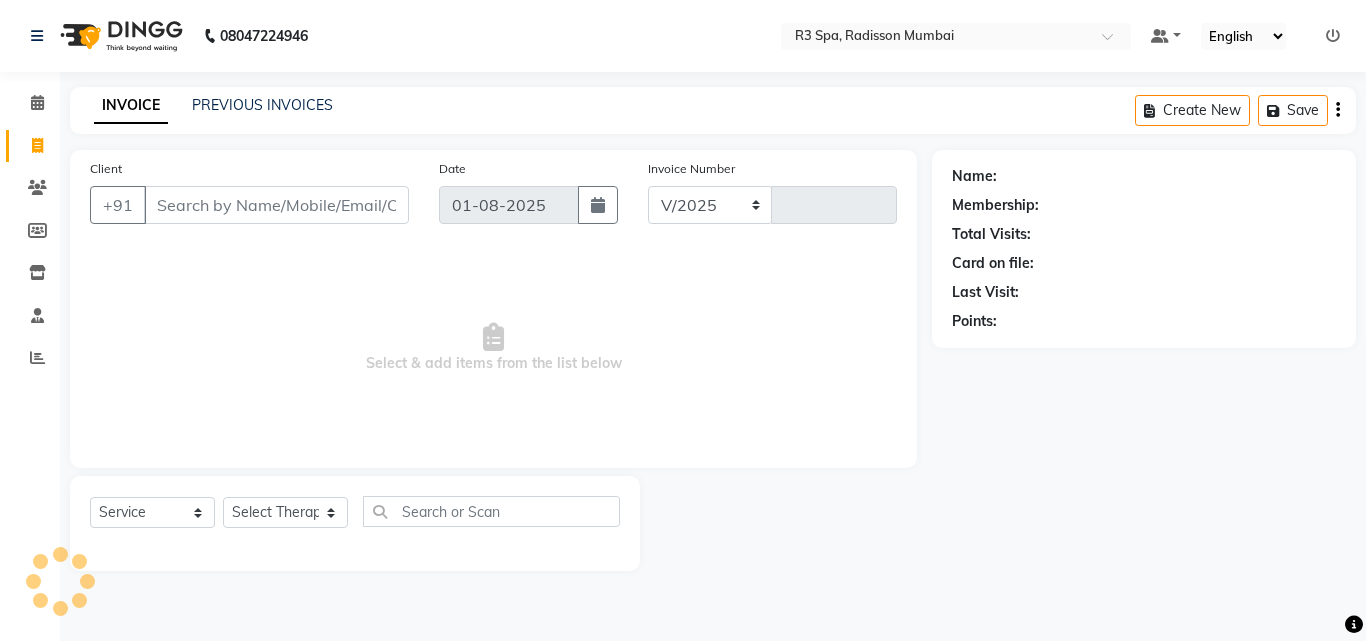 select on "8678" 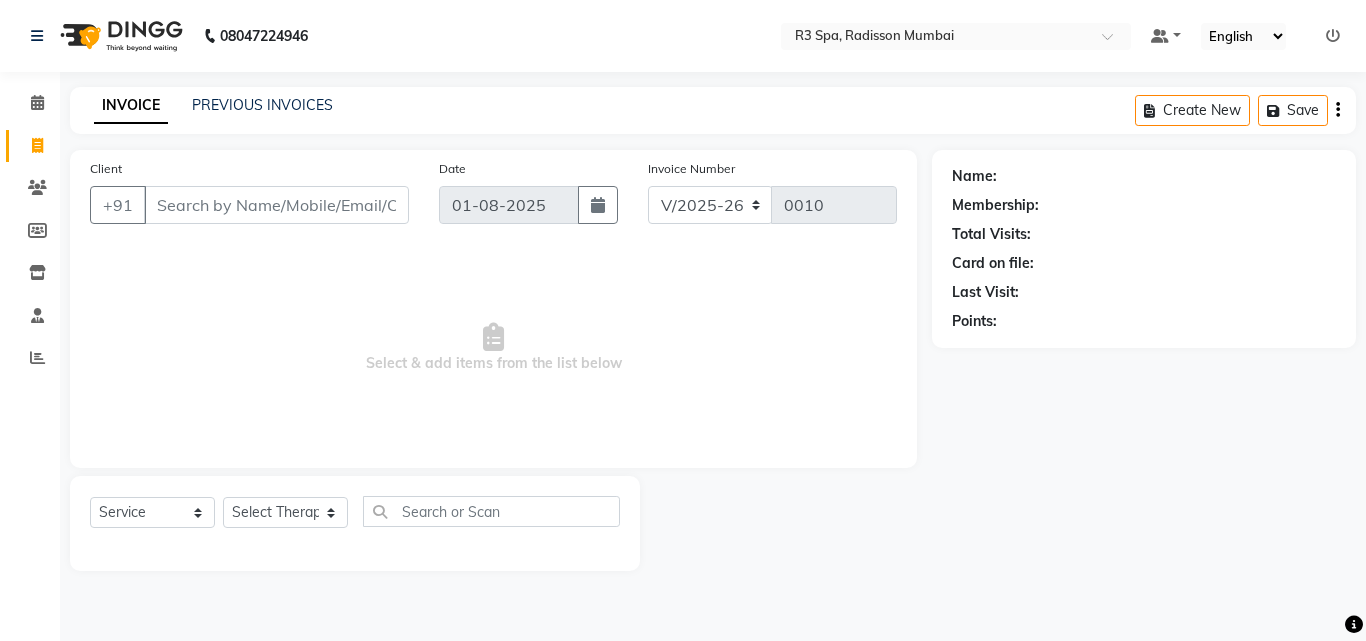 click on "Client" at bounding box center [276, 205] 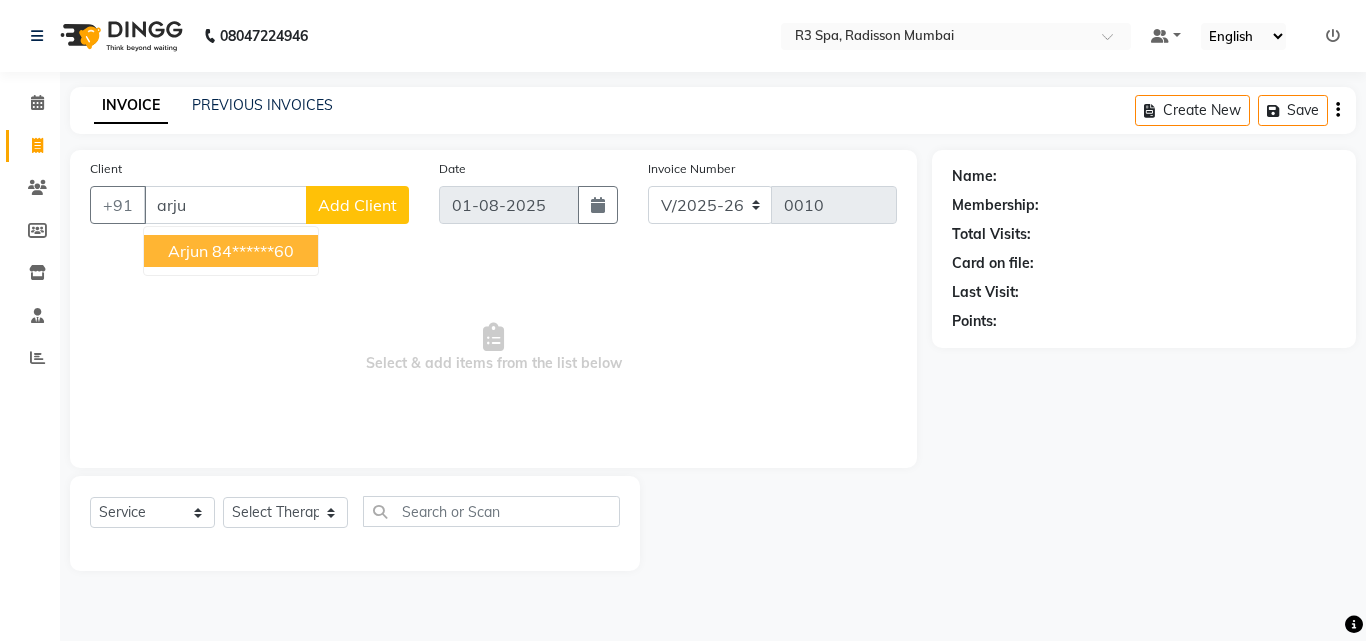 click on "84******60" at bounding box center [253, 251] 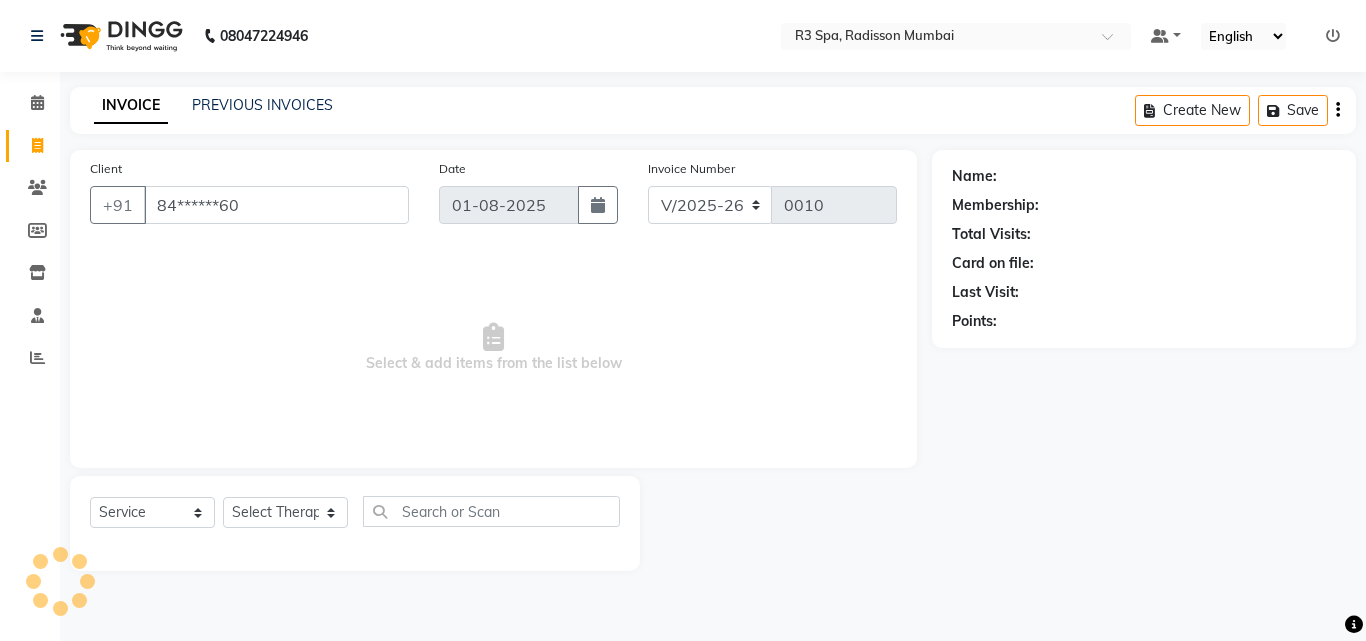 type on "84******60" 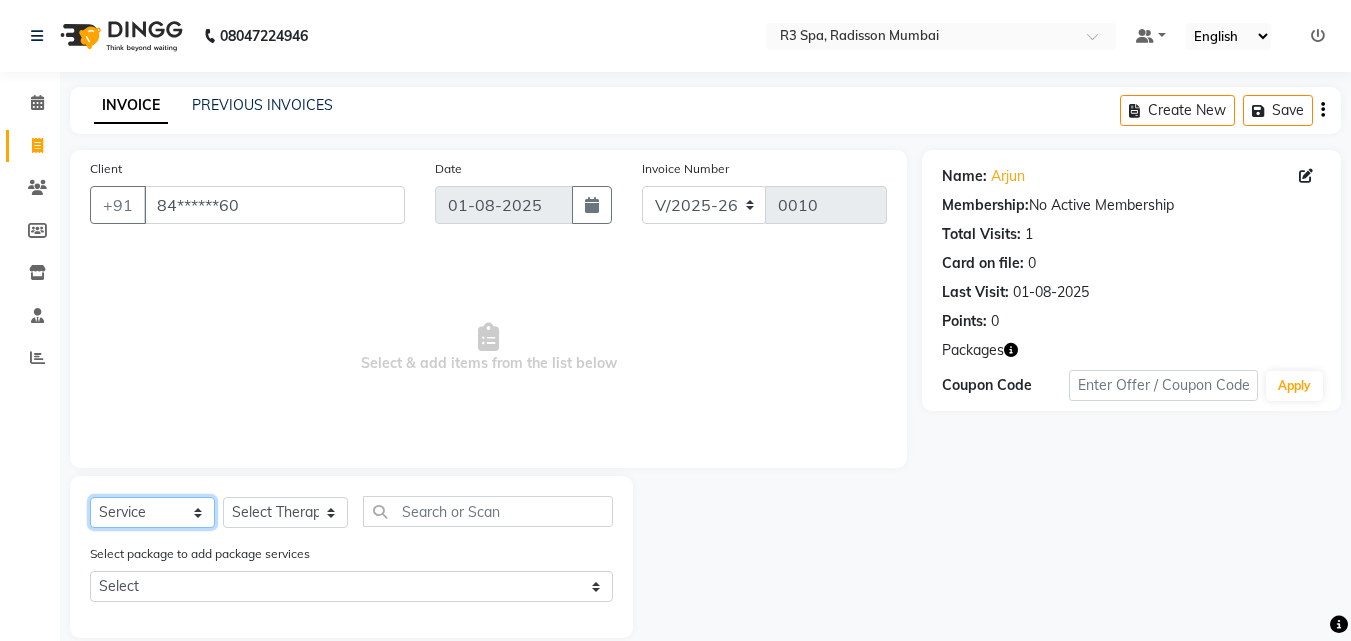 click on "Select  Service  Product  Membership  Package Voucher Prepaid Gift Card" 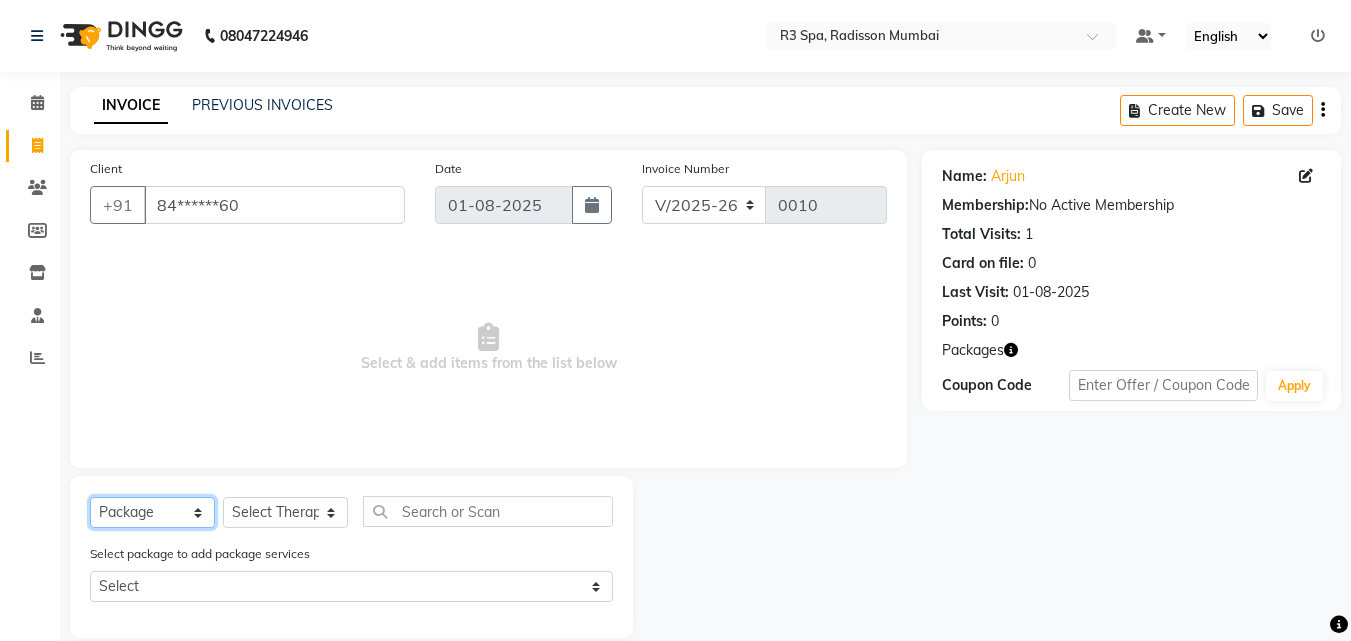 click on "Select  Service  Product  Membership  Package Voucher Prepaid Gift Card" 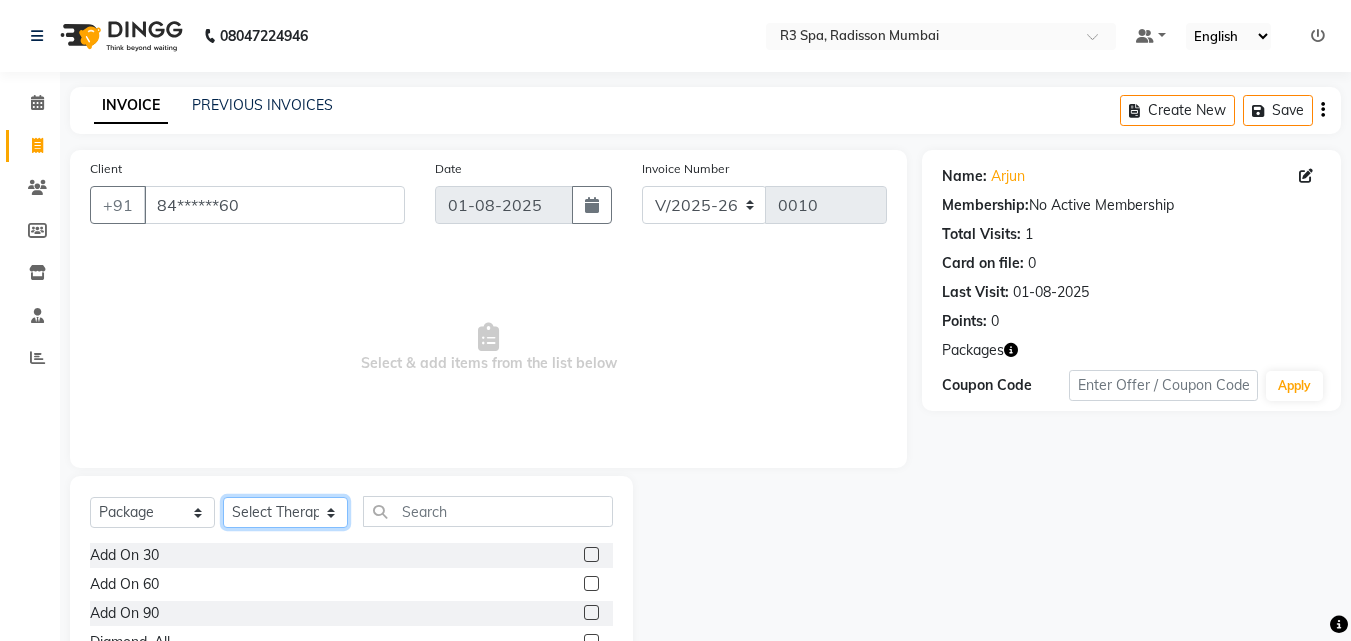 drag, startPoint x: 328, startPoint y: 512, endPoint x: 317, endPoint y: 509, distance: 11.401754 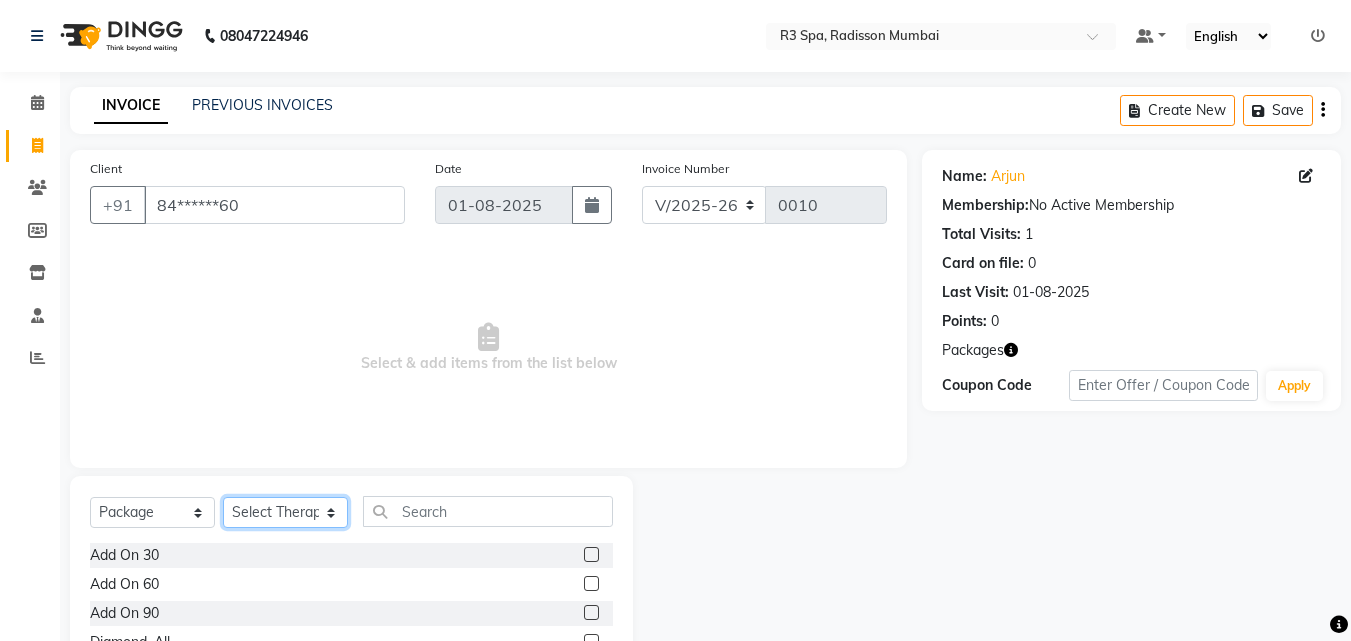 select on "87567" 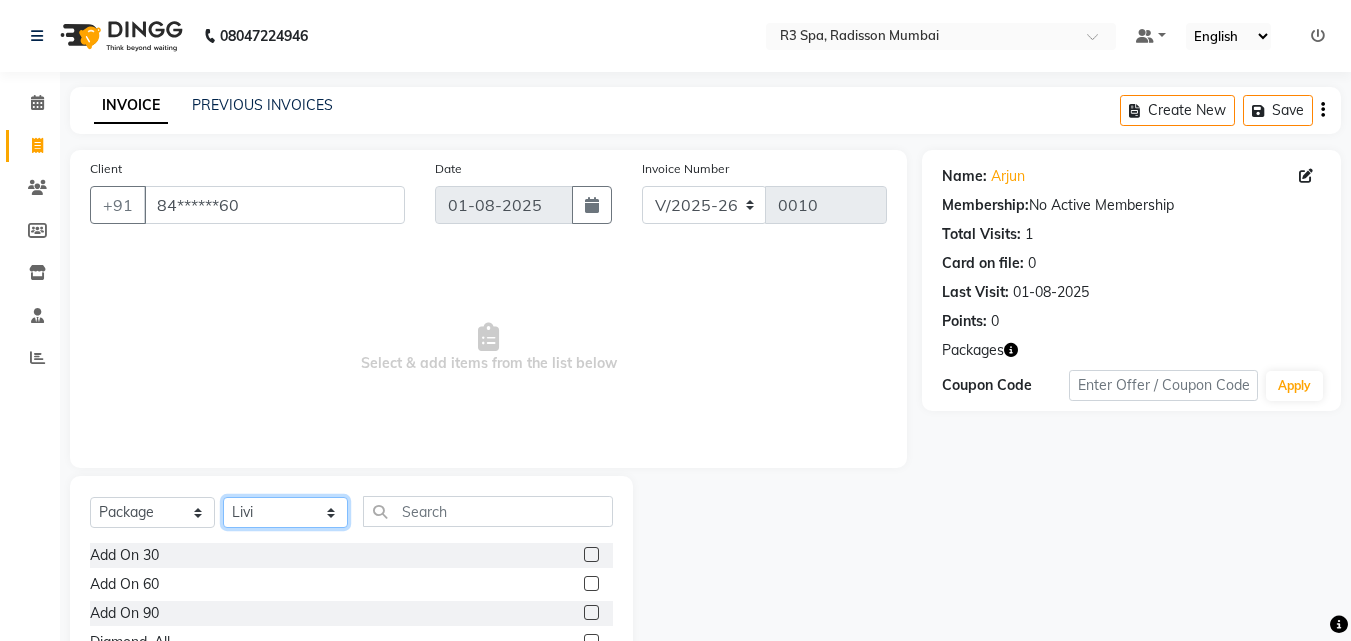 click on "Select Therapist Jojo Kim Livi Lolo Messiah Mini Poonam" 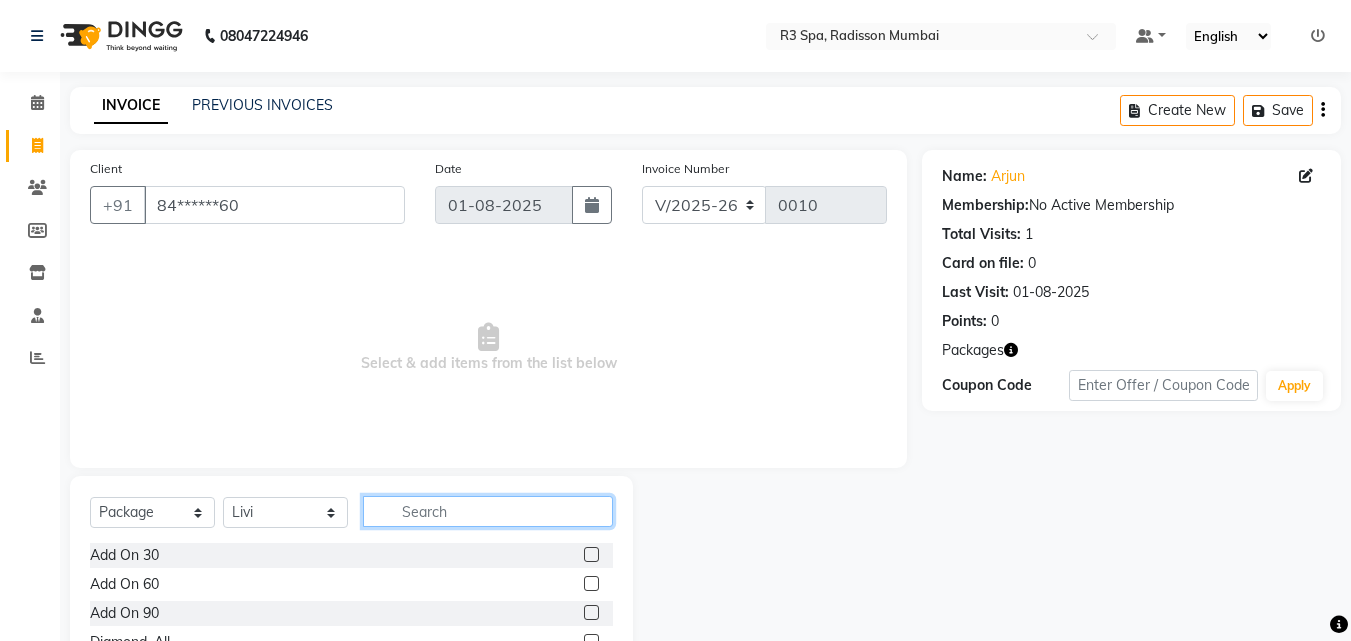 click 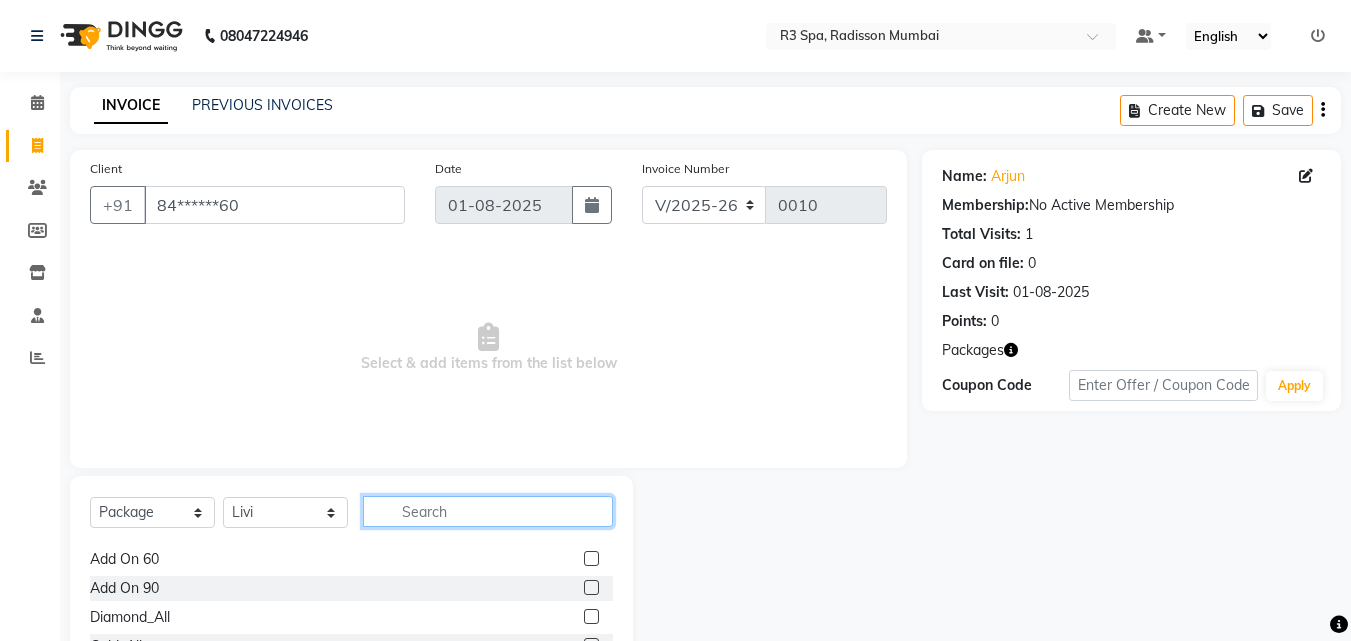 scroll, scrollTop: 32, scrollLeft: 0, axis: vertical 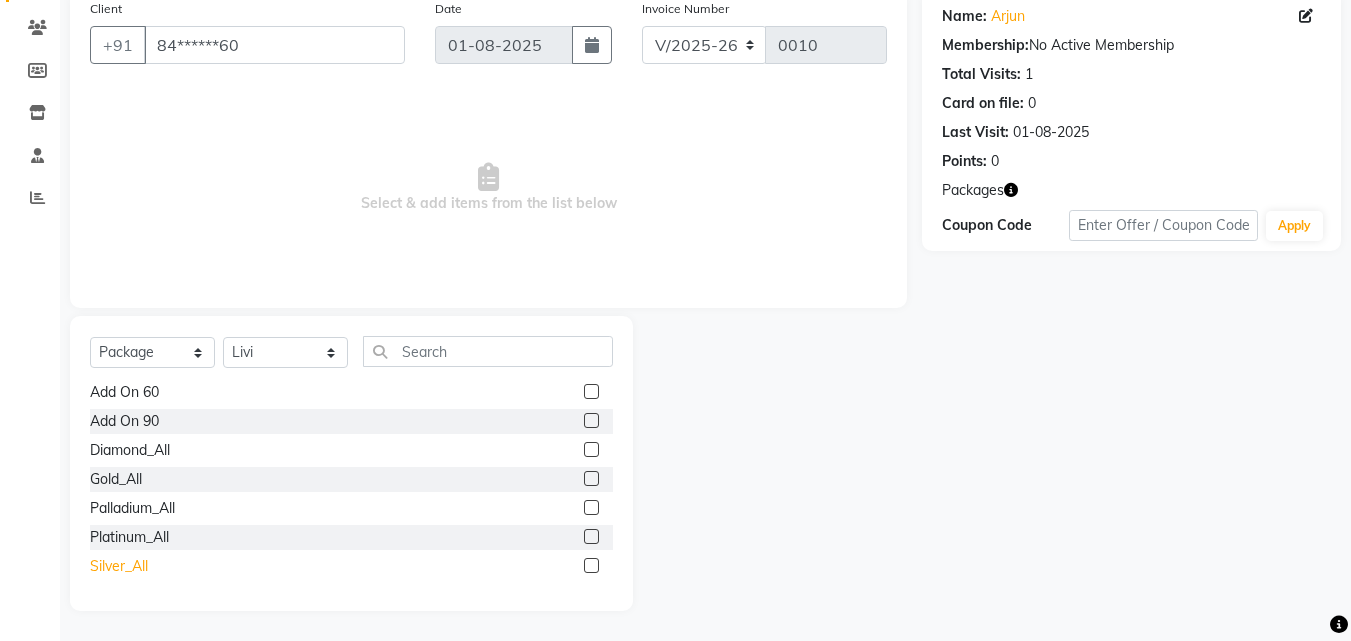 click on "Silver_All" 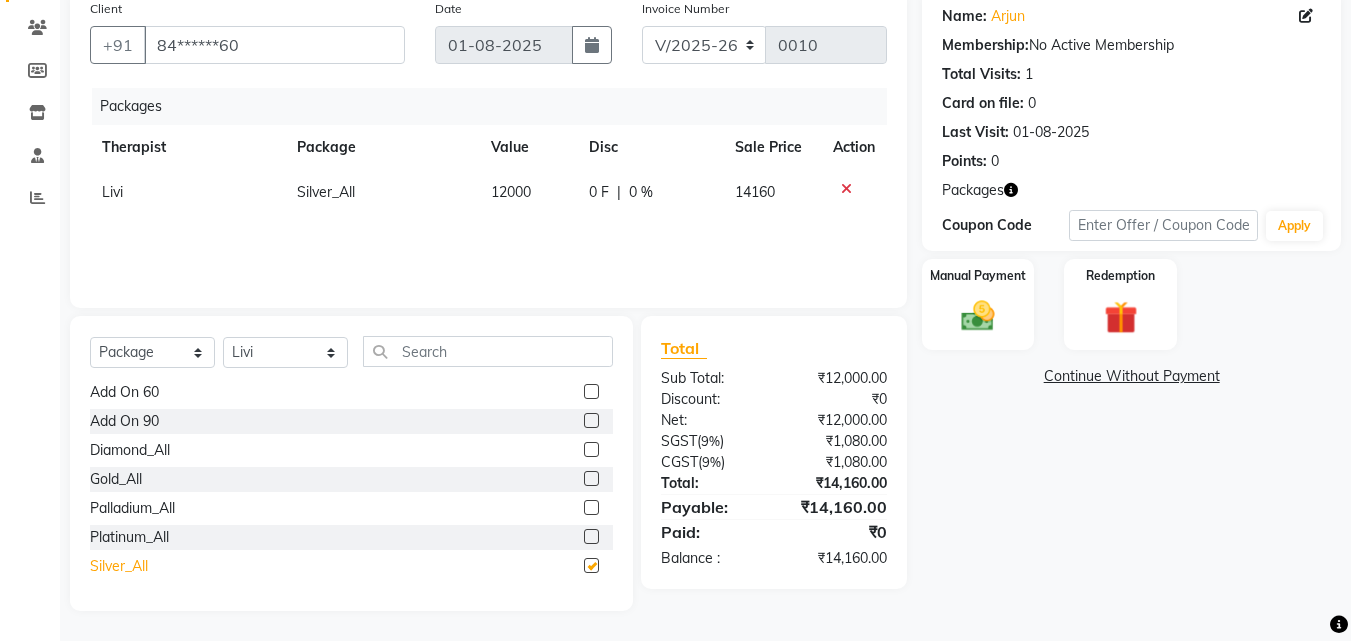 checkbox on "false" 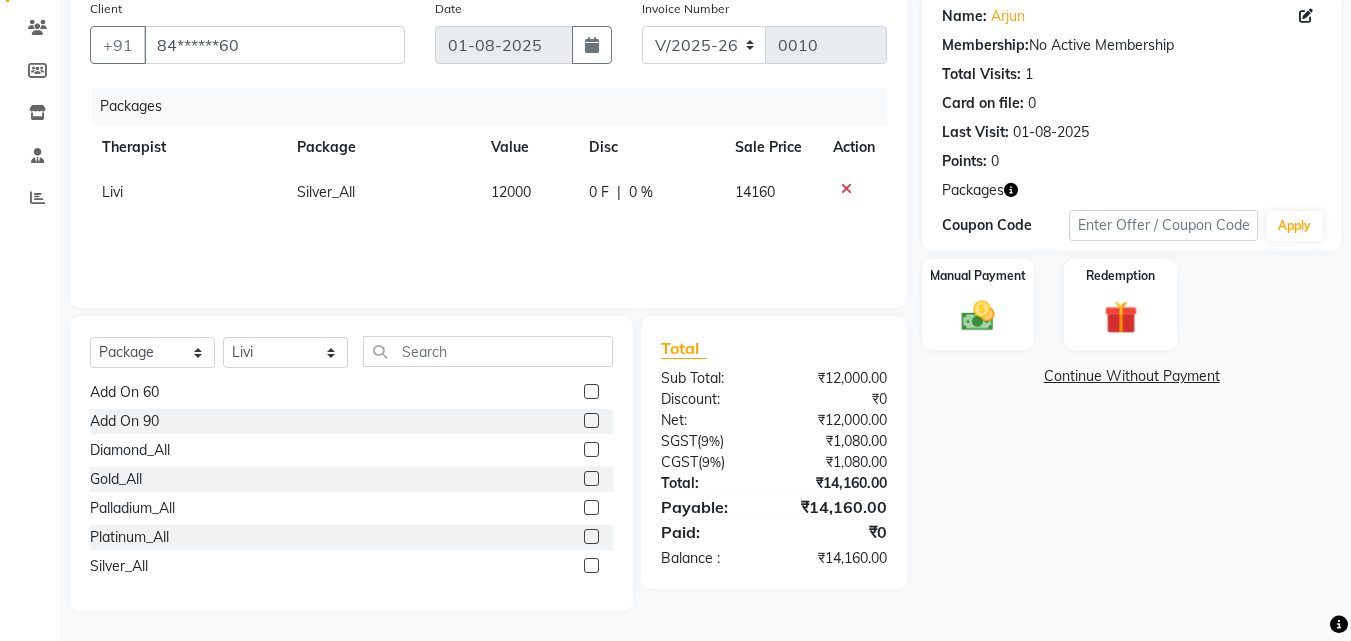 scroll, scrollTop: 0, scrollLeft: 0, axis: both 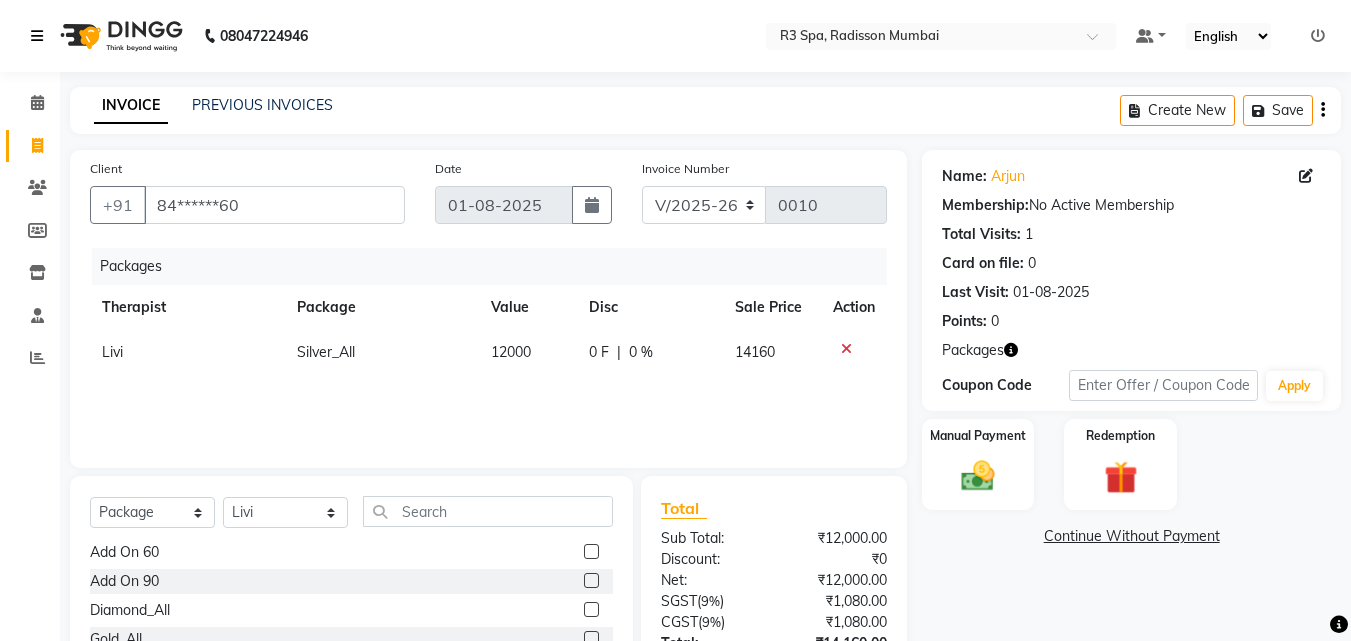 click at bounding box center [41, 36] 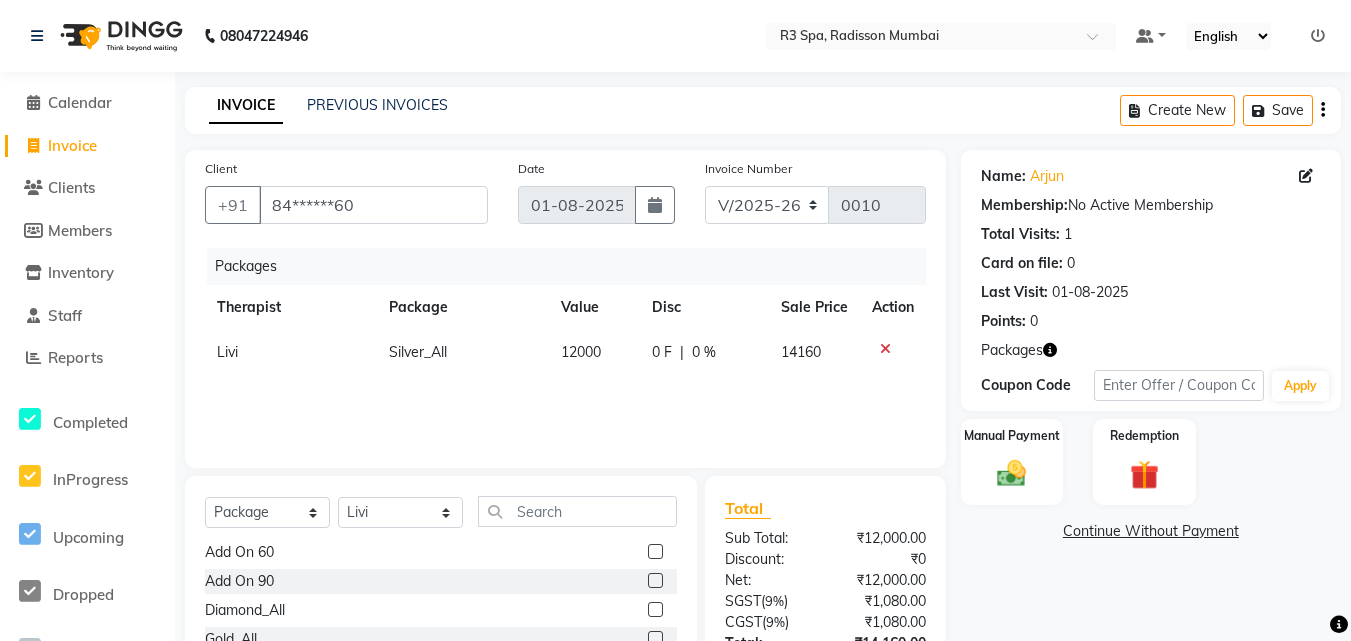 click on "Calendar" 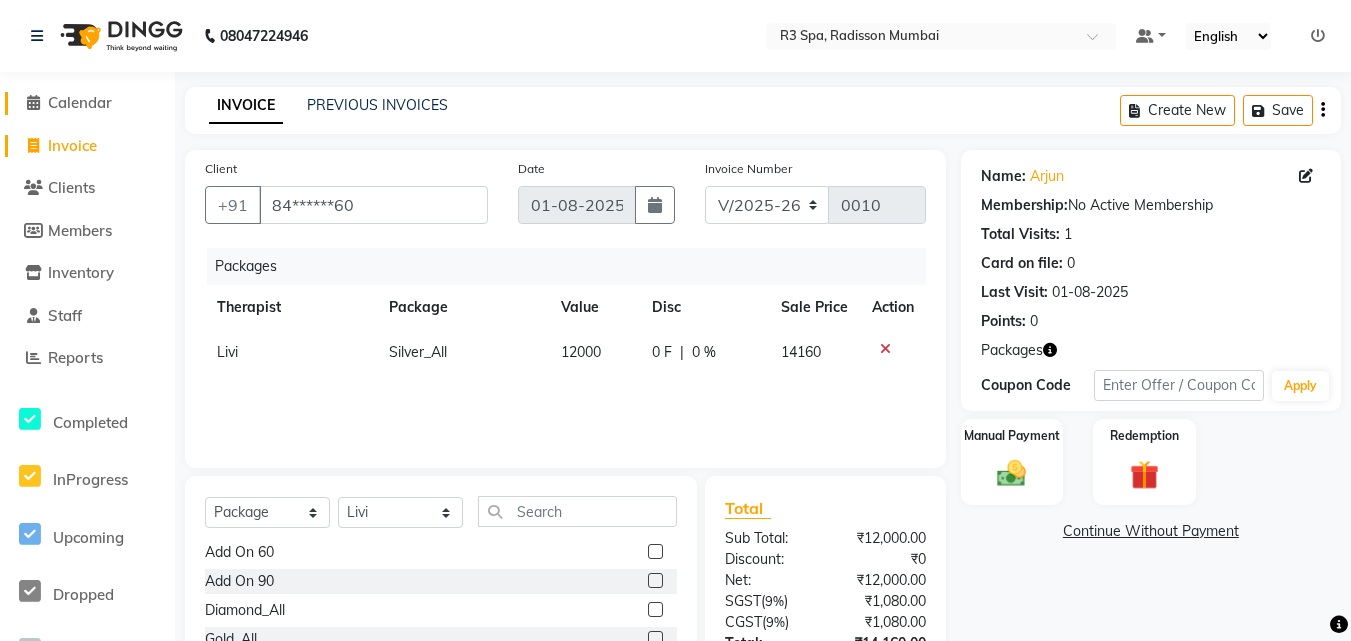 click on "Calendar" 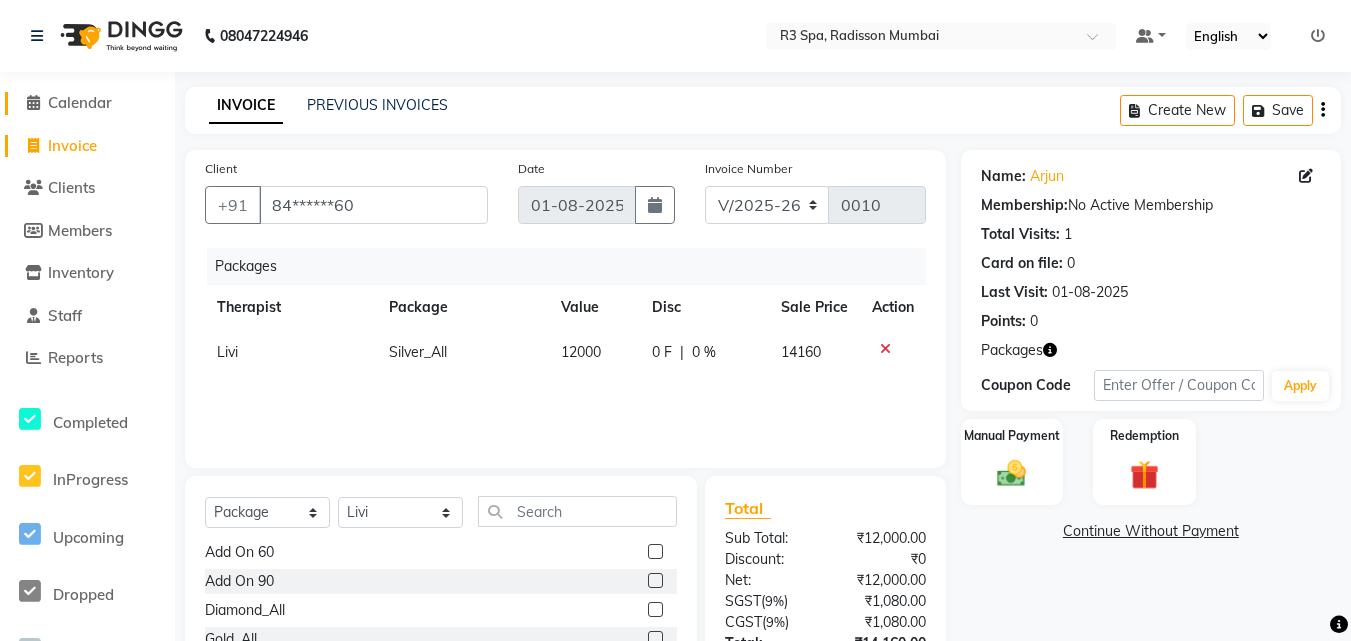 click on "Calendar" 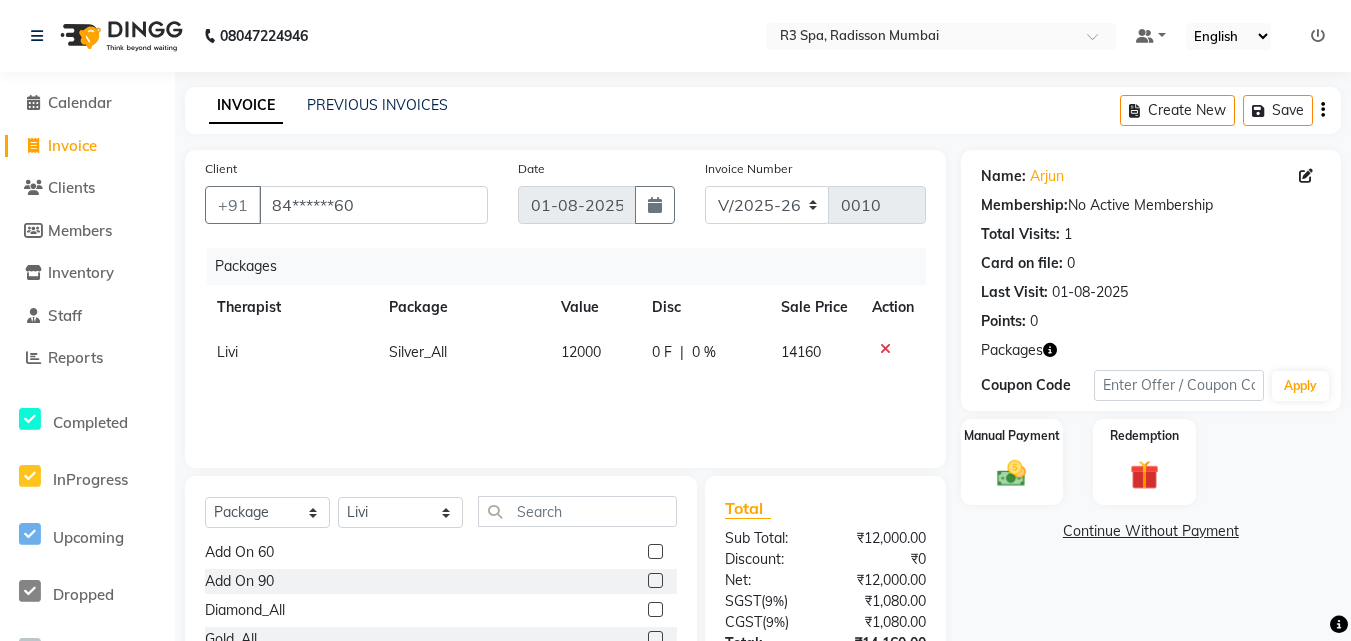 click on "08047224946" 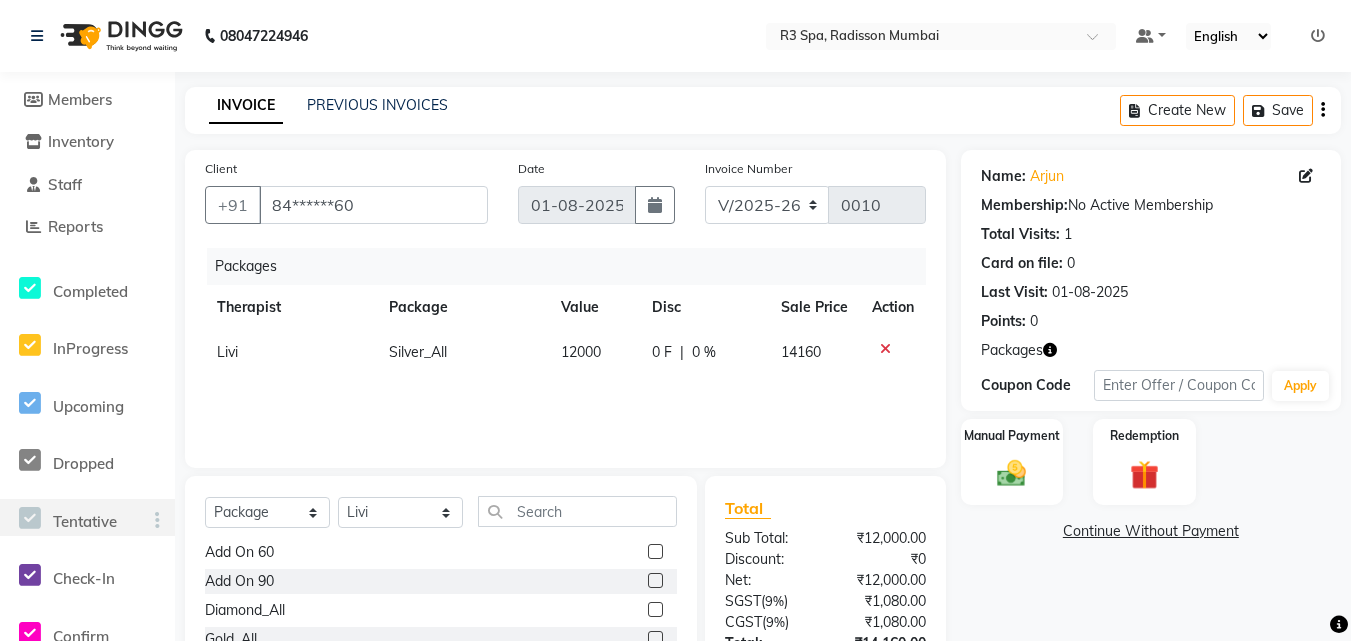 scroll, scrollTop: 0, scrollLeft: 0, axis: both 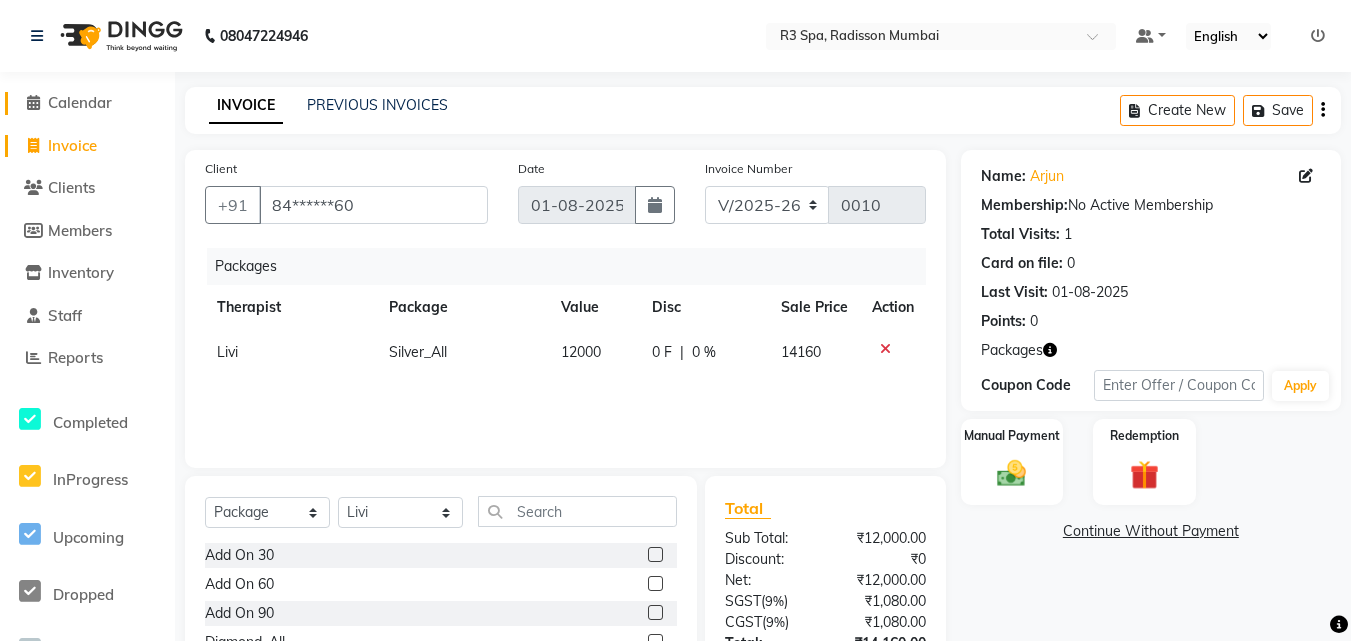click on "Calendar" 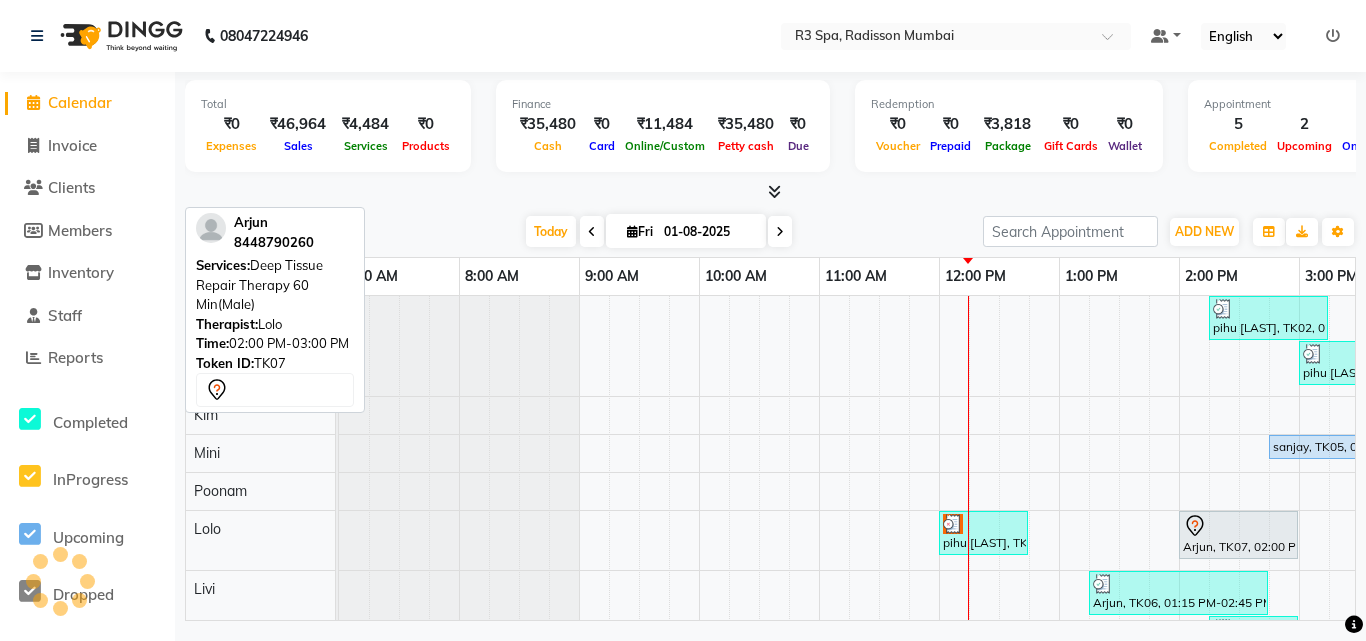 scroll, scrollTop: 103, scrollLeft: 0, axis: vertical 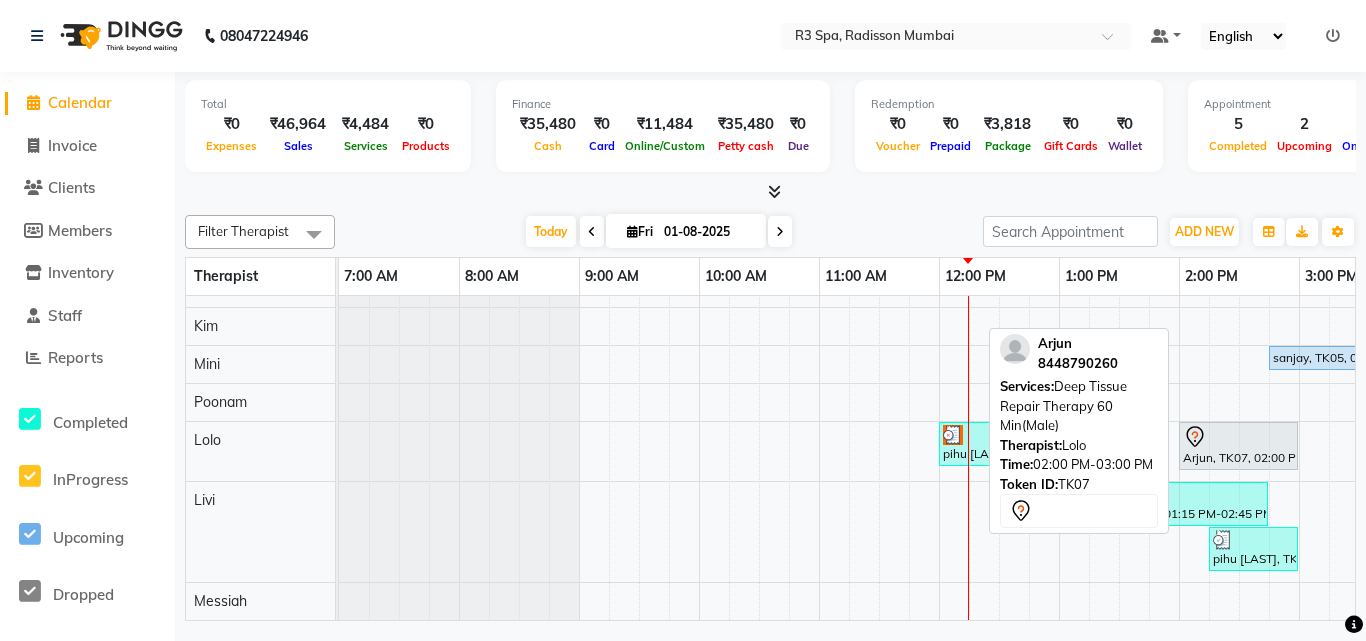 click on "Arjun, TK07, 02:00 PM-03:00 PM, Deep Tissue Repair Therapy 60 Min(Male)" at bounding box center (1238, 446) 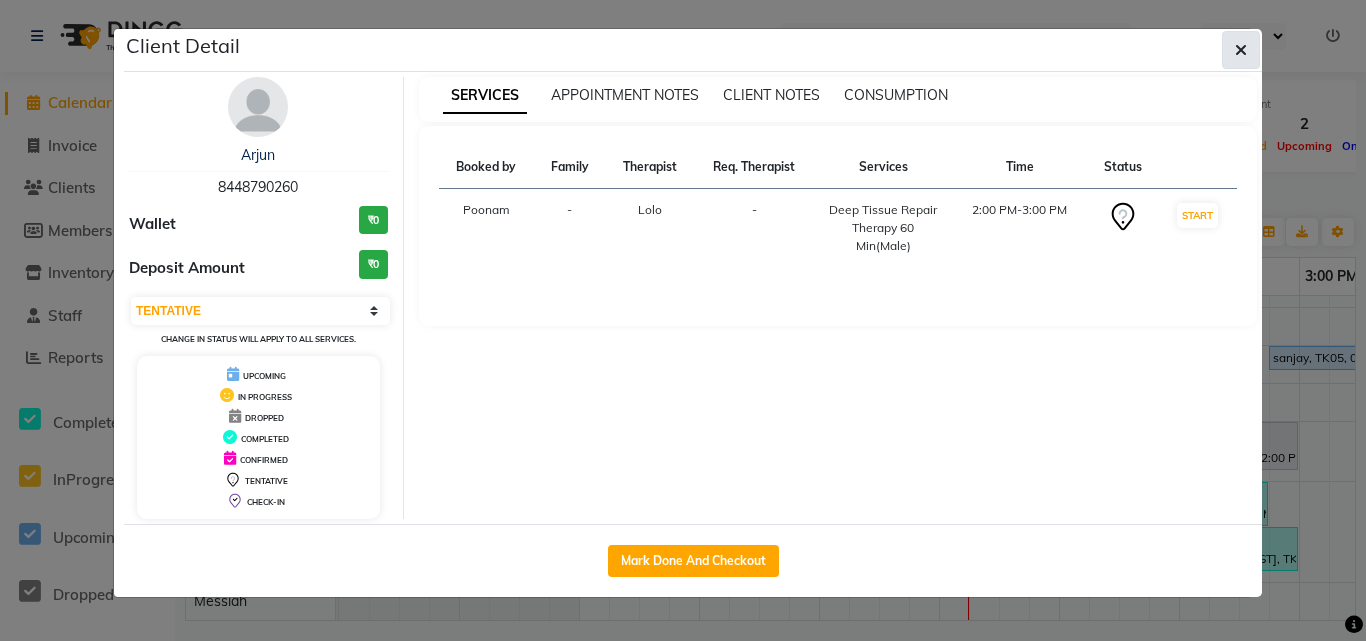 click 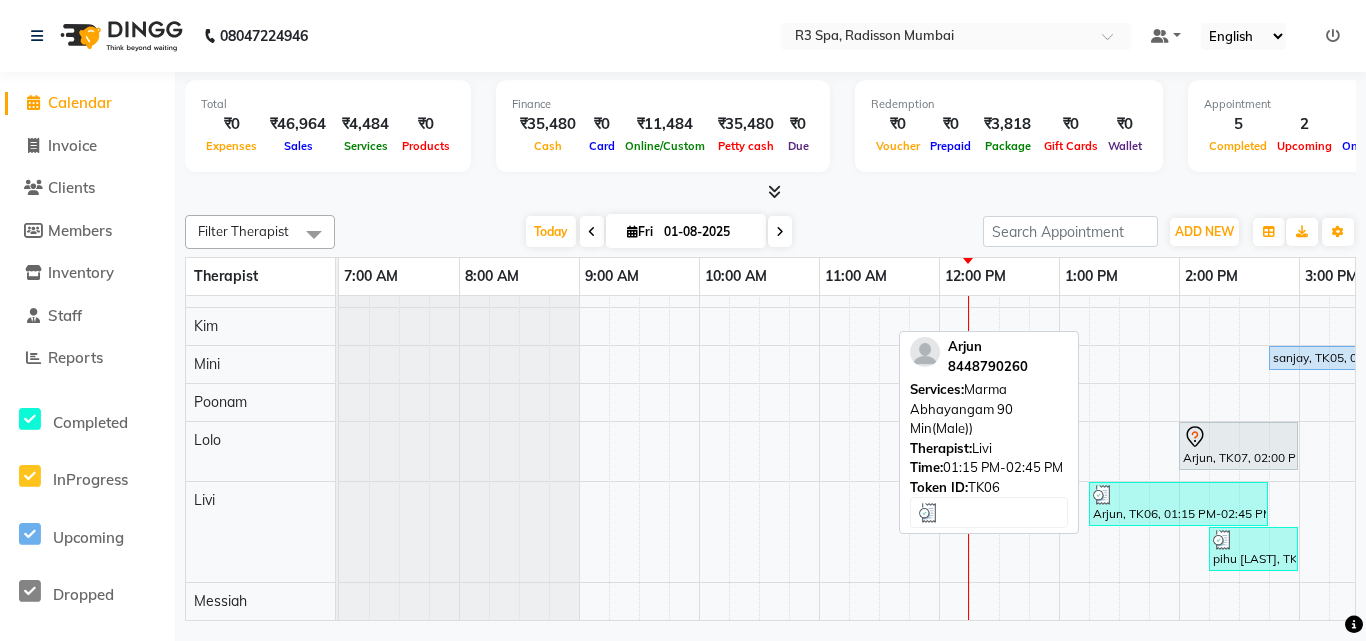 click on "Arjun, TK06, 01:15 PM-02:45 PM, Marma Abhayangam 90 Min(Male))" at bounding box center [1178, 504] 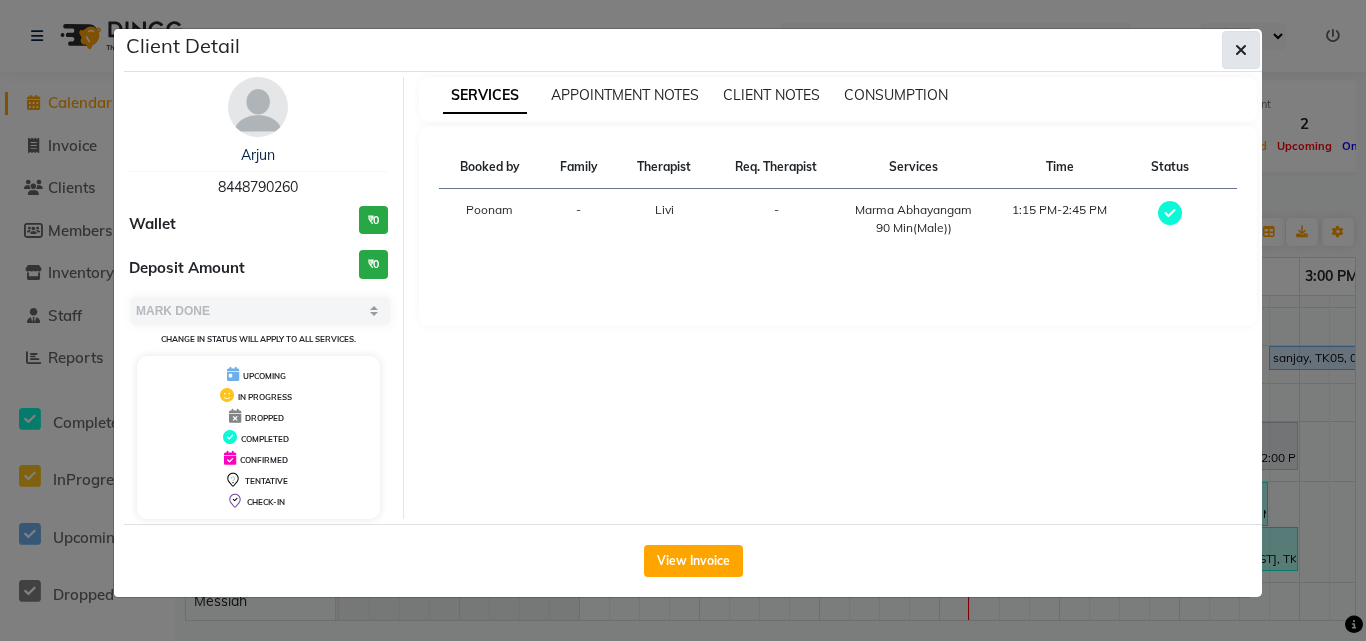 click 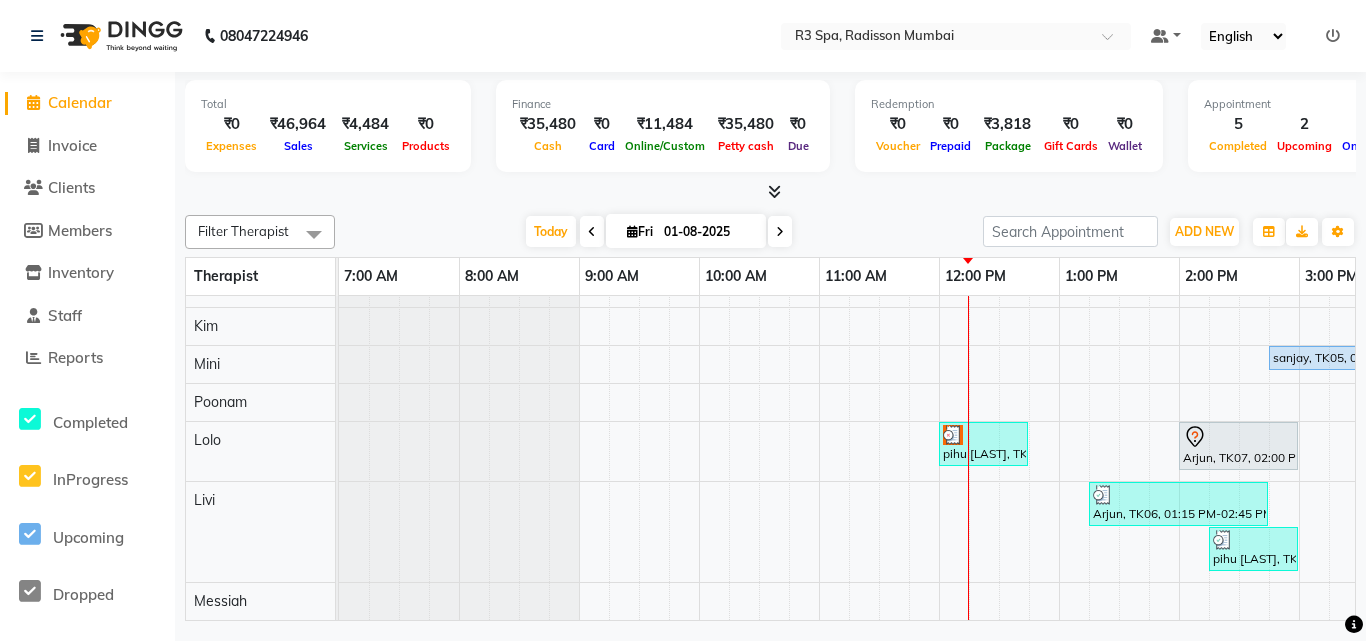 scroll, scrollTop: 104, scrollLeft: 897, axis: both 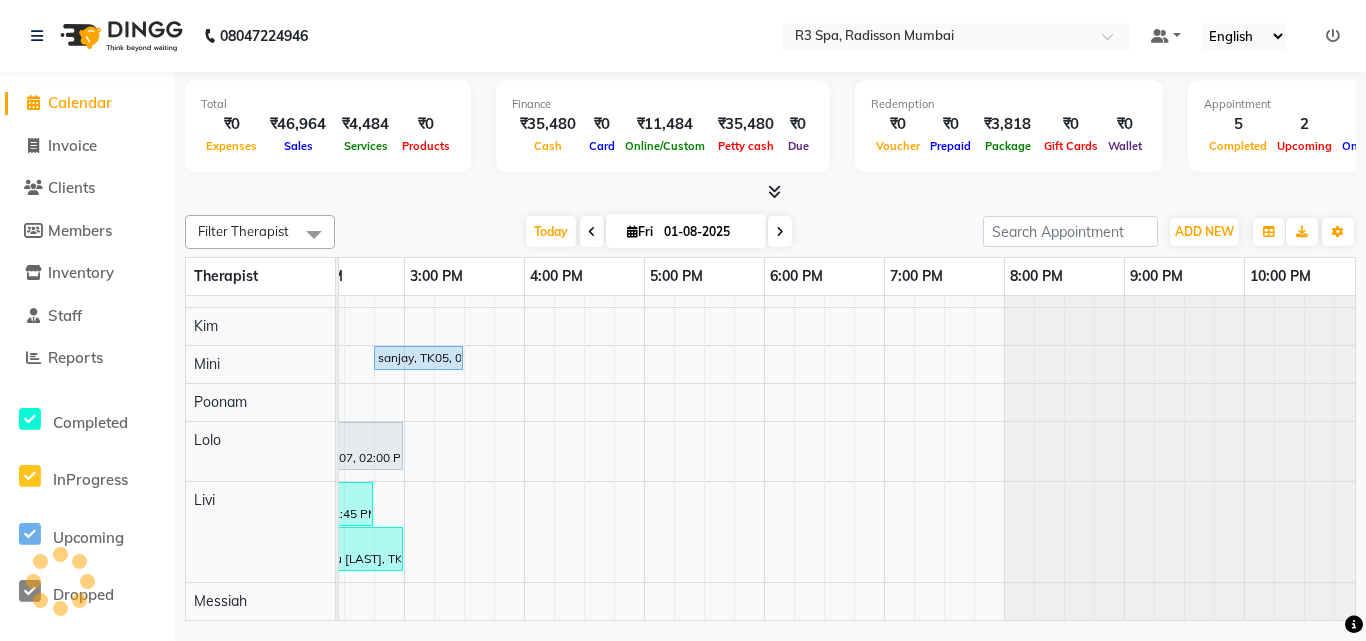 click on "pihu [LAST], TK02, 02:15 PM-03:15 PM, Traditional Swedish Relaxation Therapy 60 Min(Male)     pihu [LAST], TK04, 03:00 PM-04:00 PM, Deep Tissue Repair Therapy 60 Min(Male)    sanjay, TK05, 02:45 PM-03:30 PM, Indian Head, Neck and Shoulder Massage(Male) 45 Min     pihu [LAST], TK01, 12:00 PM-12:45 PM, Indian Head, Neck and Shoulder Massage(Male) 45 Min             Arjun, TK07, 02:00 PM-03:00 PM, Deep Tissue Repair Therapy 60 Min(Male)     Arjun, TK06, 01:15 PM-02:45 PM, Marma Abhayangam 90 Min(Male))     pihu [LAST], TK03, 02:15 PM-03:00 PM, Indian Head, Neck and Shoulder Massage(Female) 45 Min" at bounding box center (464, 413) 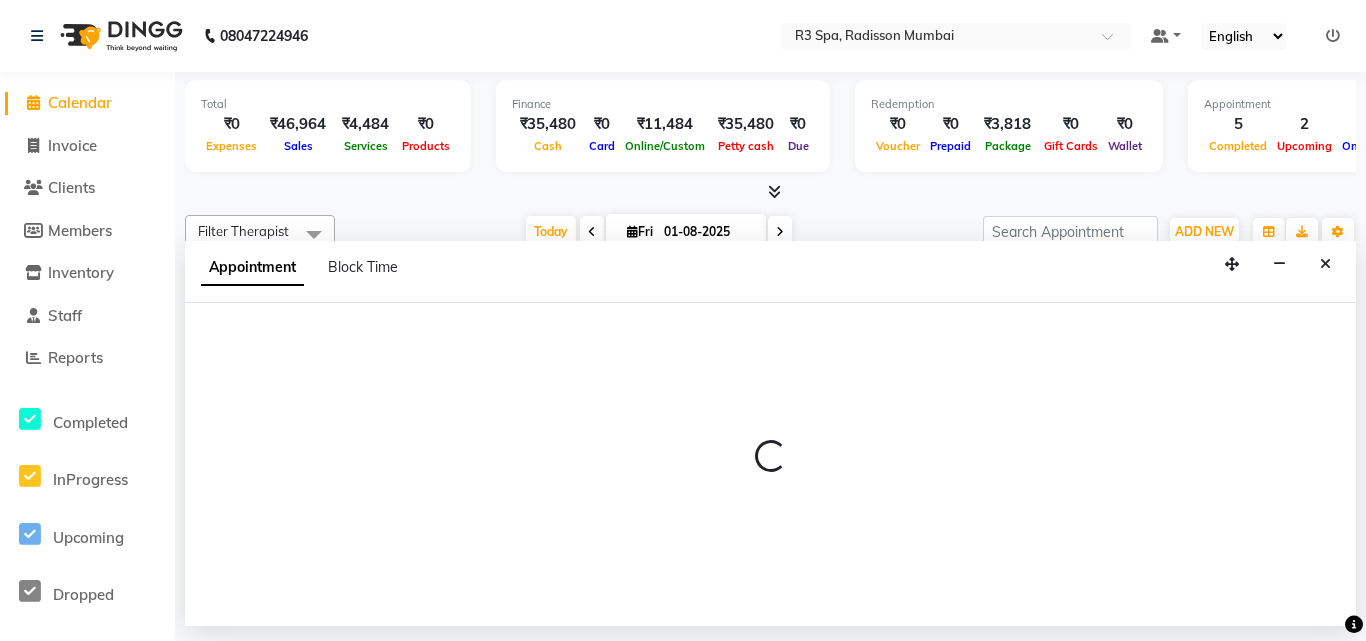 select on "87565" 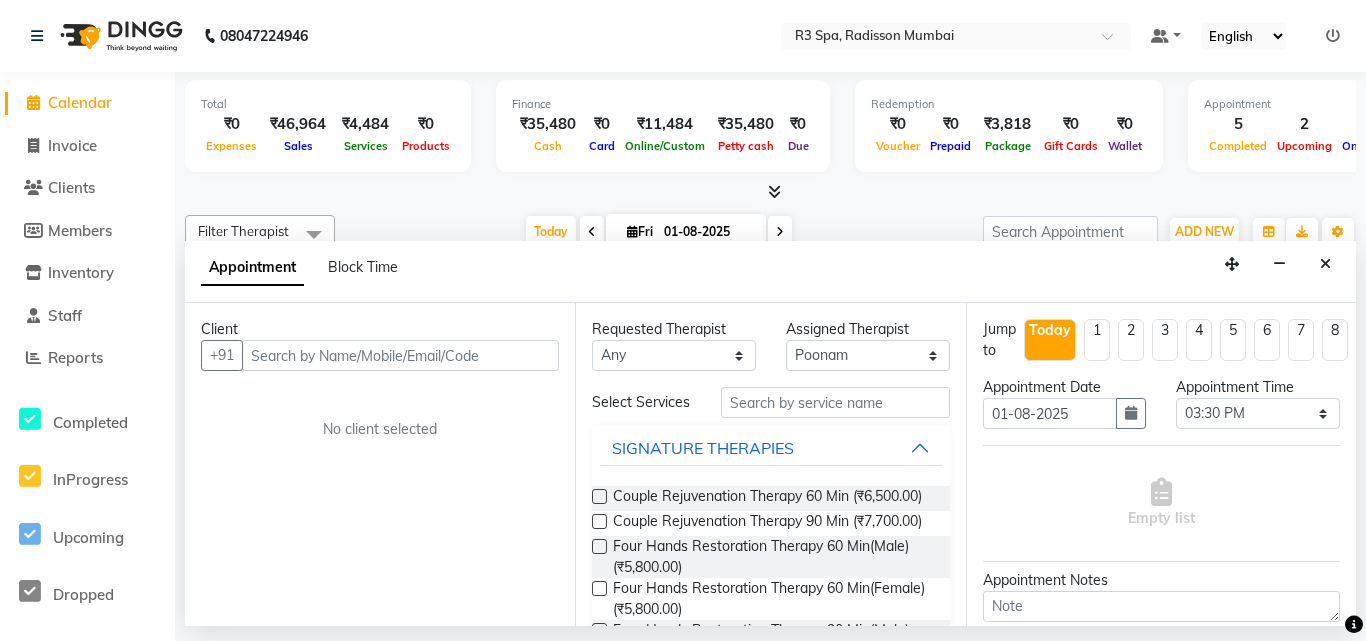 click at bounding box center [400, 355] 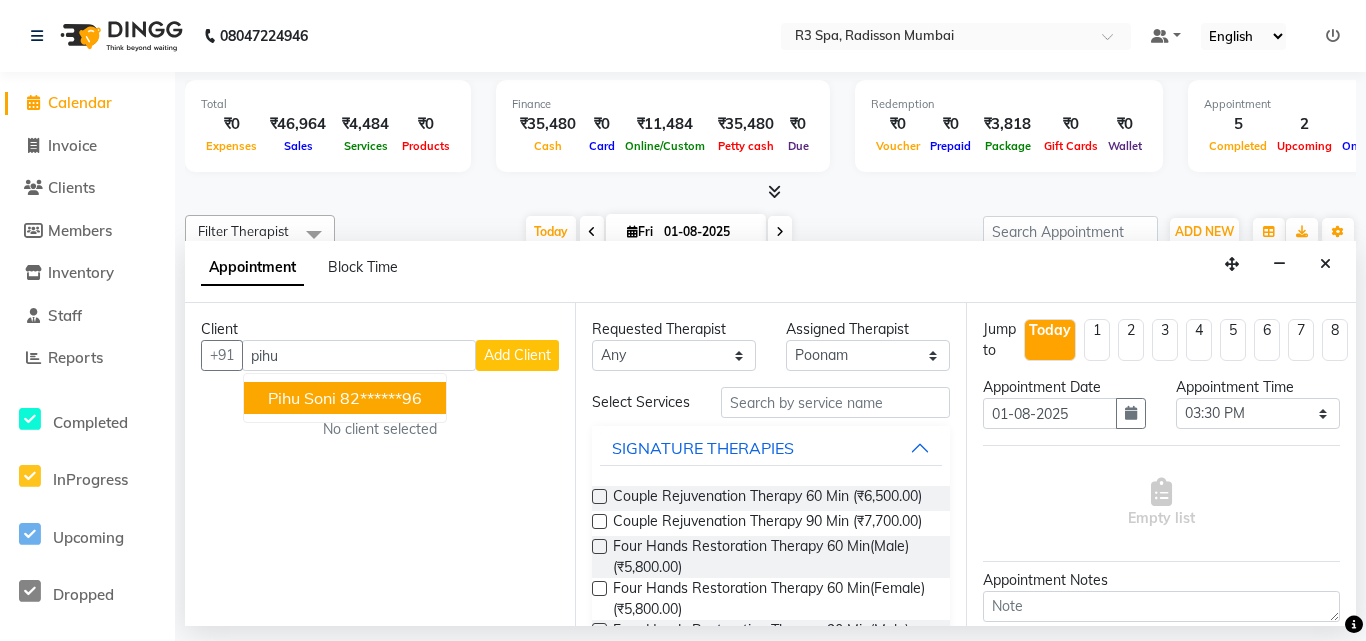 click on "pihu [LAST]  [PHONE]" at bounding box center (345, 398) 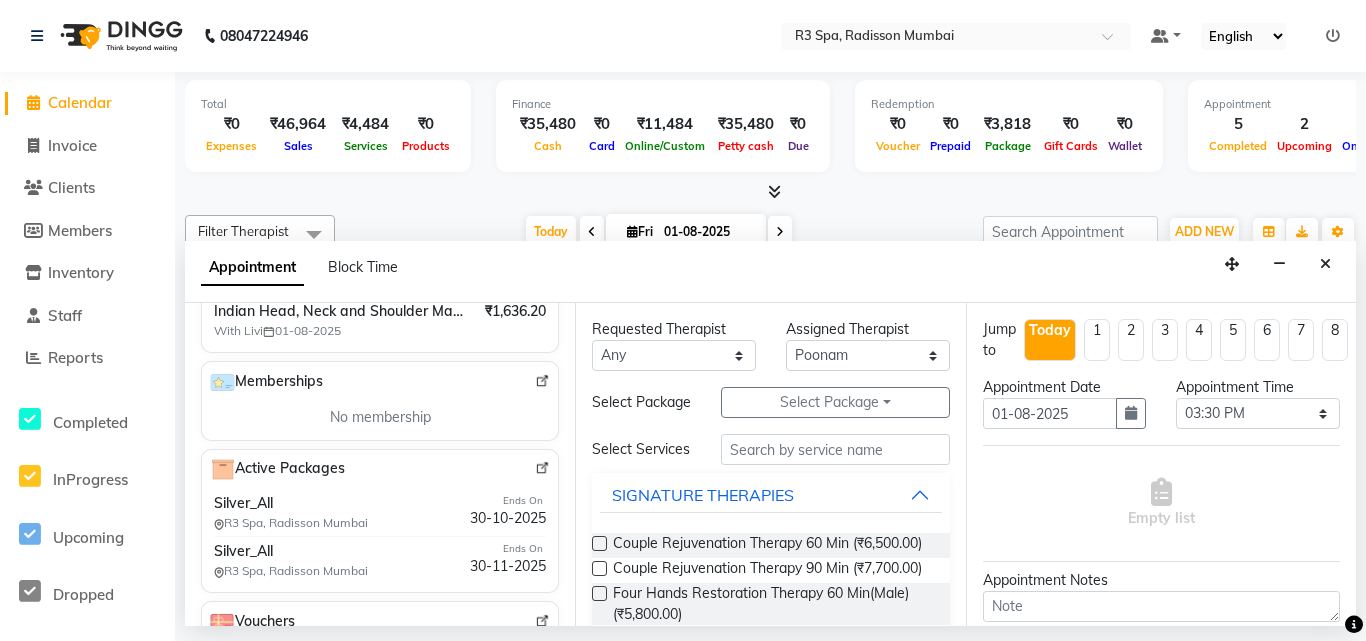 scroll, scrollTop: 600, scrollLeft: 0, axis: vertical 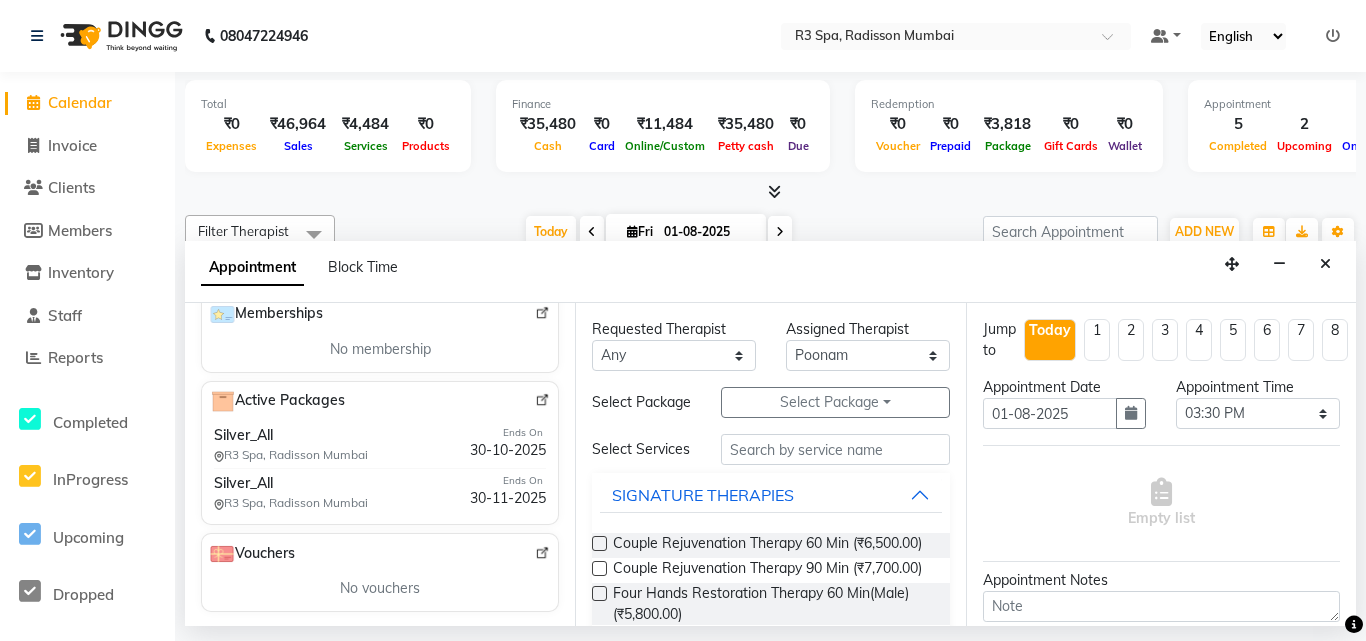 type on "82******96" 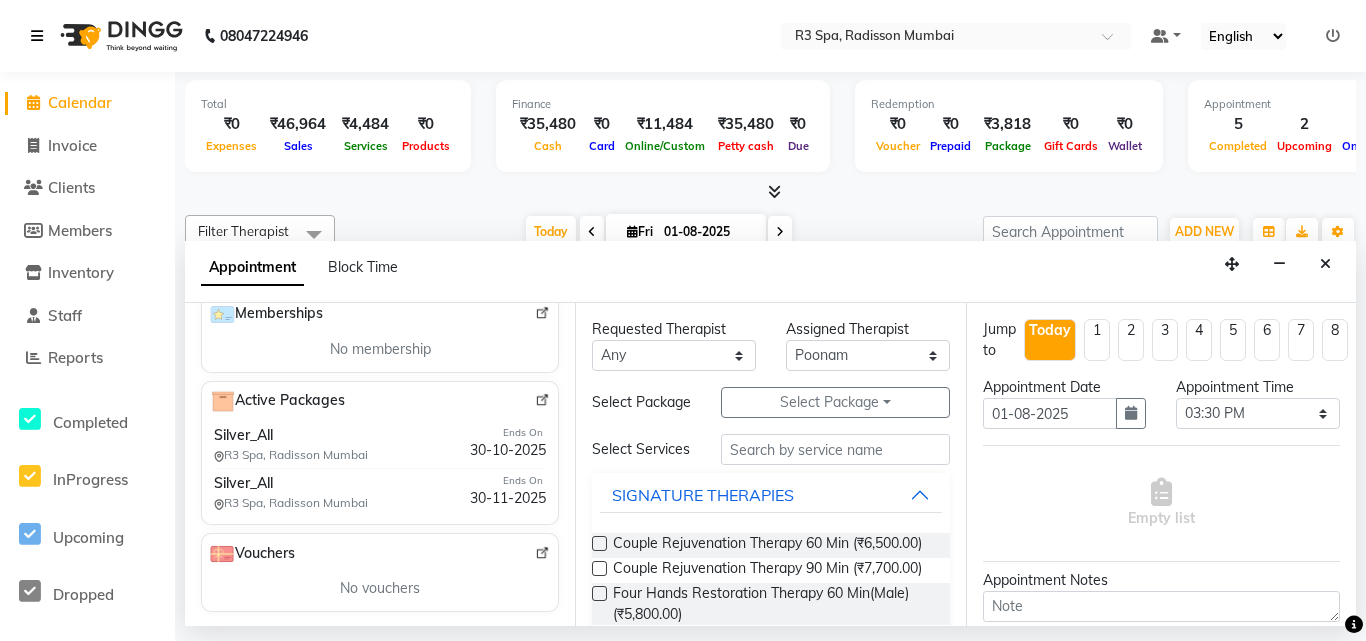 click at bounding box center (37, 36) 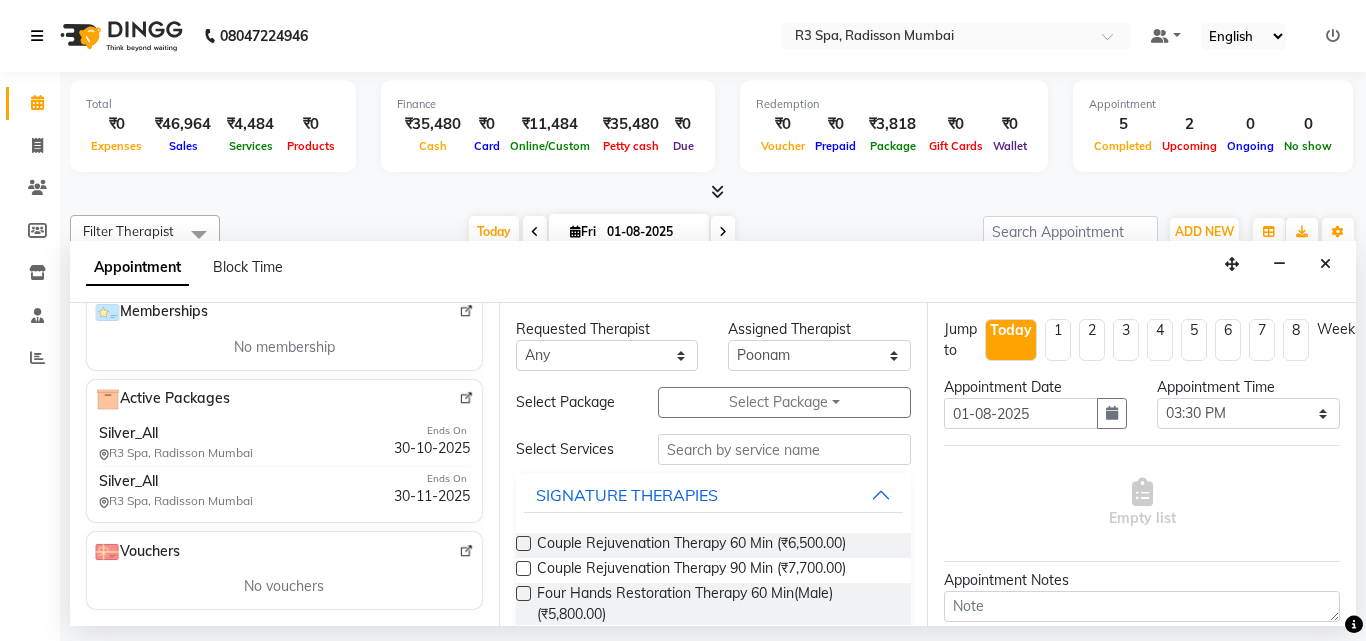 scroll, scrollTop: 579, scrollLeft: 0, axis: vertical 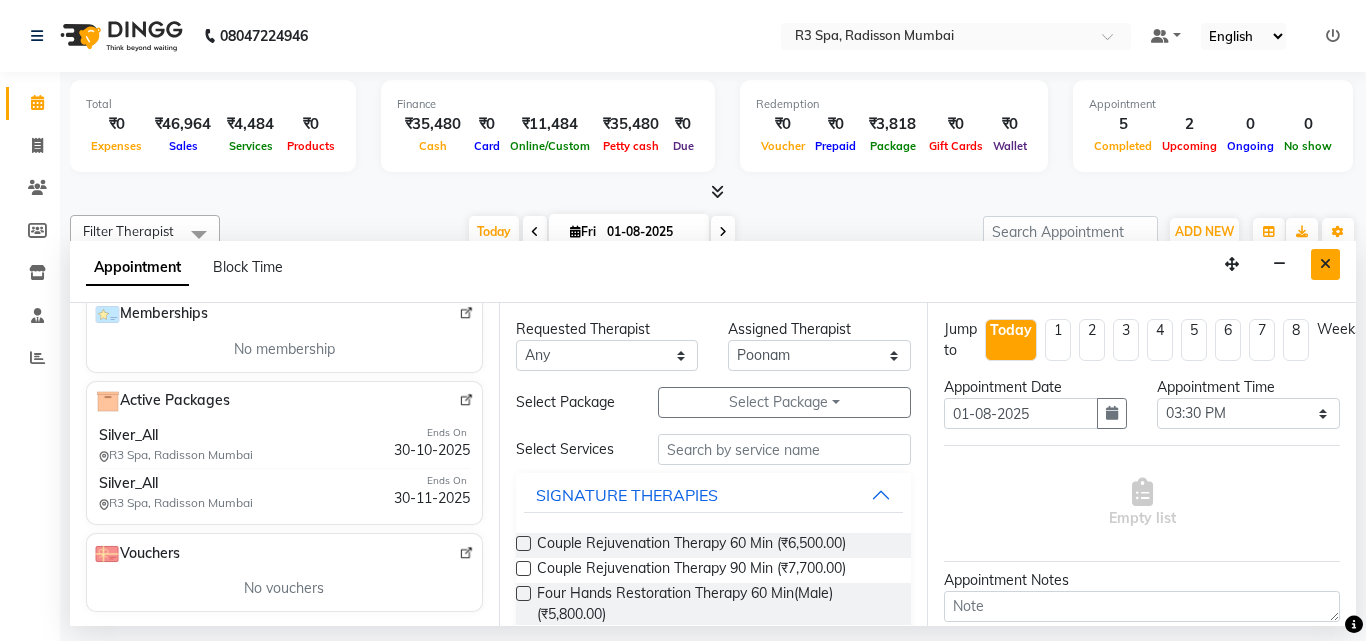 click at bounding box center (1325, 264) 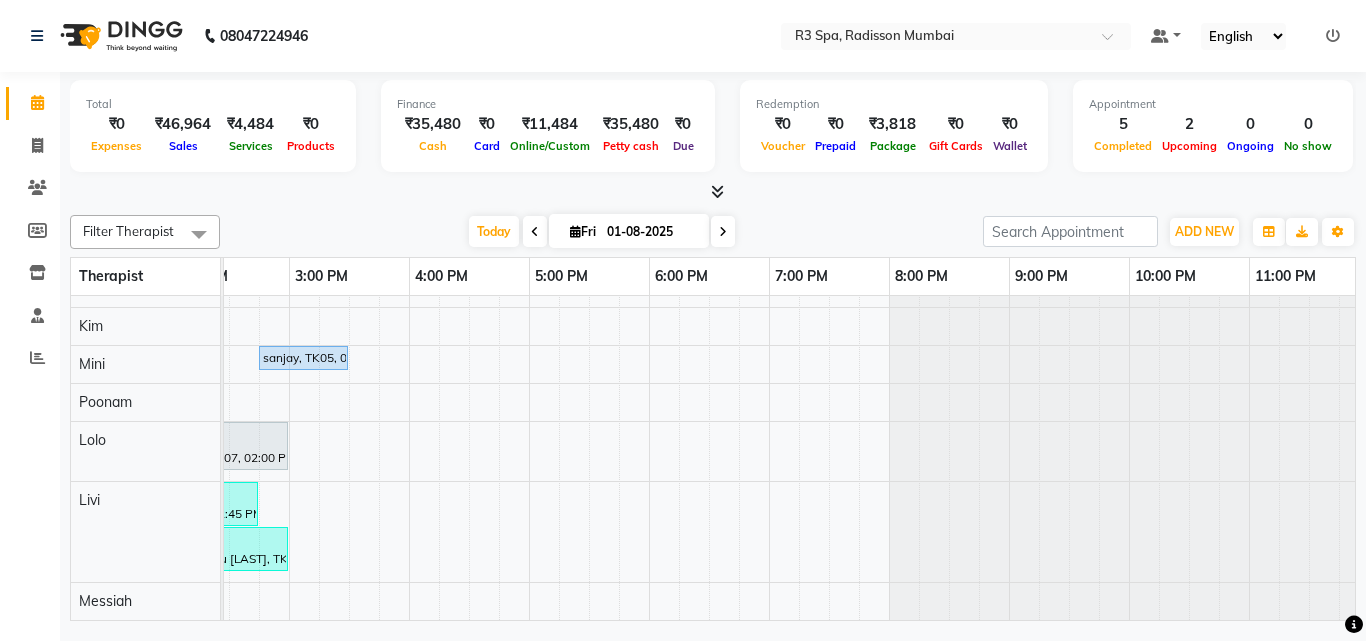 click on "pihu [LAST], TK02, 02:15 PM-03:15 PM, Traditional Swedish Relaxation Therapy 60 Min(Male)     pihu [LAST], TK04, 03:00 PM-04:00 PM, Deep Tissue Repair Therapy 60 Min(Male)    sanjay, TK05, 02:45 PM-03:30 PM, Indian Head, Neck and Shoulder Massage(Male) 45 Min     pihu [LAST], TK01, 12:00 PM-12:45 PM, Indian Head, Neck and Shoulder Massage(Male) 45 Min             Arjun, TK07, 02:00 PM-03:00 PM, Deep Tissue Repair Therapy 60 Min(Male)     Arjun, TK06, 01:15 PM-02:45 PM, Marma Abhayangam 90 Min(Male))     pihu [LAST], TK03, 02:15 PM-03:00 PM, Indian Head, Neck and Shoulder Massage(Female) 45 Min" at bounding box center [349, 413] 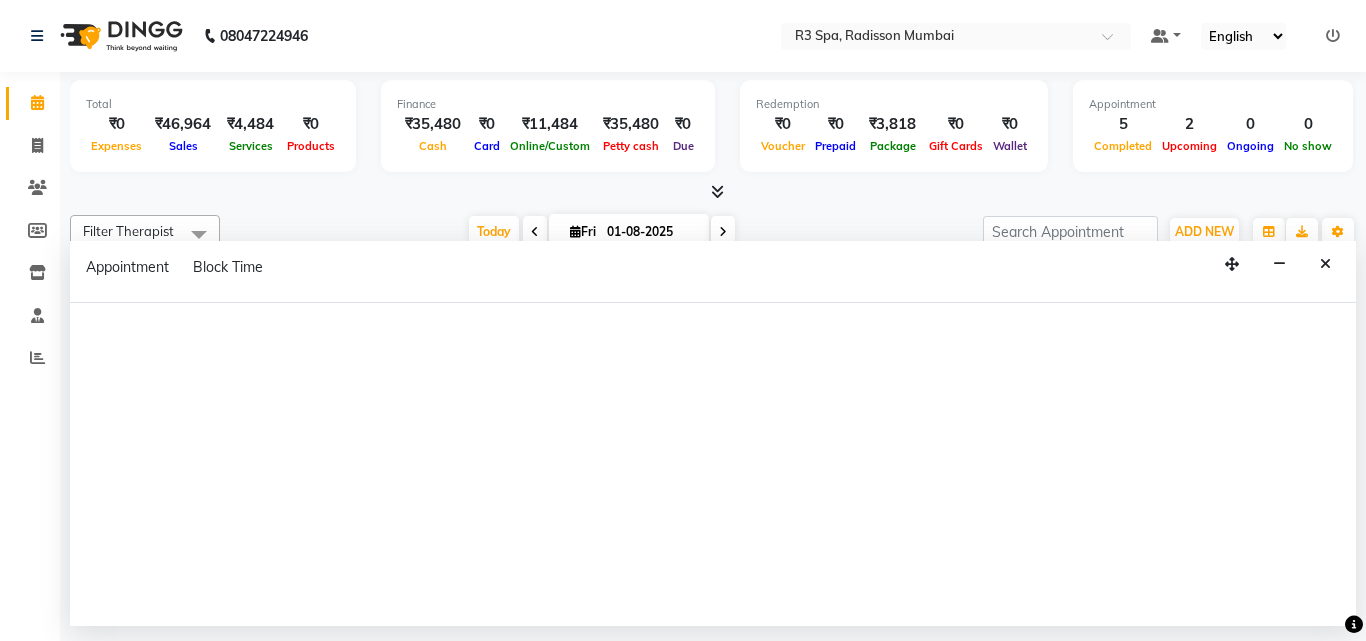 select on "87566" 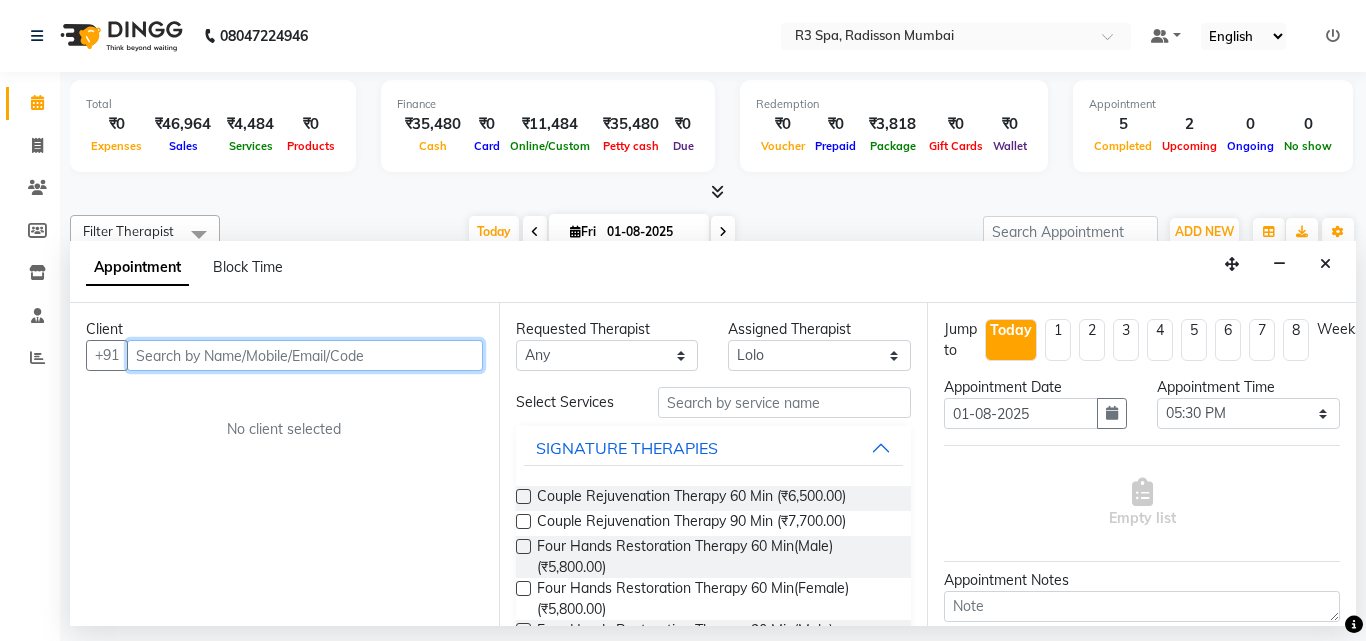 click at bounding box center [305, 355] 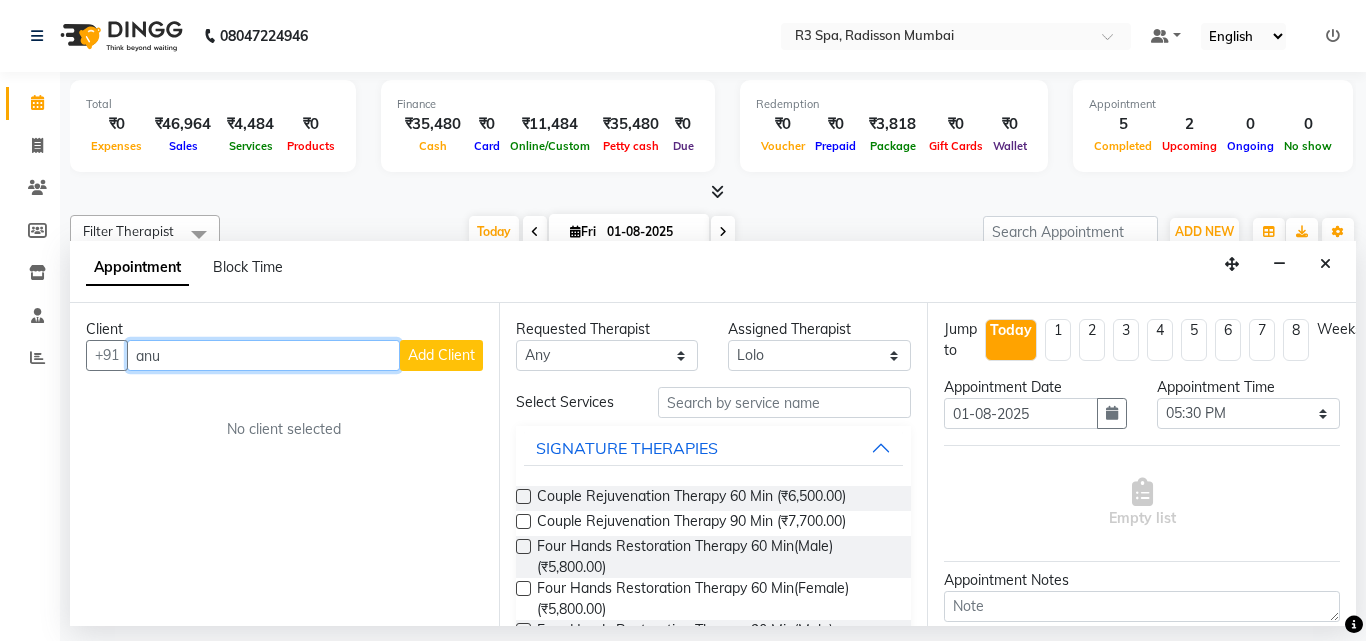type on "anu" 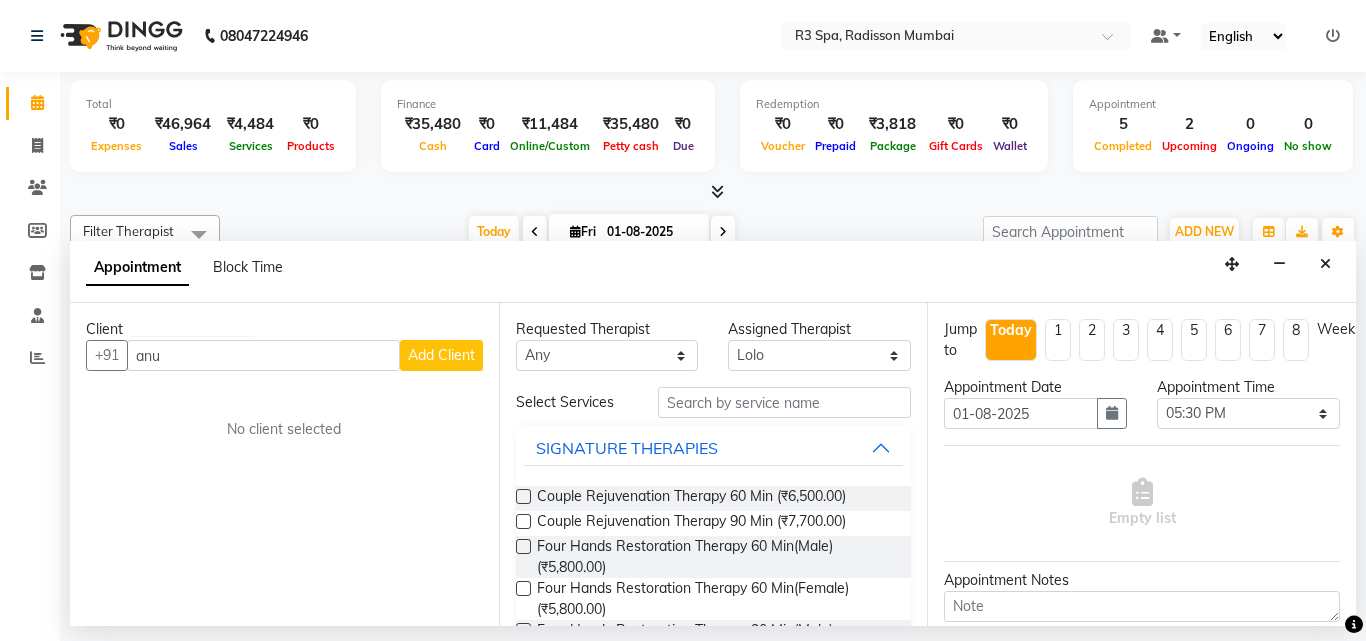 click on "Add Client" at bounding box center [441, 355] 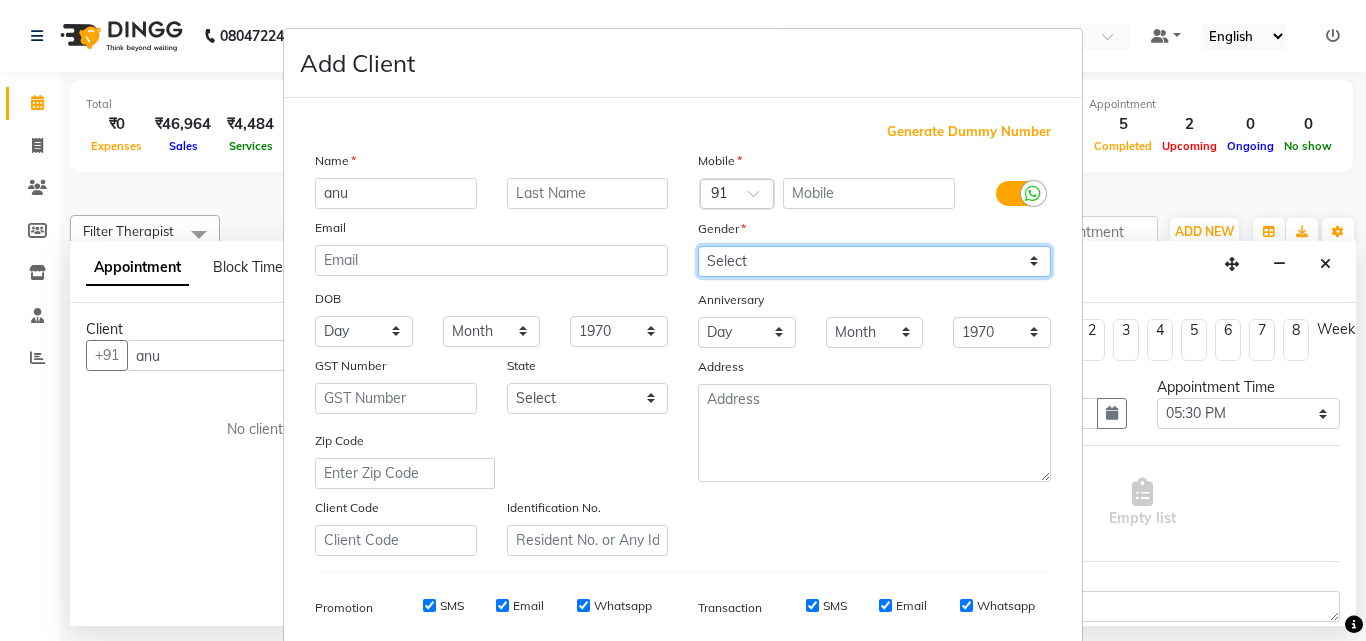 click on "Select Male Female Other Prefer Not To Say" at bounding box center [874, 261] 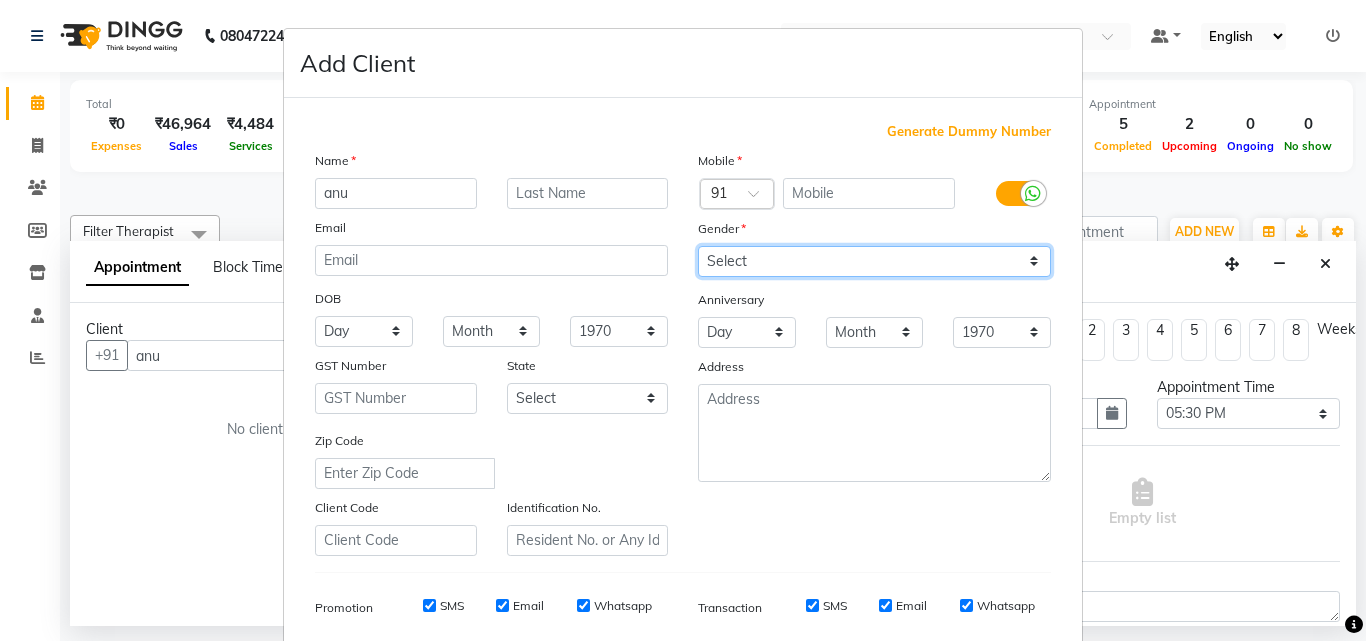 select on "male" 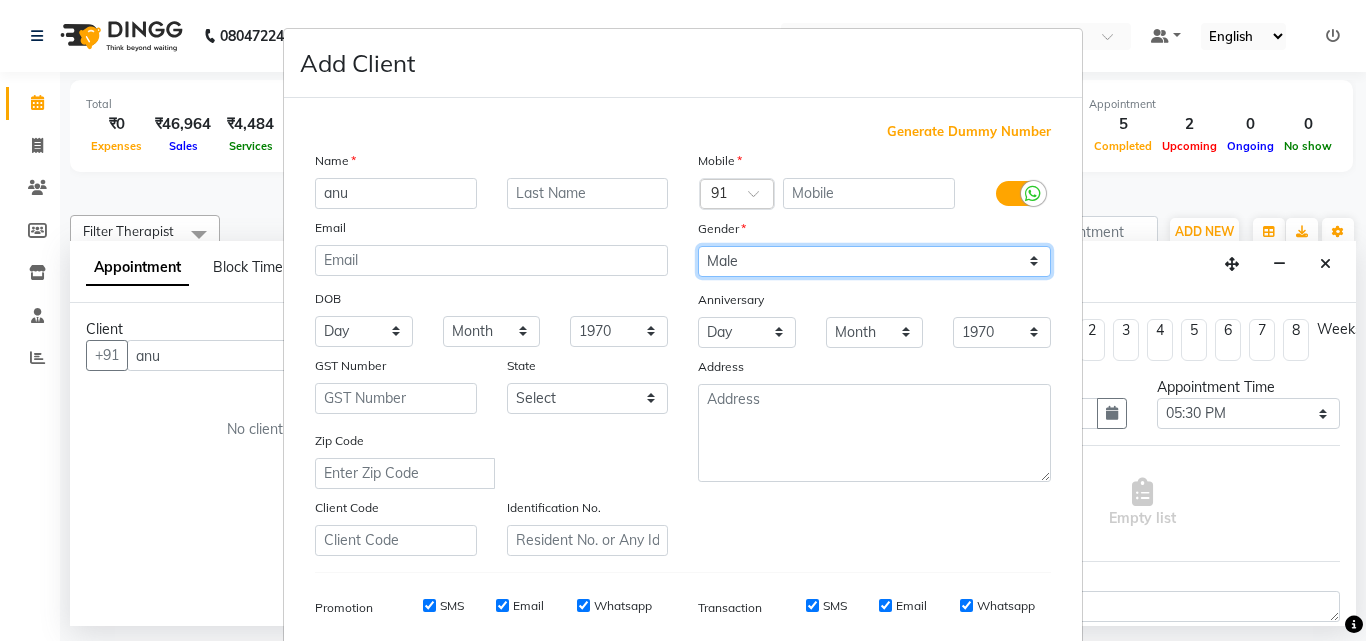 click on "Select Male Female Other Prefer Not To Say" at bounding box center [874, 261] 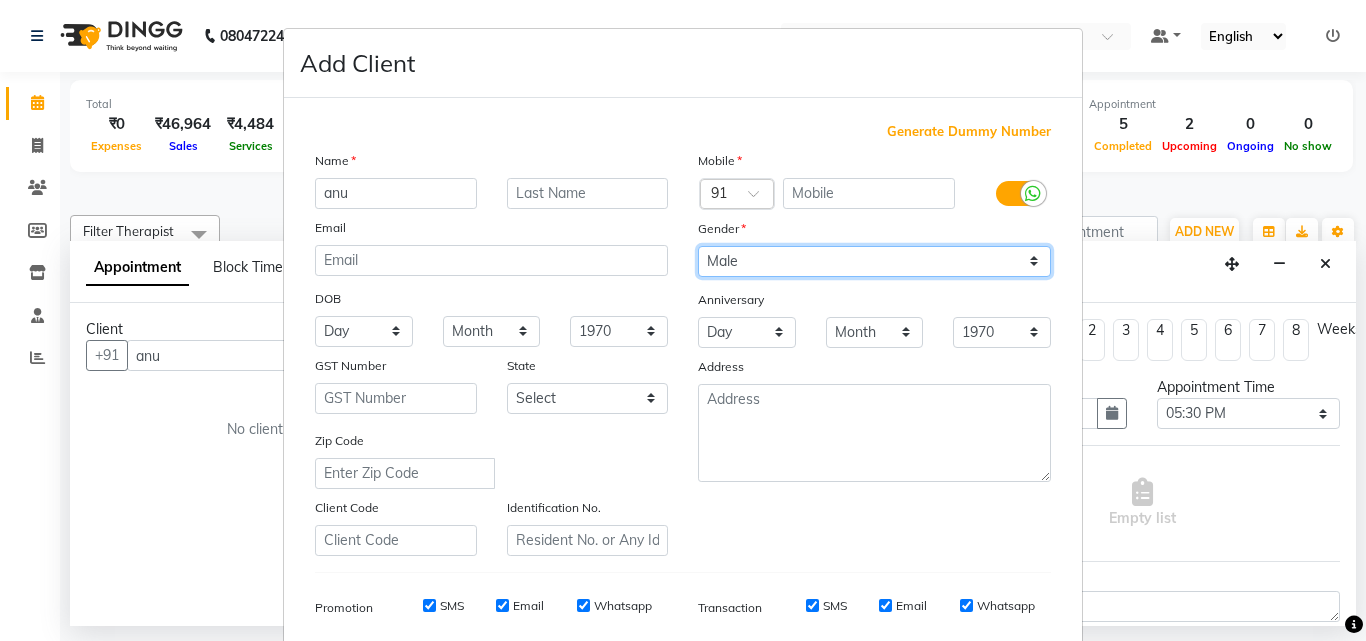 scroll, scrollTop: 100, scrollLeft: 0, axis: vertical 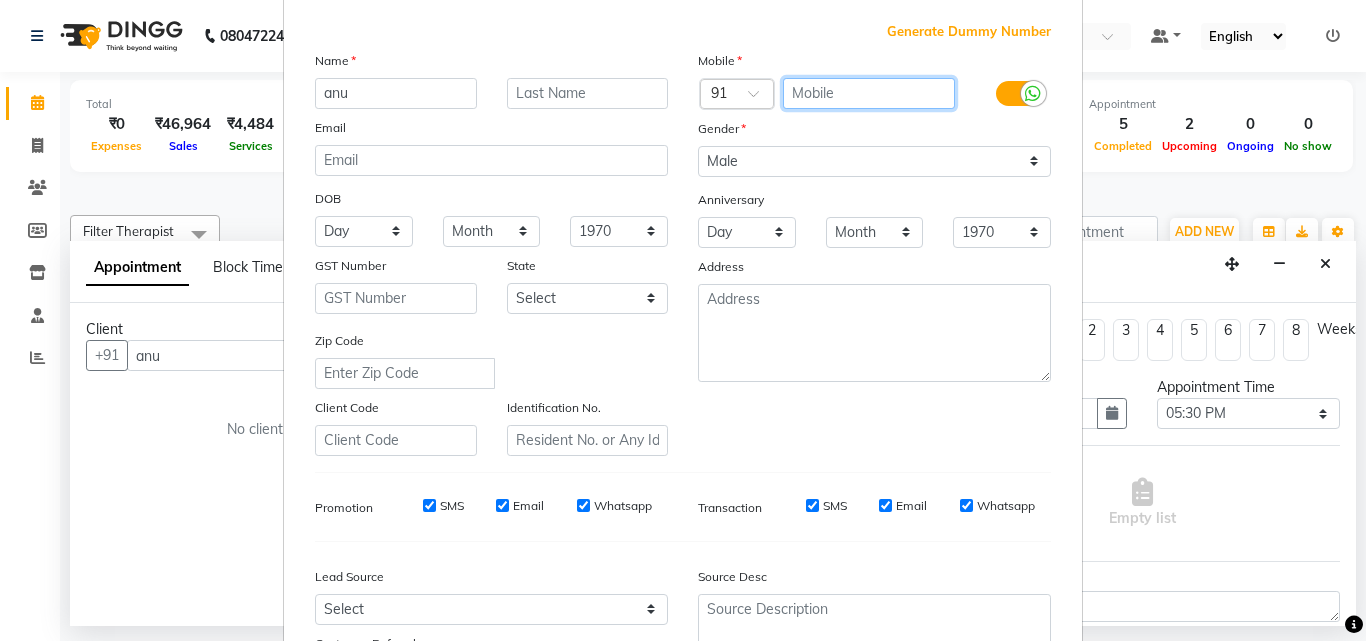 click at bounding box center (869, 93) 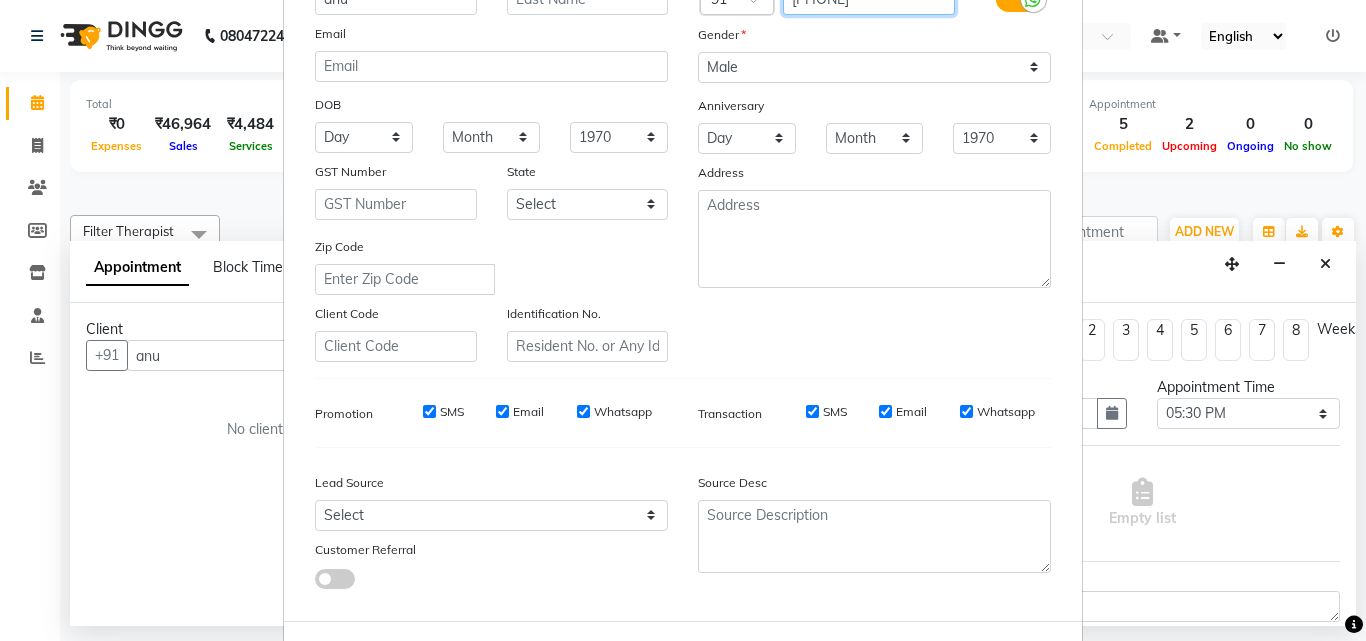scroll, scrollTop: 282, scrollLeft: 0, axis: vertical 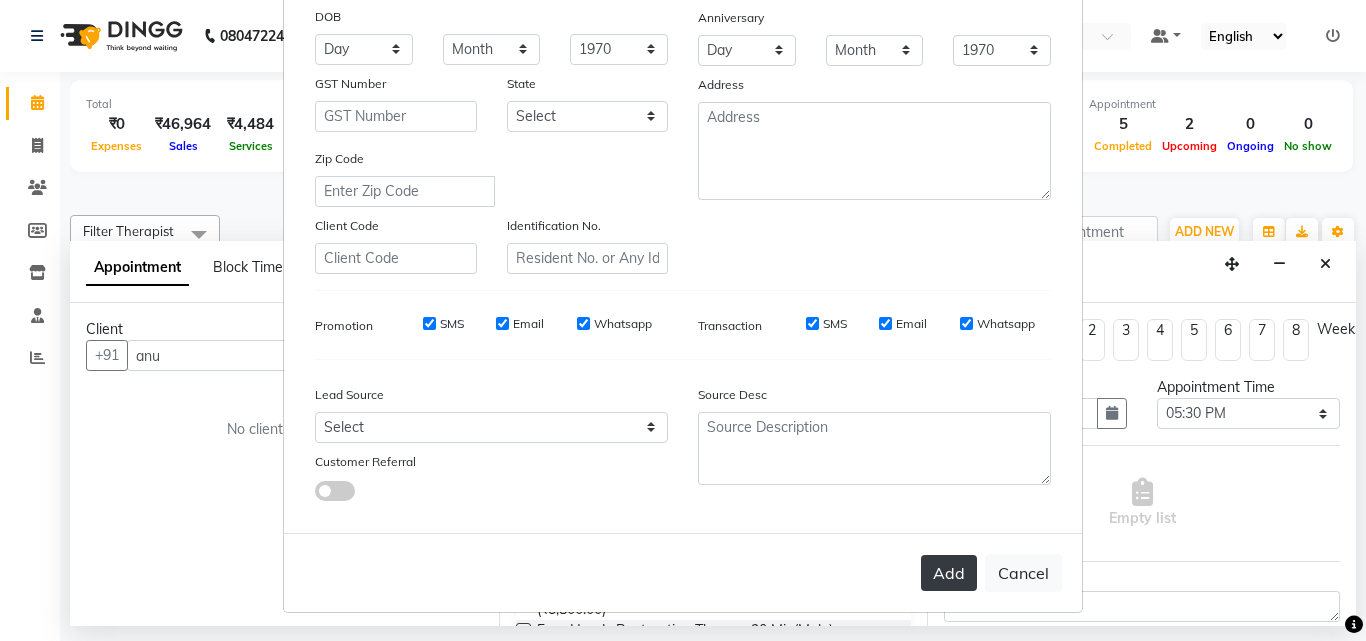 type on "[PHONE]" 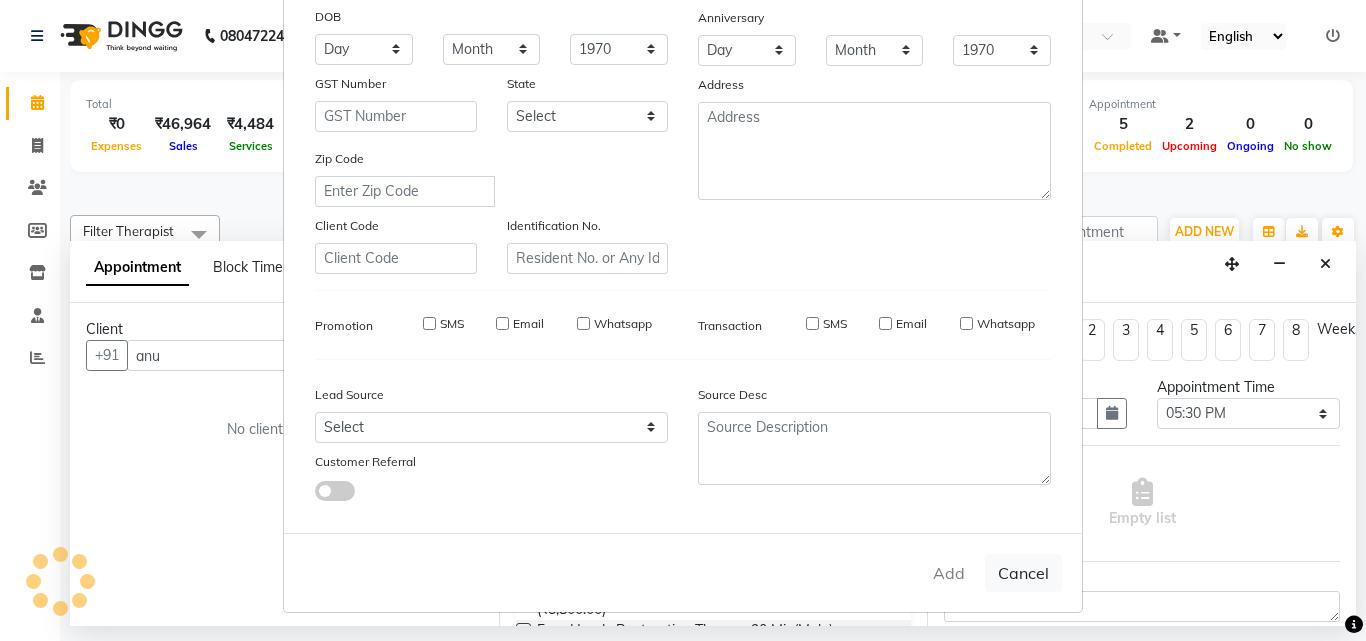 type on "93******37" 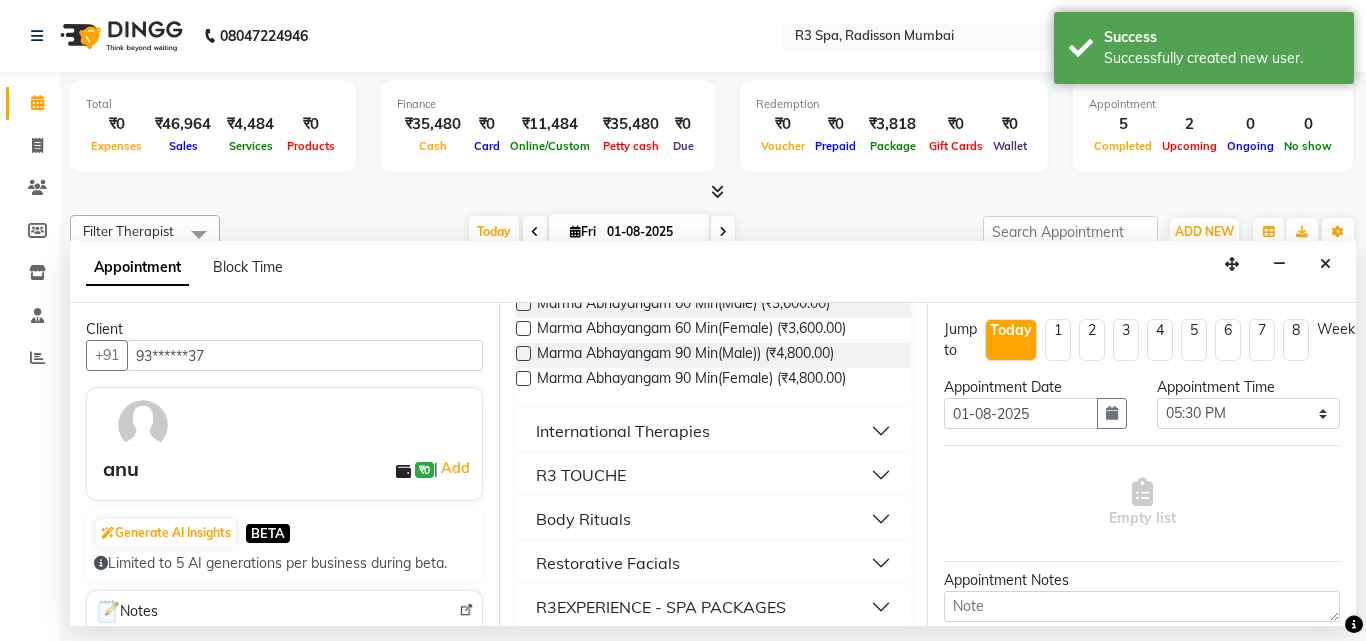 scroll, scrollTop: 580, scrollLeft: 0, axis: vertical 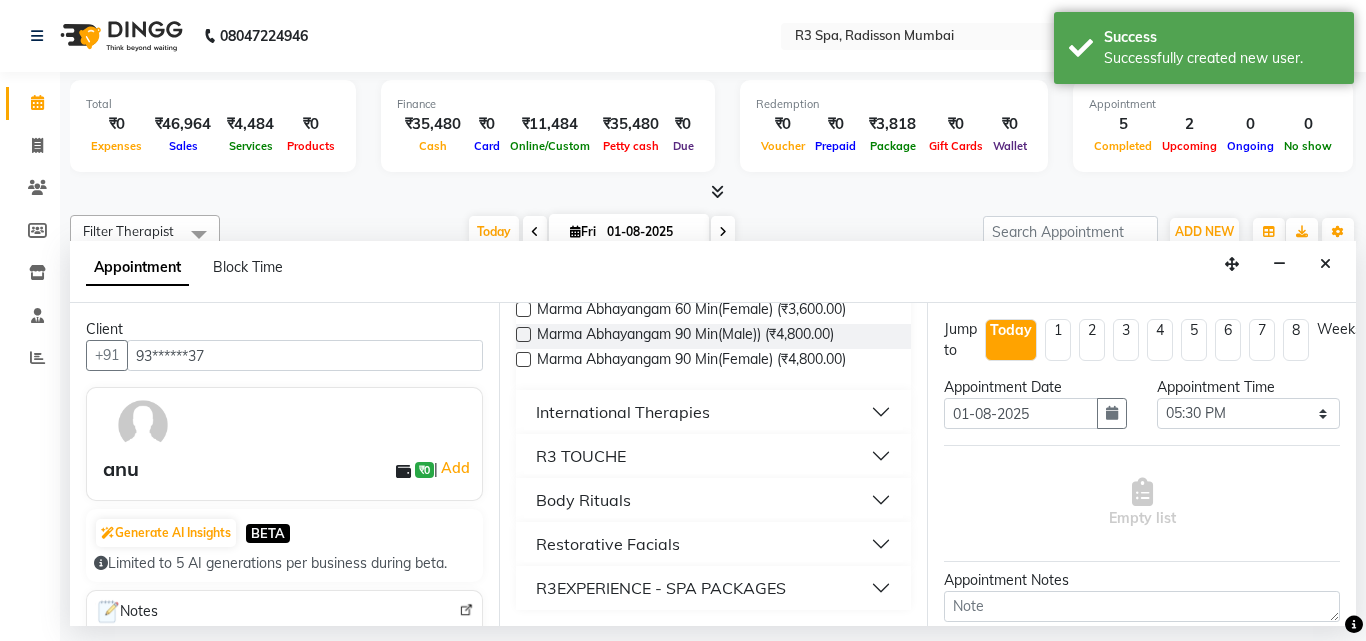 click on "R3 TOUCHE" at bounding box center (714, 456) 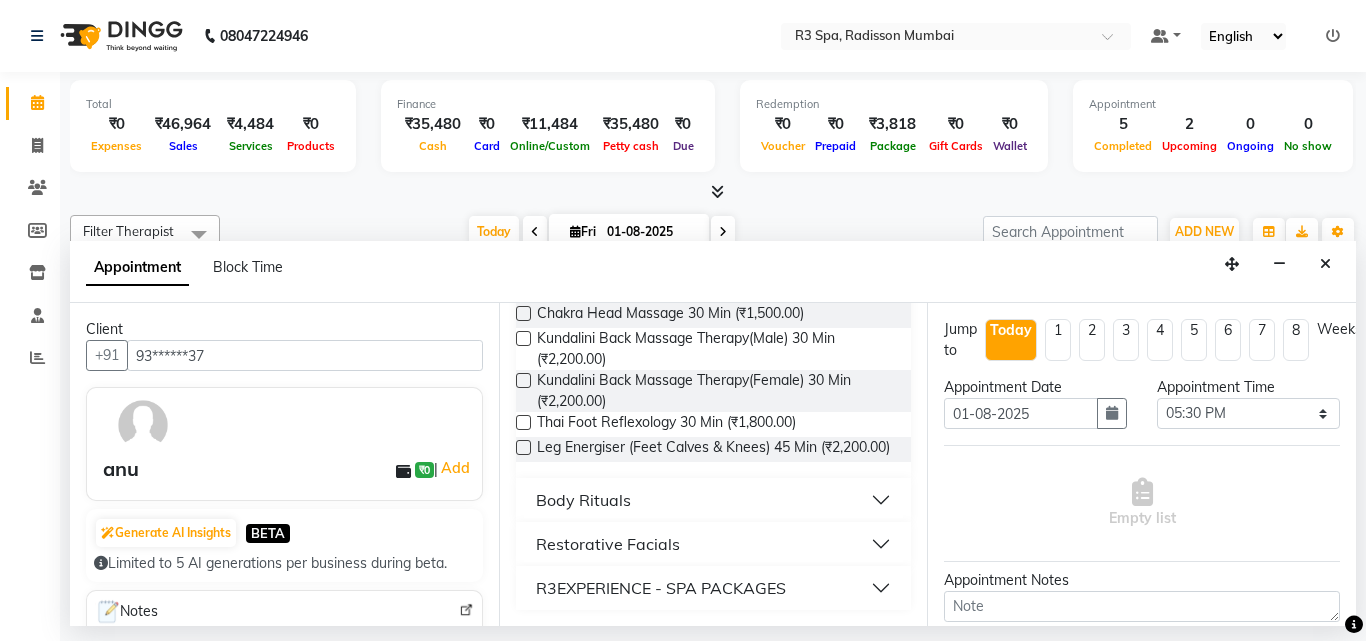 scroll, scrollTop: 572, scrollLeft: 0, axis: vertical 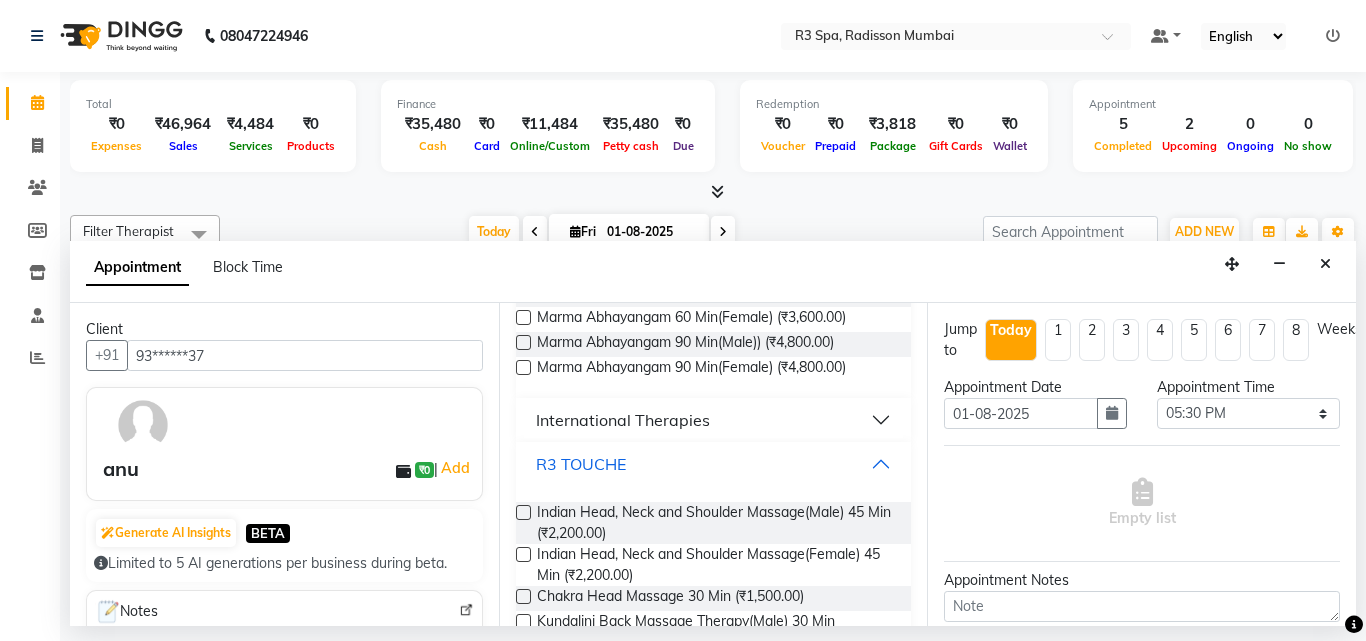 click on "R3 TOUCHE" at bounding box center (714, 464) 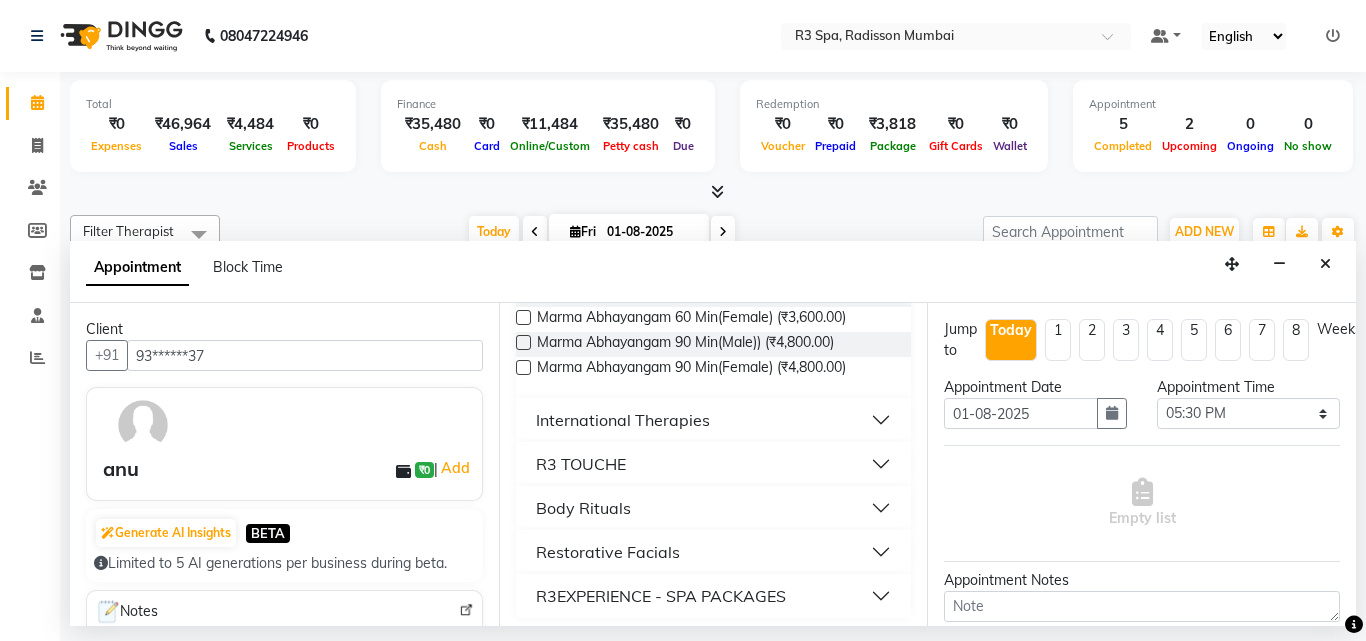 click on "International Therapies" at bounding box center (714, 420) 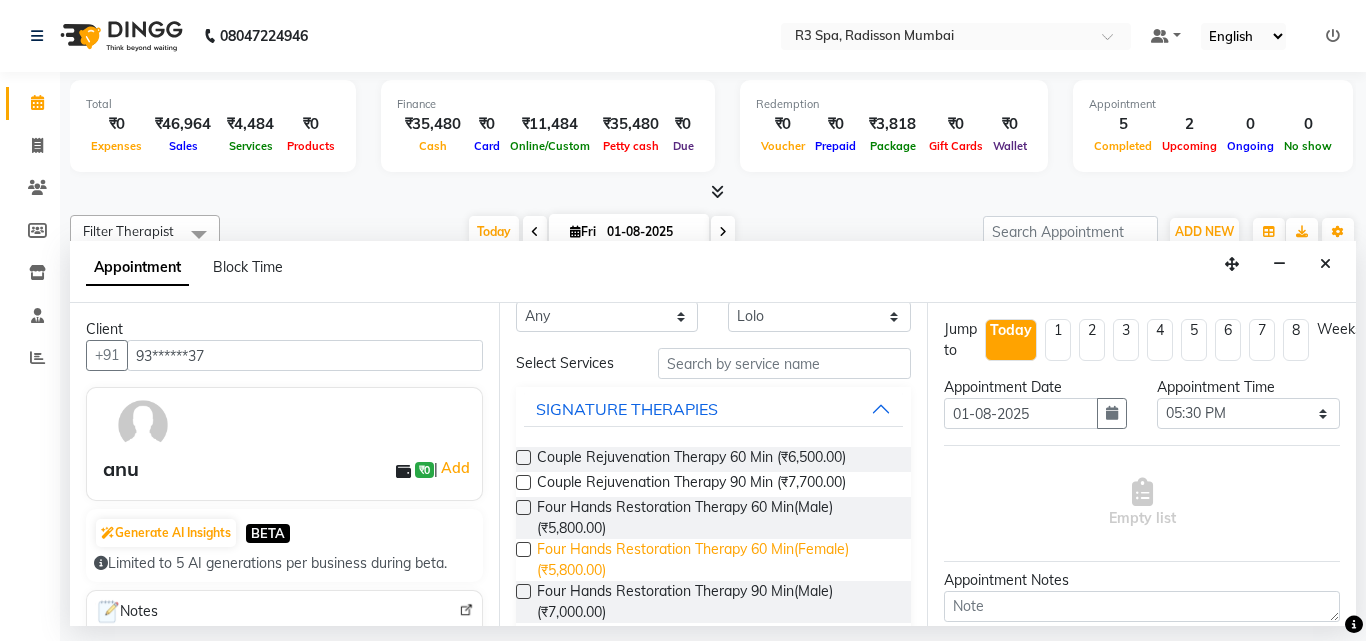 scroll, scrollTop: 0, scrollLeft: 0, axis: both 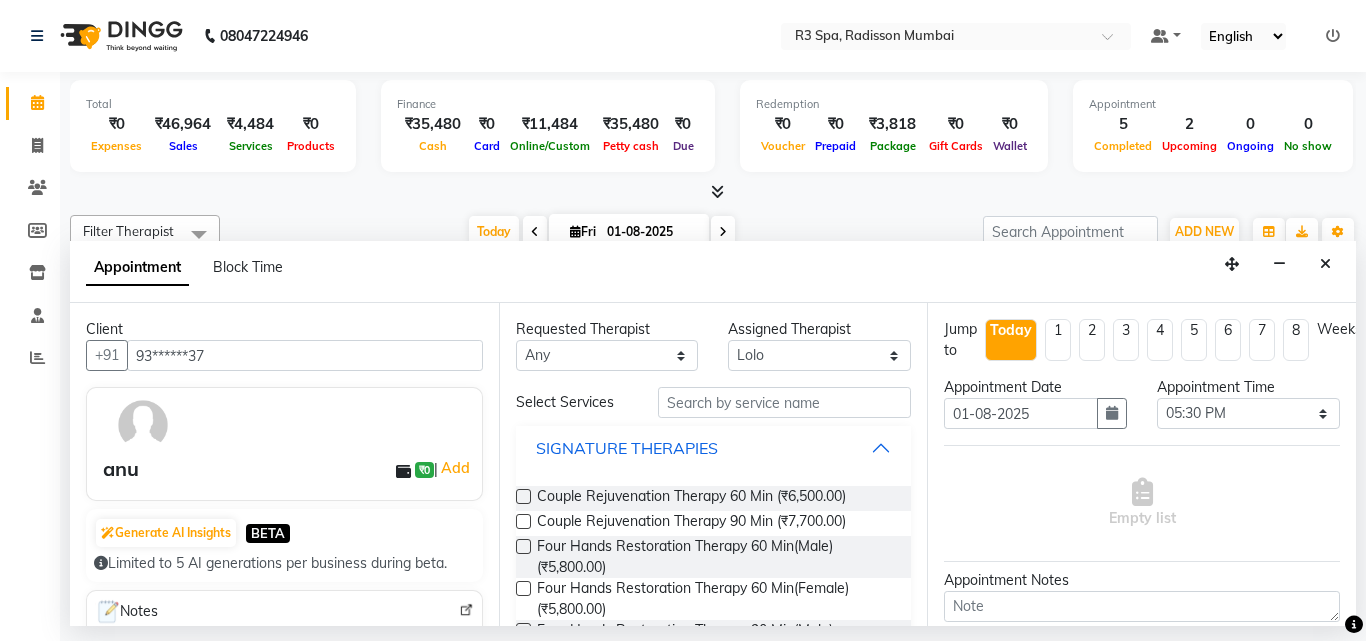 click on "SIGNATURE THERAPIES" at bounding box center (714, 448) 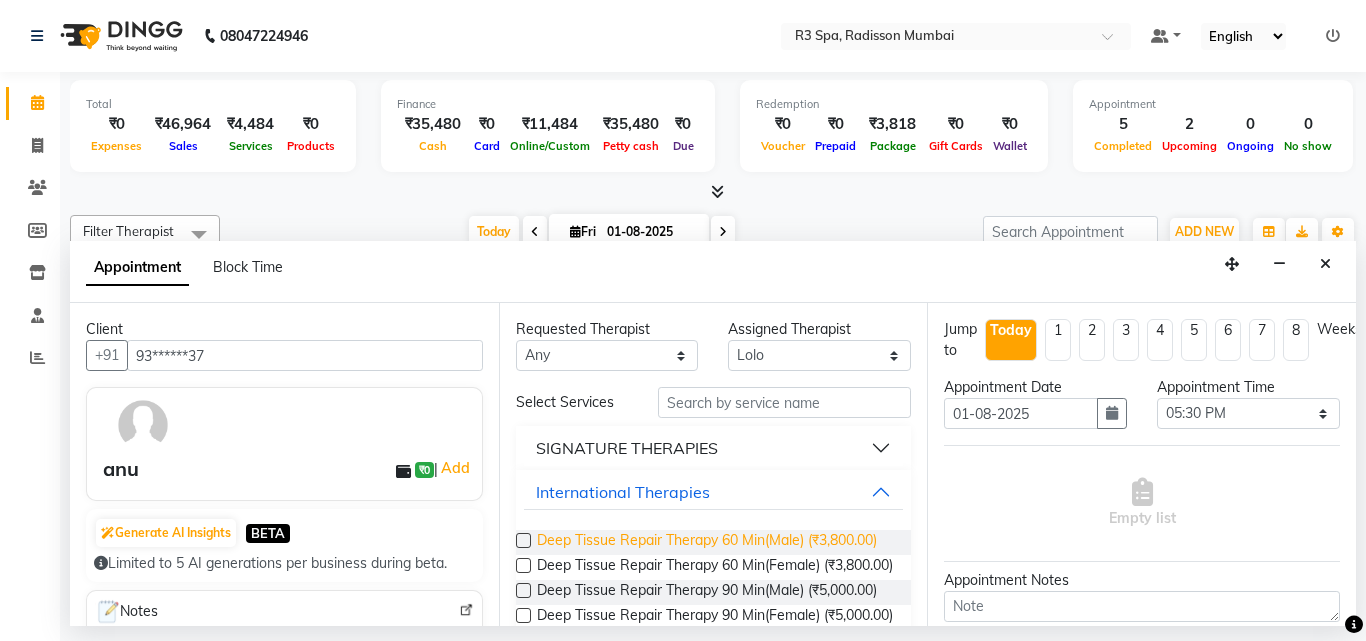 click on "Deep Tissue Repair Therapy 60 Min(Male) (₹3,800.00)" at bounding box center [707, 542] 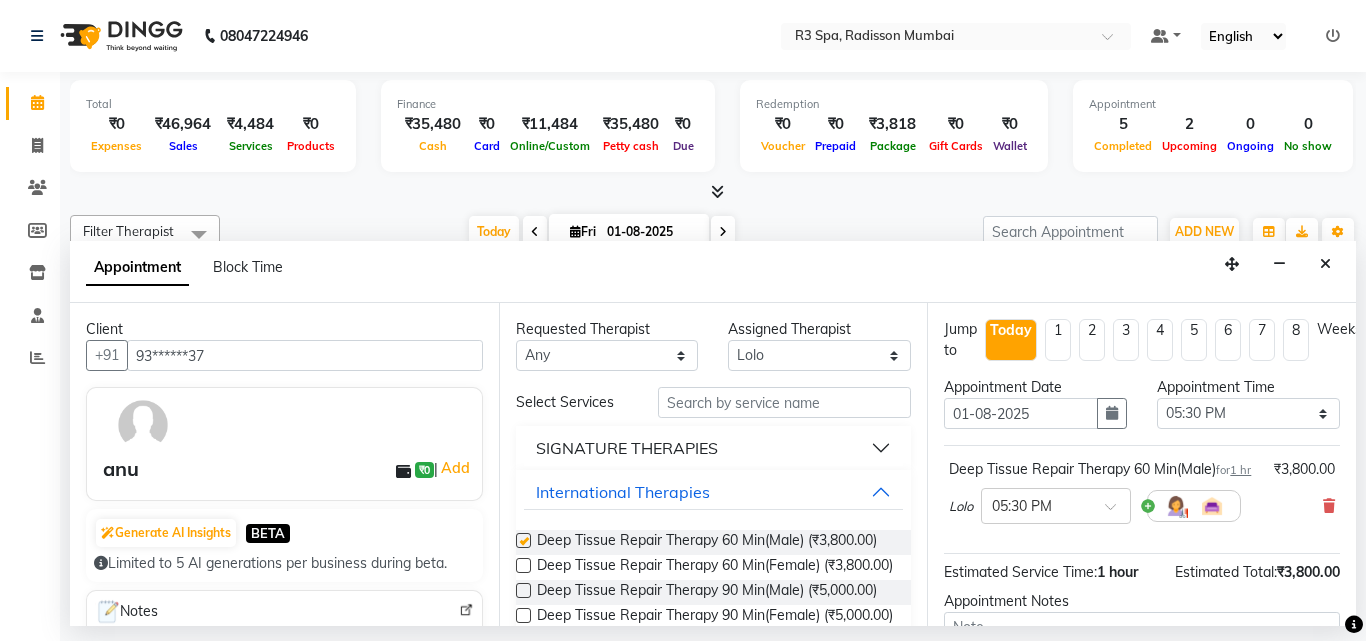 checkbox on "false" 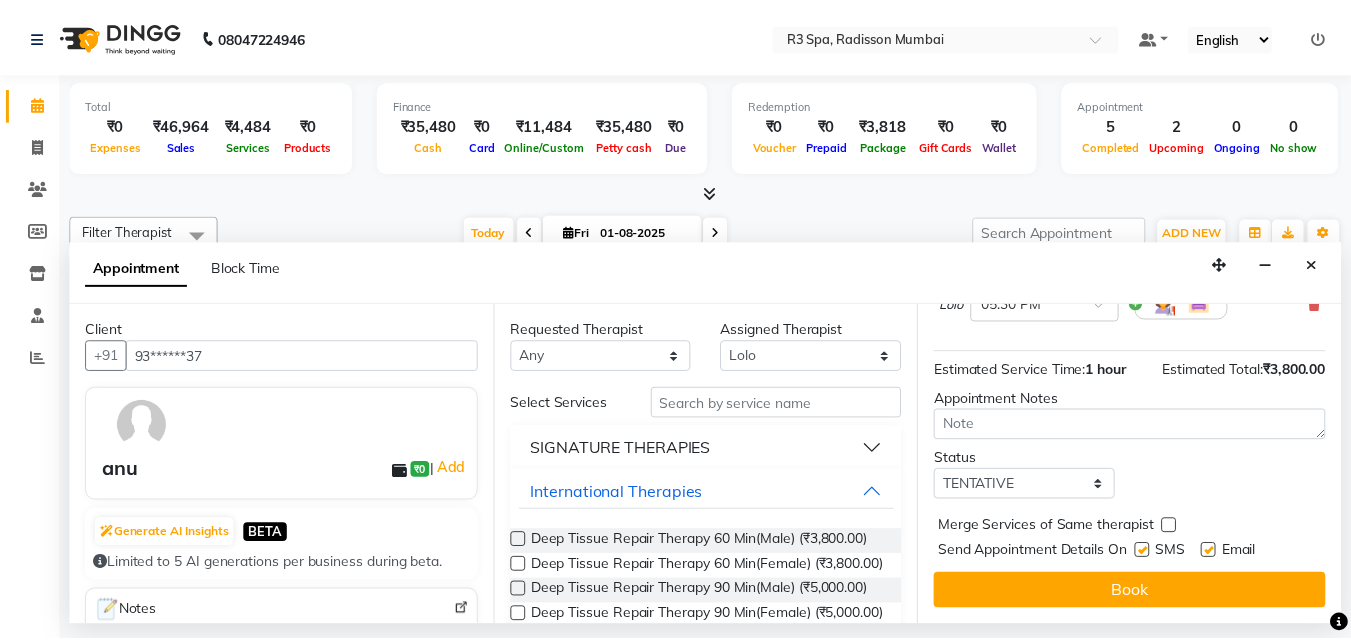 scroll, scrollTop: 239, scrollLeft: 0, axis: vertical 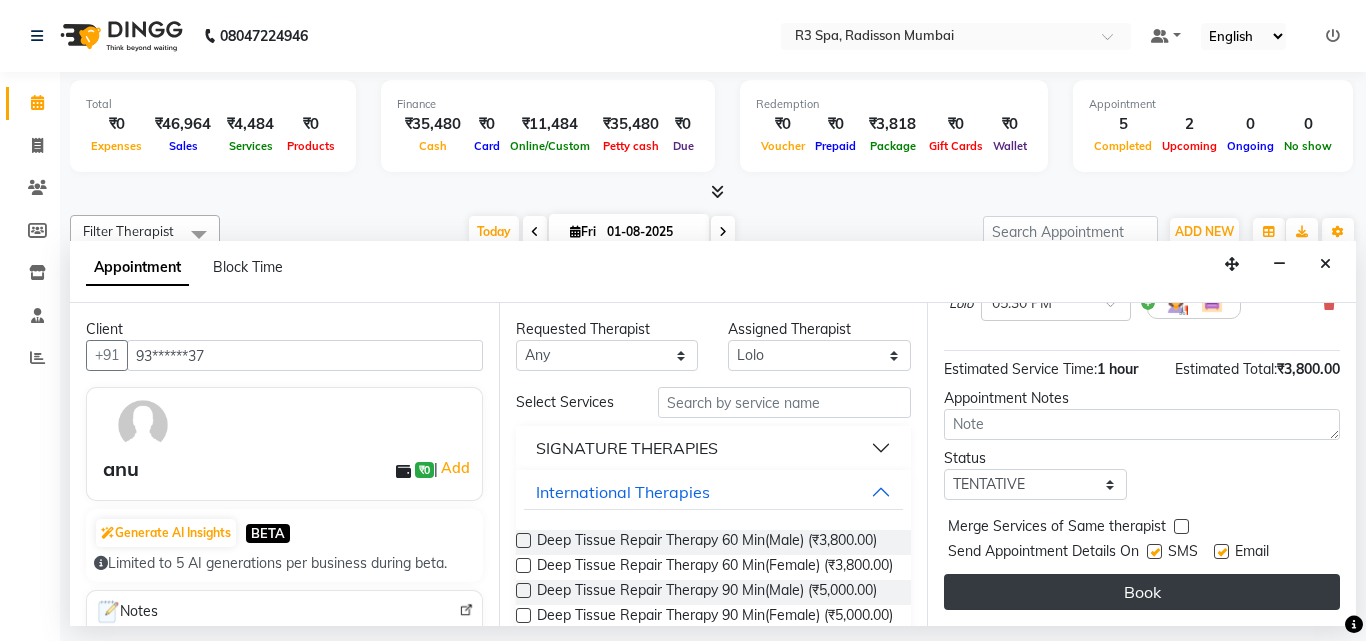 click on "Book" at bounding box center [1142, 592] 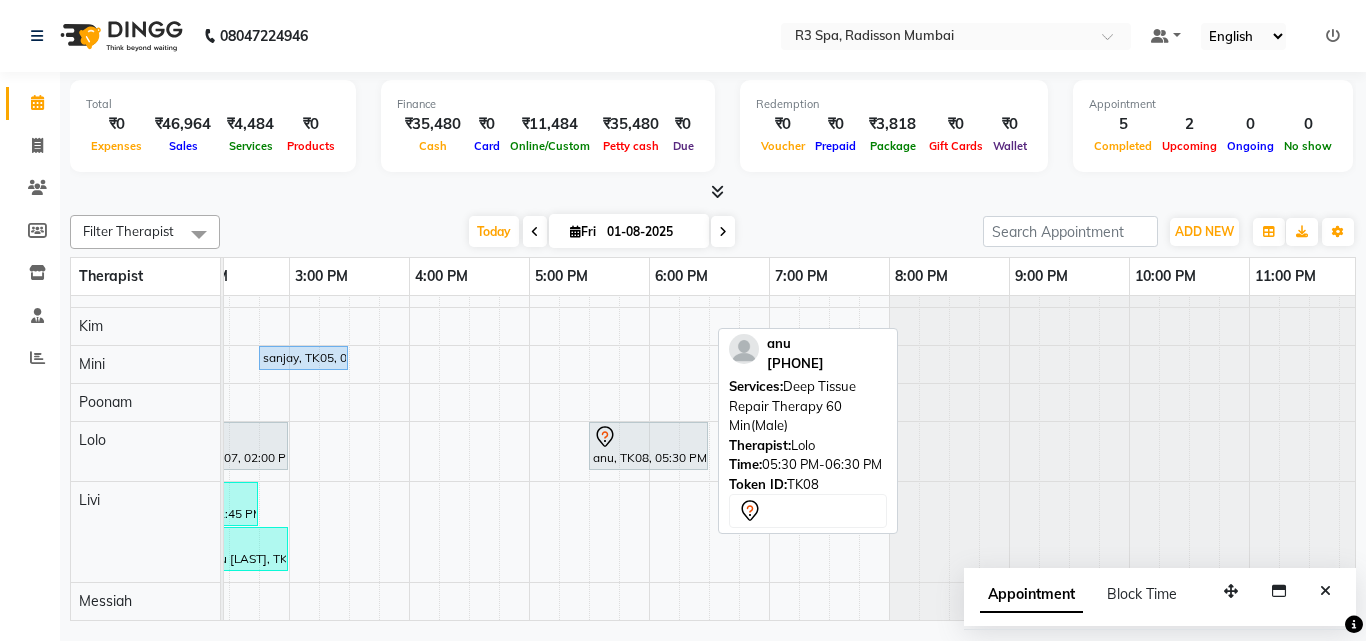 click at bounding box center [648, 437] 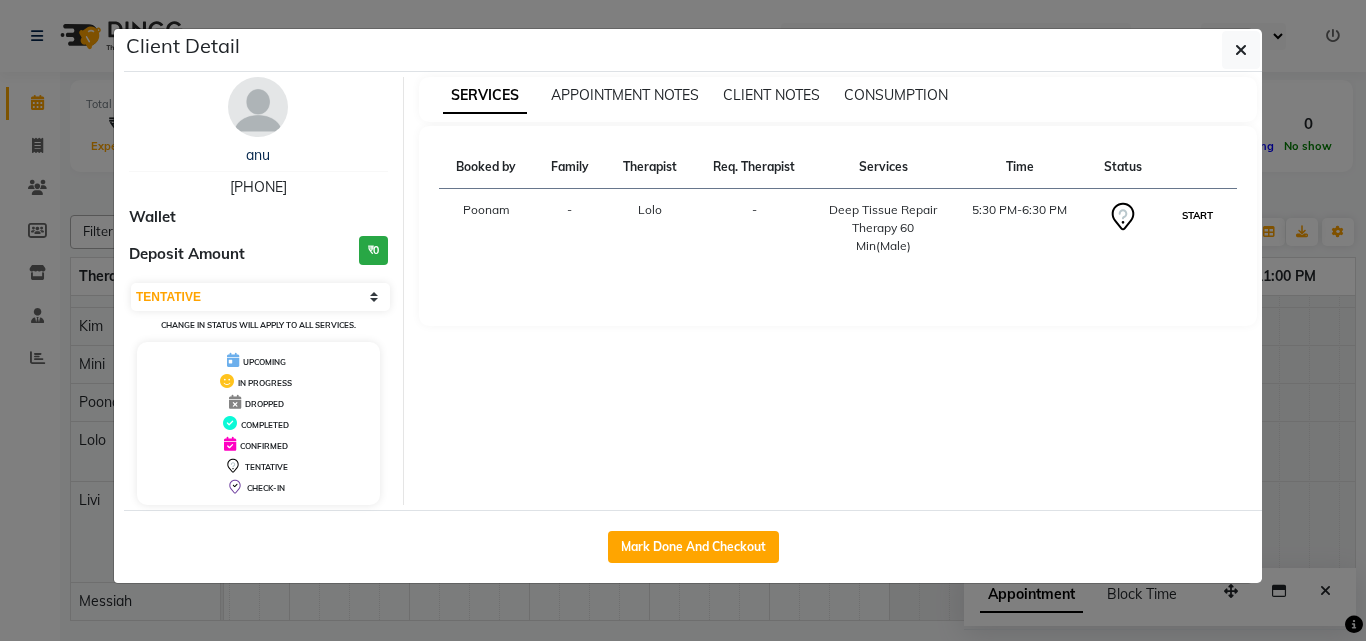click on "START" at bounding box center [1197, 215] 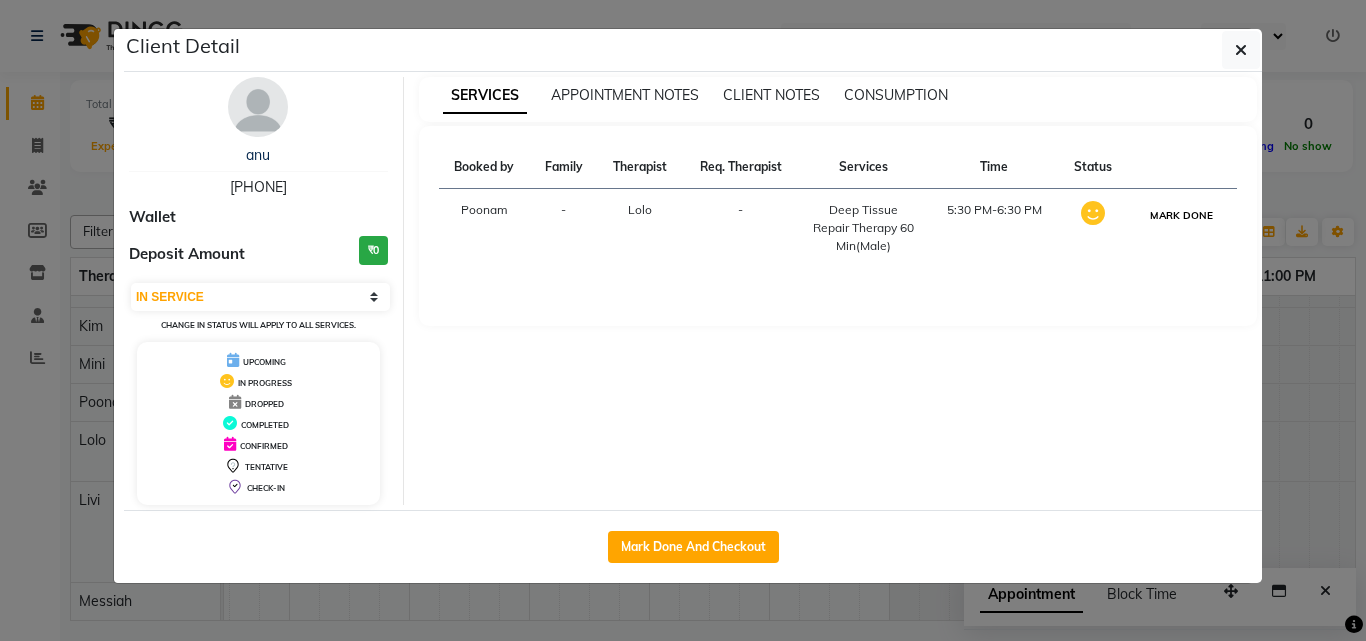 click on "MARK DONE" at bounding box center (1181, 215) 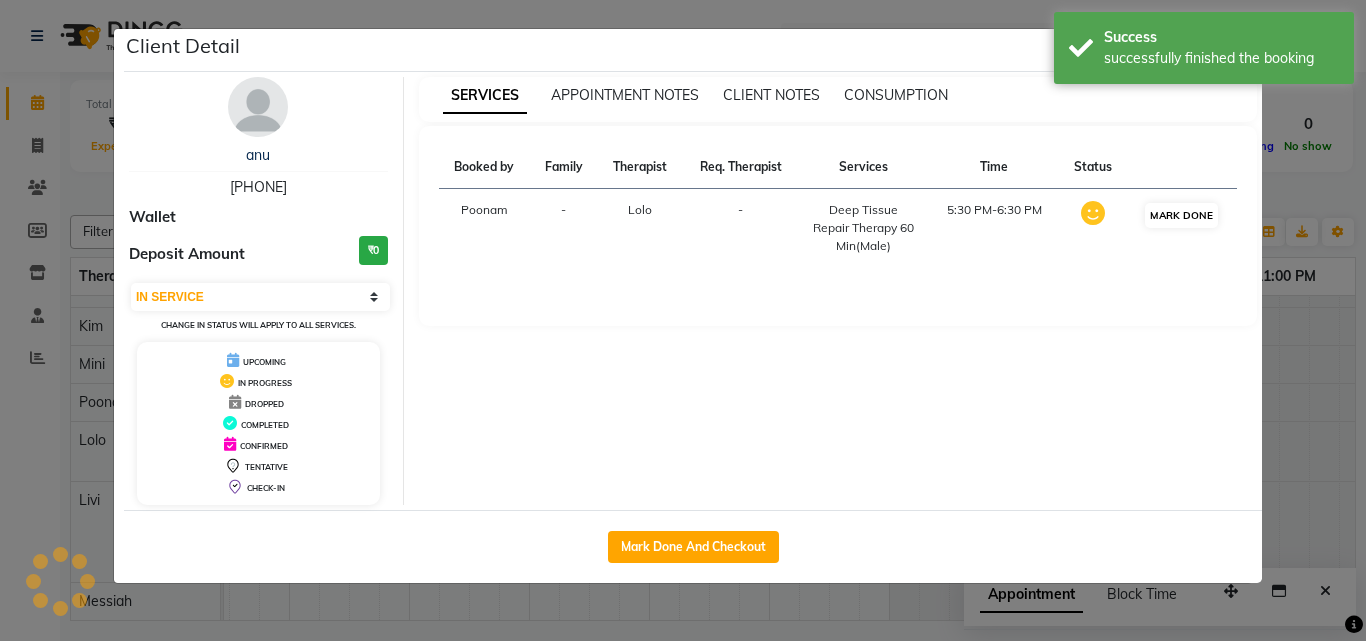 select on "3" 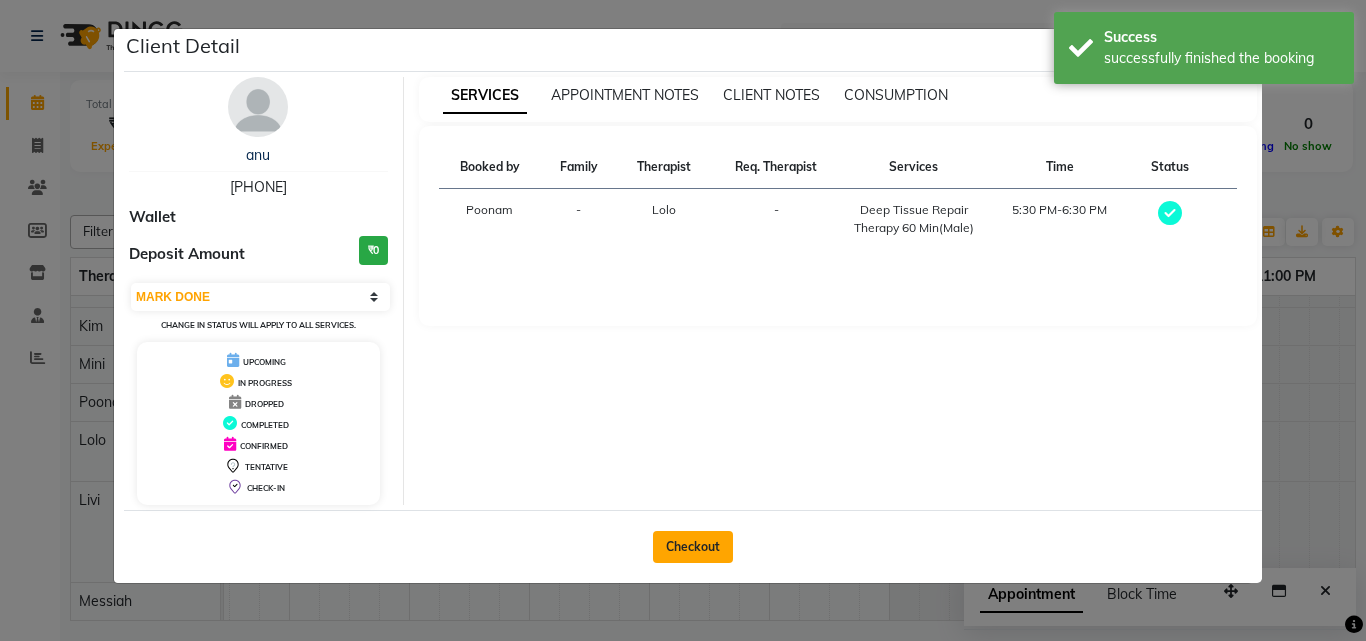 click on "Checkout" 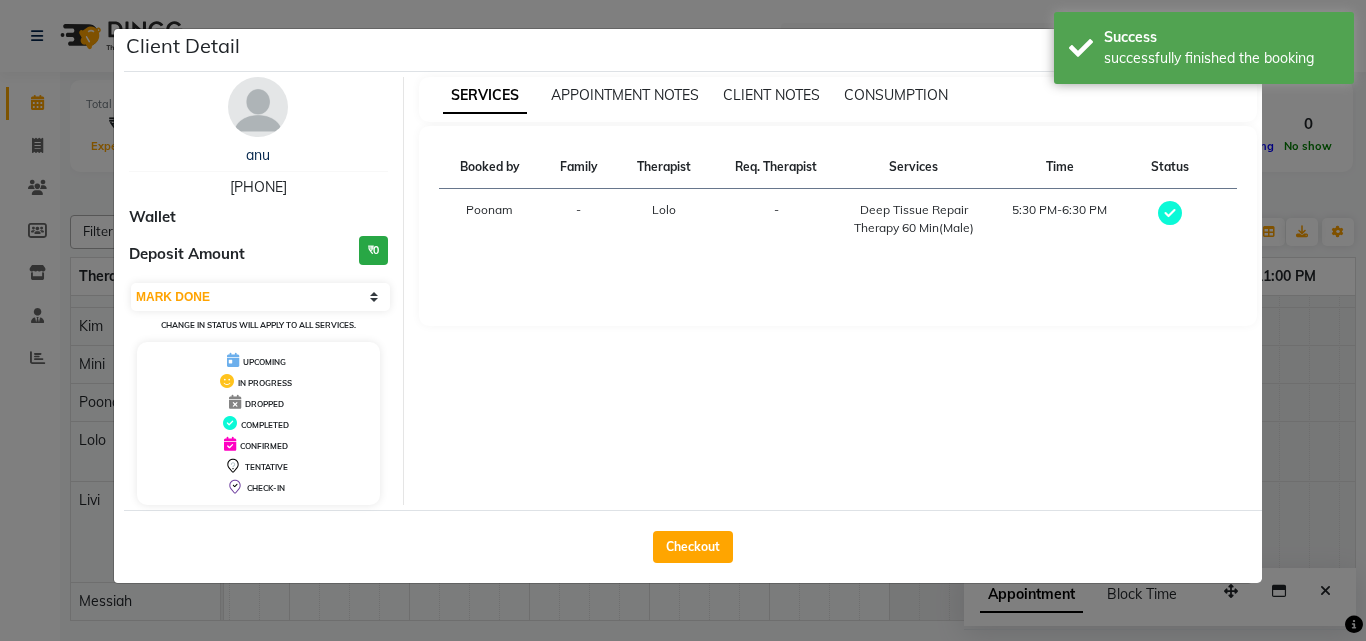 select on "service" 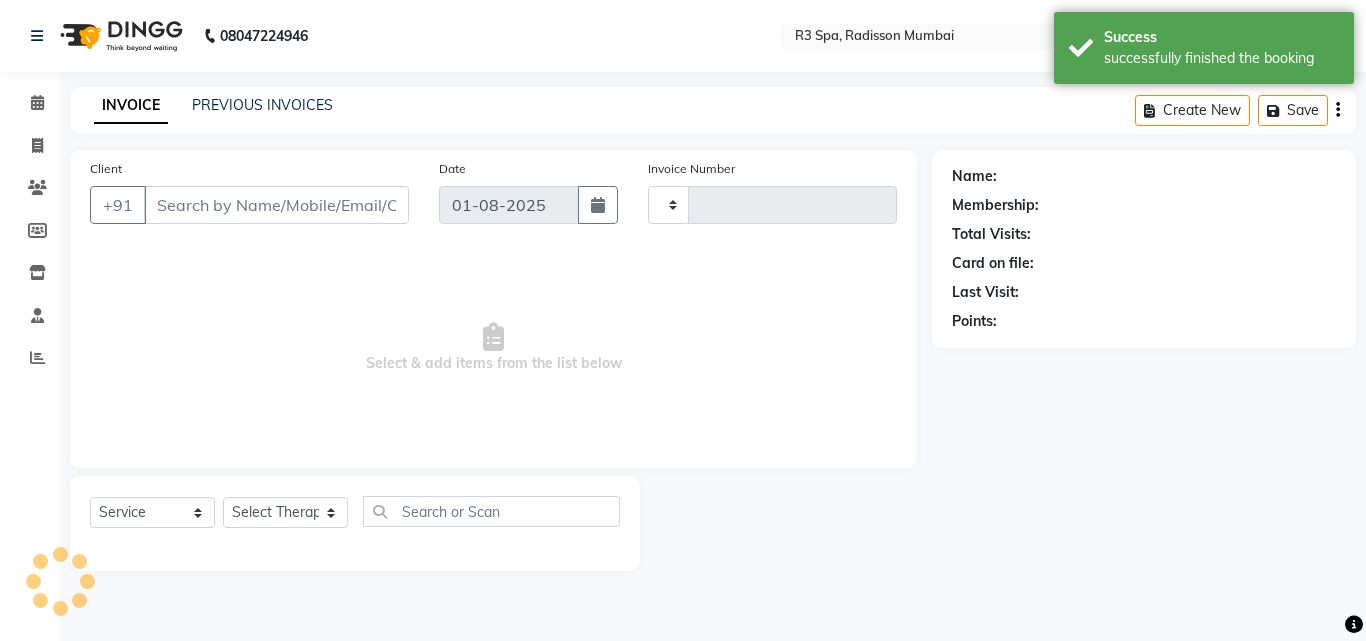 type on "0010" 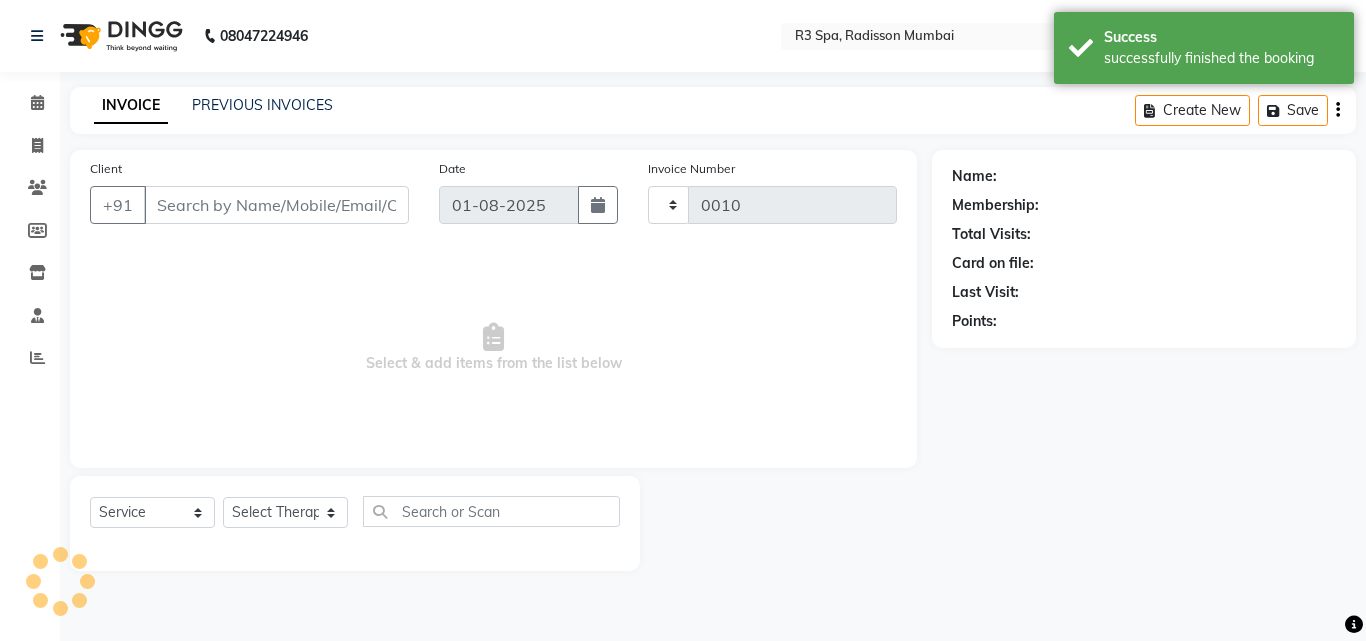 select on "8678" 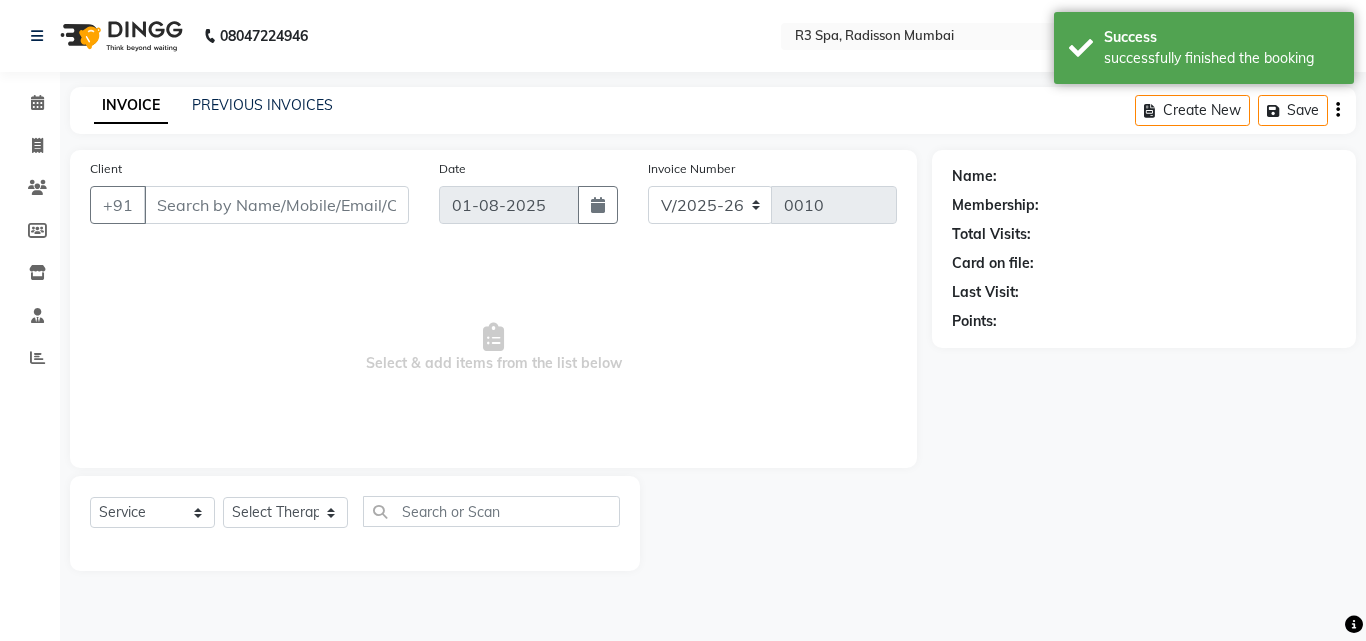 type on "93******37" 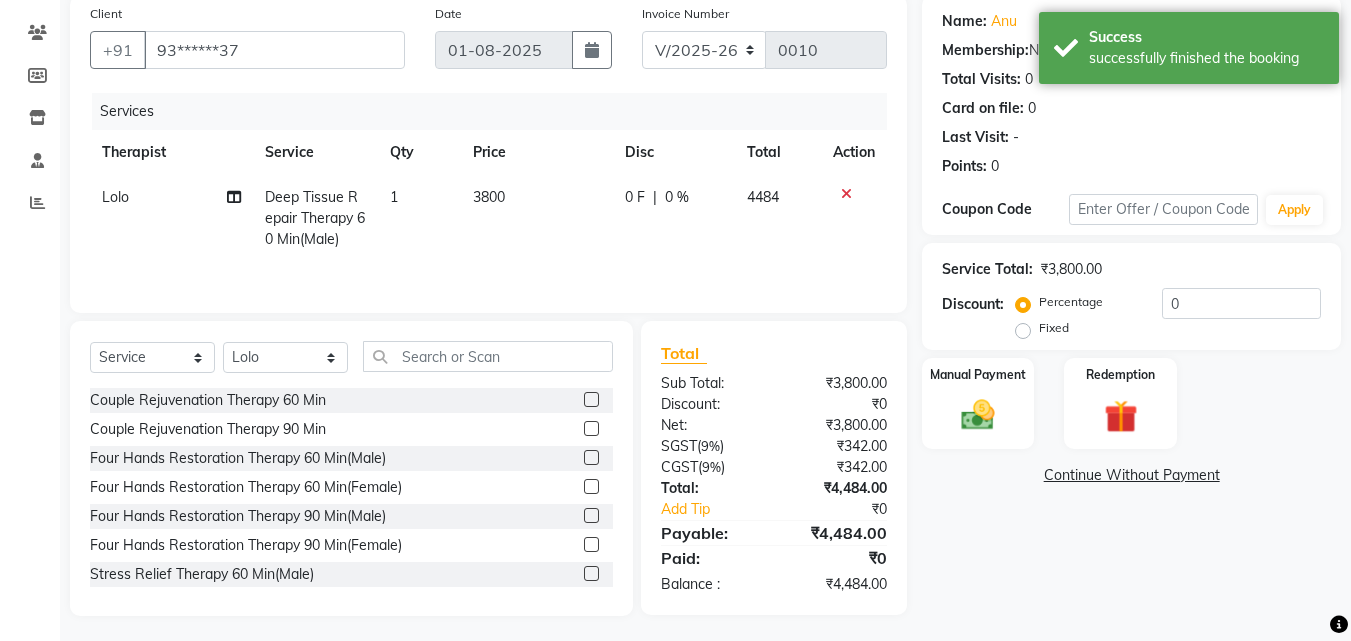 scroll, scrollTop: 160, scrollLeft: 0, axis: vertical 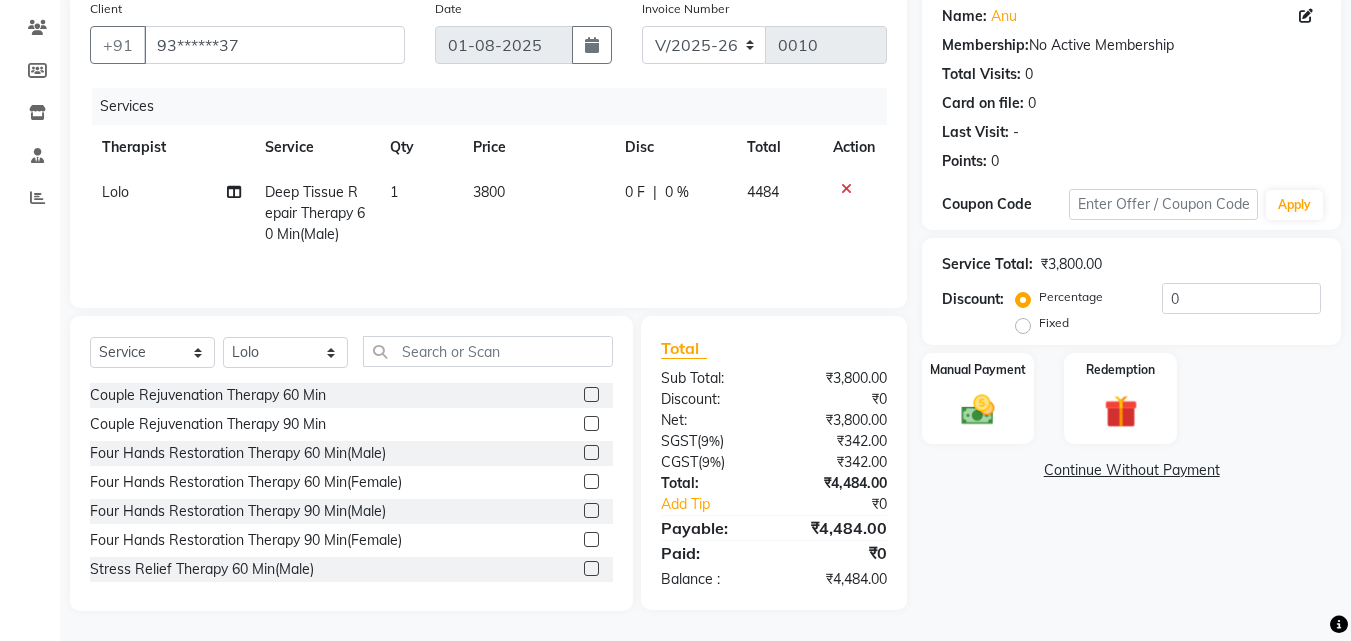 click 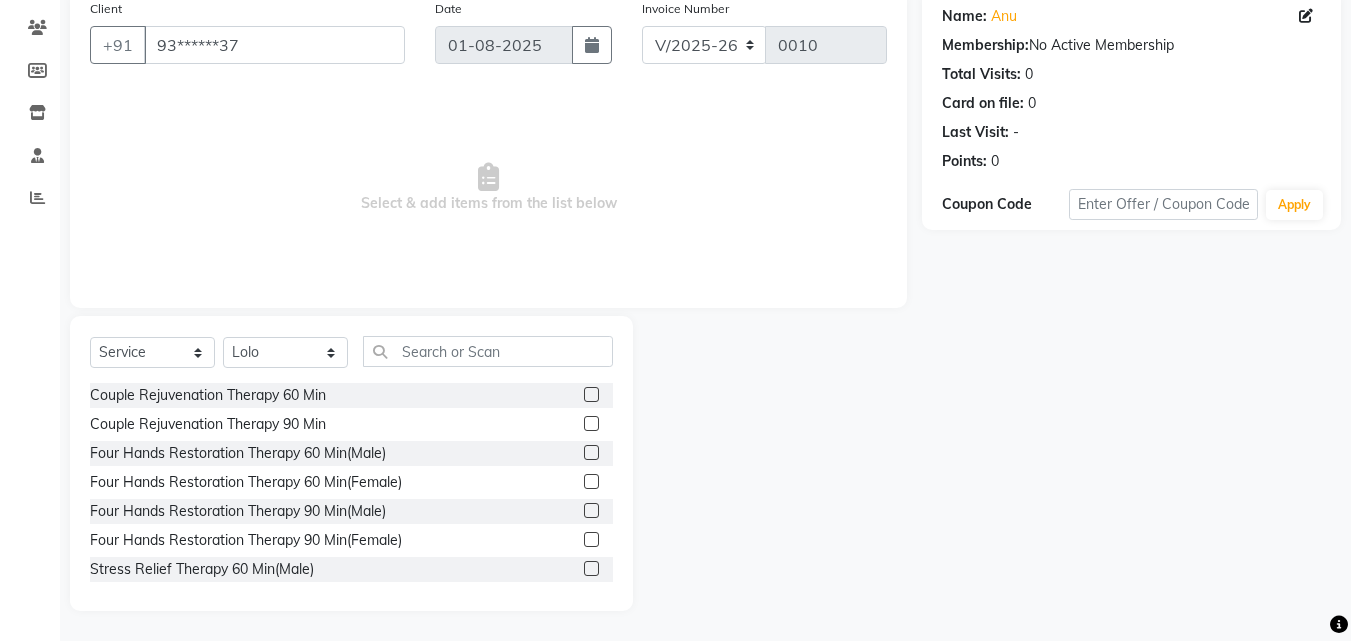 click on "Select & add items from the list below" at bounding box center [488, 188] 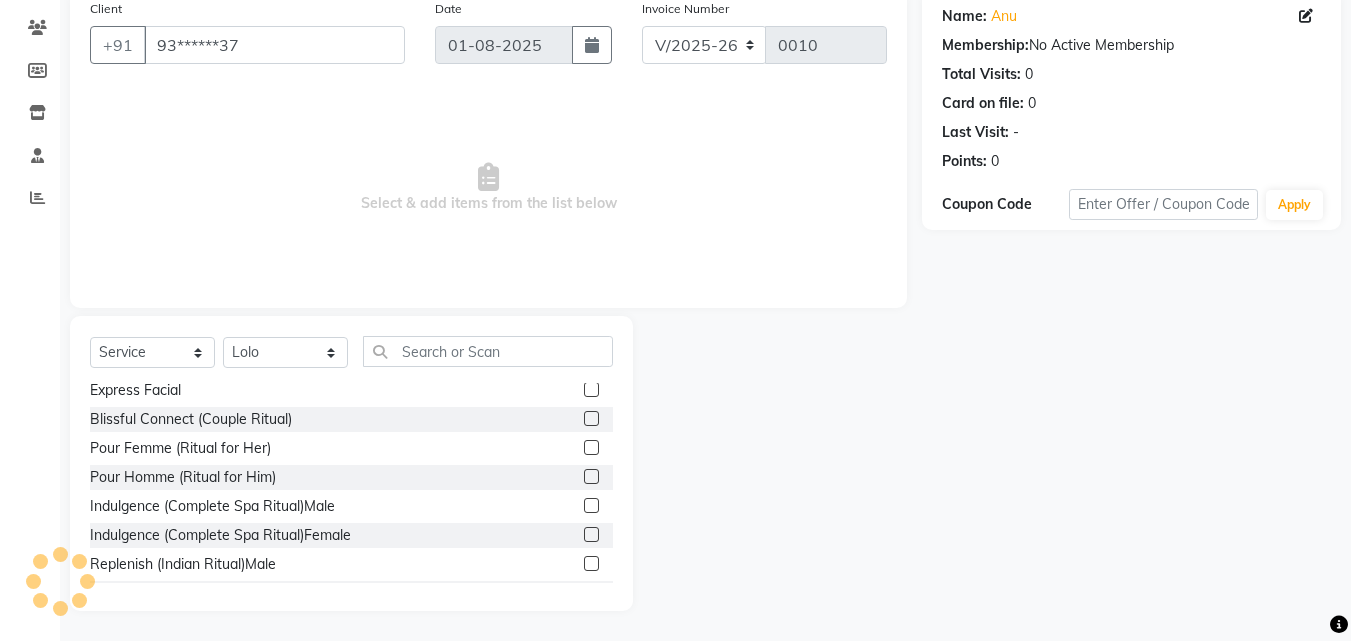 scroll, scrollTop: 1685, scrollLeft: 0, axis: vertical 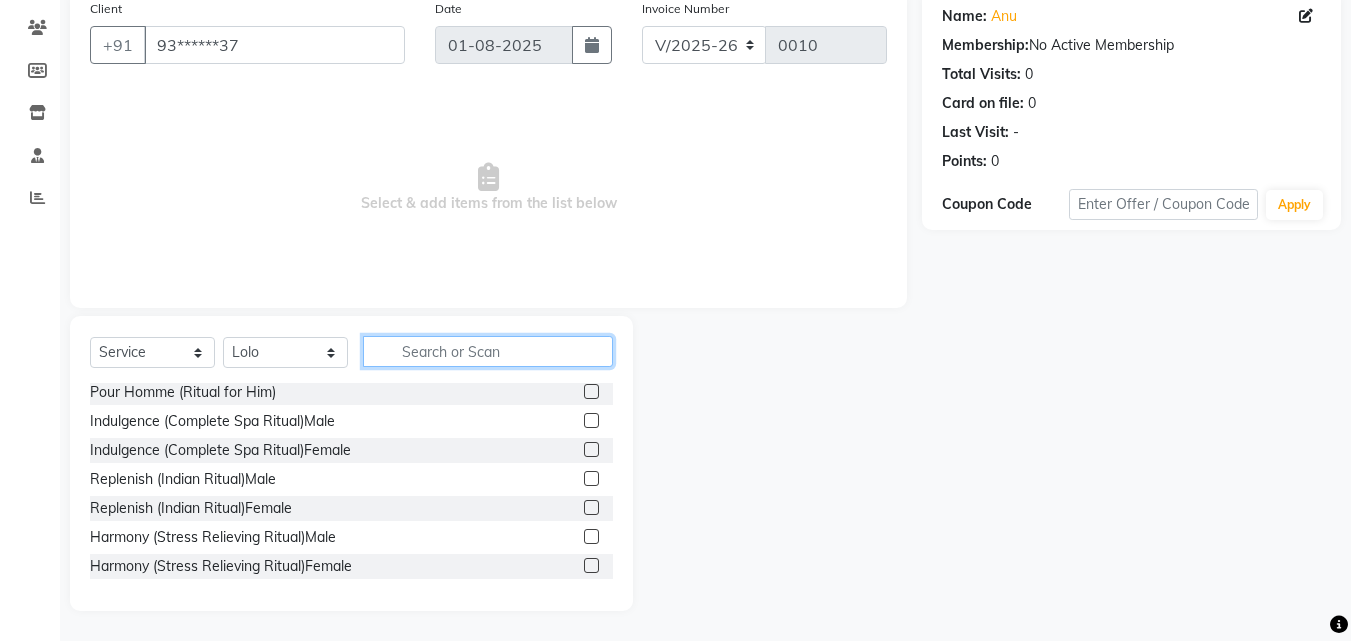 click 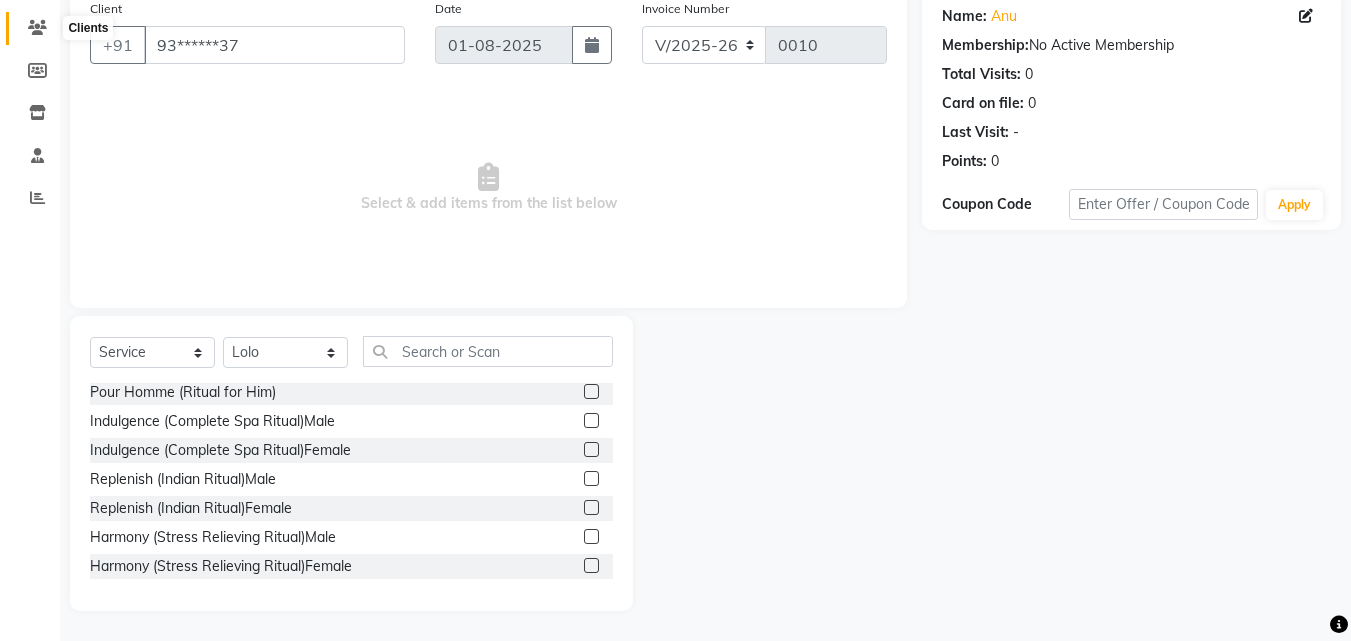 click 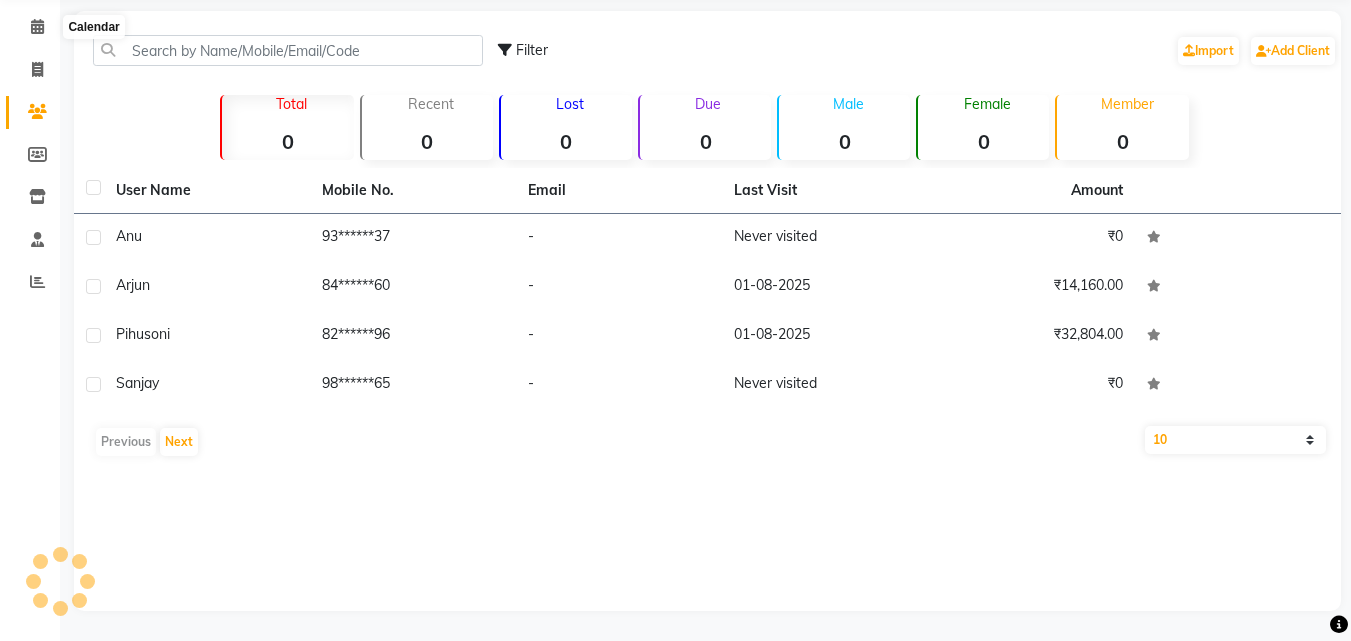 scroll, scrollTop: 76, scrollLeft: 0, axis: vertical 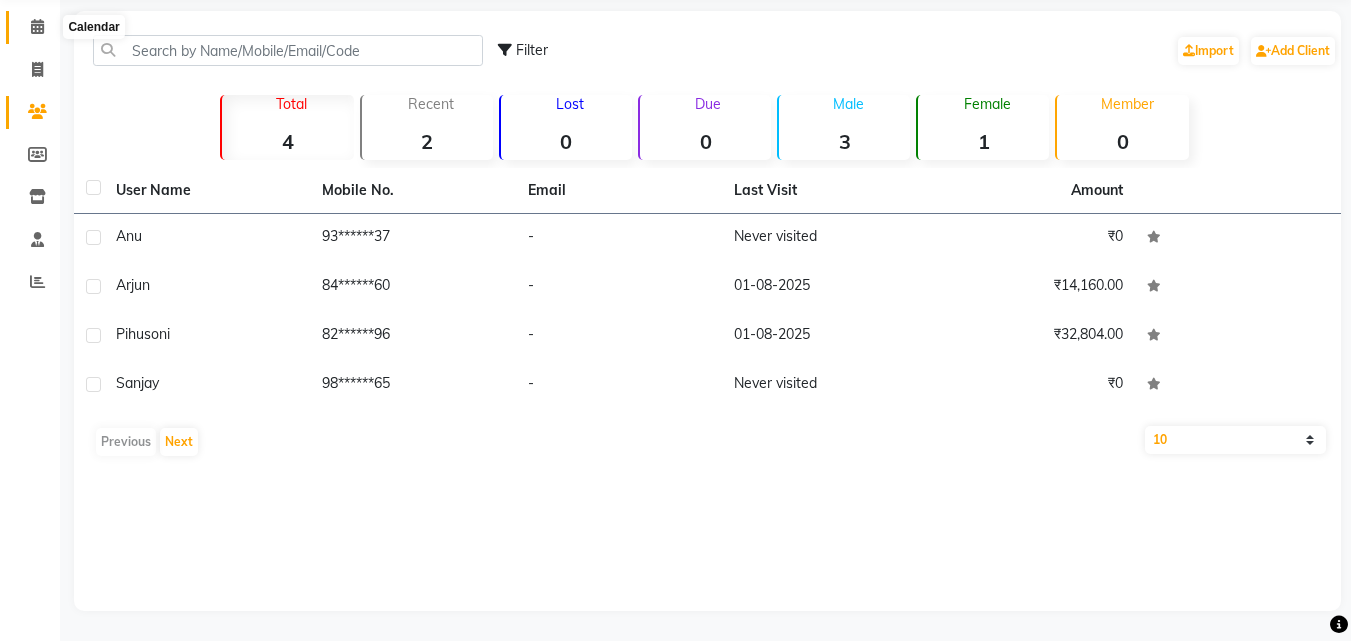 click 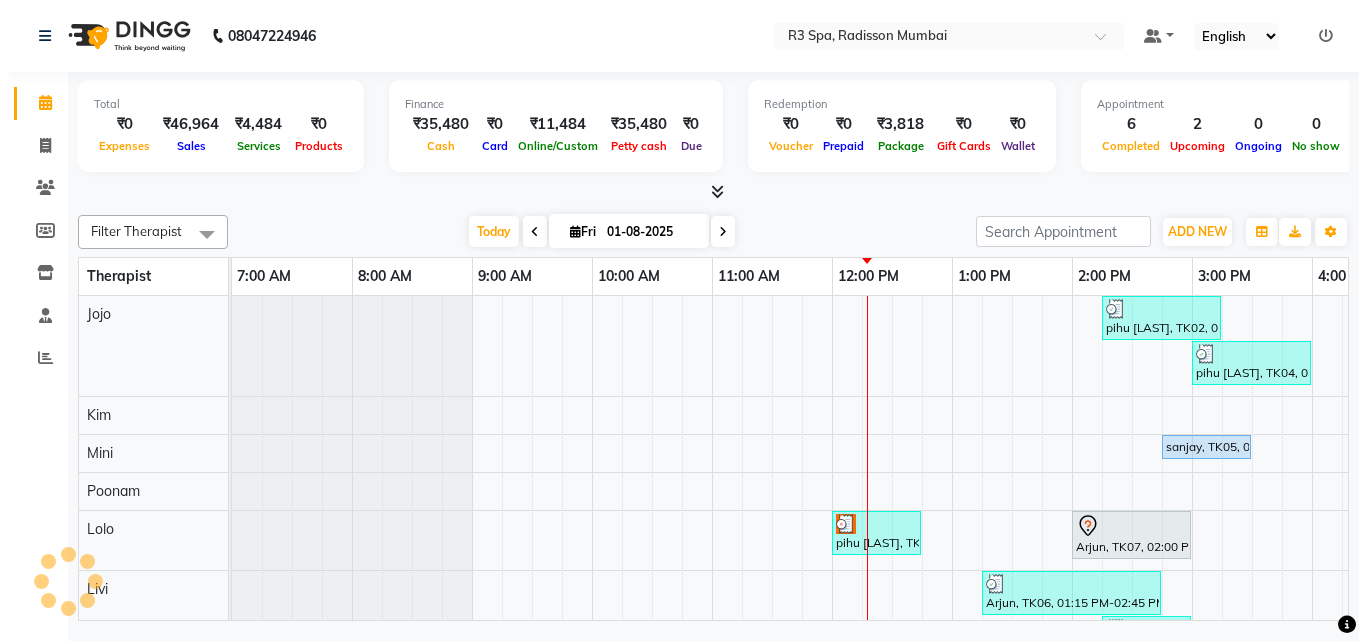scroll, scrollTop: 0, scrollLeft: 0, axis: both 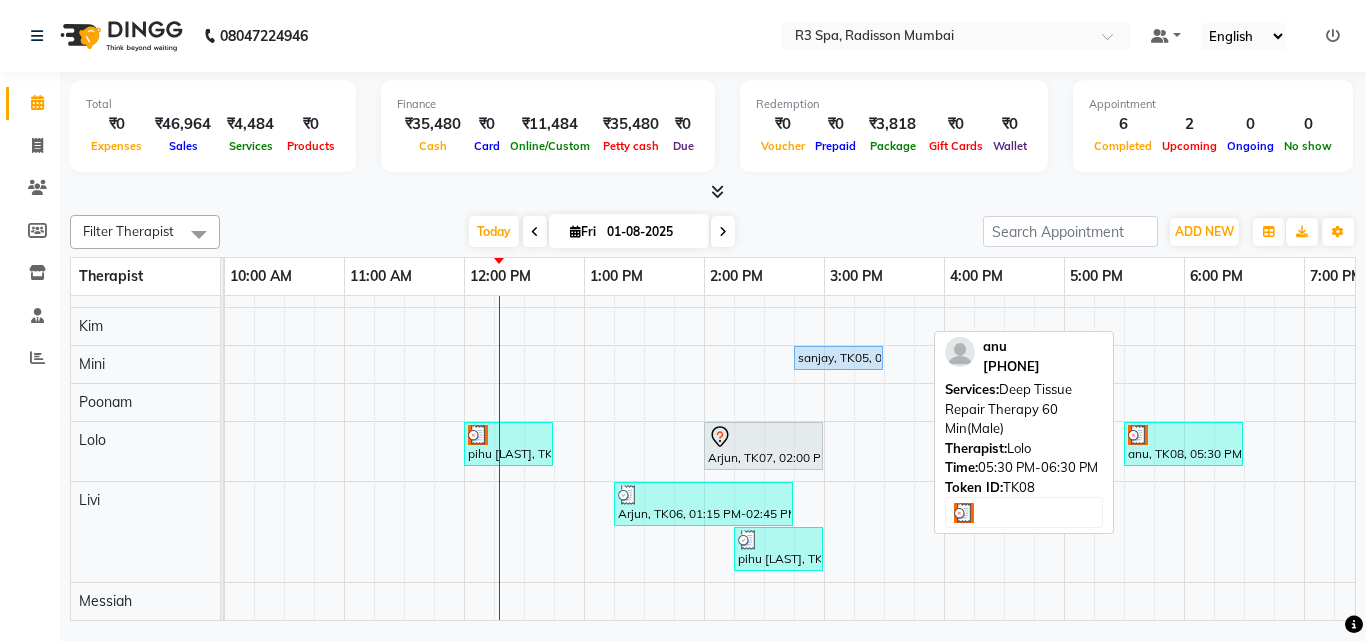 click on "anu, TK08, 05:30 PM-06:30 PM, Deep Tissue Repair Therapy 60 Min(Male)" at bounding box center (1183, 444) 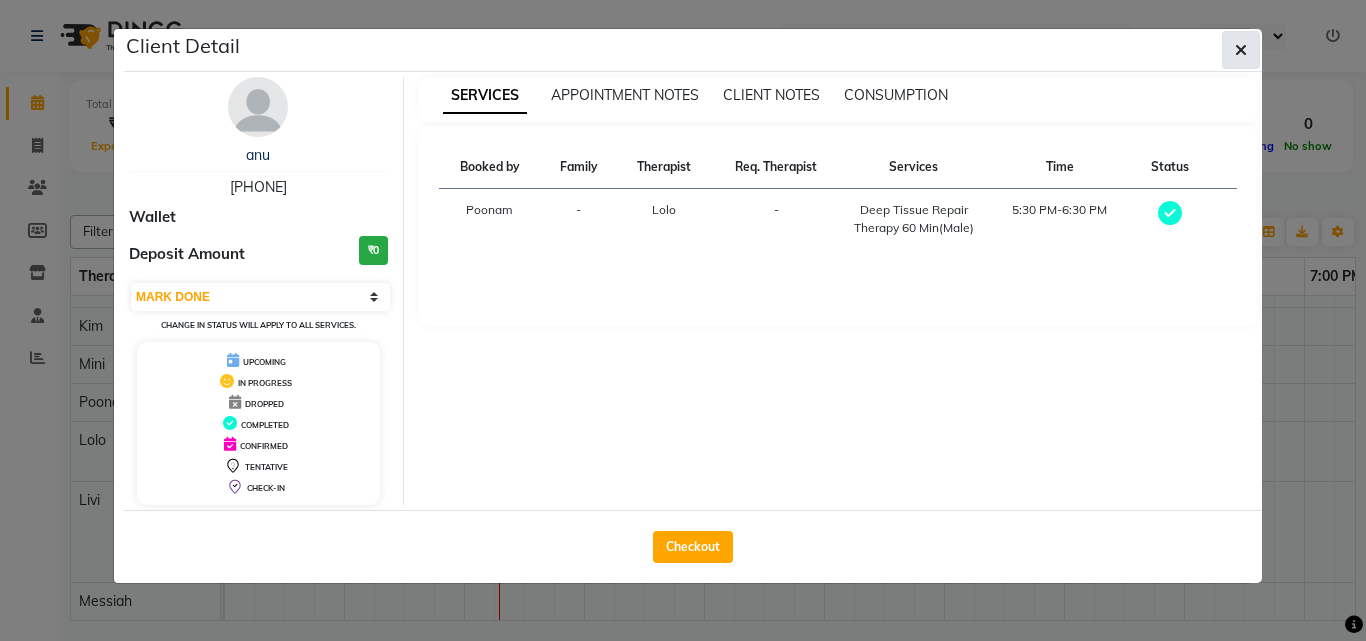 click 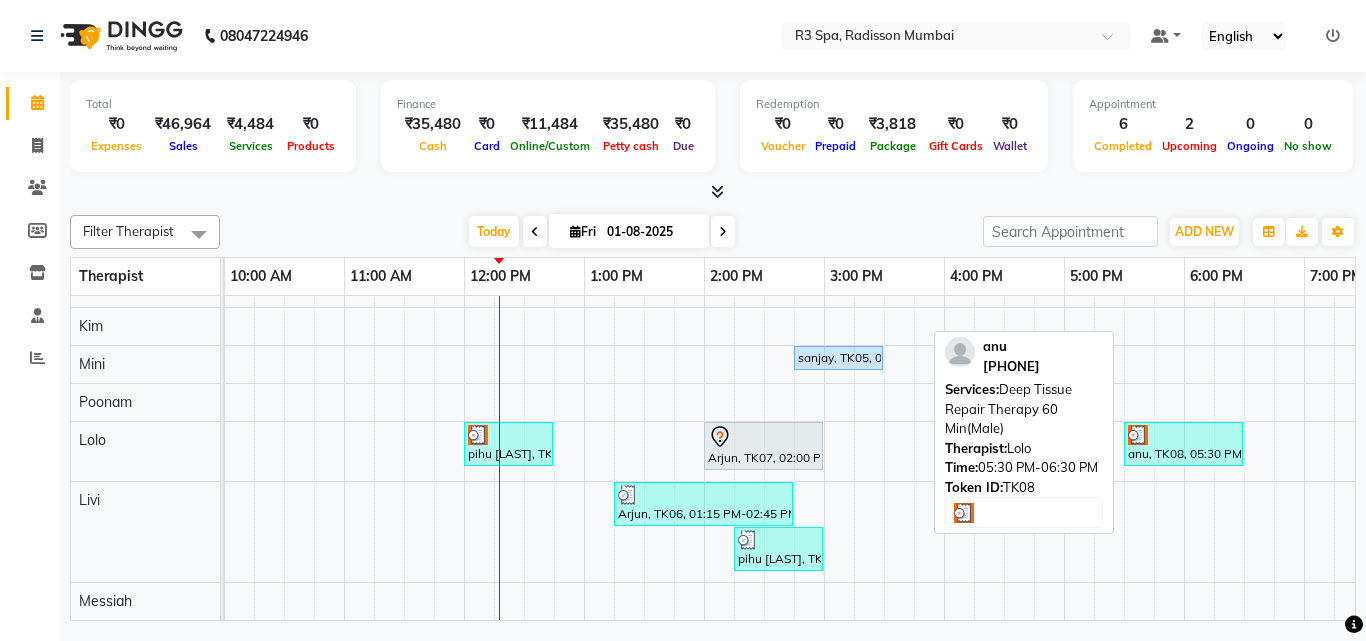 click on "anu, TK08, 05:30 PM-06:30 PM, Deep Tissue Repair Therapy 60 Min(Male)" at bounding box center [1183, 444] 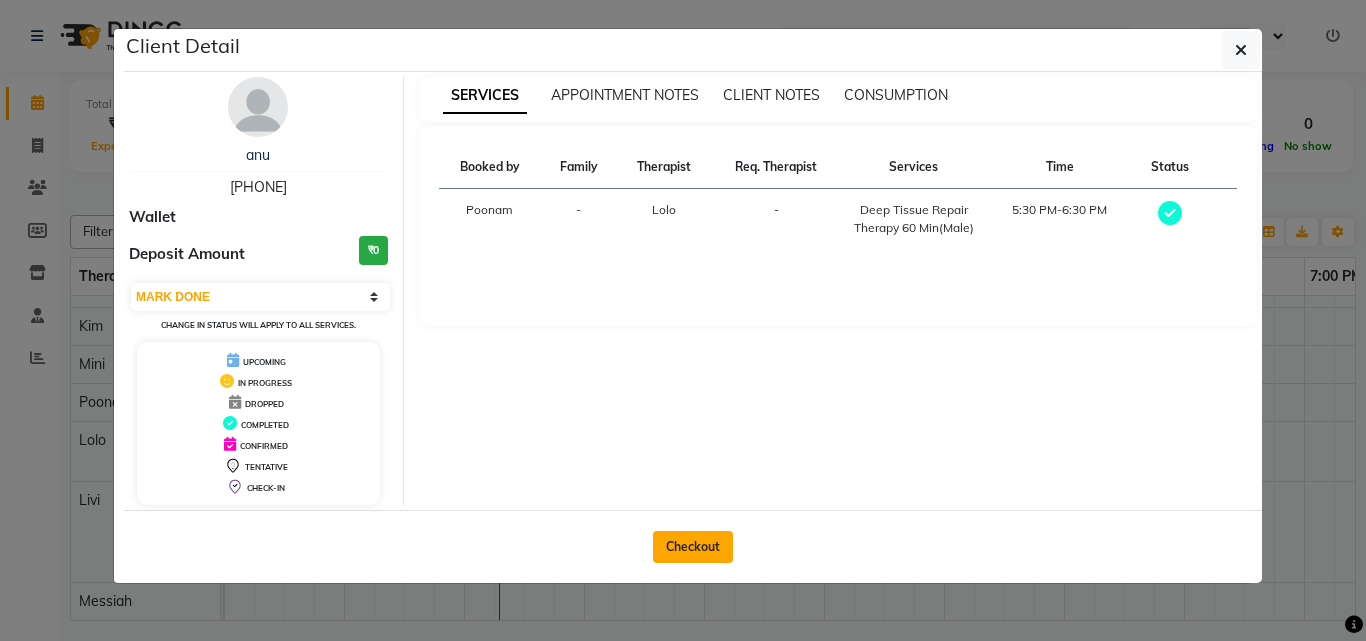 click on "Checkout" 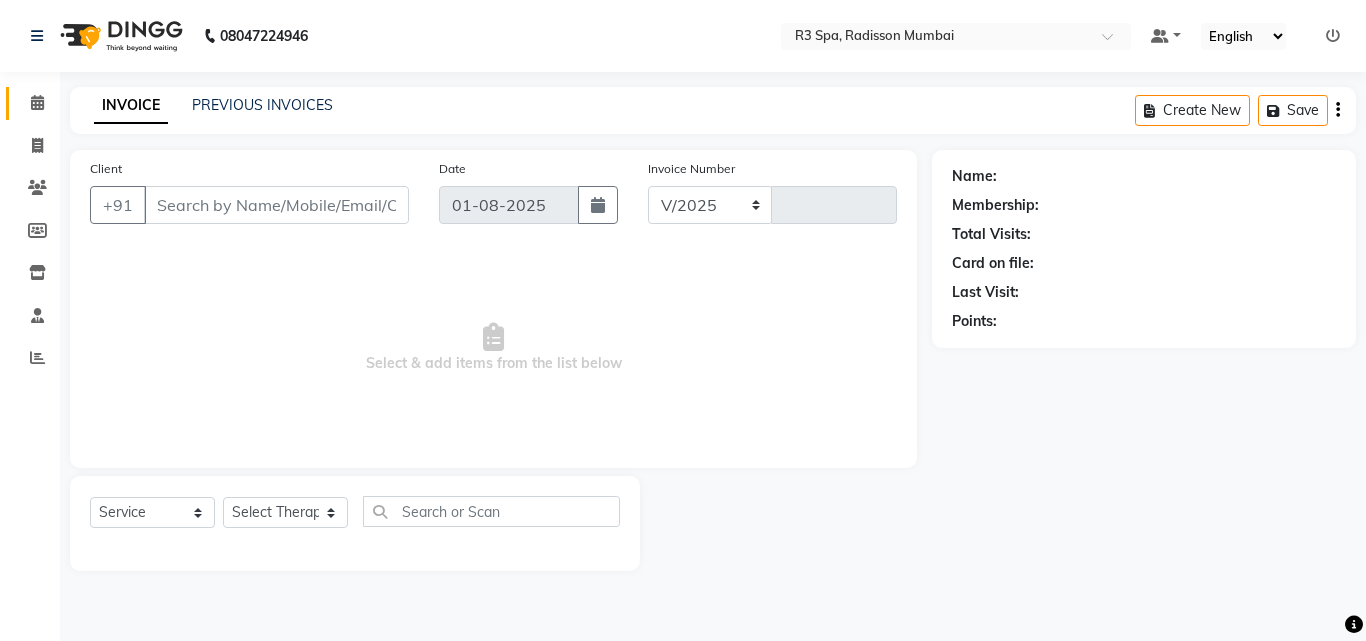 select on "8678" 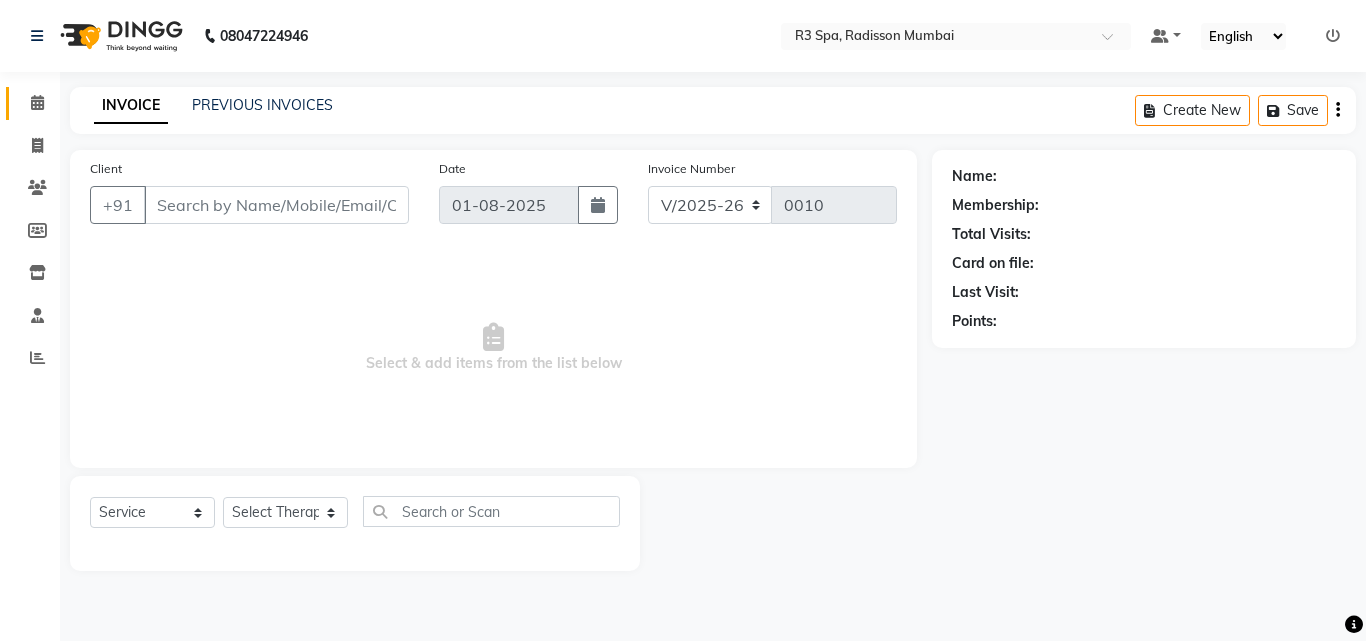 type on "93******37" 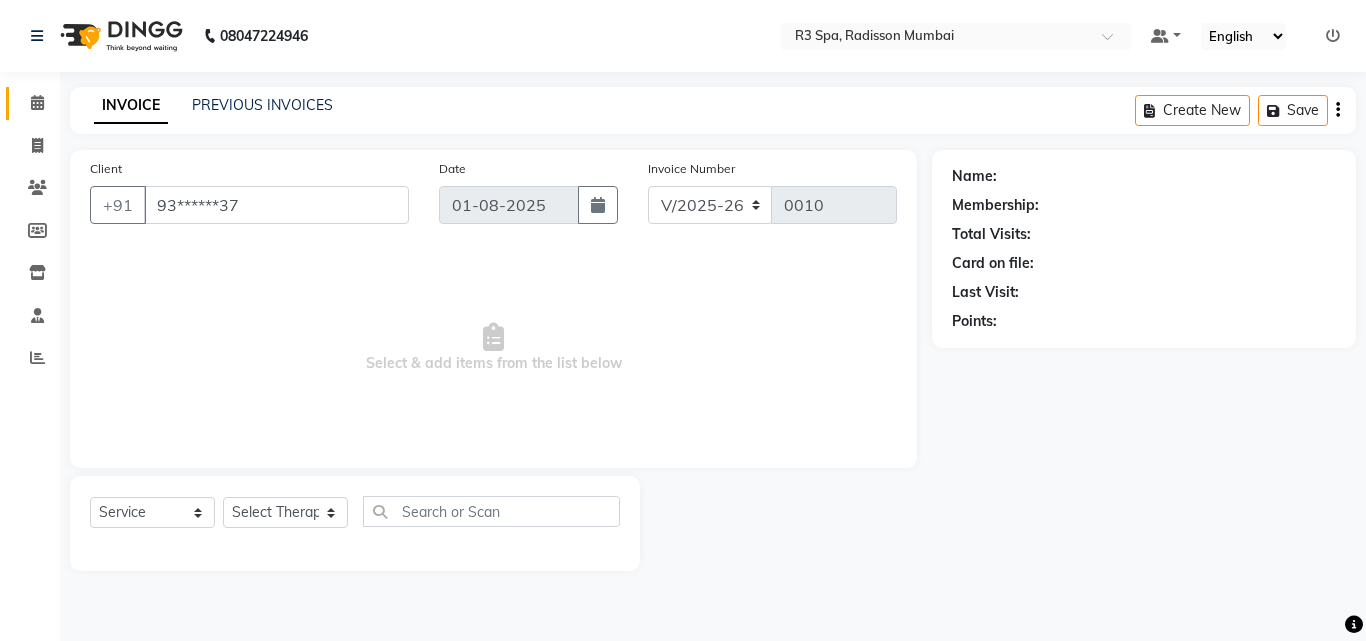 select on "87566" 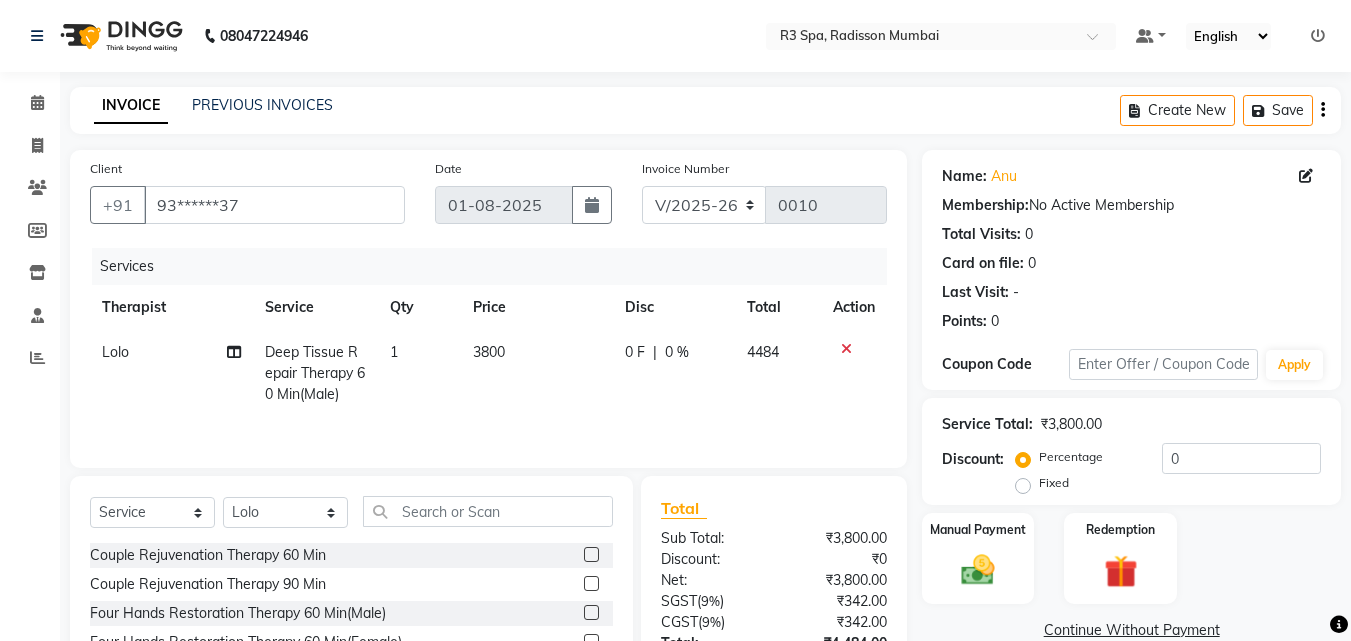 click 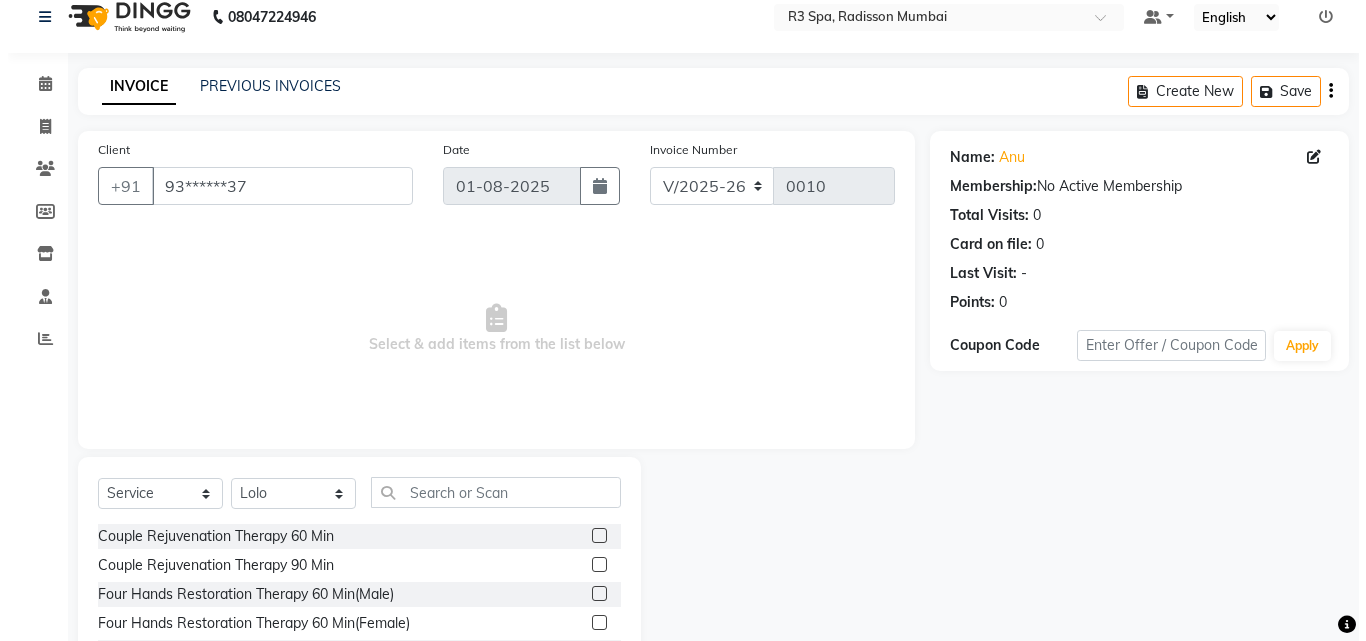 scroll, scrollTop: 0, scrollLeft: 0, axis: both 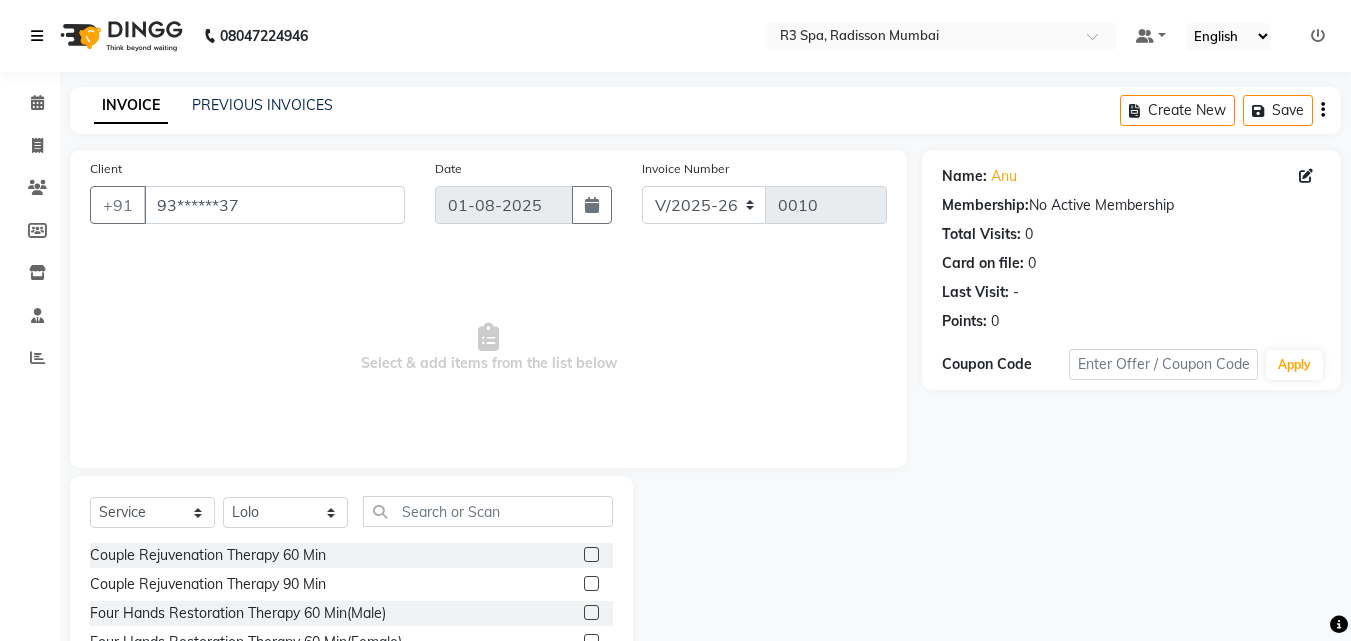 click at bounding box center (37, 36) 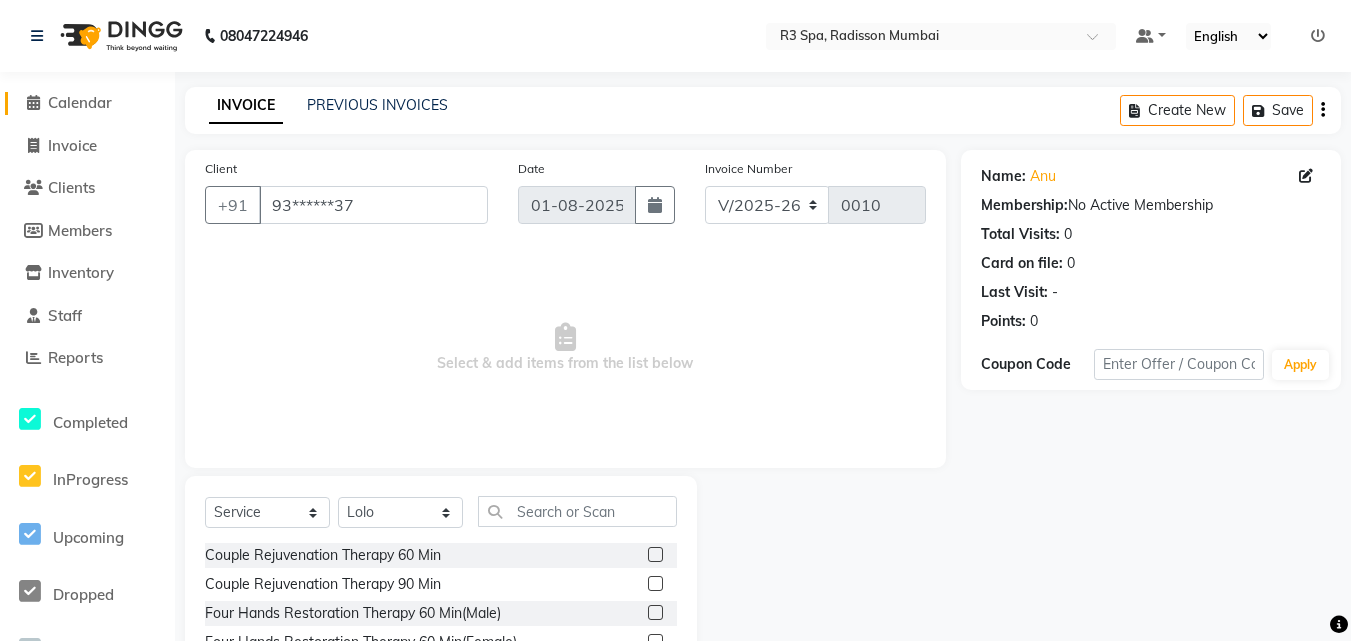 click on "Calendar" 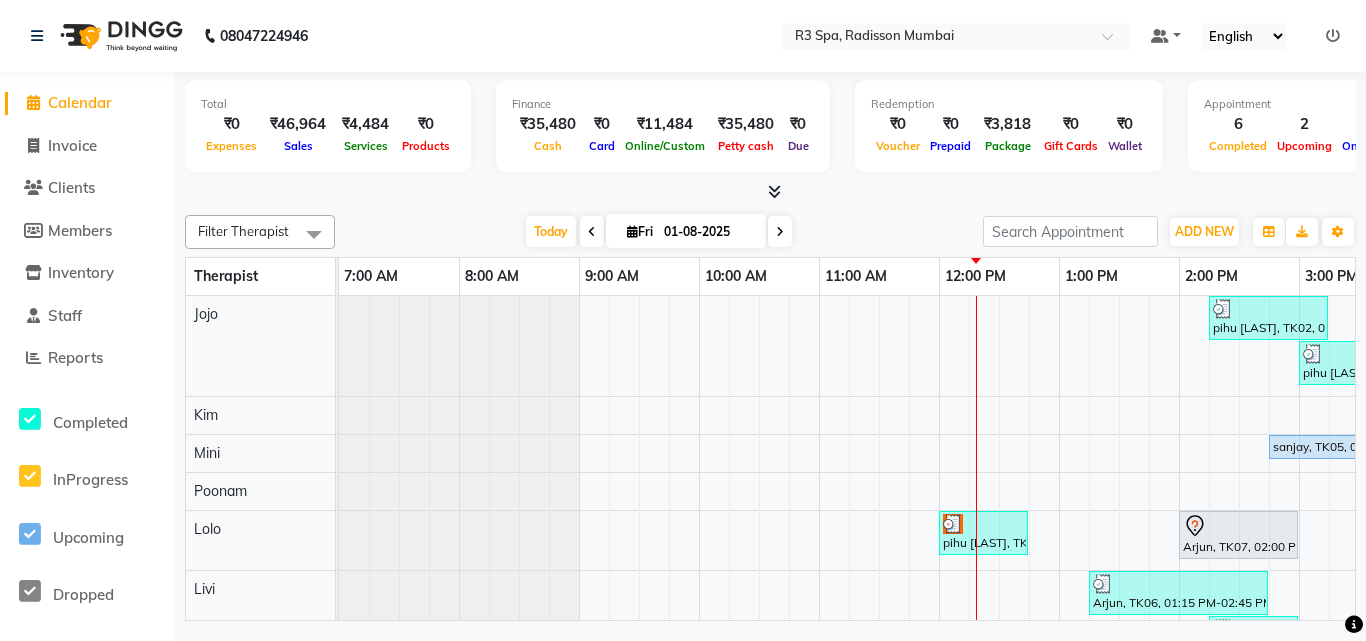 scroll, scrollTop: 0, scrollLeft: 375, axis: horizontal 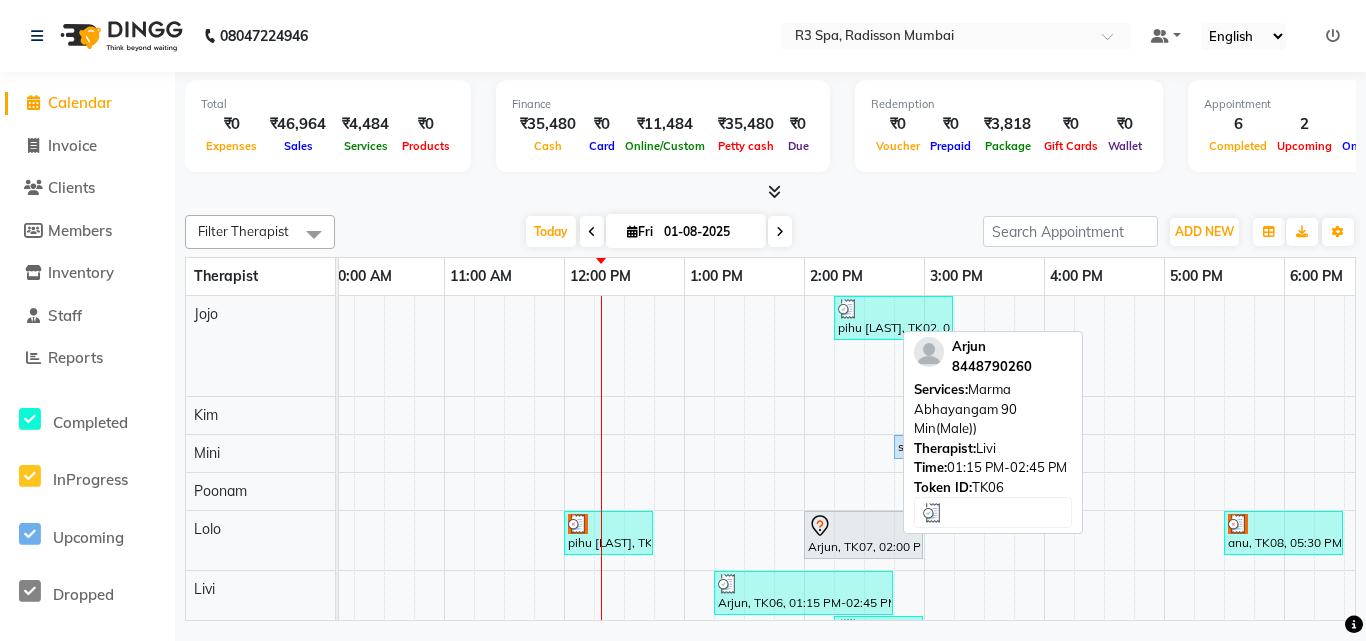 click at bounding box center [803, 584] 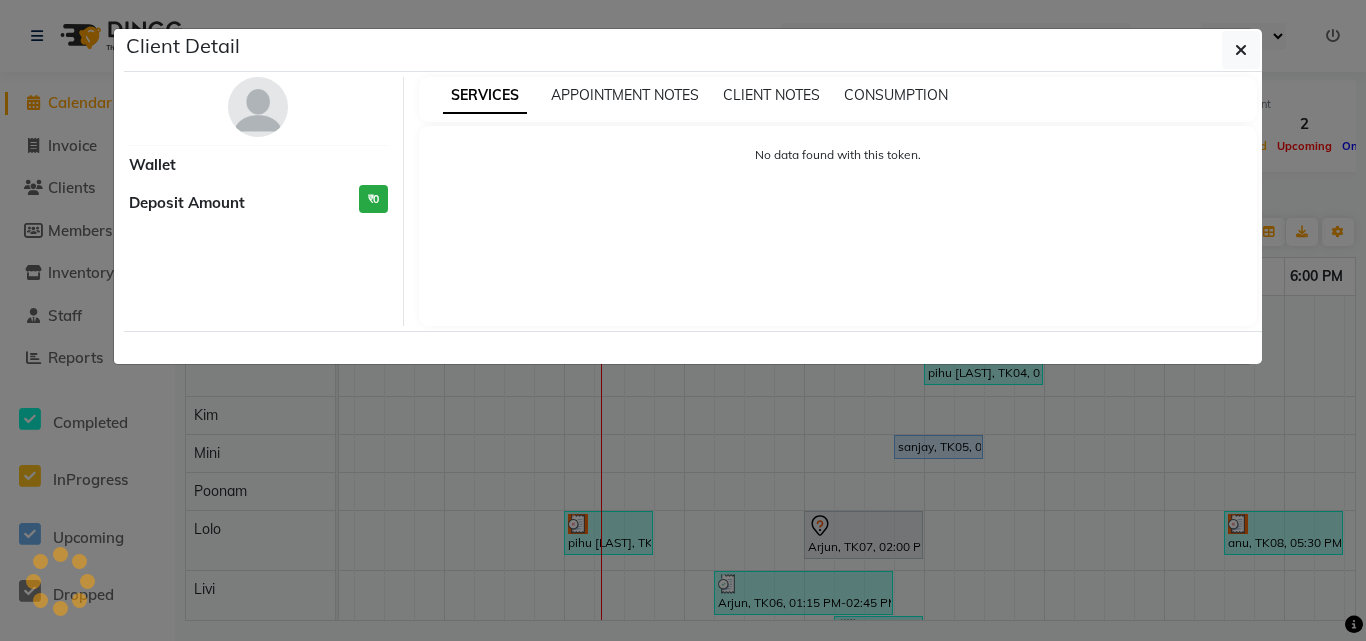 select on "3" 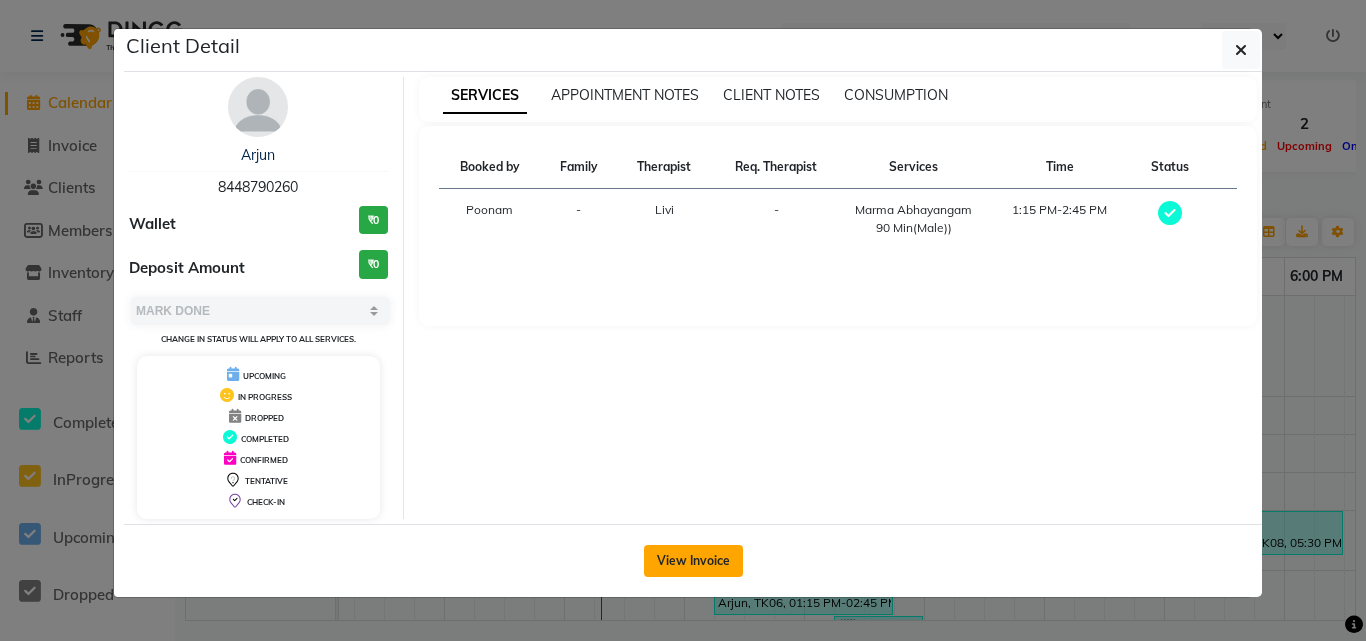 click on "View Invoice" 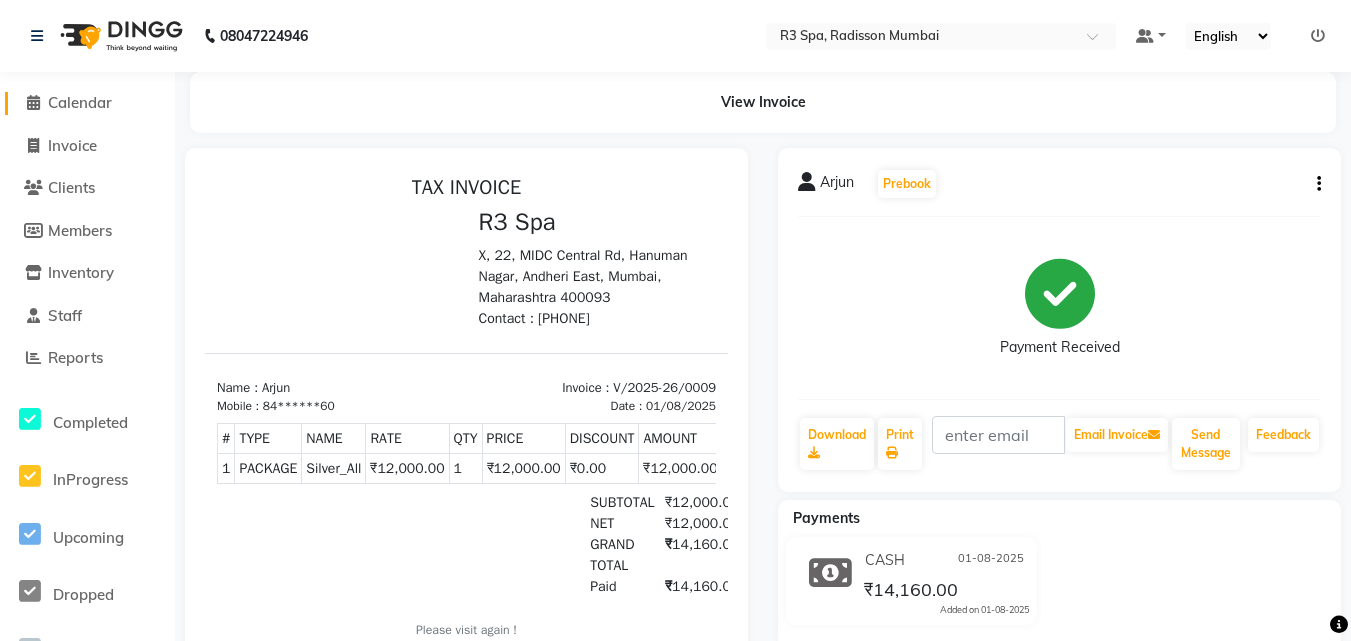 click on "Calendar" 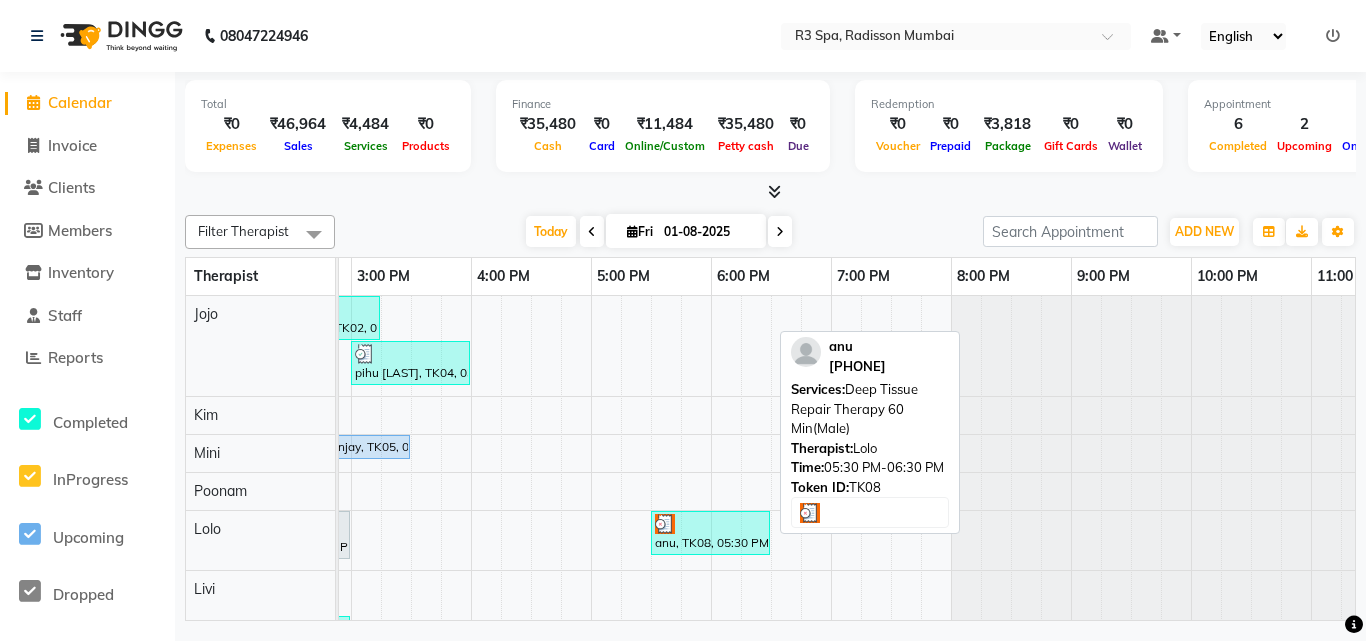 click on "anu, TK08, 05:30 PM-06:30 PM, Deep Tissue Repair Therapy 60 Min(Male)" at bounding box center (710, 533) 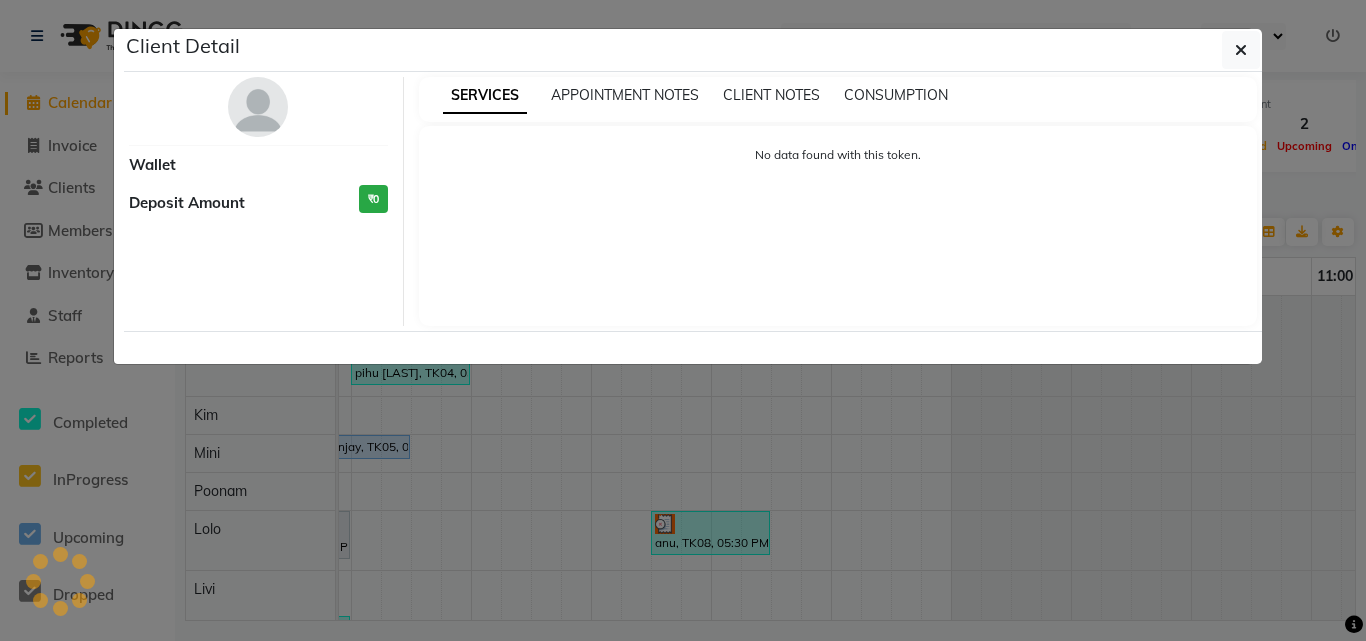 select on "3" 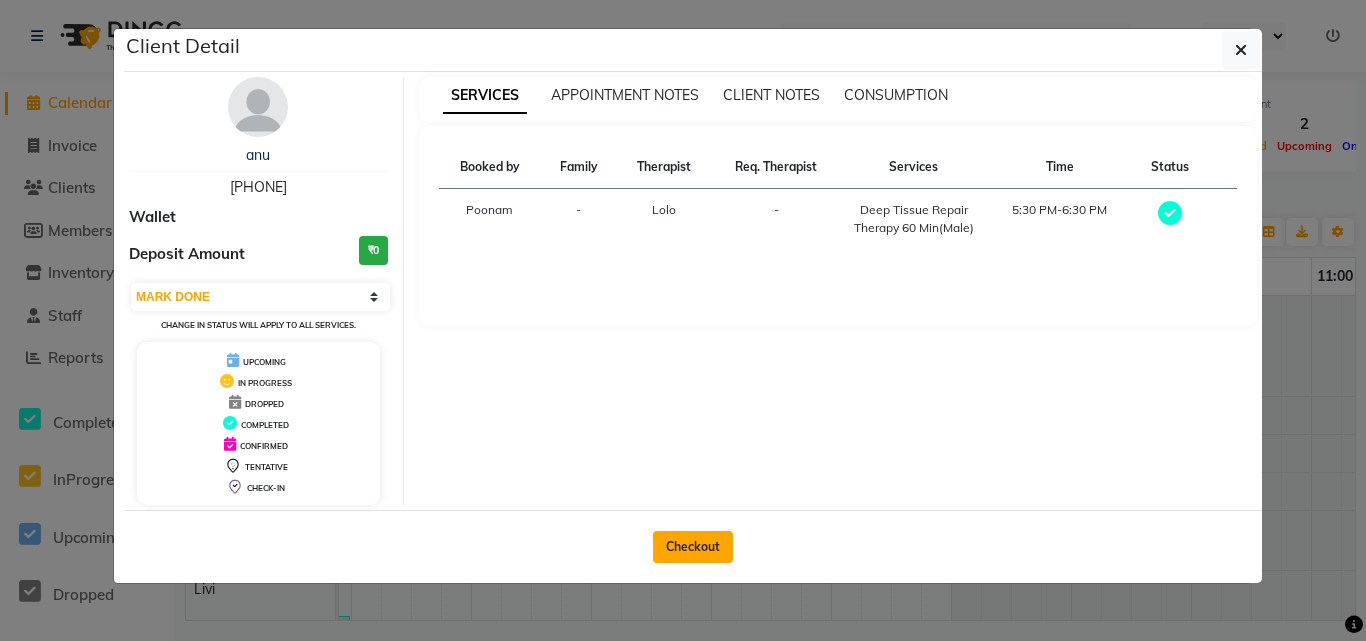 click on "Checkout" 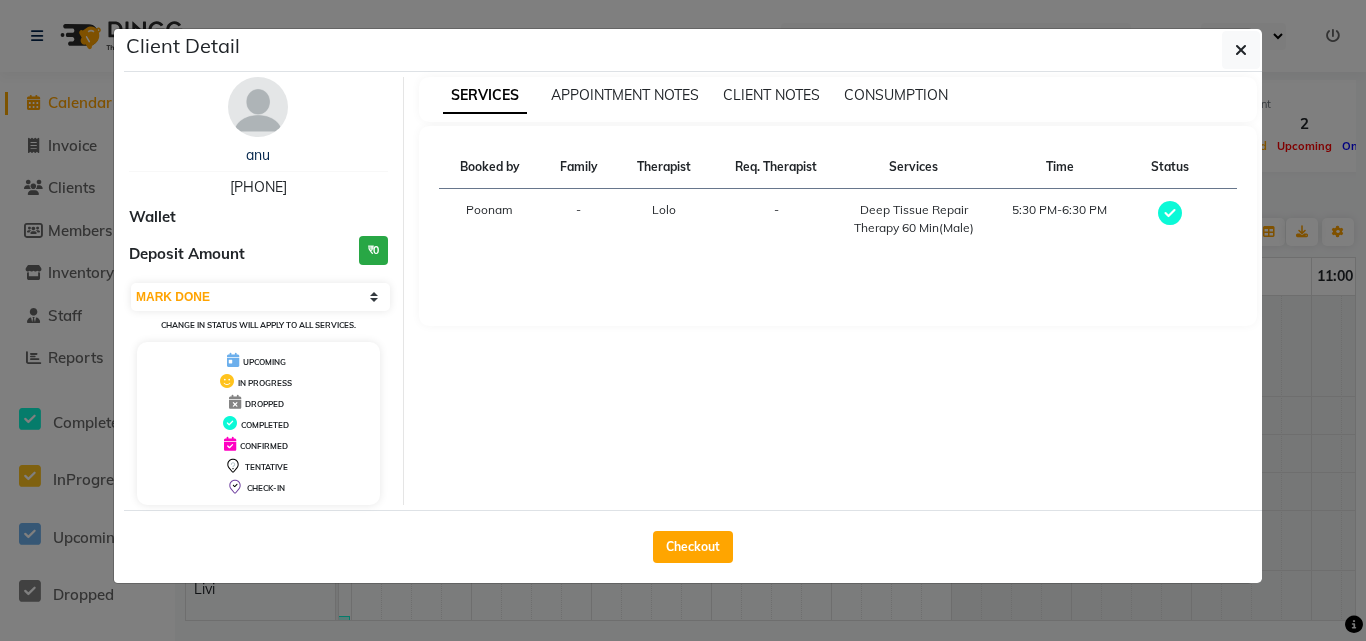 select on "8678" 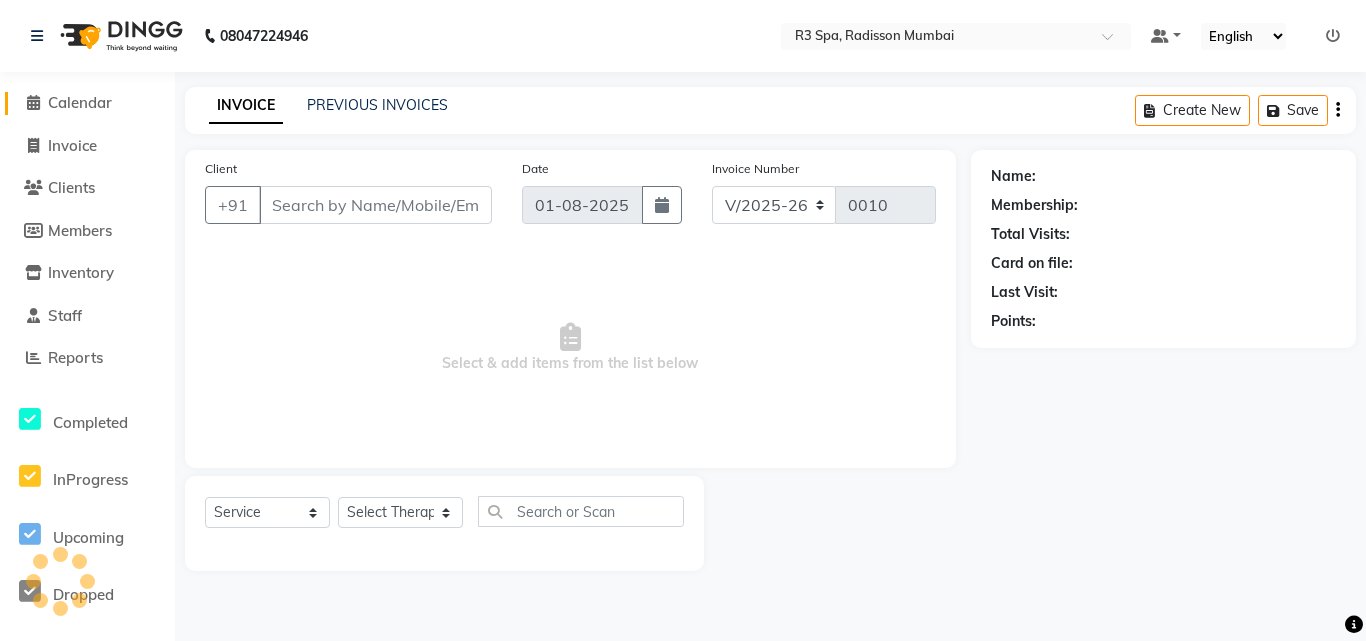 type on "93******37" 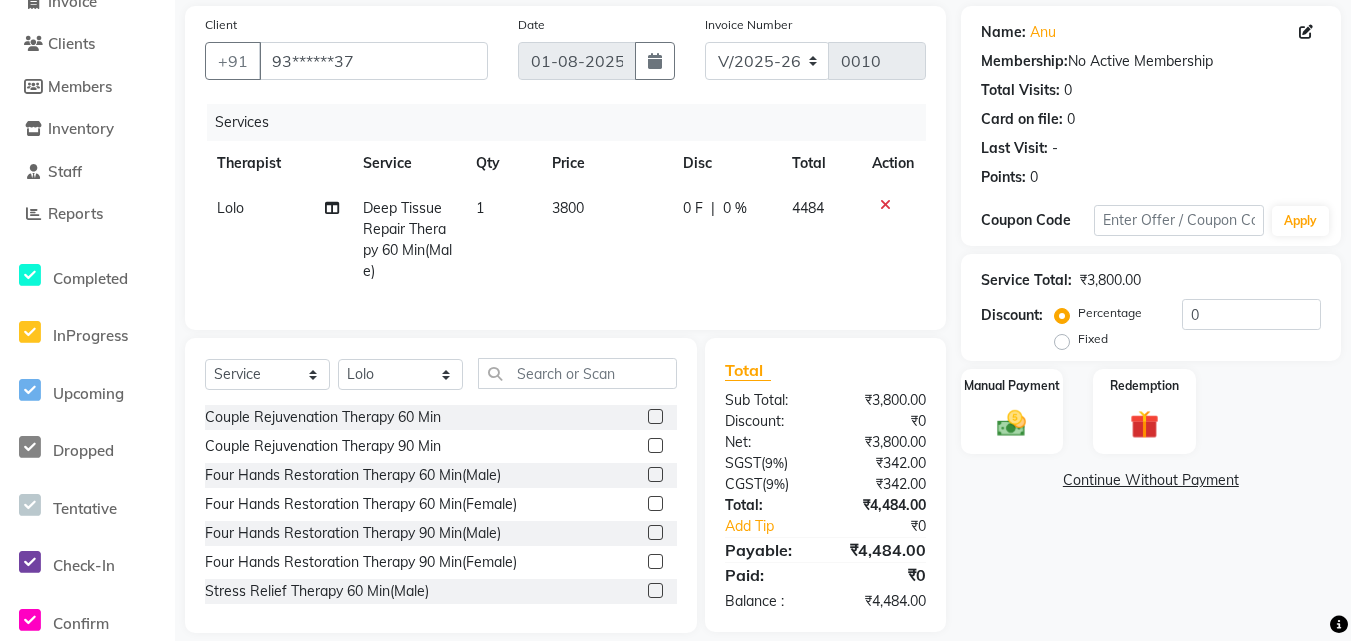 scroll, scrollTop: 181, scrollLeft: 0, axis: vertical 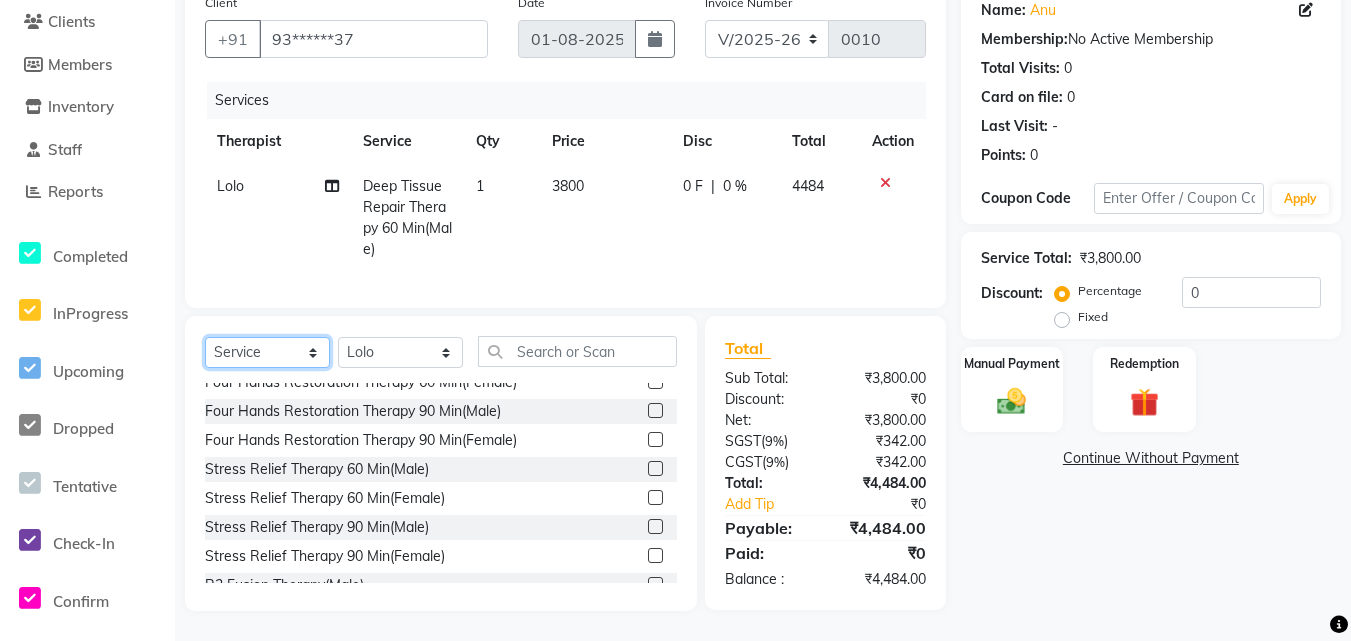 click on "Select  Service  Product  Membership  Package Voucher Prepaid Gift Card" 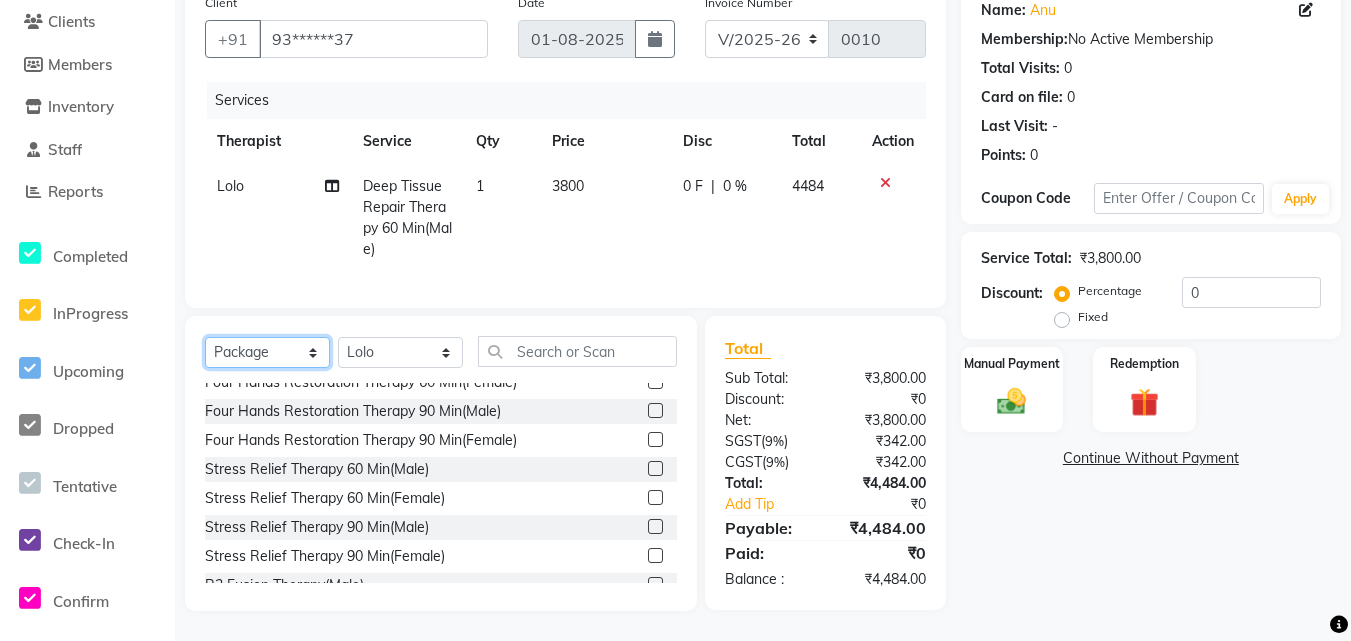 click on "Select  Service  Product  Membership  Package Voucher Prepaid Gift Card" 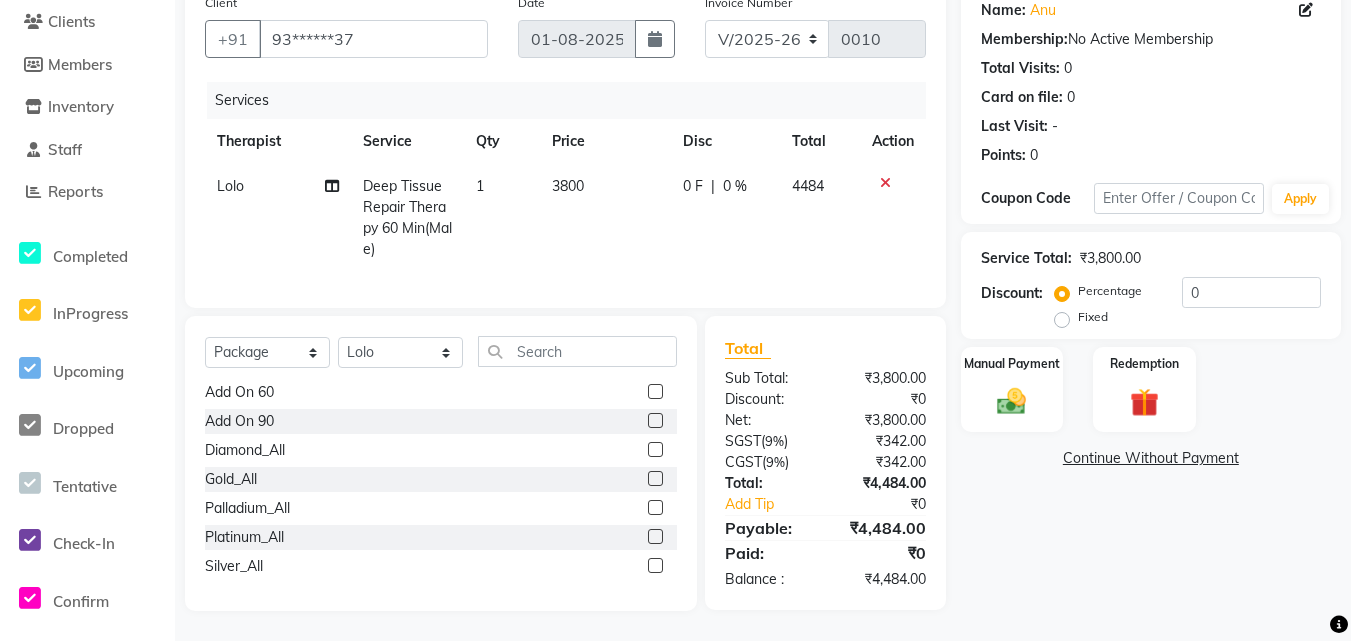 click 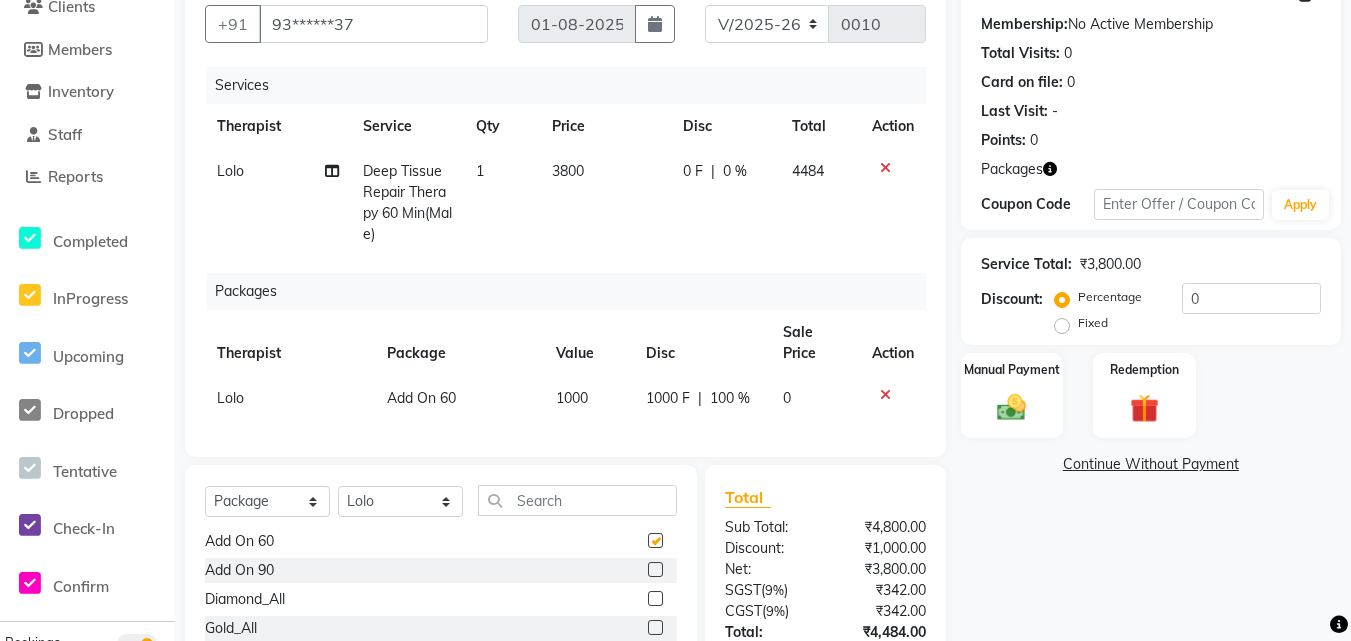 checkbox on "false" 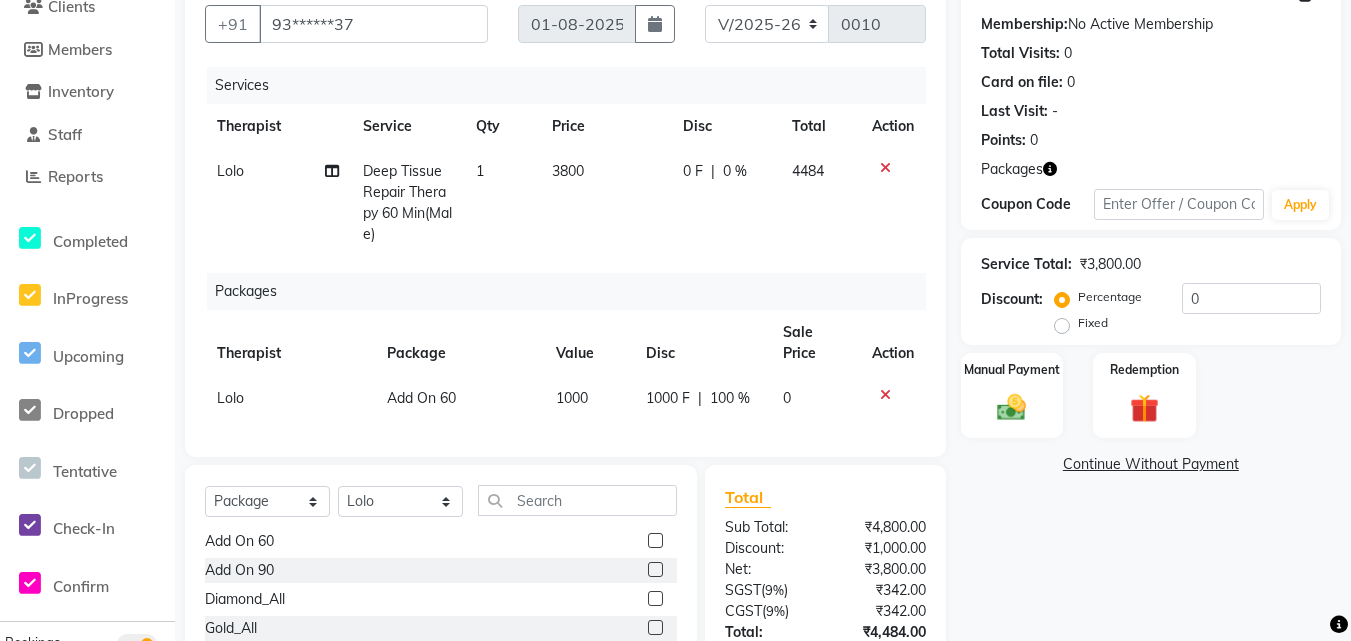 click 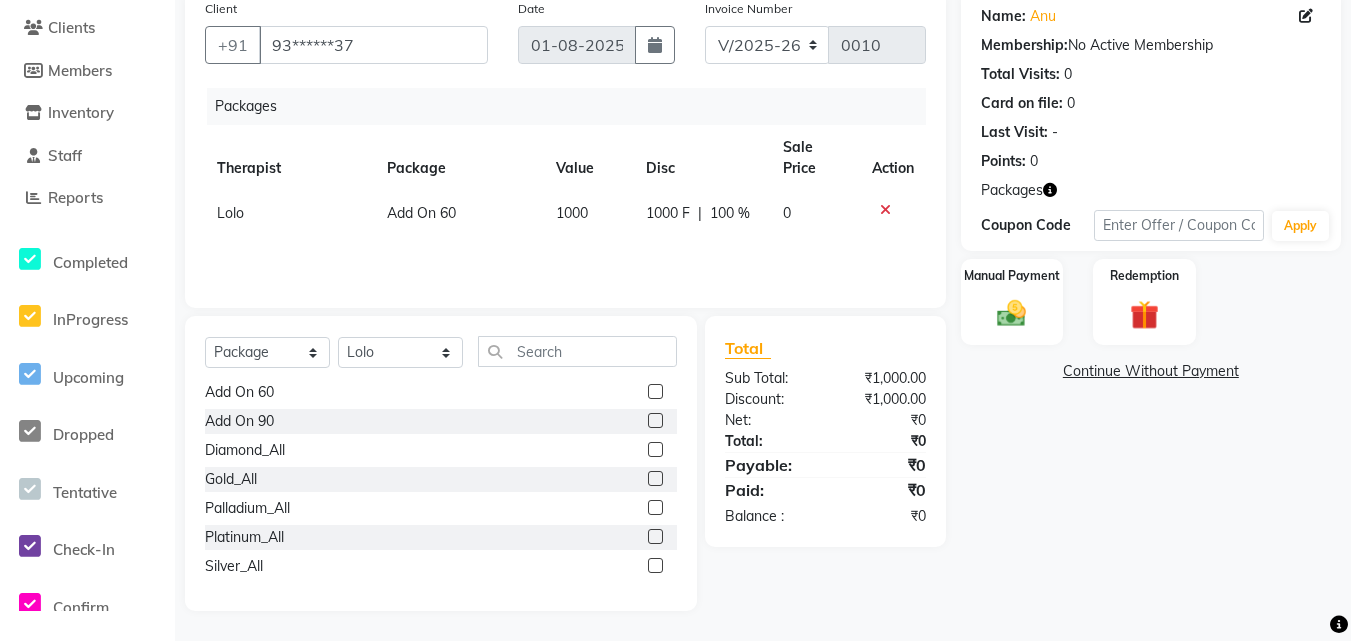 click 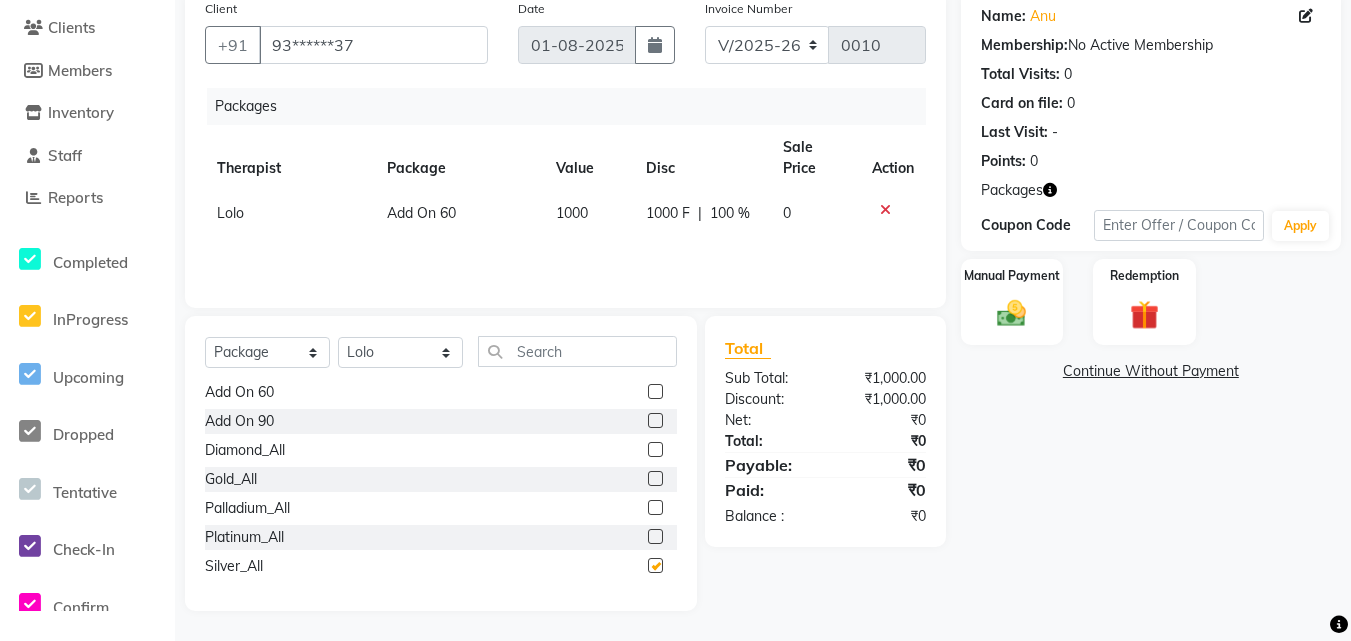 scroll, scrollTop: 163, scrollLeft: 0, axis: vertical 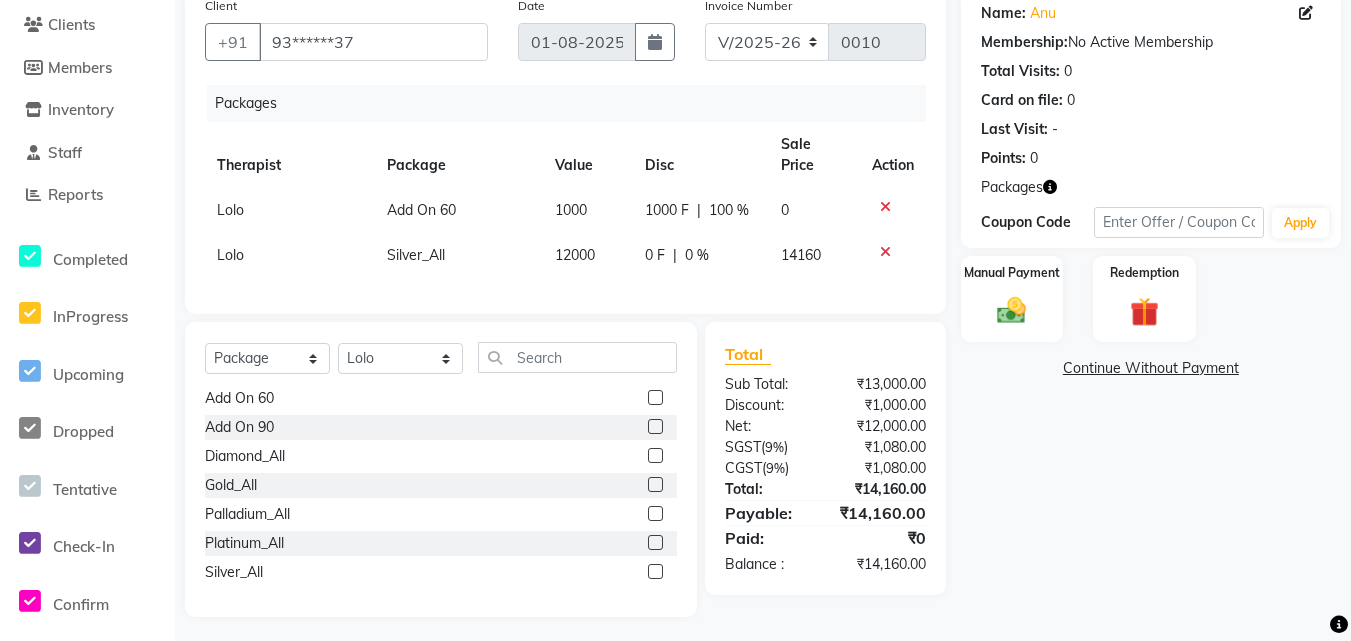 checkbox on "false" 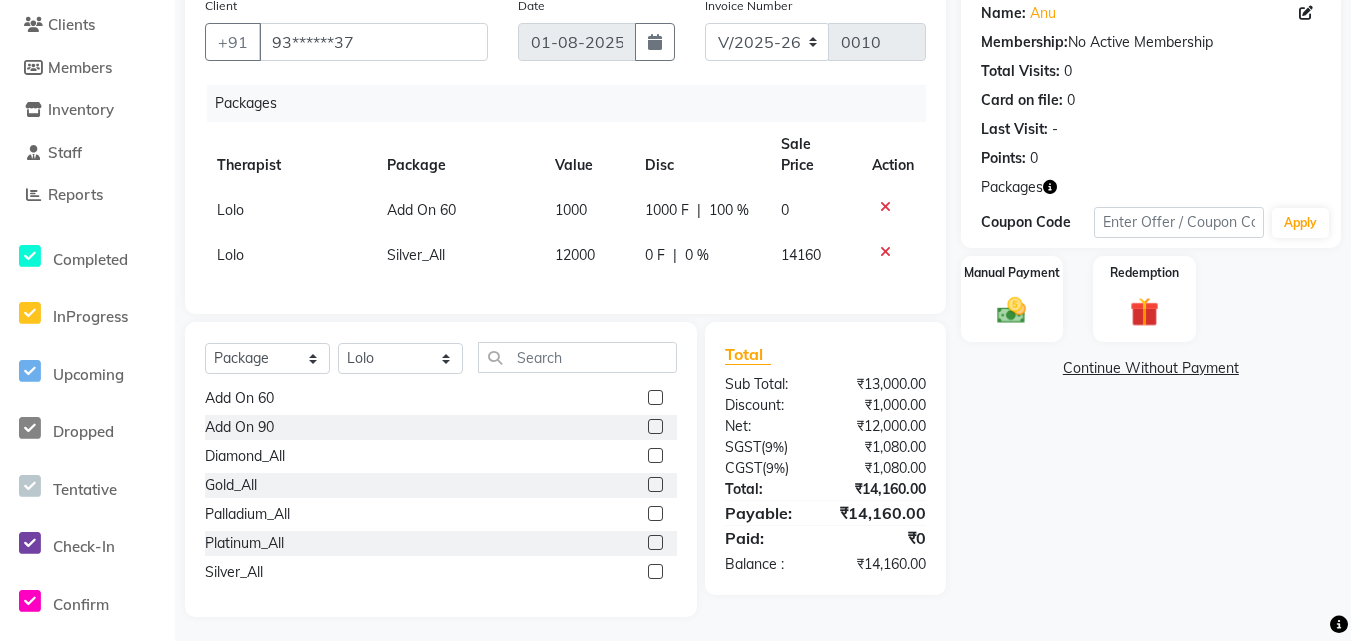click 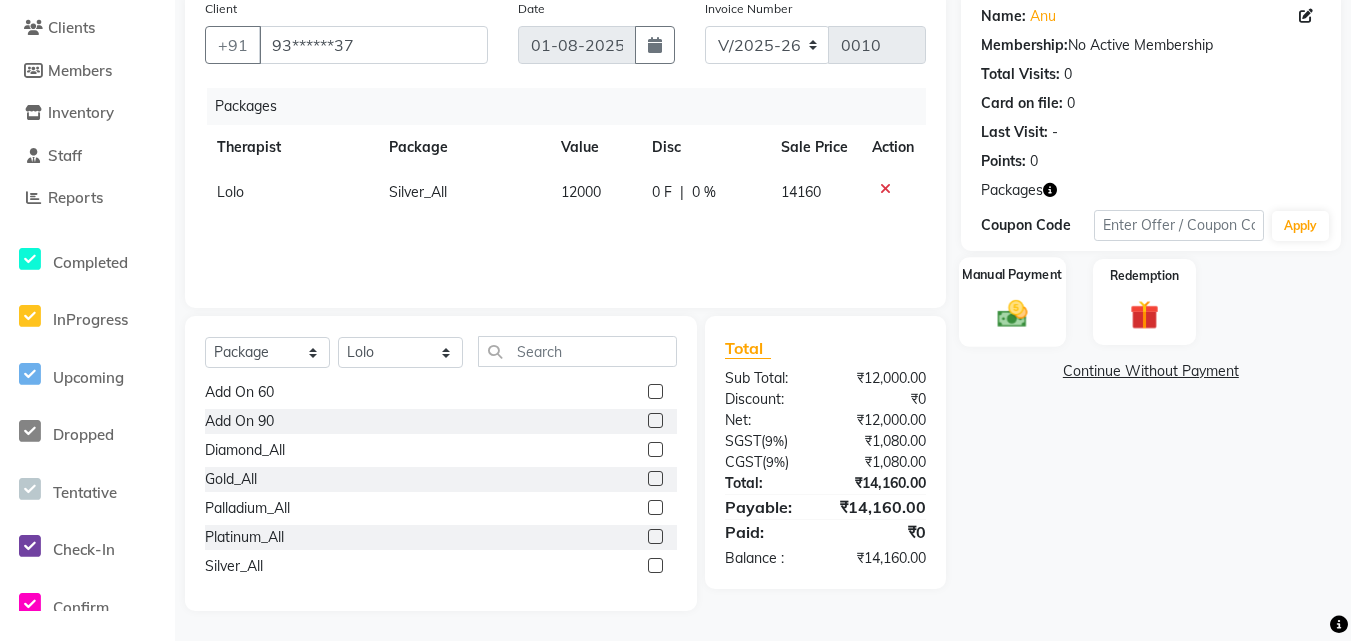 click on "Manual Payment" 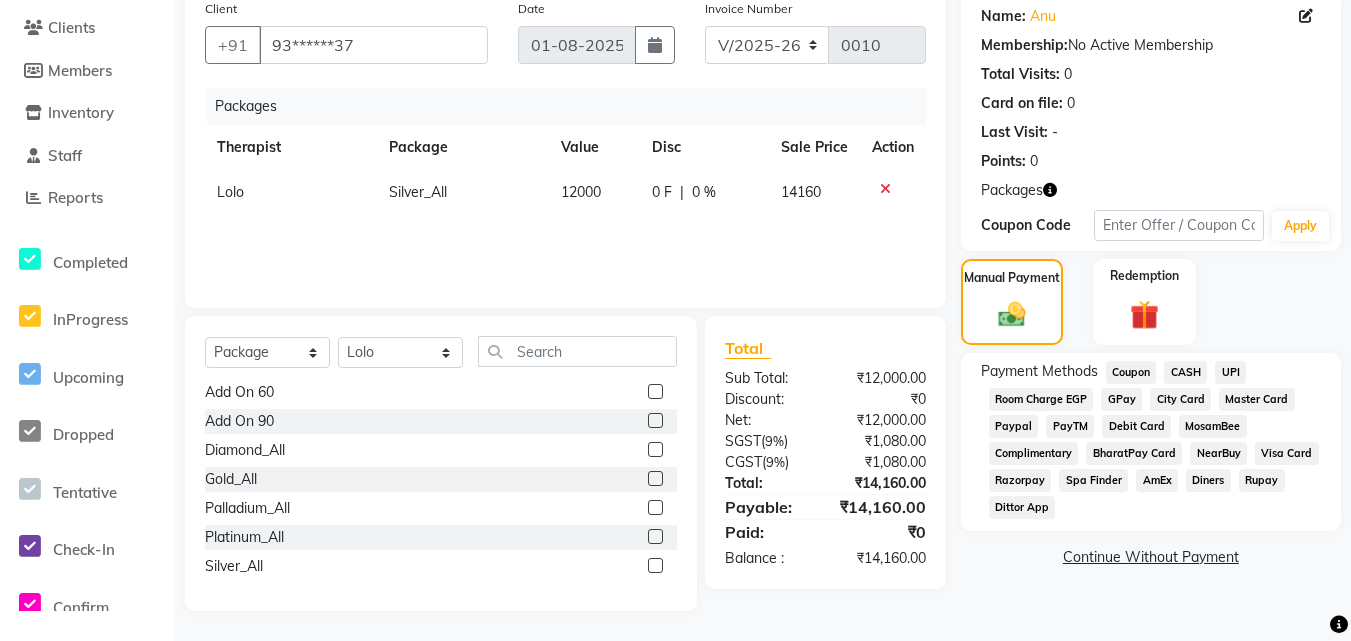 click on "Complimentary" 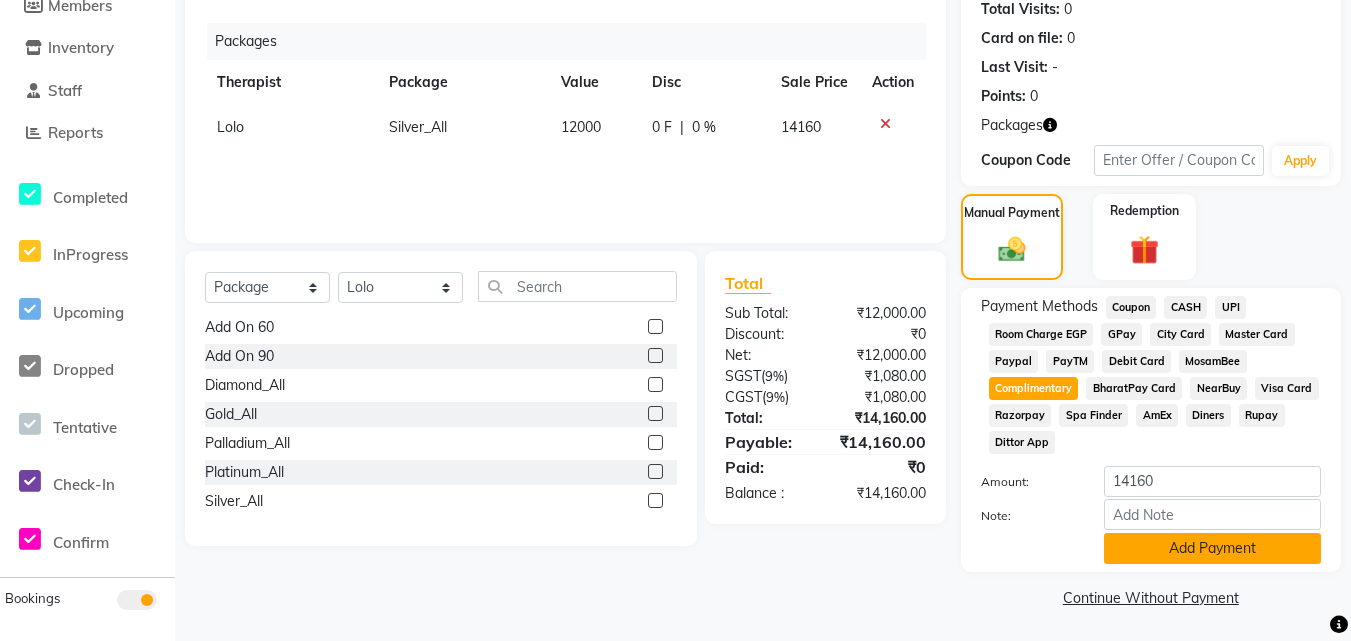 scroll, scrollTop: 227, scrollLeft: 0, axis: vertical 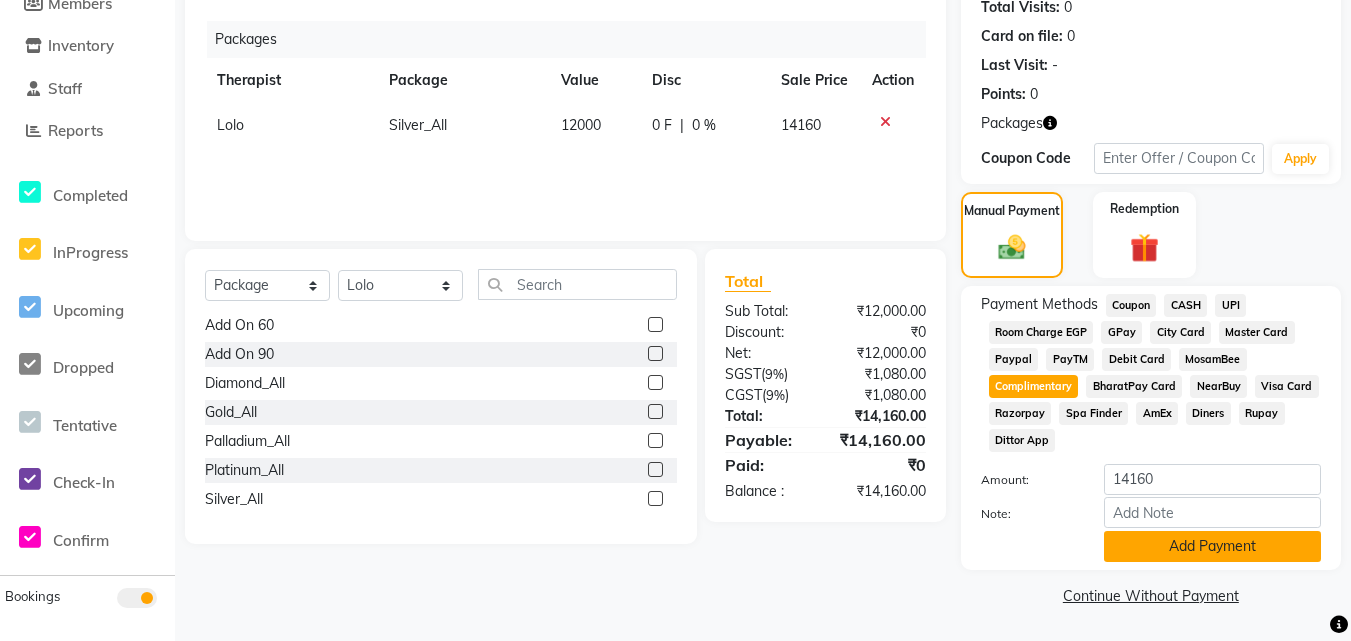 click on "Add Payment" 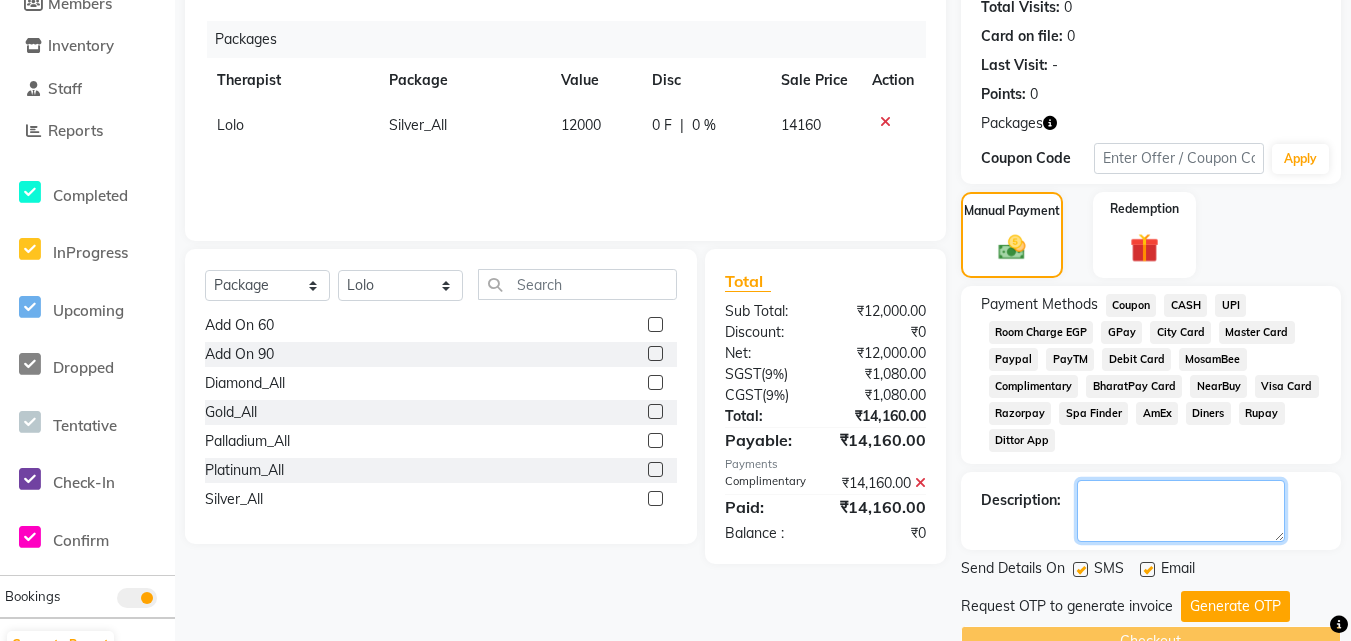 click 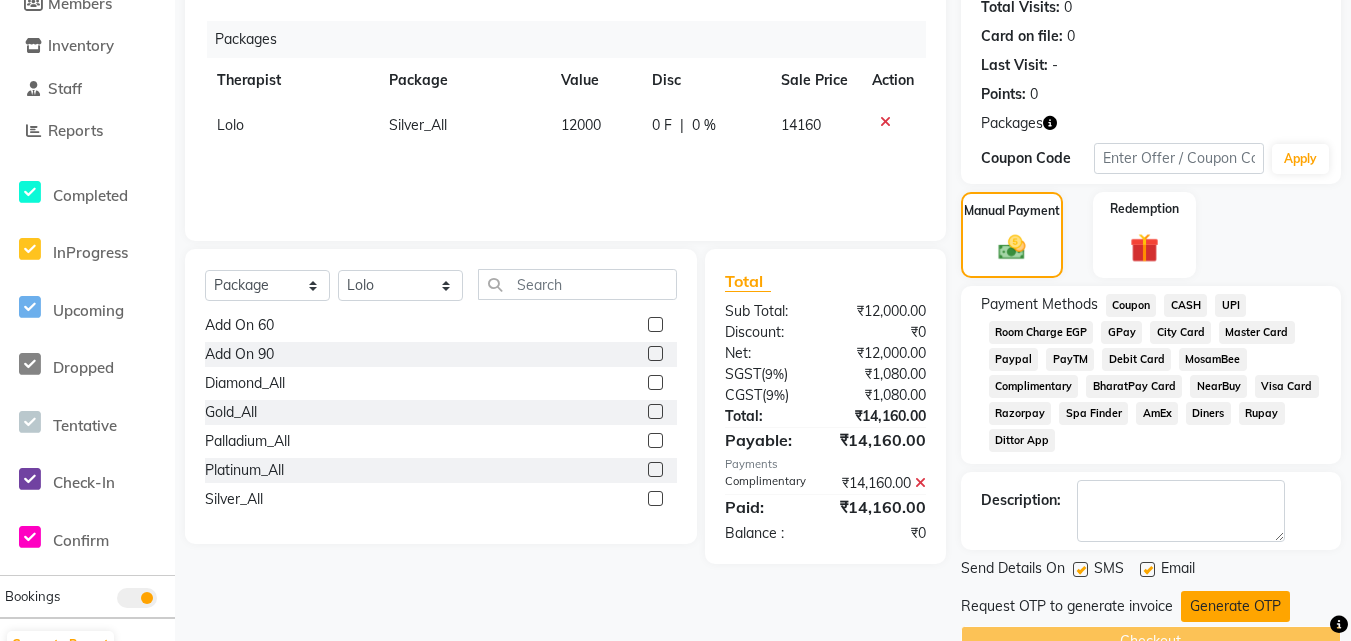click on "Generate OTP" 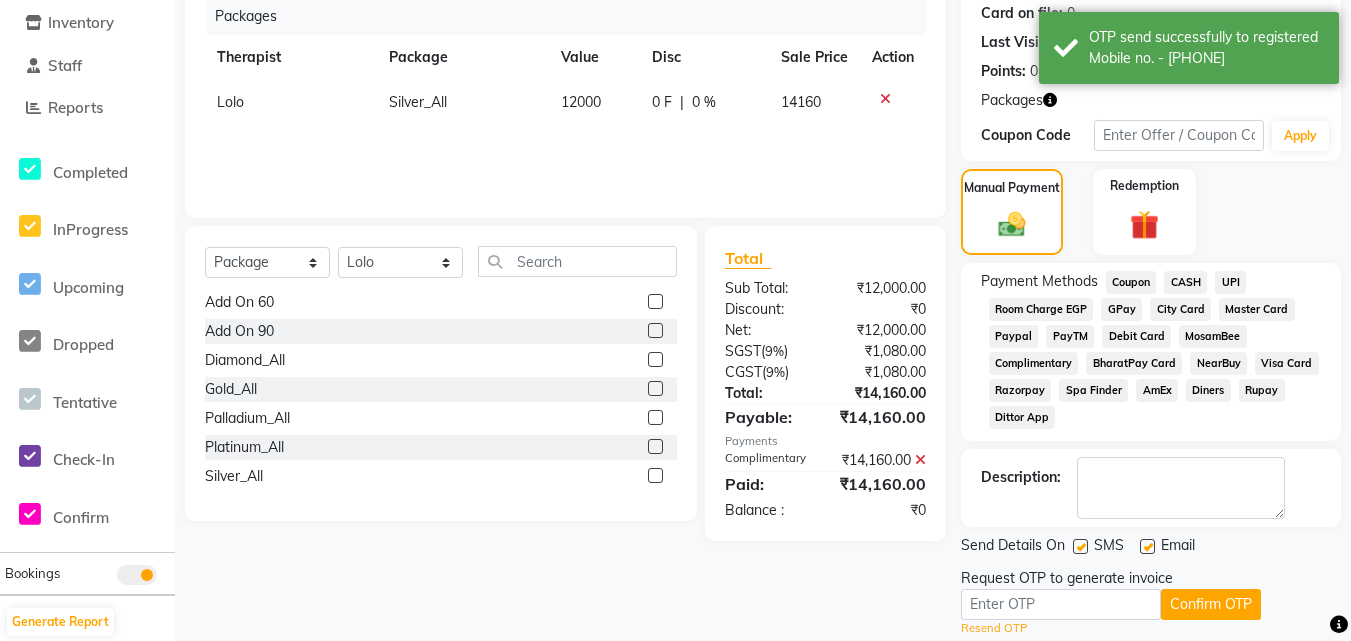 scroll, scrollTop: 311, scrollLeft: 0, axis: vertical 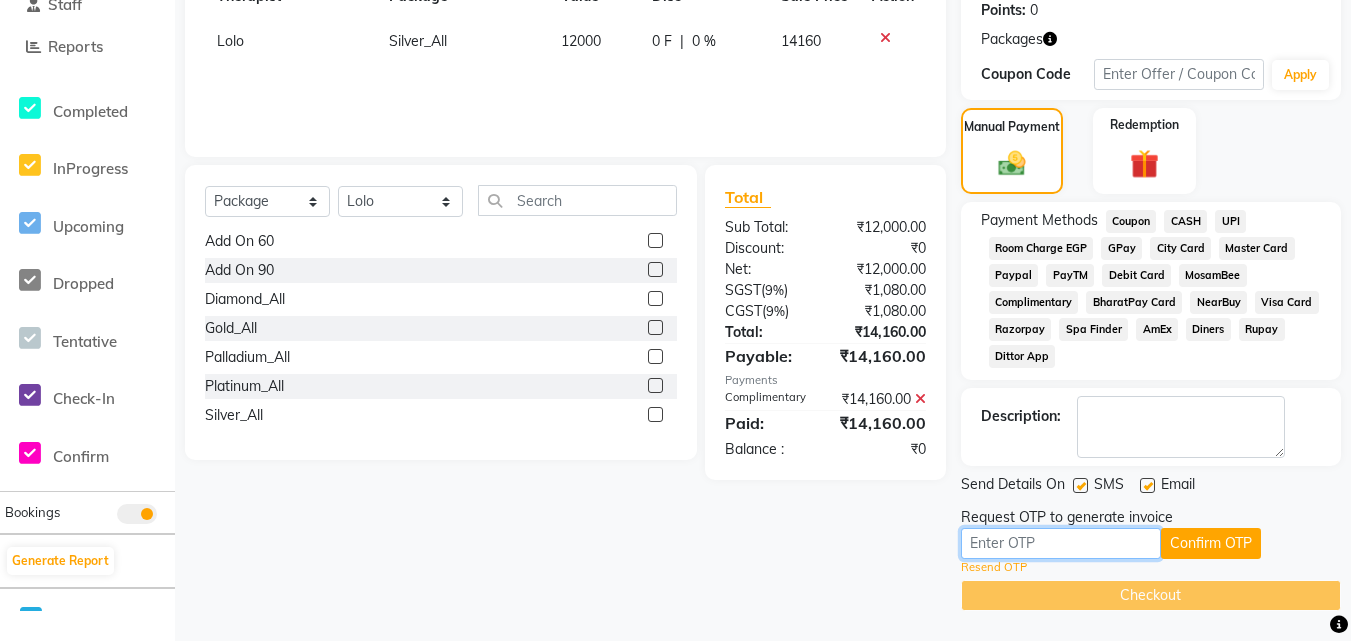 click at bounding box center [1061, 543] 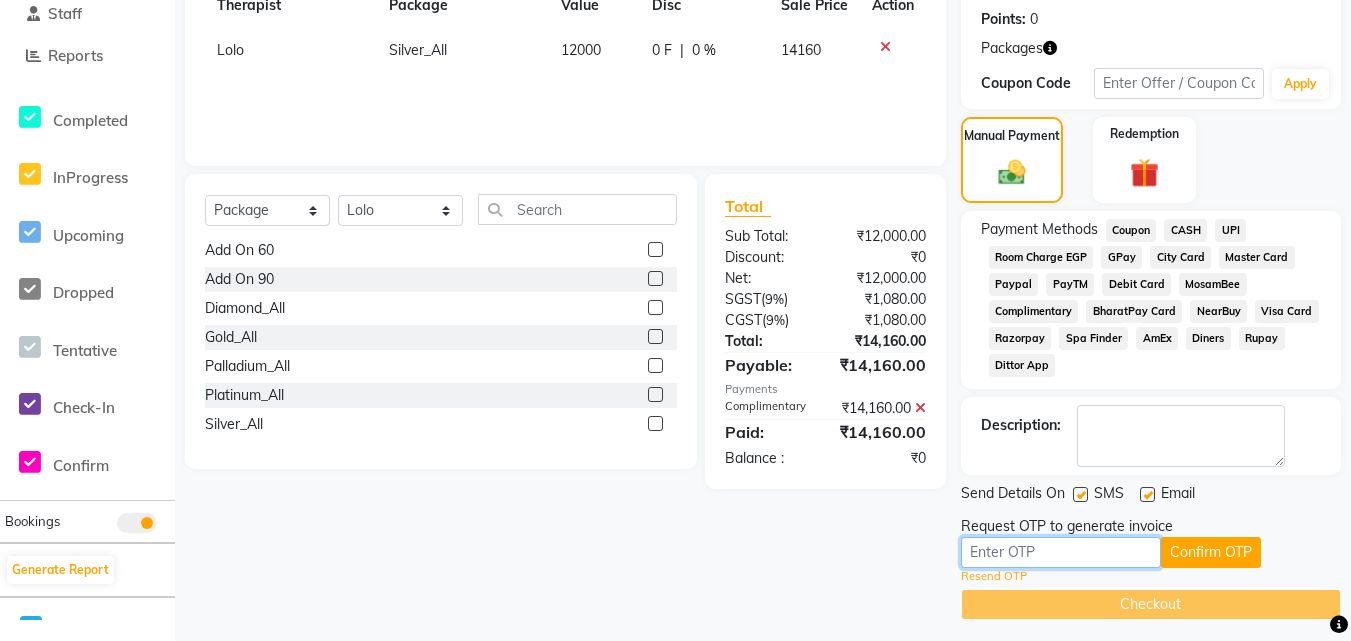scroll, scrollTop: 311, scrollLeft: 0, axis: vertical 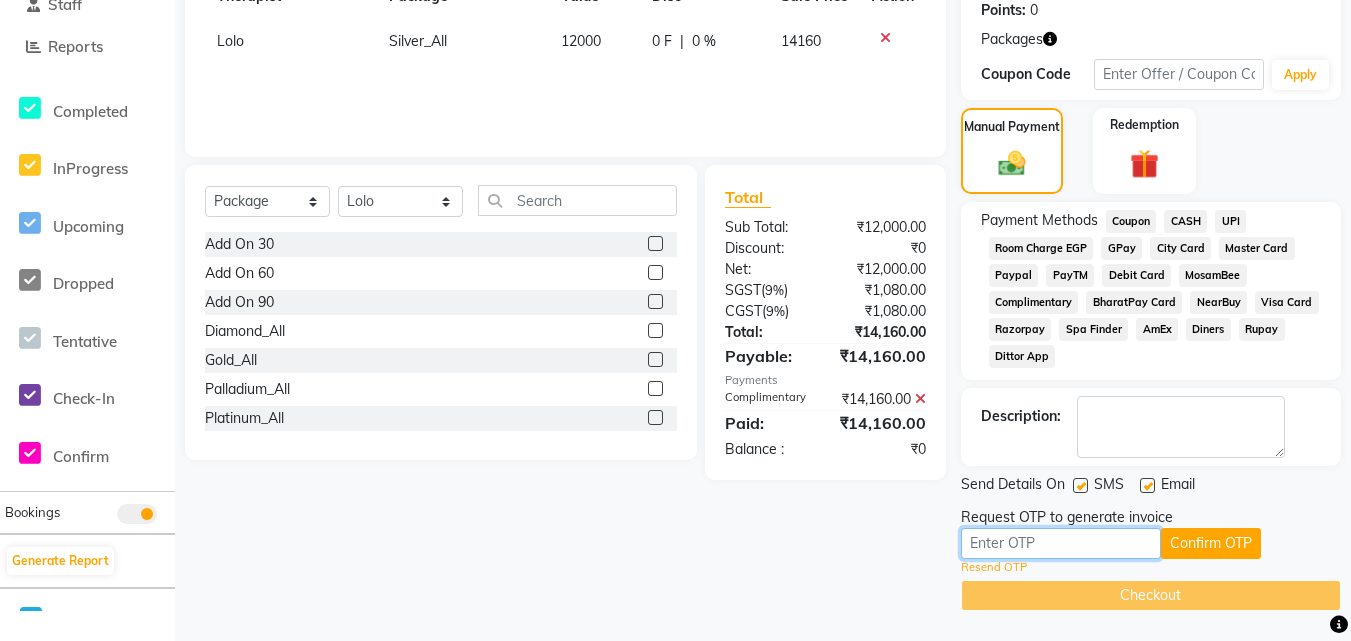 click at bounding box center [1061, 543] 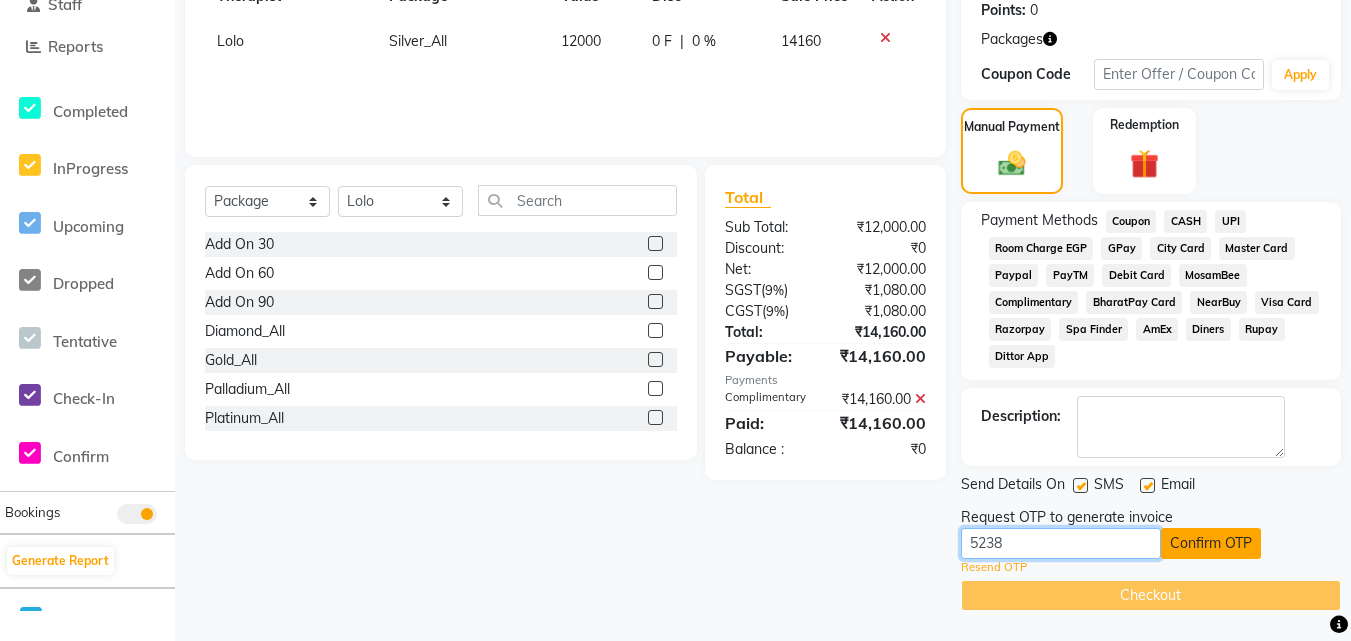 type on "5238" 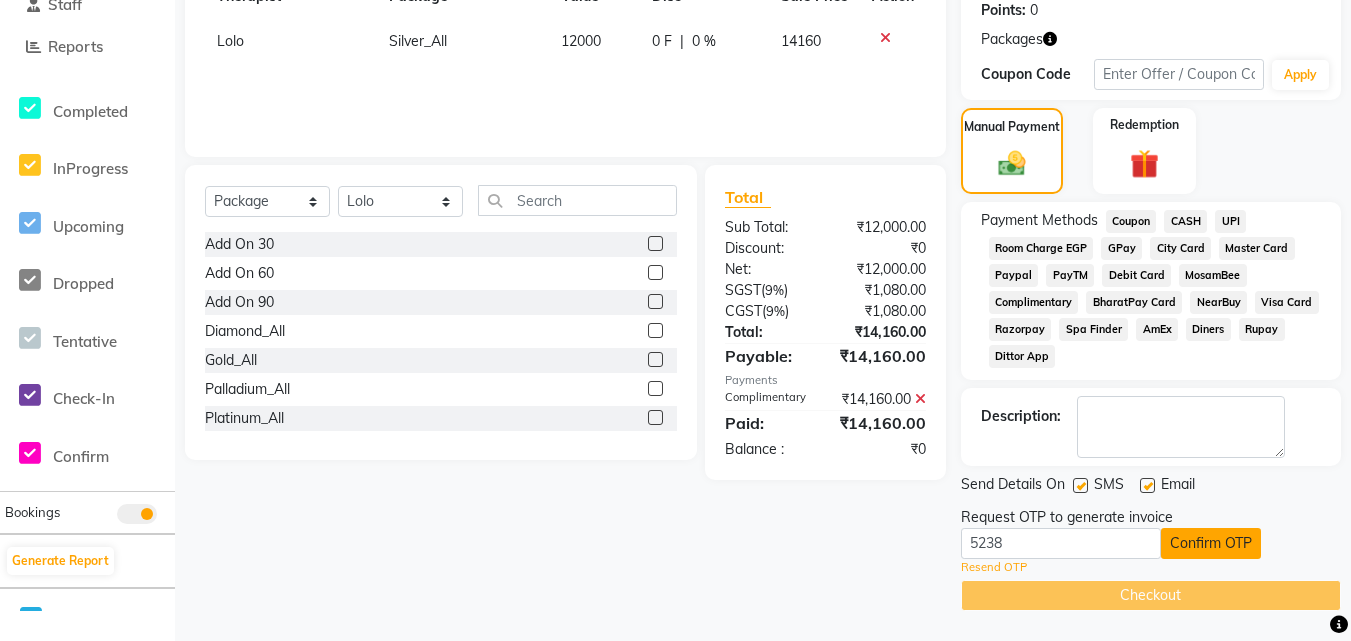 click on "Confirm OTP" 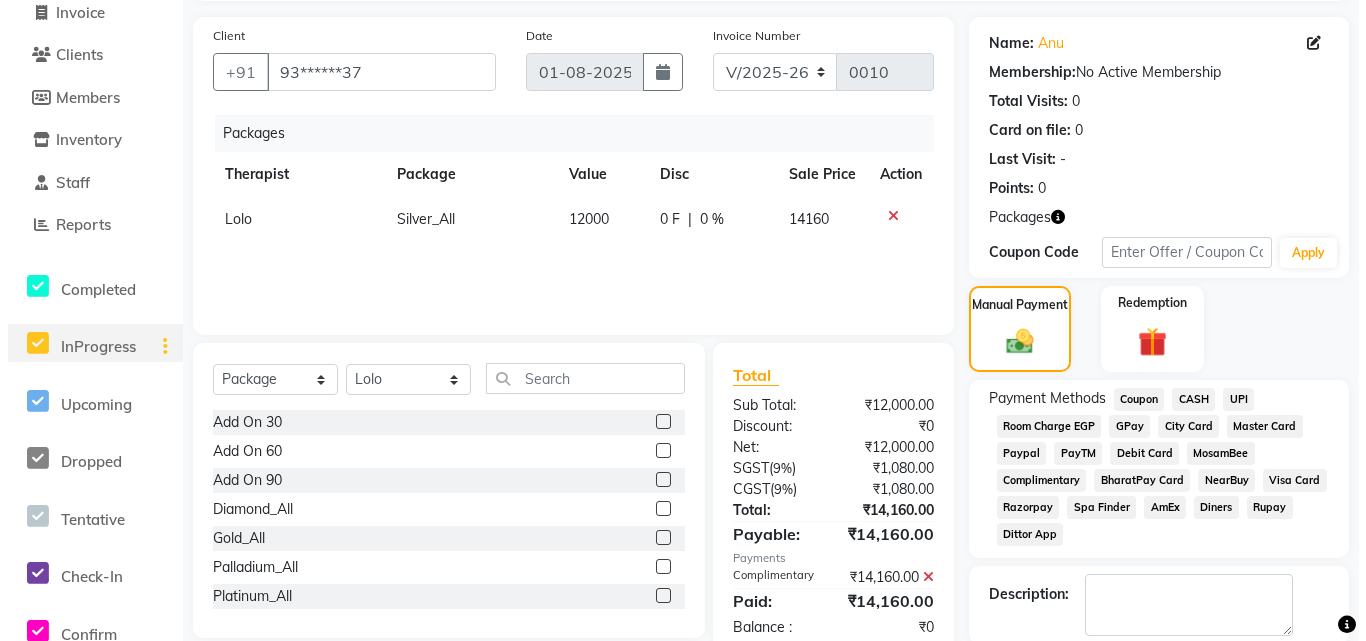 scroll, scrollTop: 0, scrollLeft: 0, axis: both 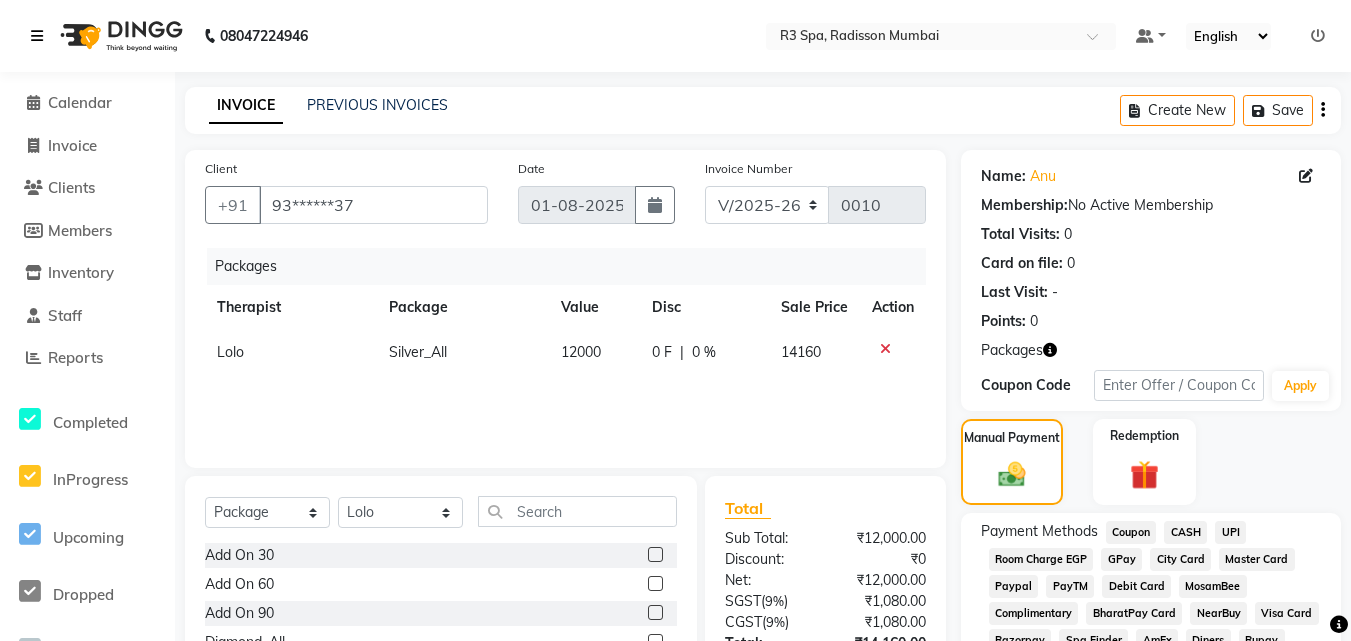 click at bounding box center (37, 36) 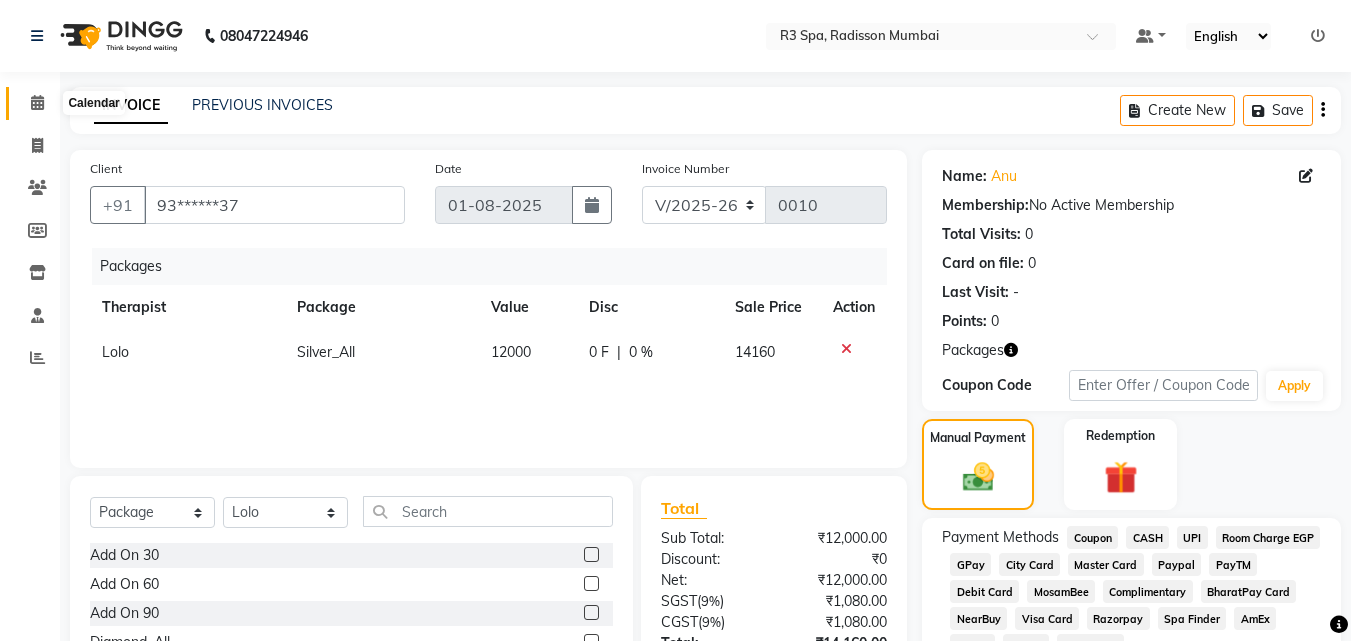 click 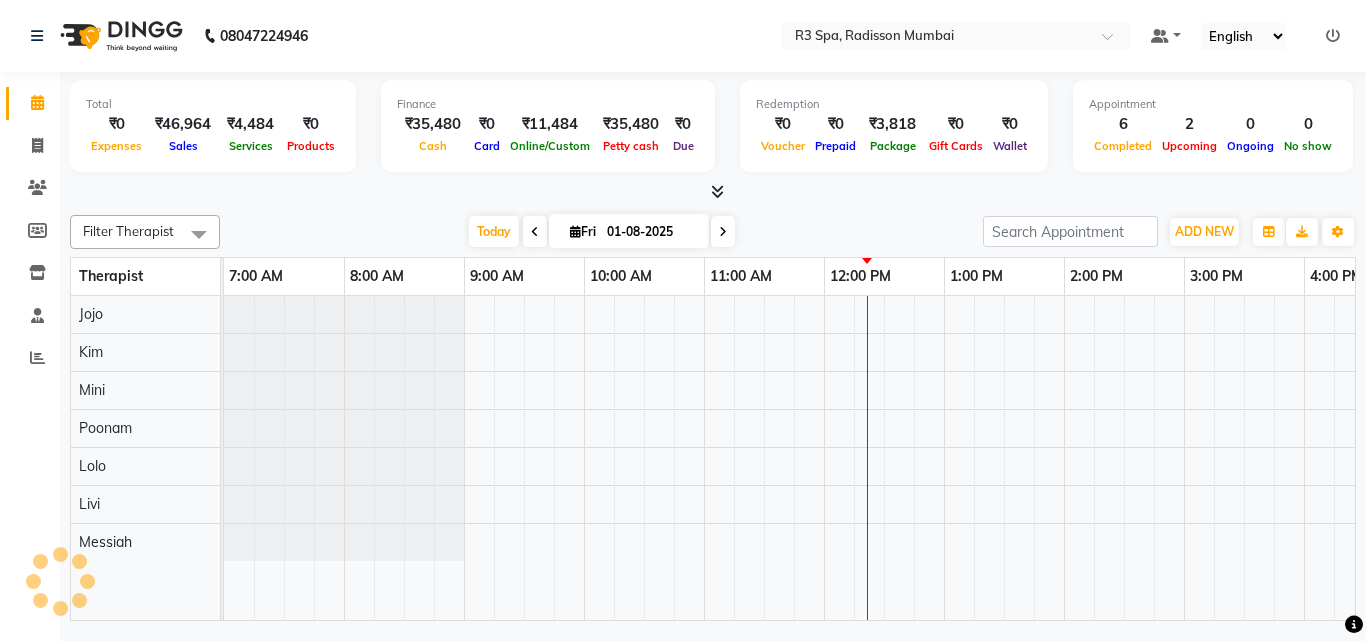 scroll, scrollTop: 0, scrollLeft: 0, axis: both 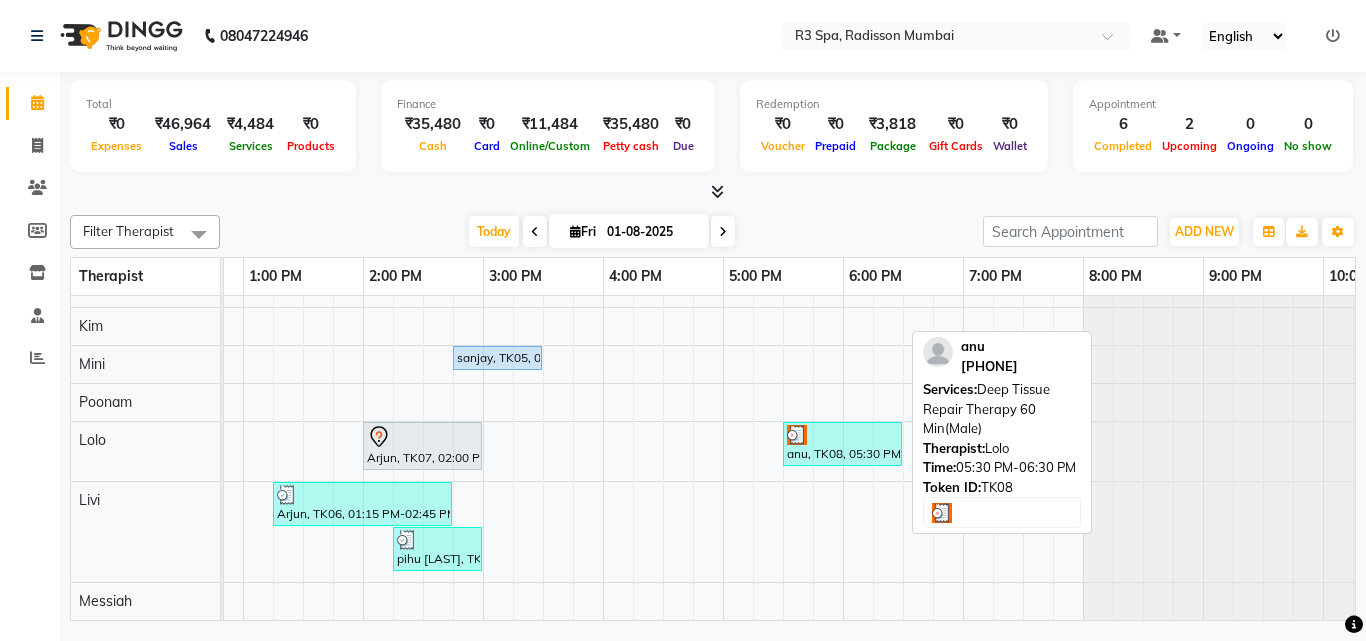 click on "anu, TK08, 05:30 PM-06:30 PM, Deep Tissue Repair Therapy 60 Min(Male)" at bounding box center (842, 444) 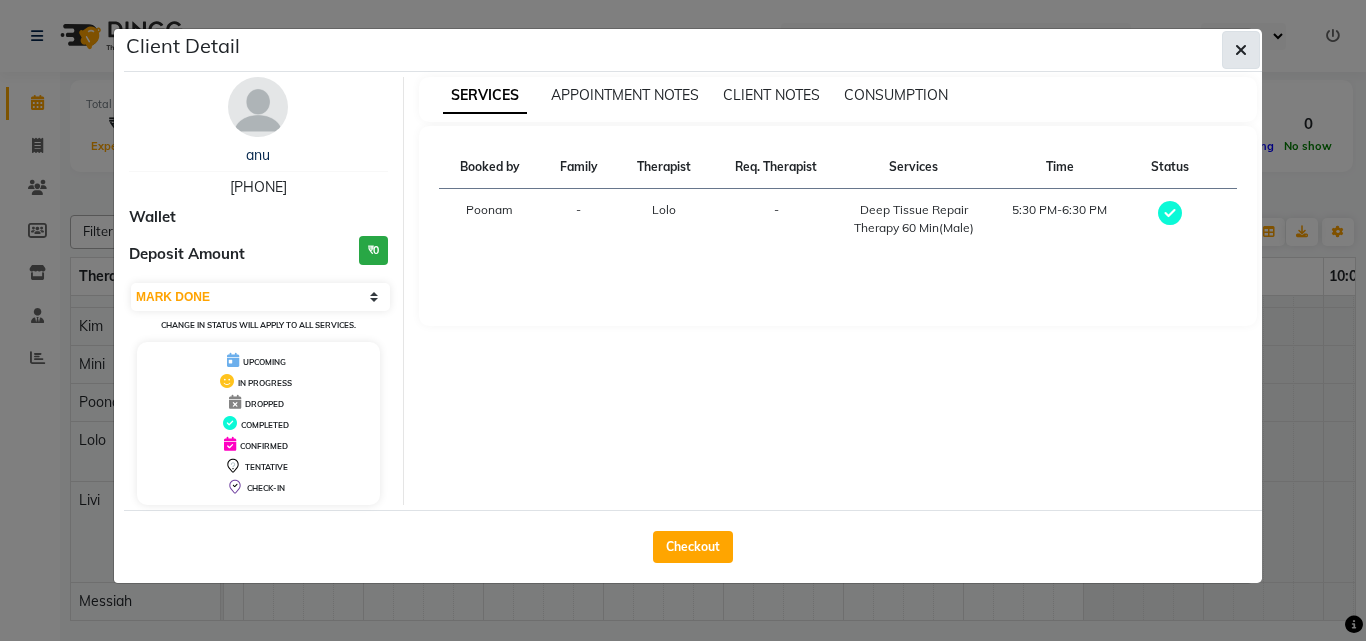 click 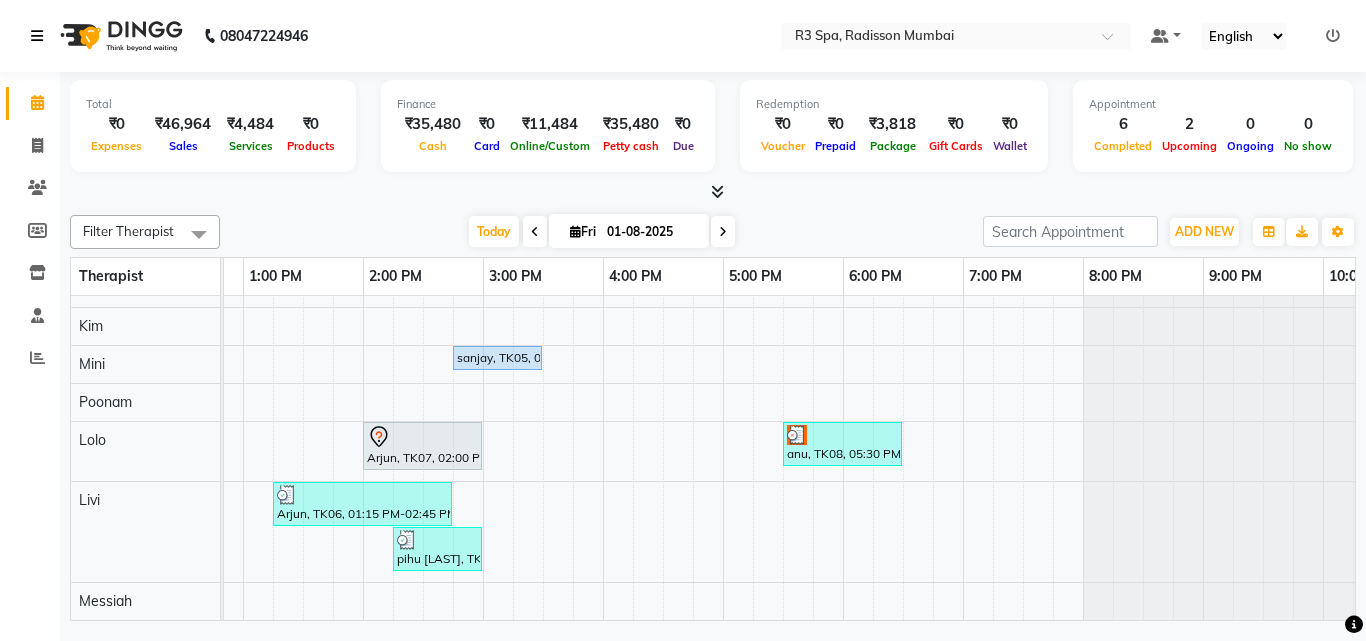 click at bounding box center [37, 36] 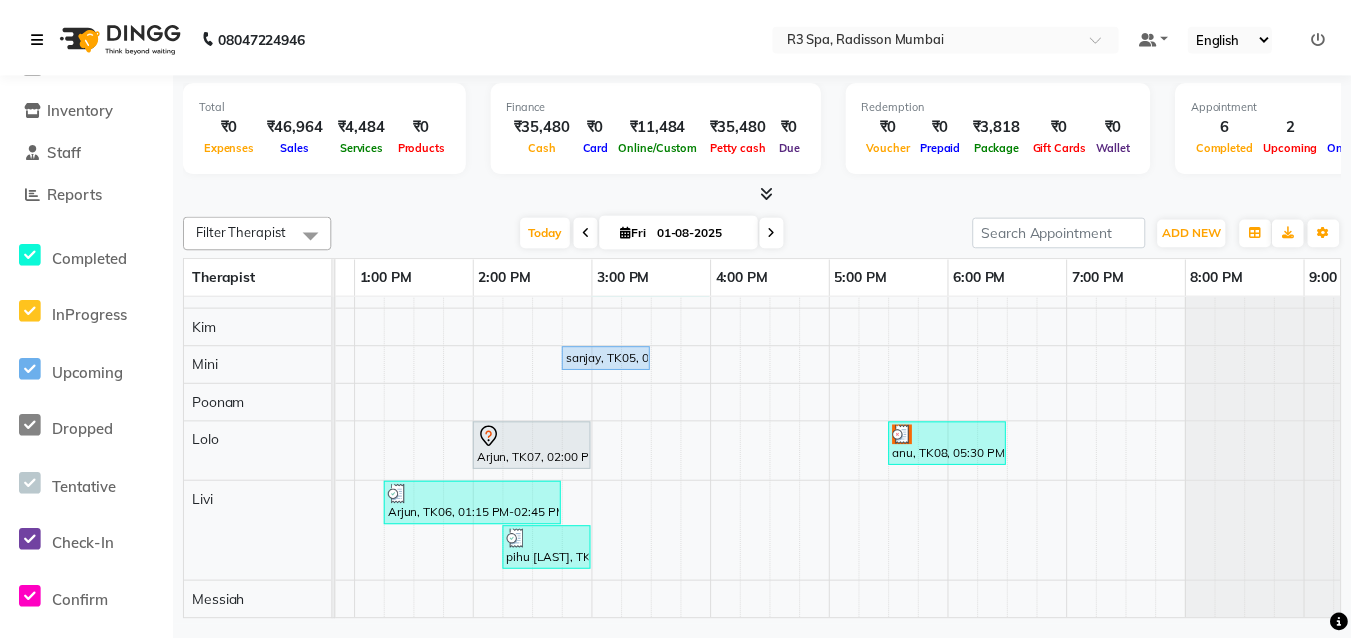 scroll, scrollTop: 200, scrollLeft: 0, axis: vertical 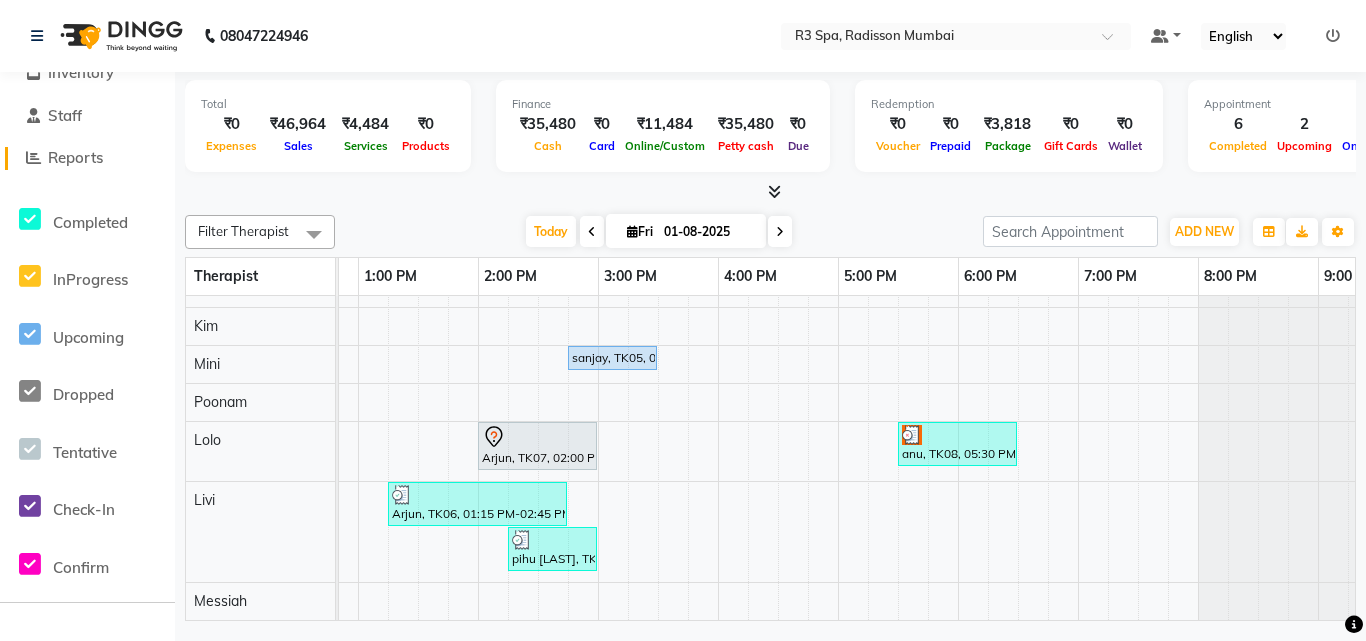 click on "Reports" 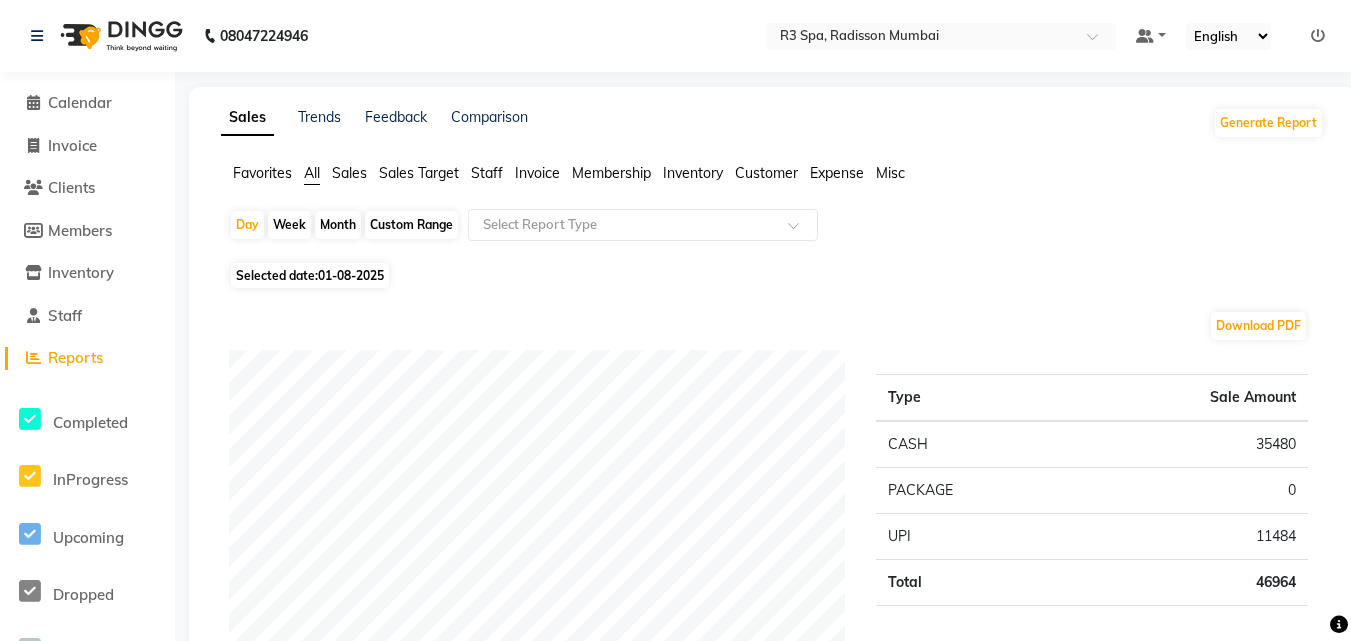 scroll, scrollTop: 0, scrollLeft: 0, axis: both 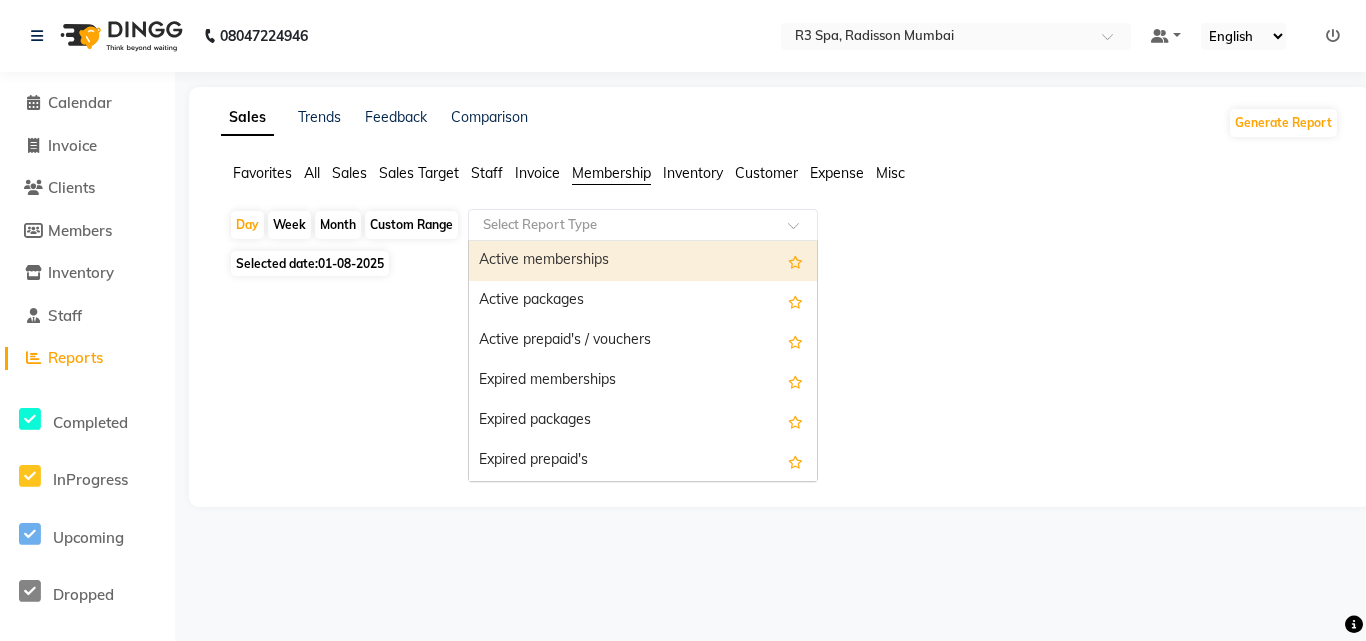 click 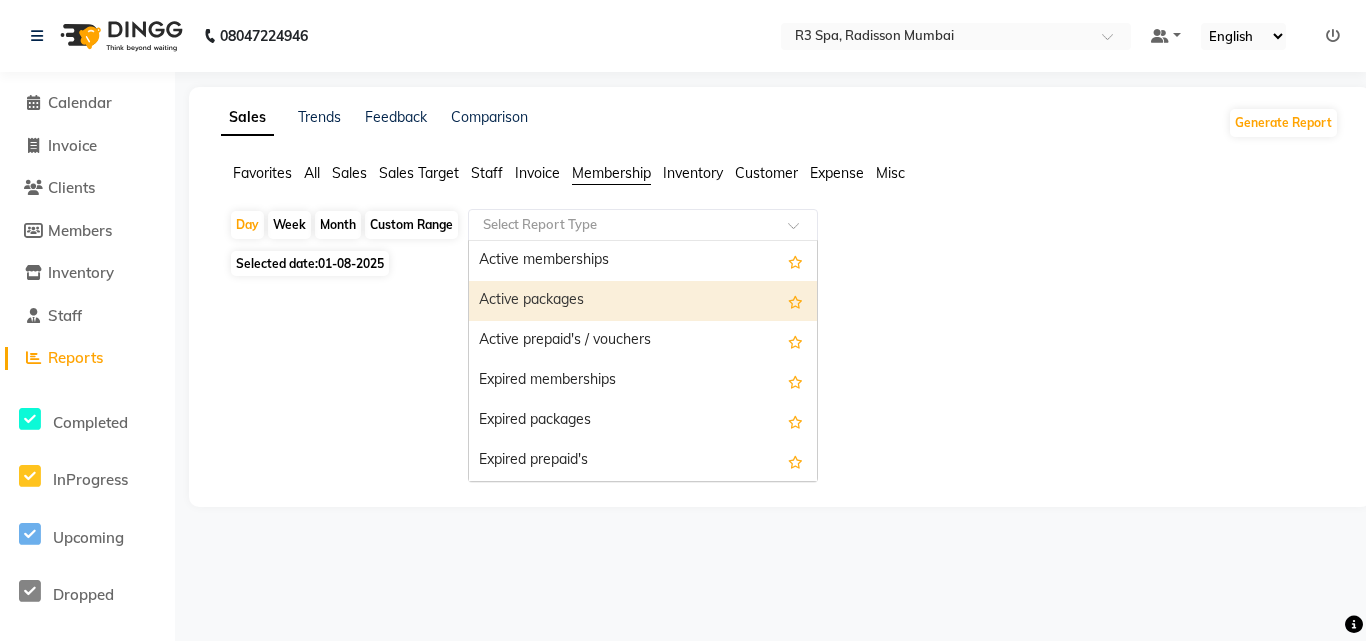 click on "Active packages" at bounding box center (643, 301) 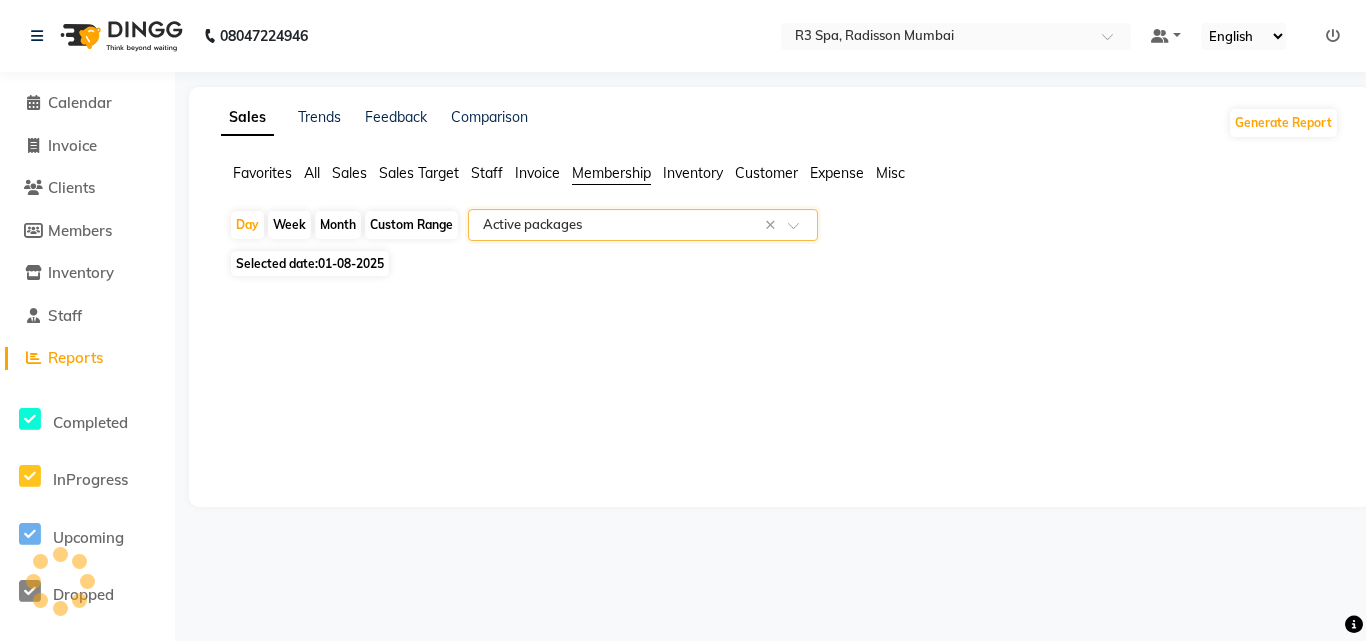 select on "full_report" 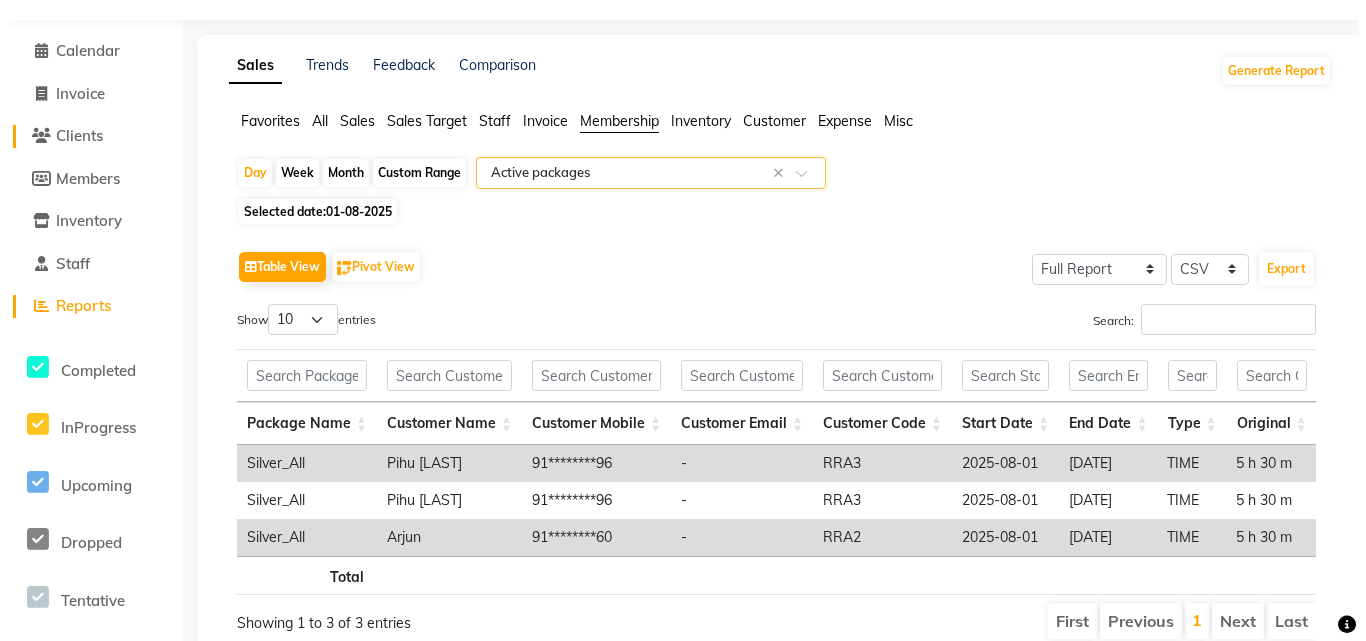 scroll, scrollTop: 0, scrollLeft: 0, axis: both 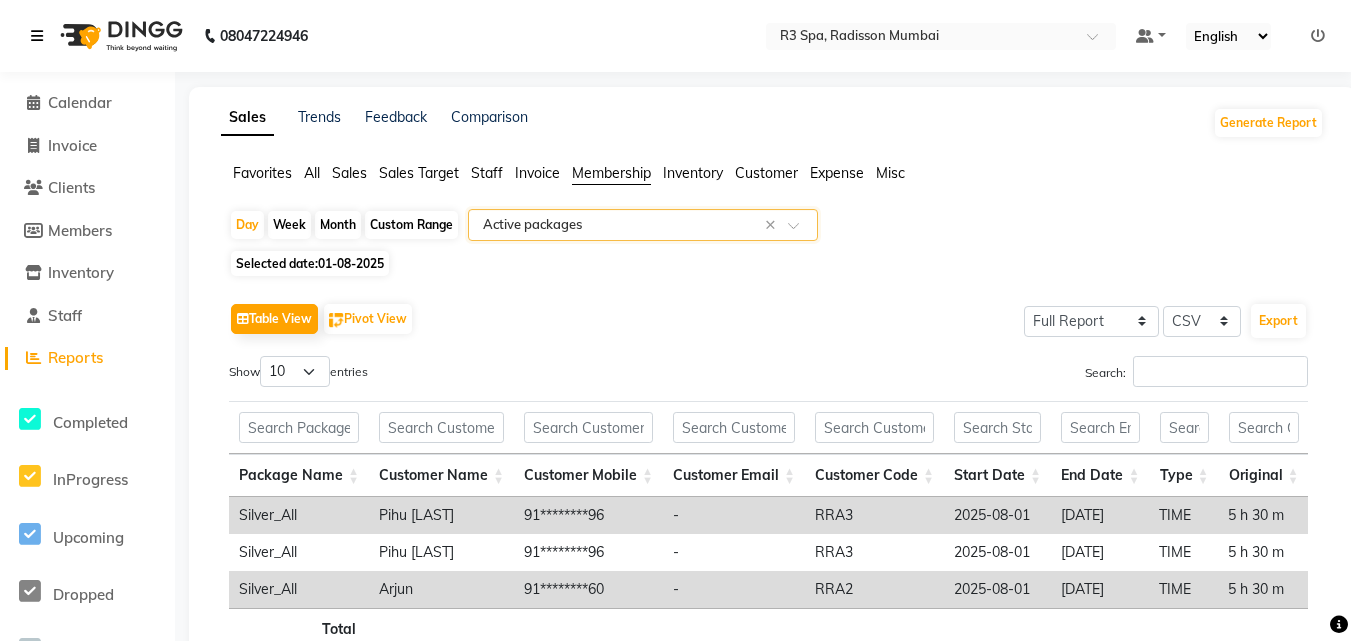 click at bounding box center [37, 36] 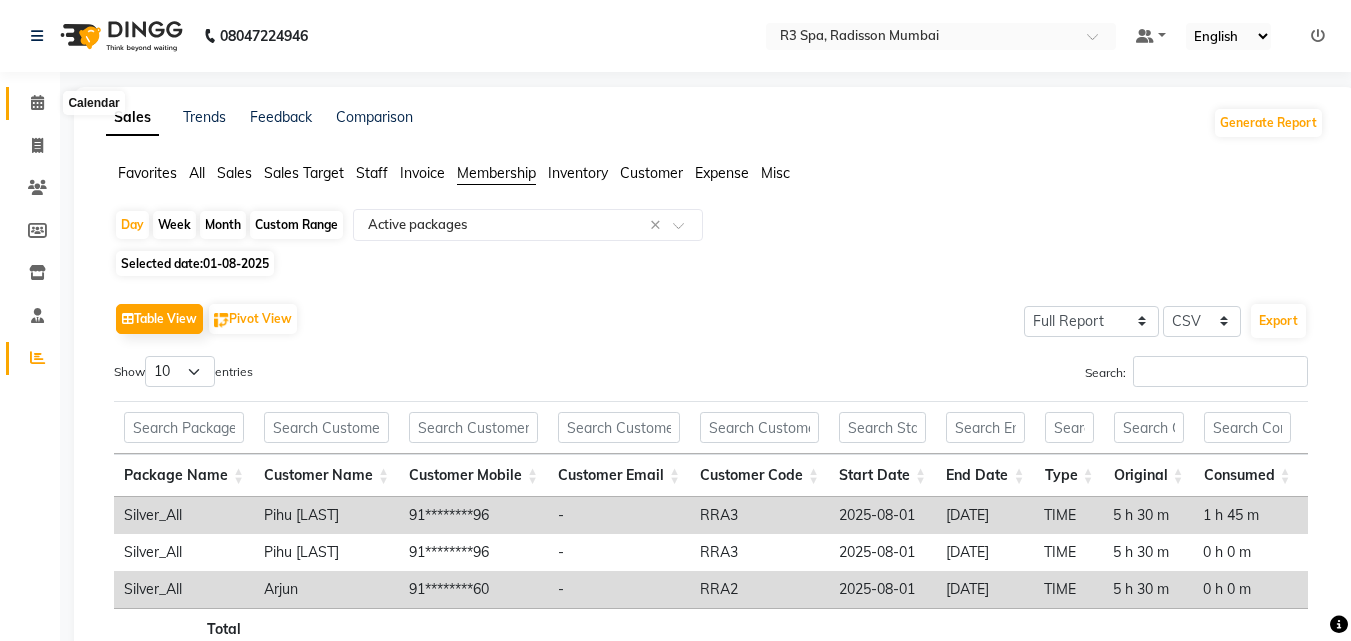 click 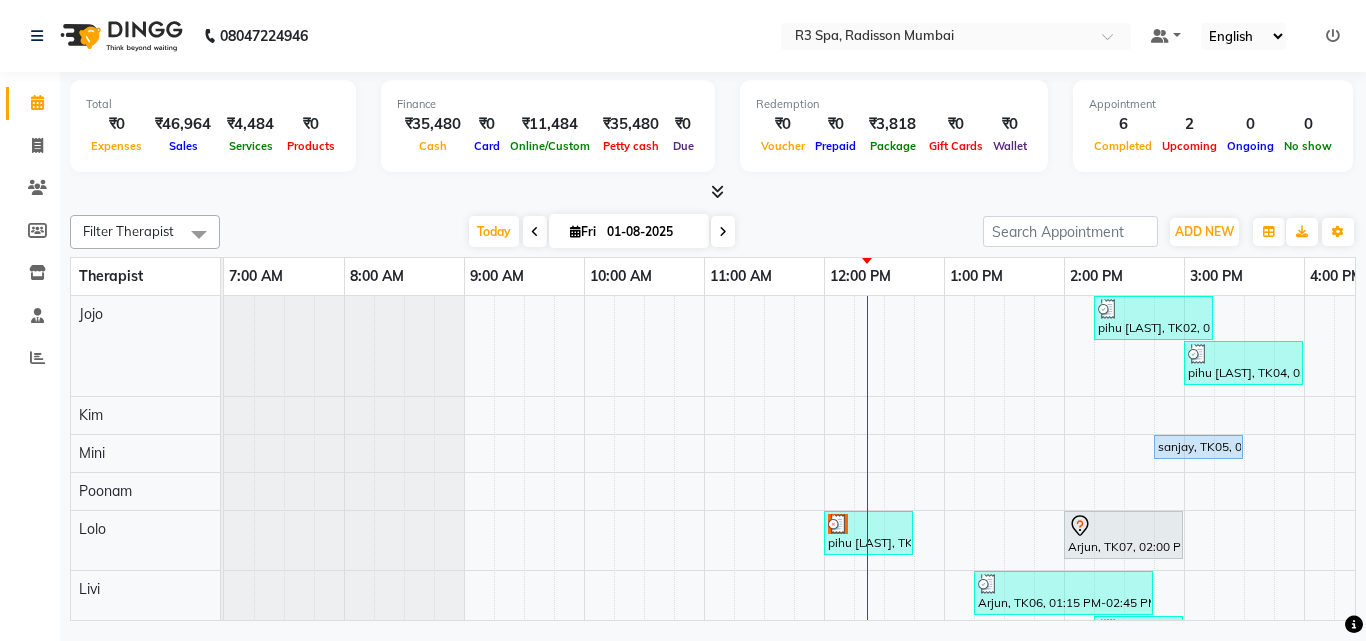 scroll, scrollTop: 104, scrollLeft: 0, axis: vertical 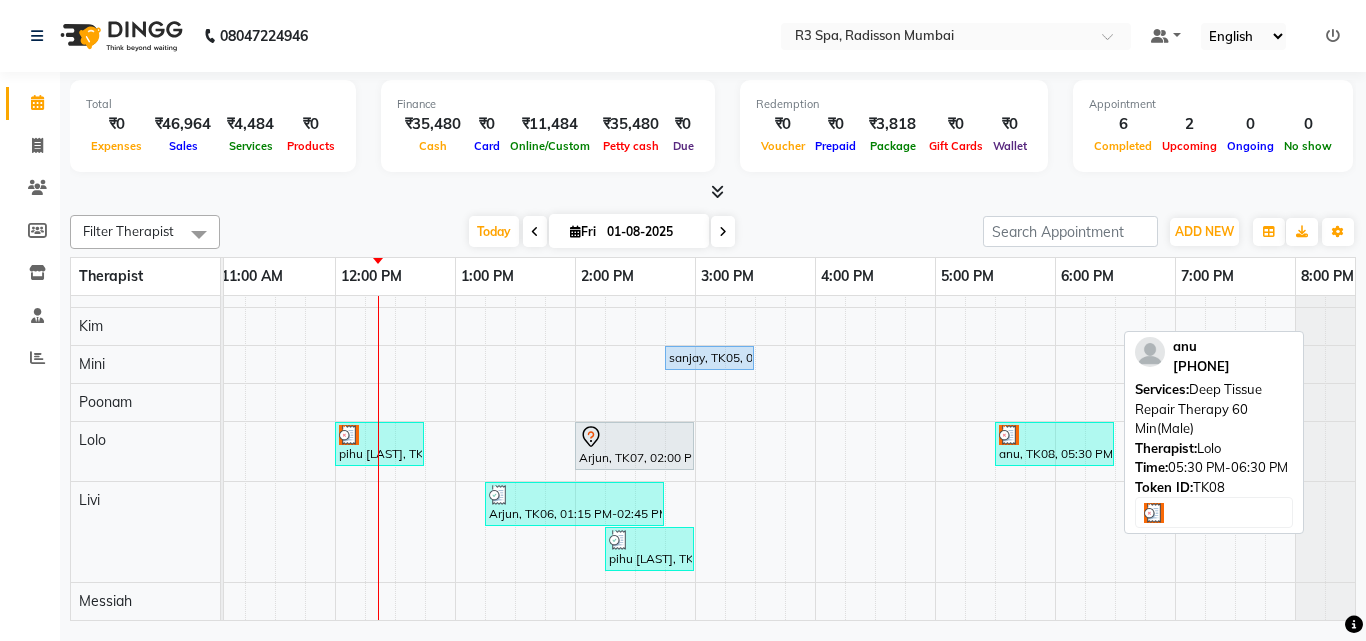 click on "anu, TK08, 05:30 PM-06:30 PM, Deep Tissue Repair Therapy 60 Min(Male)" at bounding box center [1054, 444] 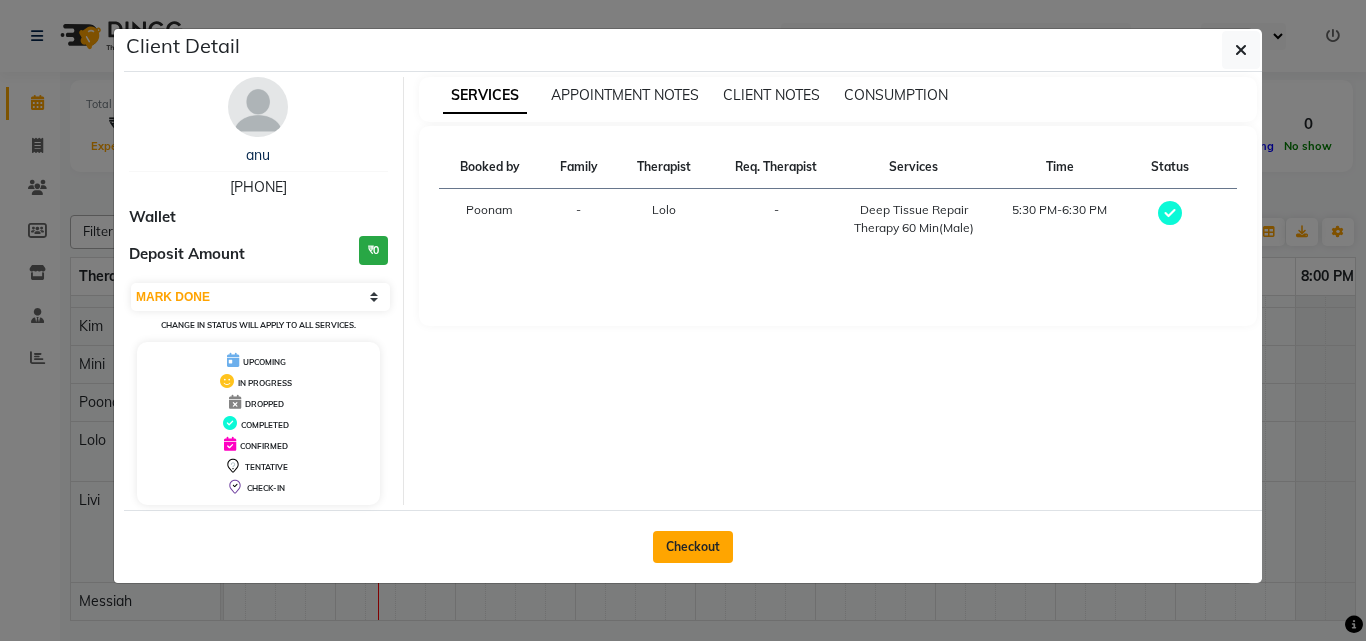 click on "Checkout" 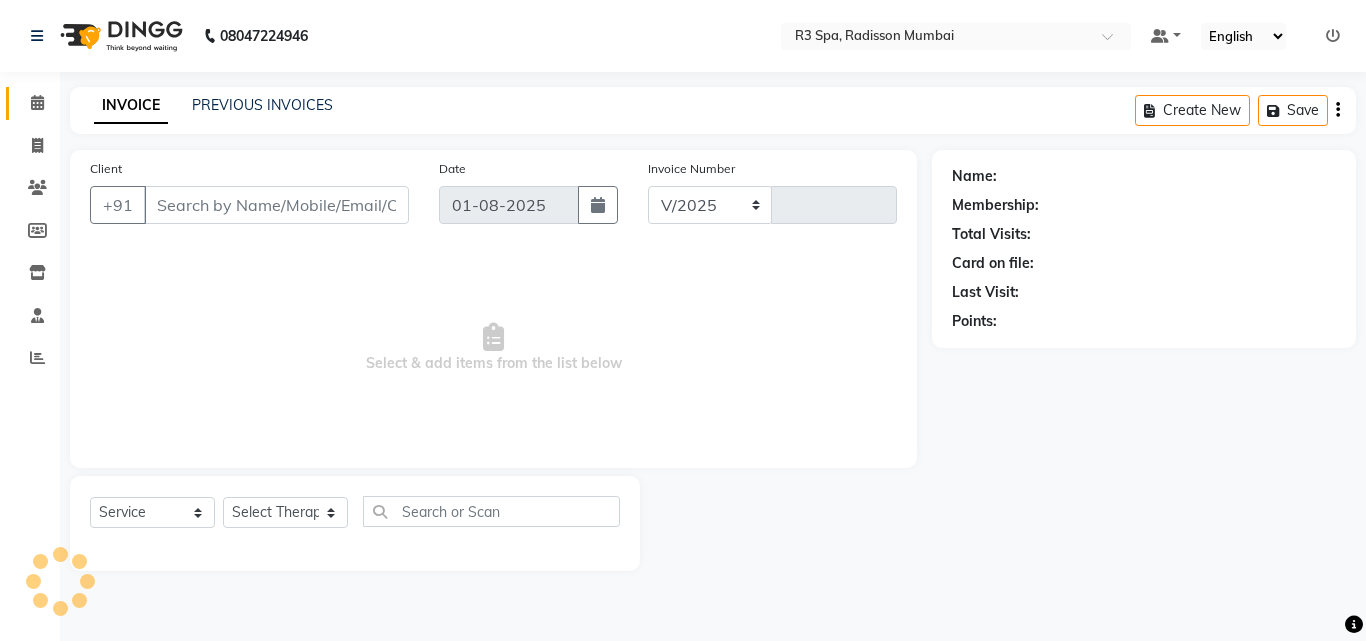 select on "8678" 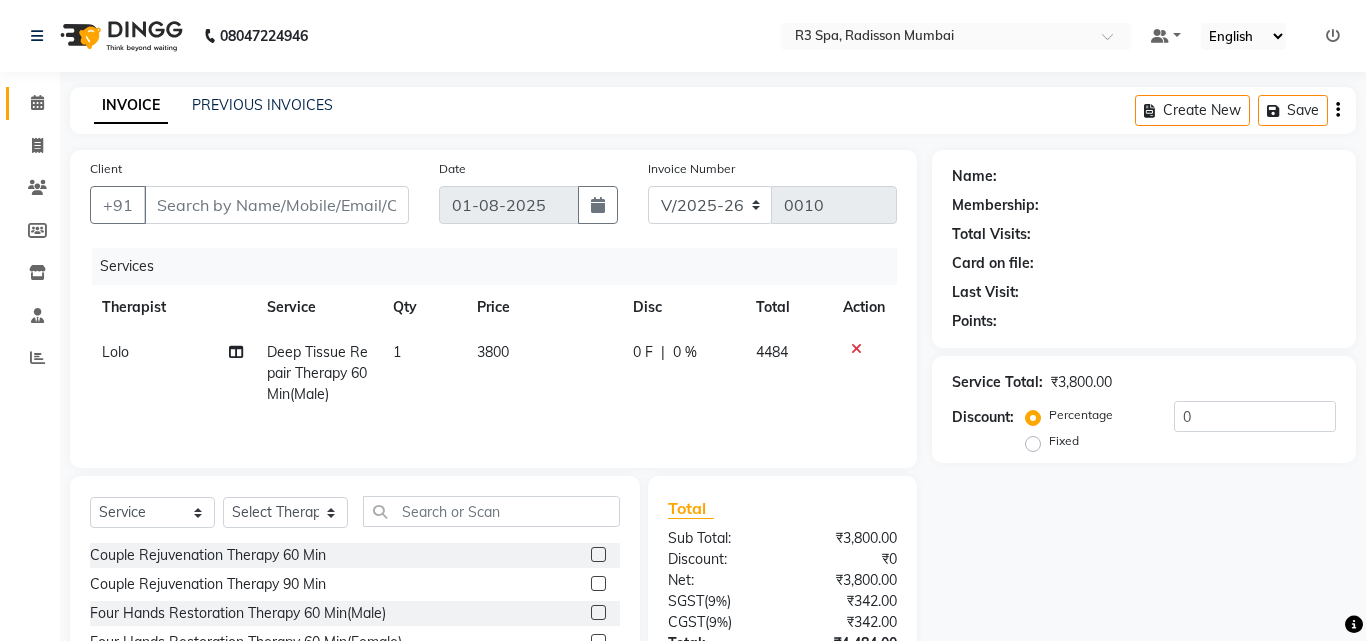type on "93******37" 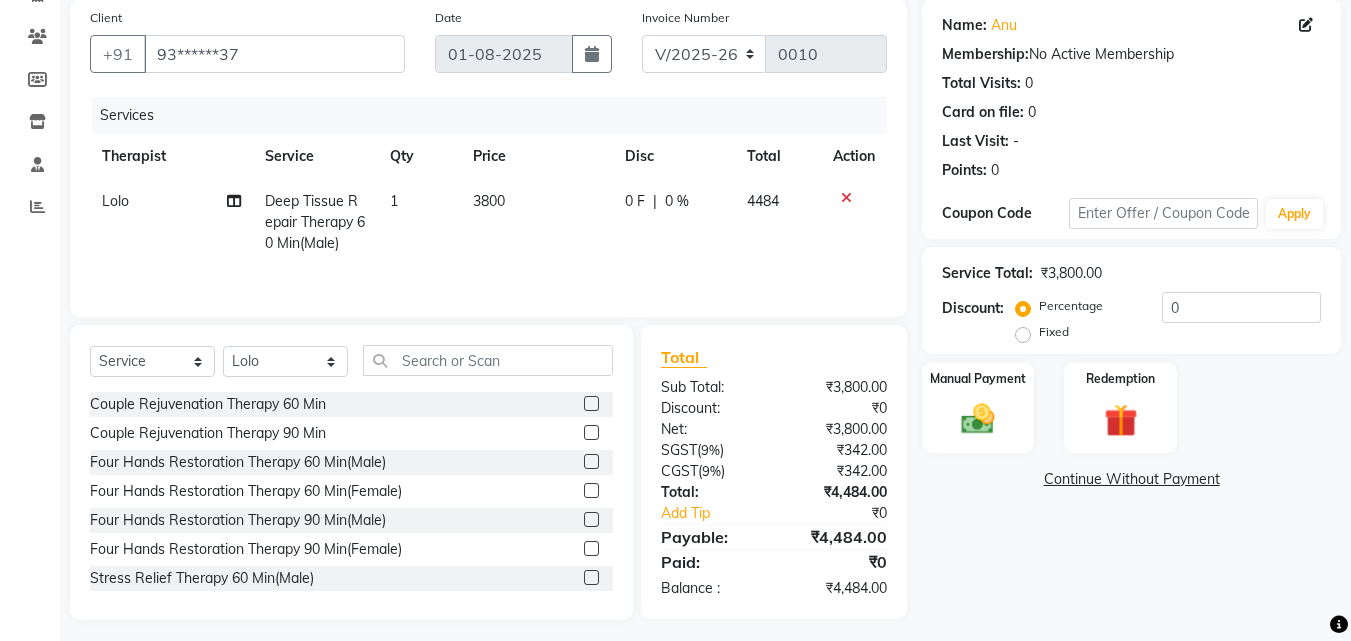 scroll, scrollTop: 160, scrollLeft: 0, axis: vertical 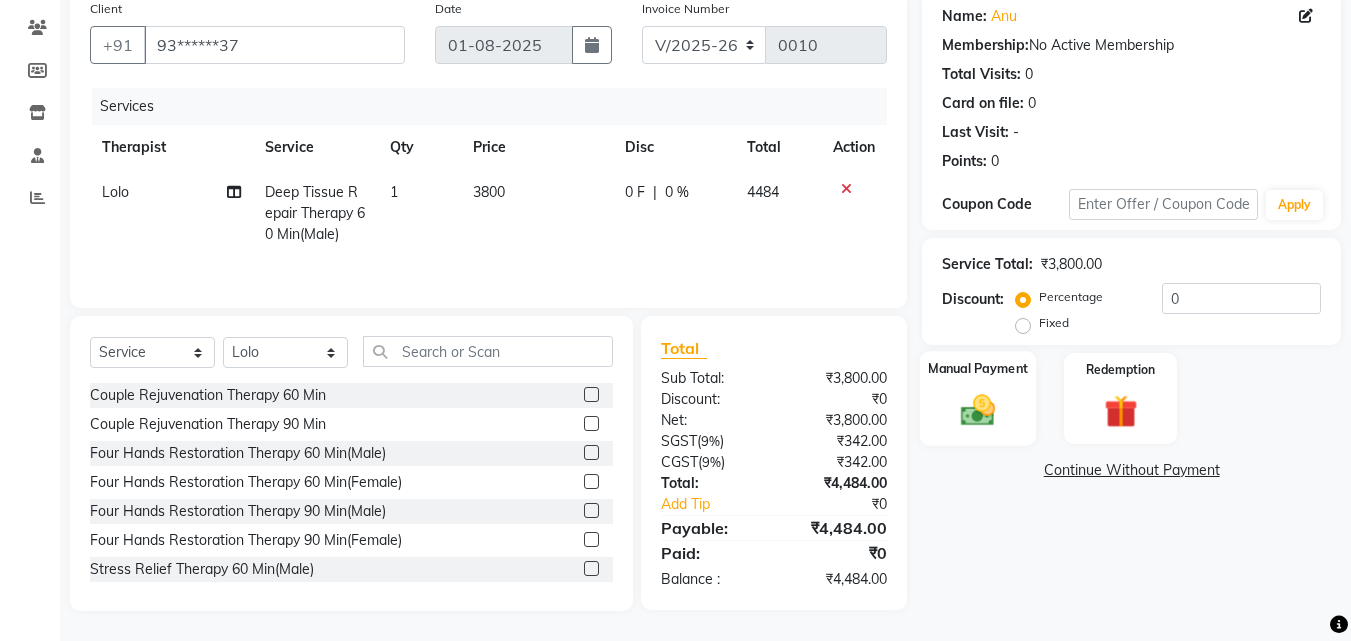 click 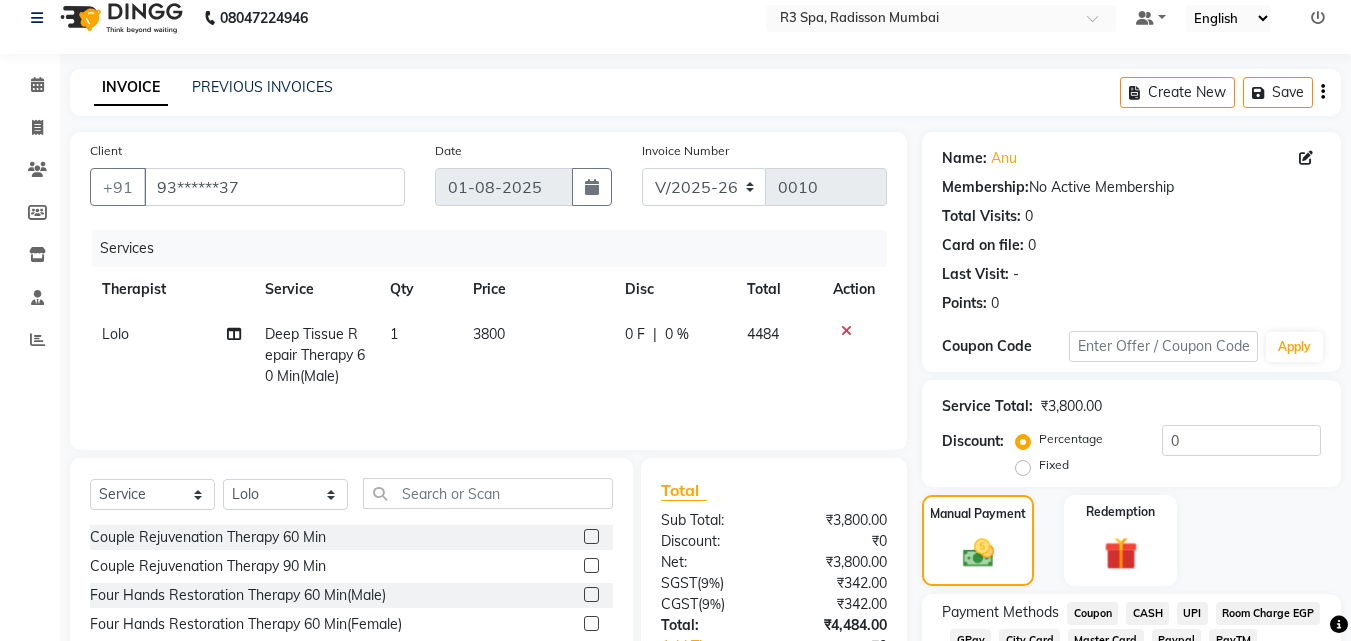 scroll, scrollTop: 0, scrollLeft: 0, axis: both 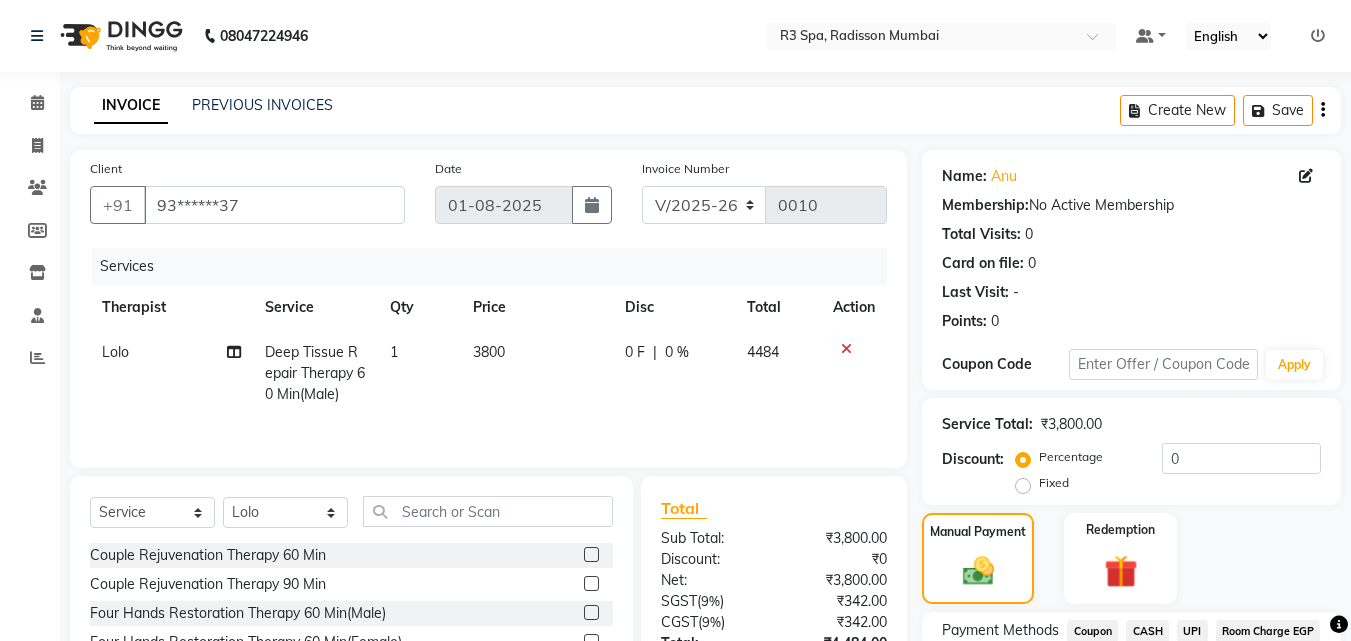 click 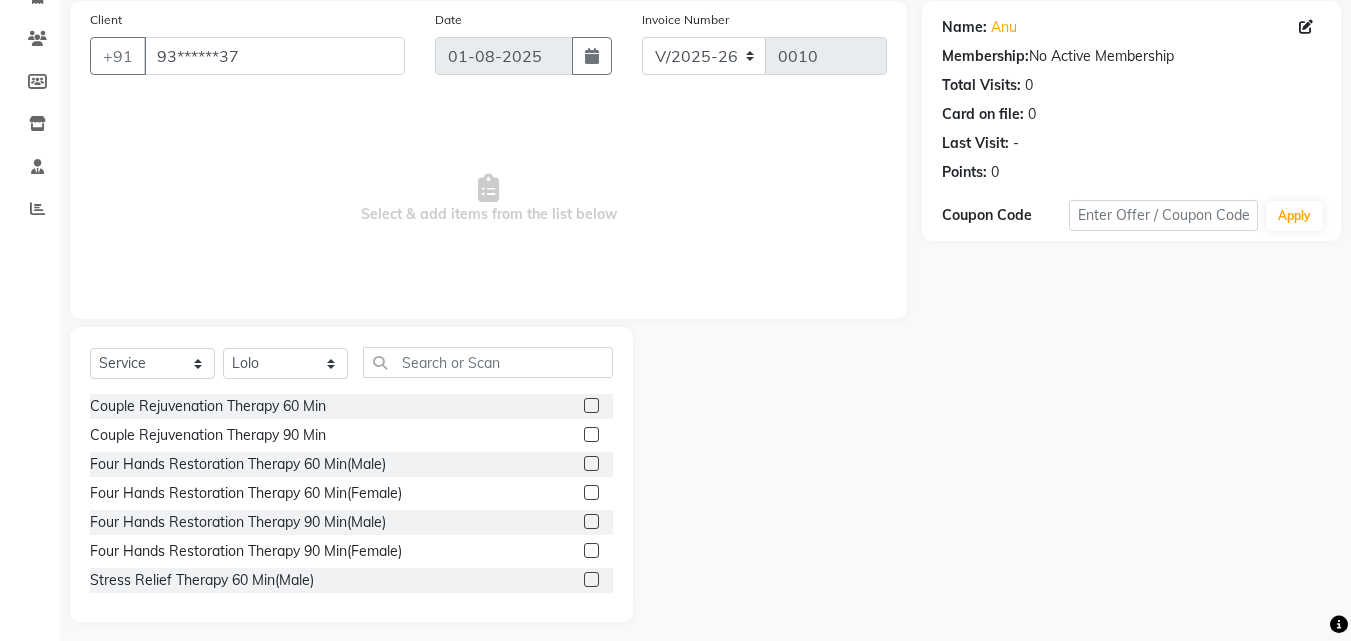 scroll, scrollTop: 160, scrollLeft: 0, axis: vertical 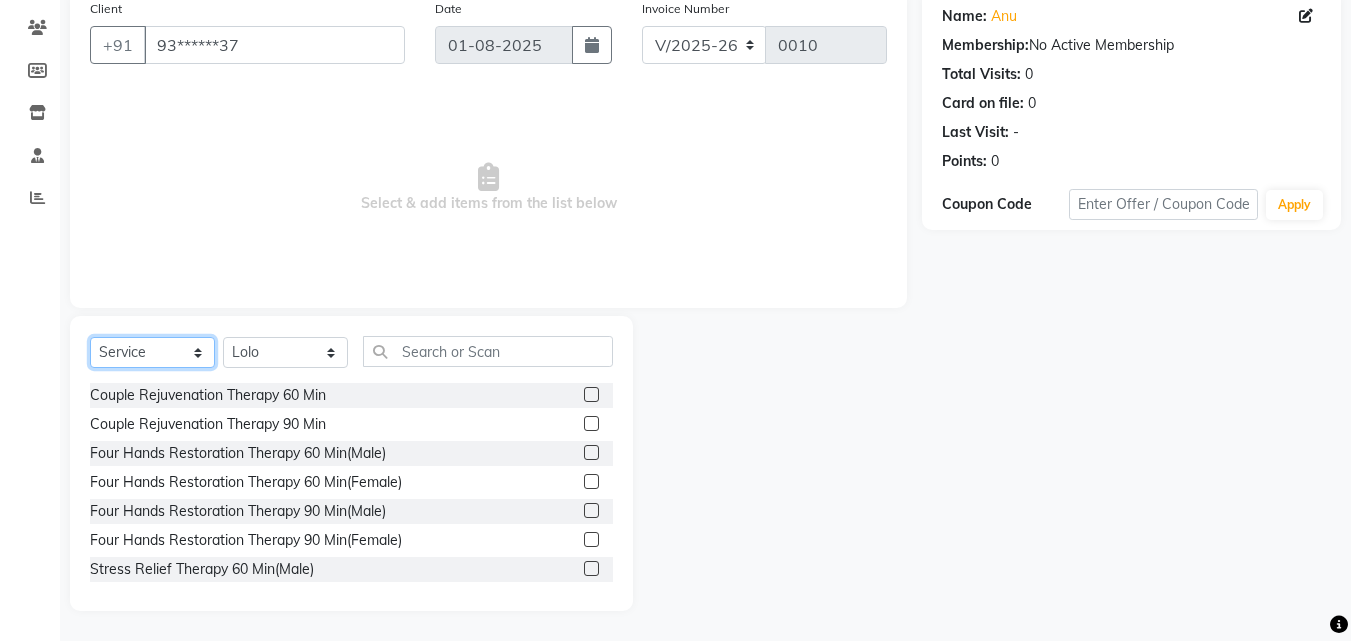 click on "Select  Service  Product  Membership  Package Voucher Prepaid Gift Card" 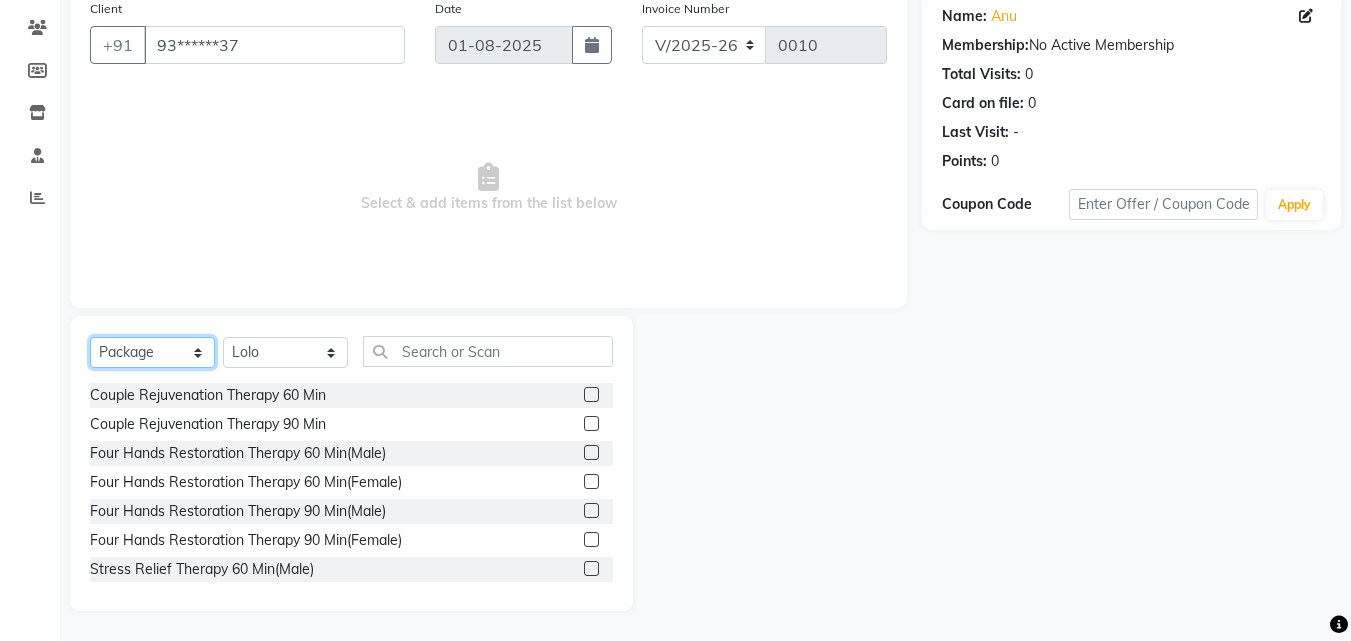 click on "Select  Service  Product  Membership  Package Voucher Prepaid Gift Card" 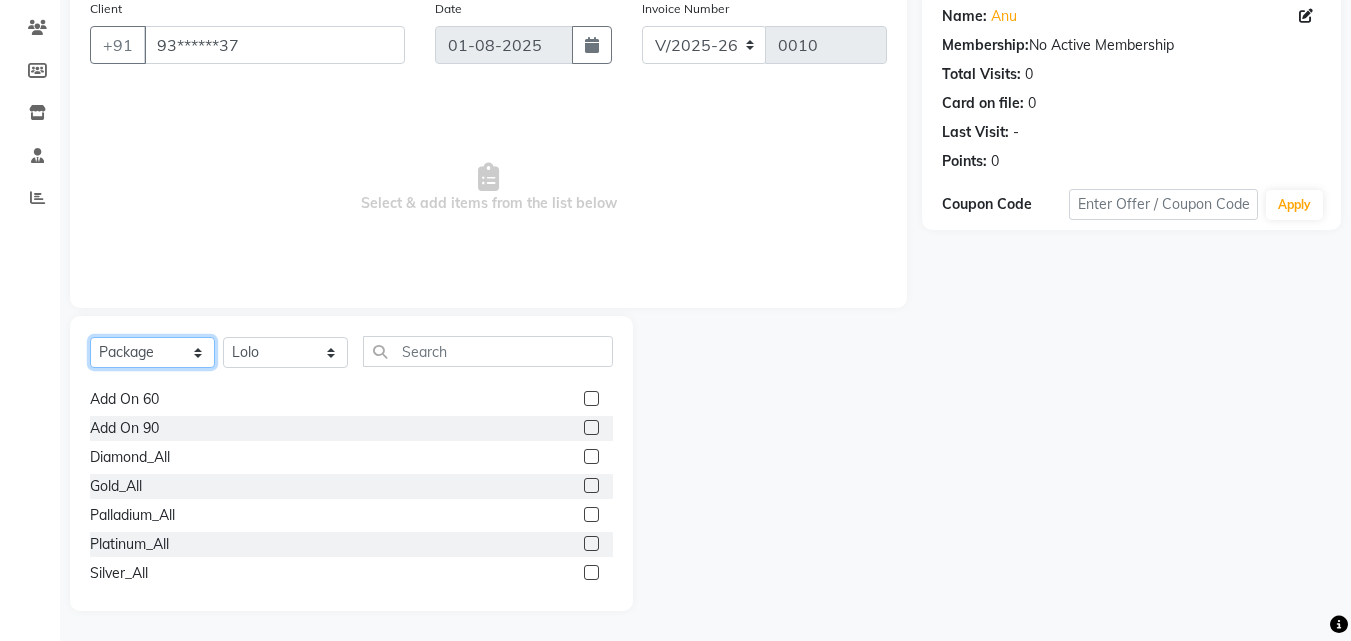 scroll, scrollTop: 32, scrollLeft: 0, axis: vertical 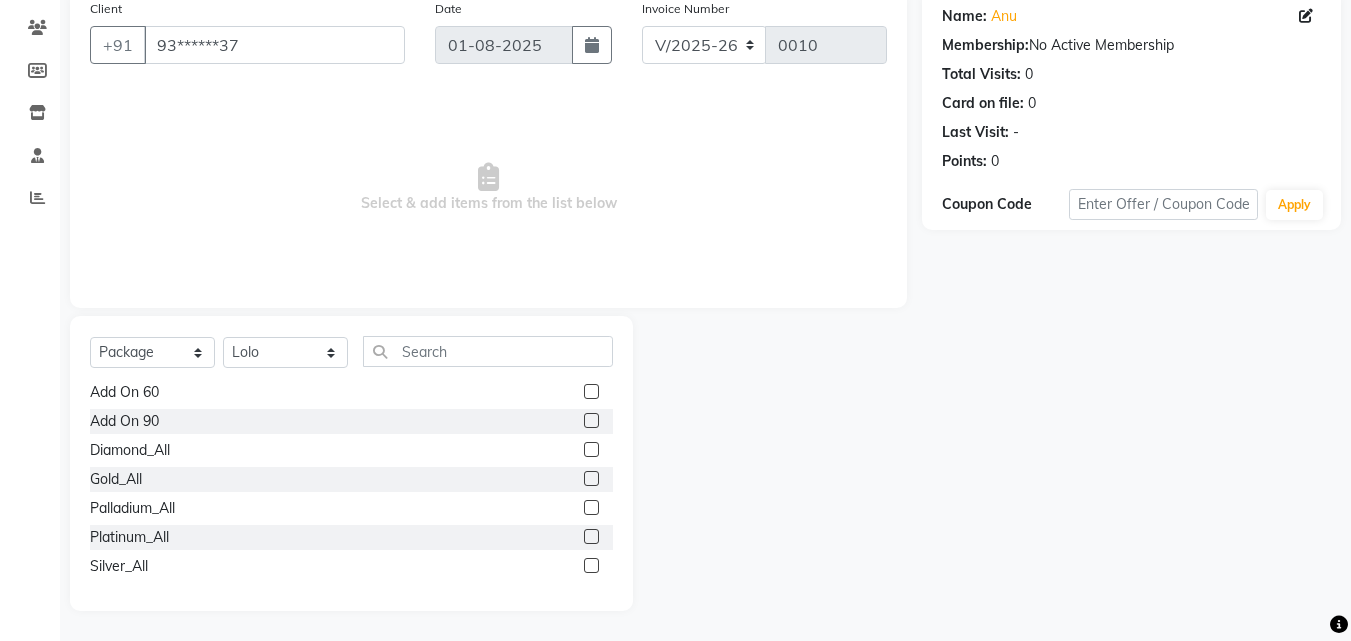 click 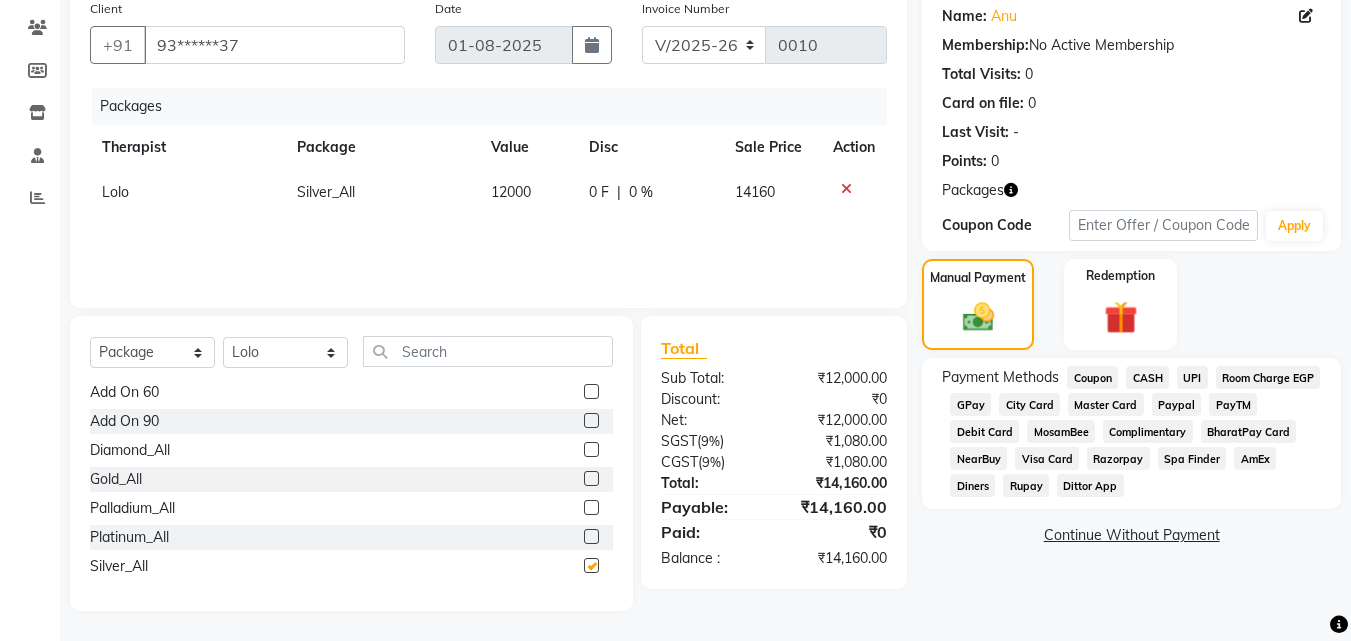checkbox on "false" 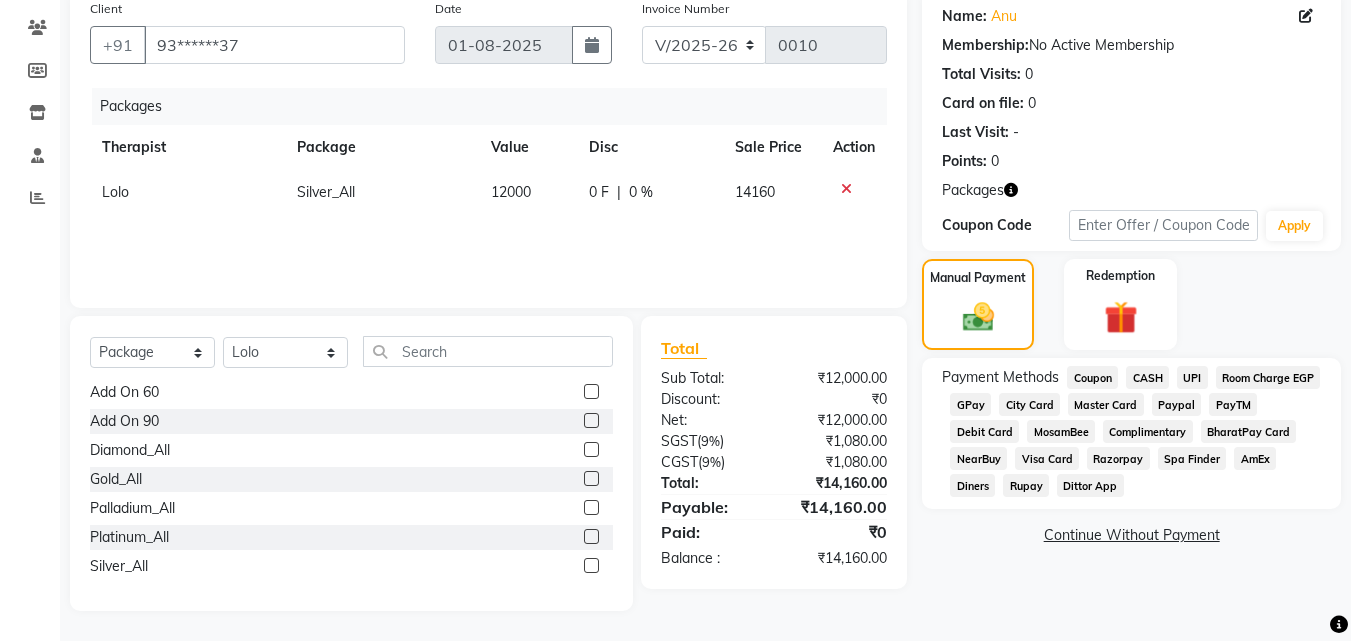 click on "CASH" 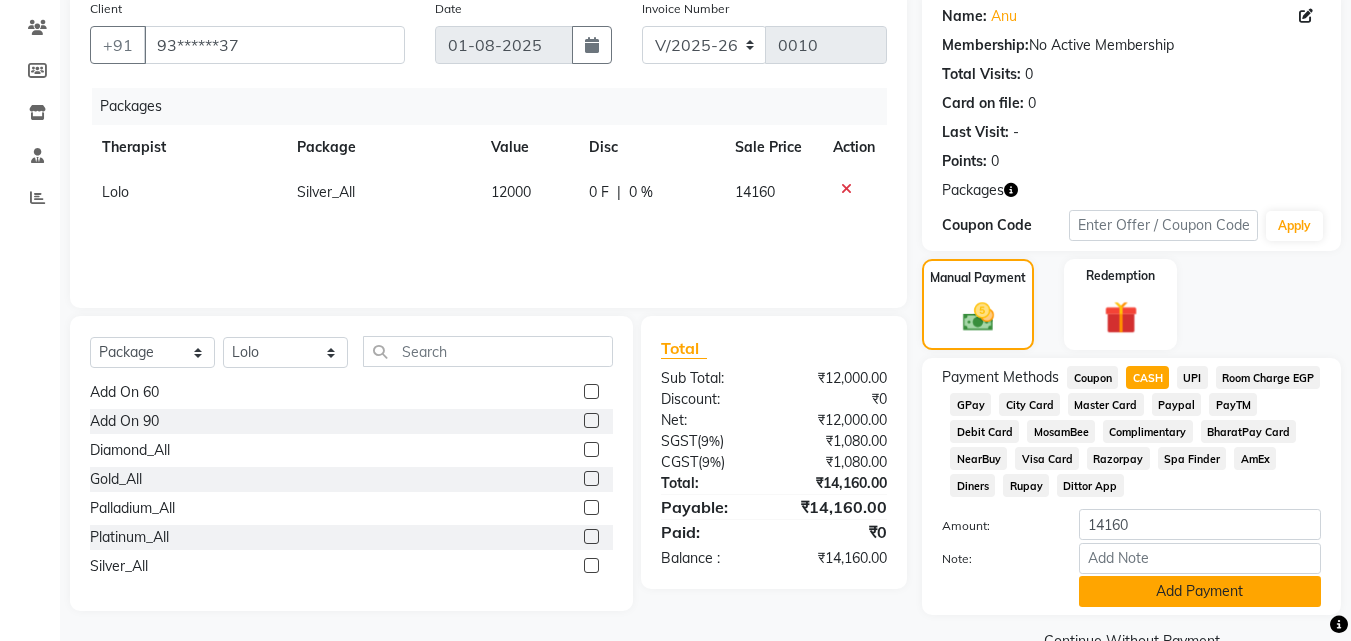 click on "Add Payment" 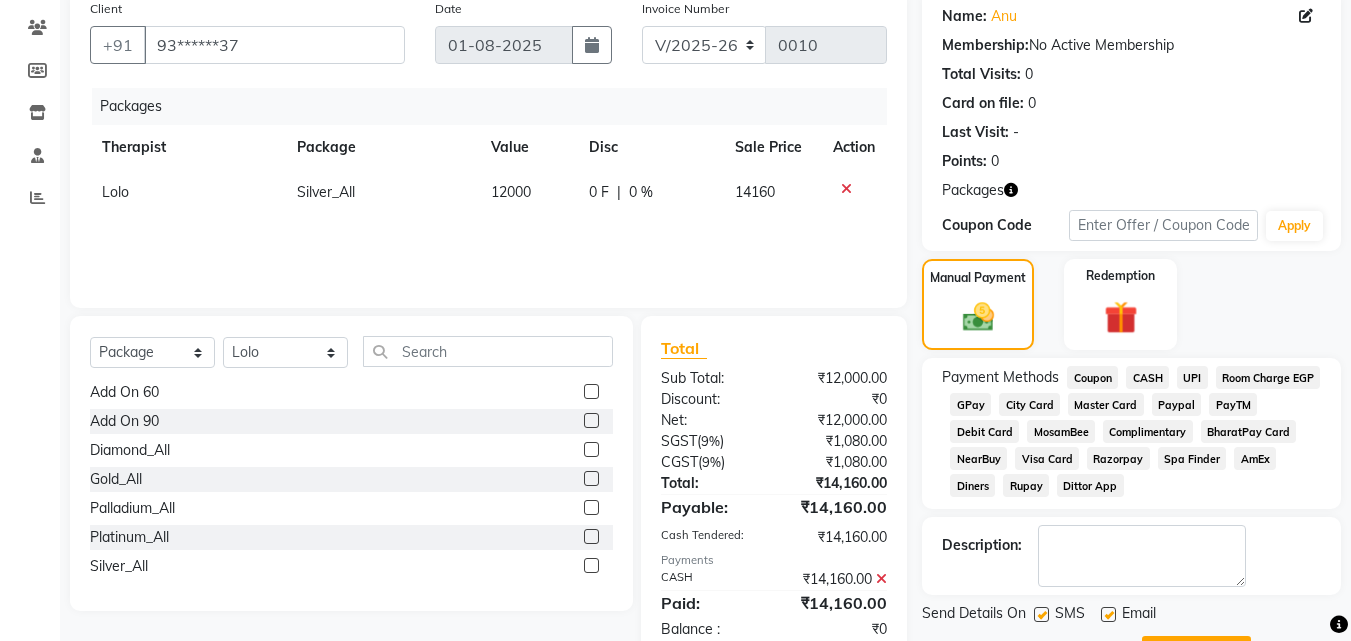 scroll, scrollTop: 251, scrollLeft: 0, axis: vertical 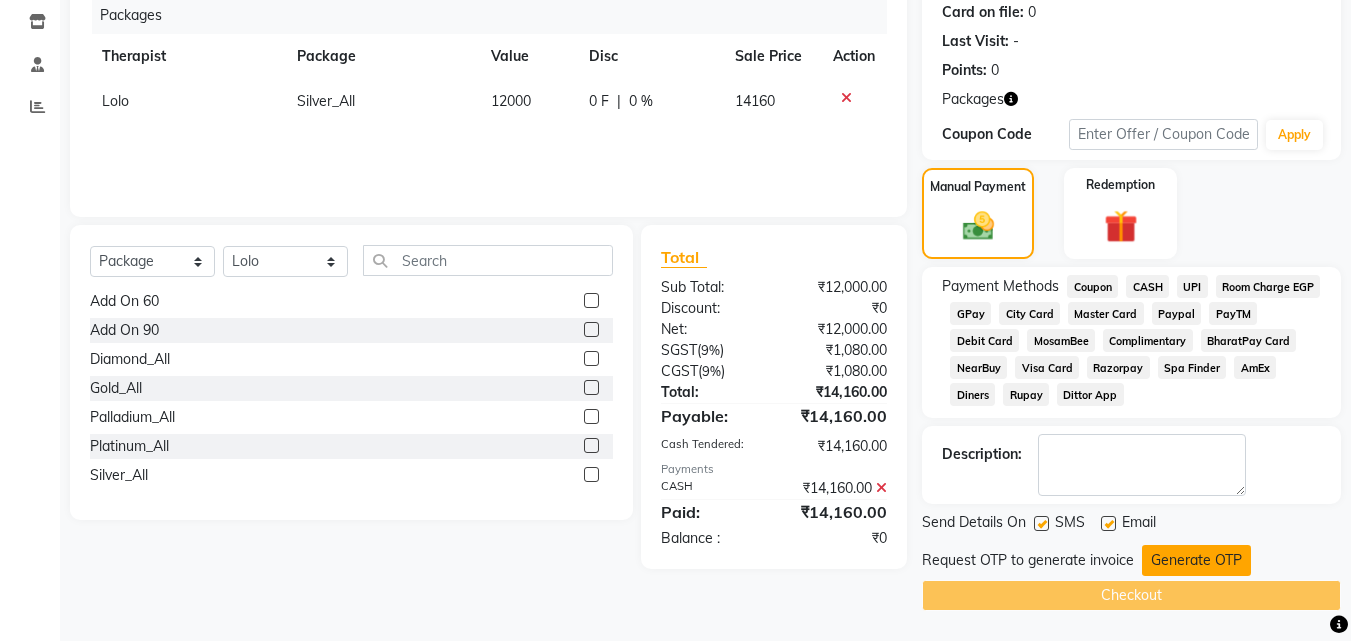 click on "Generate OTP" 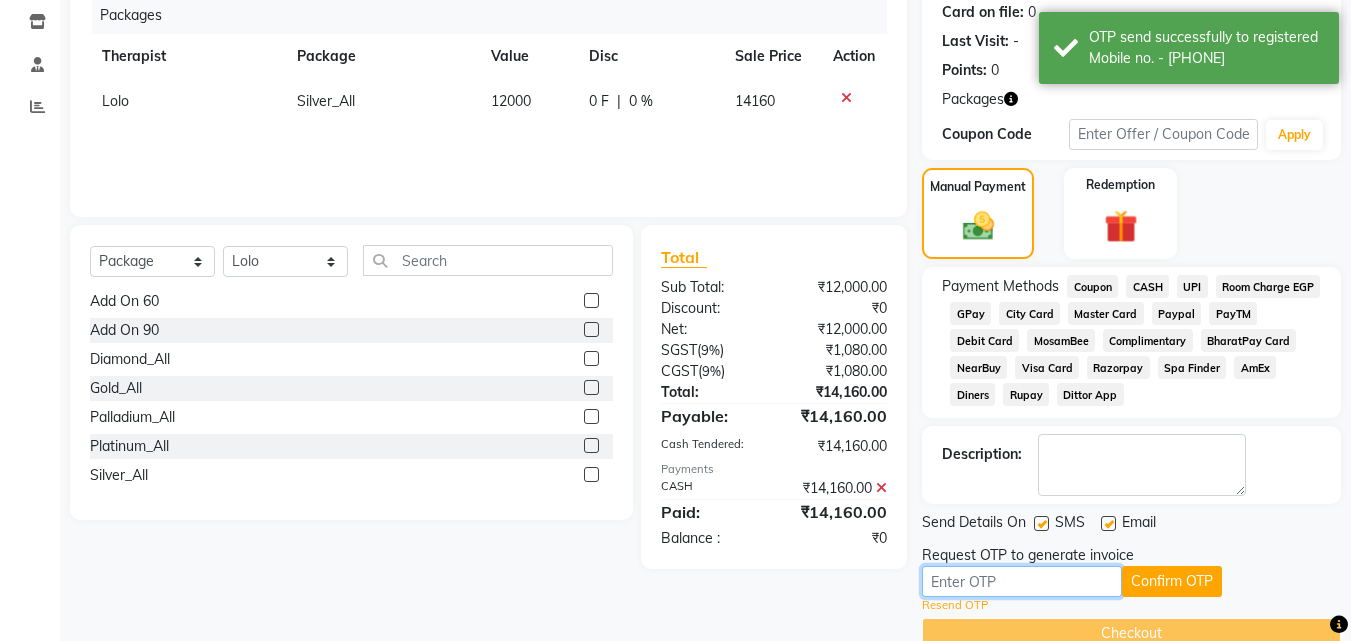 click at bounding box center [1022, 581] 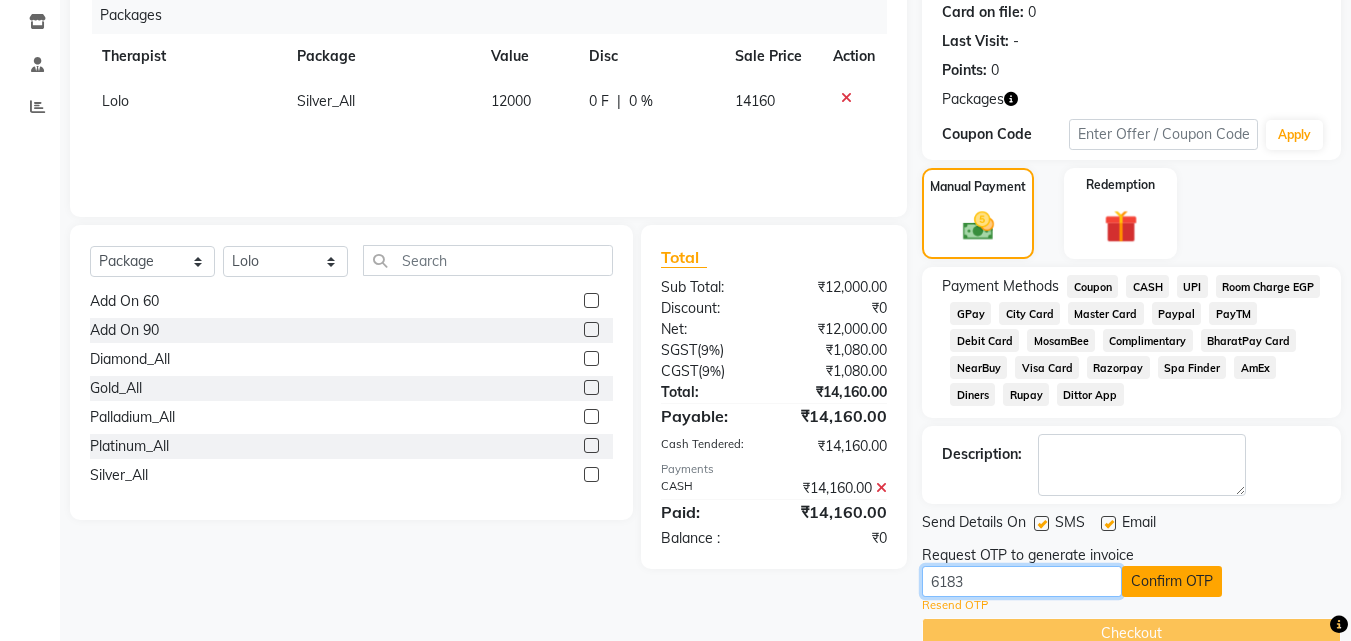 type on "6183" 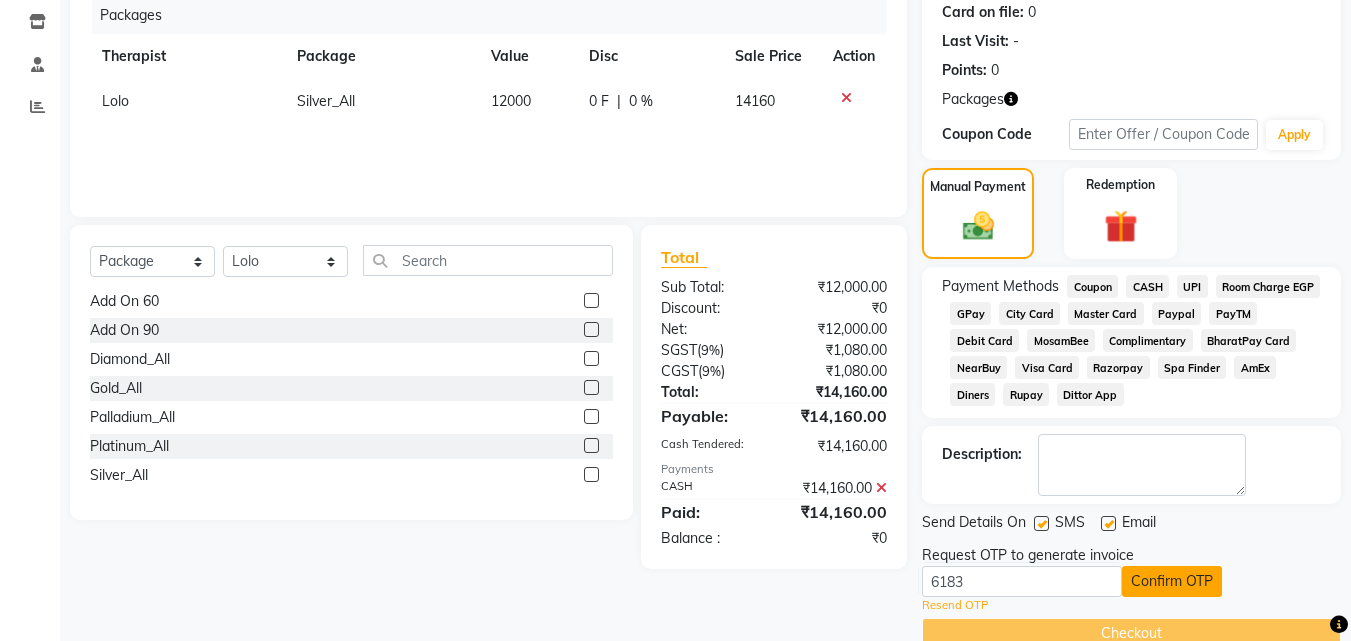 click on "Confirm OTP" 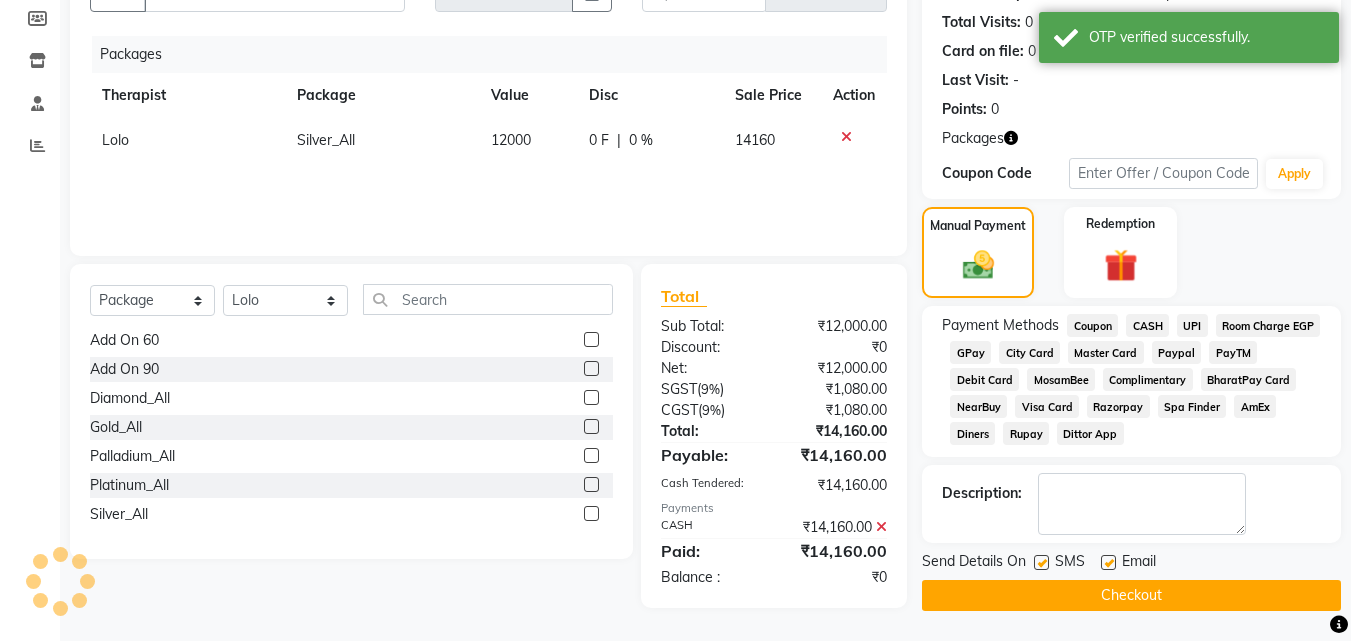 scroll, scrollTop: 212, scrollLeft: 0, axis: vertical 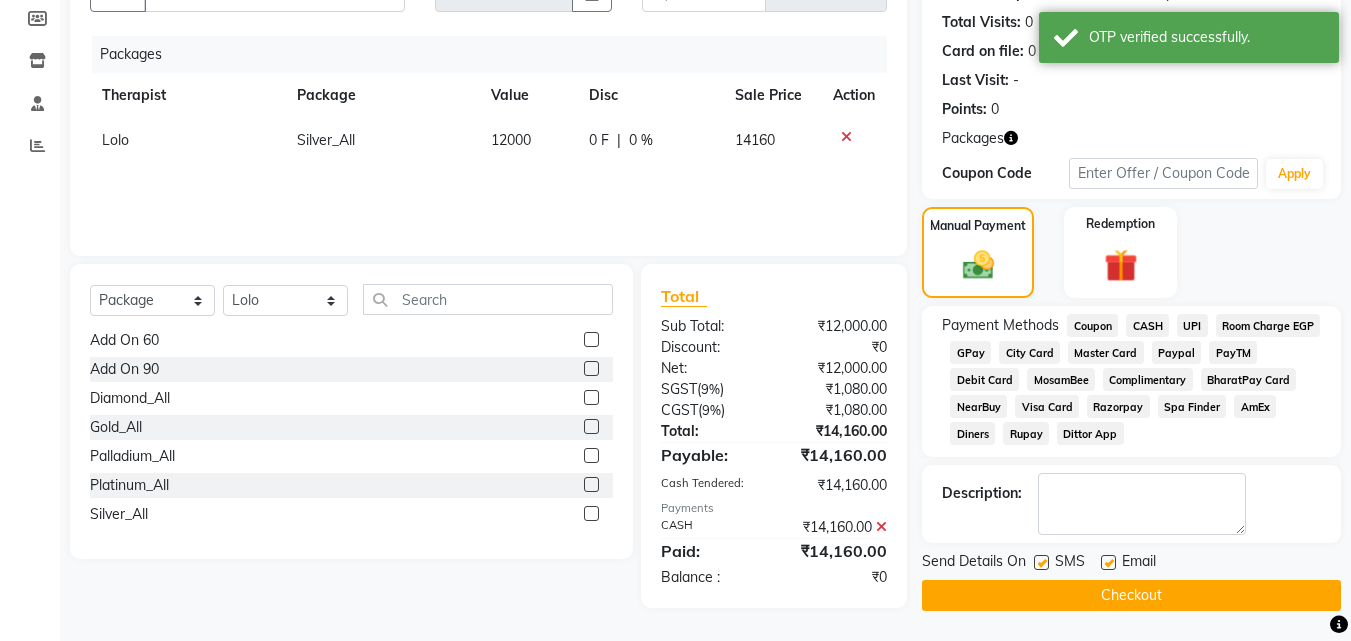 click on "Checkout" 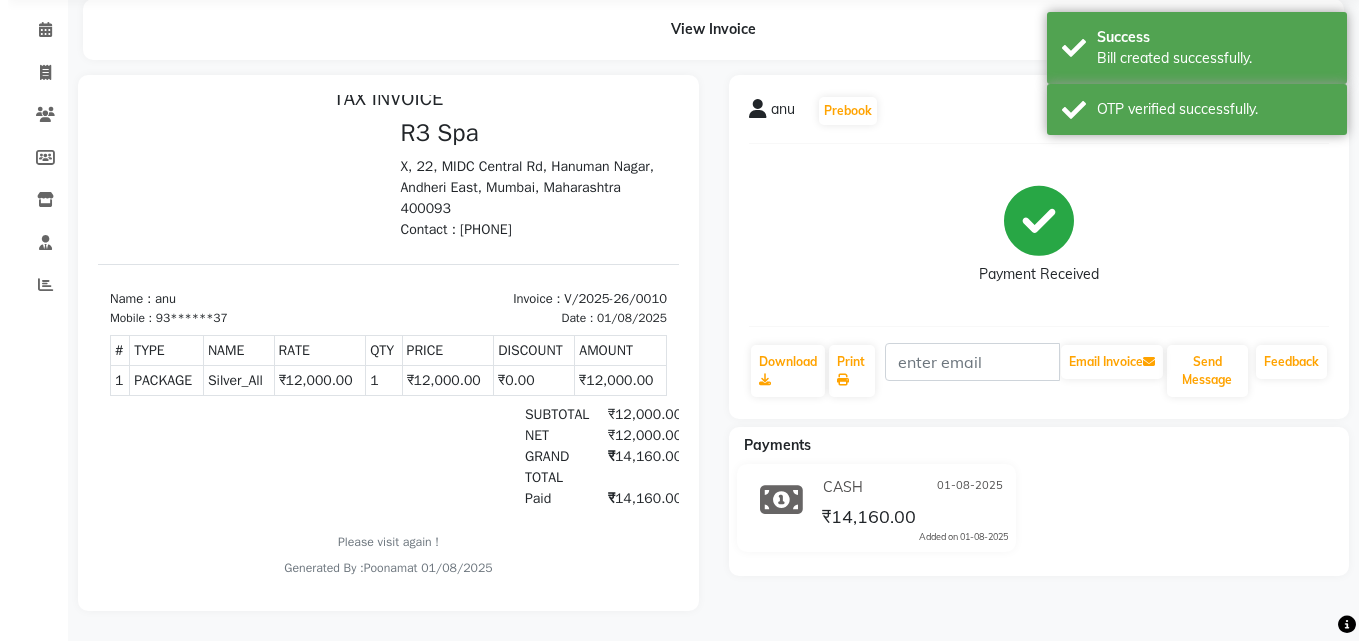 scroll, scrollTop: 0, scrollLeft: 0, axis: both 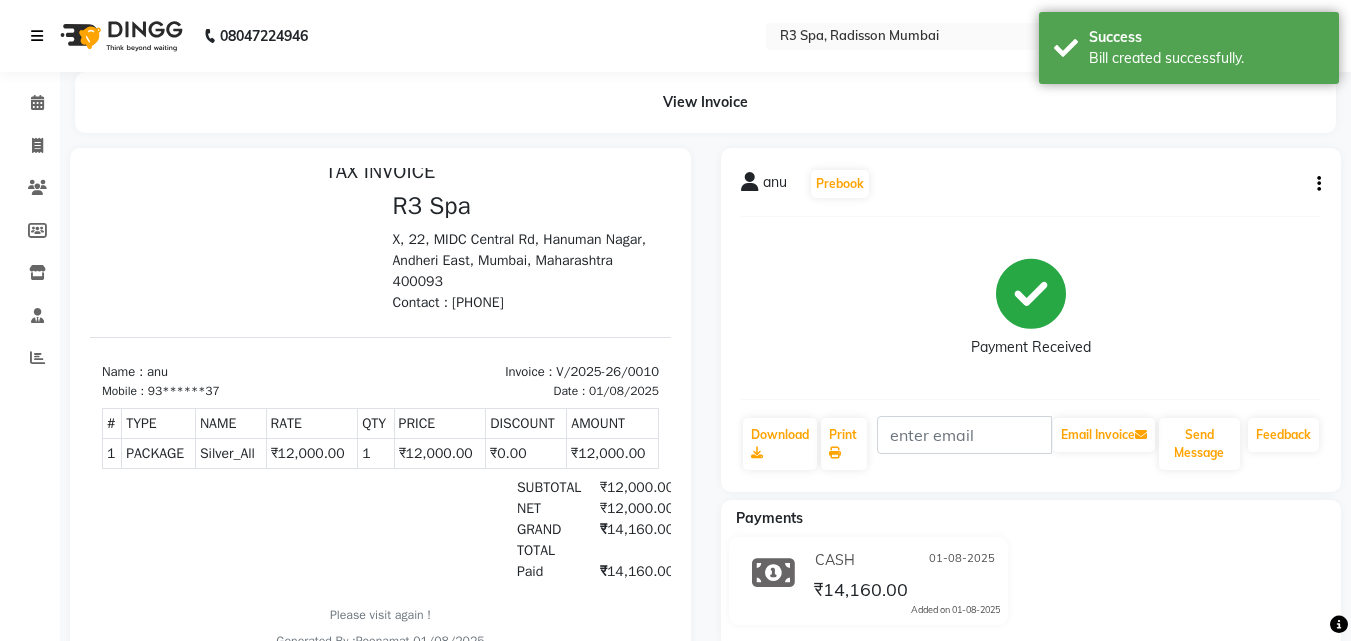 click at bounding box center (37, 36) 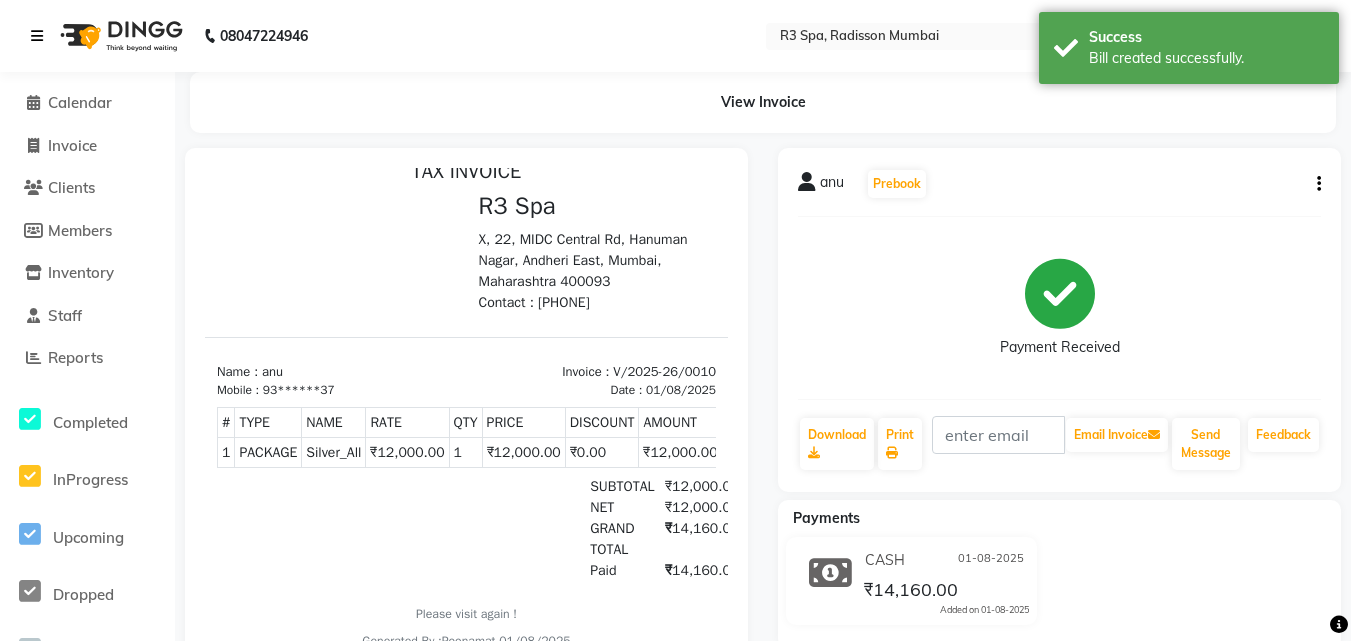 click at bounding box center [37, 36] 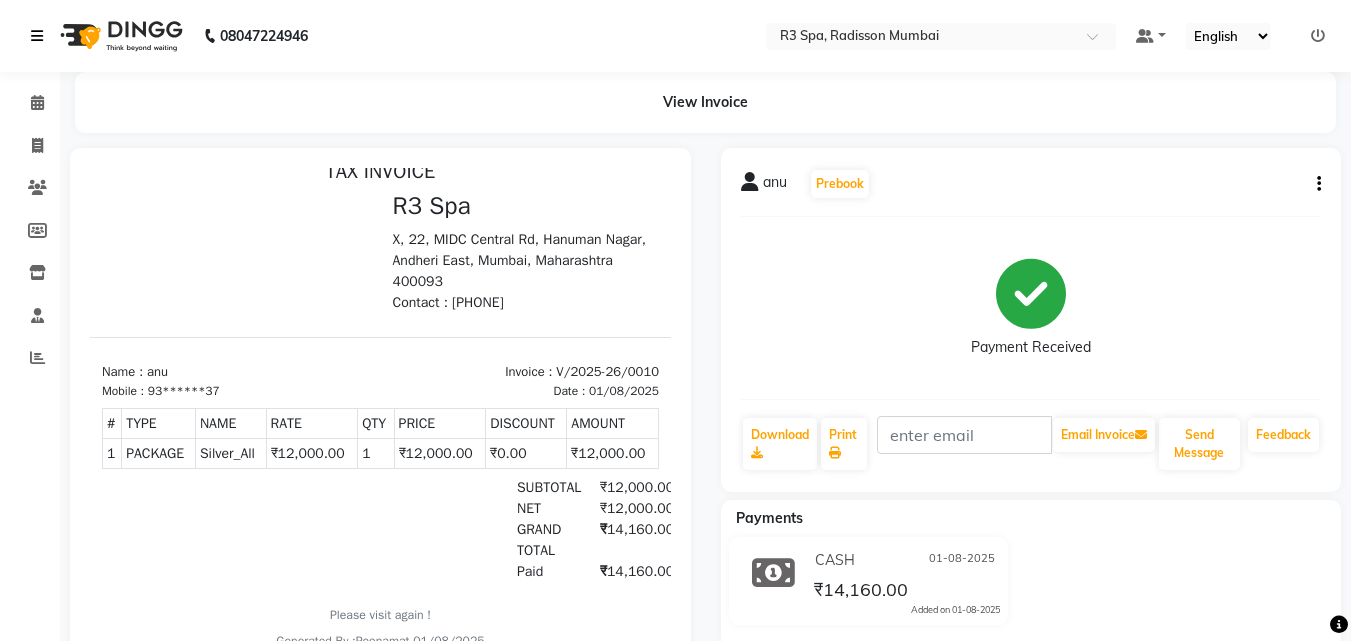 click at bounding box center (37, 36) 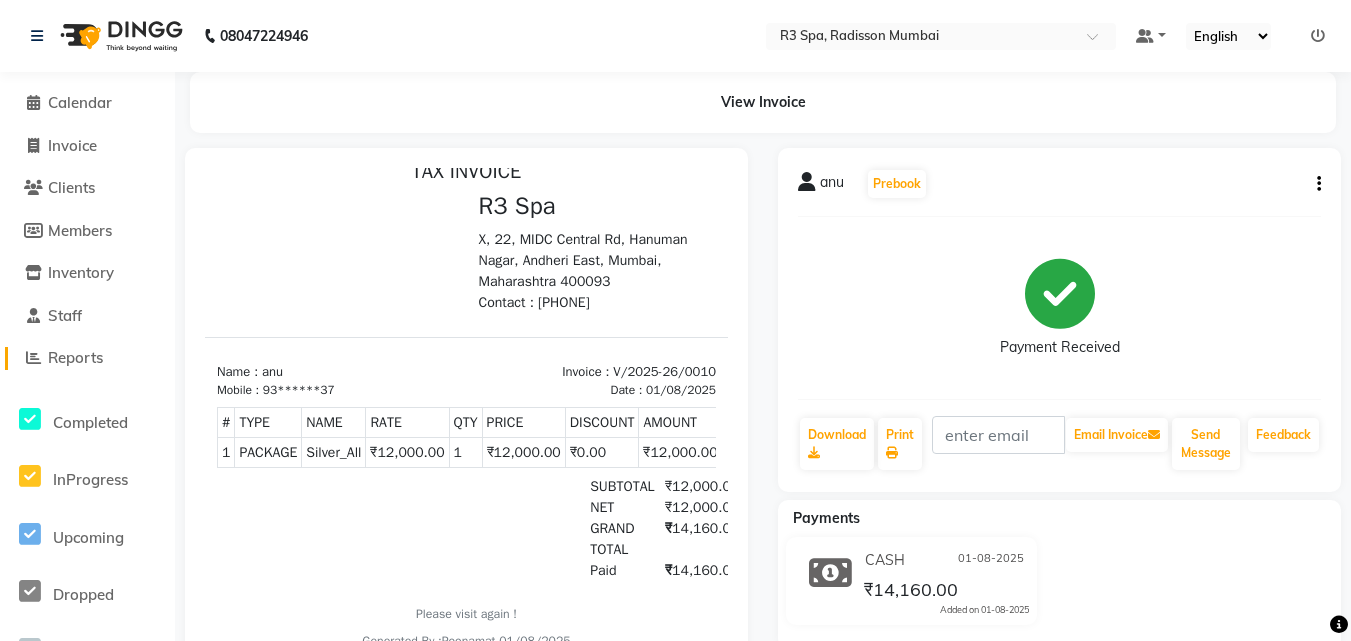 click on "Reports" 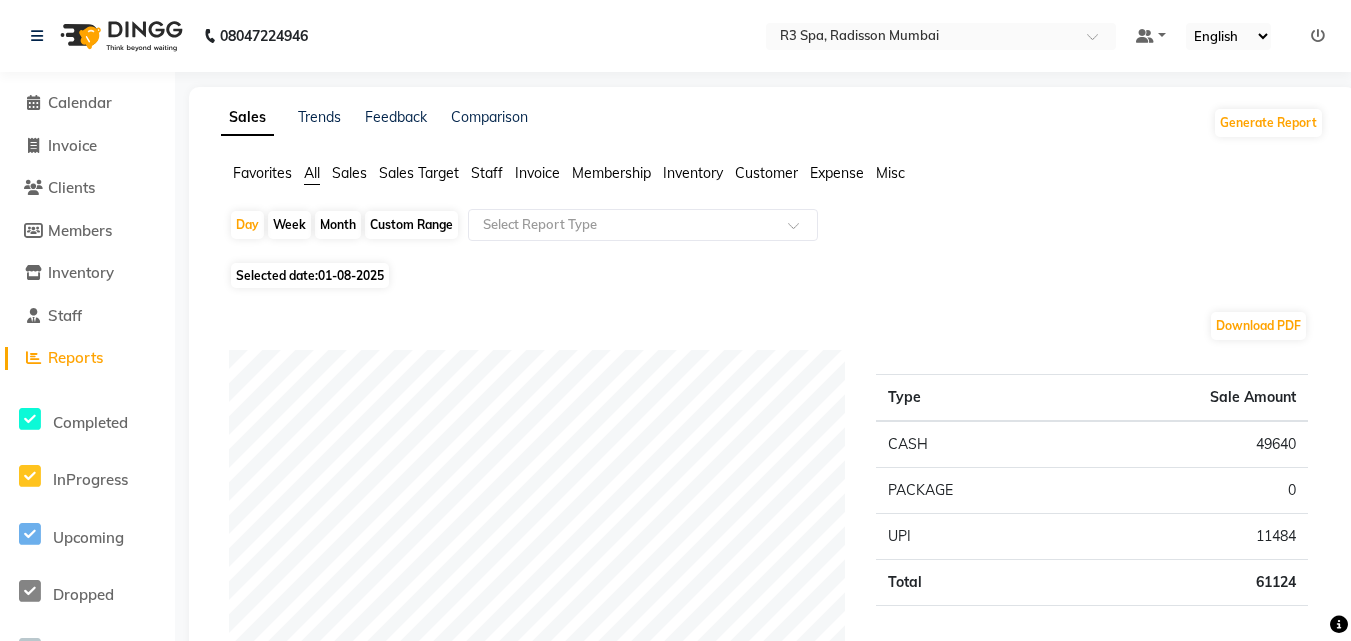 click on "Membership" 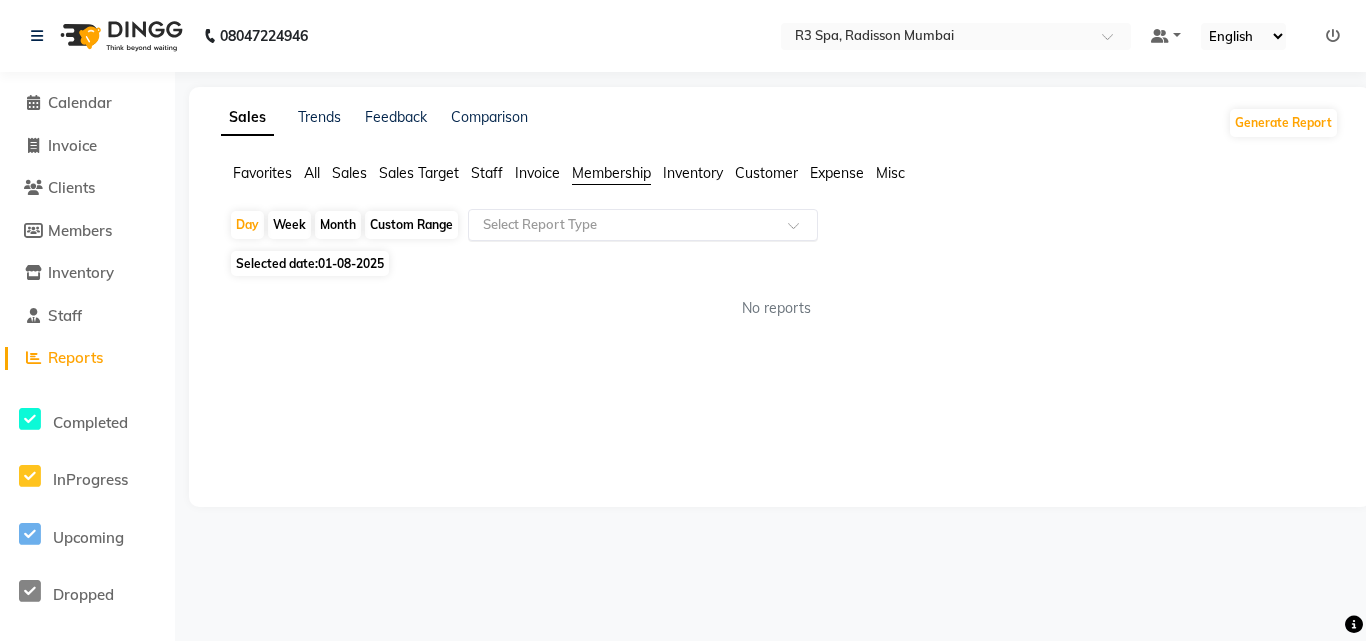click 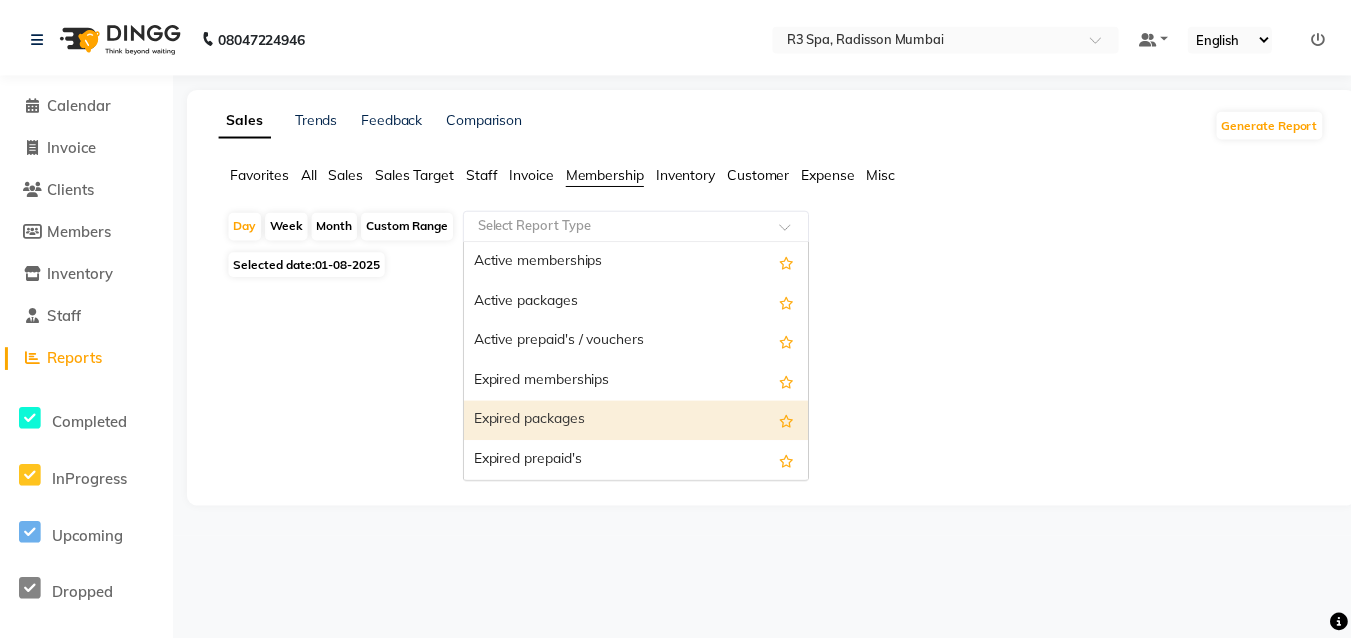 scroll, scrollTop: 40, scrollLeft: 0, axis: vertical 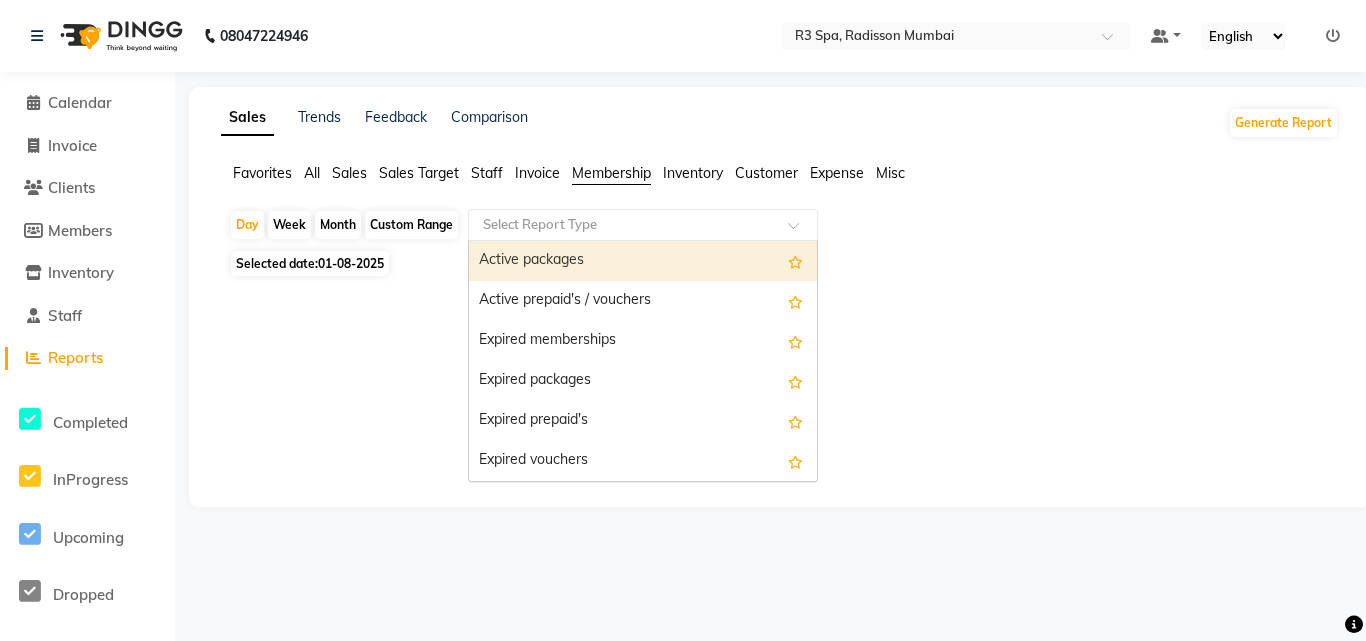 click on "Active packages" at bounding box center (643, 261) 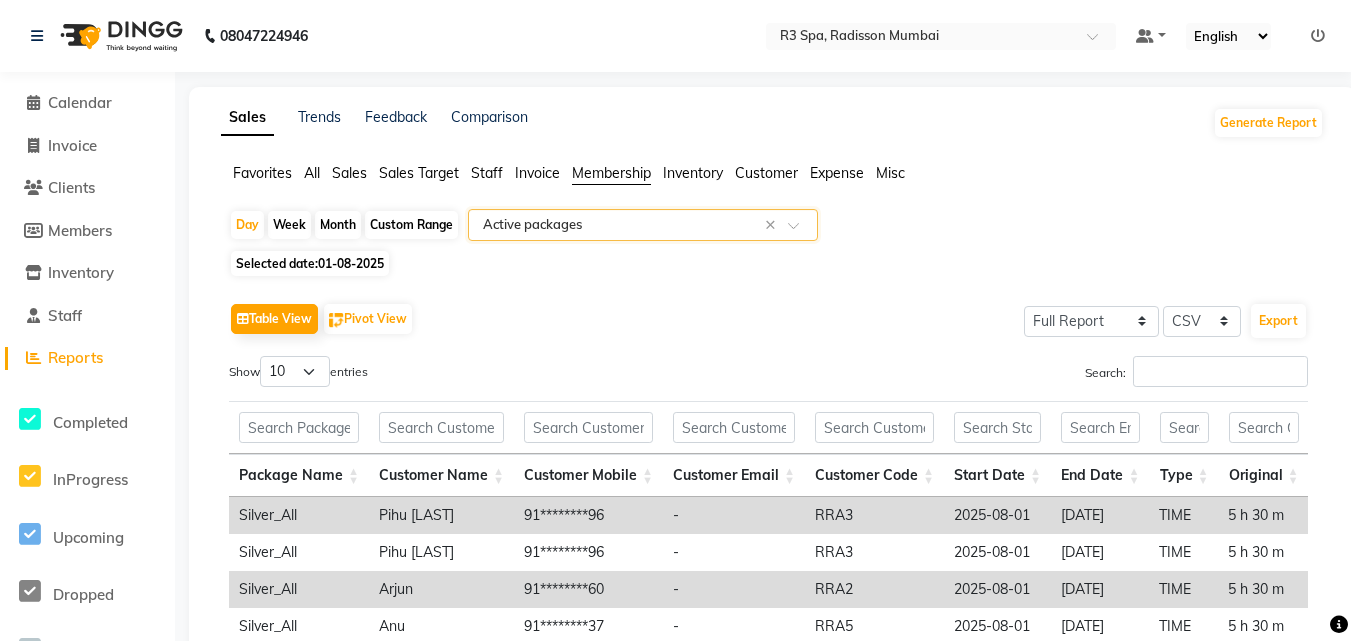 scroll, scrollTop: 185, scrollLeft: 0, axis: vertical 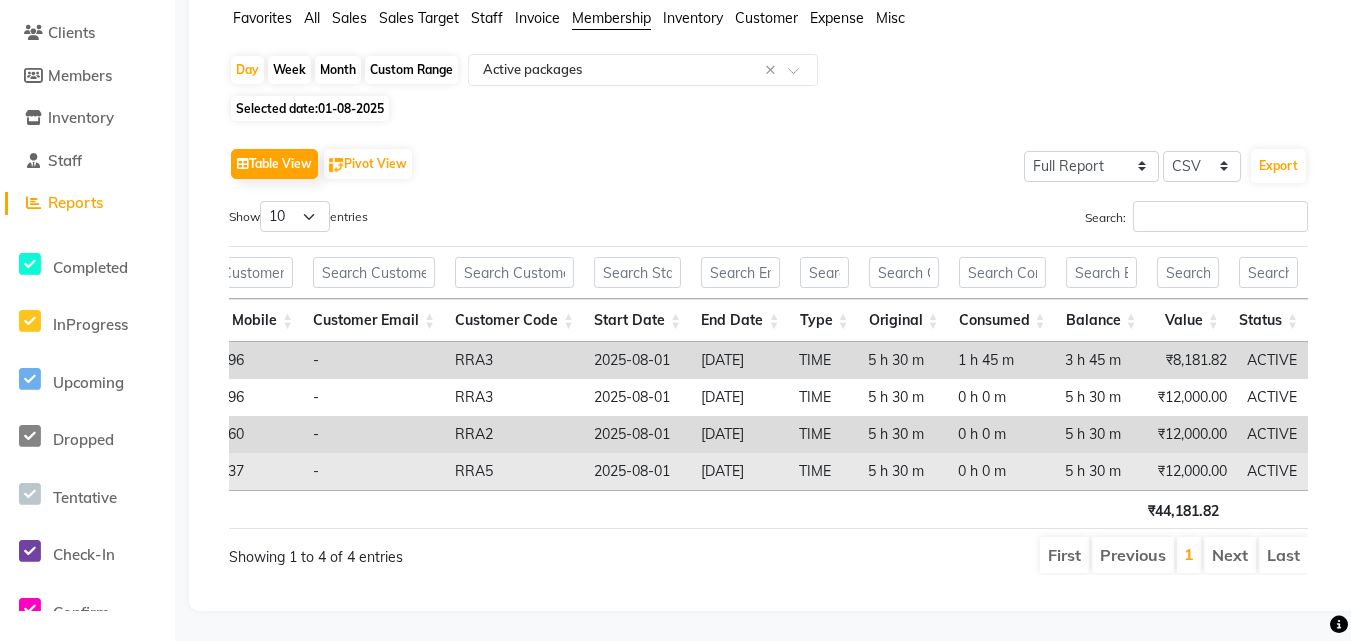 click on "ACTIVE" at bounding box center [1276, 471] 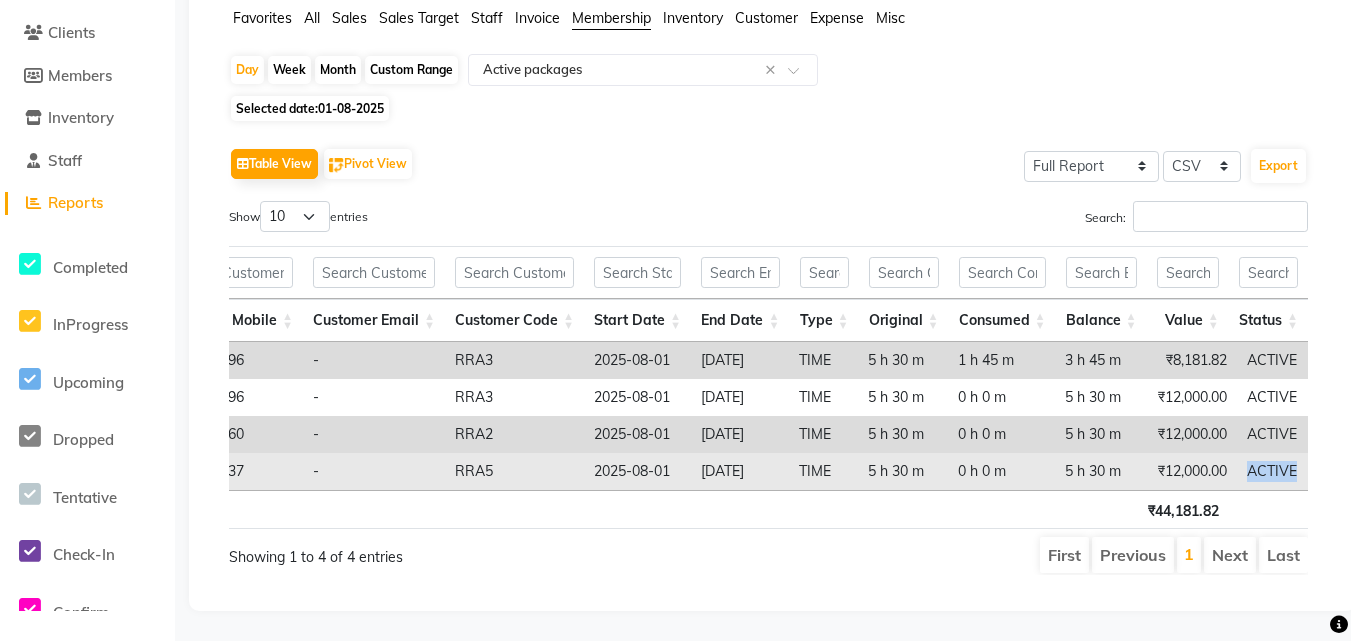 click on "ACTIVE" at bounding box center [1276, 471] 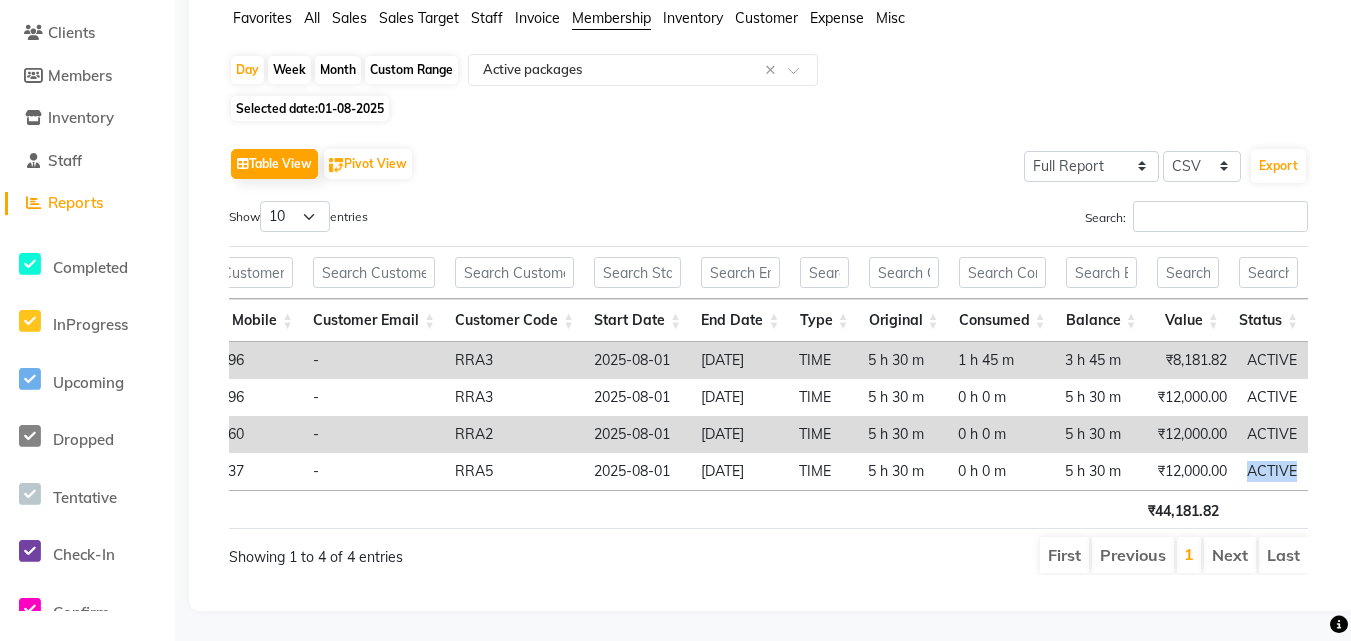 scroll, scrollTop: 0, scrollLeft: 0, axis: both 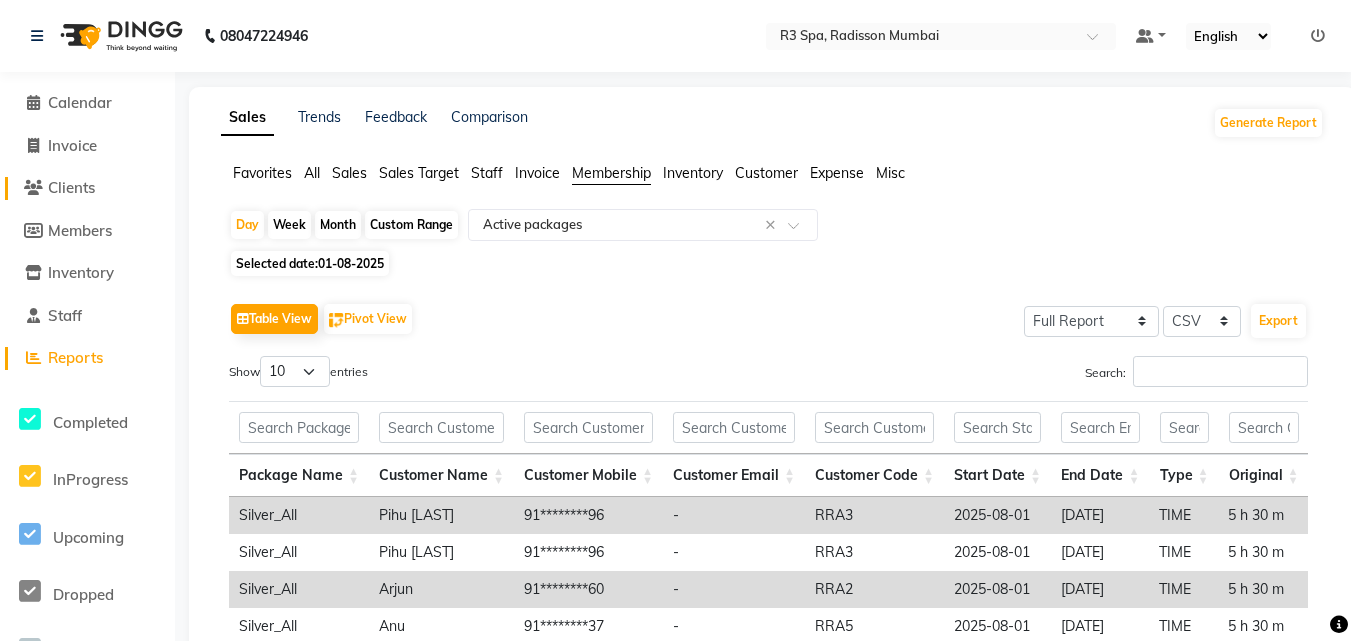 click on "Clients" 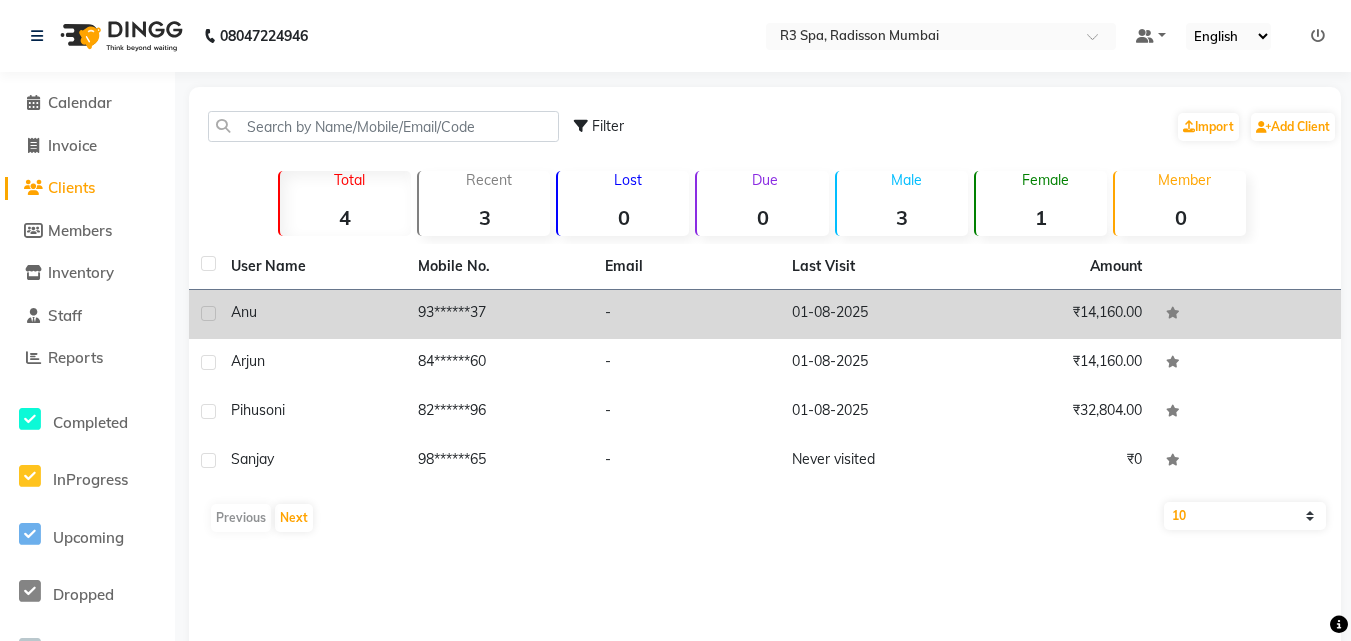 click 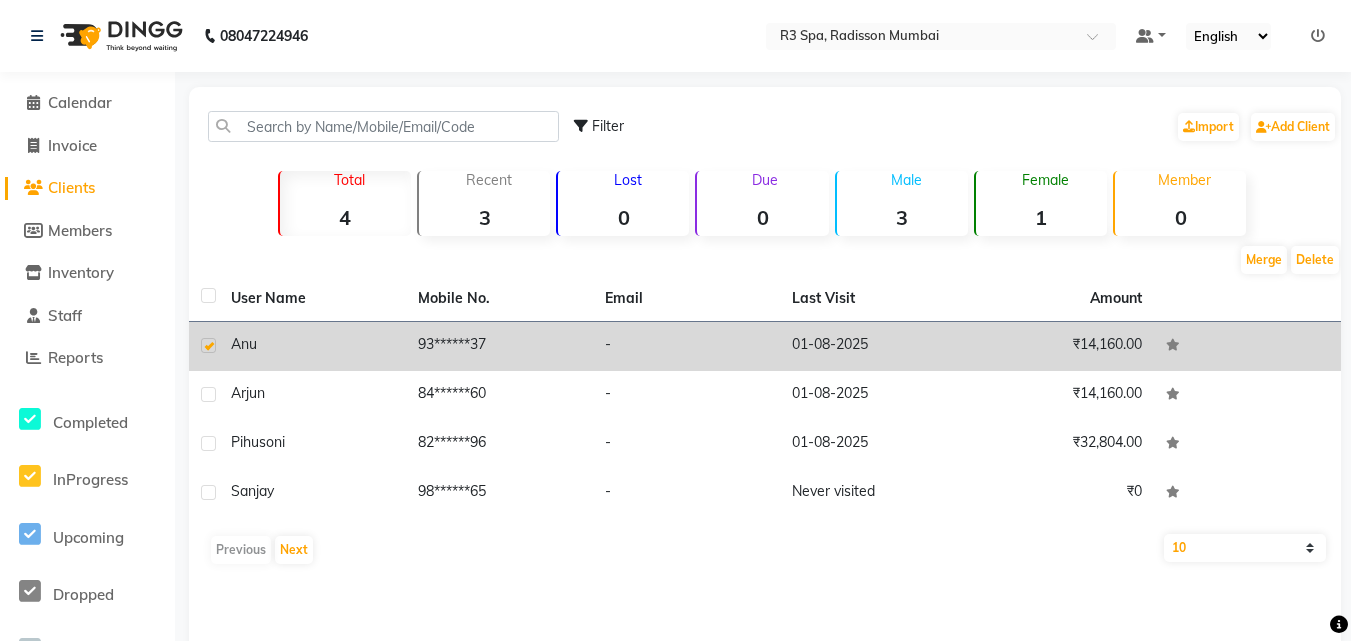 click on "anu" 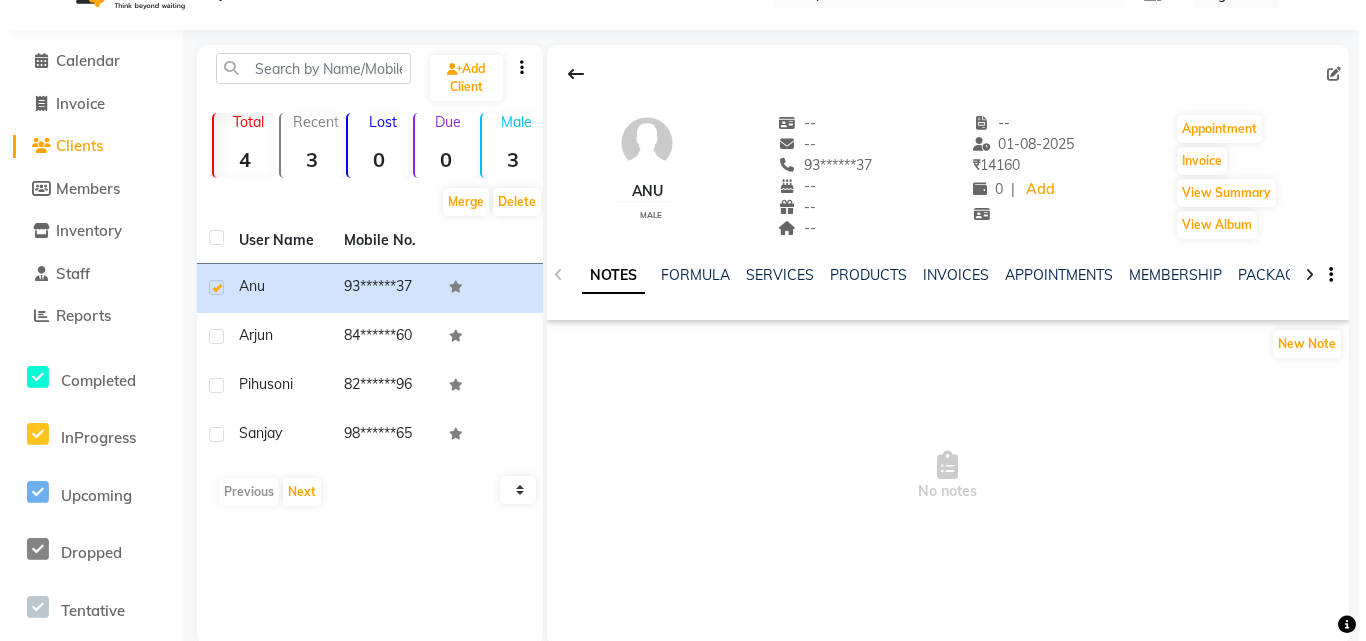 scroll, scrollTop: 76, scrollLeft: 0, axis: vertical 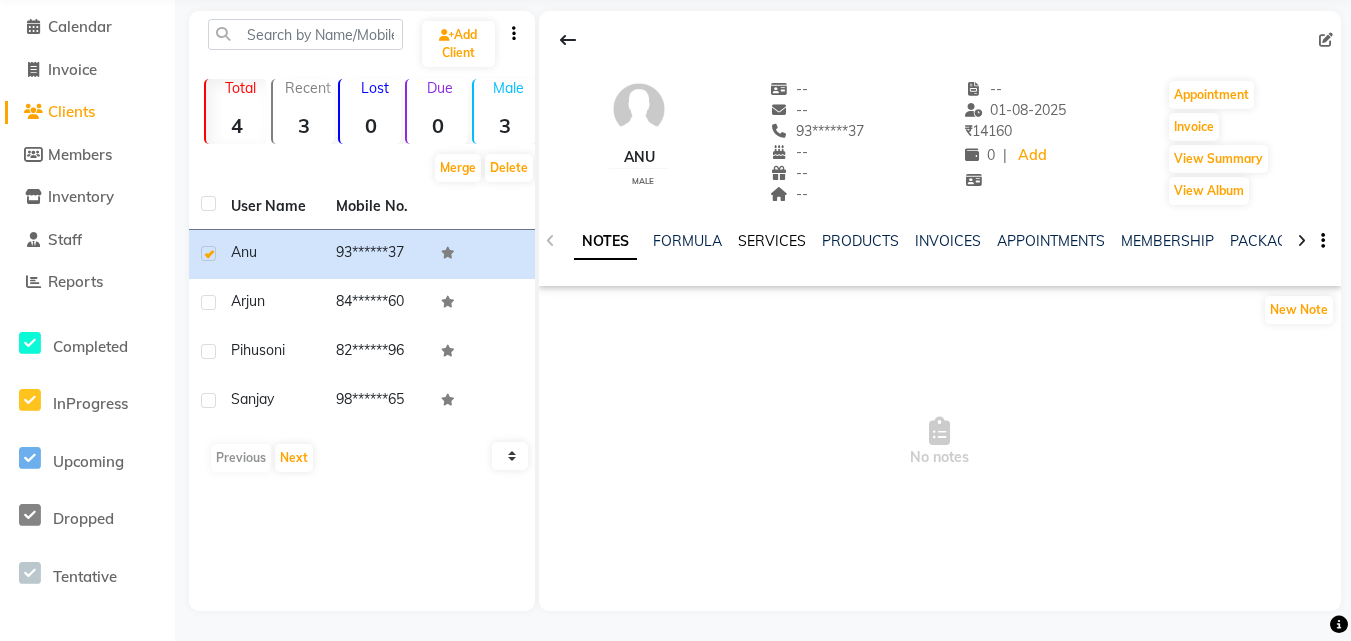 click on "SERVICES" 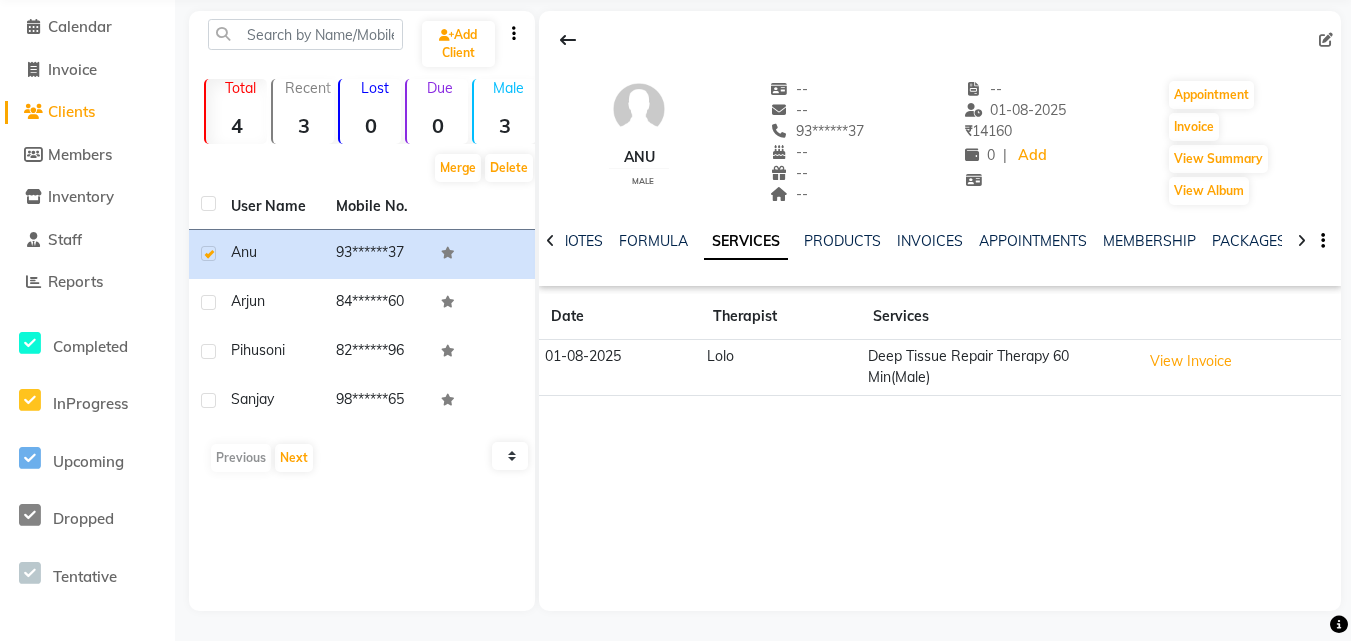 click on "PACKAGES" 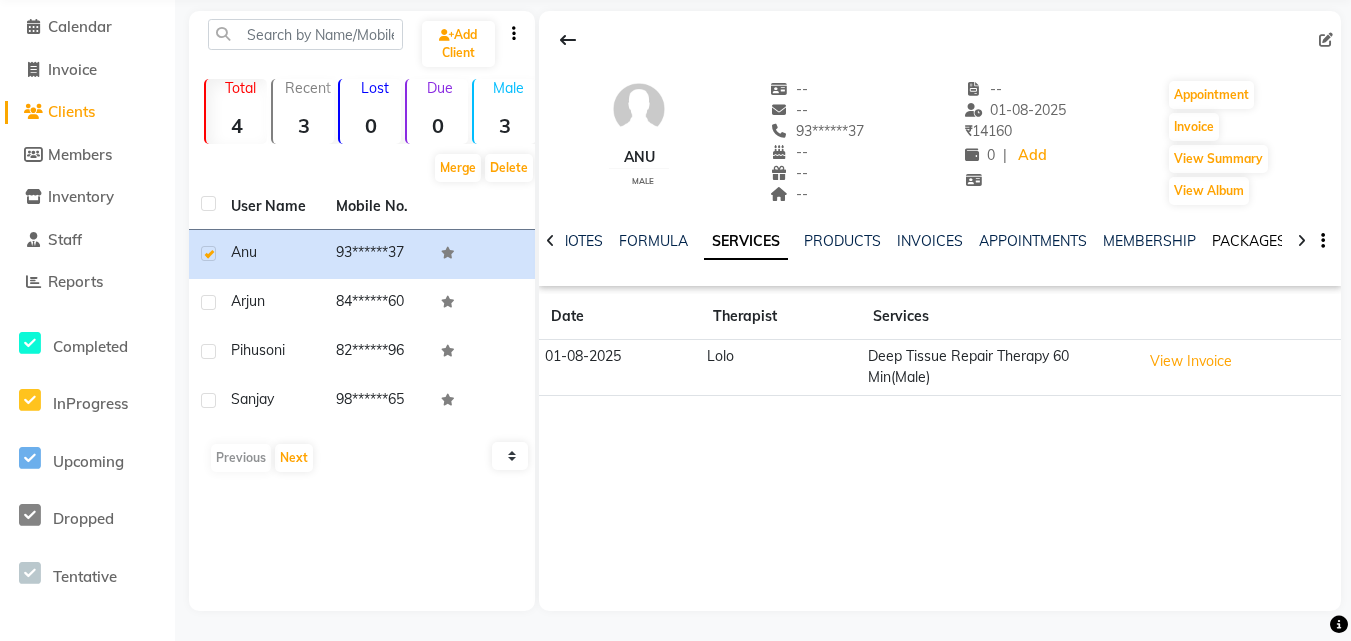 click on "PACKAGES" 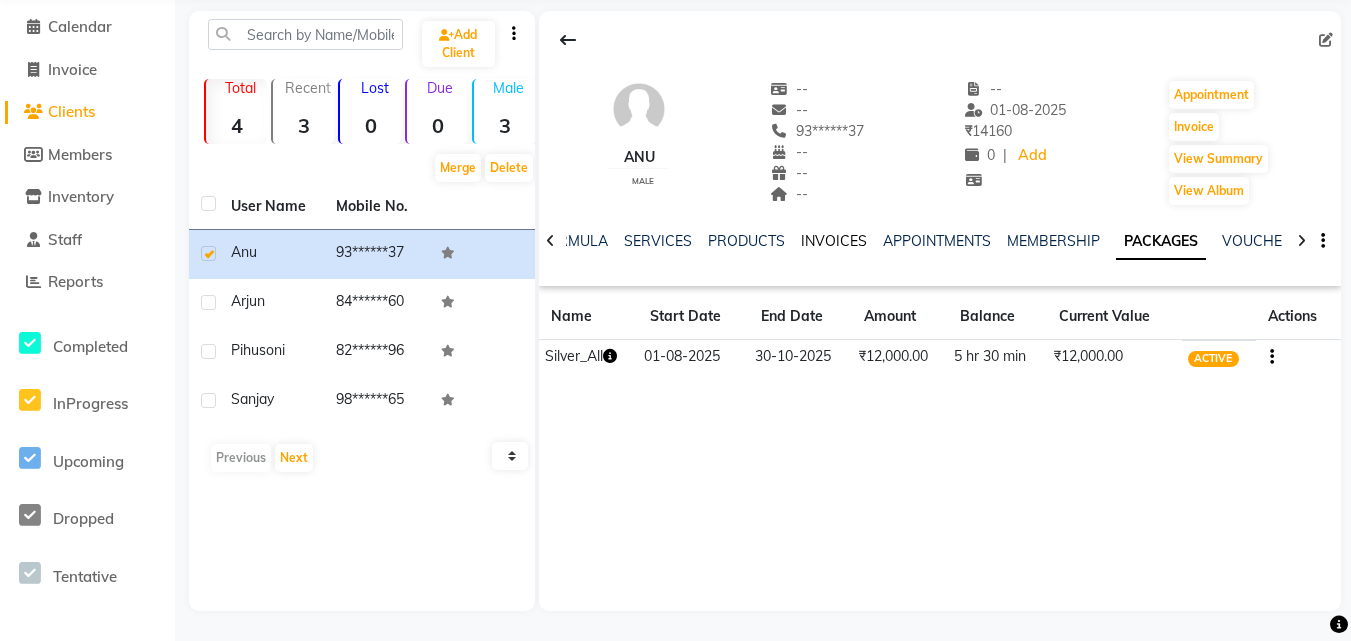 click on "INVOICES" 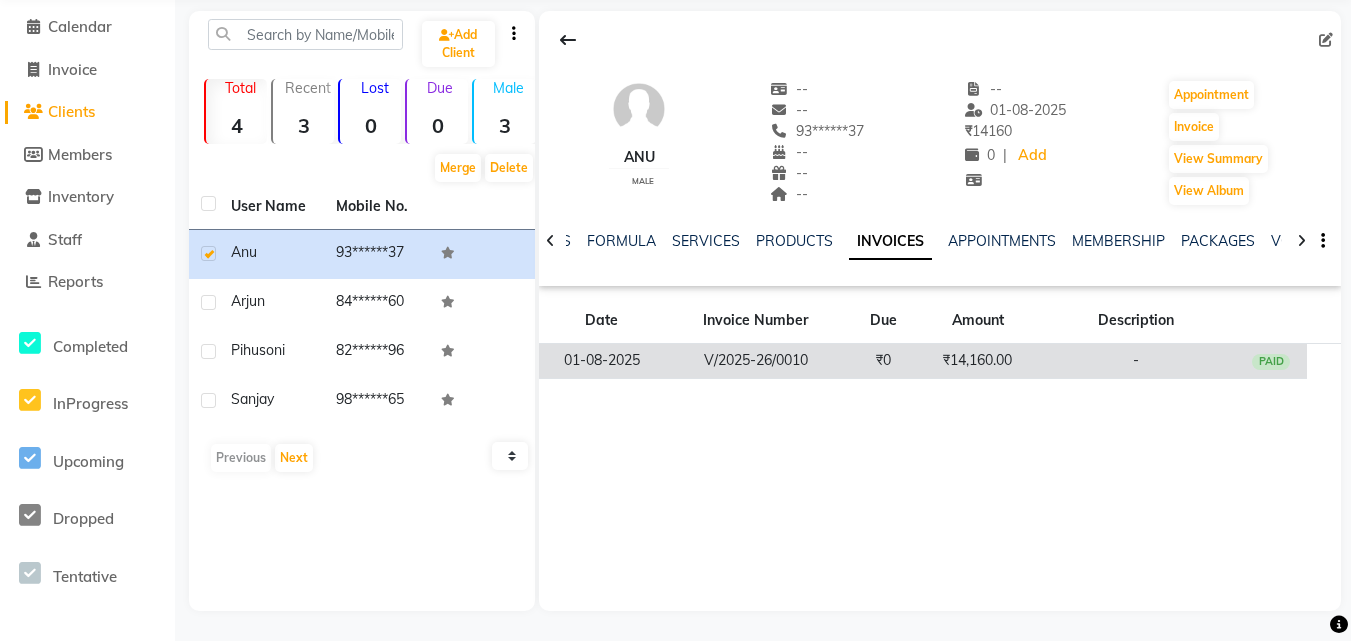 click on "V/2025-26/0010" 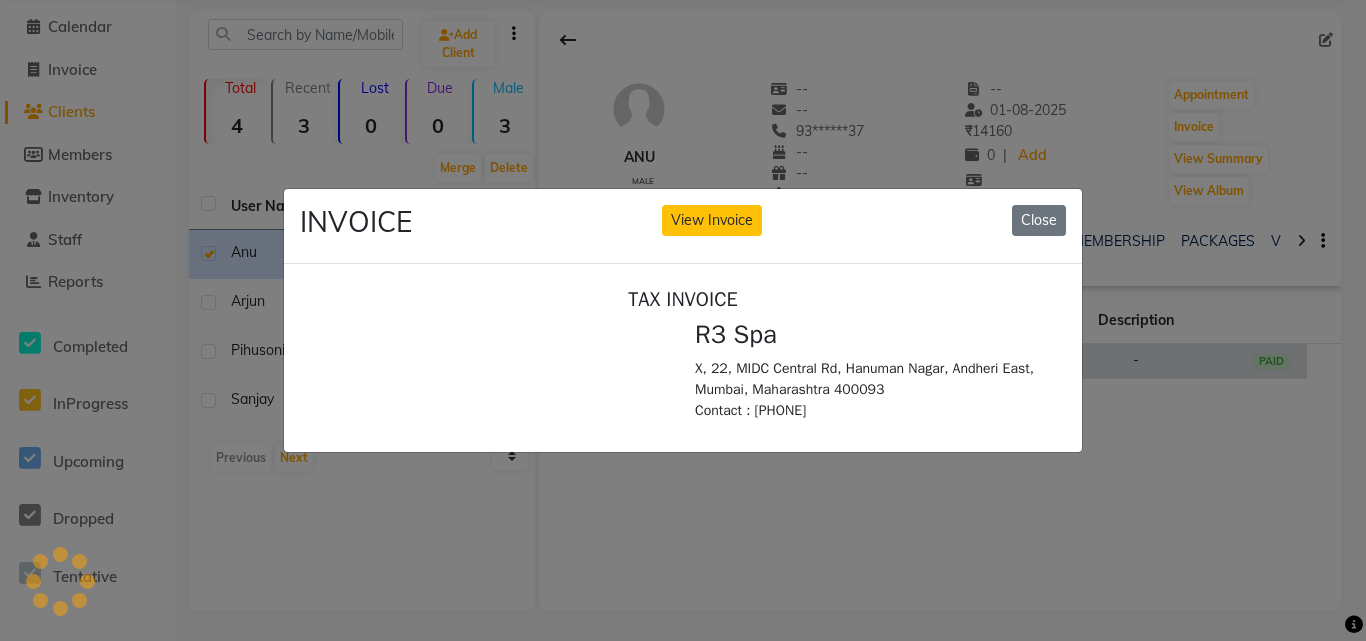 scroll, scrollTop: 0, scrollLeft: 0, axis: both 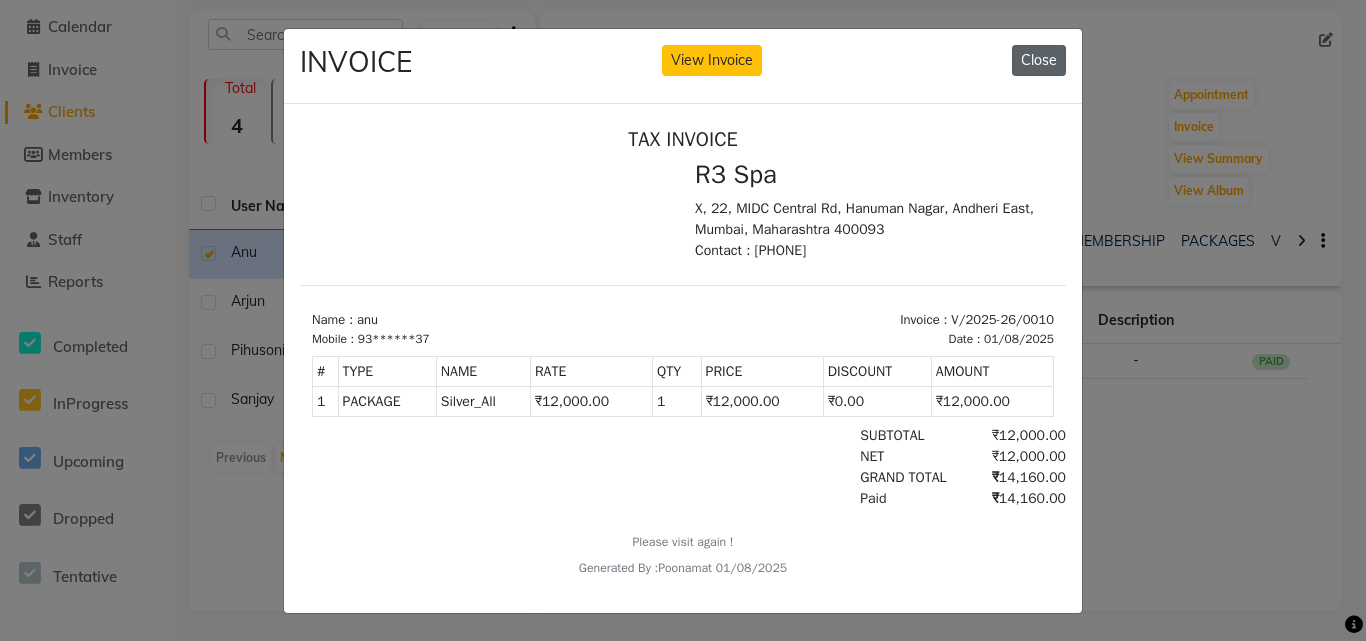 click on "Close" 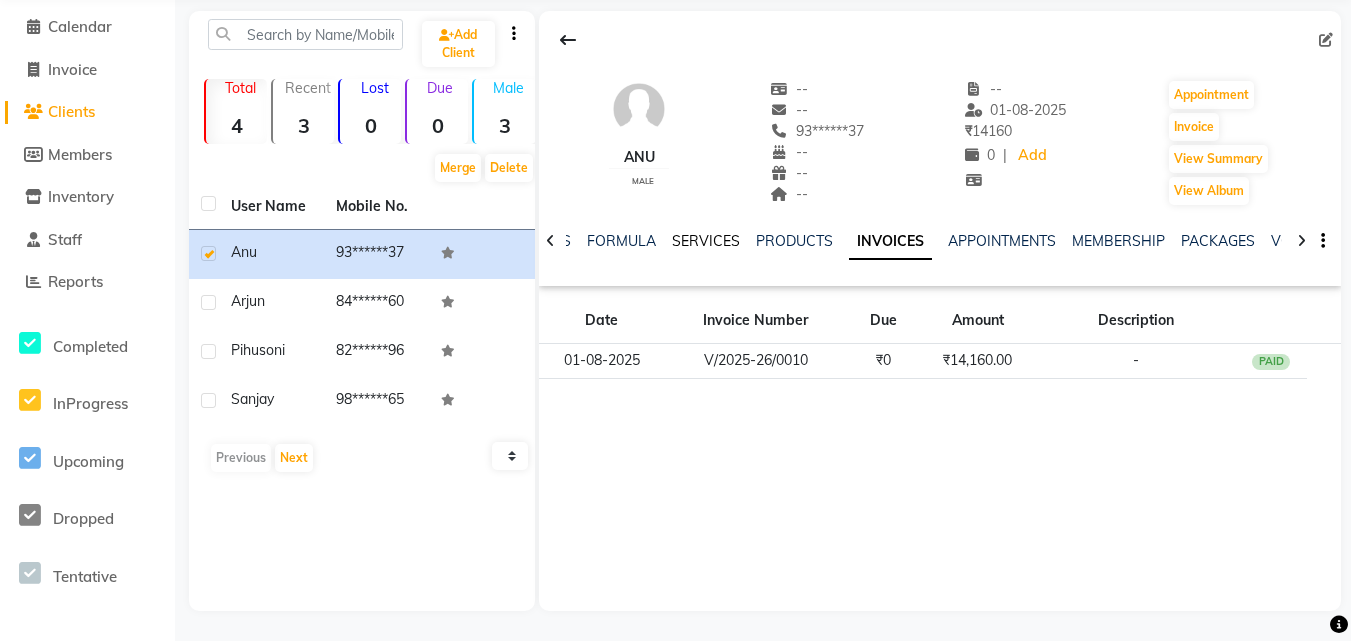 click on "SERVICES" 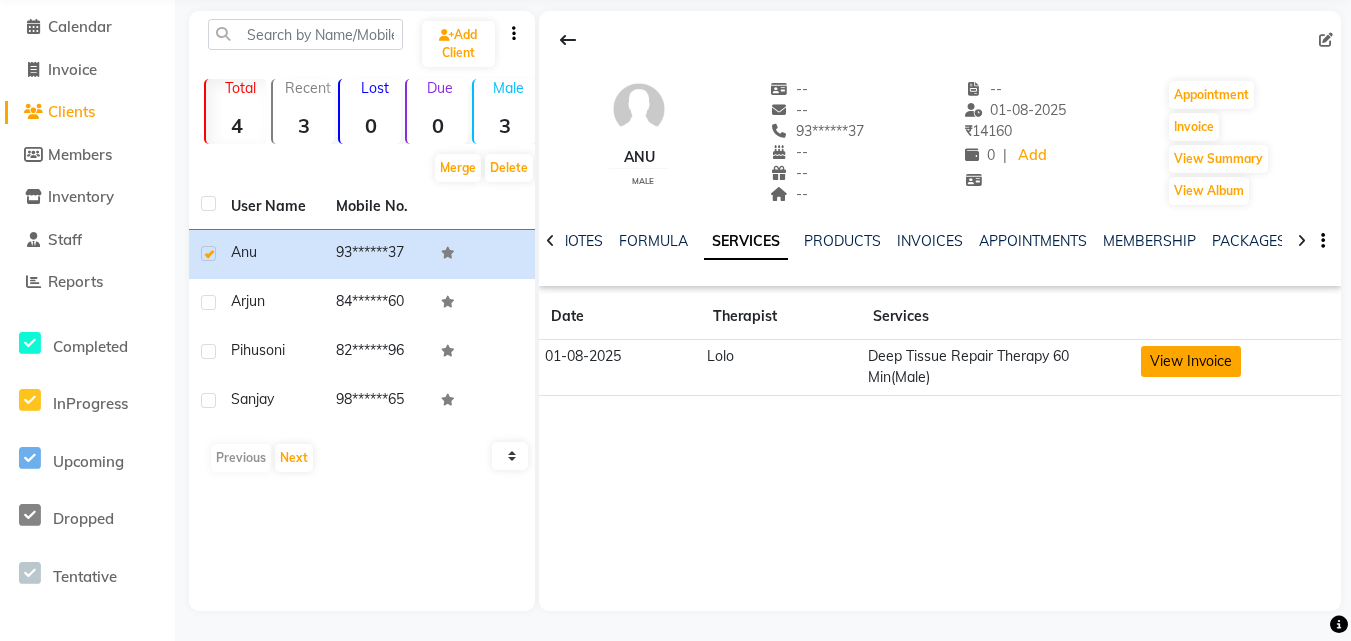 click on "View Invoice" 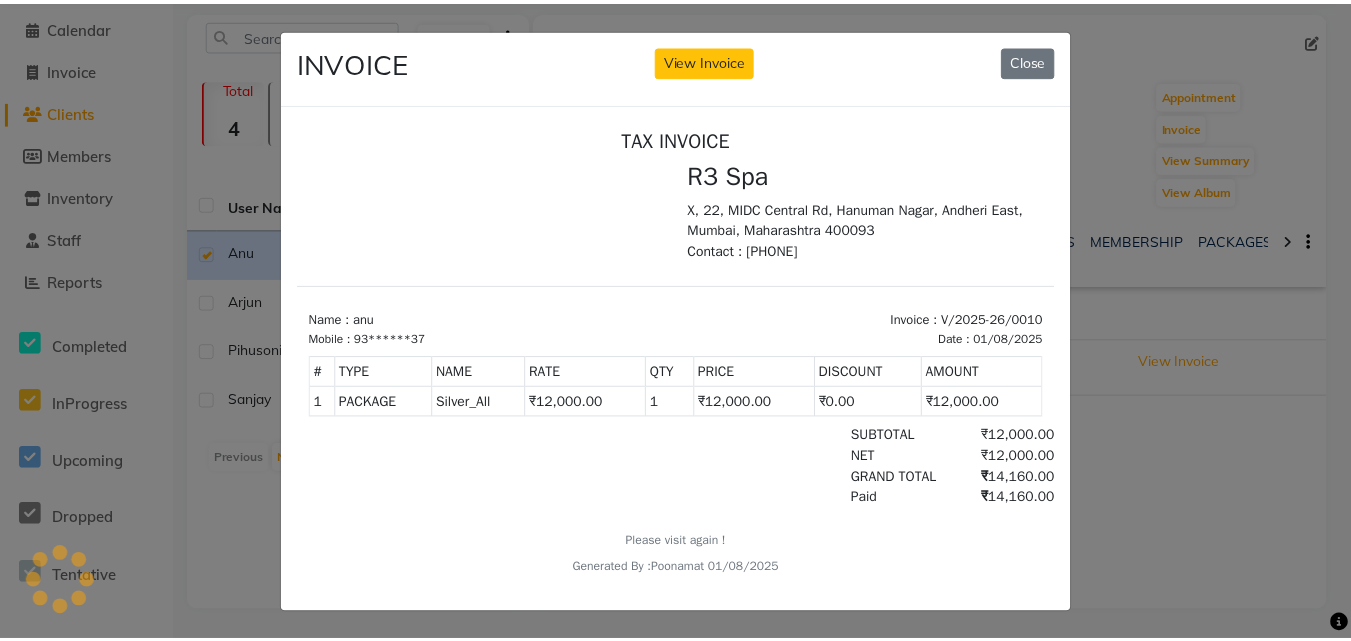 scroll, scrollTop: 0, scrollLeft: 0, axis: both 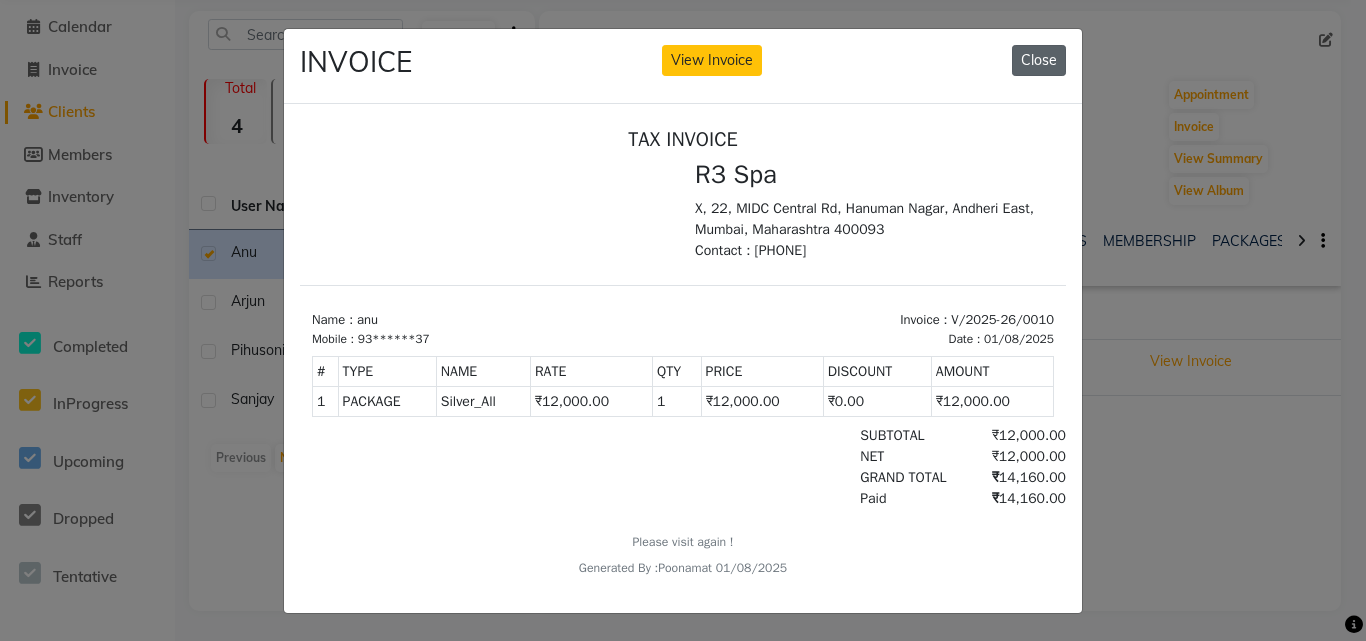 click on "Close" 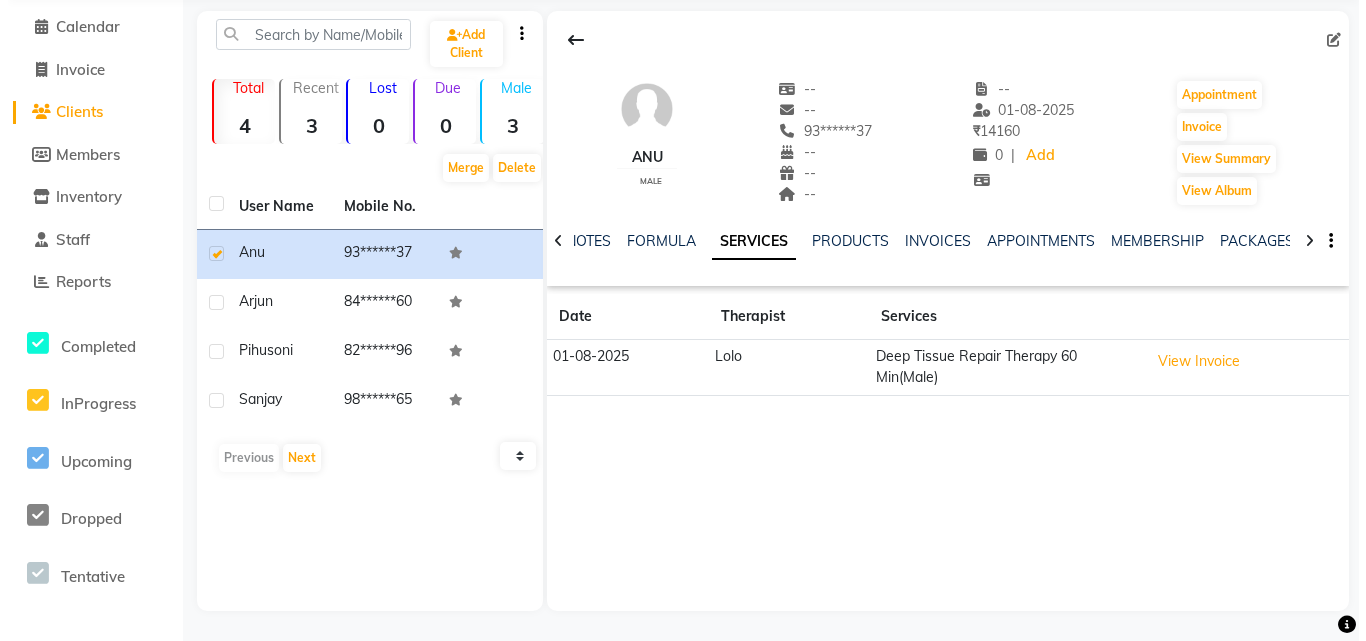 scroll, scrollTop: 0, scrollLeft: 0, axis: both 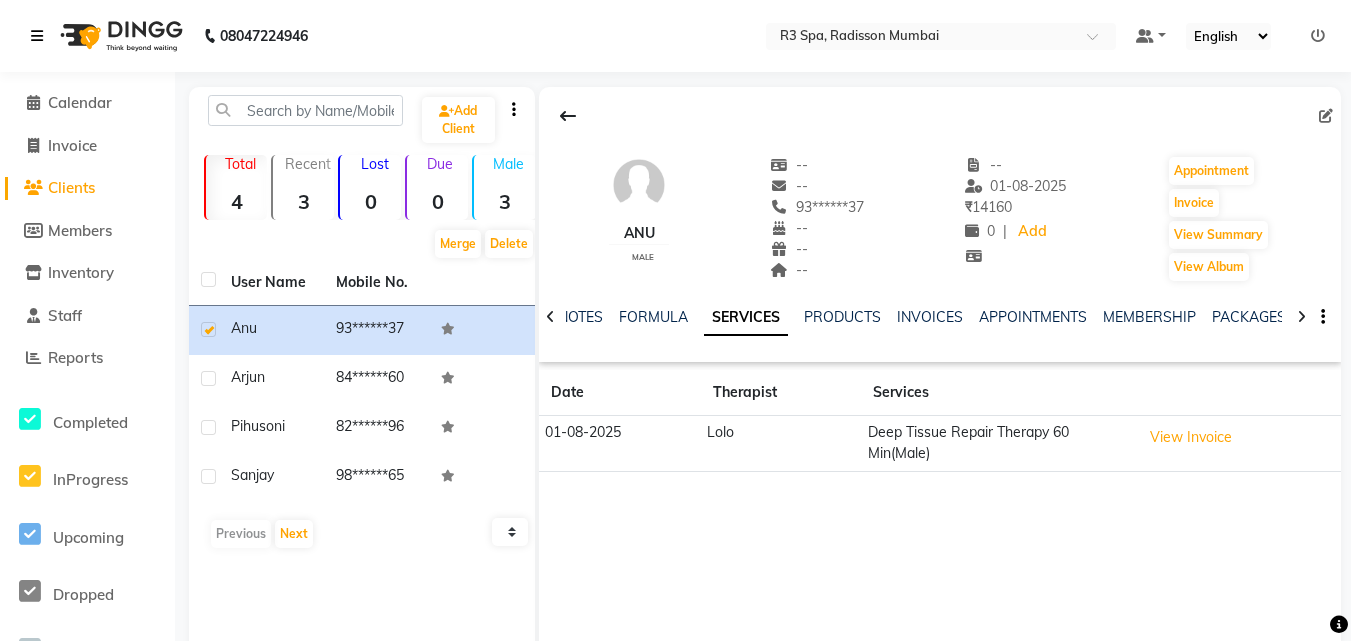 click at bounding box center [37, 36] 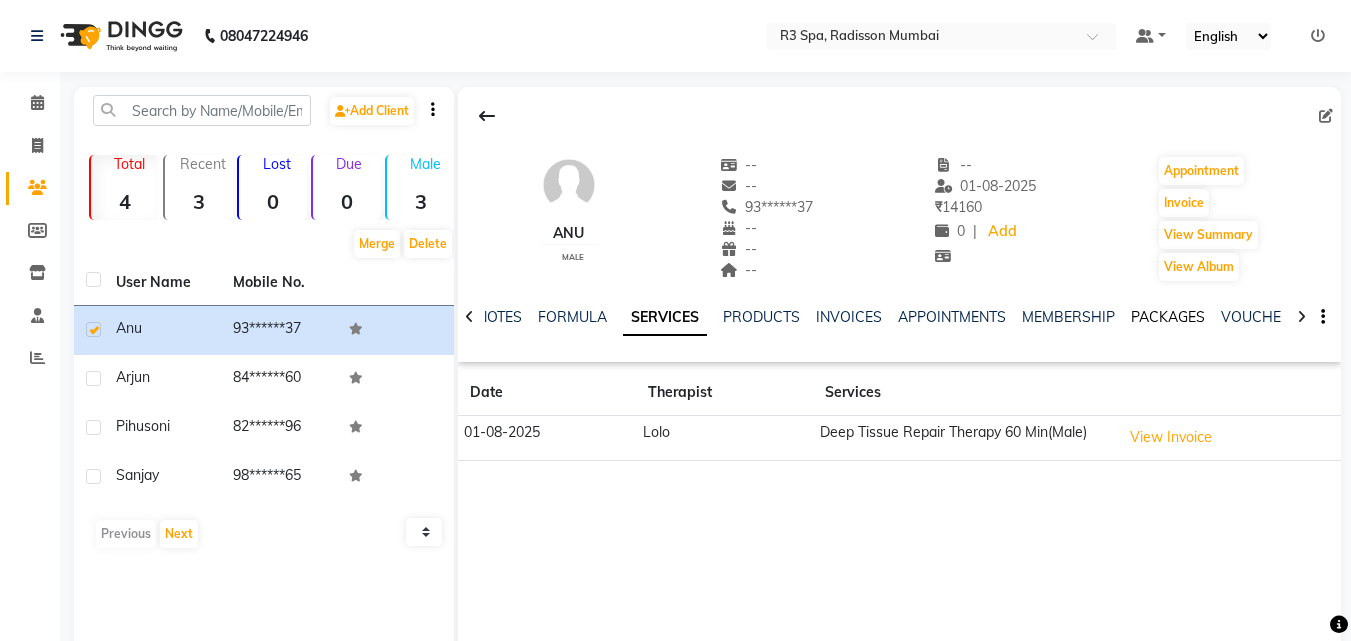click on "PACKAGES" 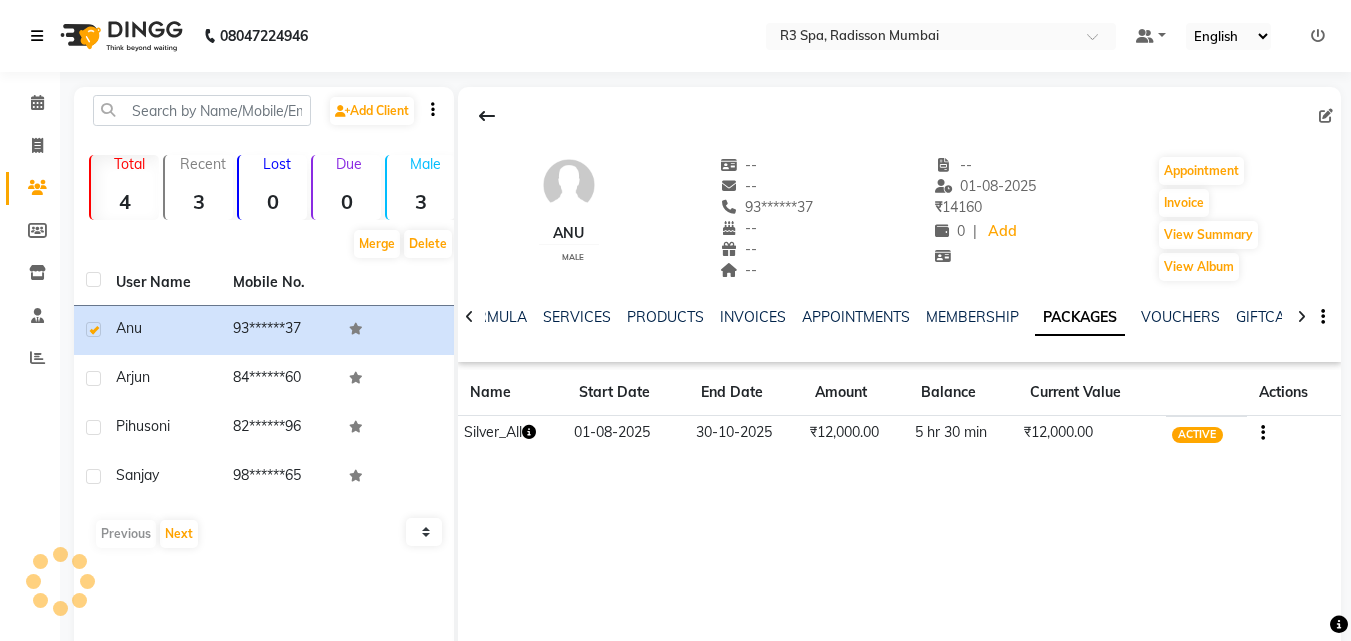 click at bounding box center [37, 36] 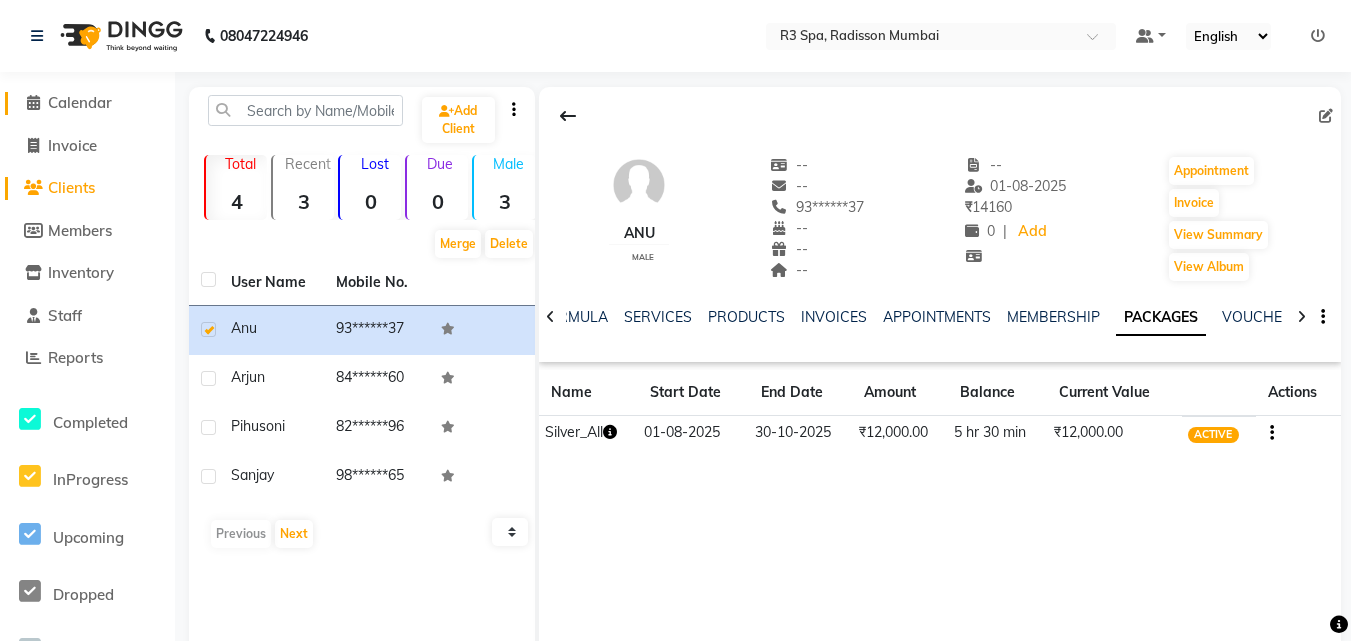 click 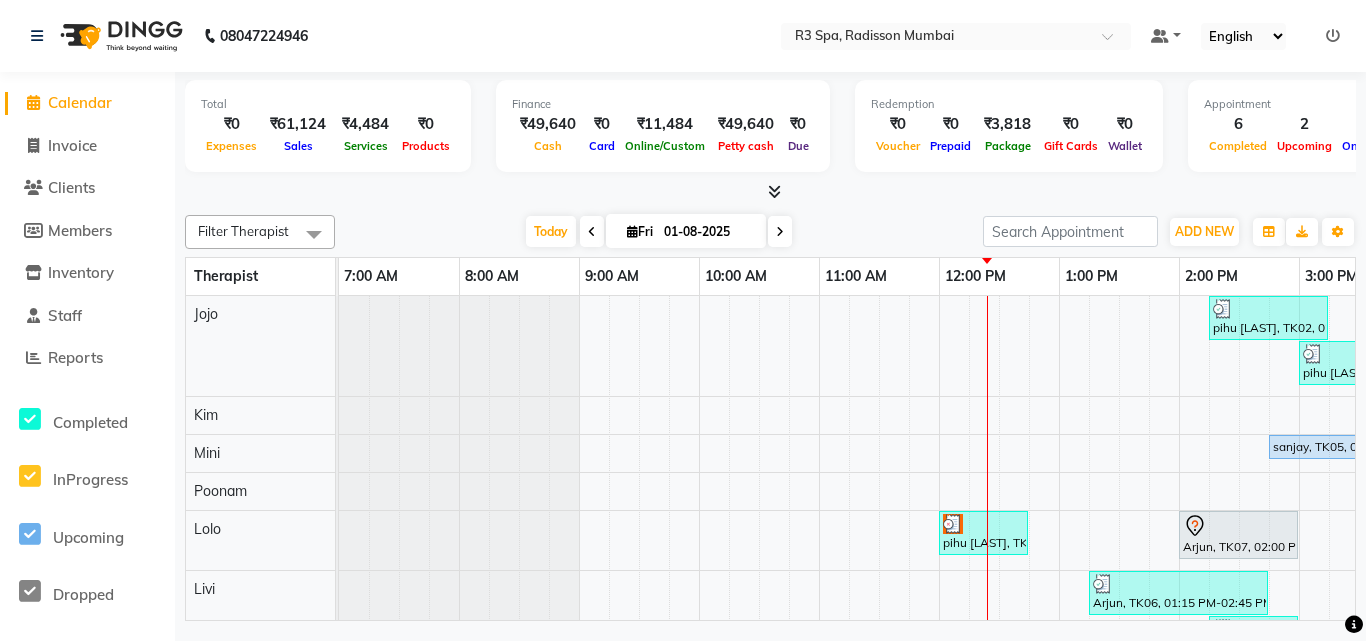 scroll, scrollTop: 0, scrollLeft: 326, axis: horizontal 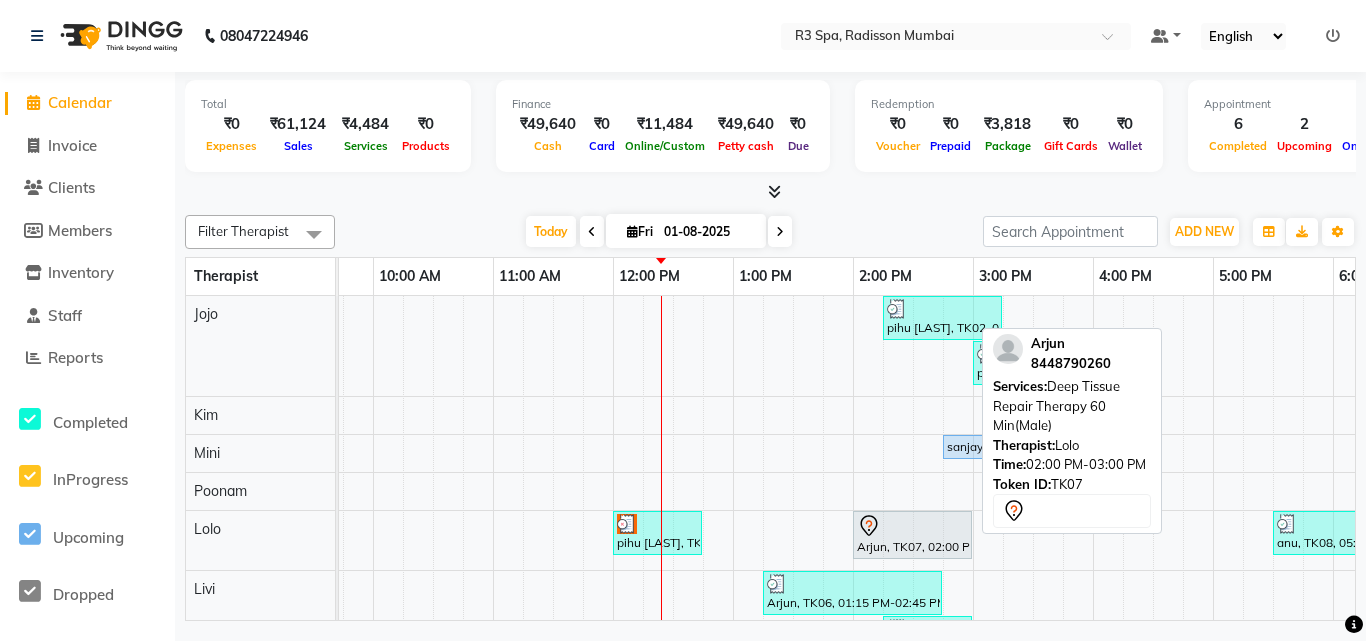 click at bounding box center [912, 526] 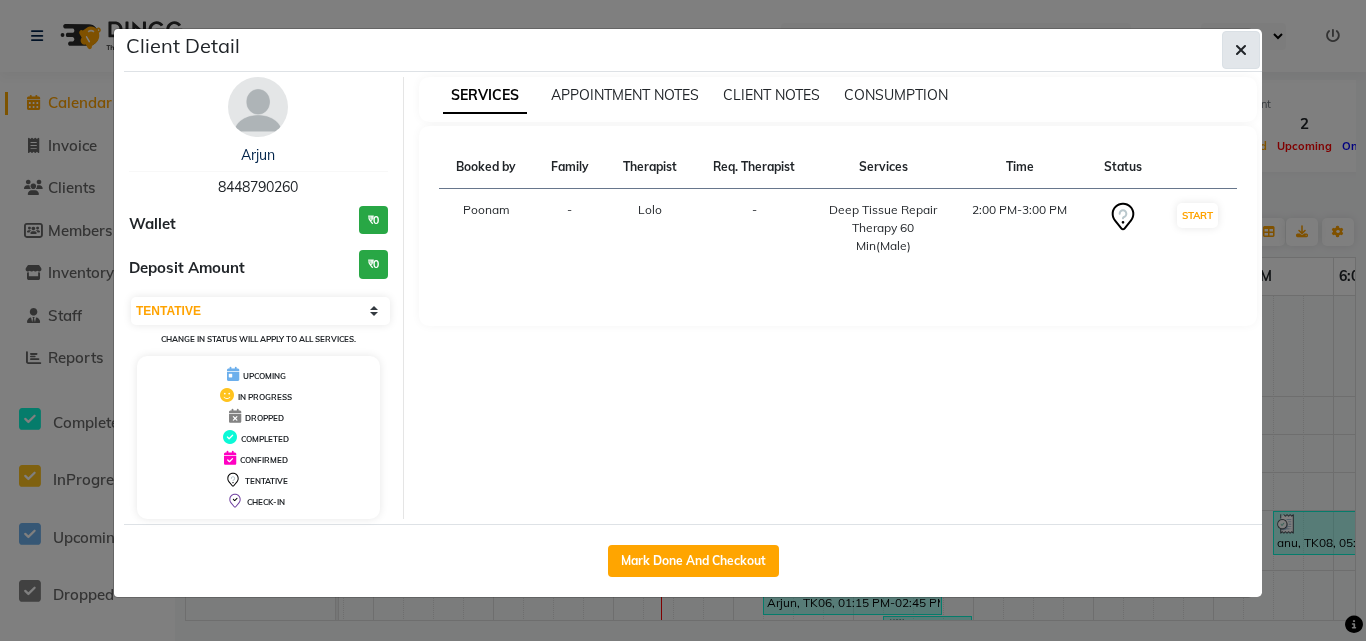 click 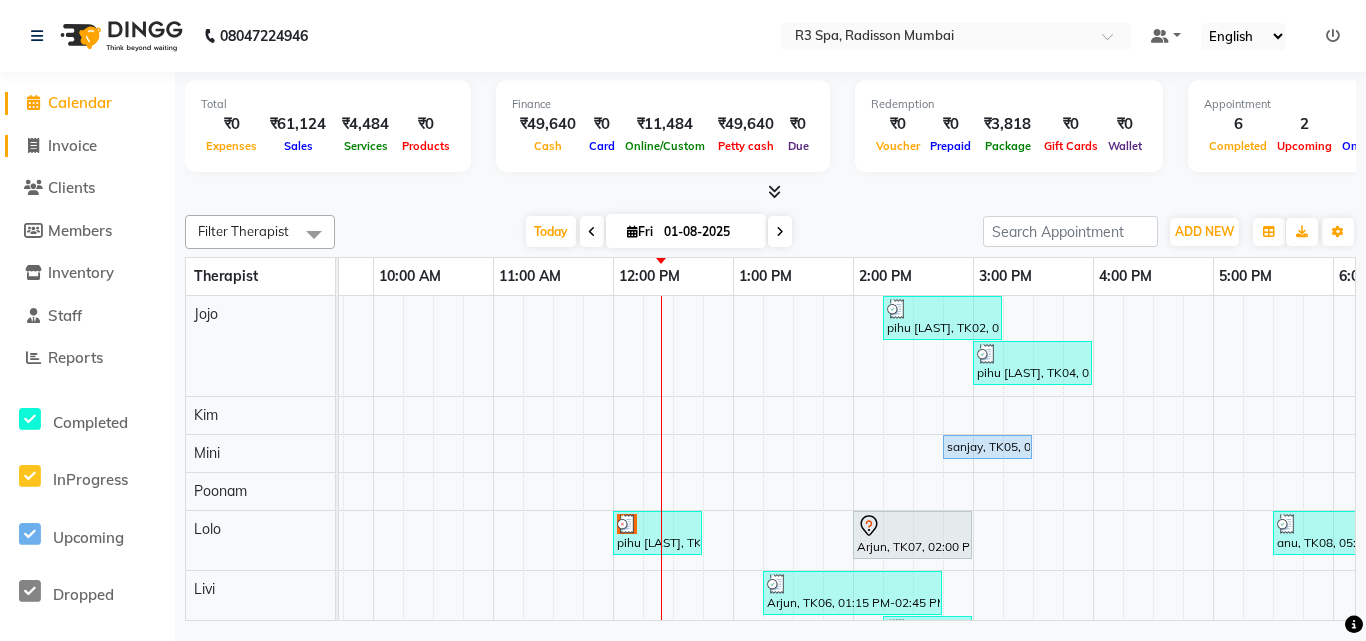 click on "Invoice" 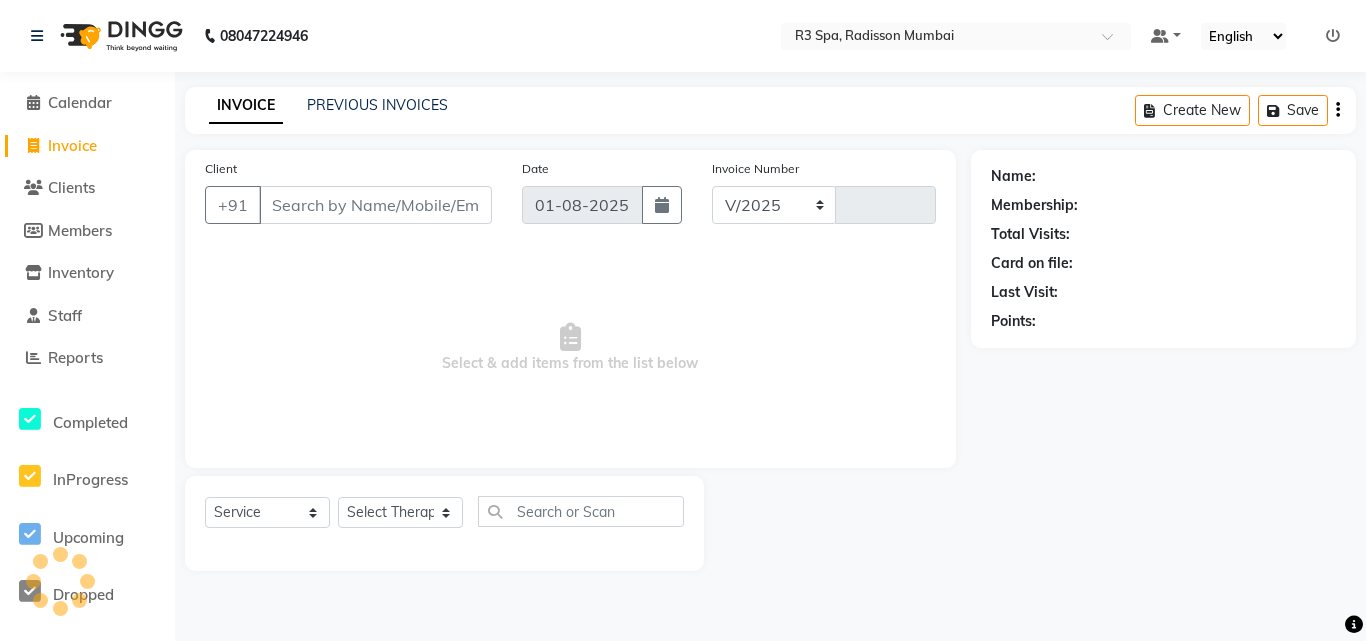 select on "8678" 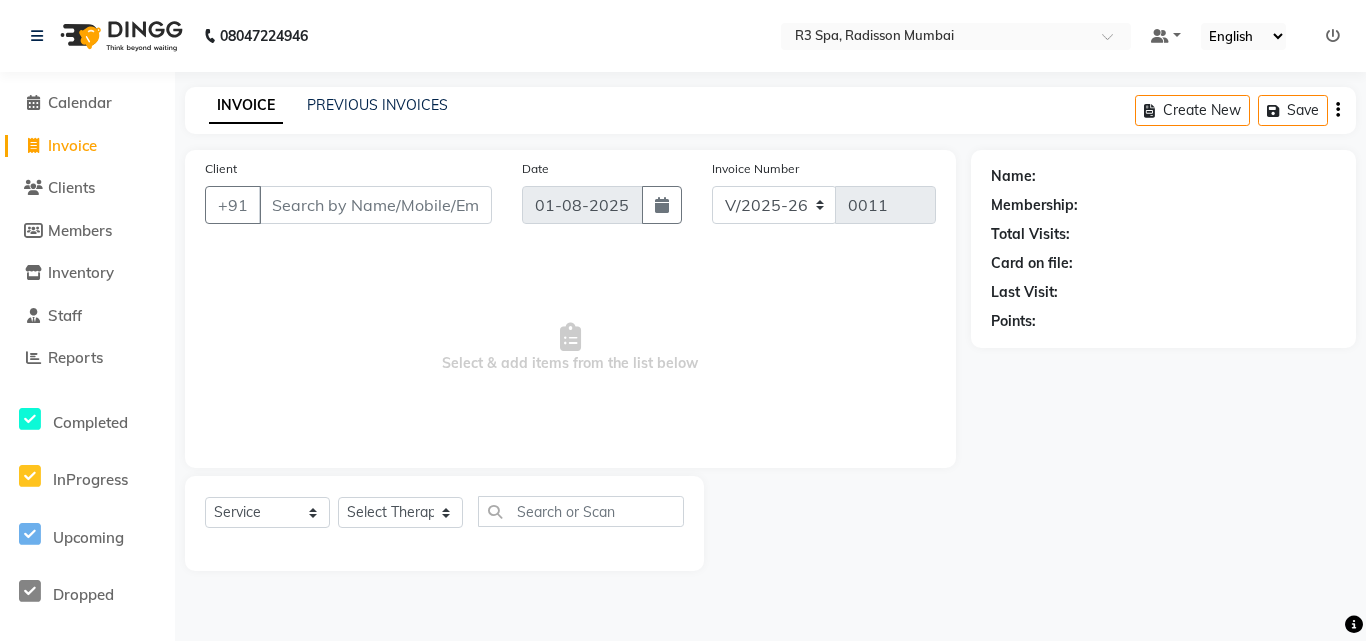 click on "Client" at bounding box center (375, 205) 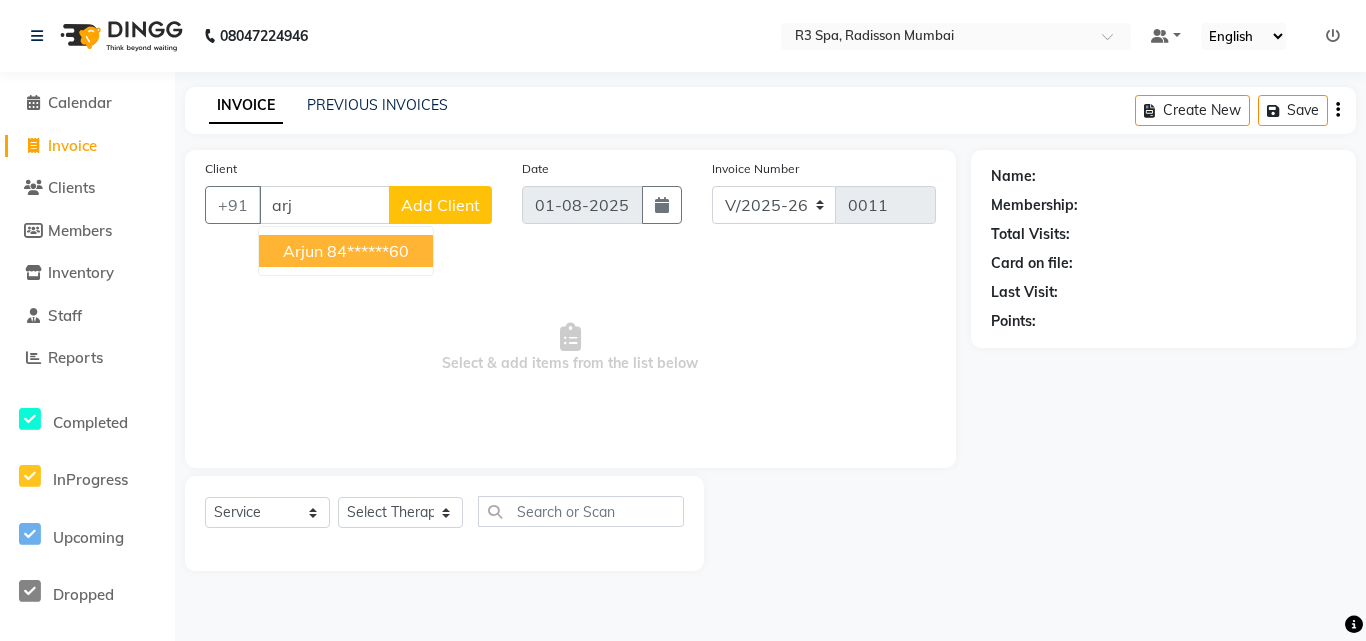 click on "84******60" at bounding box center (368, 251) 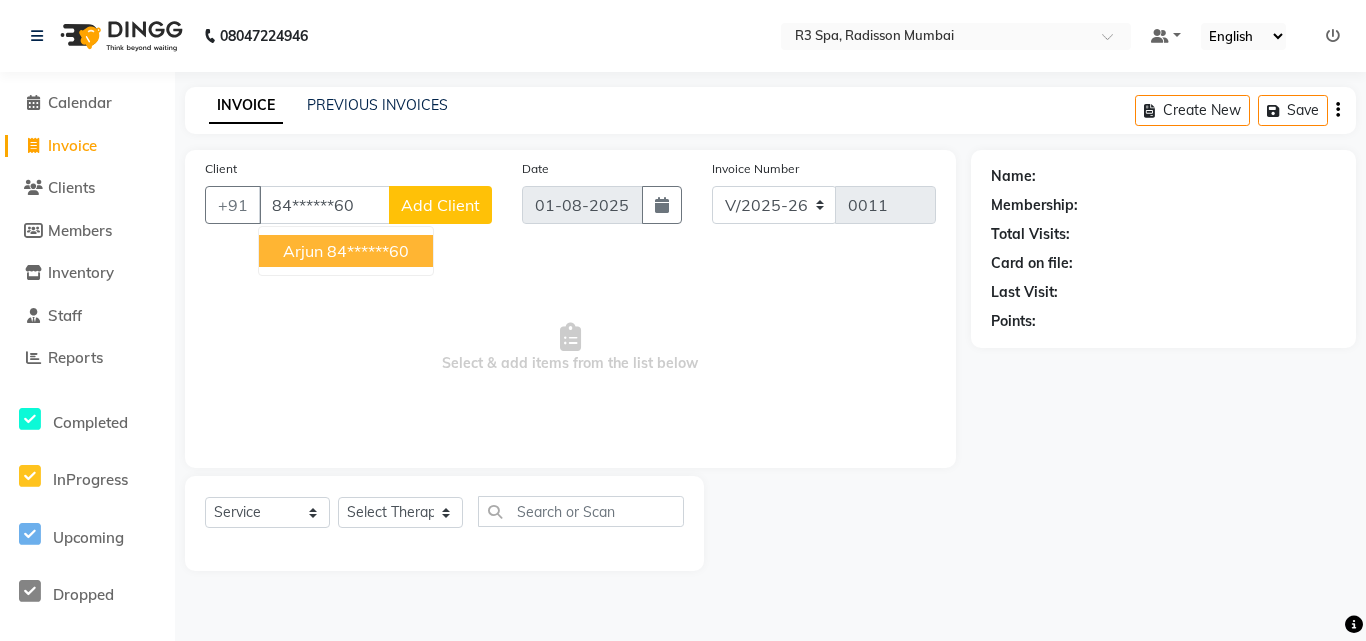 type on "84******60" 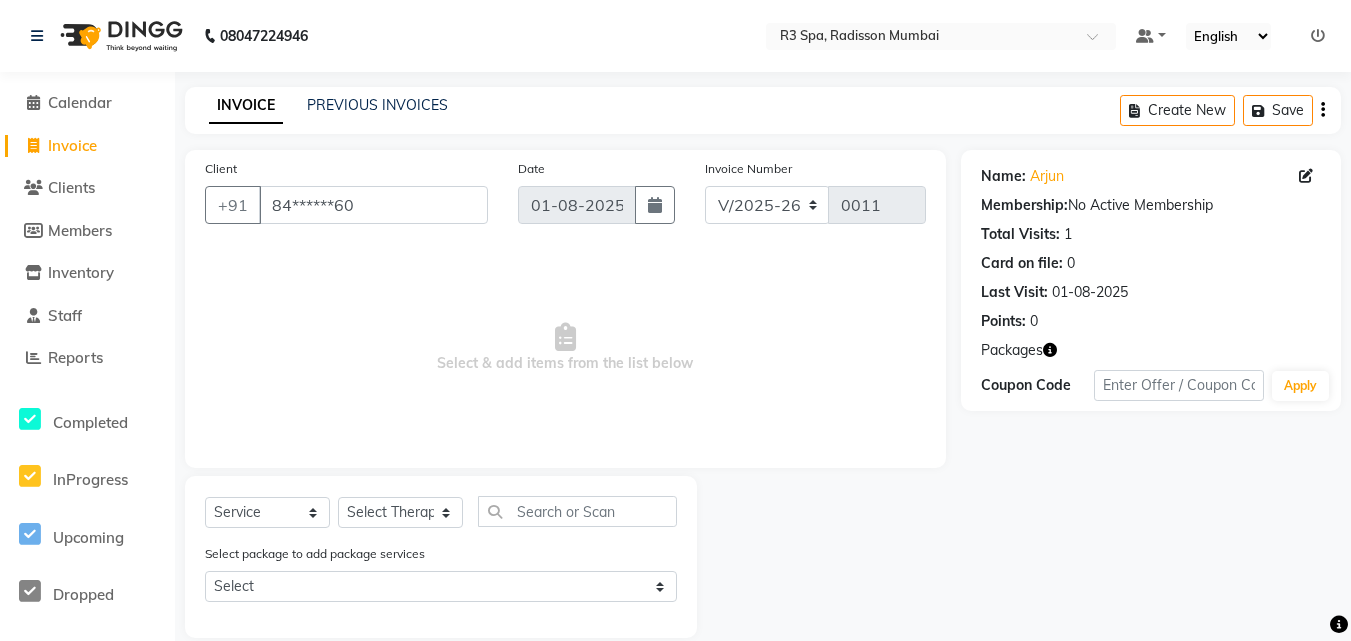 click on "Select & add items from the list below" at bounding box center [565, 348] 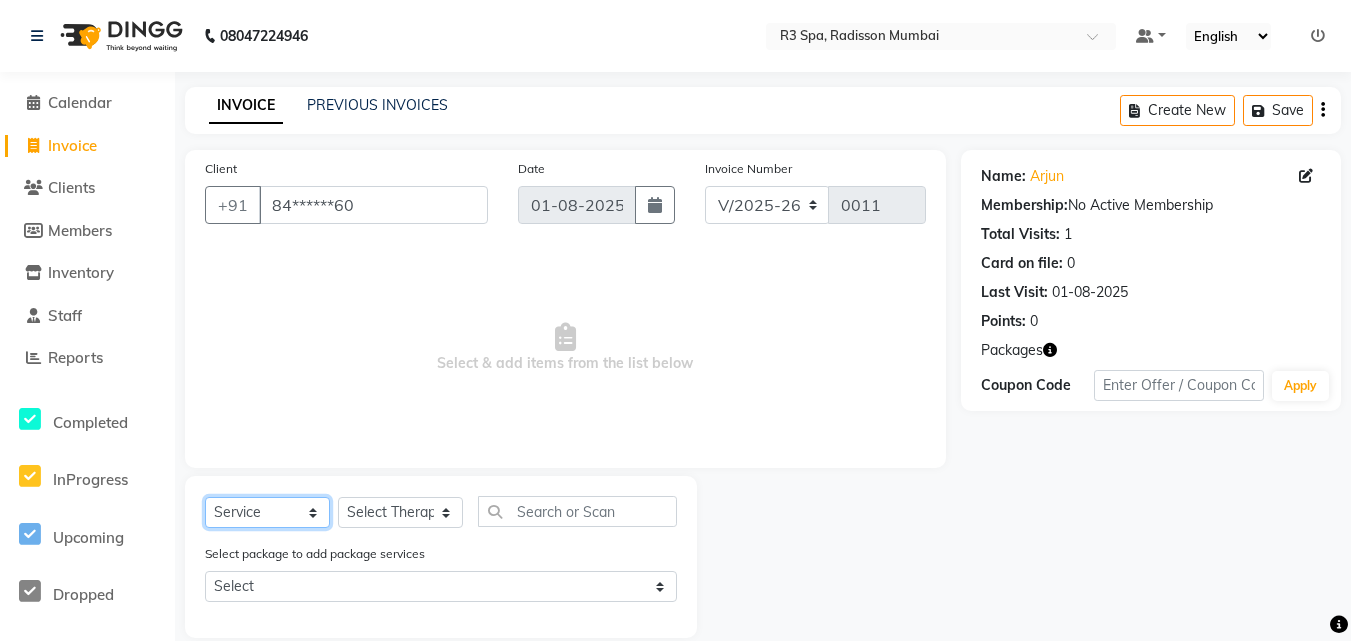 click on "Select  Service  Product  Membership  Package Voucher Prepaid Gift Card" 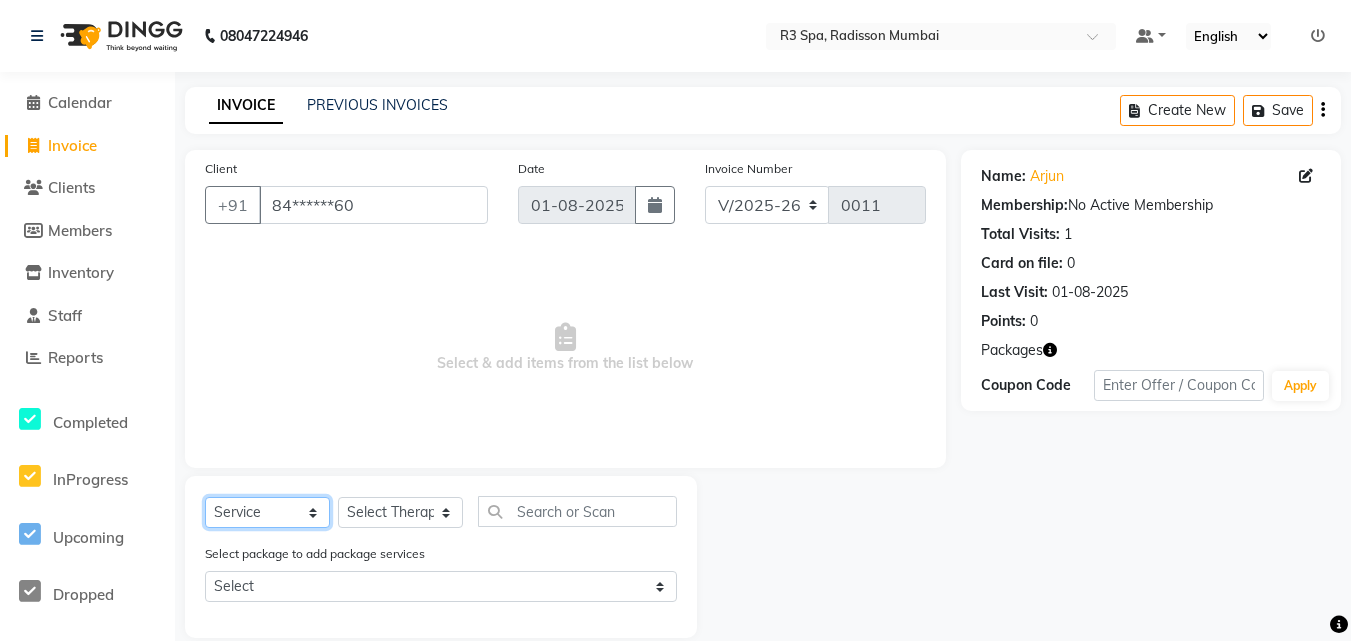 select on "package" 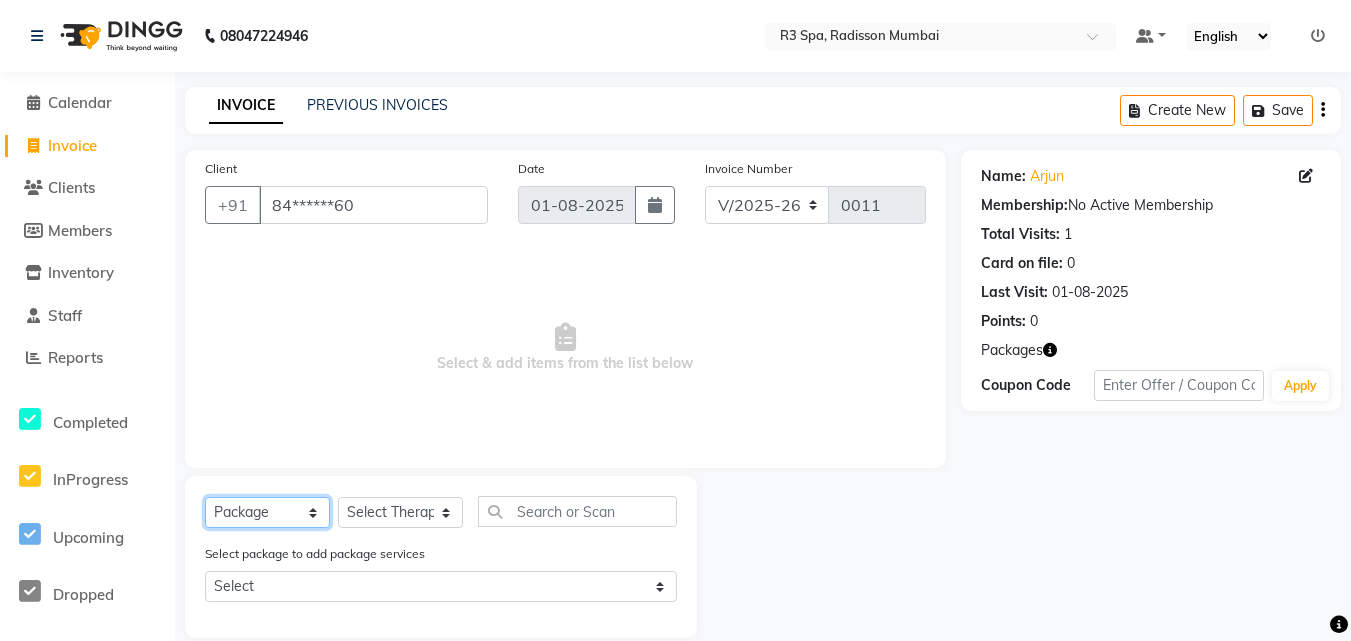 click on "Select  Service  Product  Membership  Package Voucher Prepaid Gift Card" 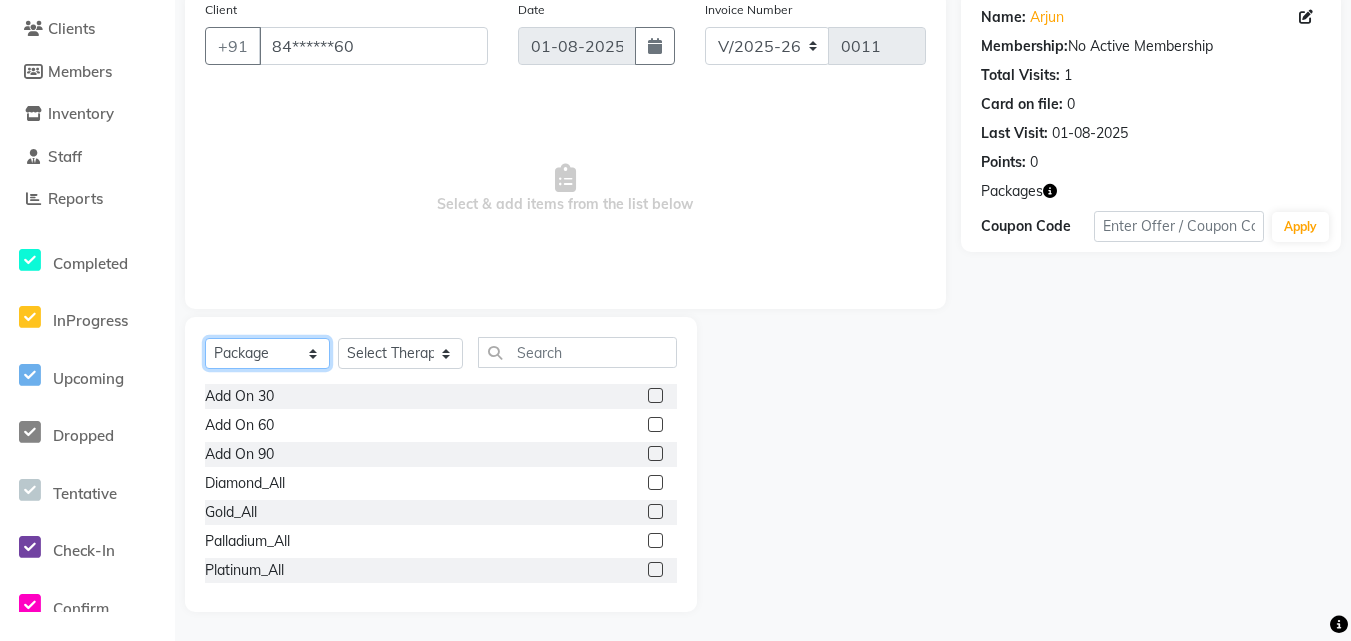 scroll, scrollTop: 160, scrollLeft: 0, axis: vertical 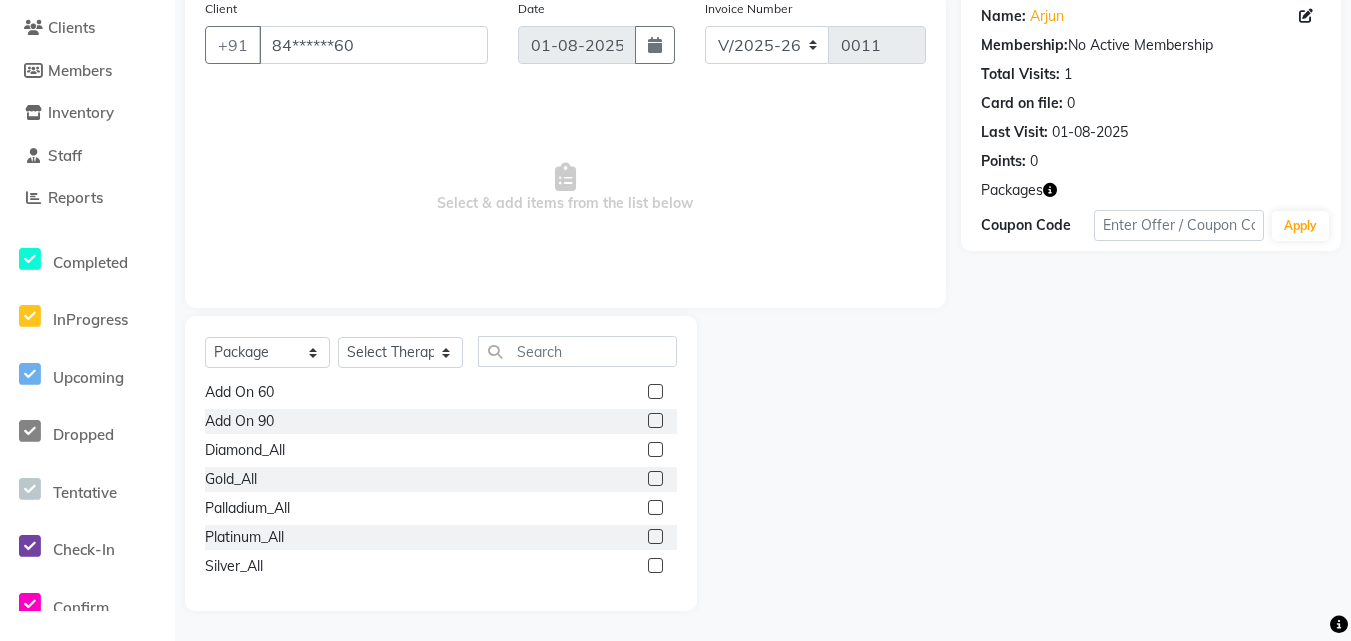 click 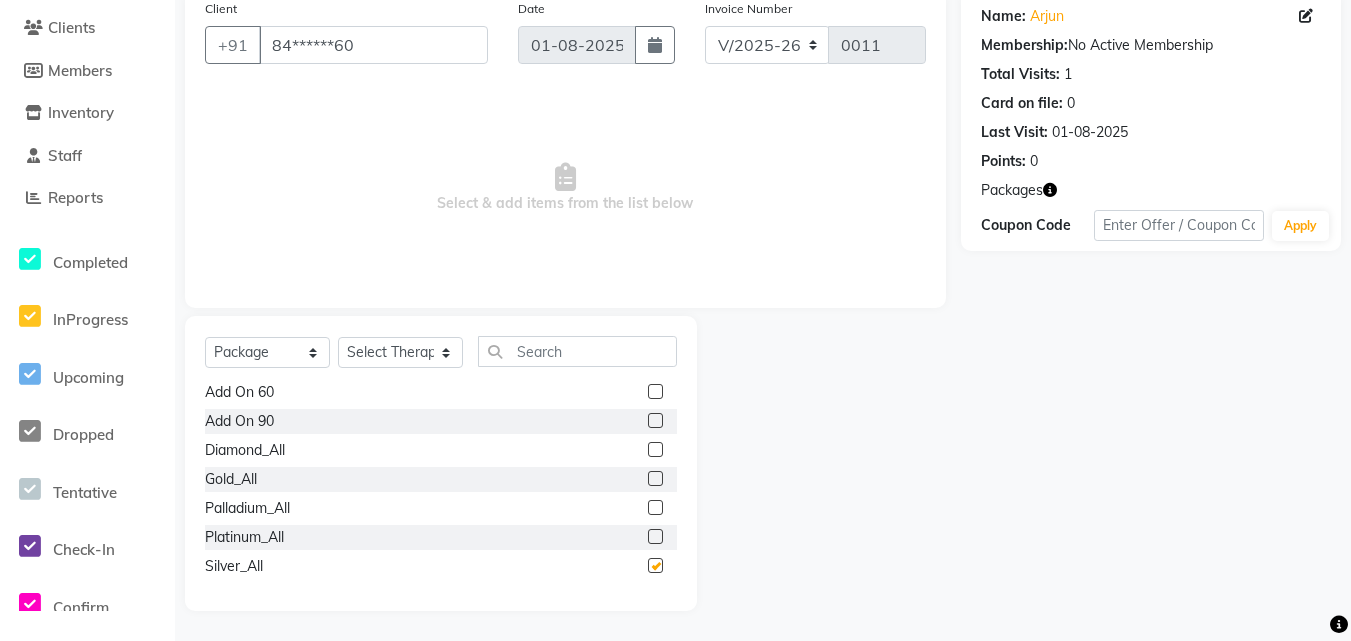 checkbox on "false" 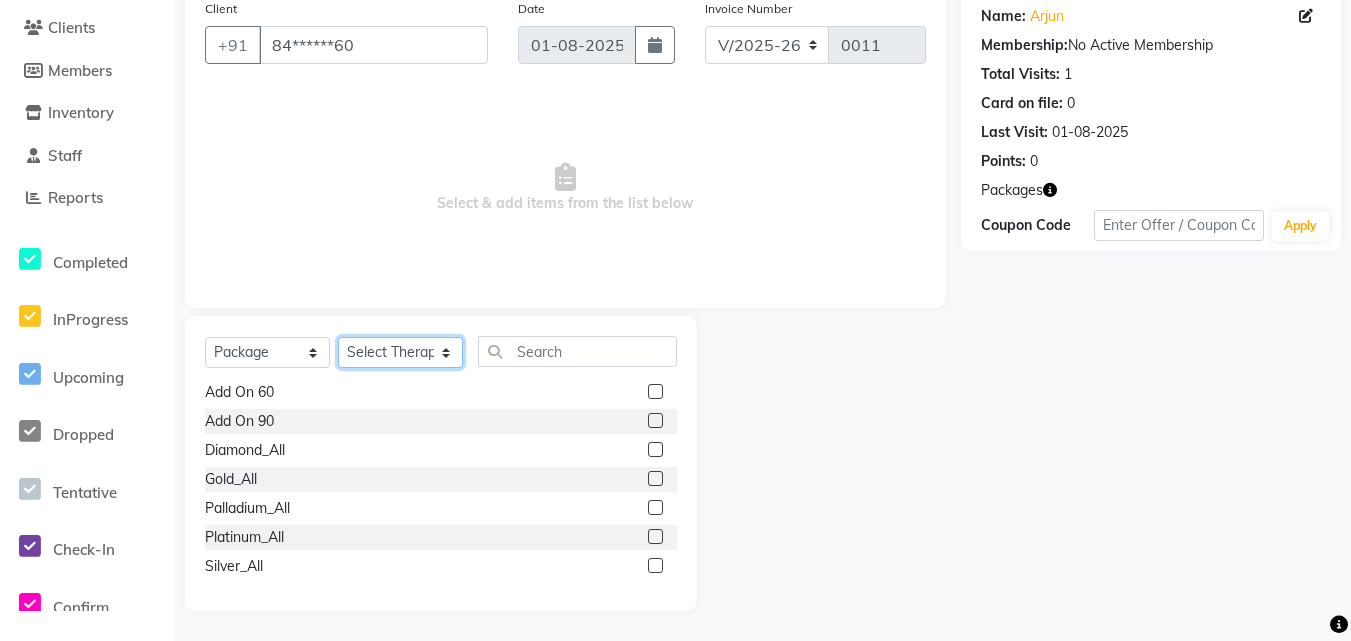 click on "Select Therapist Jojo Kim Livi Lolo Messiah Mini Poonam" 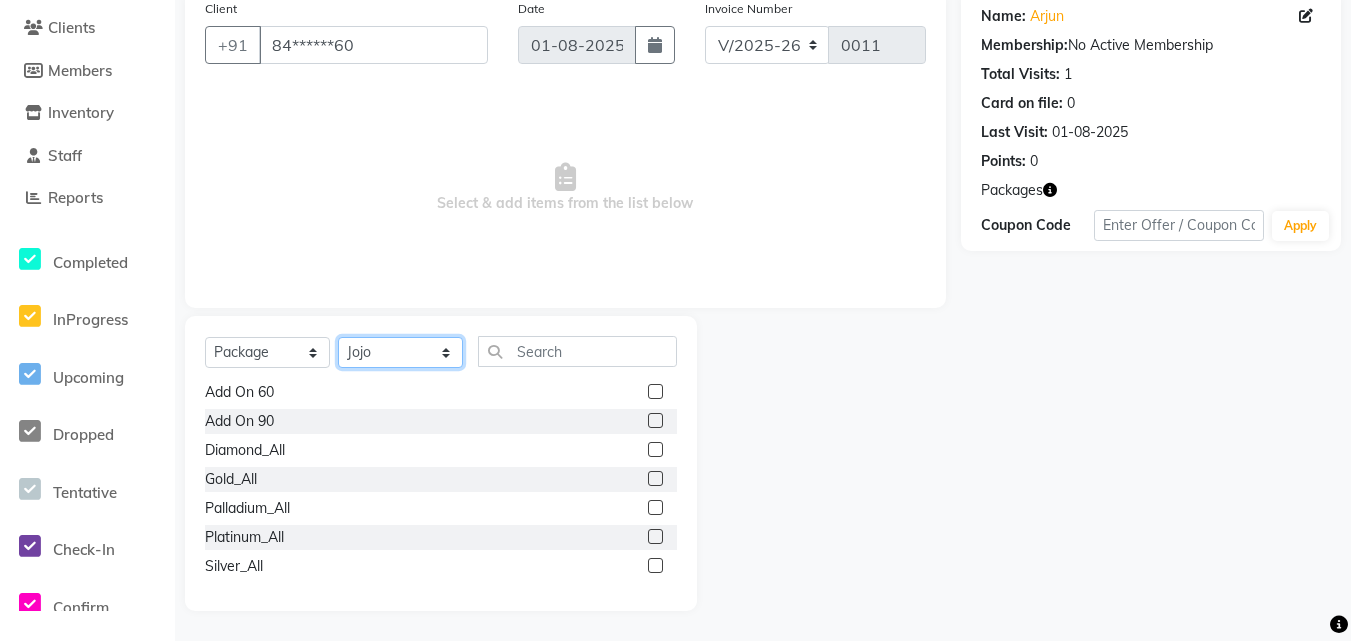 click on "Select Therapist Jojo Kim Livi Lolo Messiah Mini Poonam" 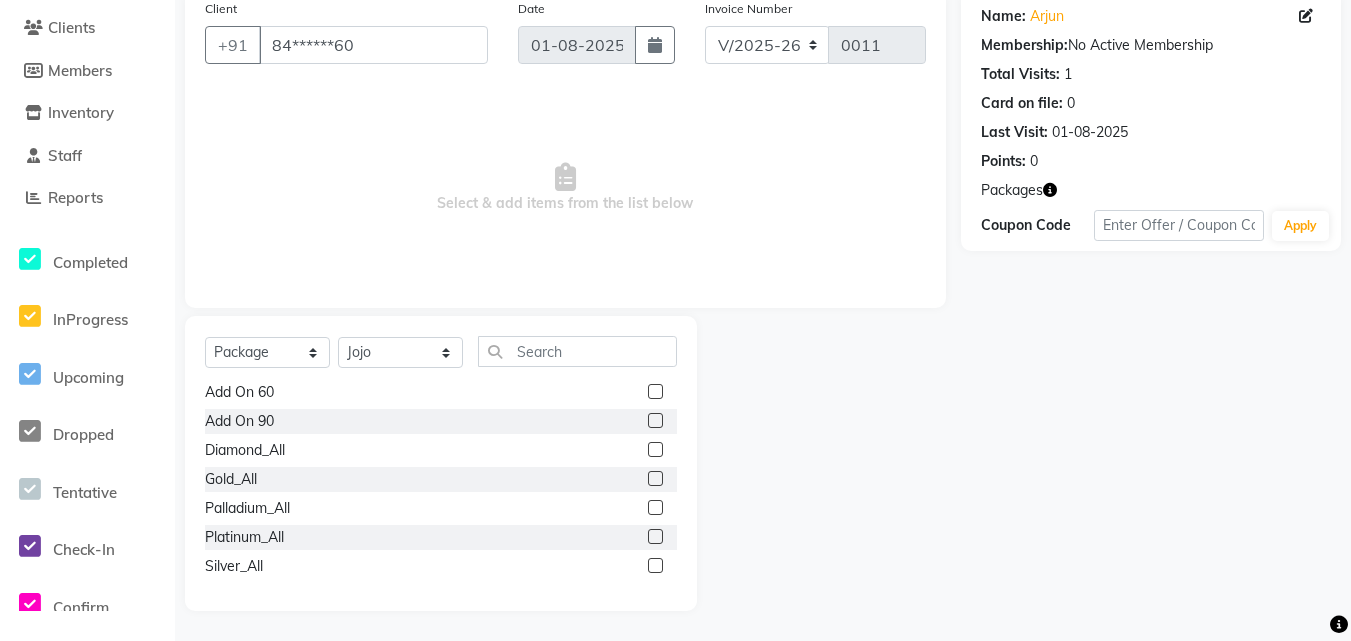 click 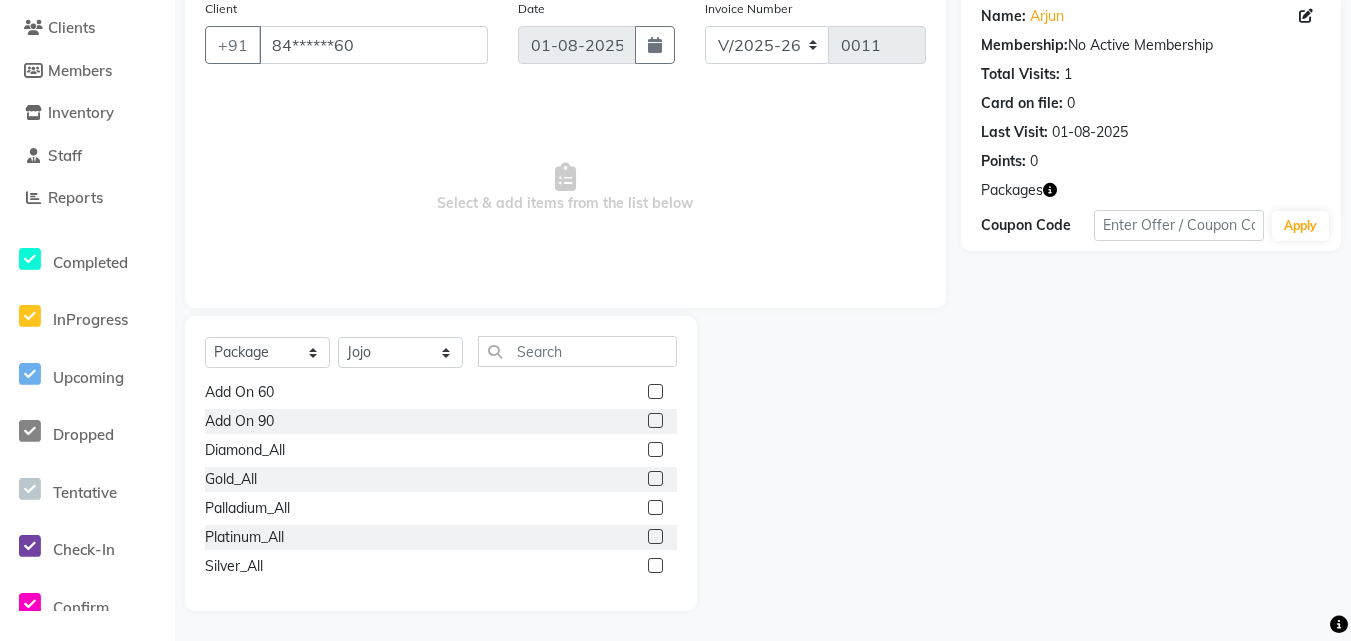 click at bounding box center (654, 566) 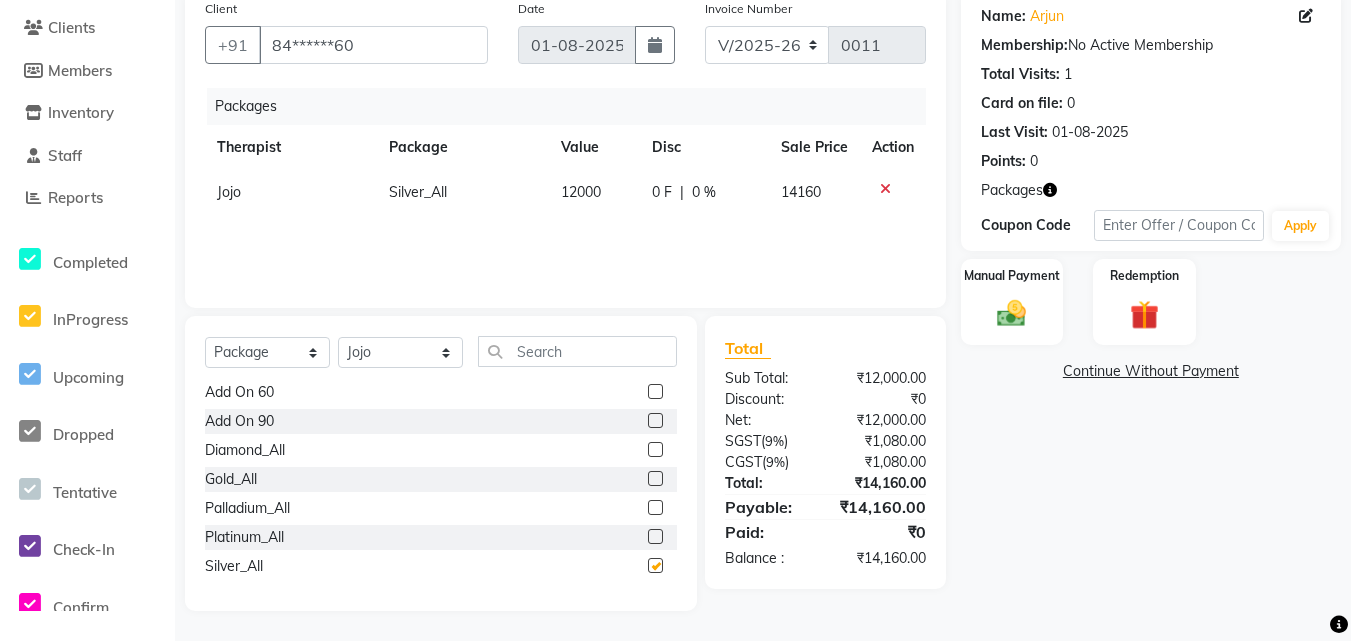 checkbox on "false" 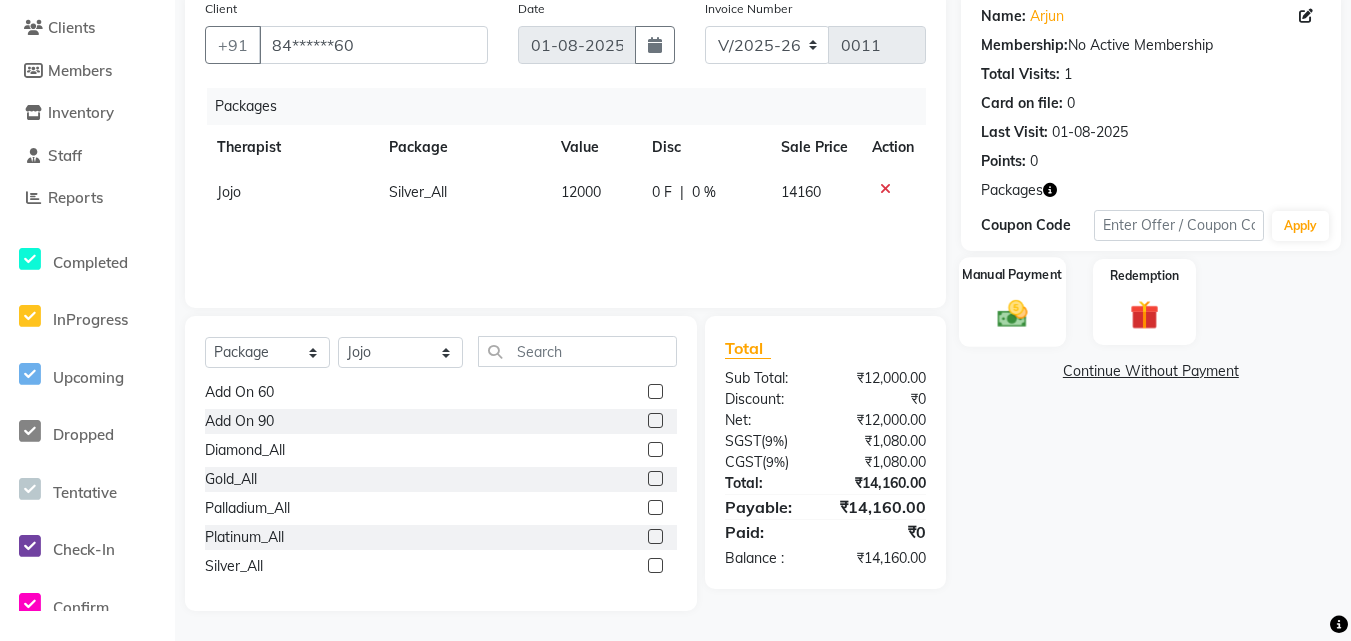 click 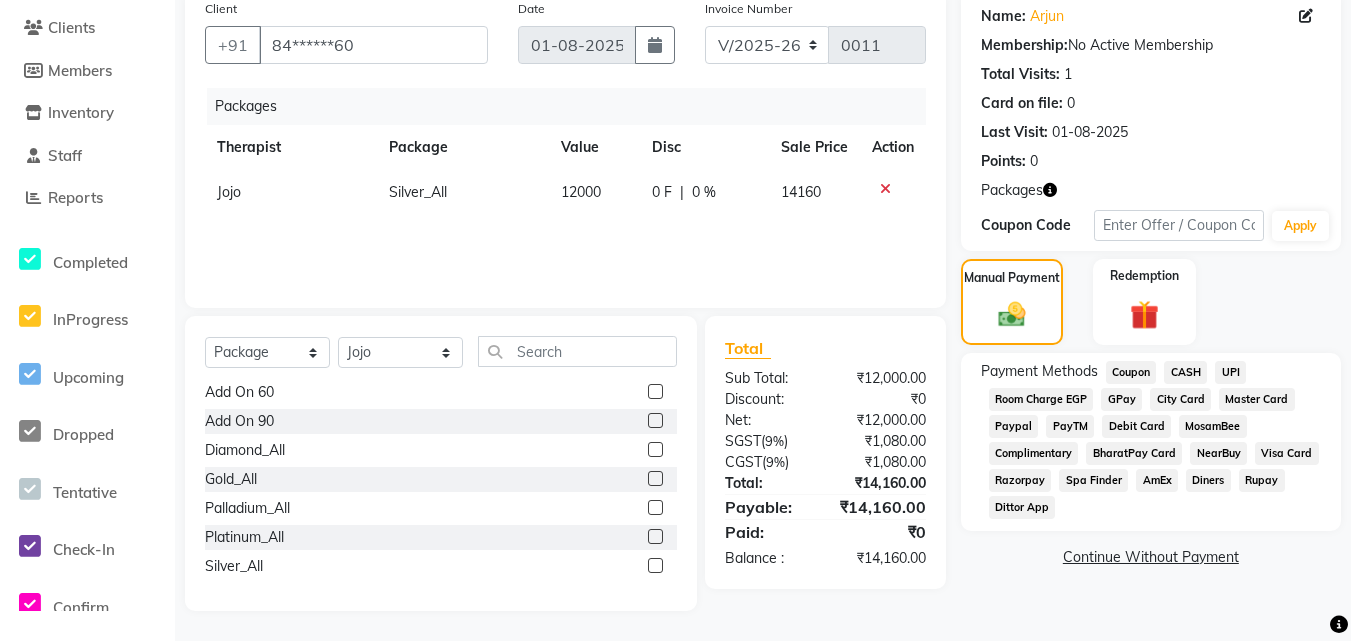 click on "CASH" 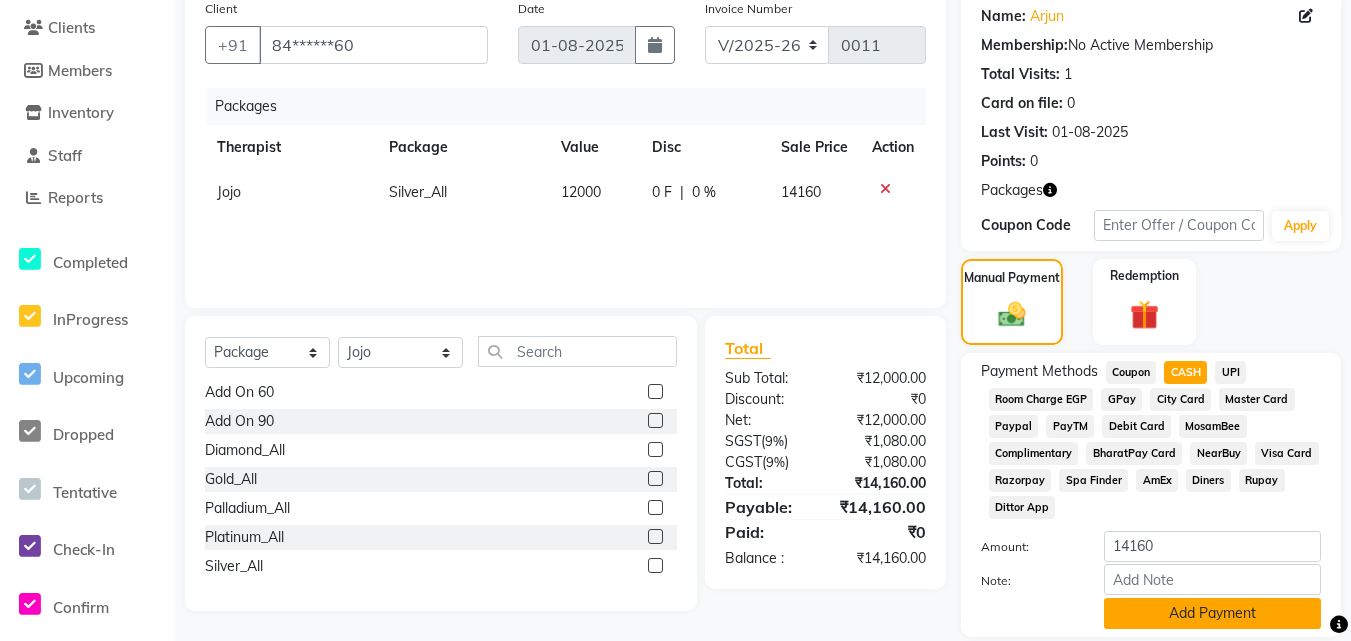 click on "Add Payment" 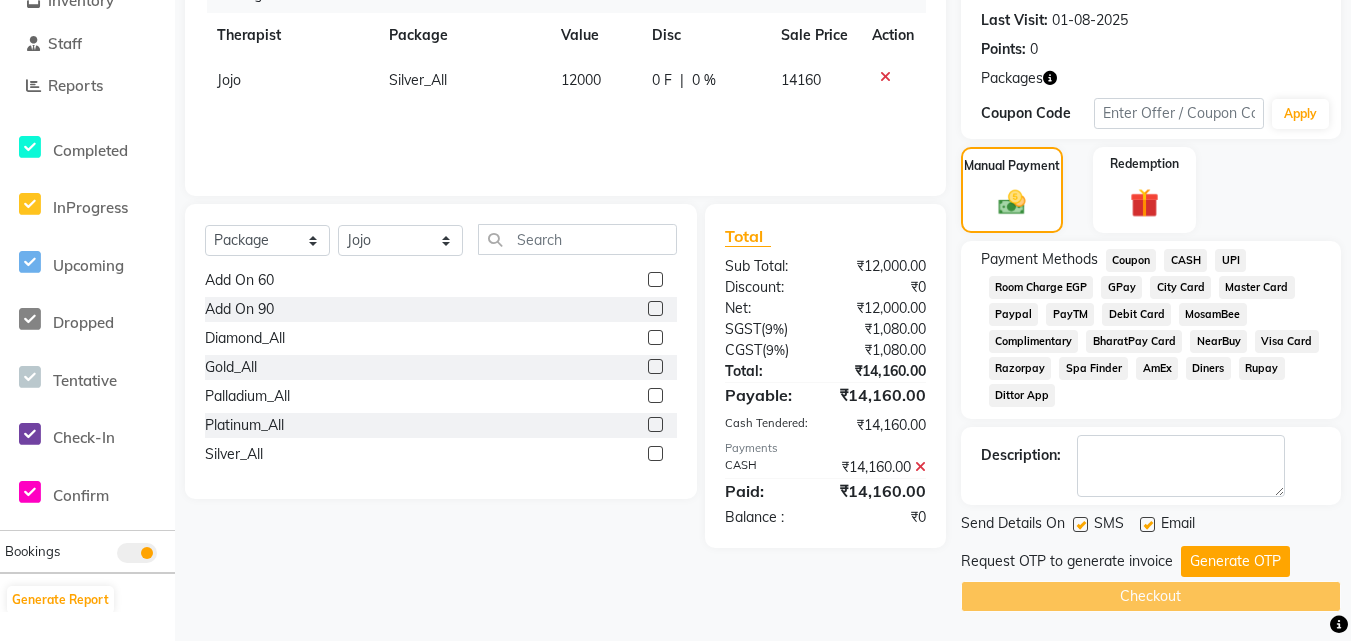 scroll, scrollTop: 273, scrollLeft: 0, axis: vertical 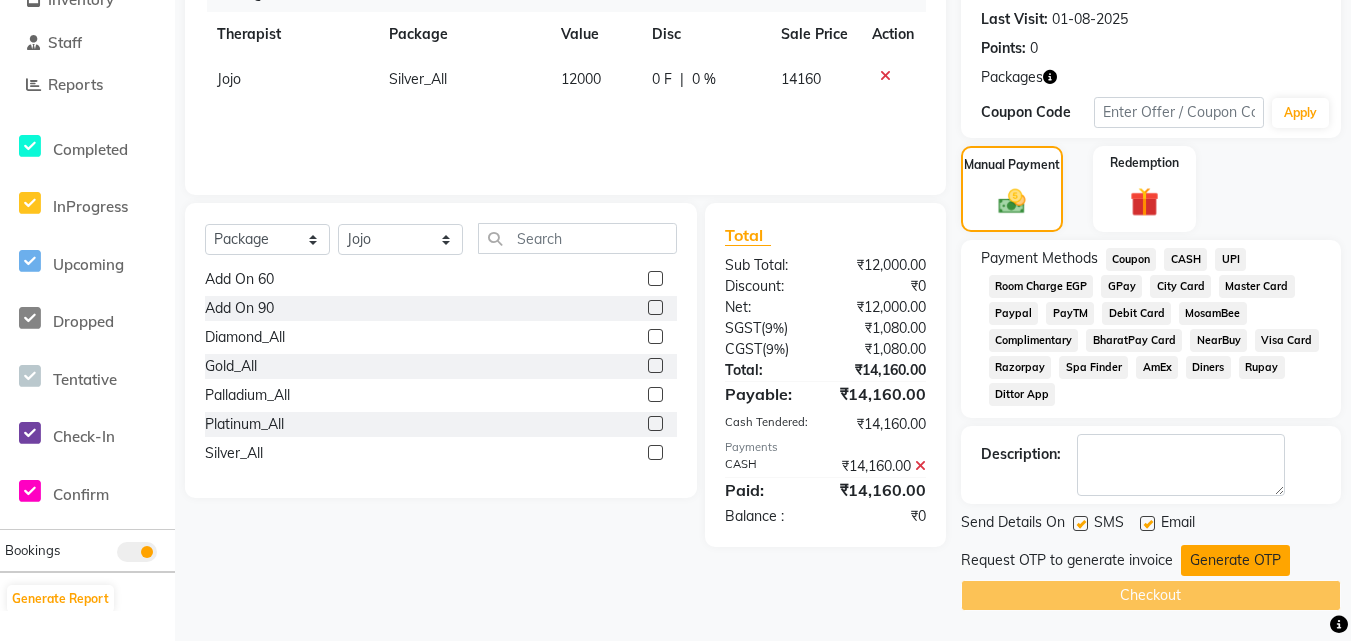 click on "Generate OTP" 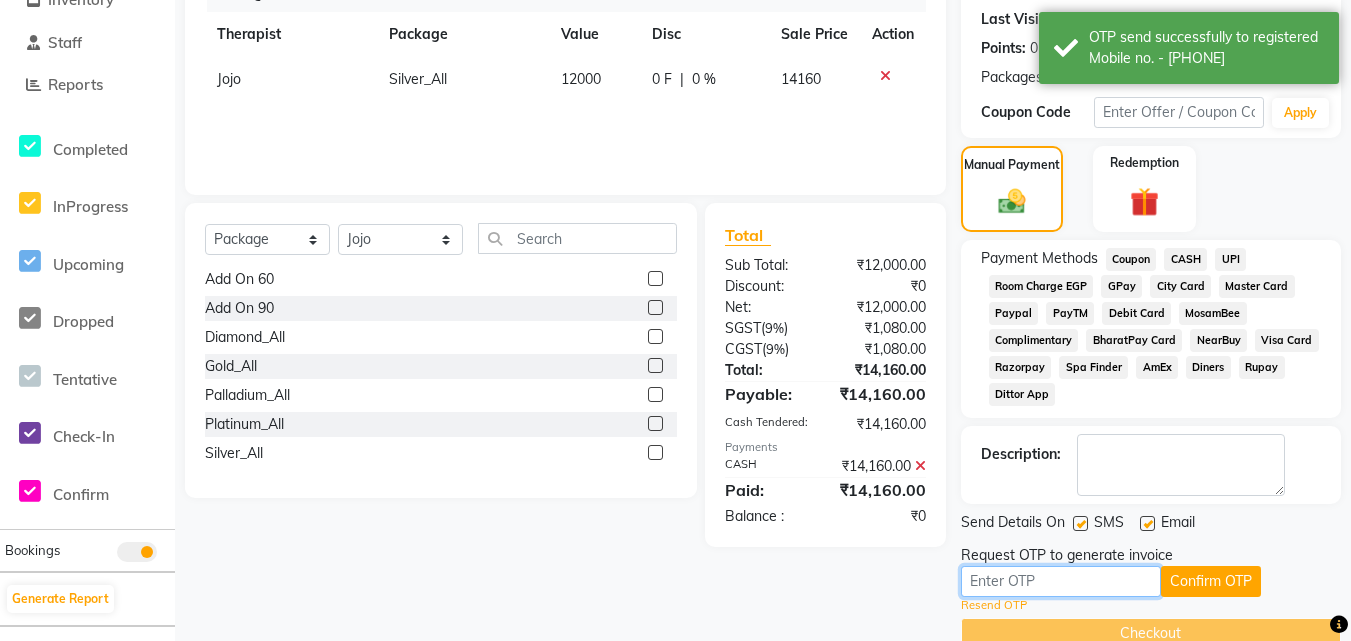 click at bounding box center (1061, 581) 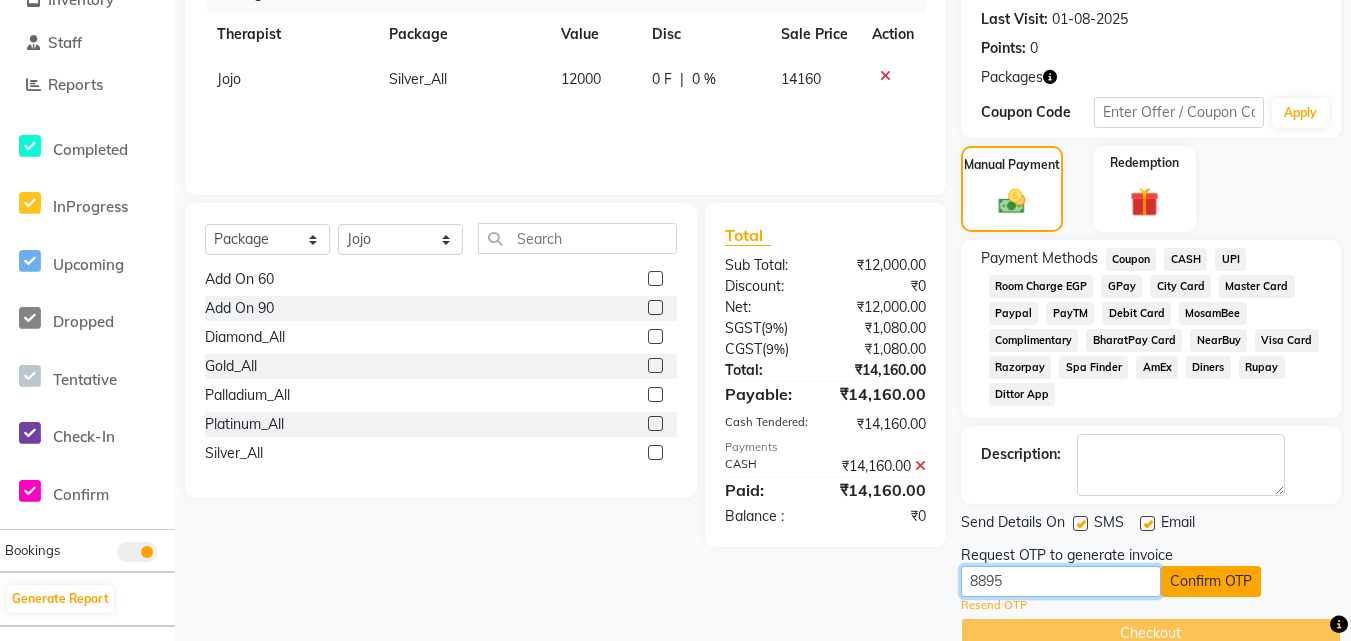 type on "8895" 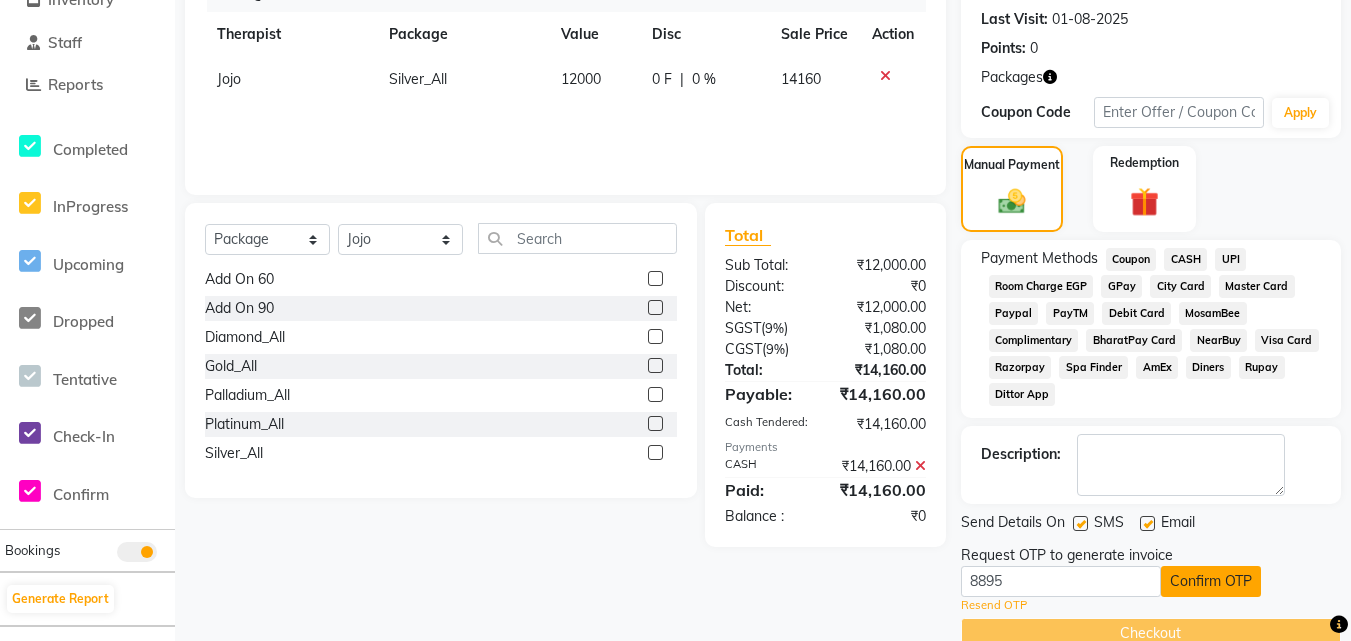 click on "Confirm OTP" 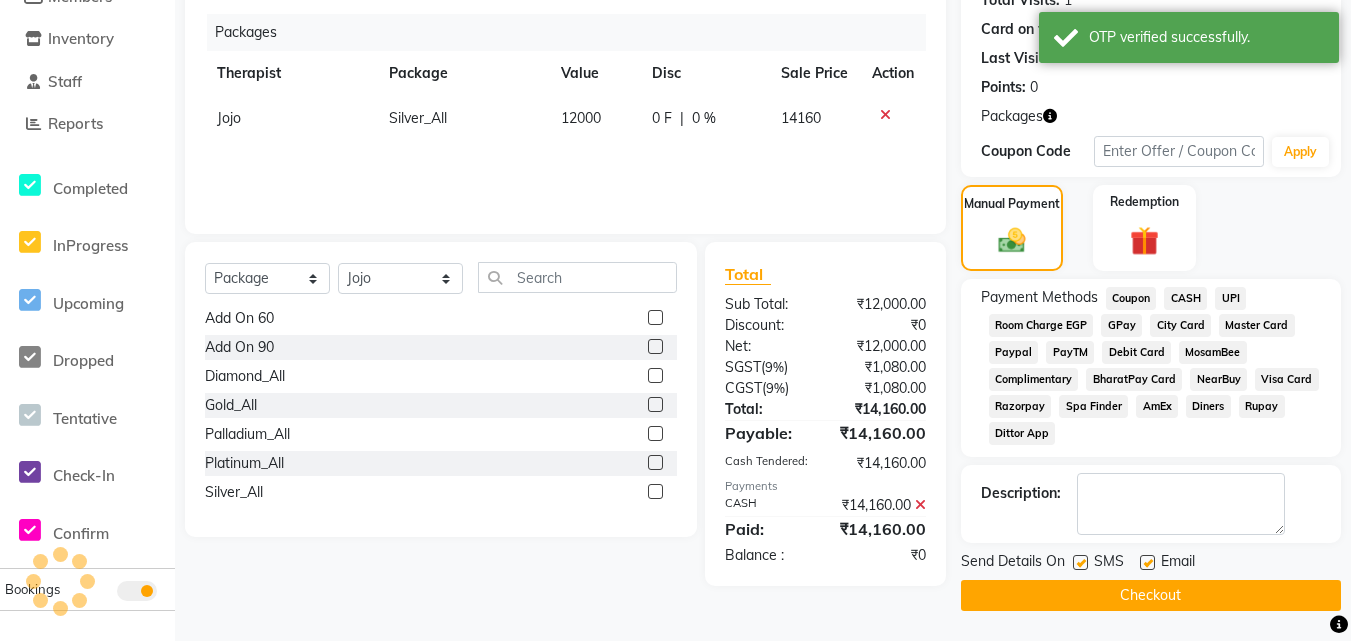 scroll, scrollTop: 234, scrollLeft: 0, axis: vertical 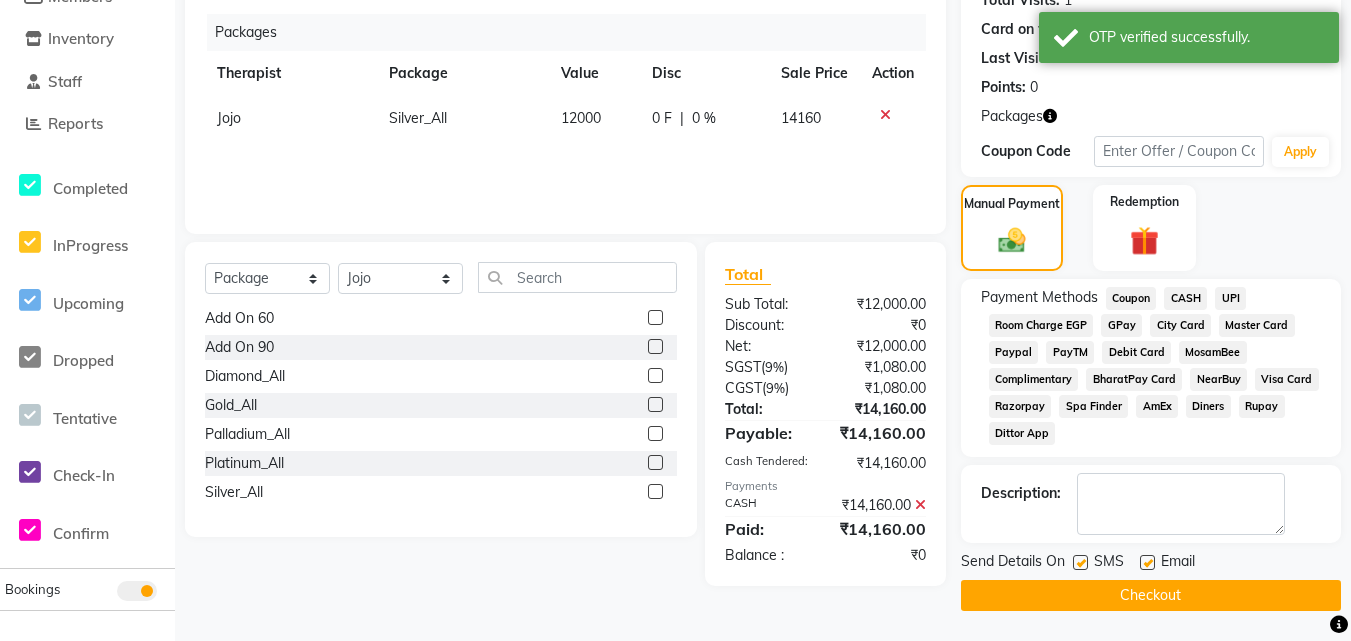 click on "Checkout" 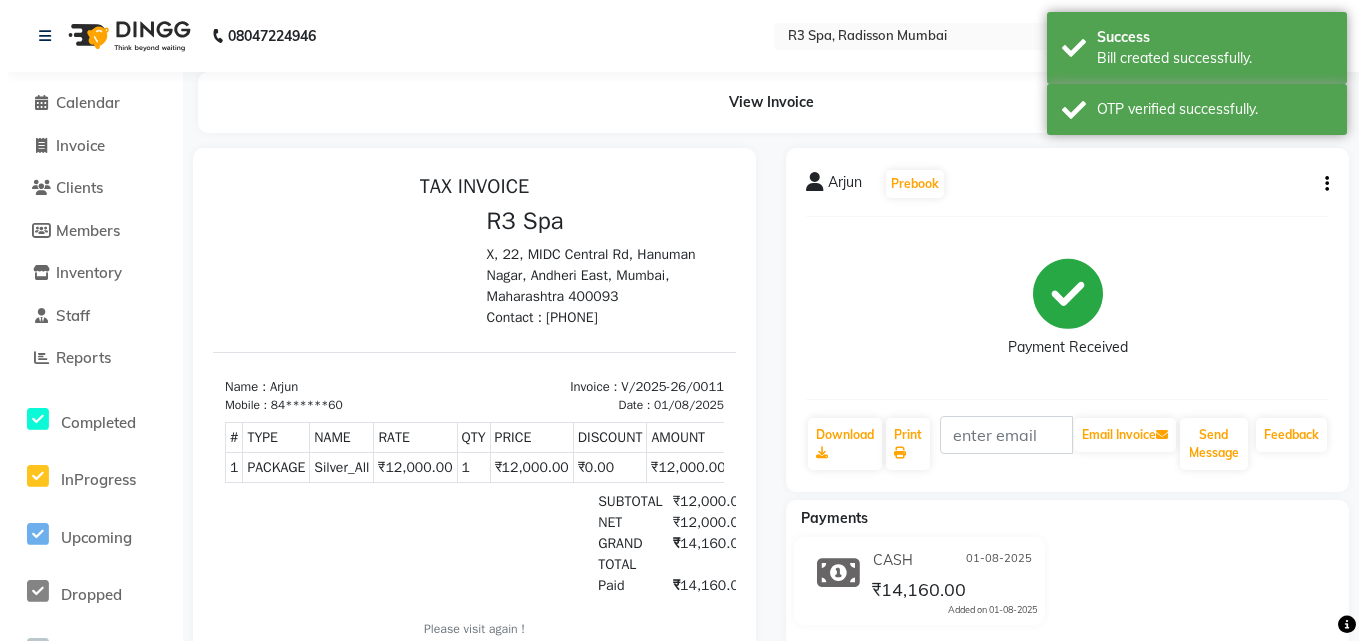 scroll, scrollTop: 31, scrollLeft: 0, axis: vertical 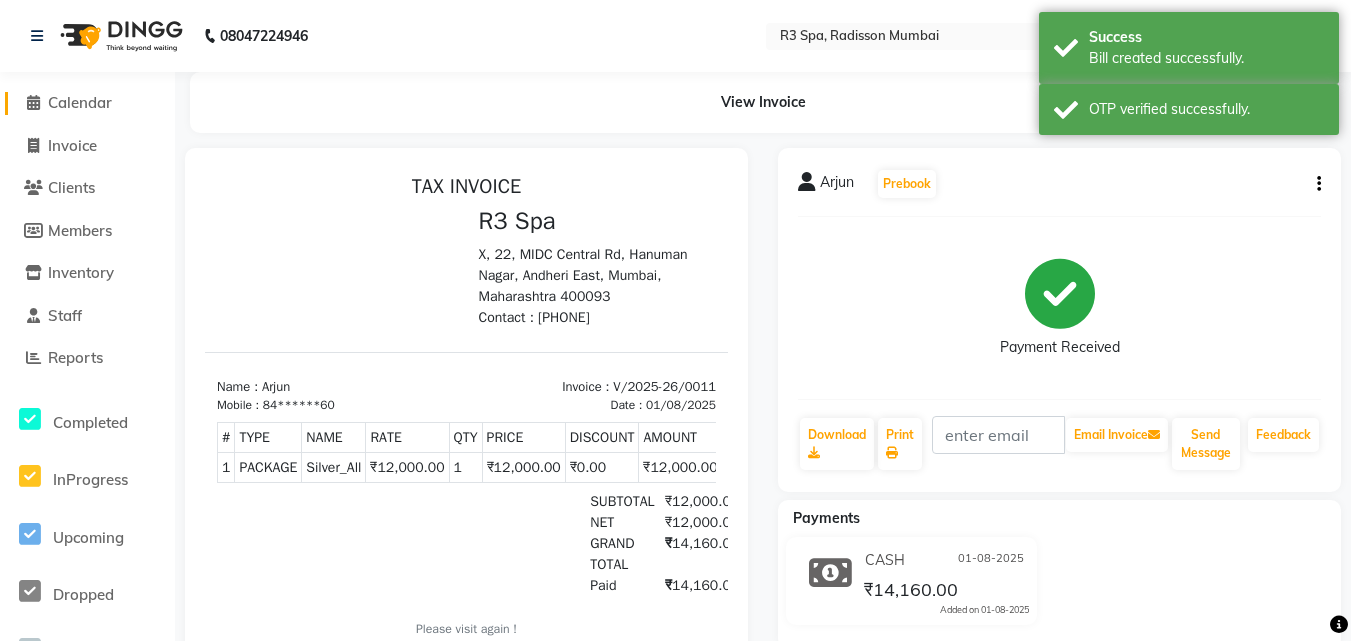 click on "Calendar" 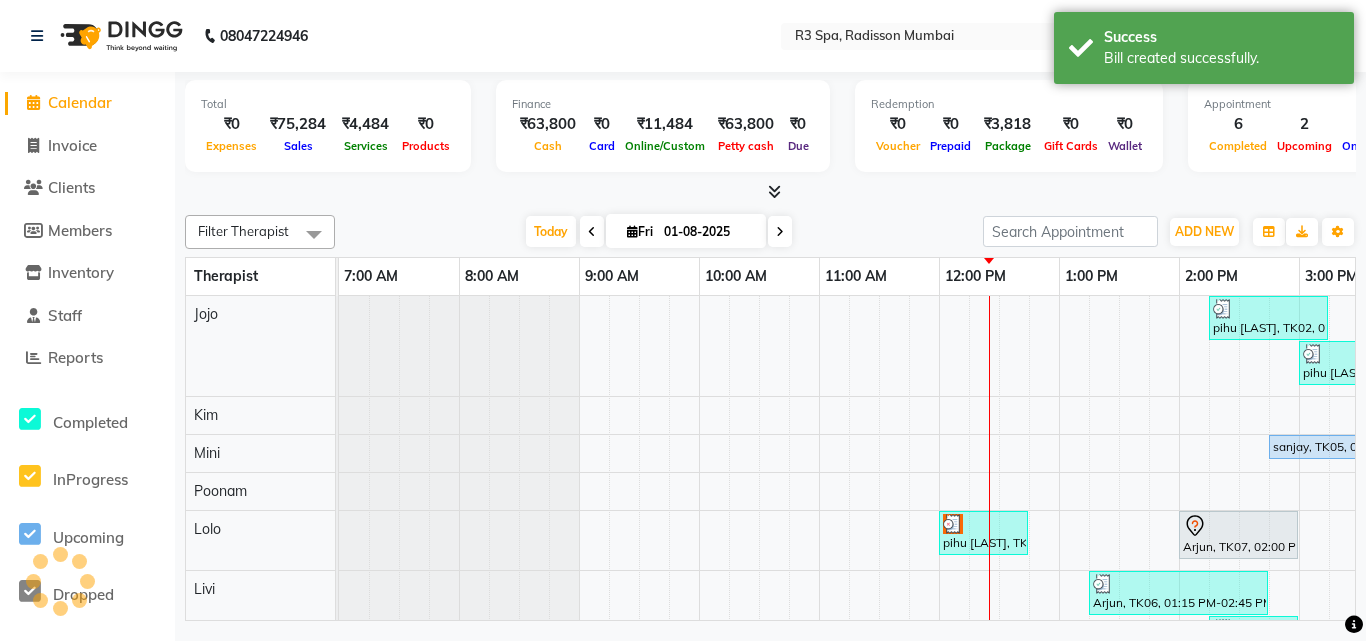 scroll, scrollTop: 0, scrollLeft: 0, axis: both 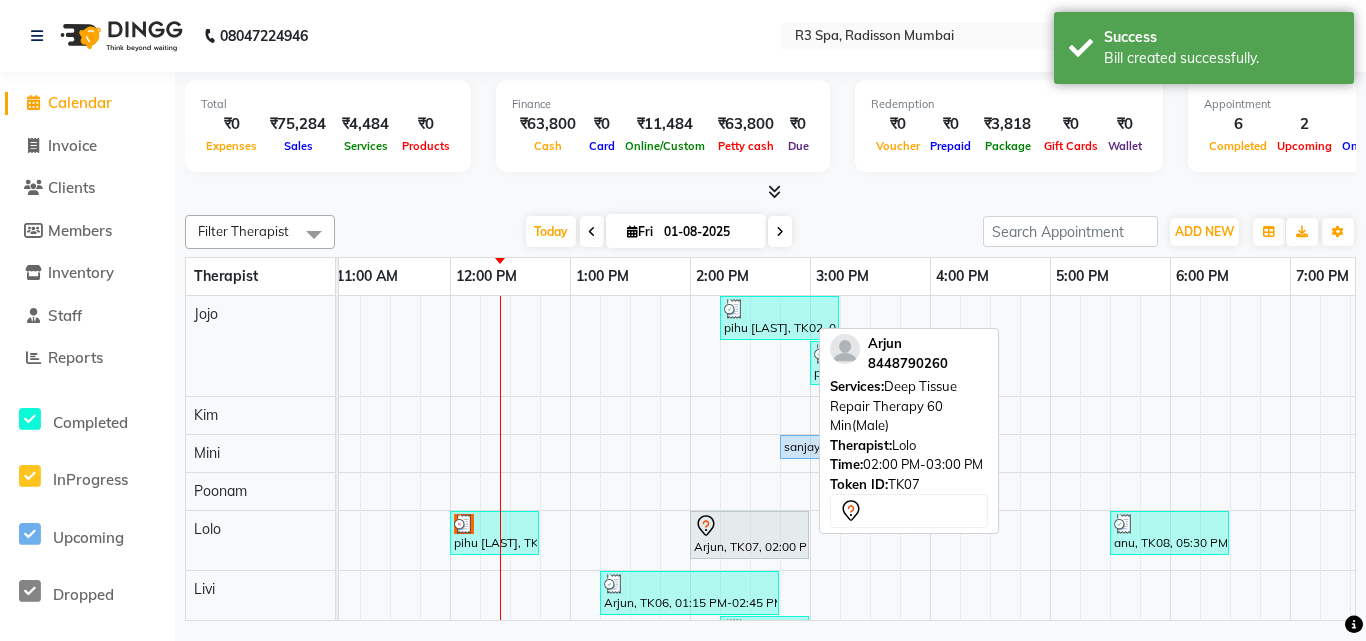 click at bounding box center (749, 526) 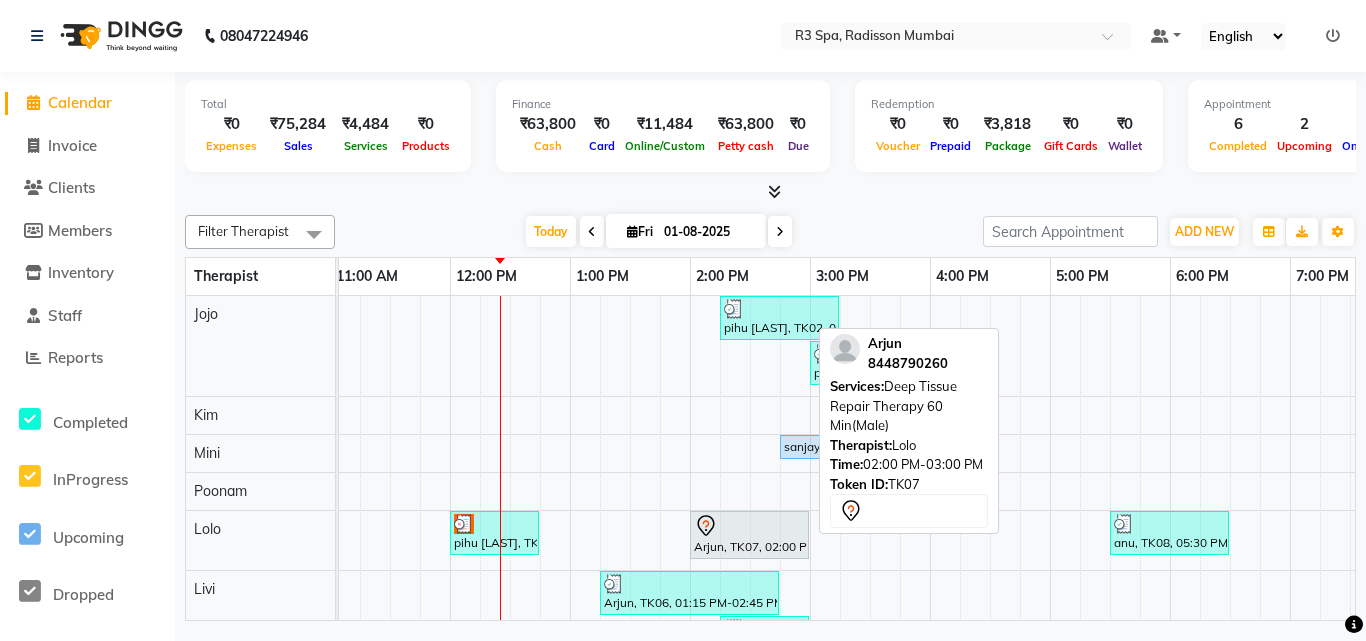 select on "7" 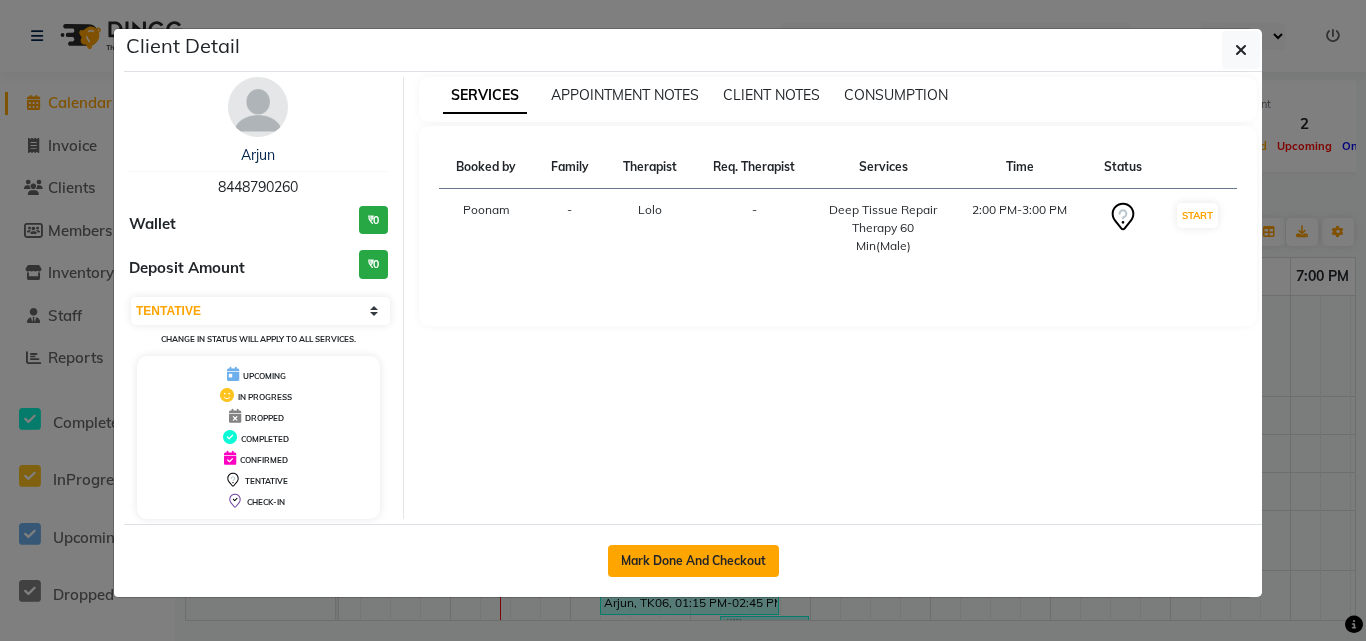 click on "Mark Done And Checkout" 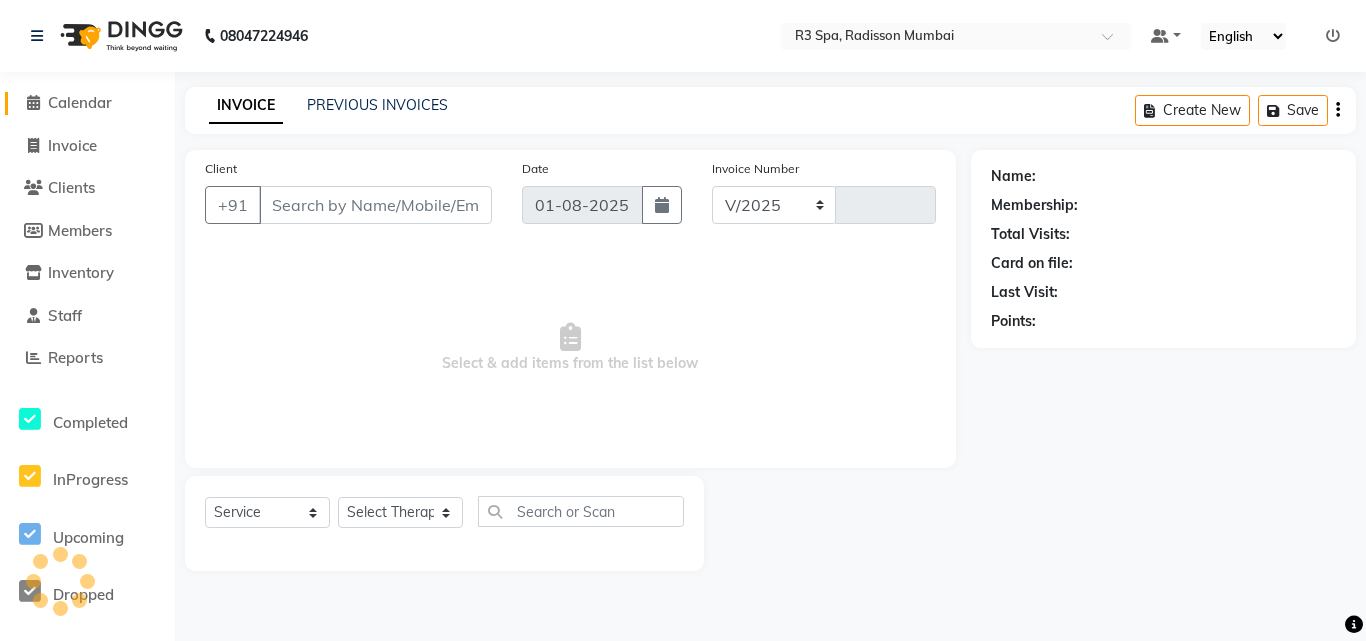 select on "8678" 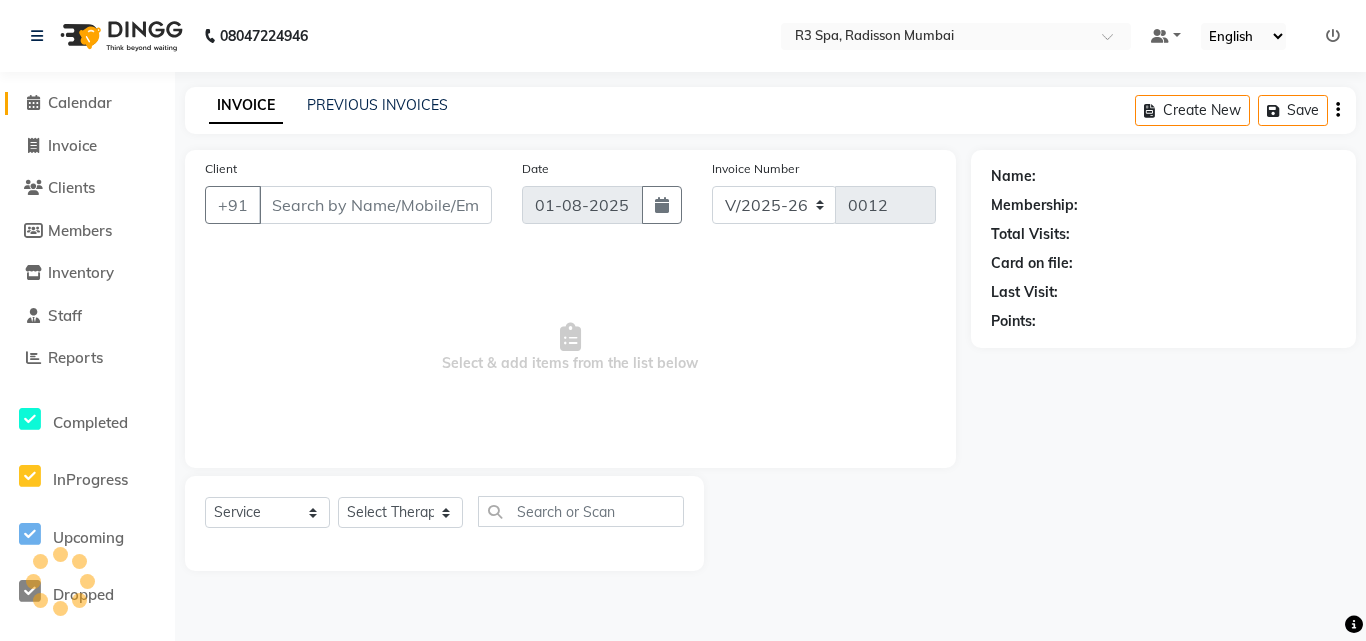 type on "84******60" 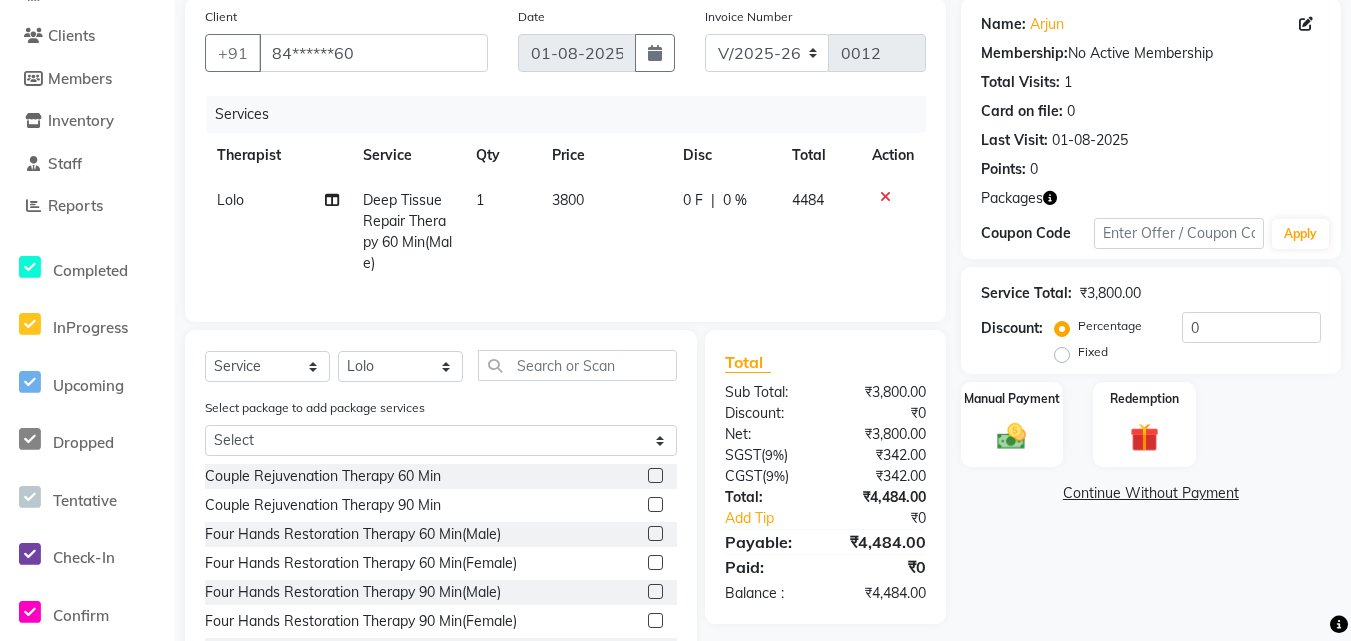 scroll, scrollTop: 200, scrollLeft: 0, axis: vertical 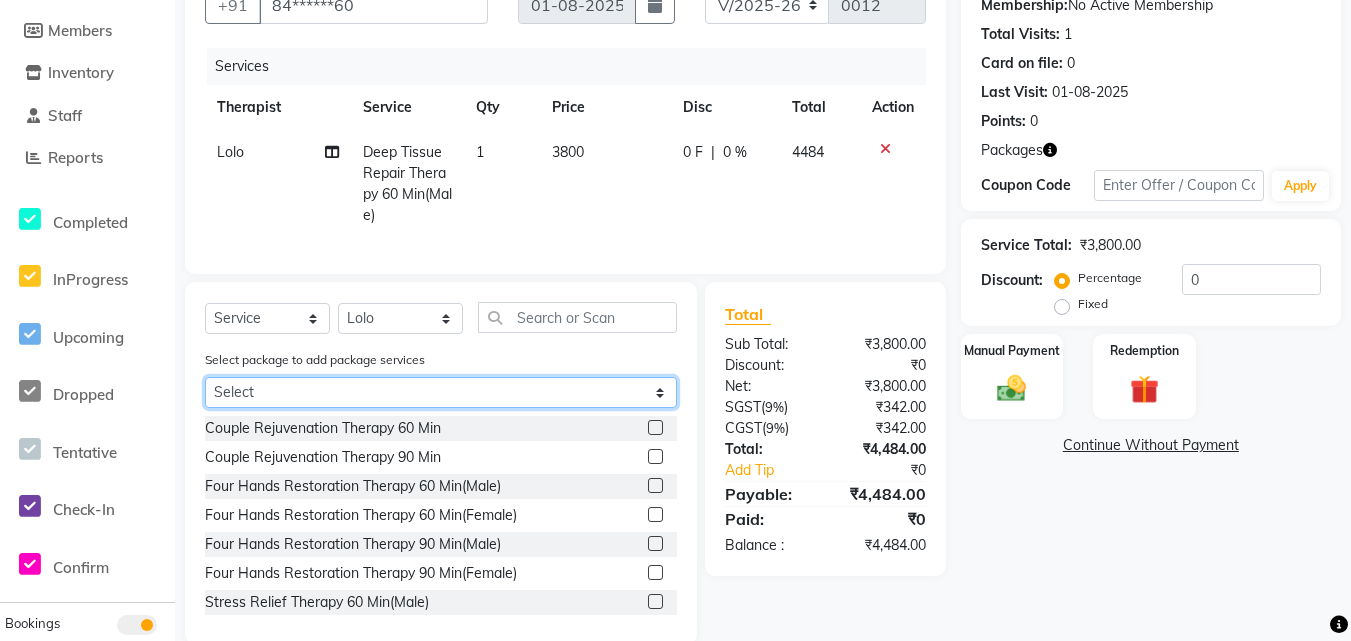 click on "Select Silver_All Silver_All" 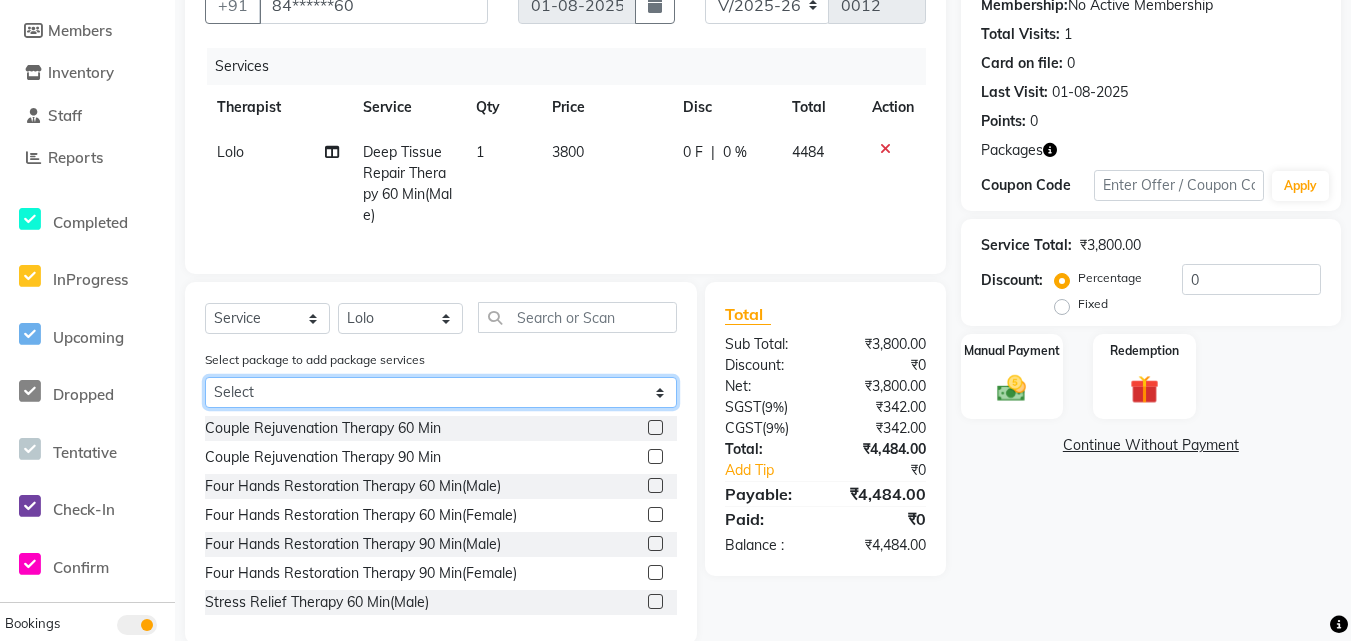 select on "1: Object" 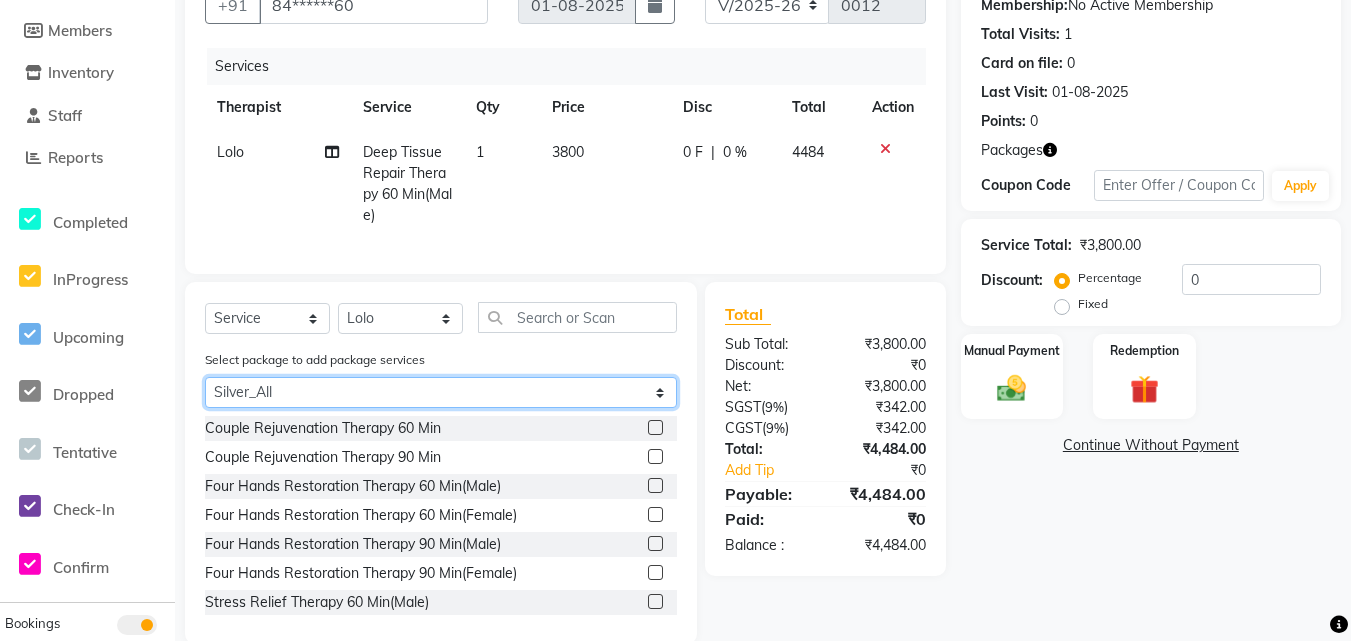 click on "Select Silver_All Silver_All" 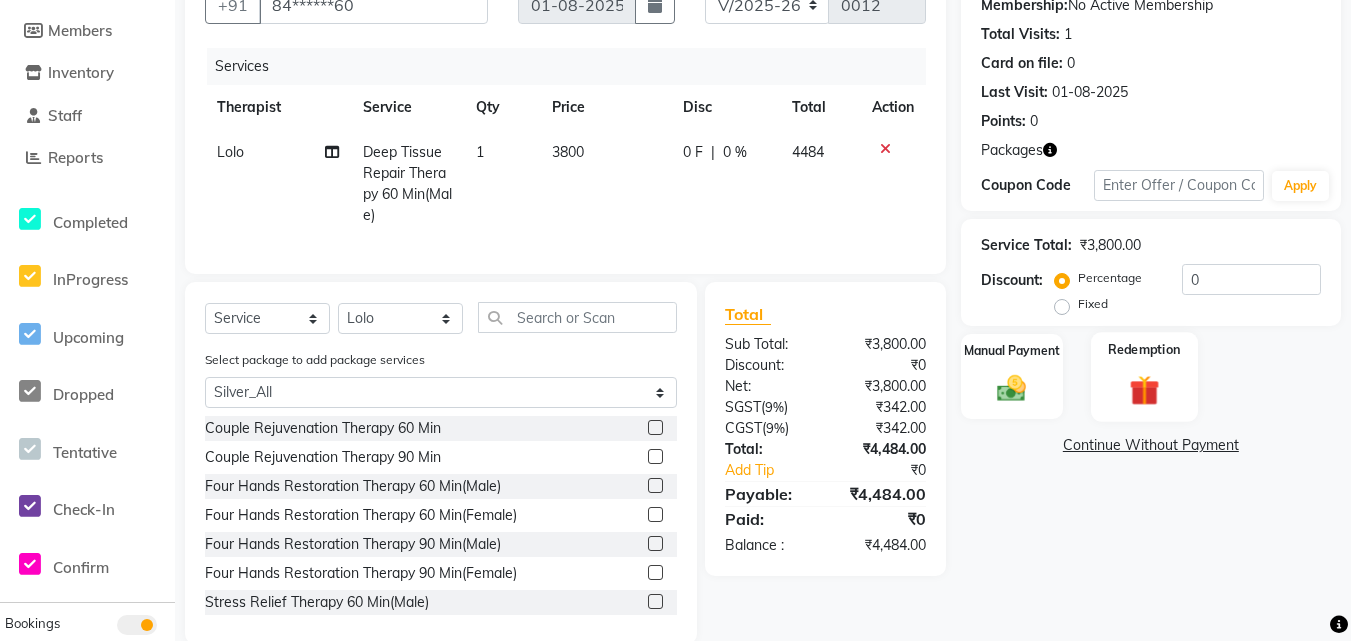 click on "Redemption" 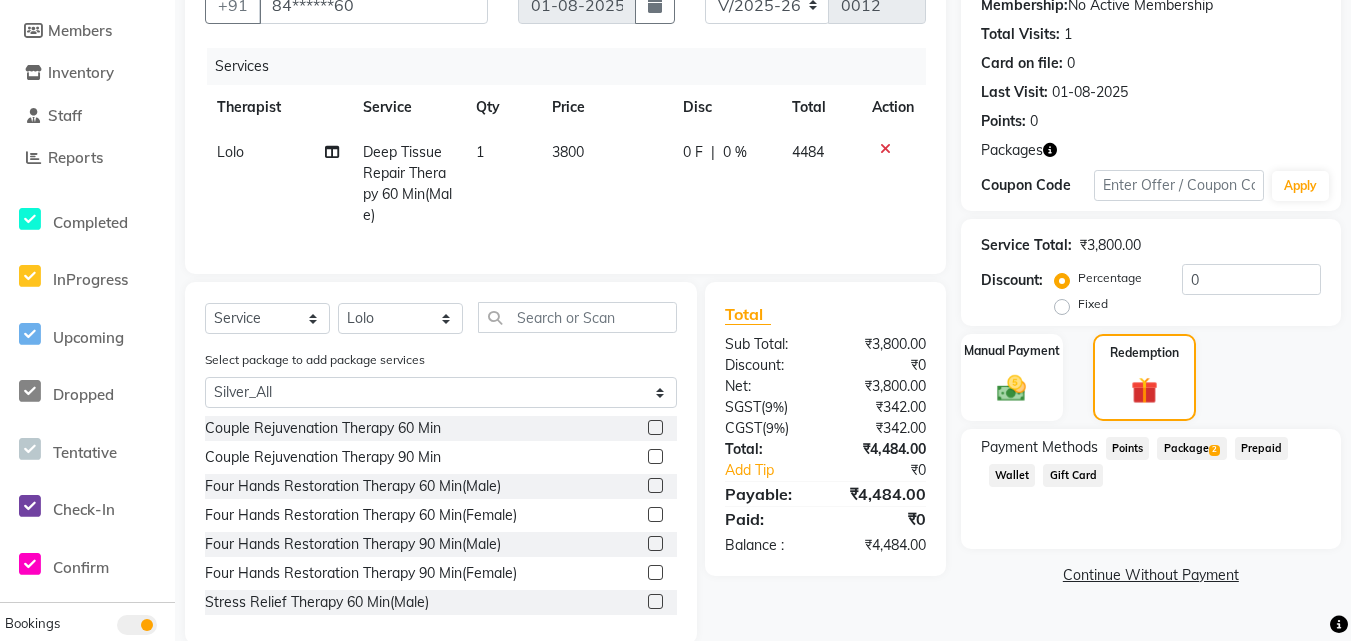 click on "Package  2" 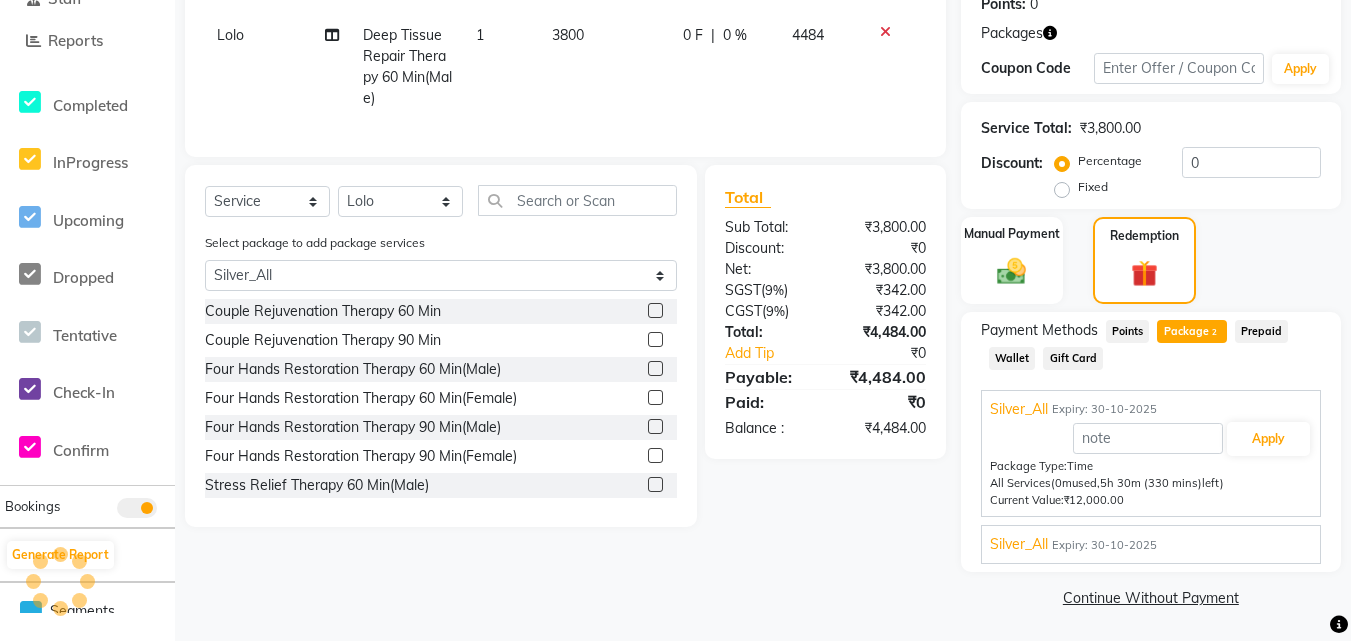 scroll, scrollTop: 319, scrollLeft: 0, axis: vertical 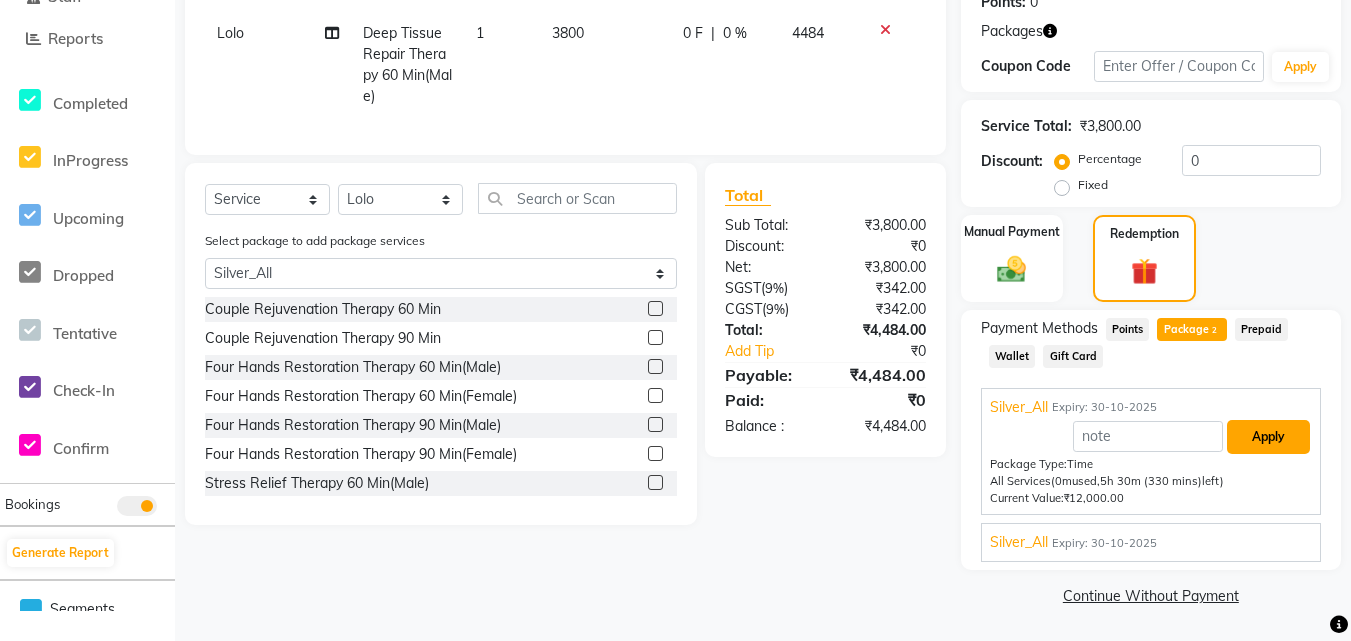 click on "Apply" at bounding box center (1268, 437) 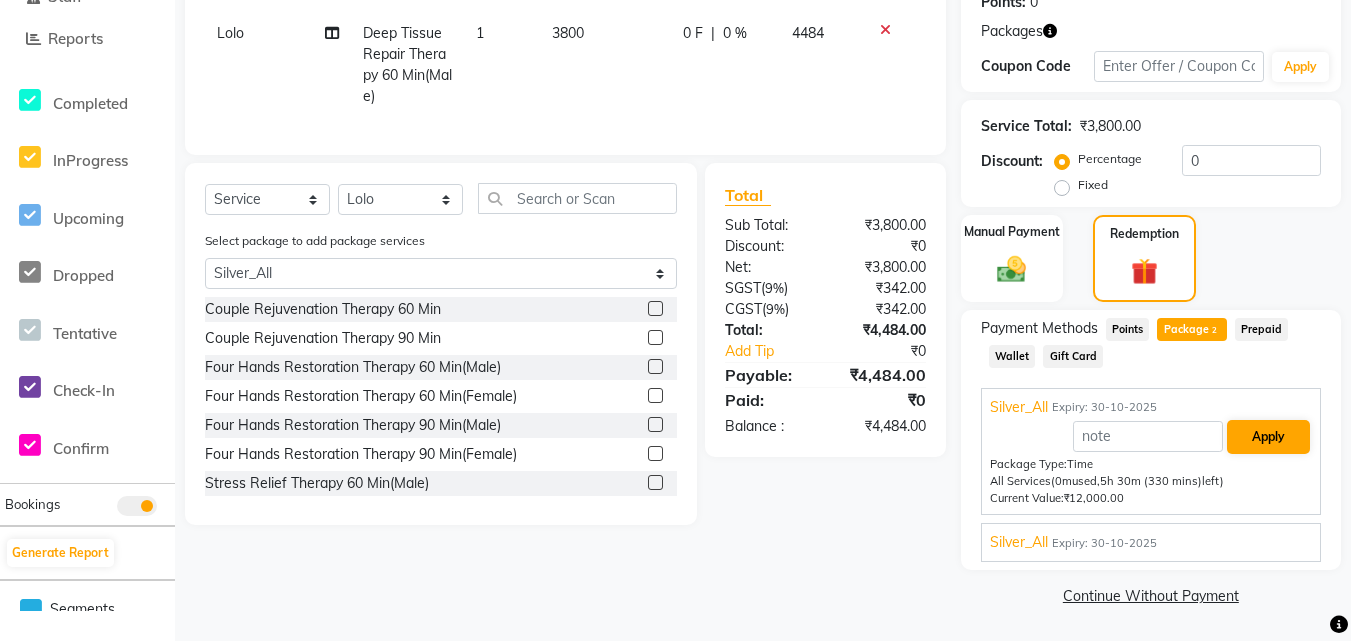 scroll, scrollTop: 248, scrollLeft: 0, axis: vertical 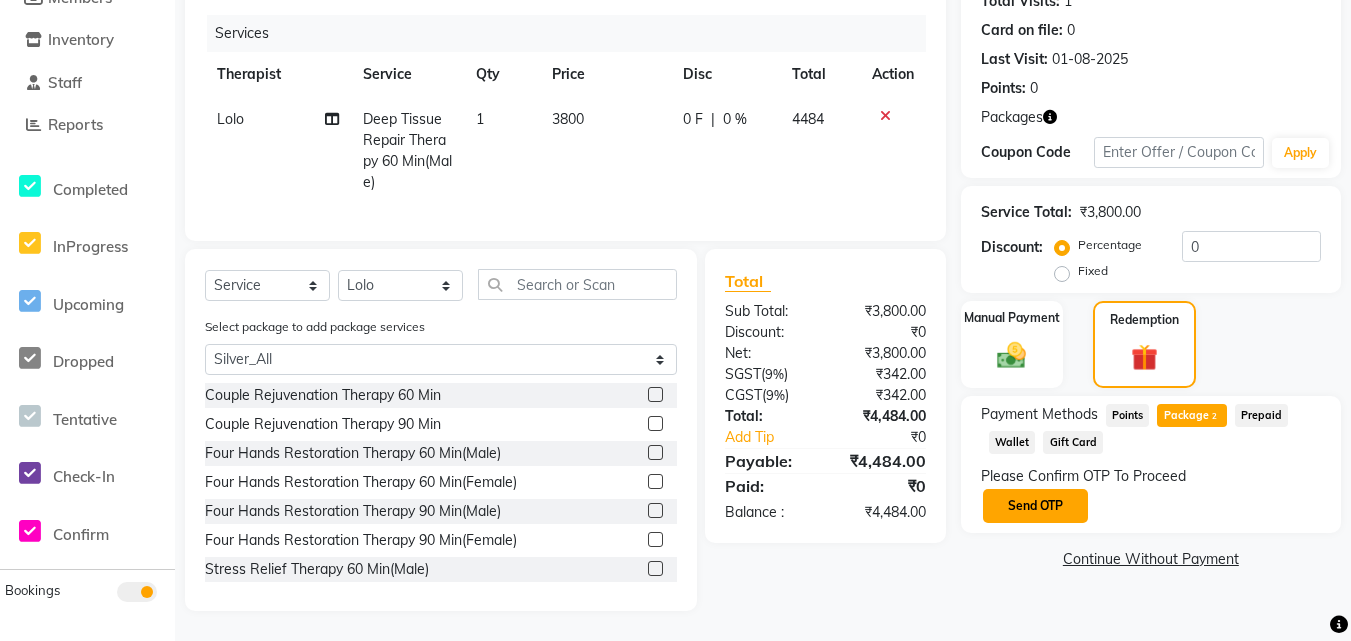 click on "Send OTP" 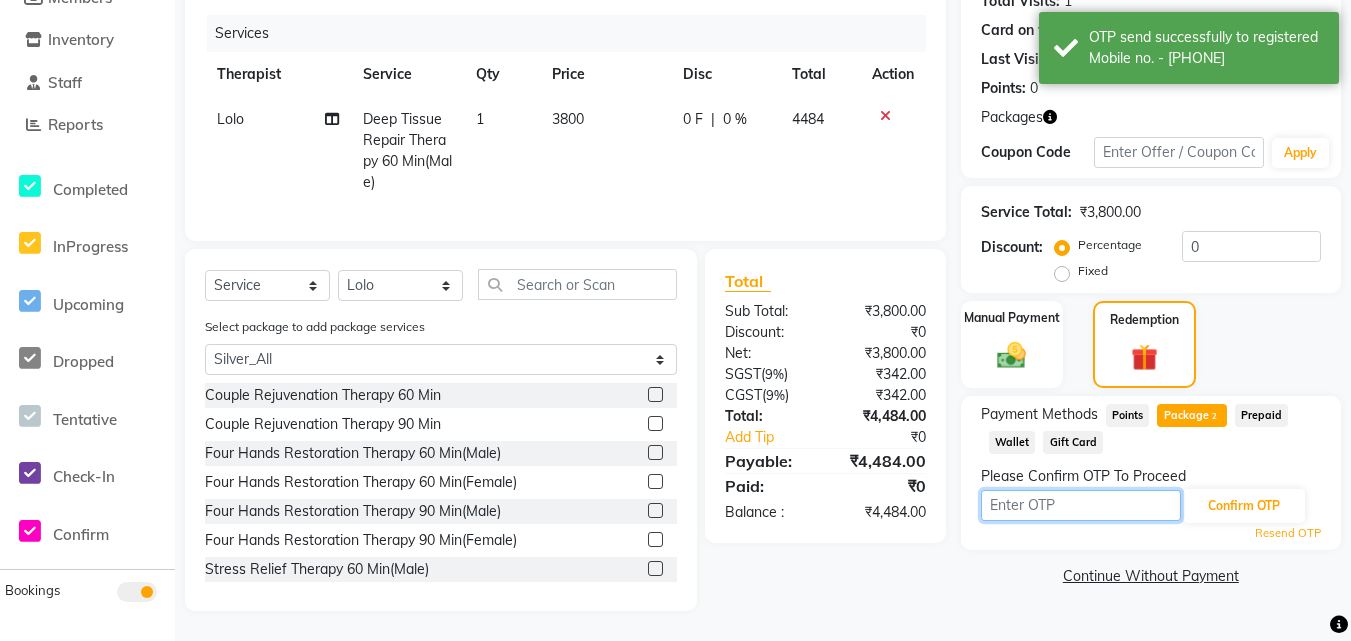 click at bounding box center (1081, 505) 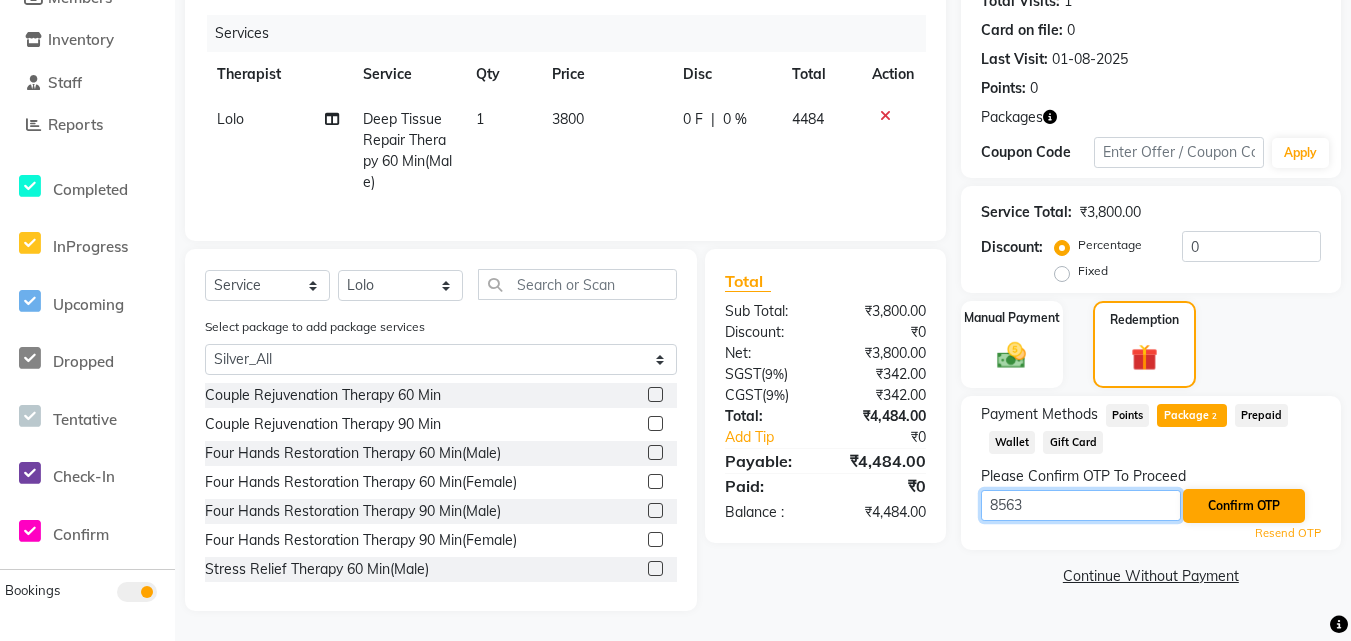 type on "8563" 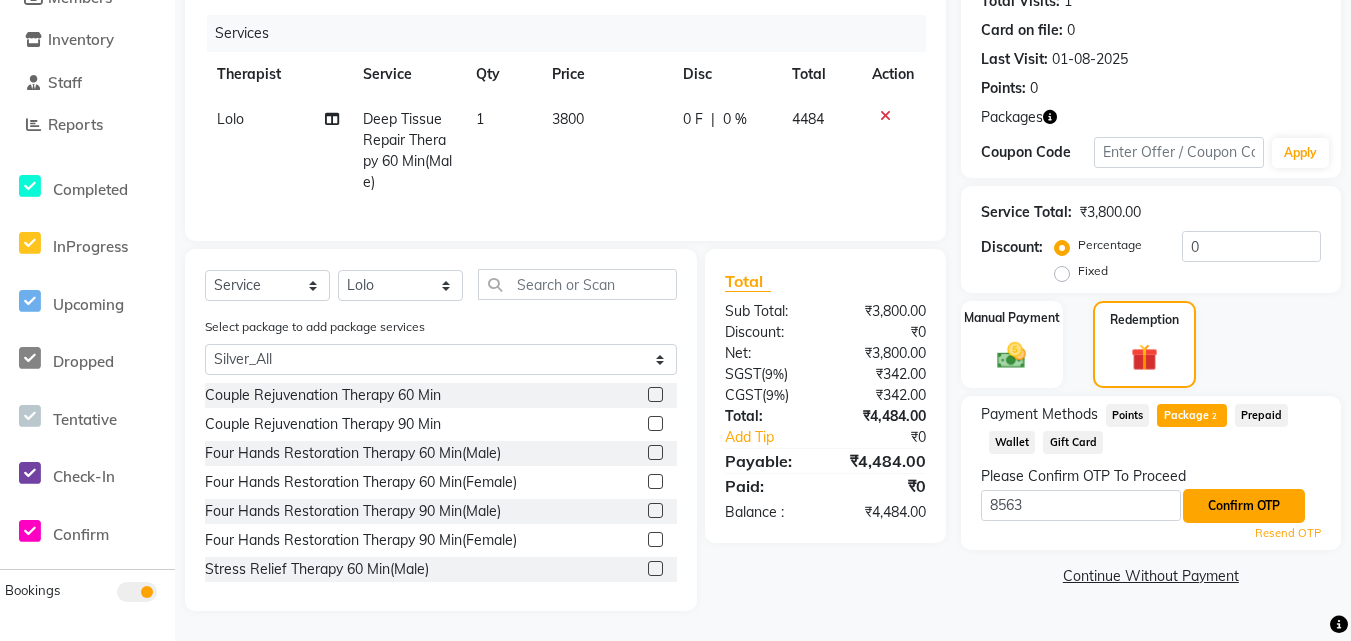 click on "Confirm OTP" 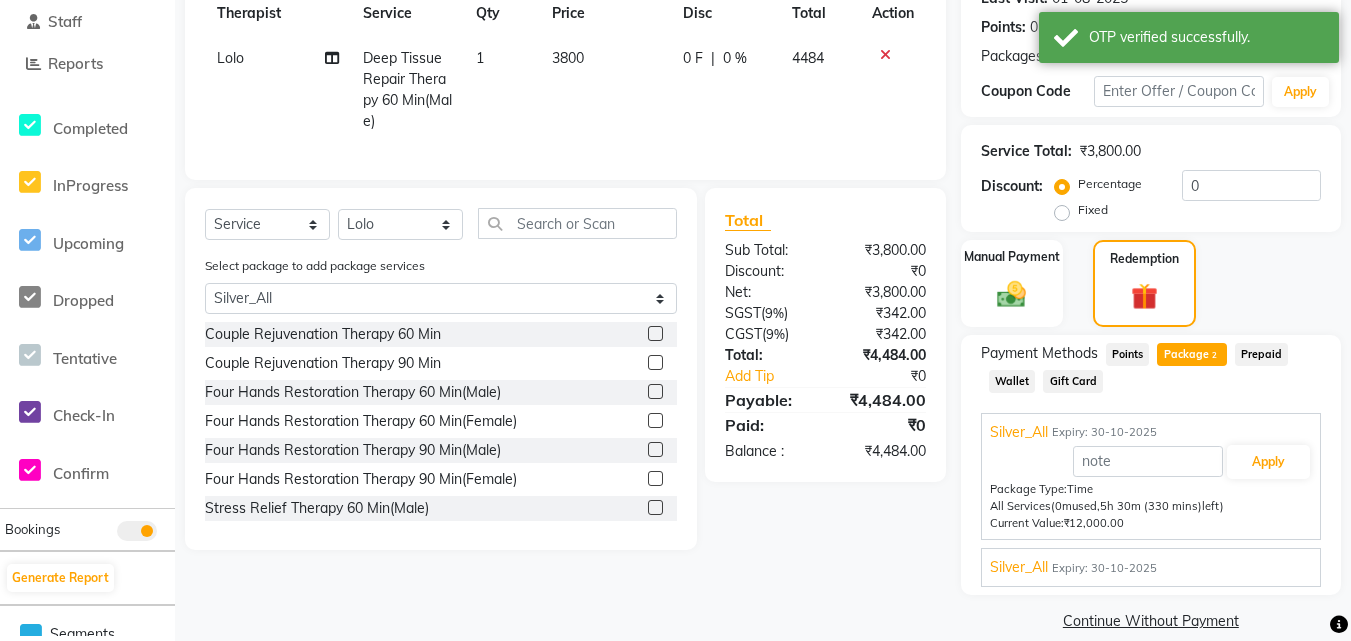 scroll, scrollTop: 319, scrollLeft: 0, axis: vertical 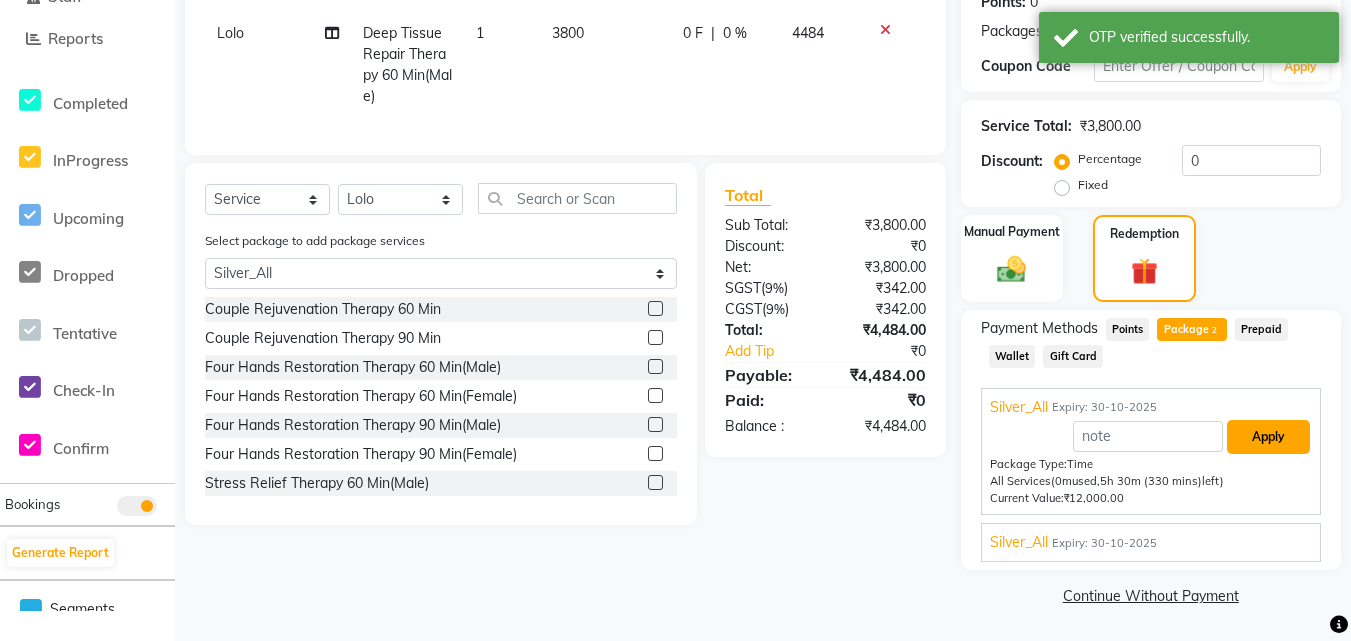 click on "Apply" at bounding box center [1268, 437] 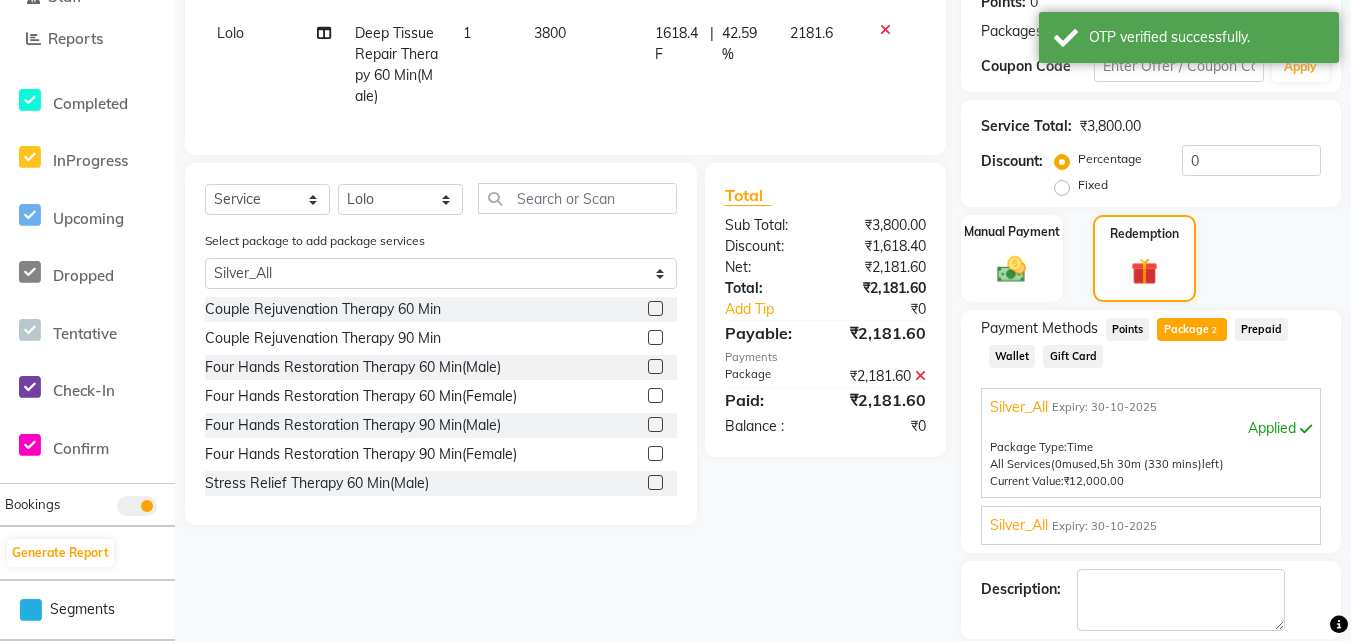 scroll, scrollTop: 415, scrollLeft: 0, axis: vertical 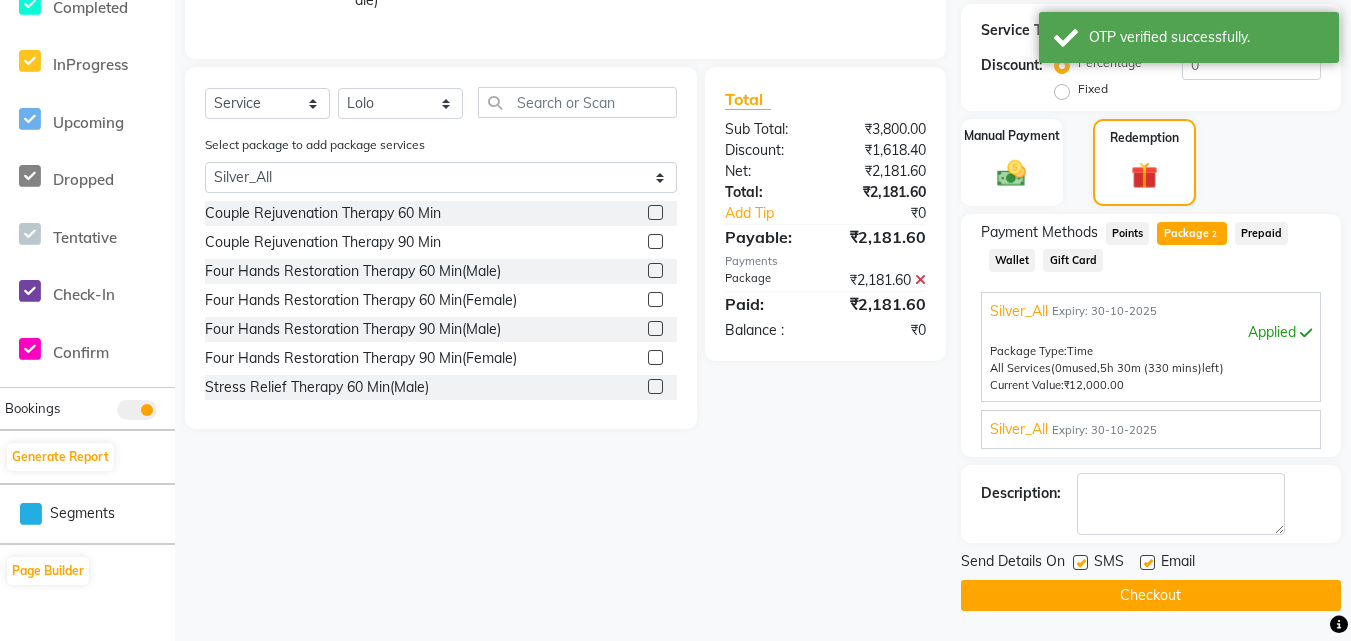 click on "Checkout" 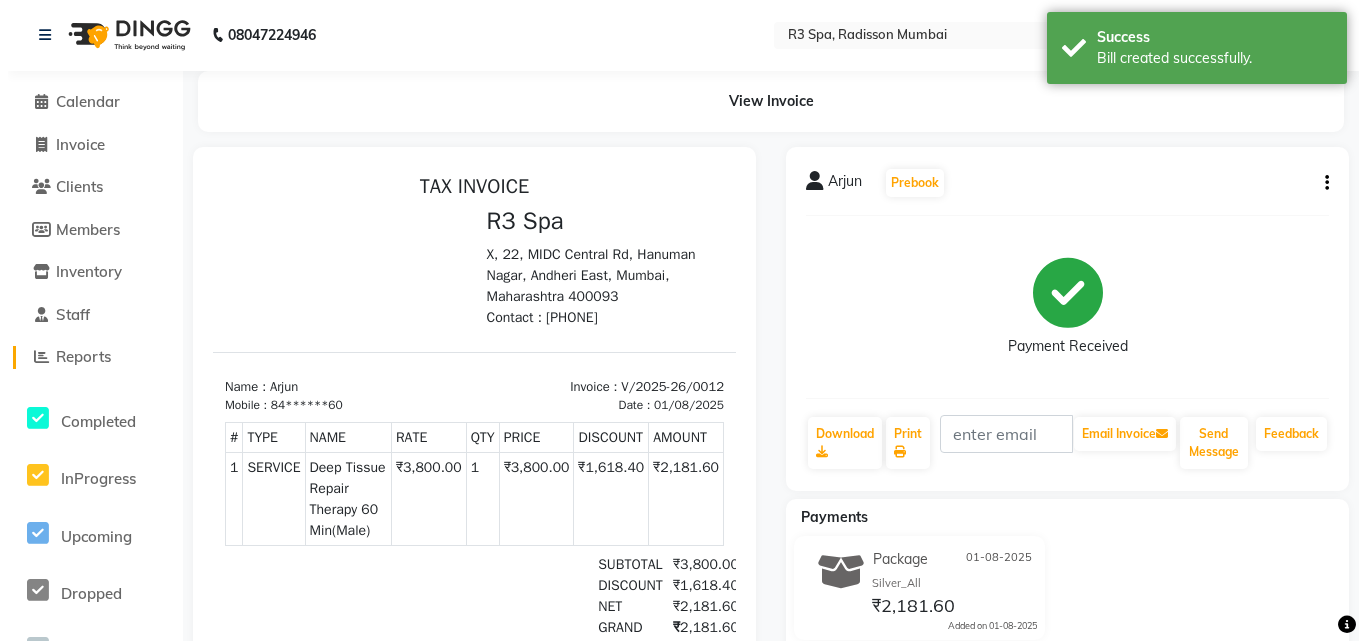 scroll, scrollTop: 0, scrollLeft: 0, axis: both 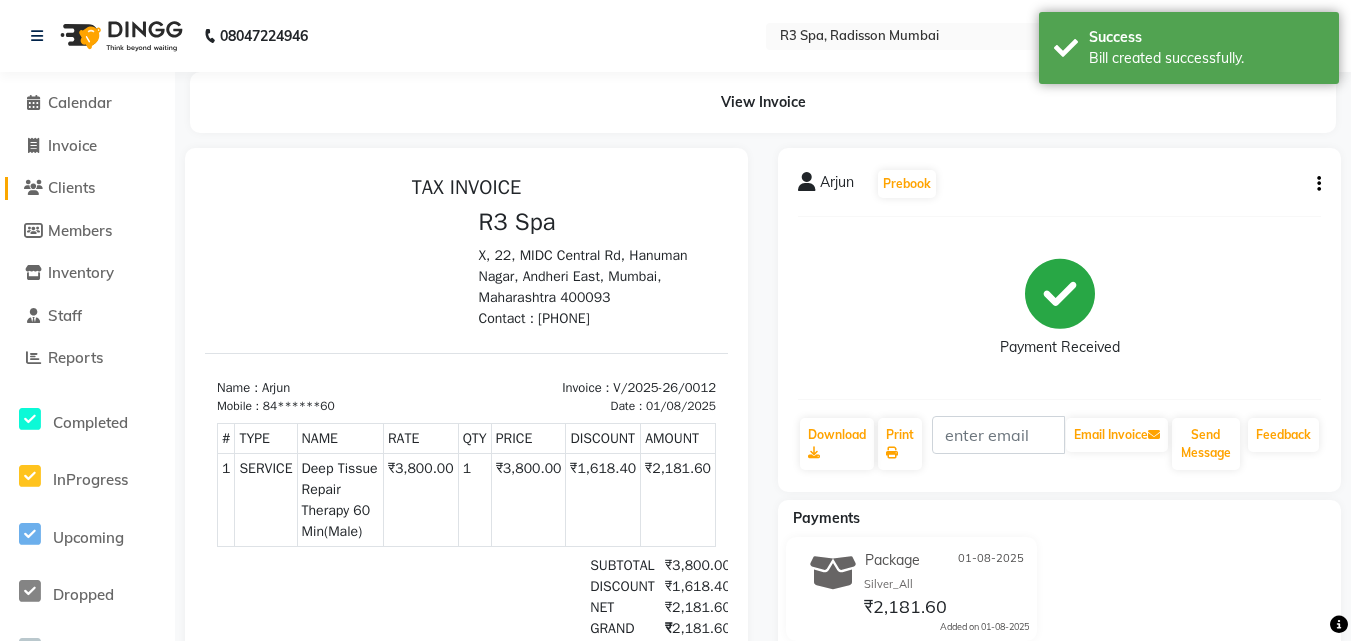 click on "Clients" 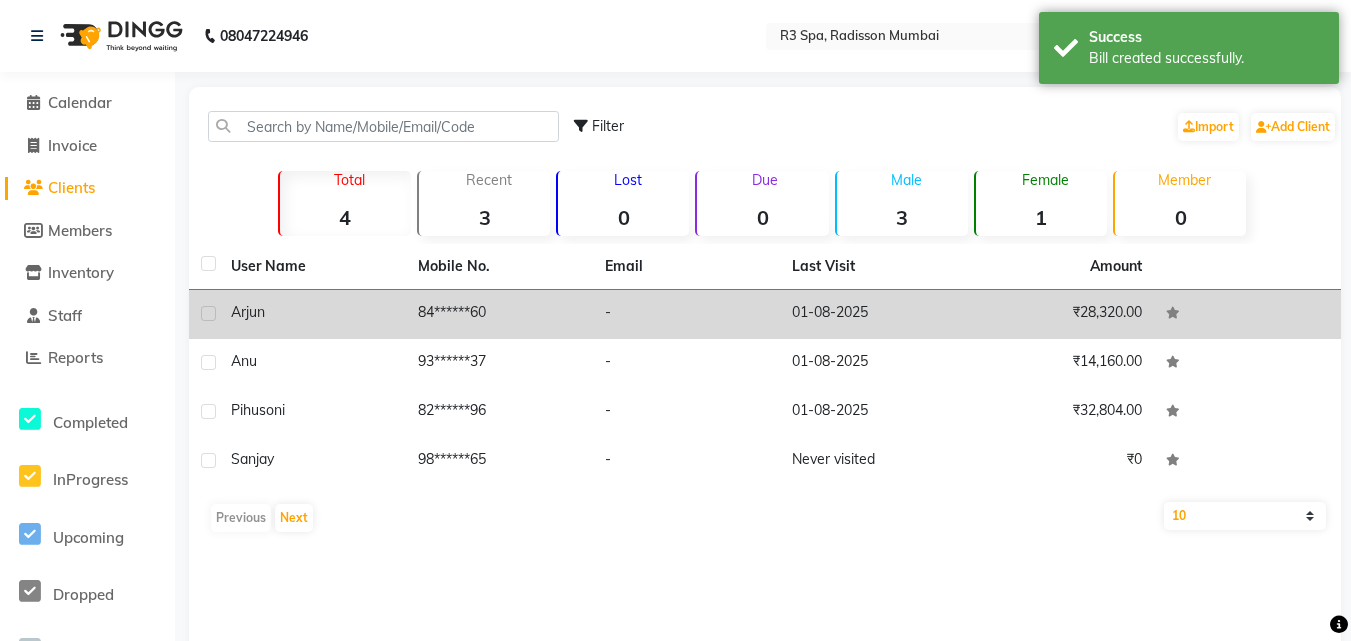 click on "Arjun" 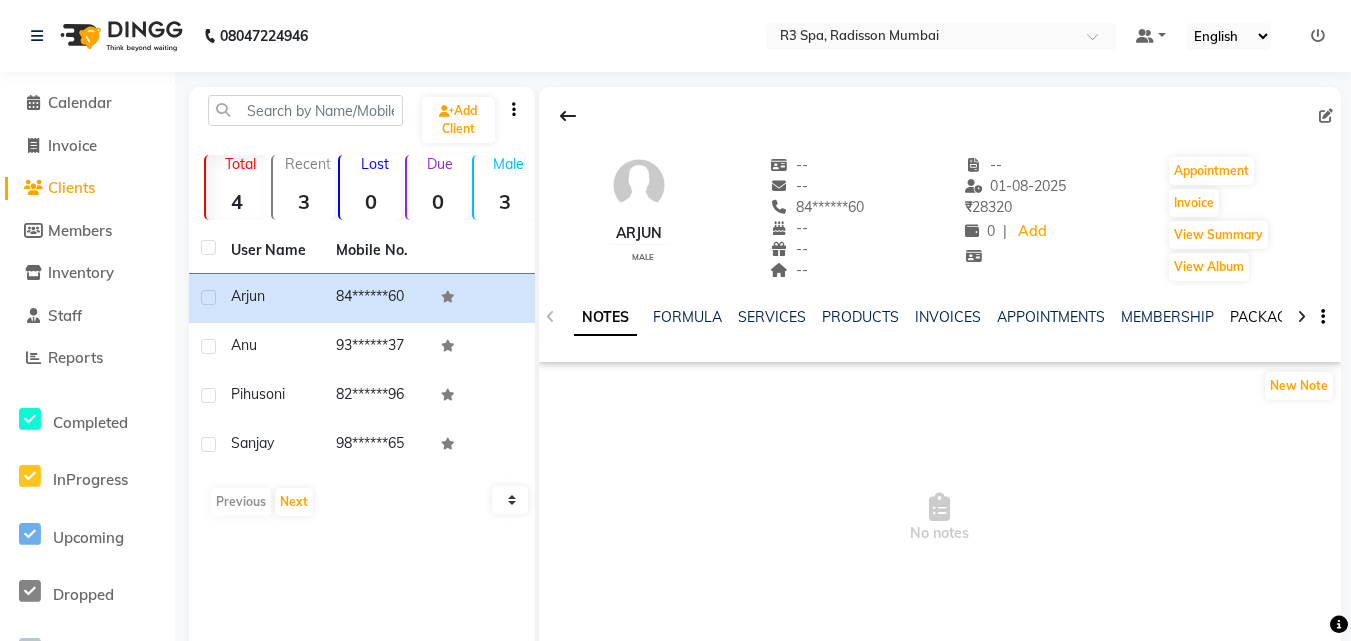 click on "PACKAGES" 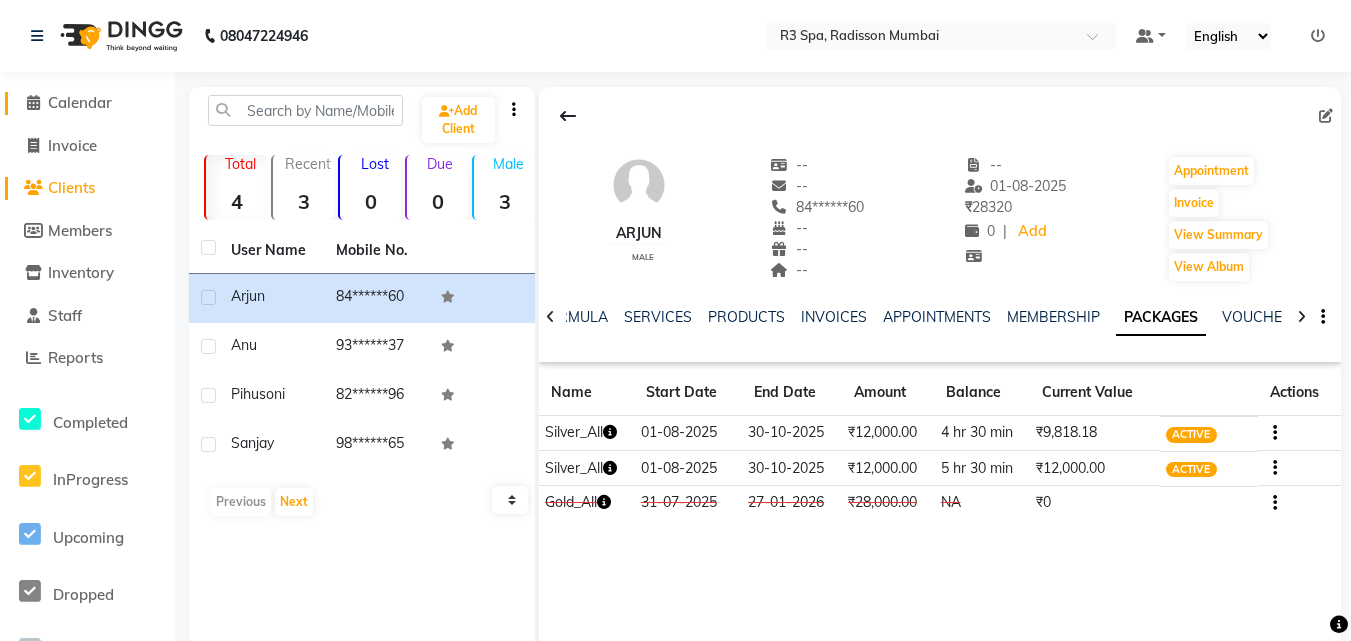 click on "Calendar" 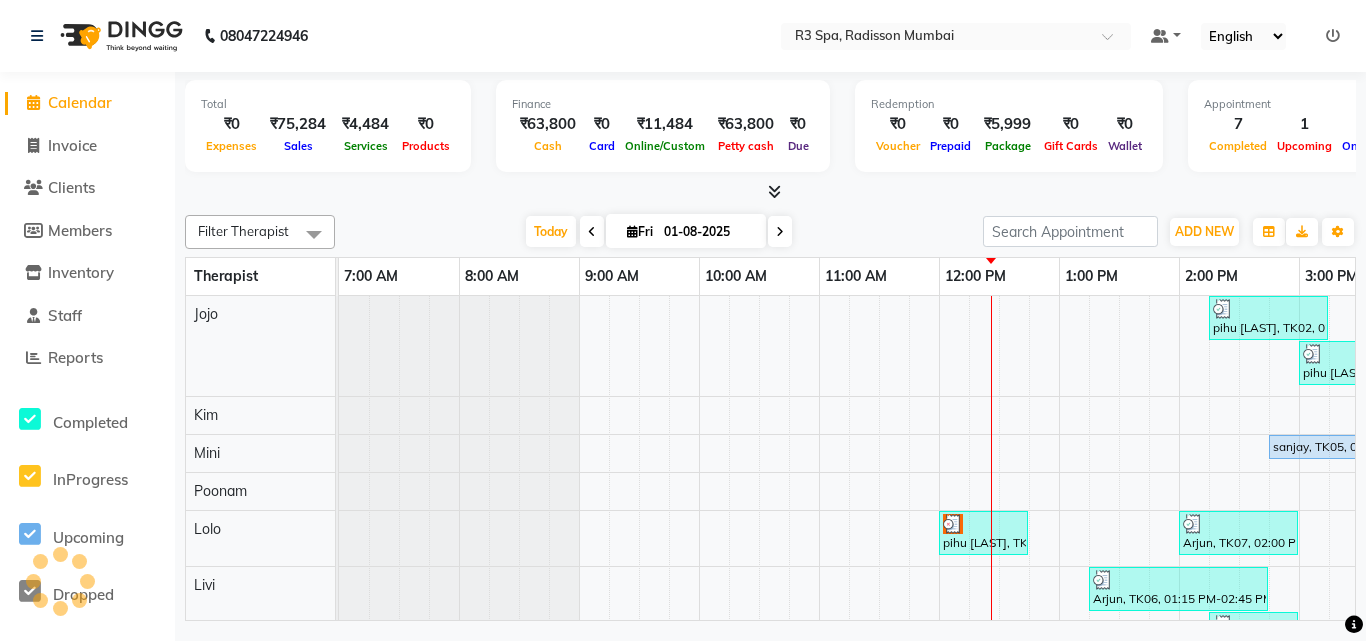 scroll, scrollTop: 0, scrollLeft: 0, axis: both 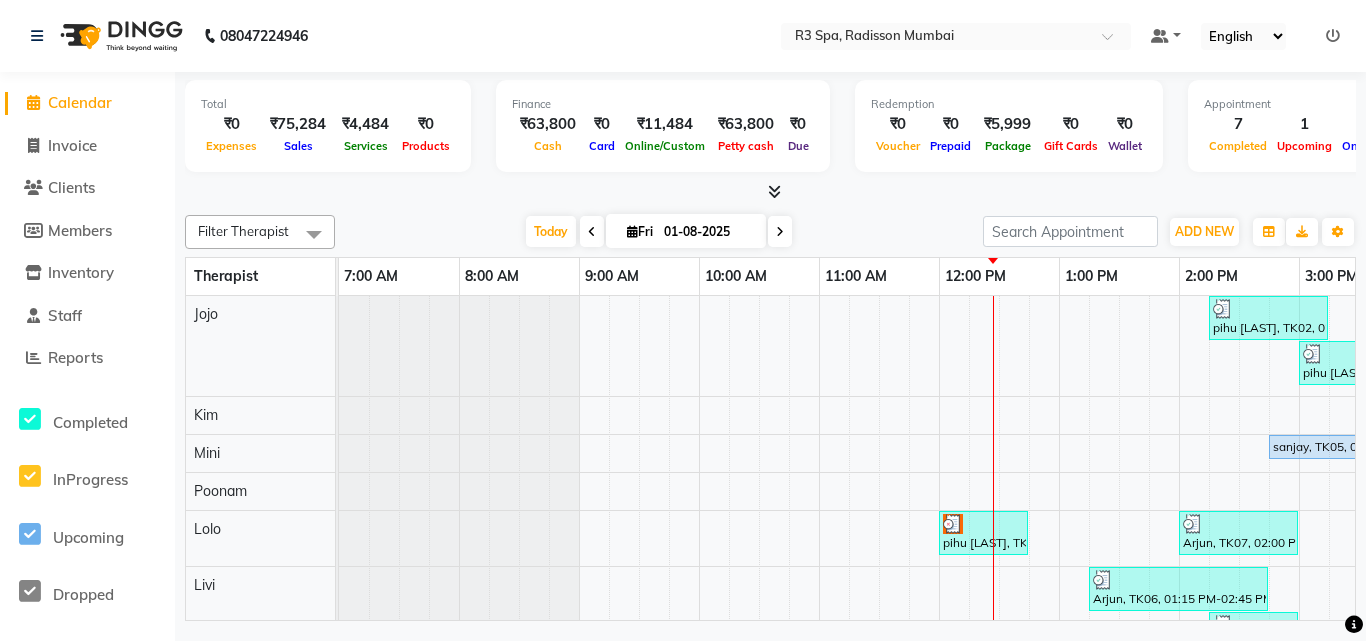 click on "pihu [LAST], TK02, 02:15 PM-03:15 PM, Traditional Swedish Relaxation Therapy 60 Min(Male)     pihu [LAST], TK04, 03:00 PM-04:00 PM, Deep Tissue Repair Therapy 60 Min(Male)    sanjay, TK05, 02:45 PM-03:30 PM, Indian Head, Neck and Shoulder Massage(Male) 45 Min     pihu [LAST], TK01, 12:00 PM-12:45 PM, Indian Head, Neck and Shoulder Massage(Male) 45 Min     Arjun, TK07, 02:00 PM-03:00 PM, Deep Tissue Repair Therapy 60 Min(Male)     anu, TK09, 04:00 PM-04:45 PM, Leg Energiser (Feet Calves & Knees) 45 Min     anu, TK08, 05:30 PM-06:30 PM, Deep Tissue Repair Therapy 60 Min(Male)     Arjun, TK06, 01:15 PM-02:45 PM, Marma Abhayangam 90 Min(Male))     pihu [LAST], TK03, 02:15 PM-03:00 PM, Indian Head, Neck and Shoulder Massage(Female) 45 Min" at bounding box center (1359, 500) 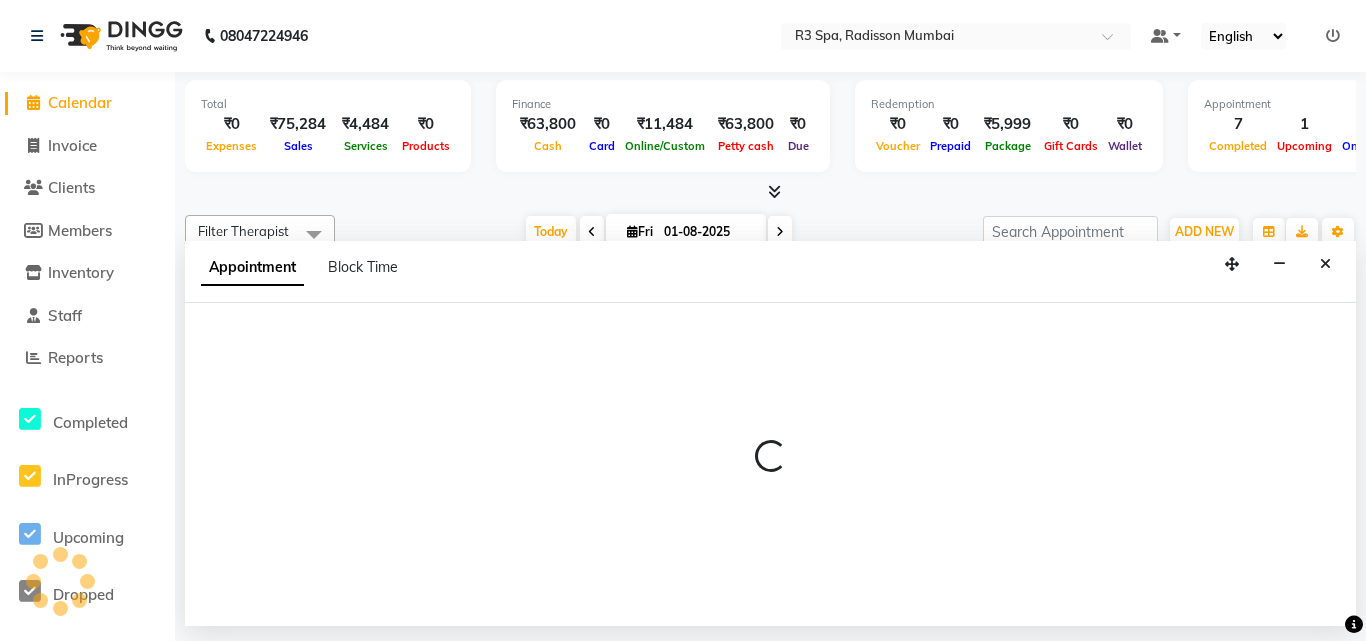 select on "87562" 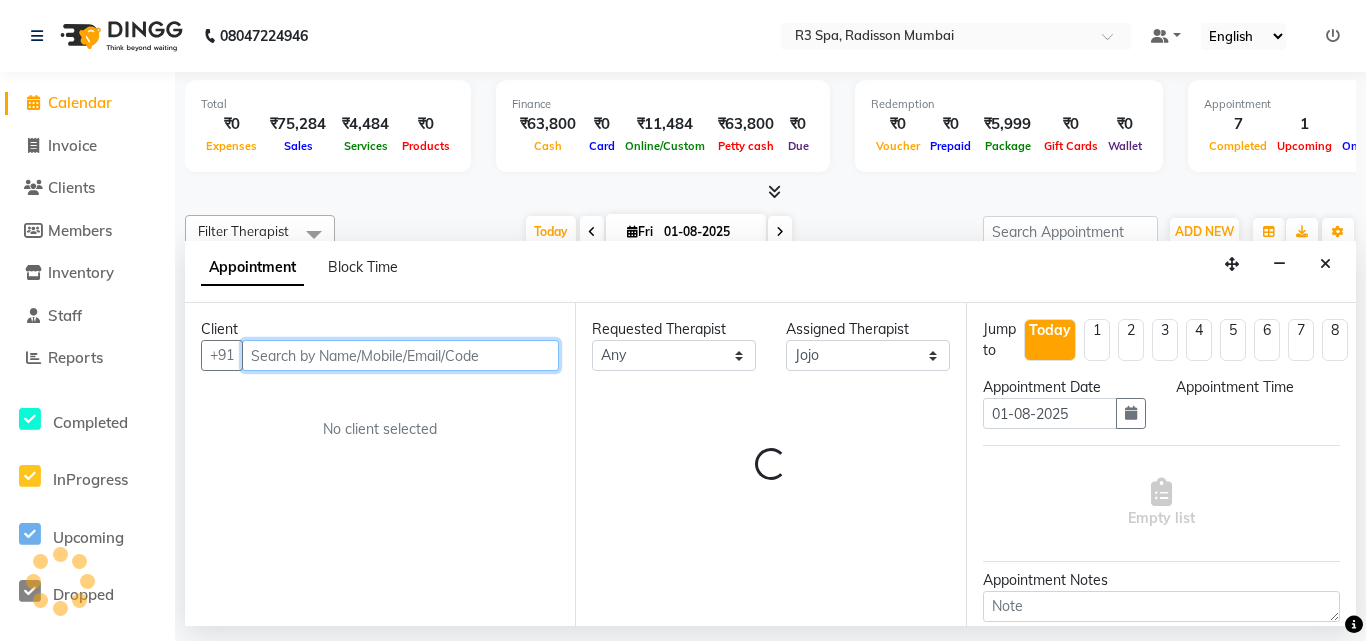 select on "780" 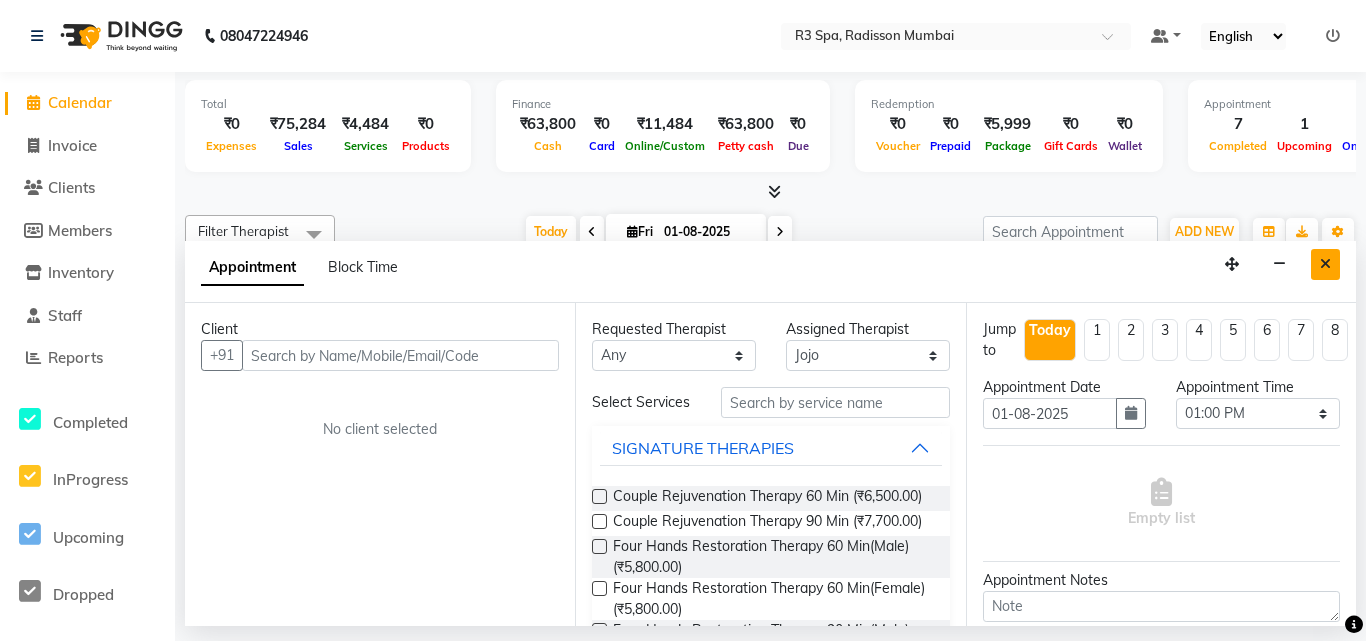 click at bounding box center [1325, 264] 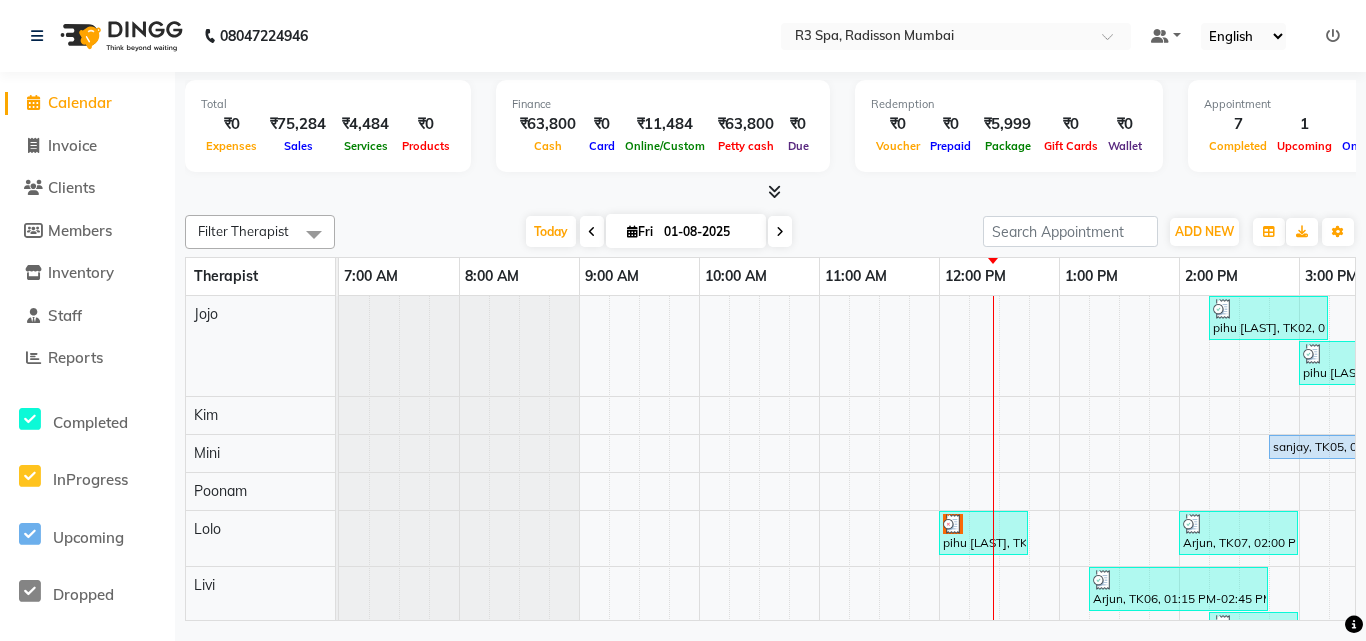scroll, scrollTop: 100, scrollLeft: 0, axis: vertical 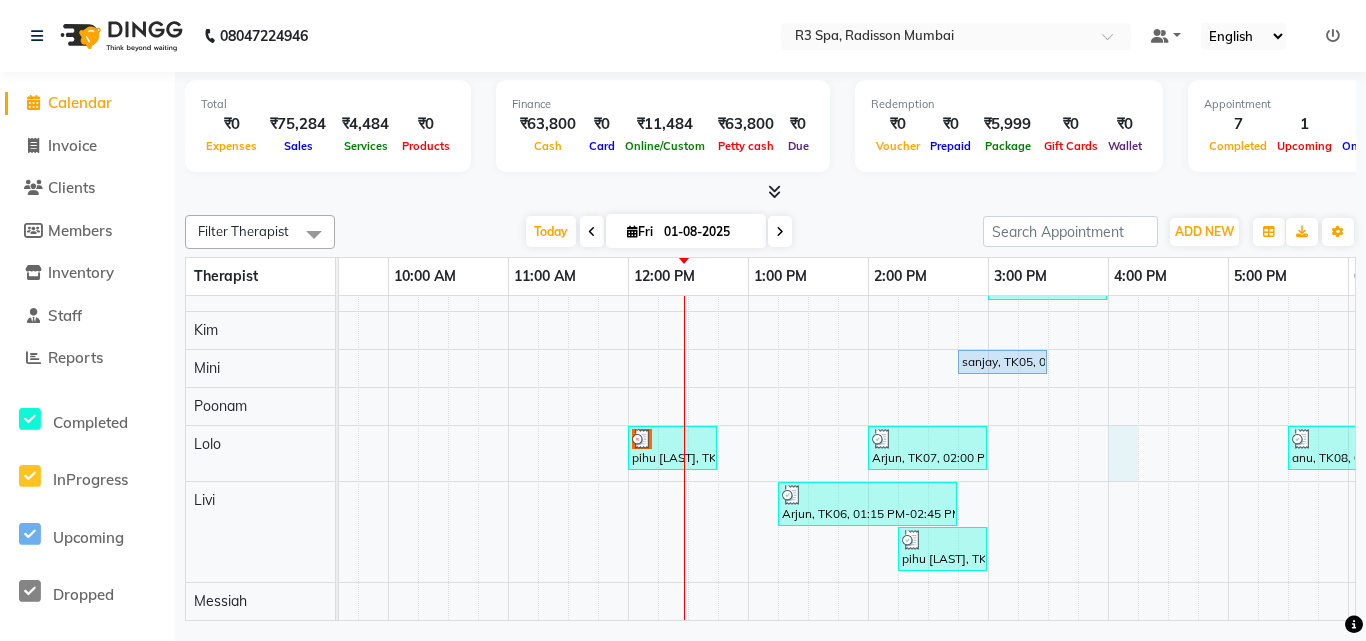 click on "pihu [LAST], TK02, 02:15 PM-03:15 PM, Traditional Swedish Relaxation Therapy 60 Min(Male)     pihu [LAST], TK04, 03:00 PM-04:00 PM, Deep Tissue Repair Therapy 60 Min(Male)    sanjay, TK05, 02:45 PM-03:30 PM, Indian Head, Neck and Shoulder Massage(Male) 45 Min     pihu [LAST], TK01, 12:00 PM-12:45 PM, Indian Head, Neck and Shoulder Massage(Male) 45 Min     Arjun, TK07, 02:00 PM-03:00 PM, Deep Tissue Repair Therapy 60 Min(Male)     anu, TK09, 04:00 PM-04:45 PM, Leg Energiser (Feet Calves & Knees) 45 Min     anu, TK08, 05:30 PM-06:30 PM, Deep Tissue Repair Therapy 60 Min(Male)     Arjun, TK06, 01:15 PM-02:45 PM, Marma Abhayangam 90 Min(Male))     pihu [LAST], TK03, 02:15 PM-03:00 PM, Indian Head, Neck and Shoulder Massage(Female) 45 Min" at bounding box center [1048, 415] 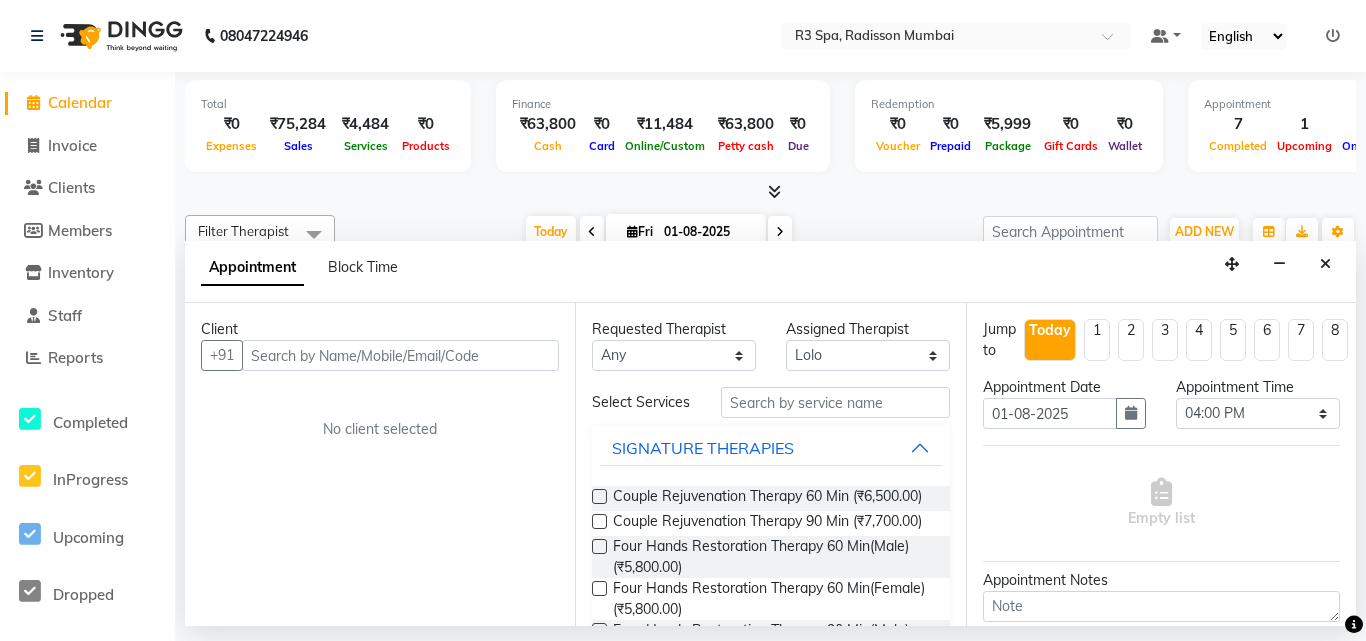 click at bounding box center (400, 355) 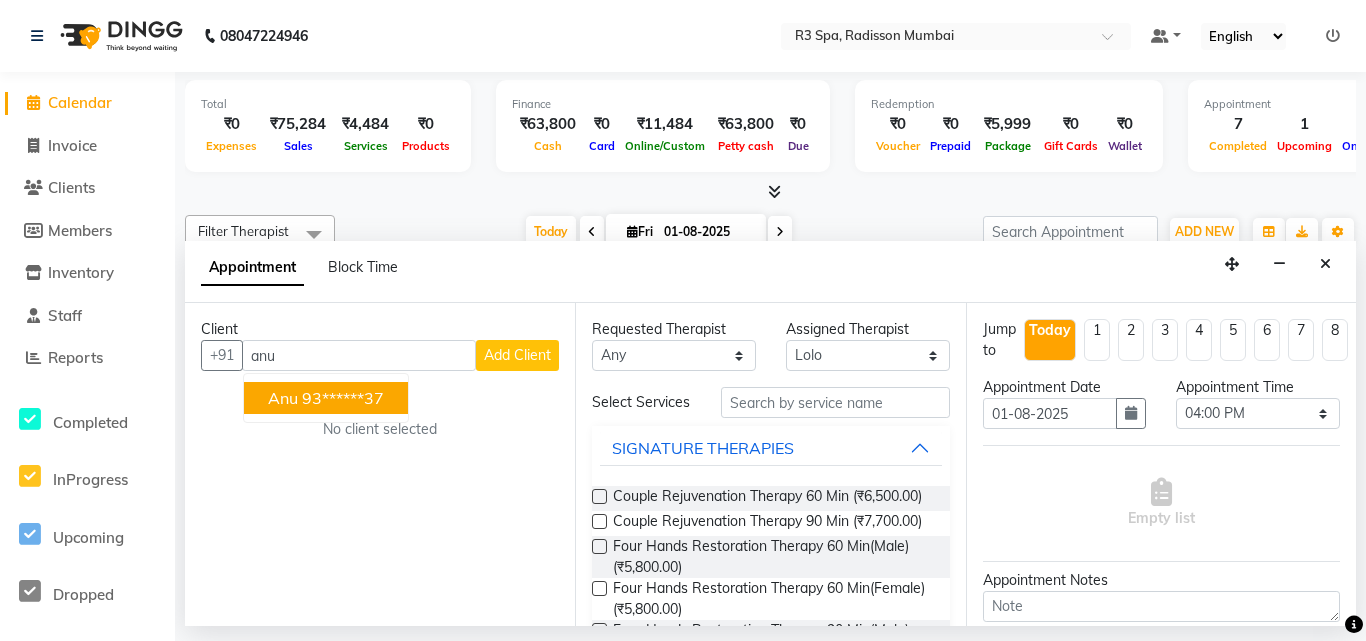 click on "anu" at bounding box center [283, 398] 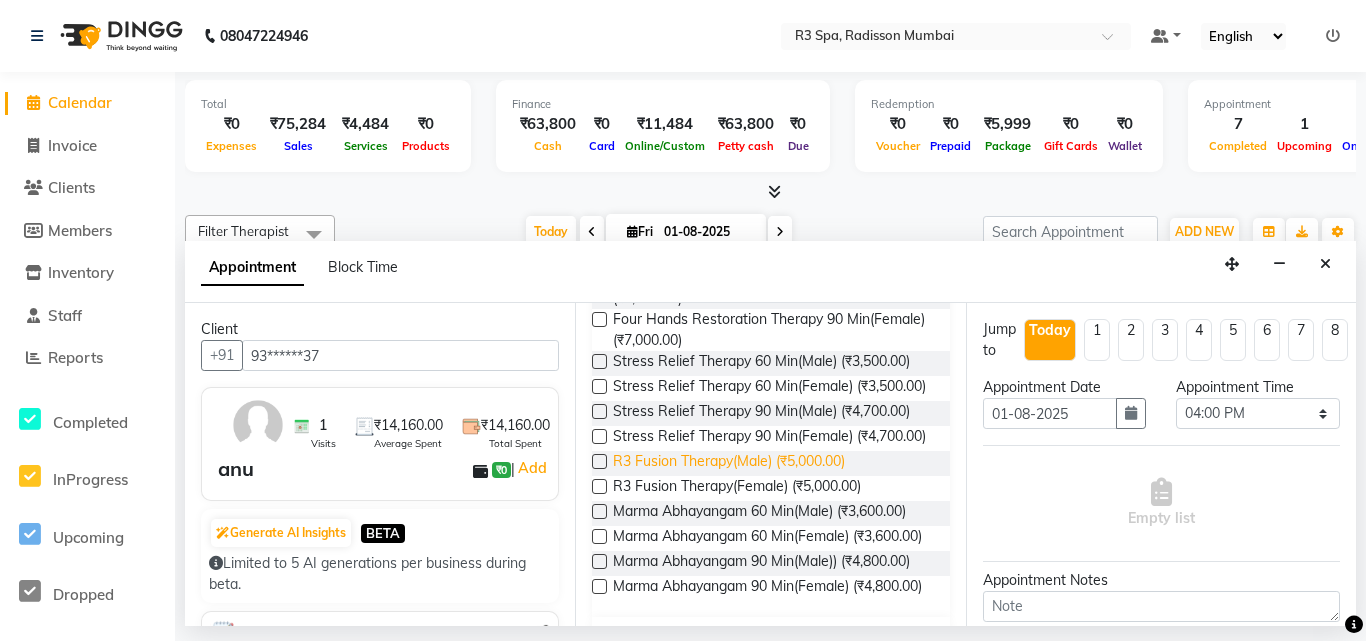 scroll, scrollTop: 768, scrollLeft: 0, axis: vertical 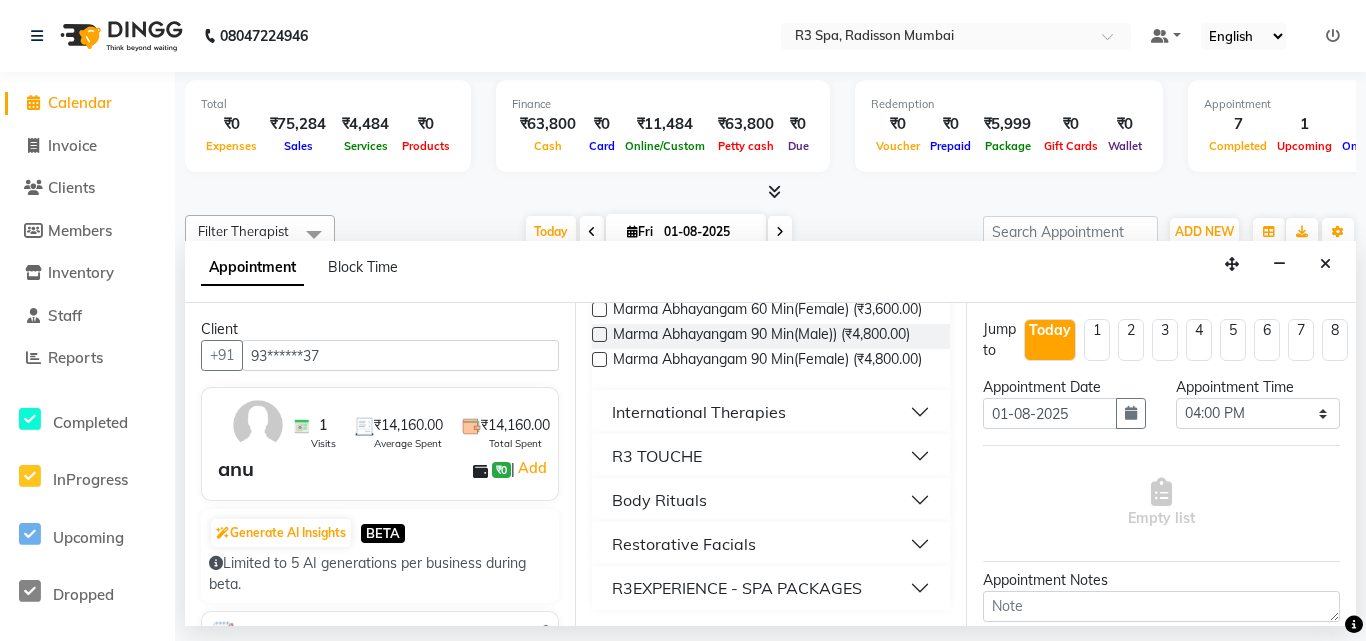 type on "93******37" 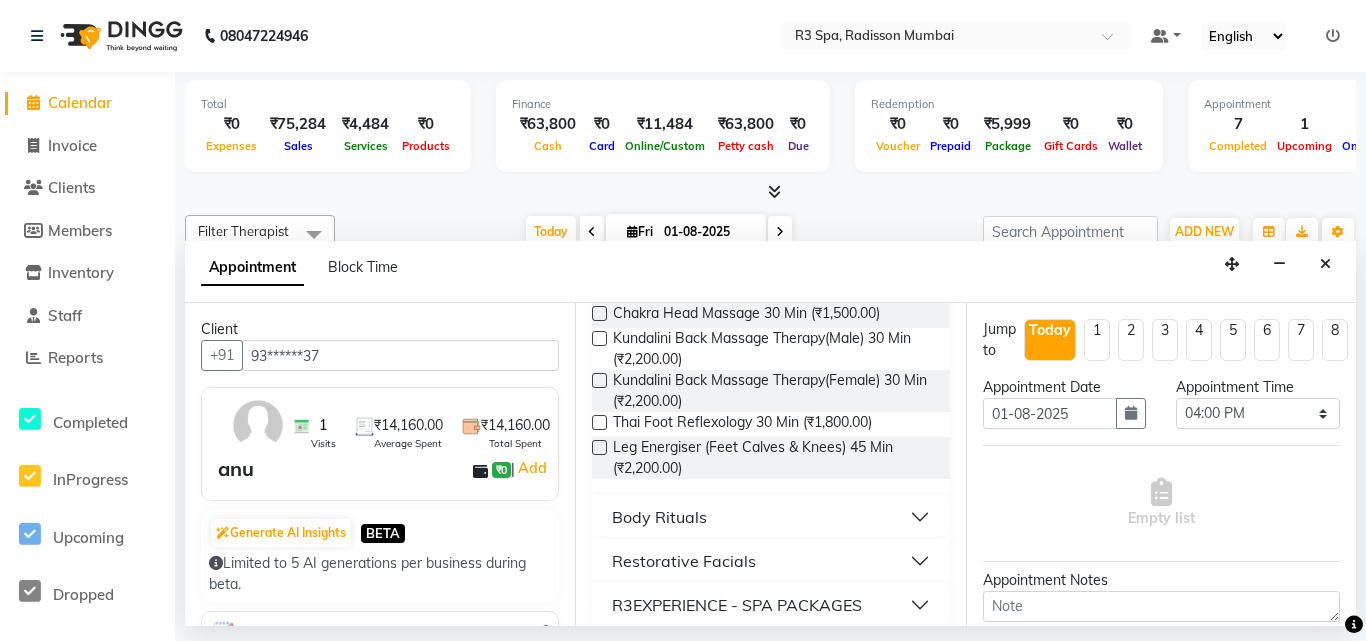 scroll, scrollTop: 1060, scrollLeft: 0, axis: vertical 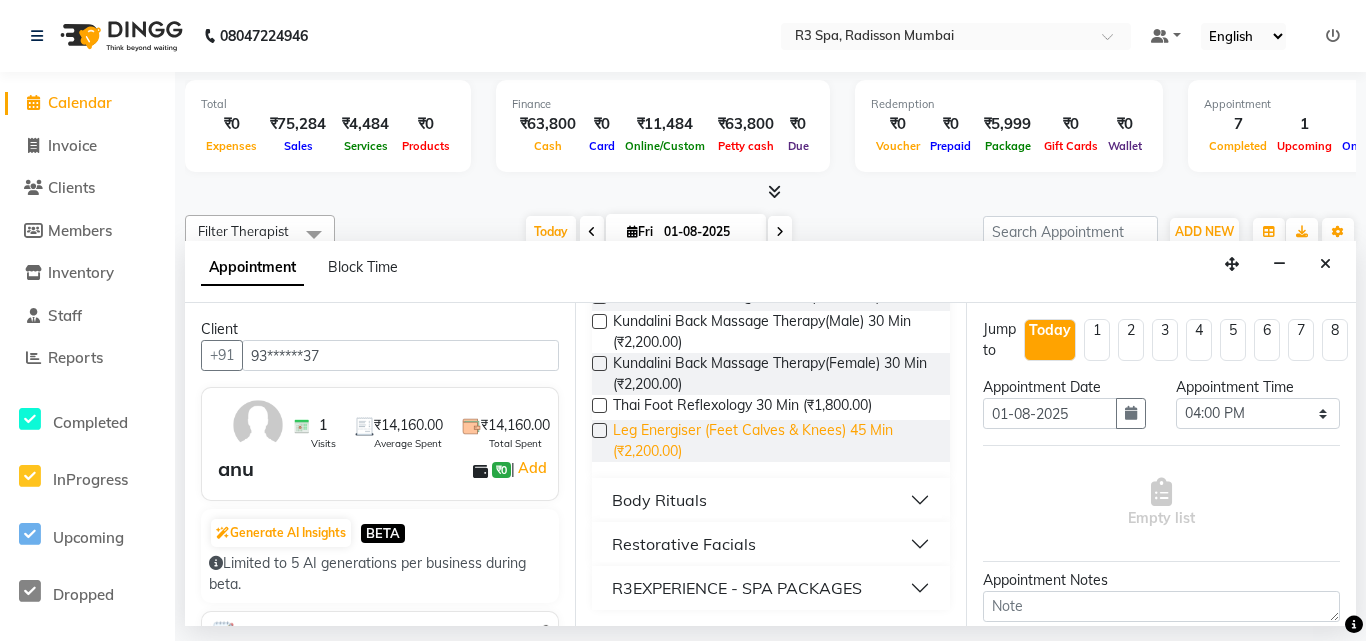 click on "Leg Energiser (Feet Calves & Knees) 45 Min (₹2,200.00)" at bounding box center (773, 441) 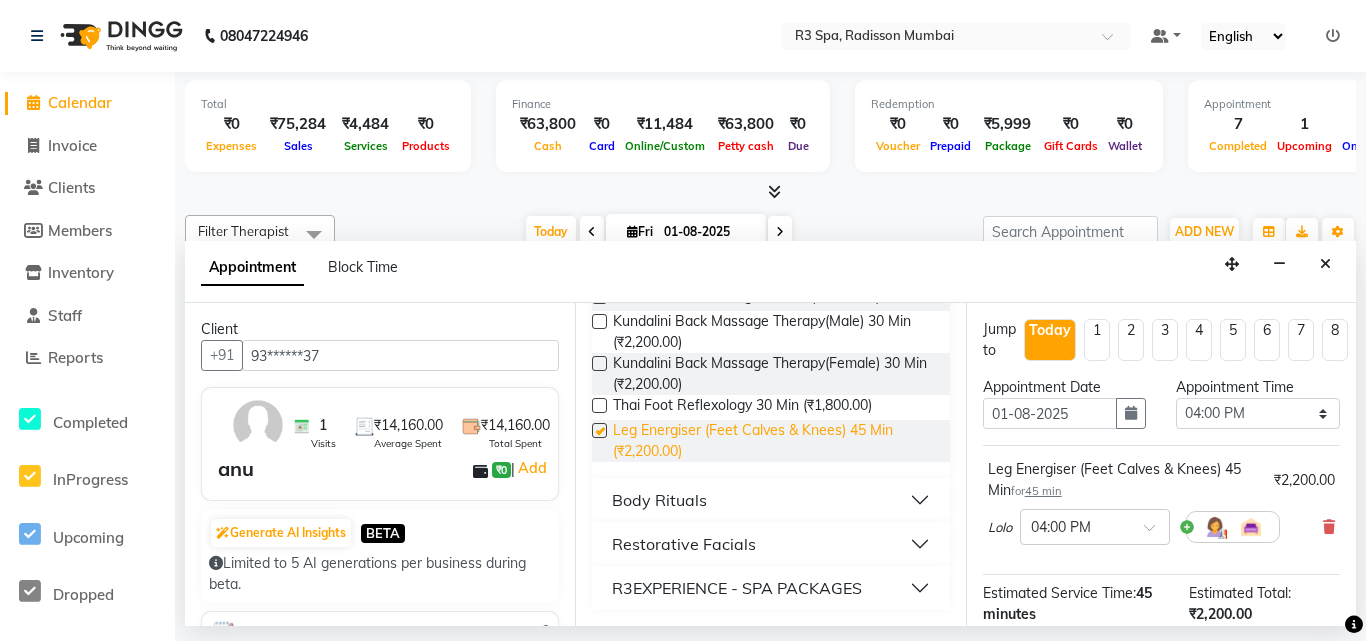 type 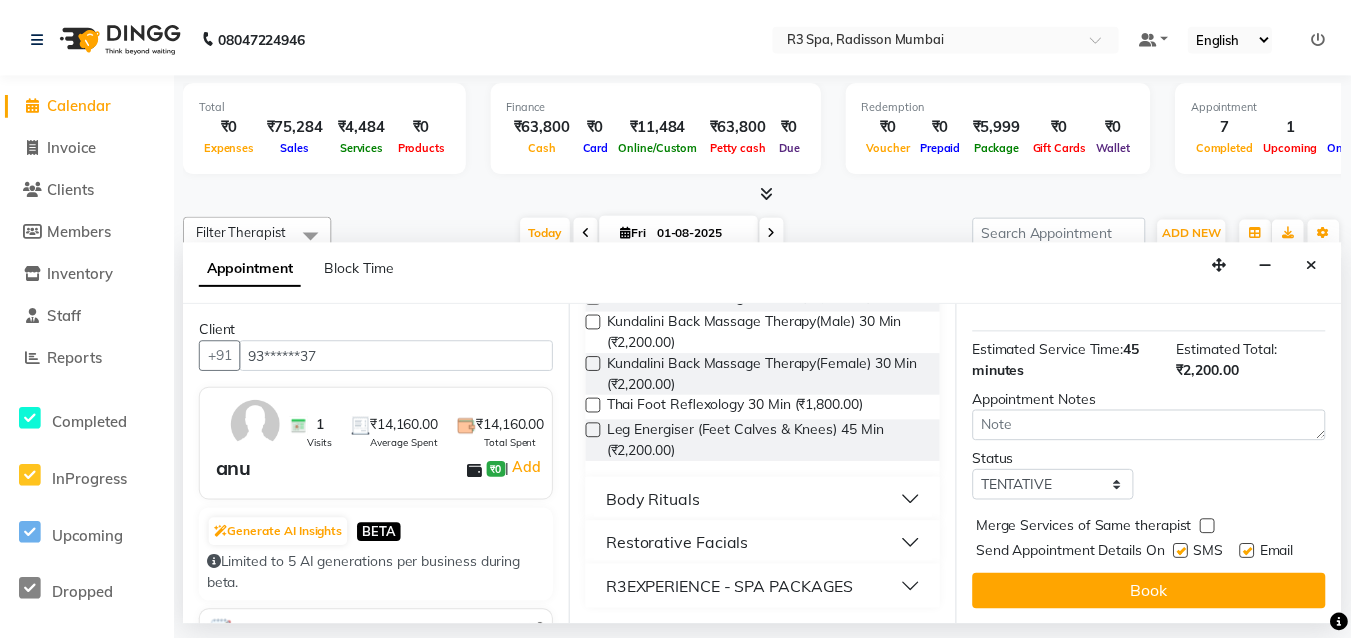 scroll, scrollTop: 277, scrollLeft: 0, axis: vertical 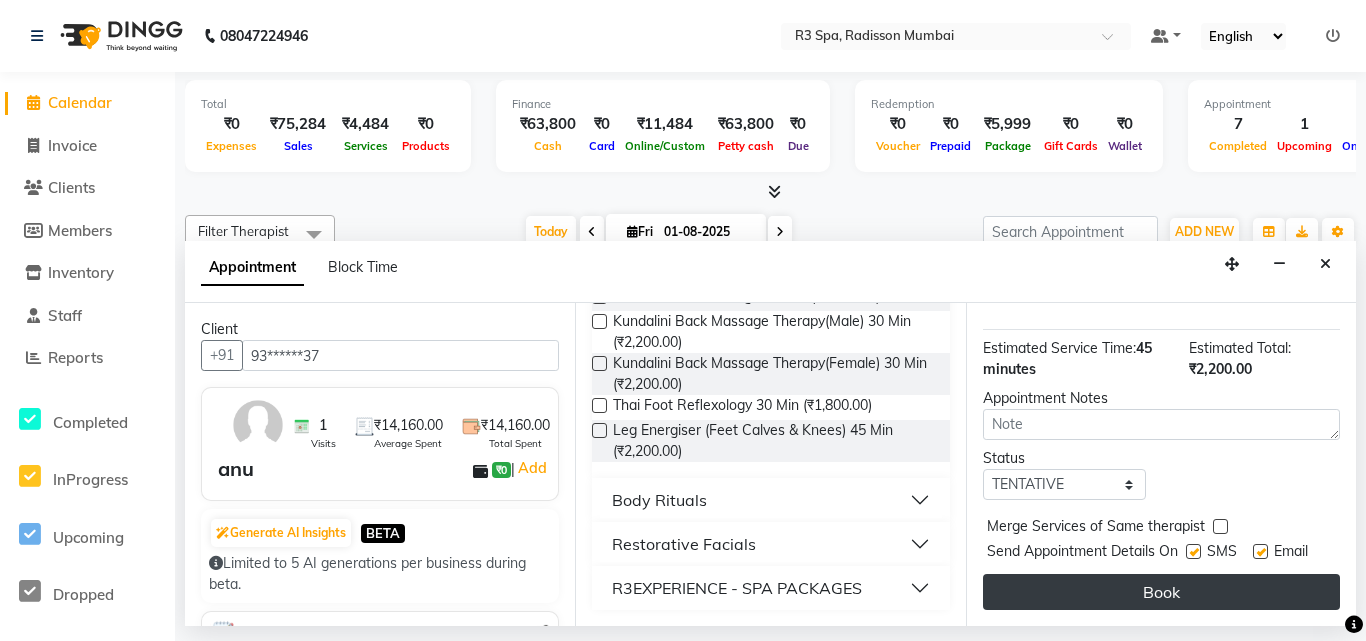 click on "Book" at bounding box center (1161, 592) 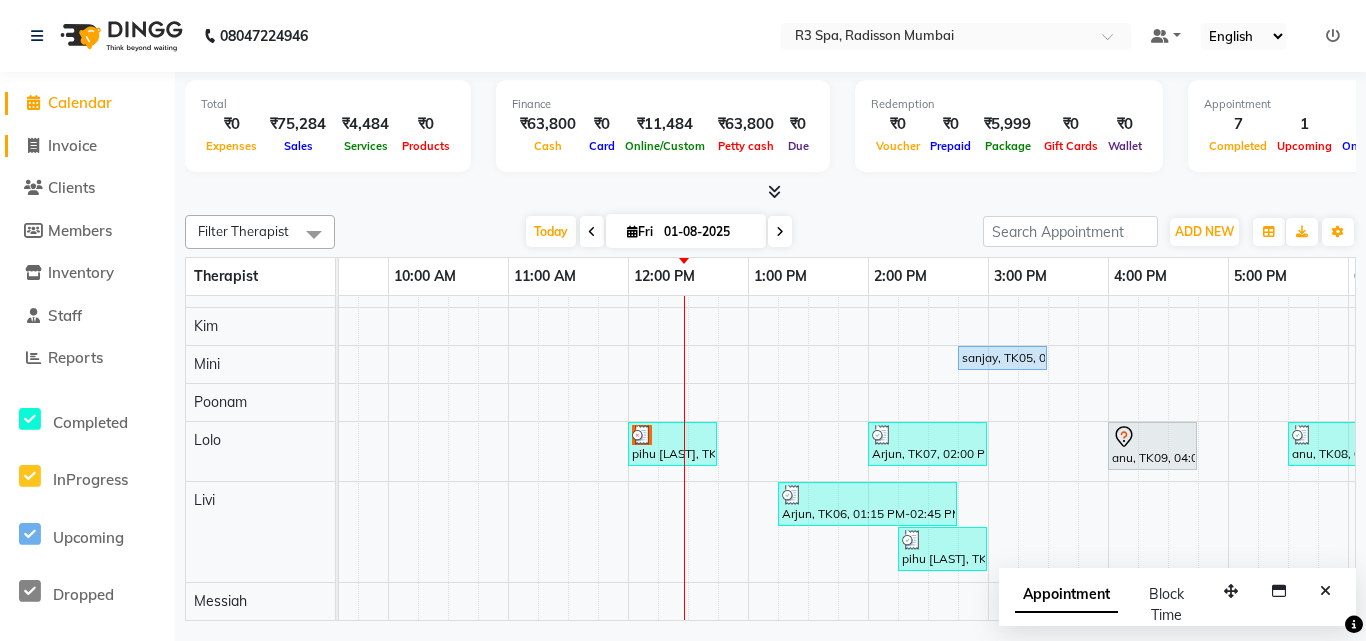 click on "Invoice" 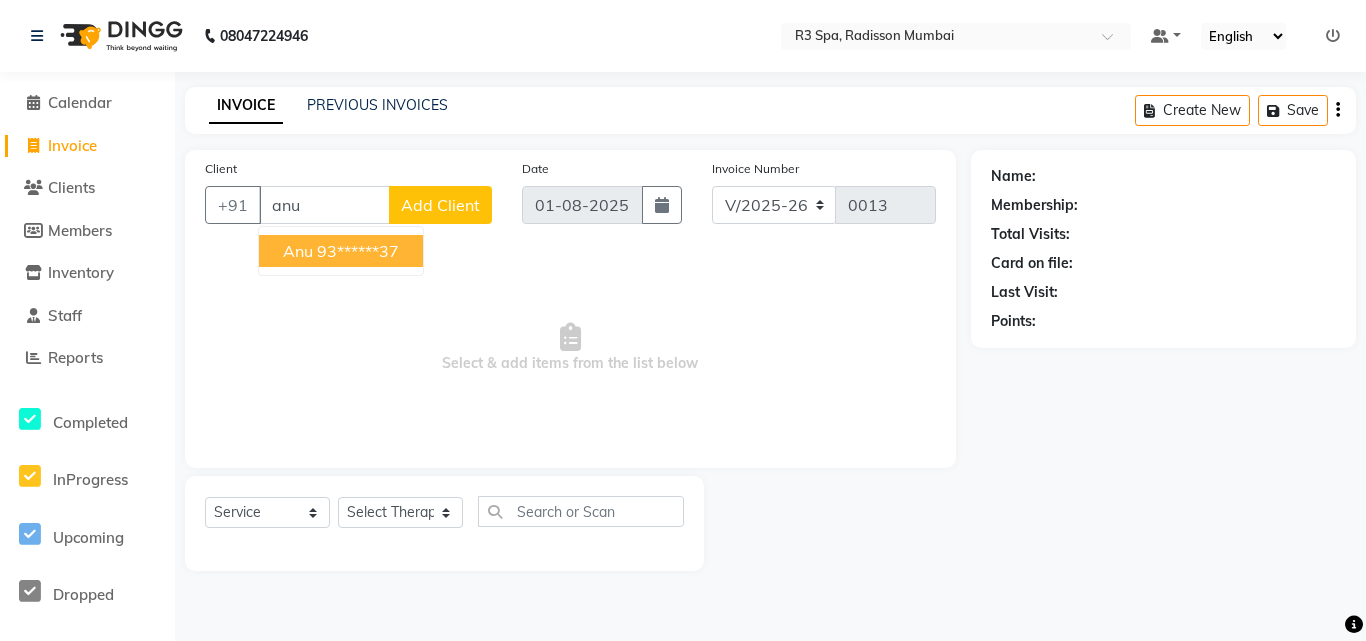 click on "anu  [PHONE]" at bounding box center (341, 251) 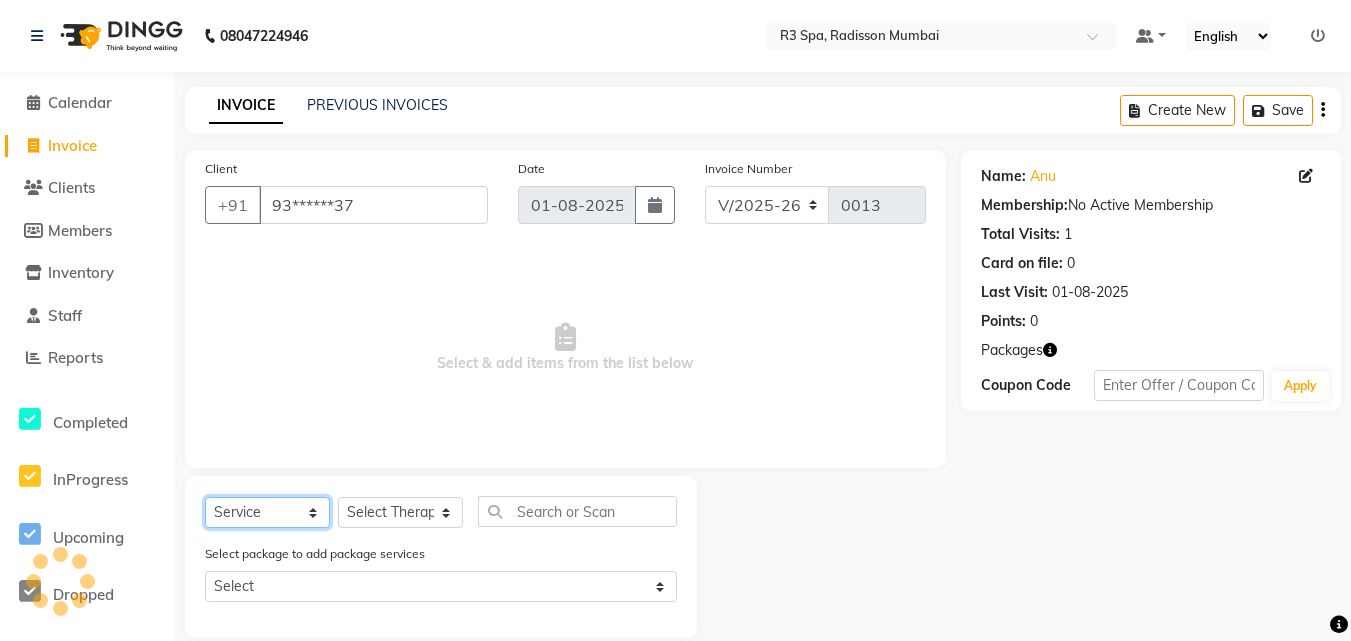 click on "Select  Service  Product  Membership  Package Voucher Prepaid Gift Card" 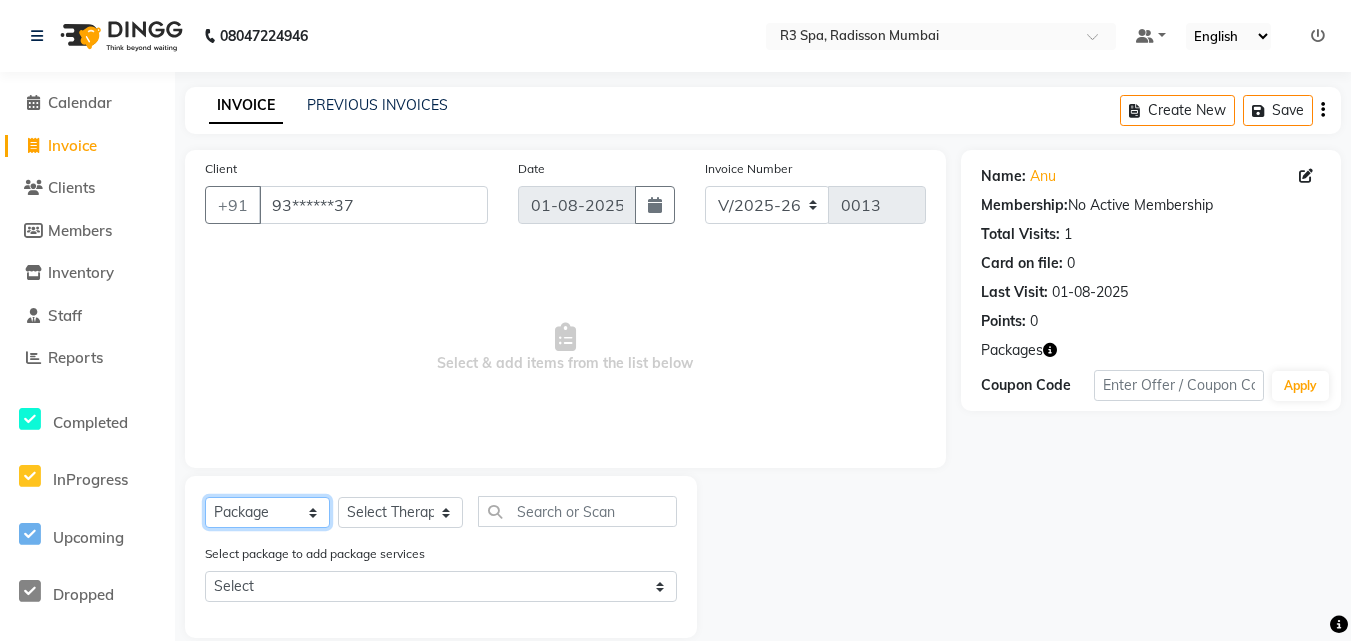 click on "Select  Service  Product  Membership  Package Voucher Prepaid Gift Card" 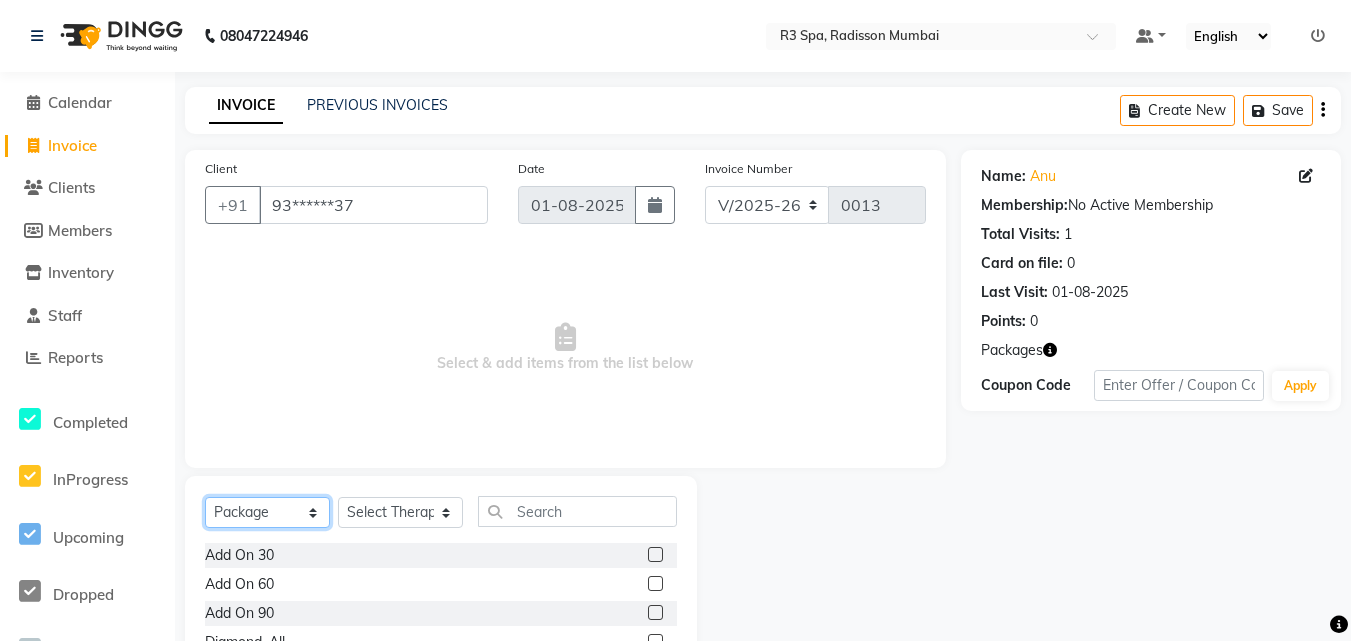 click on "Select  Service  Product  Membership  Package Voucher Prepaid Gift Card" 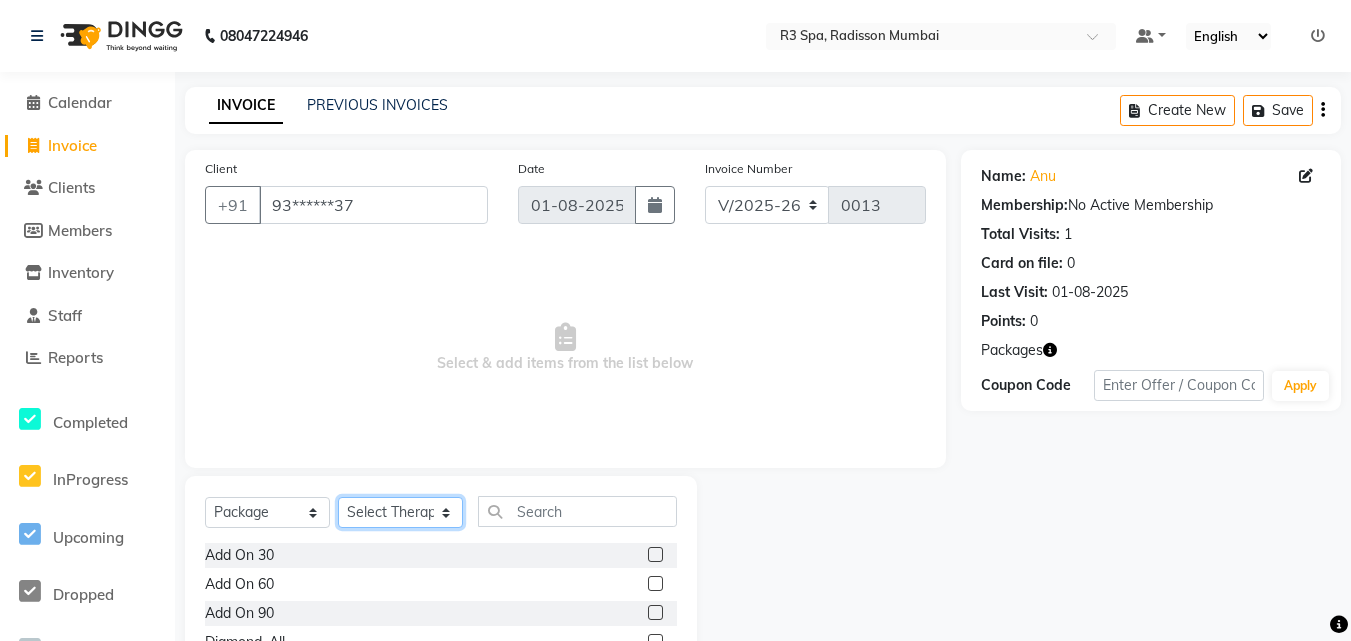 click on "Select Therapist Jojo Kim Livi Lolo Messiah Mini Poonam" 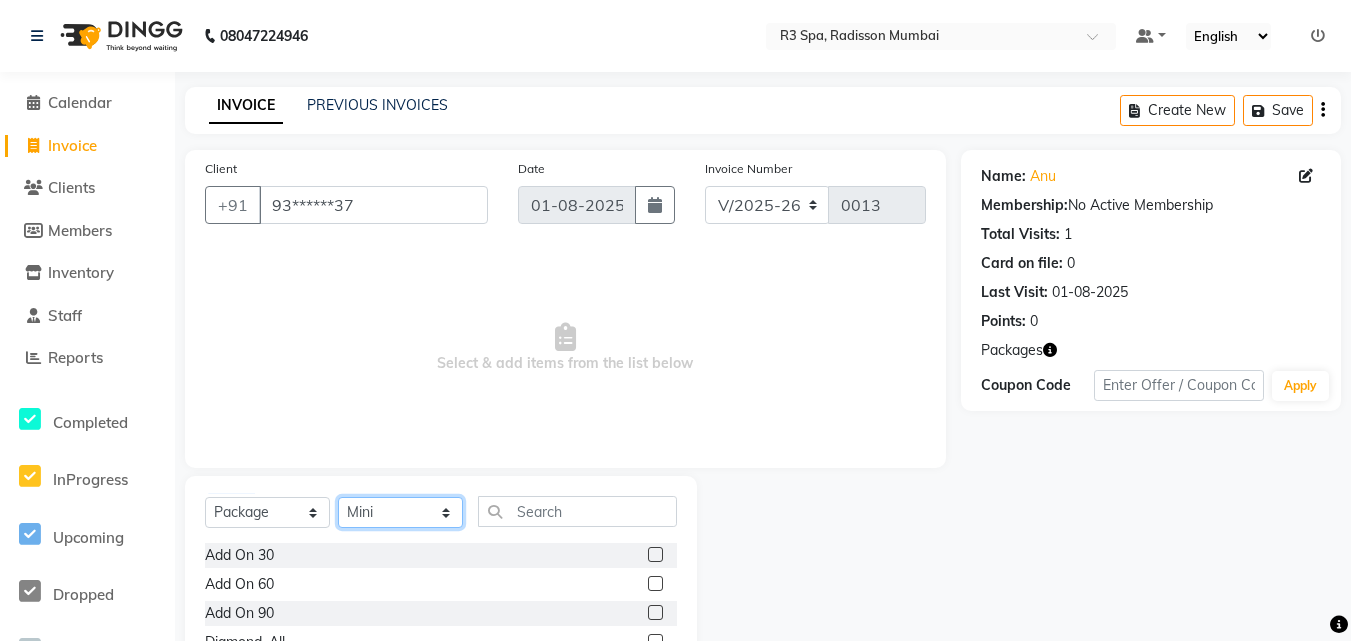 click on "Select Therapist Jojo Kim Livi Lolo Messiah Mini Poonam" 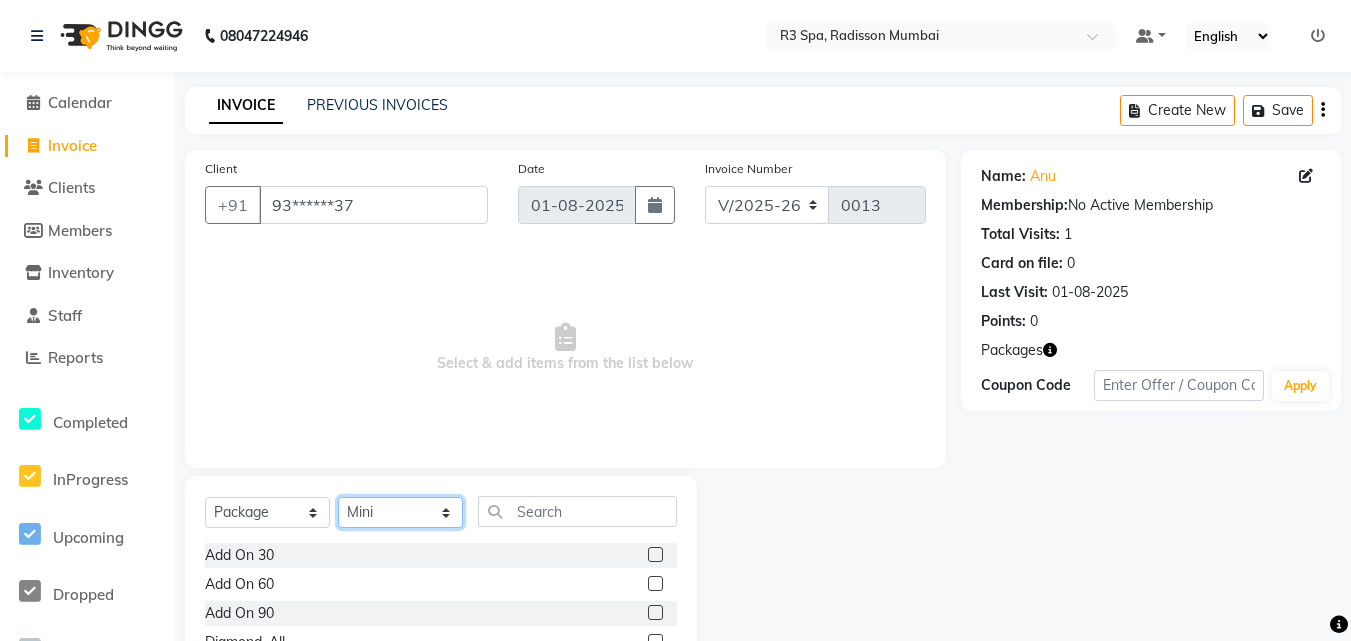 scroll, scrollTop: 32, scrollLeft: 0, axis: vertical 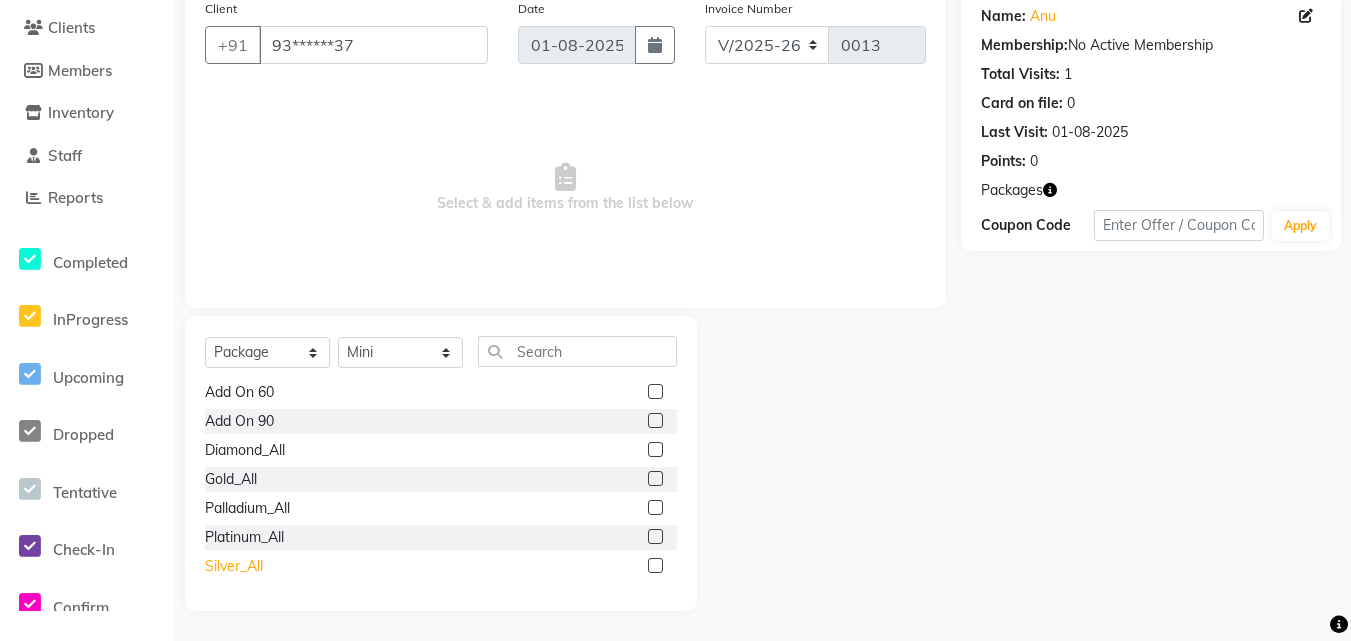 click on "Silver_All" 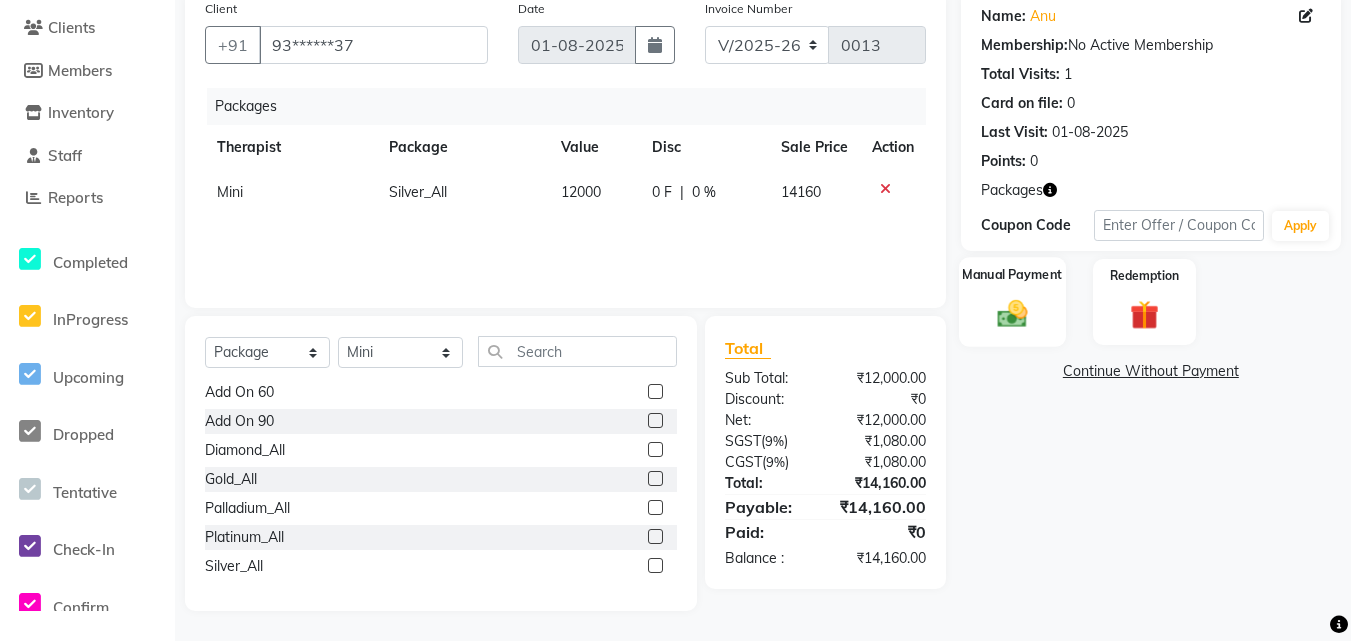 click on "Manual Payment" 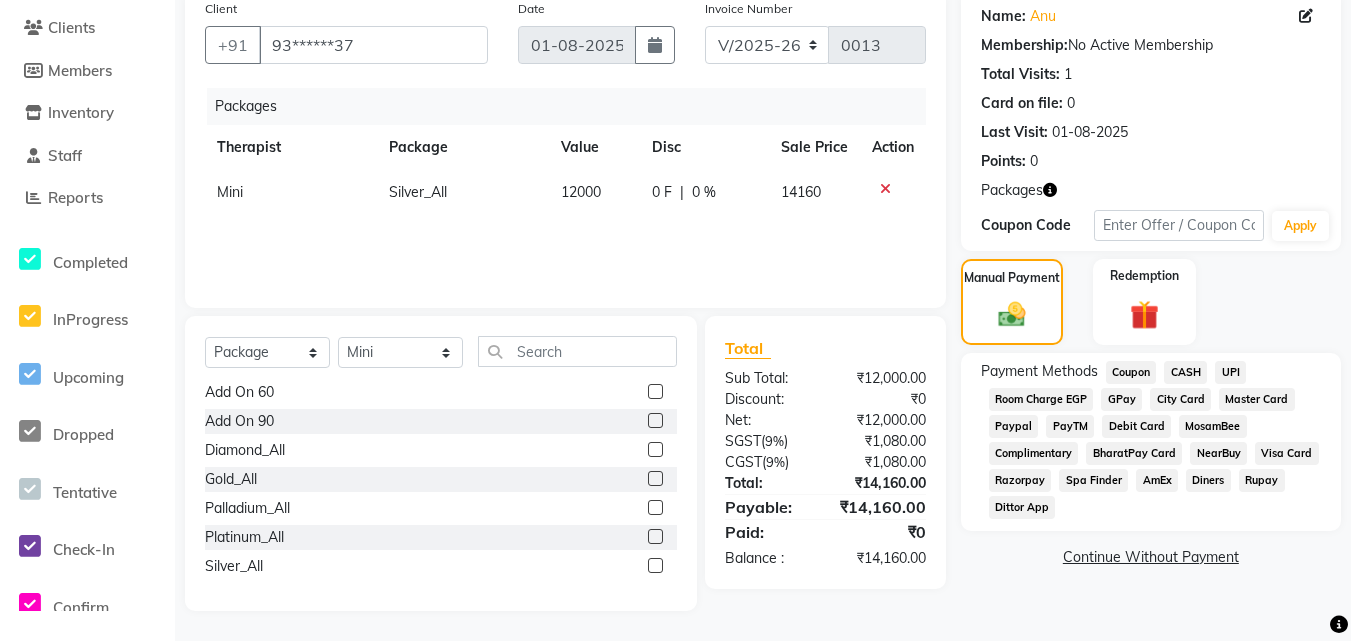 click on "UPI" 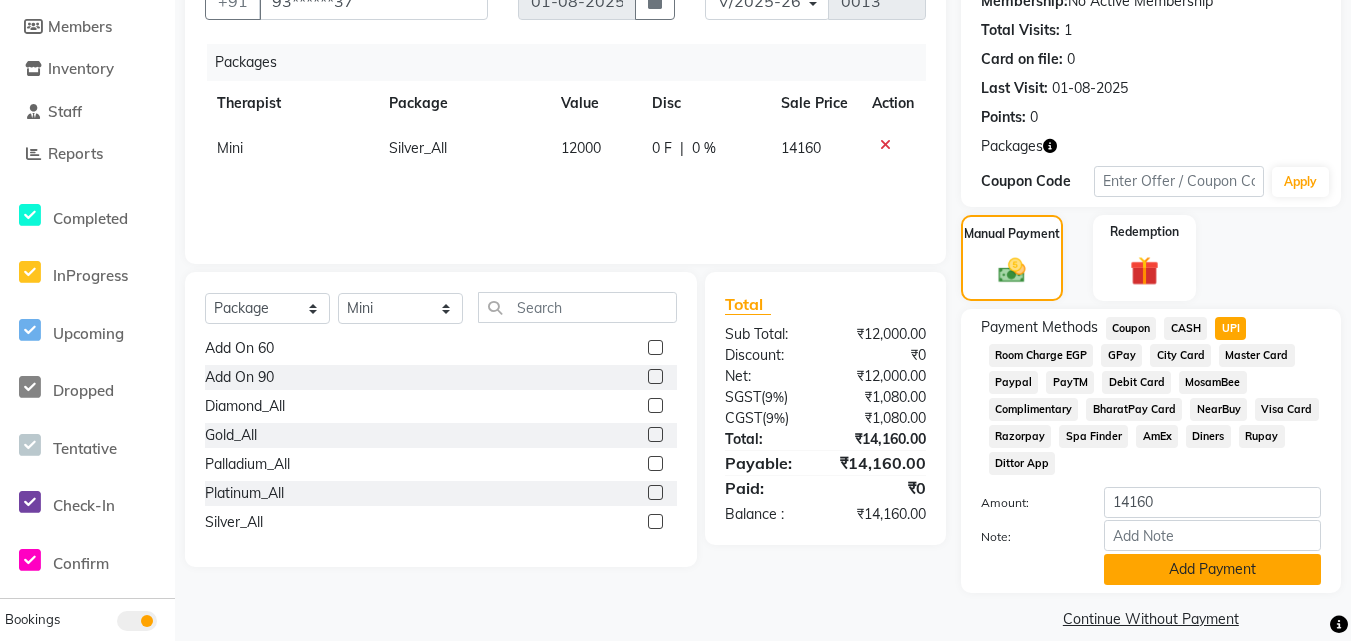 scroll, scrollTop: 227, scrollLeft: 0, axis: vertical 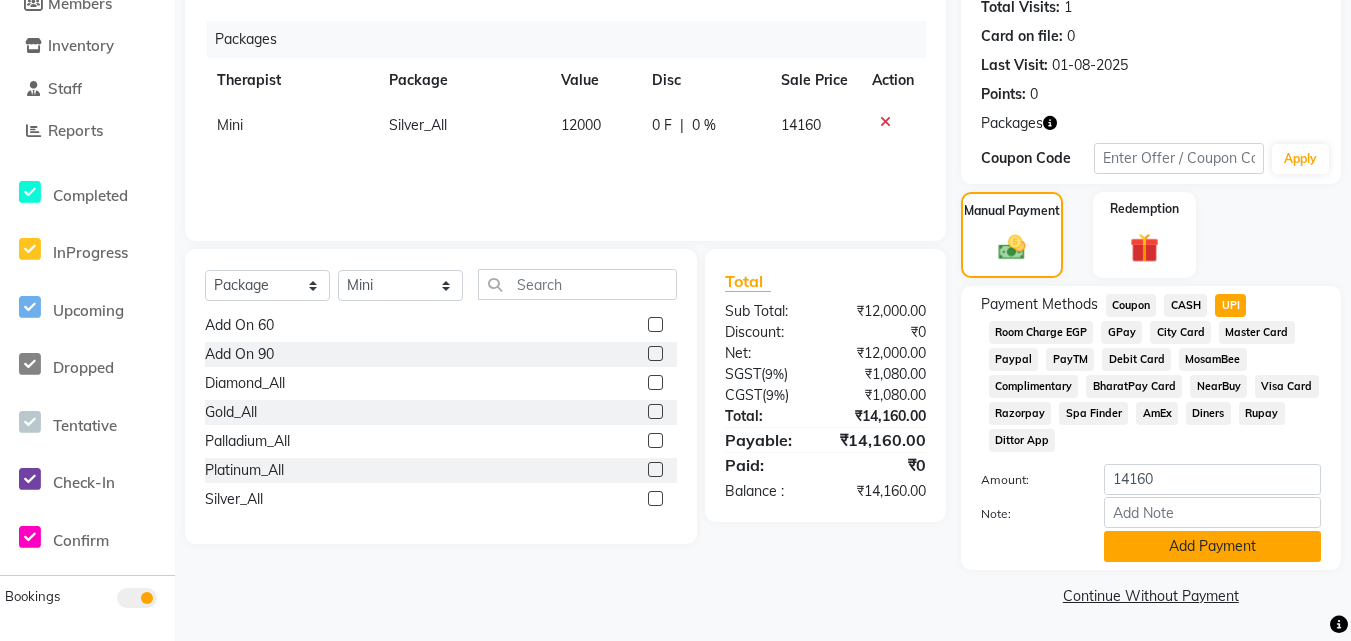 click on "Add Payment" 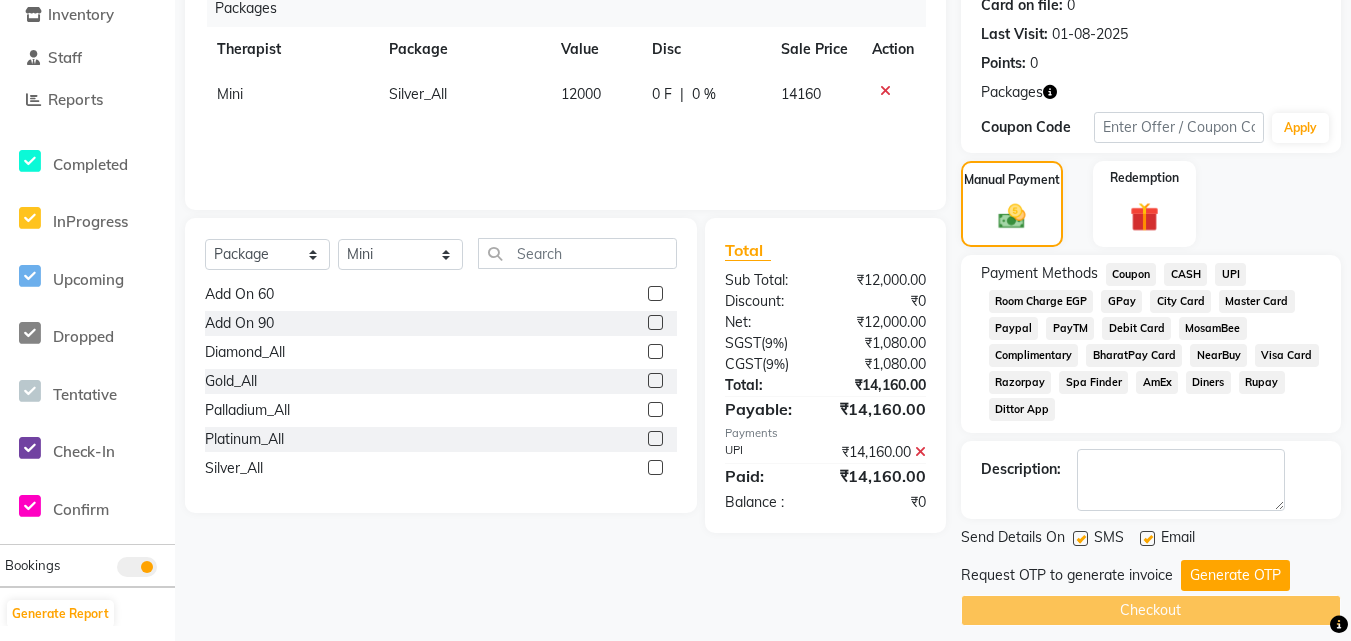 scroll, scrollTop: 273, scrollLeft: 0, axis: vertical 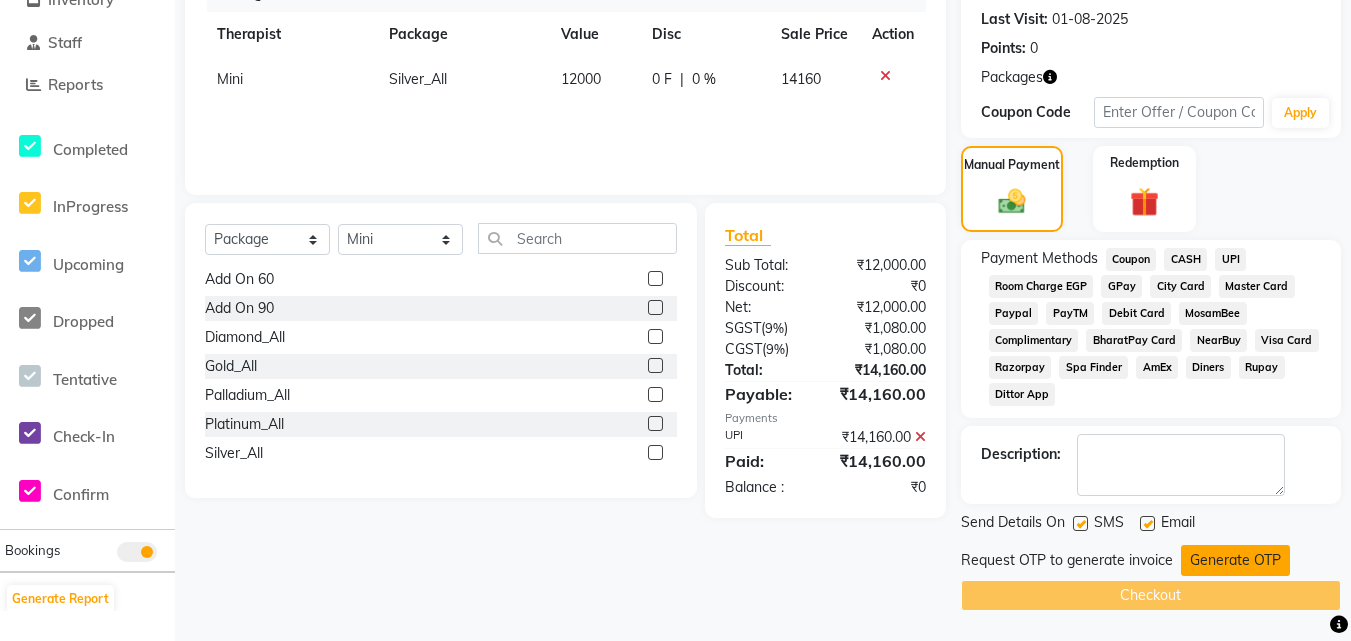 click on "Generate OTP" 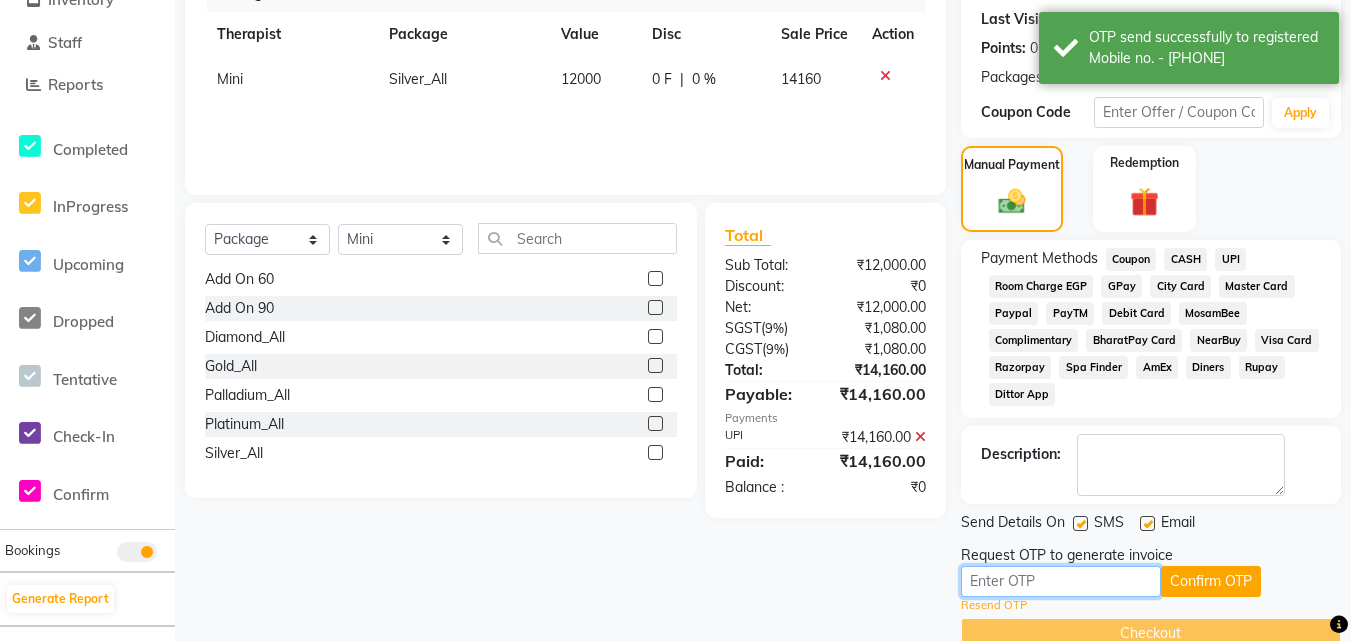 click at bounding box center (1061, 581) 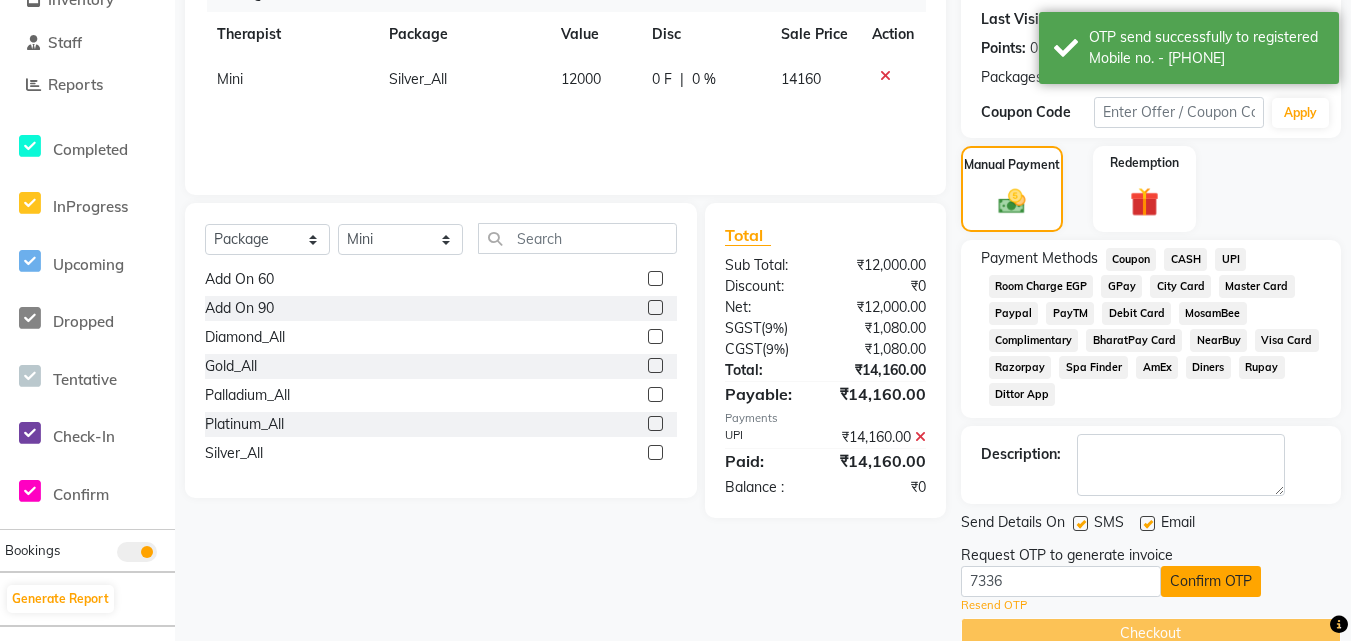 click on "Confirm OTP" 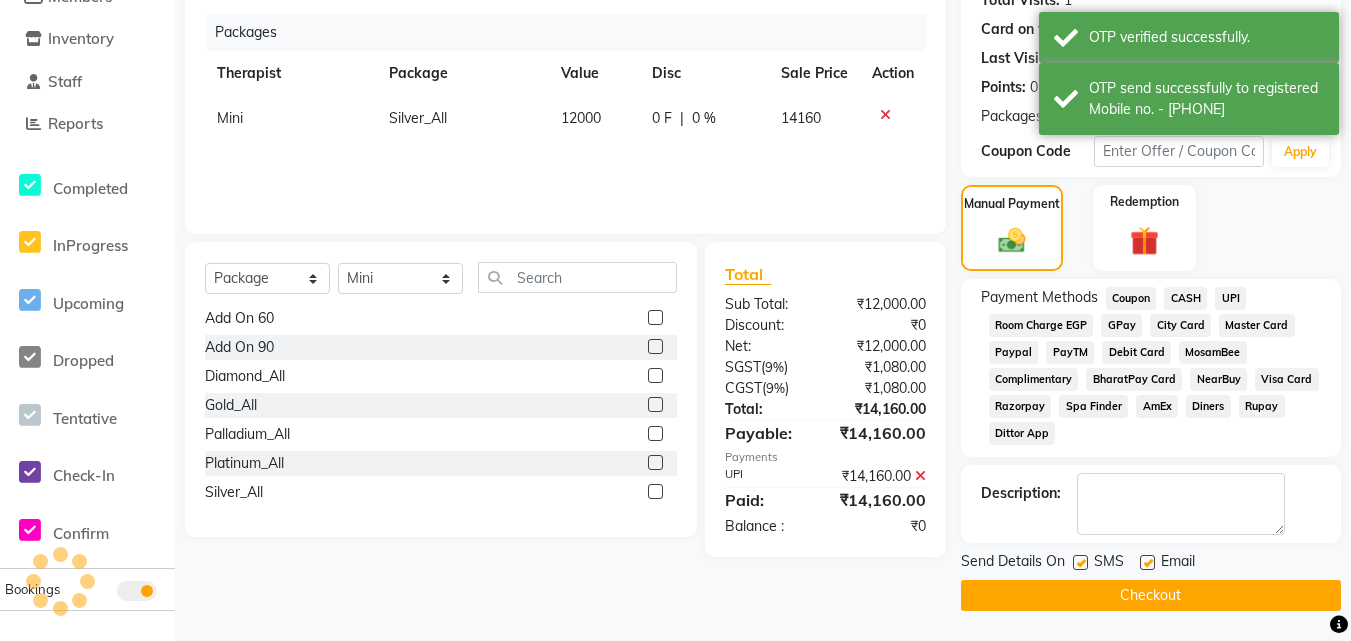 scroll, scrollTop: 234, scrollLeft: 0, axis: vertical 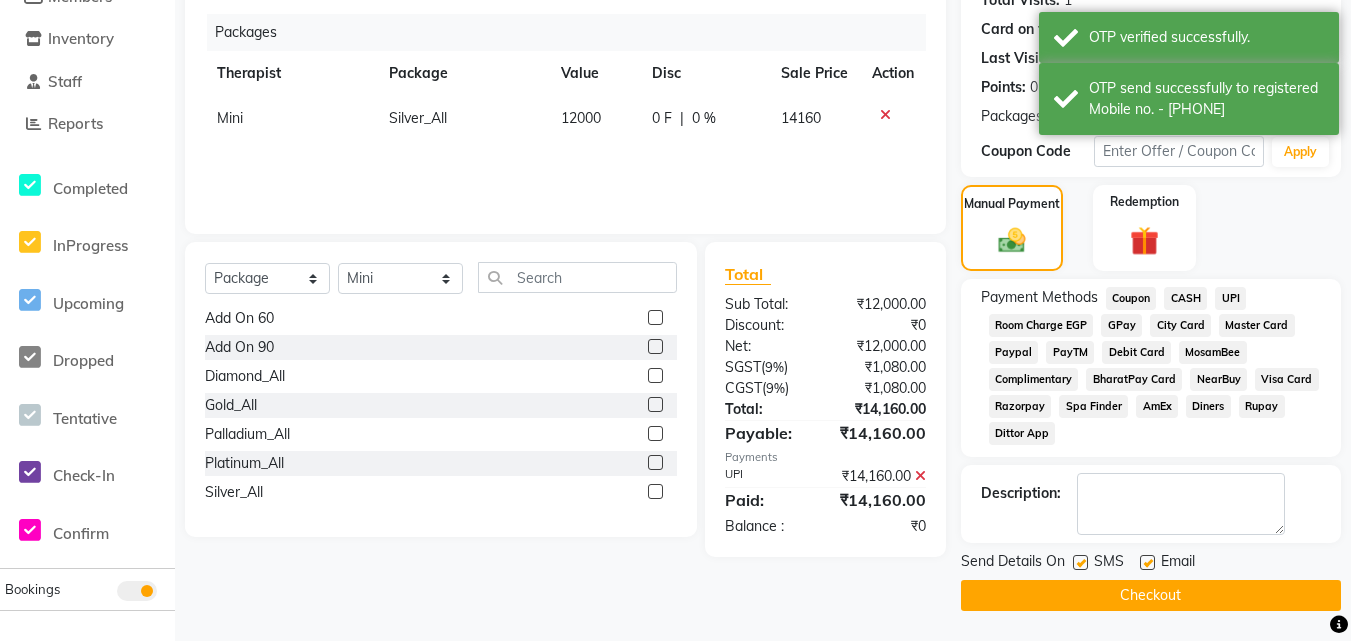 click on "Checkout" 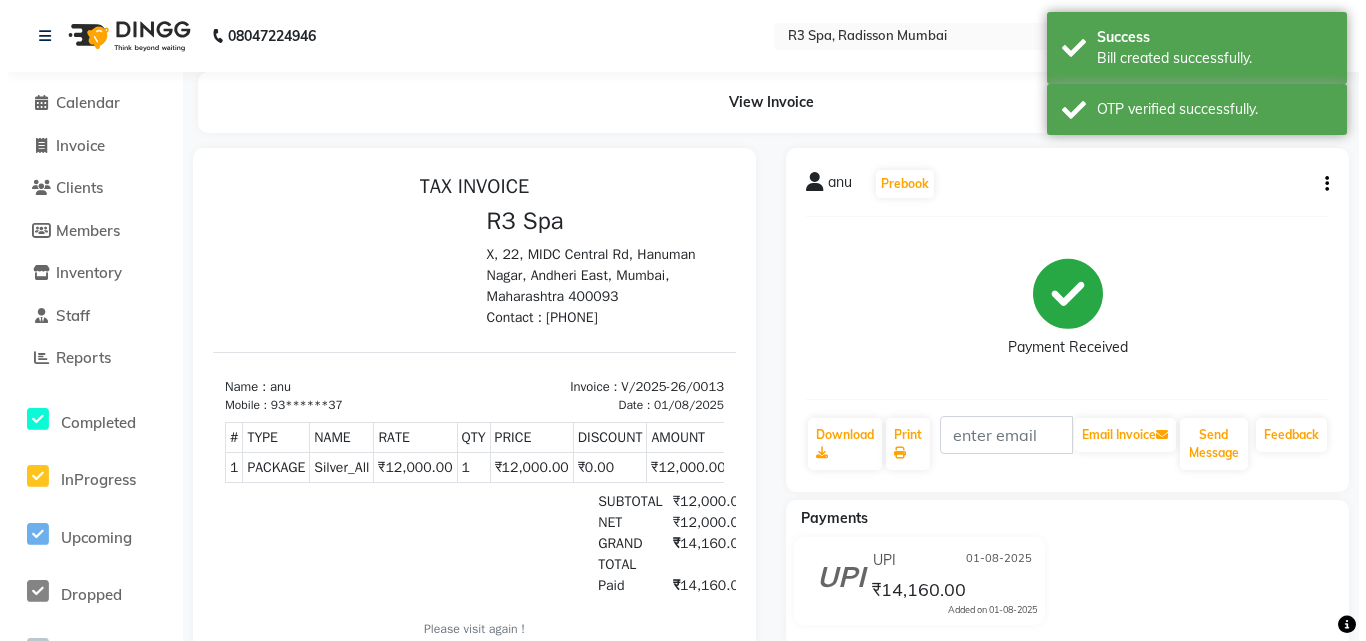 scroll, scrollTop: 31, scrollLeft: 0, axis: vertical 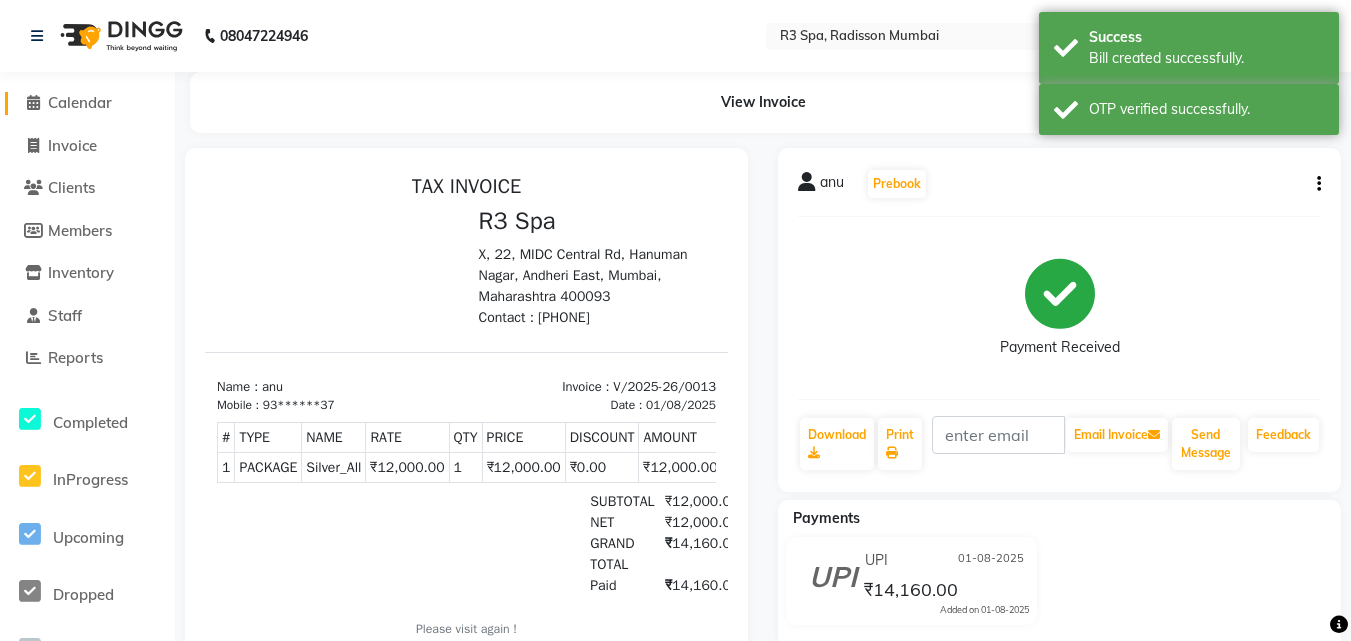 click on "Calendar" 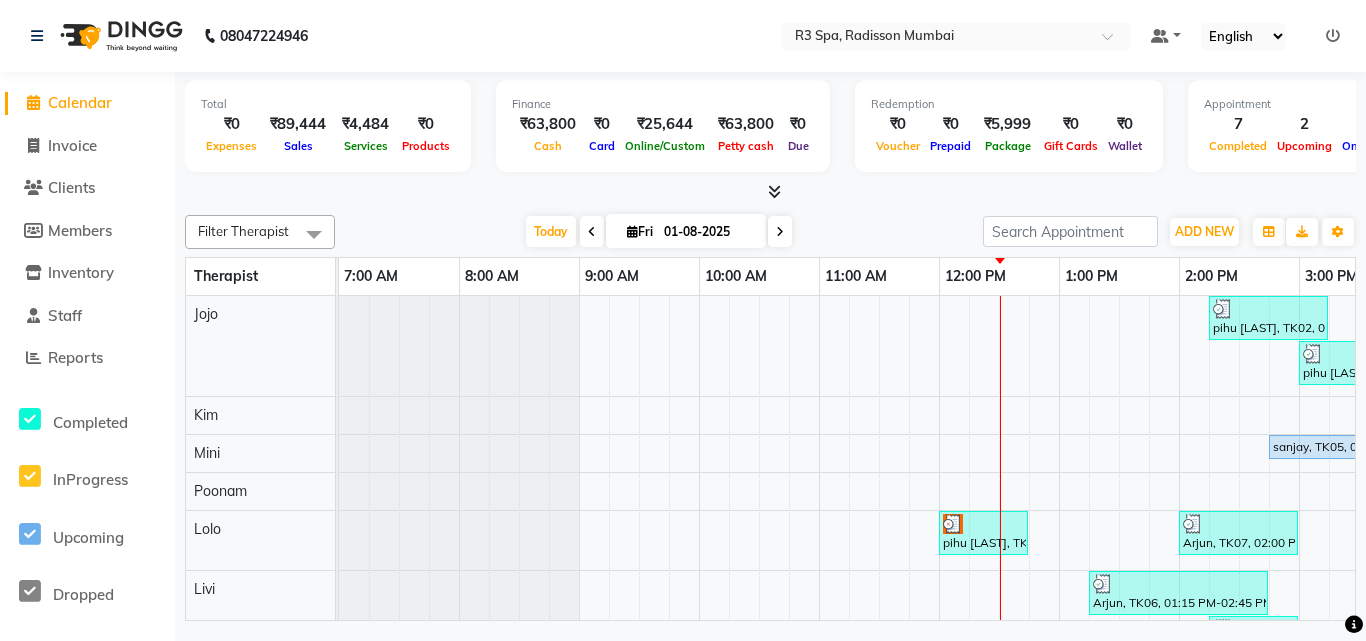 scroll, scrollTop: 0, scrollLeft: 142, axis: horizontal 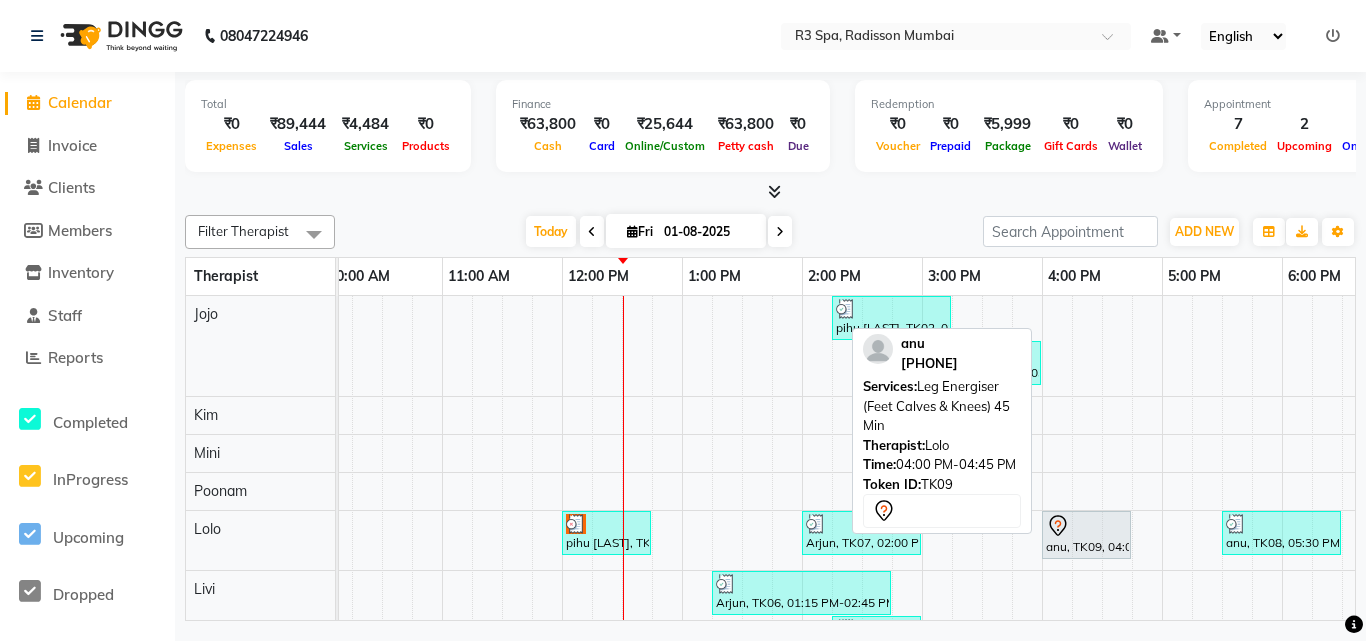 click 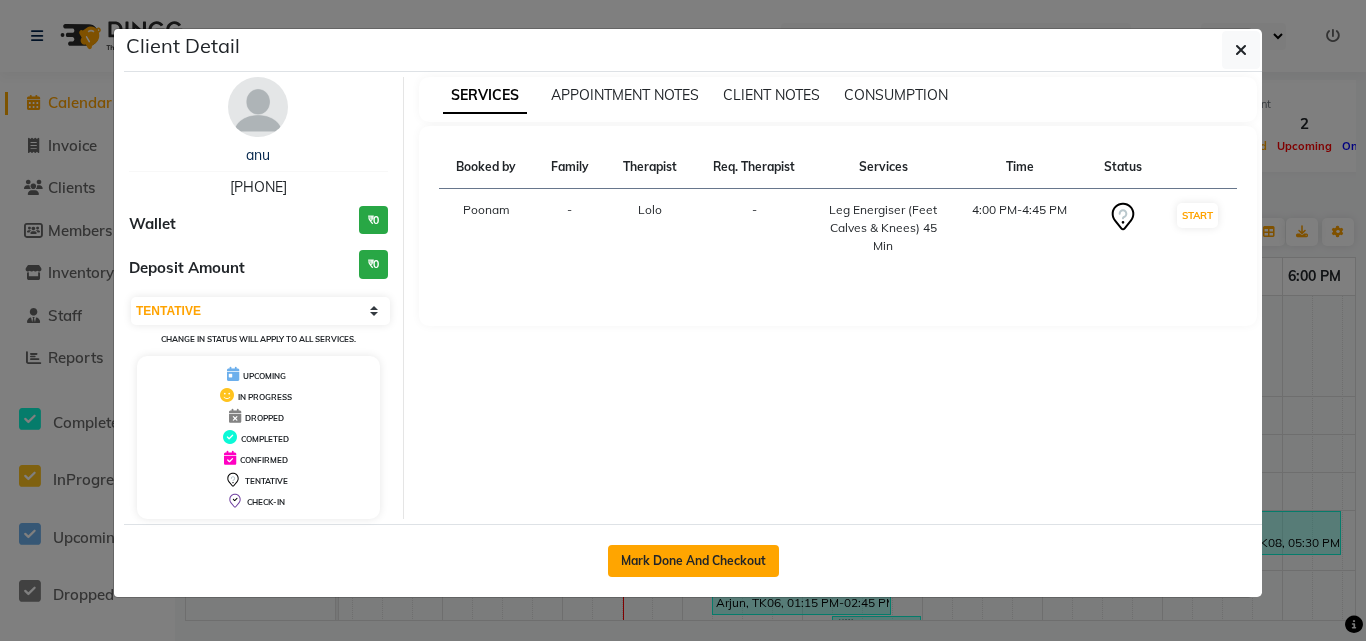 click on "Mark Done And Checkout" 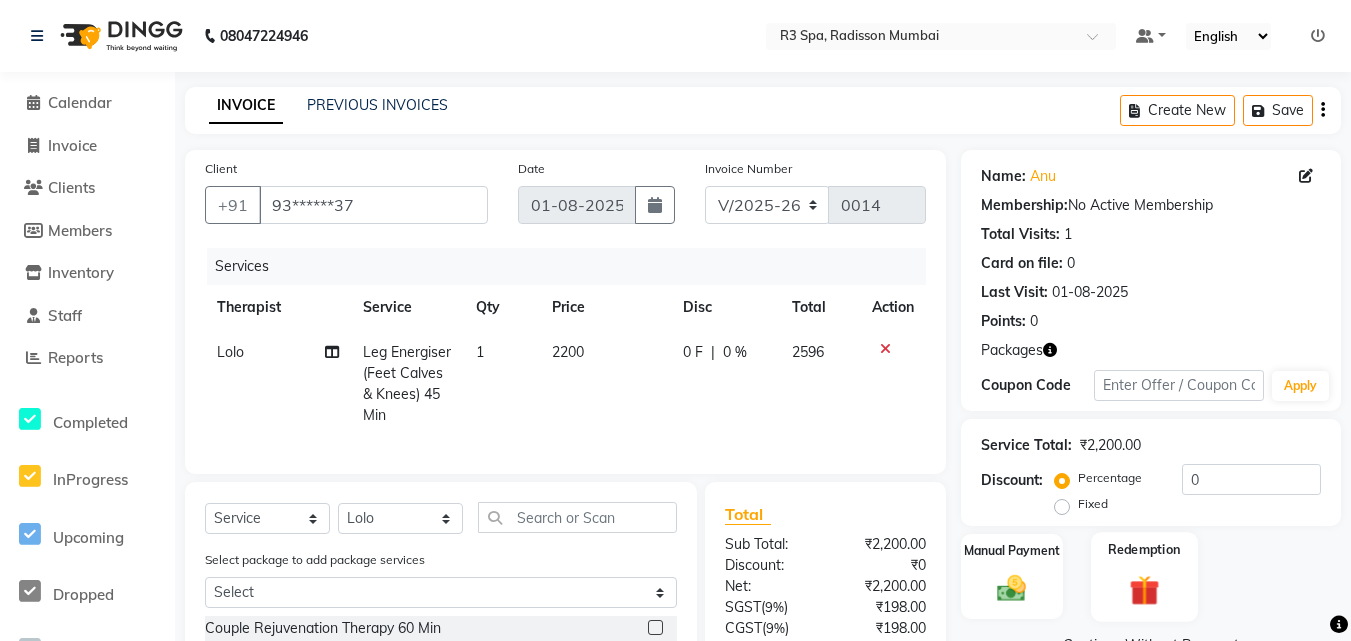 click on "Redemption" 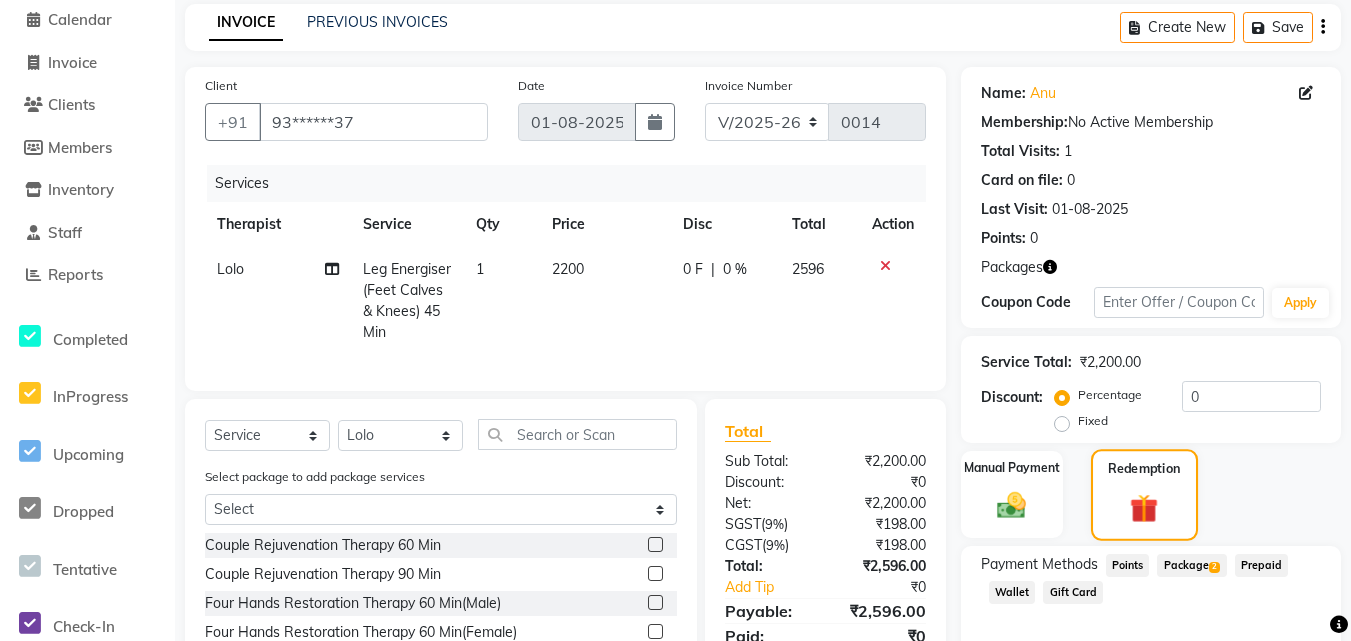 scroll, scrollTop: 248, scrollLeft: 0, axis: vertical 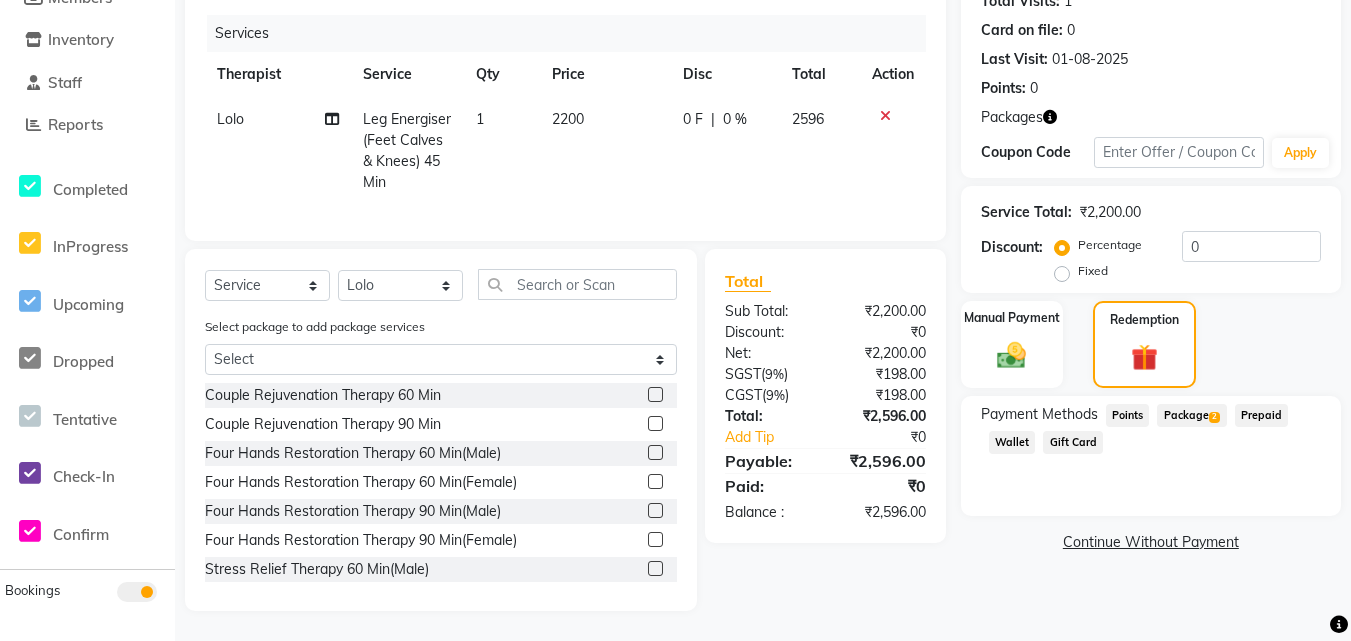 click on "Package  2" 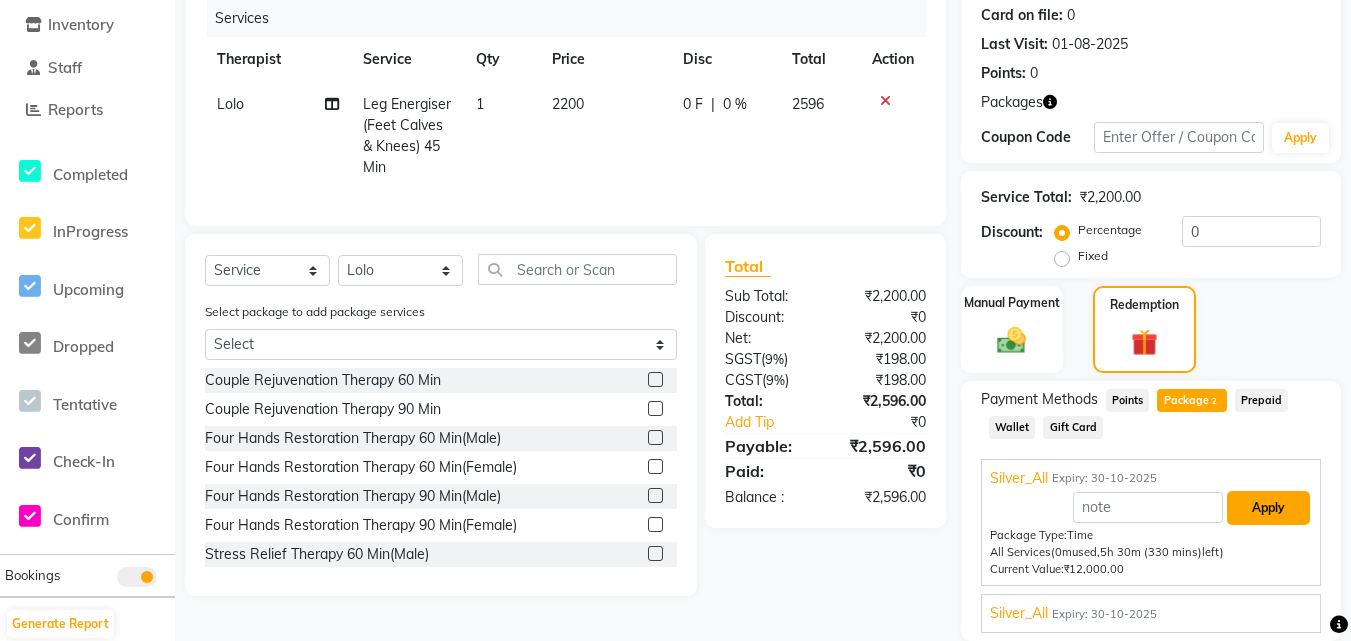 click on "Apply" at bounding box center [1268, 508] 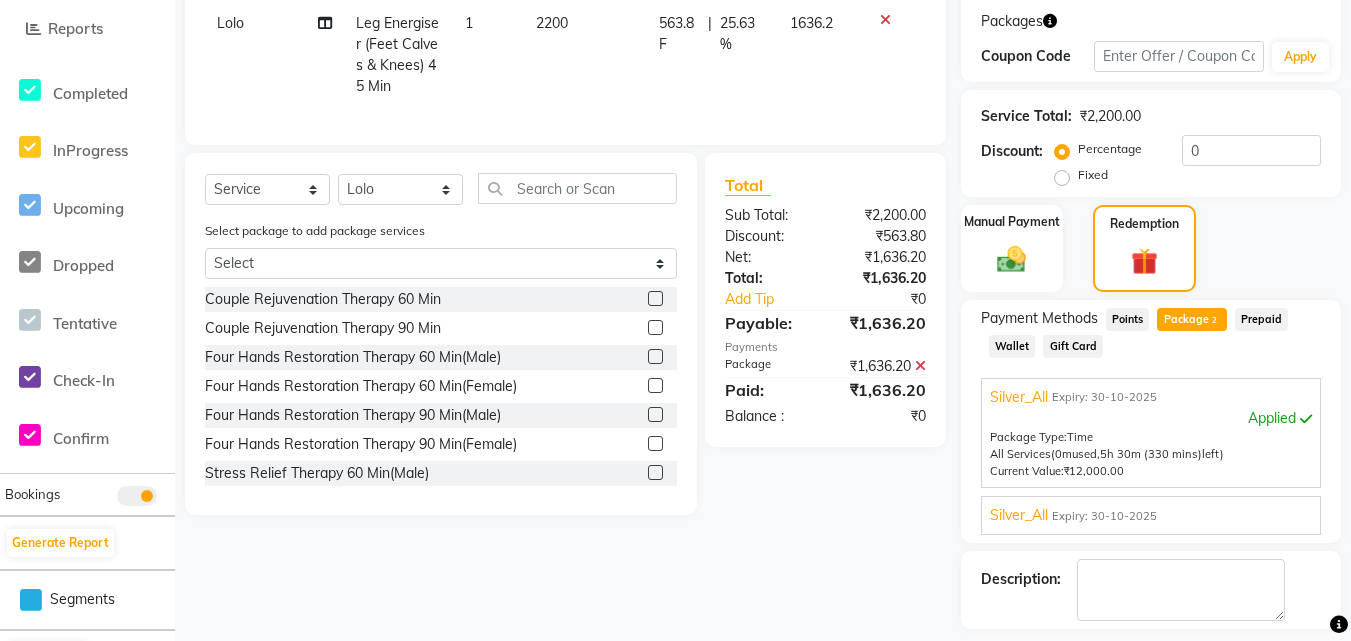 scroll, scrollTop: 415, scrollLeft: 0, axis: vertical 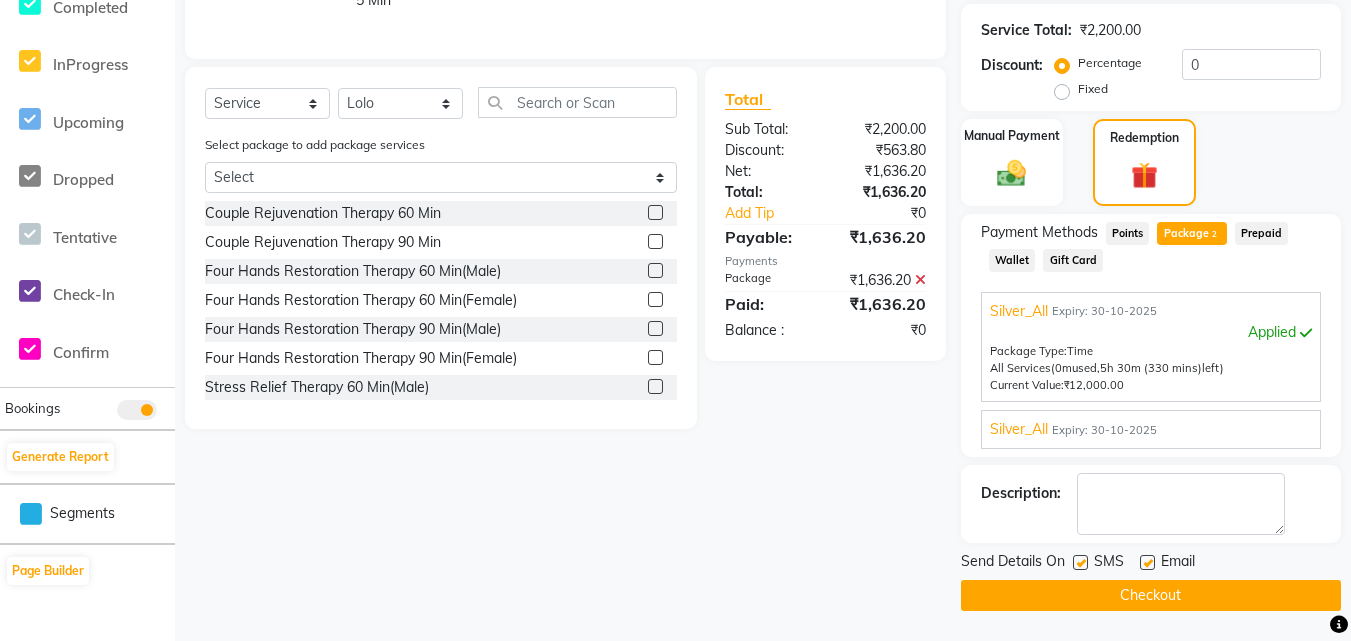 click on "Checkout" 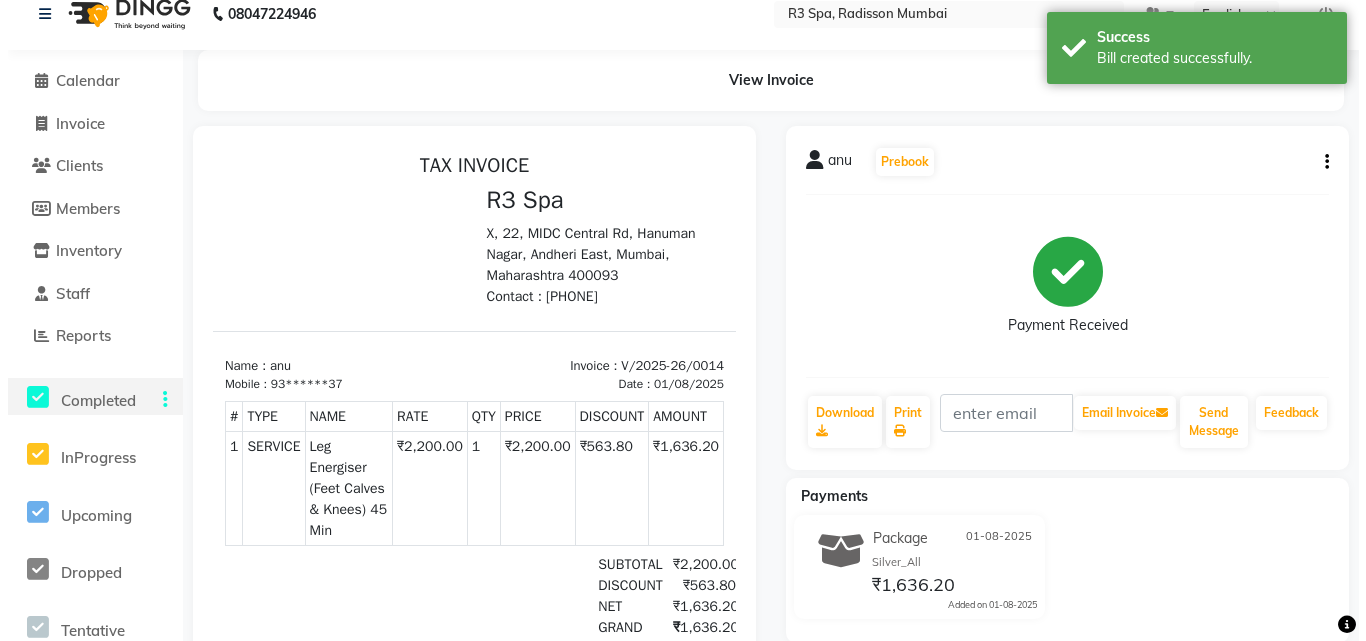 scroll, scrollTop: 0, scrollLeft: 0, axis: both 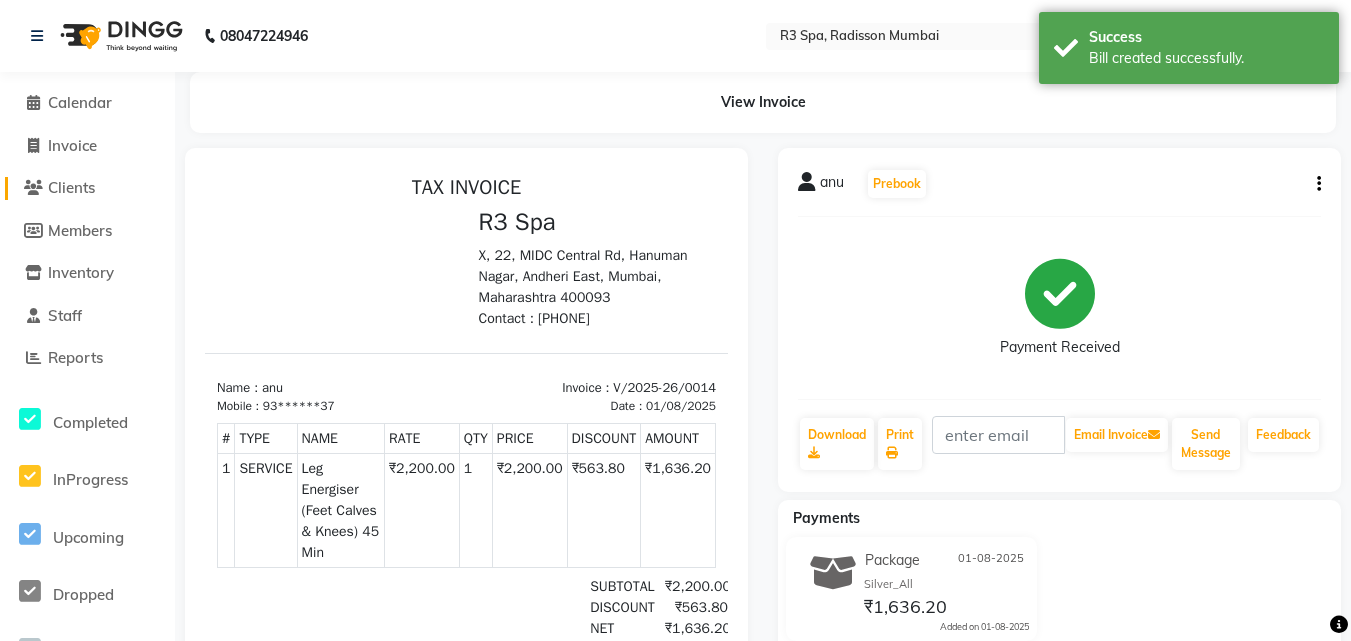 click on "Clients" 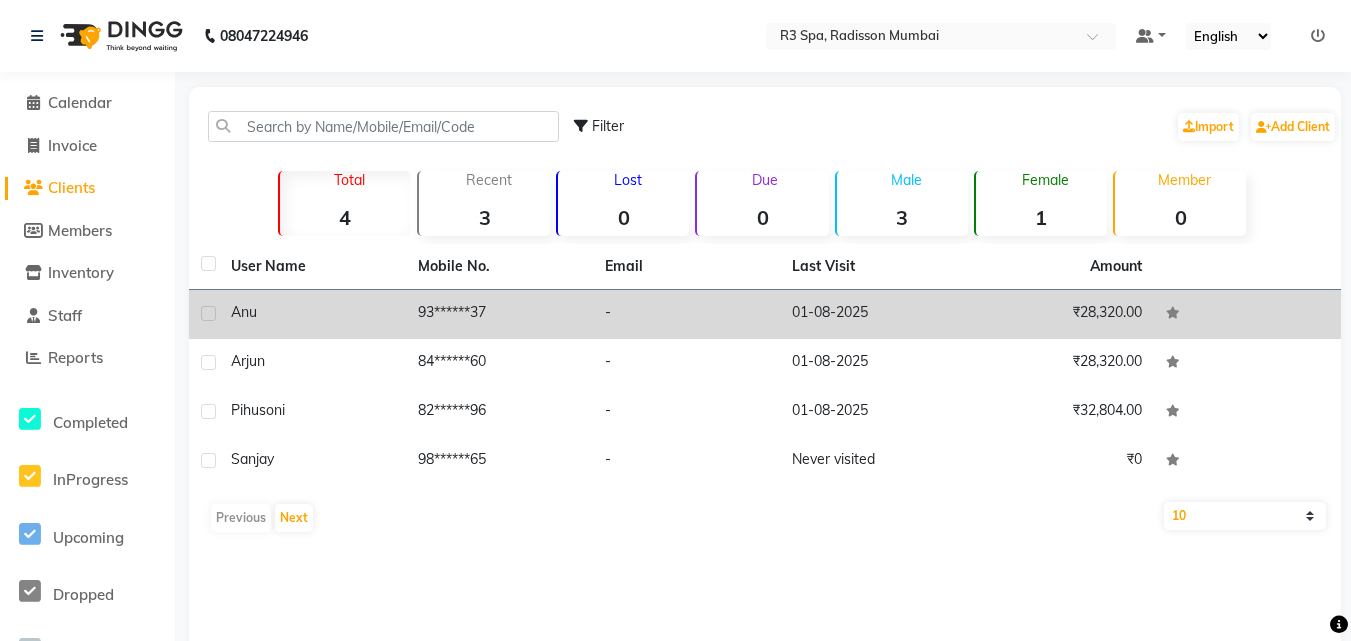 click on "anu" 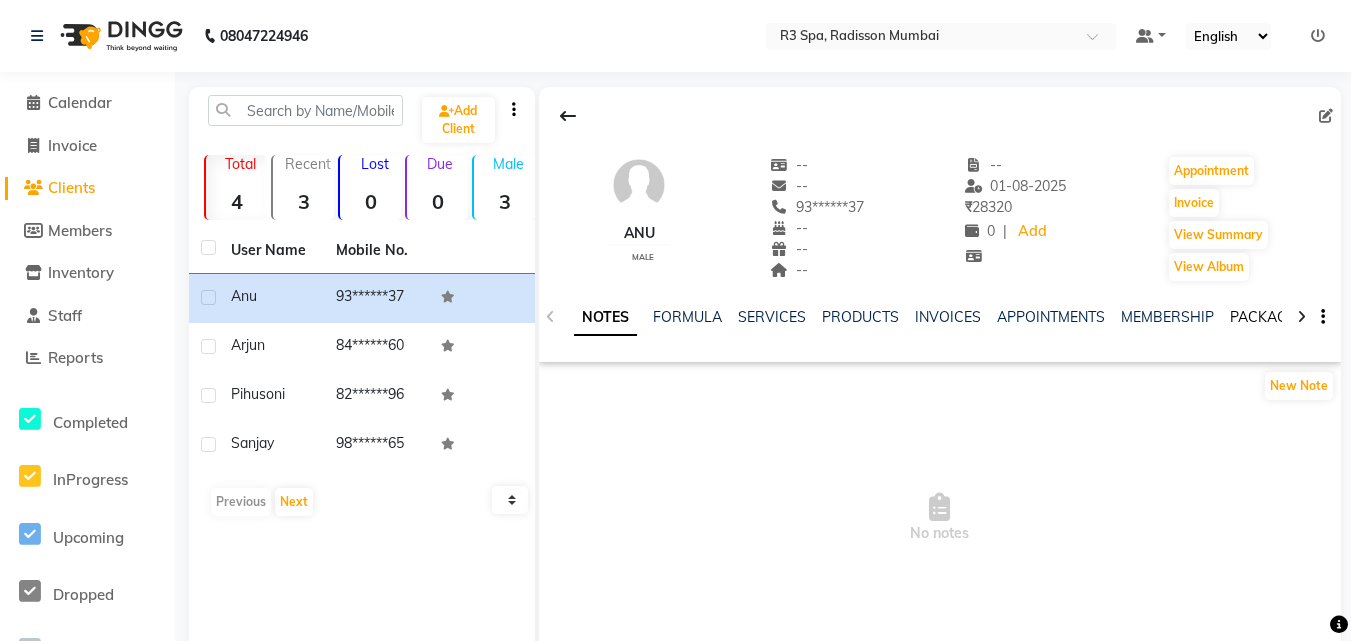 click on "PACKAGES" 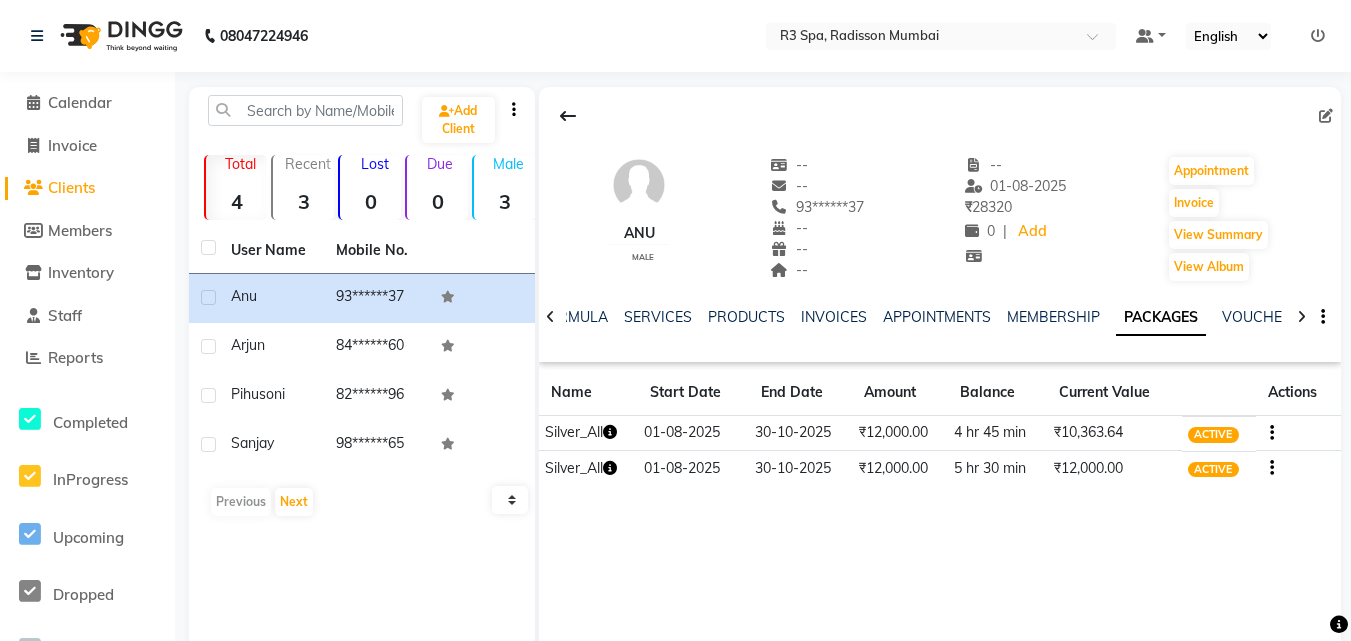 click on "Name" 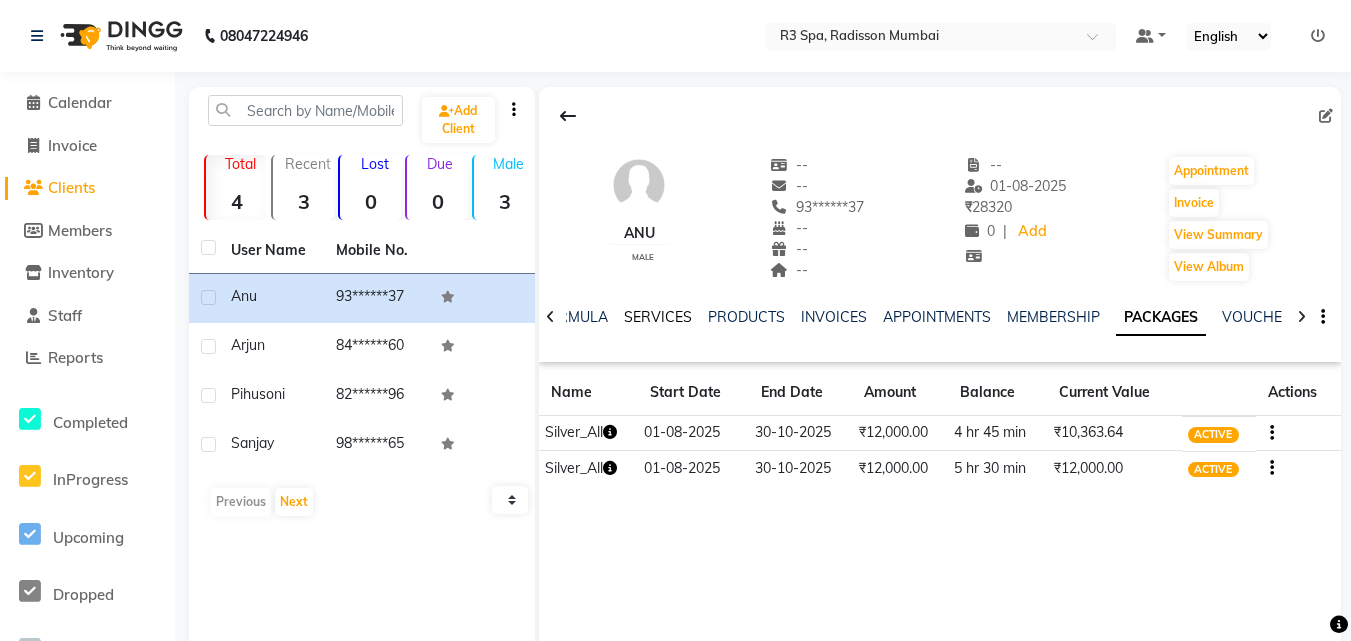 click on "SERVICES" 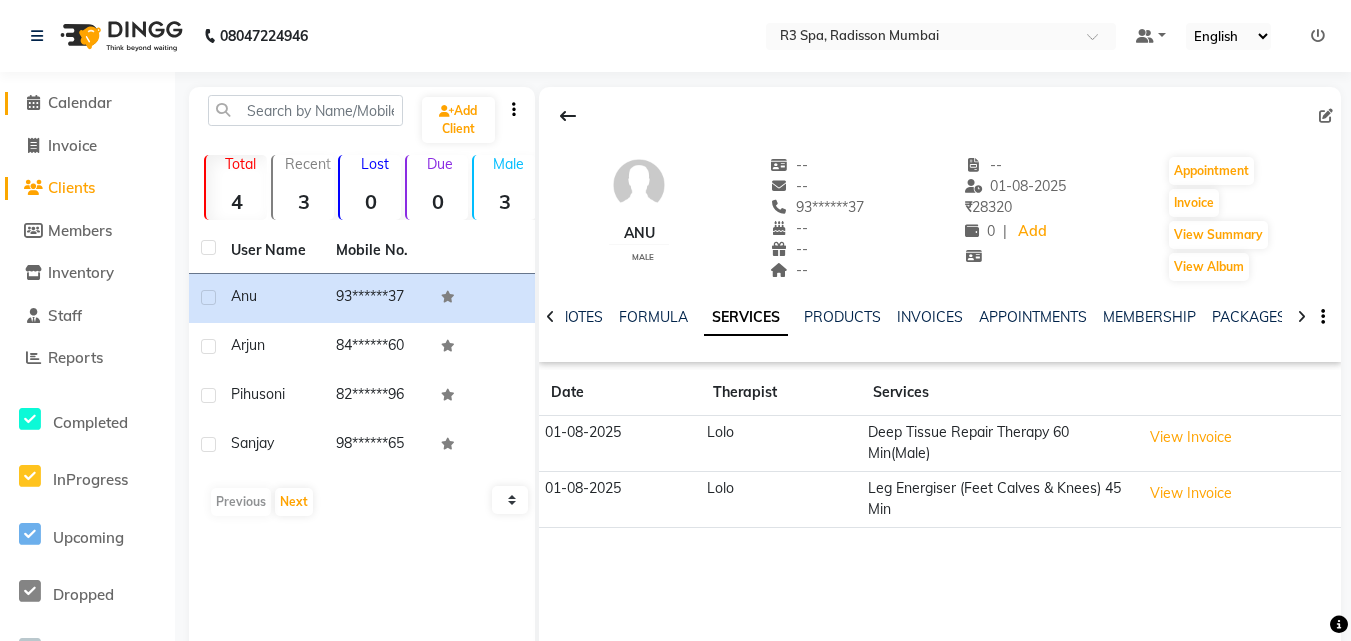 click on "Calendar" 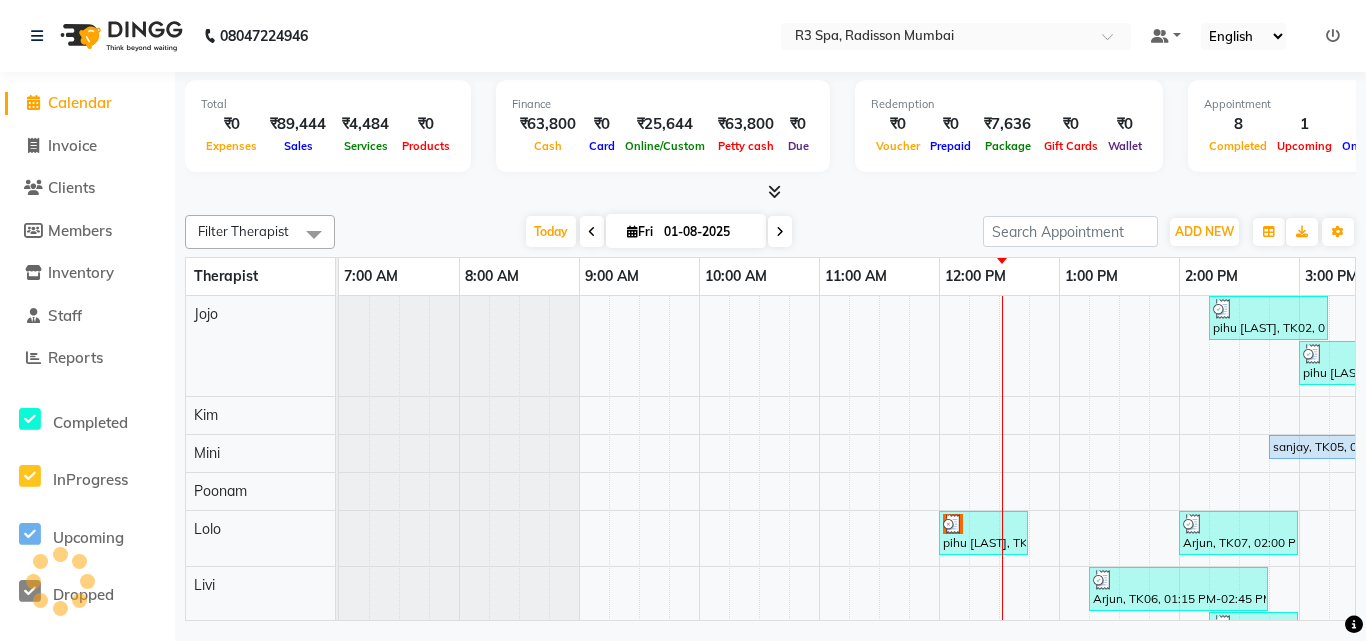 scroll, scrollTop: 0, scrollLeft: 0, axis: both 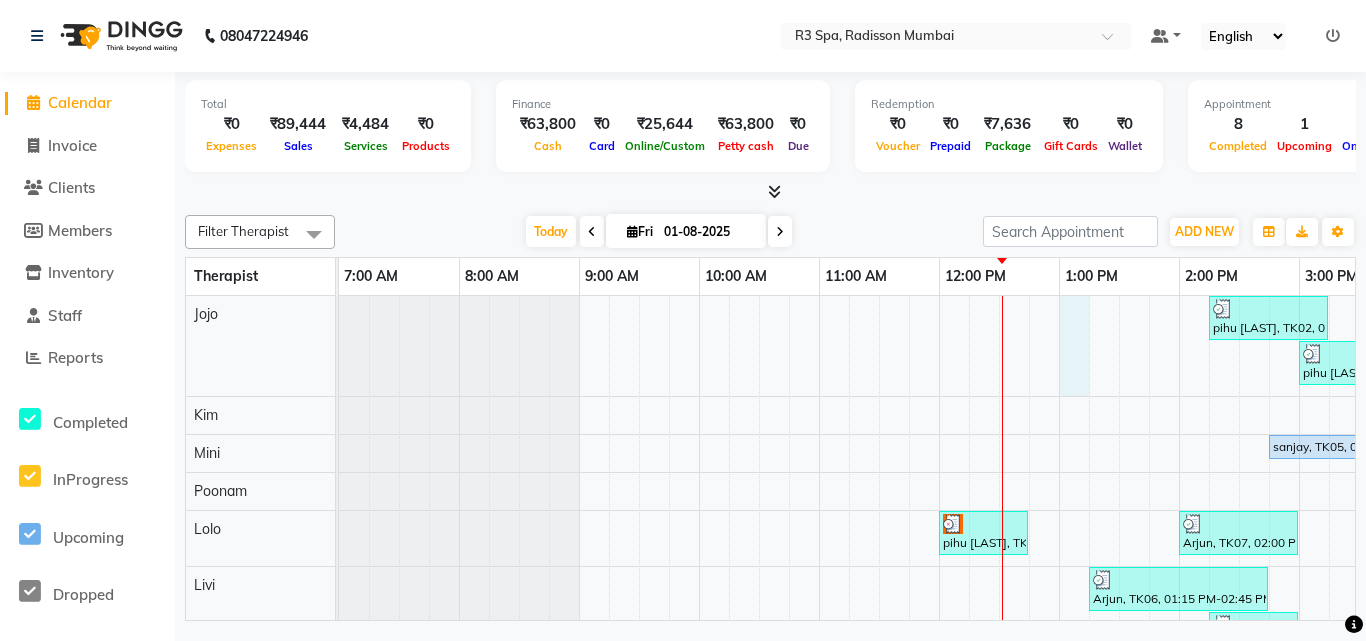 click on "pihu [LAST], TK02, 02:15 PM-03:15 PM, Traditional Swedish Relaxation Therapy 60 Min(Male)     pihu [LAST], TK04, 03:00 PM-04:00 PM, Deep Tissue Repair Therapy 60 Min(Male)    sanjay, TK05, 02:45 PM-03:30 PM, Indian Head, Neck and Shoulder Massage(Male) 45 Min     pihu [LAST], TK01, 12:00 PM-12:45 PM, Indian Head, Neck and Shoulder Massage(Male) 45 Min     Arjun, TK07, 02:00 PM-03:00 PM, Deep Tissue Repair Therapy 60 Min(Male)     anu, TK09, 04:00 PM-04:45 PM, Leg Energiser (Feet Calves & Knees) 45 Min     anu, TK08, 05:30 PM-06:30 PM, Deep Tissue Repair Therapy 60 Min(Male)     Arjun, TK06, 01:15 PM-02:45 PM, Marma Abhayangam 90 Min(Male))     pihu [LAST], TK03, 02:15 PM-03:00 PM, Indian Head, Neck and Shoulder Massage(Female) 45 Min" at bounding box center [1359, 500] 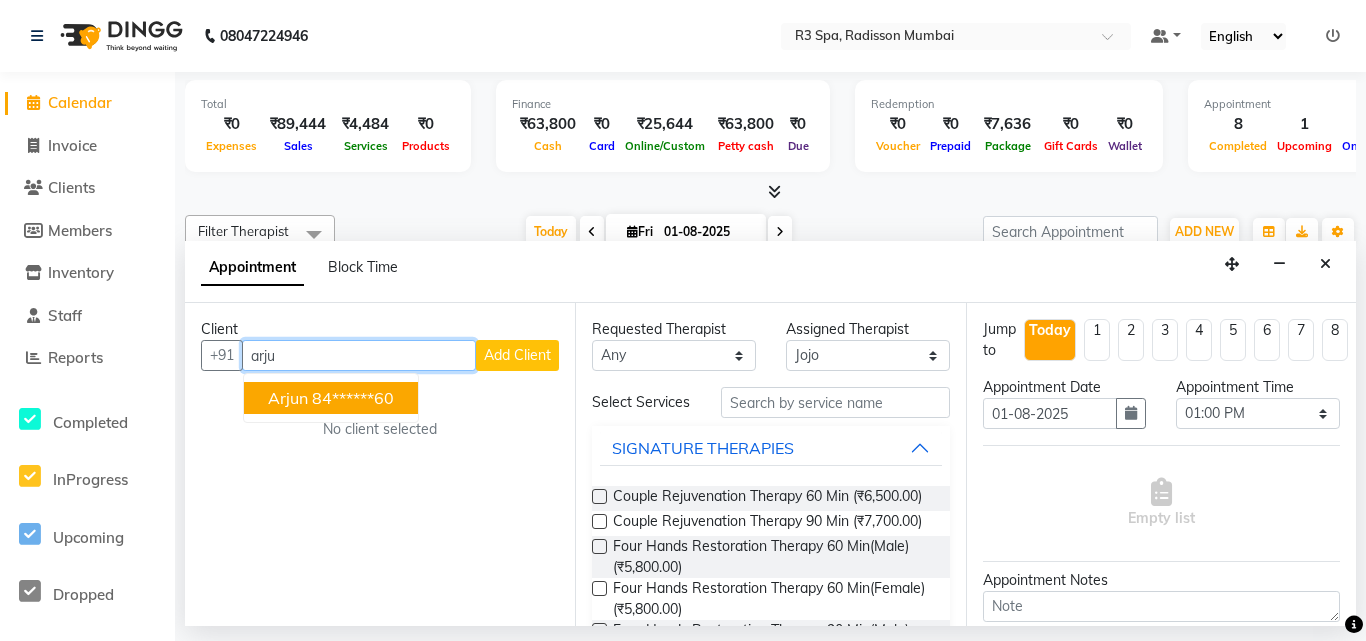 click on "84******60" at bounding box center (353, 398) 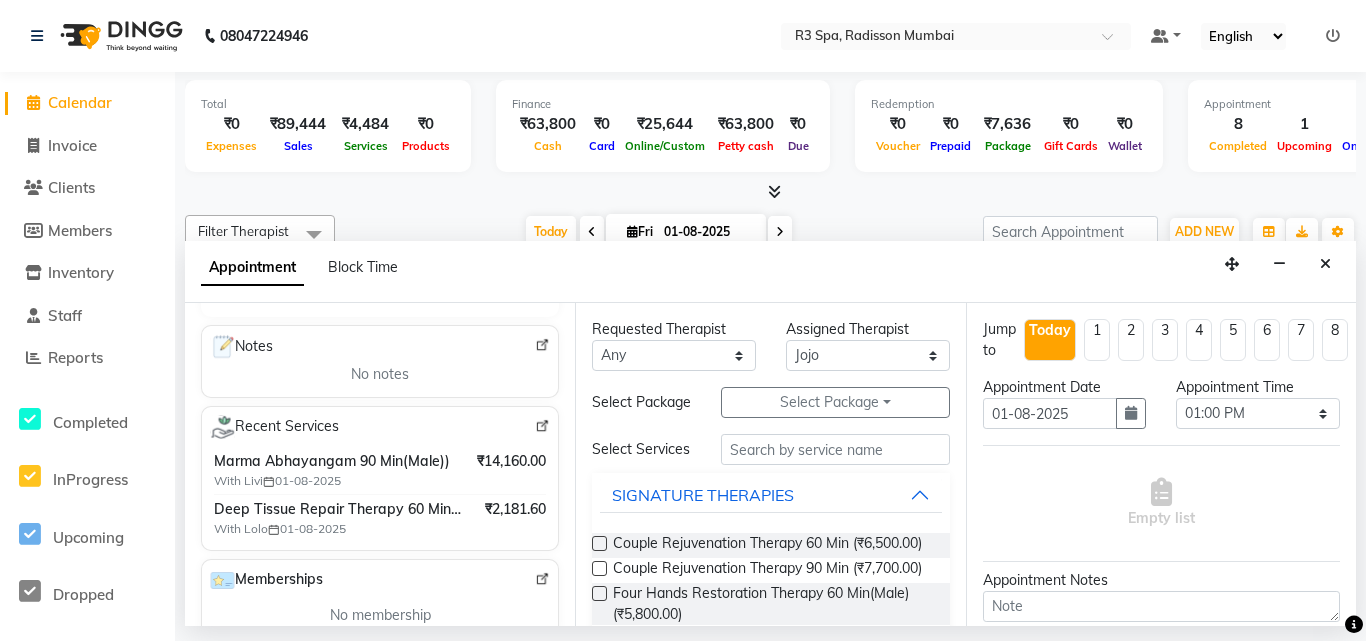 scroll, scrollTop: 300, scrollLeft: 0, axis: vertical 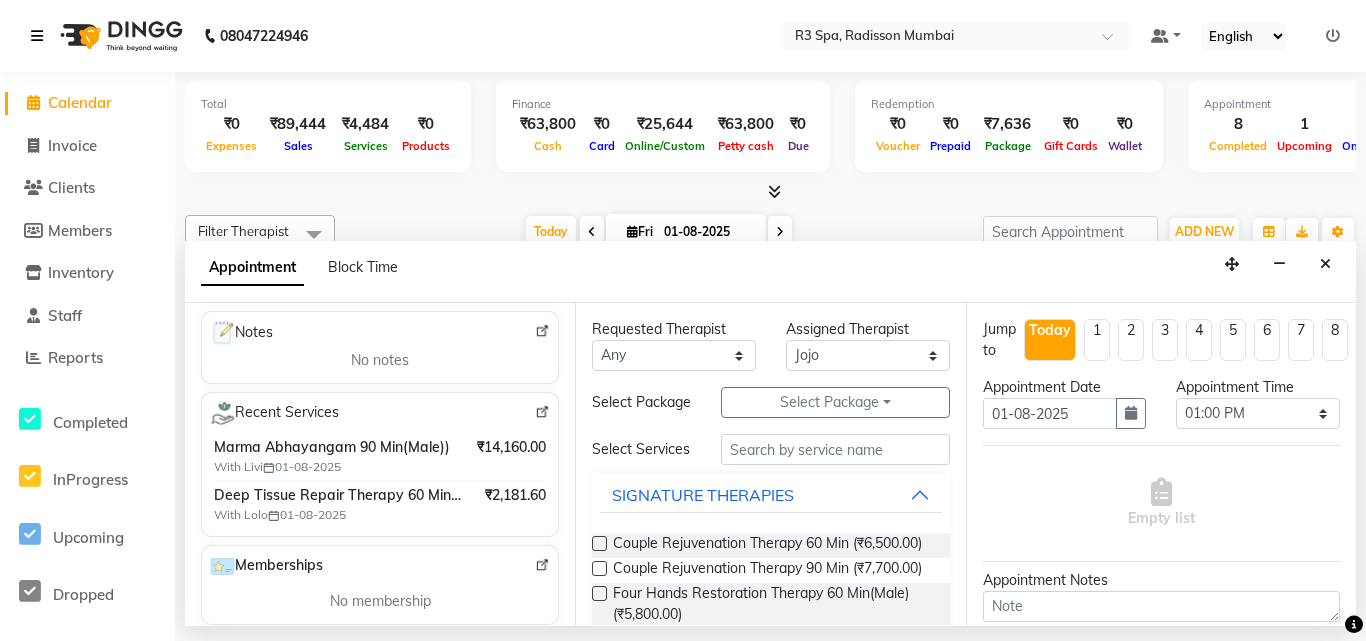 click at bounding box center (37, 36) 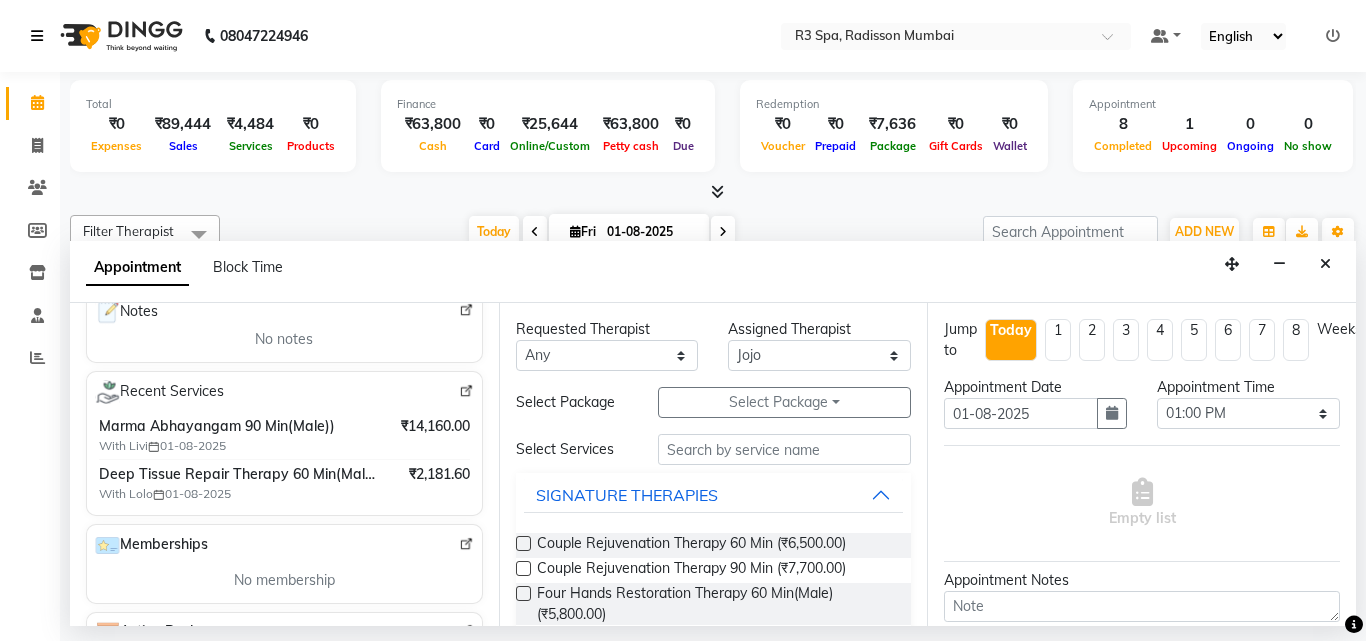 scroll, scrollTop: 279, scrollLeft: 0, axis: vertical 